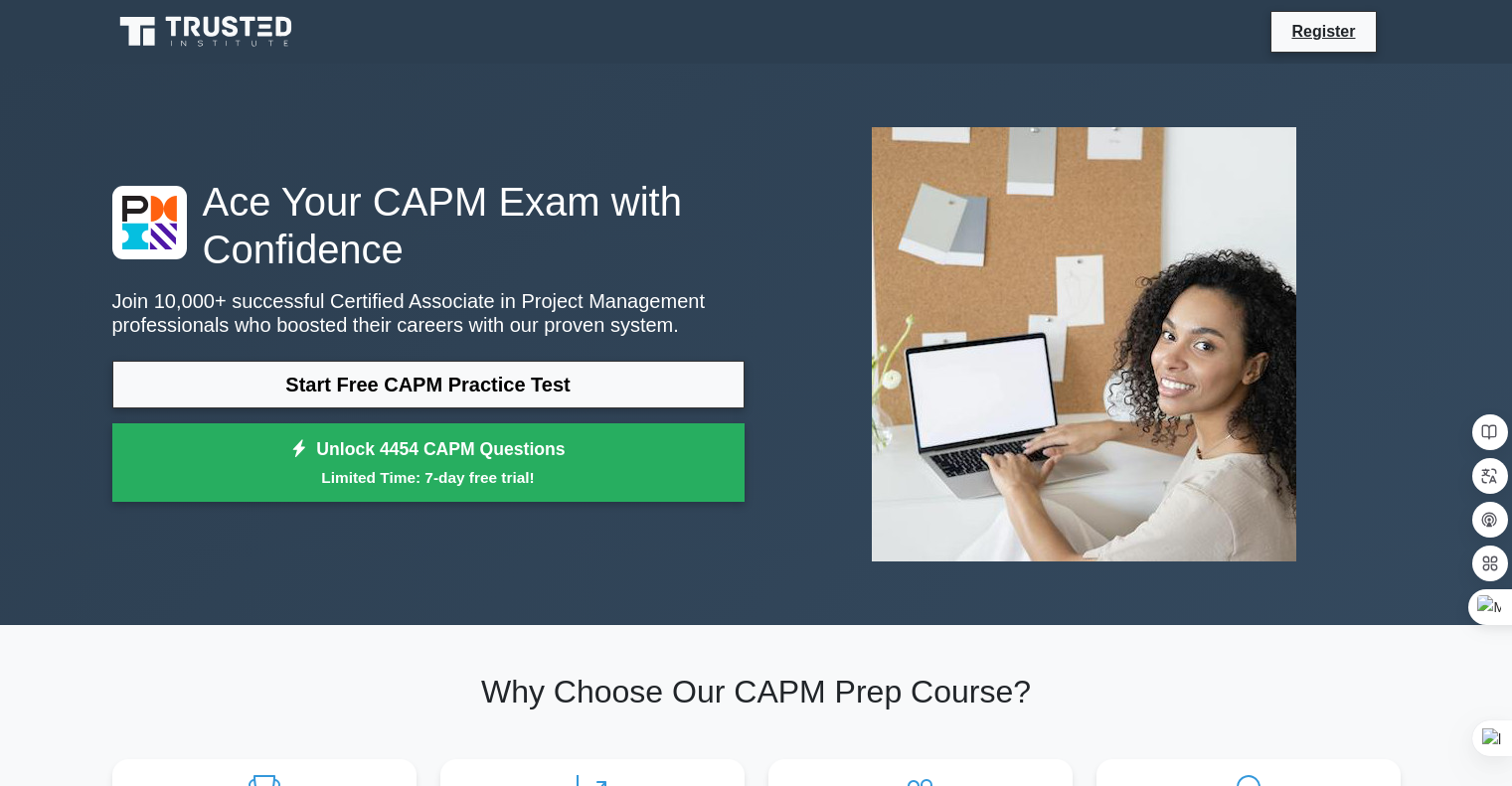 select on "Arabic" 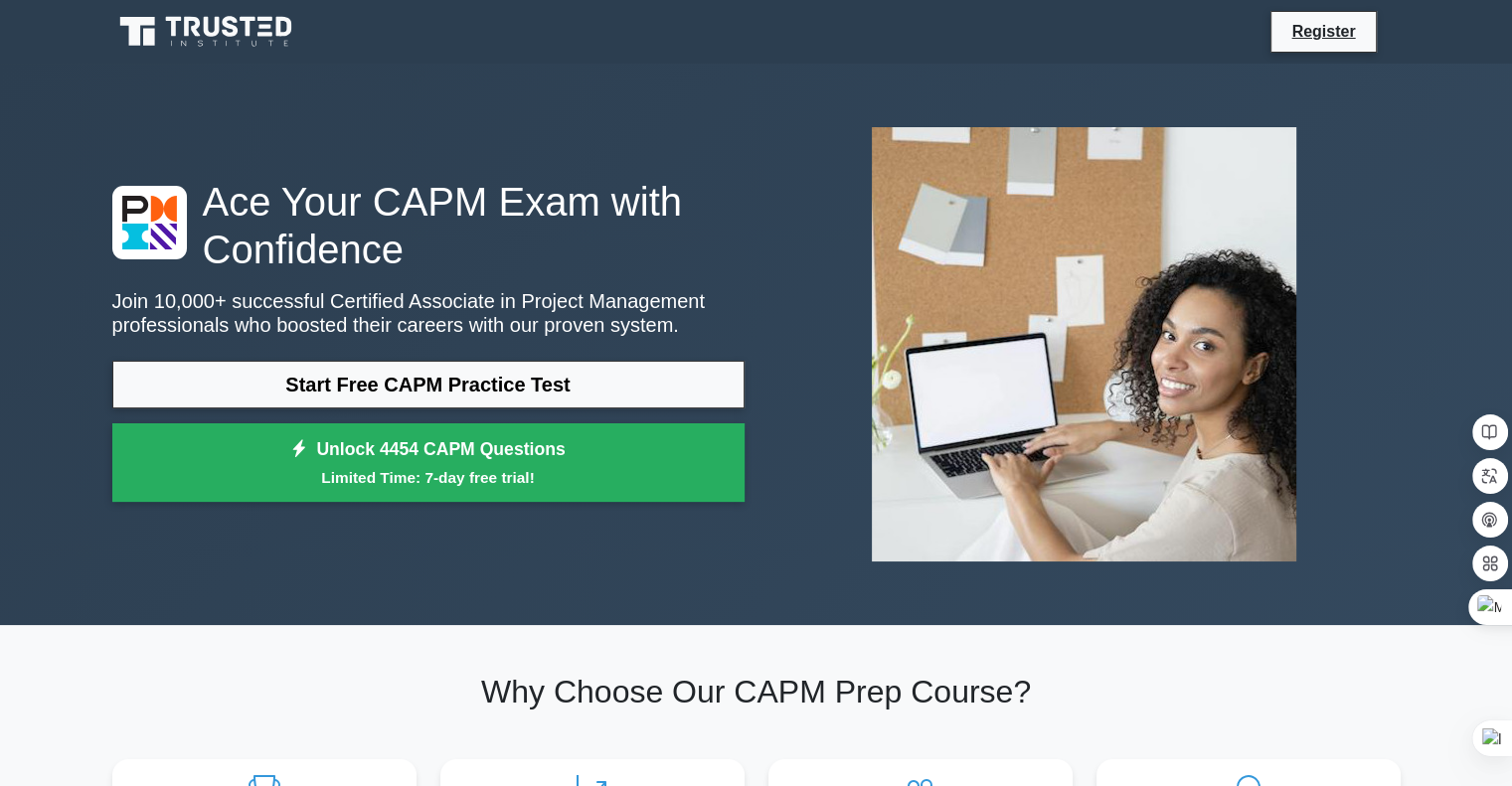 scroll, scrollTop: 0, scrollLeft: 0, axis: both 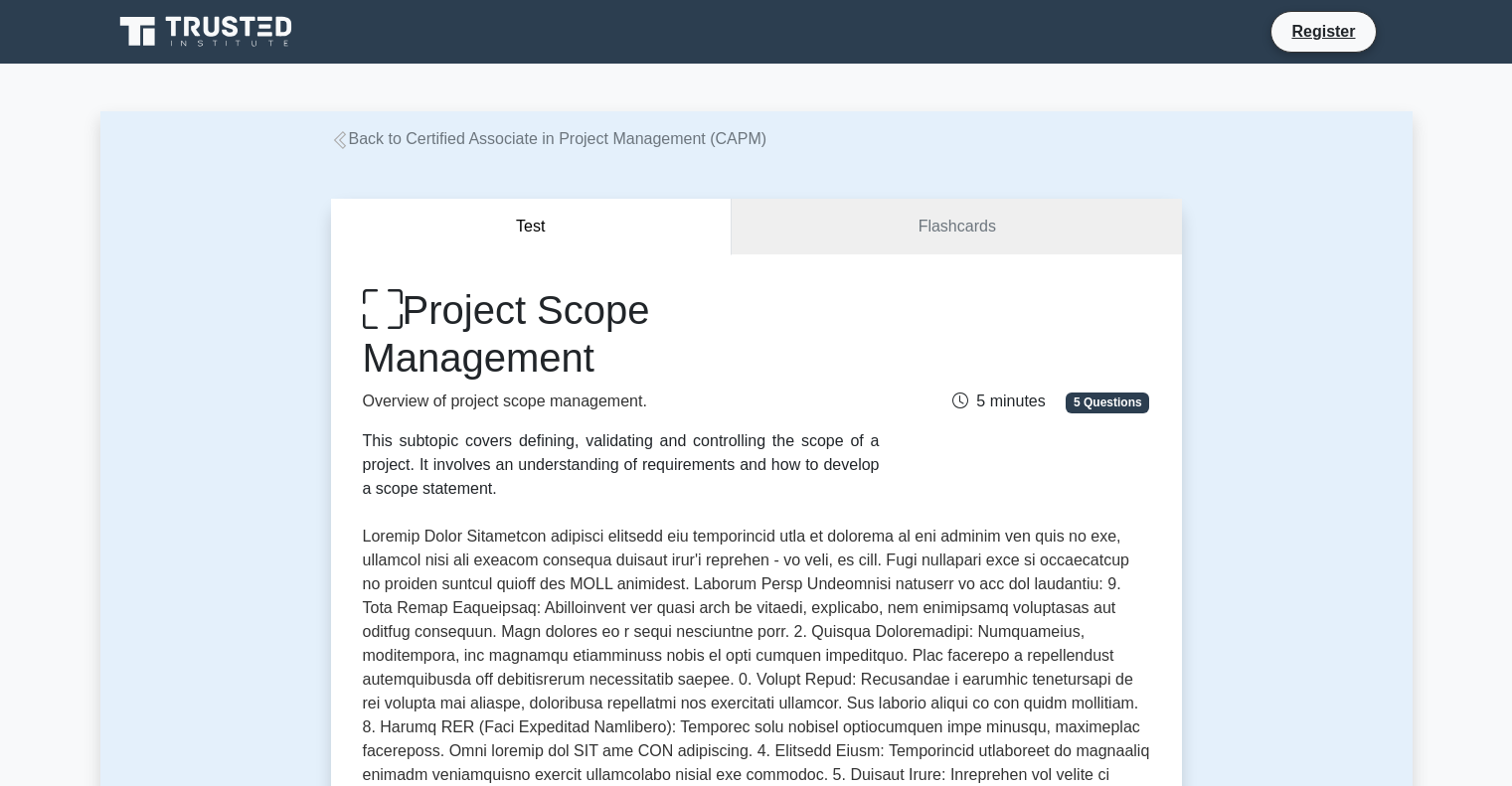 select on "Arabic" 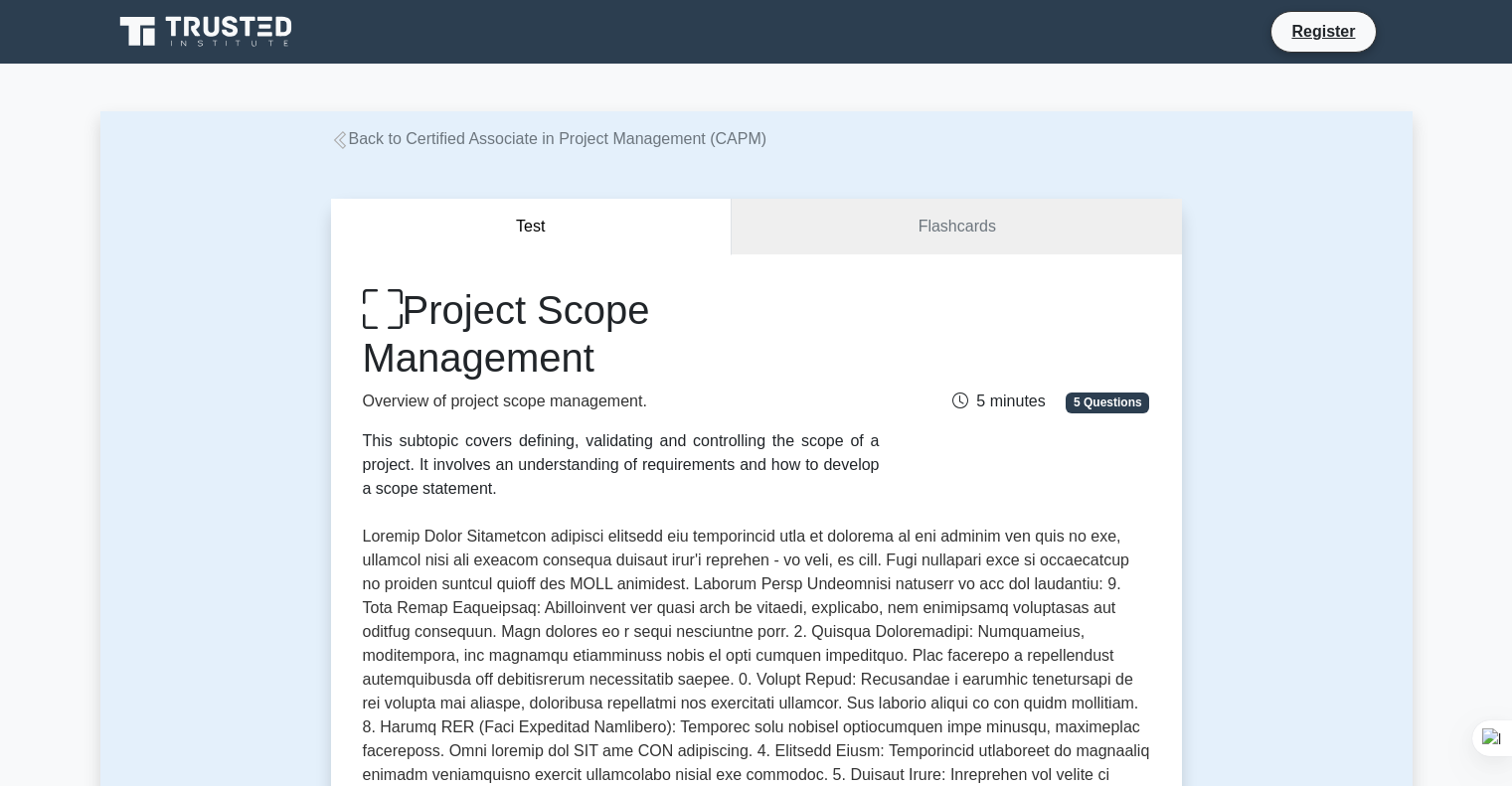 scroll, scrollTop: 0, scrollLeft: 0, axis: both 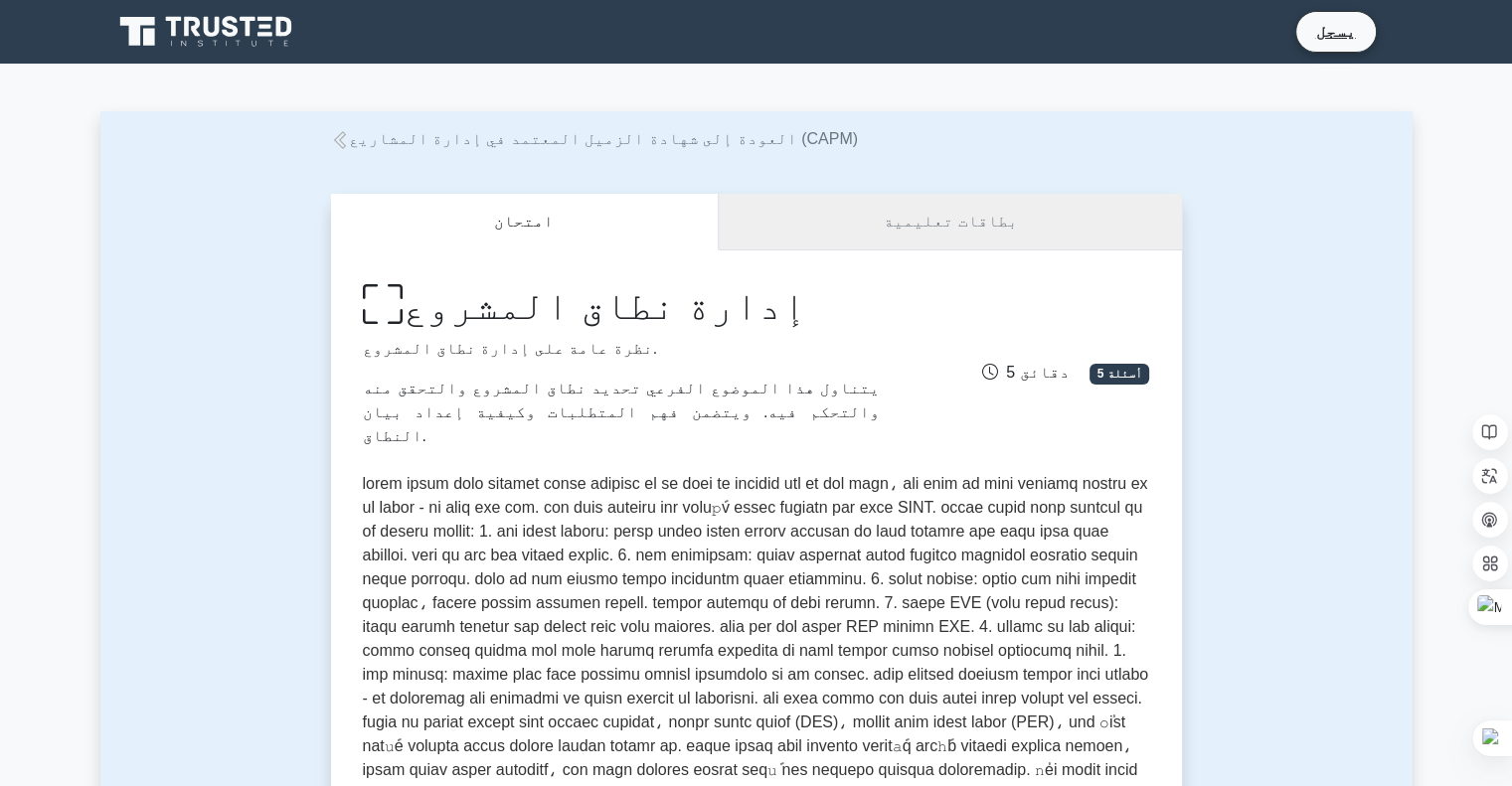 click on "بطاقات تعليمية" at bounding box center (950, 221) 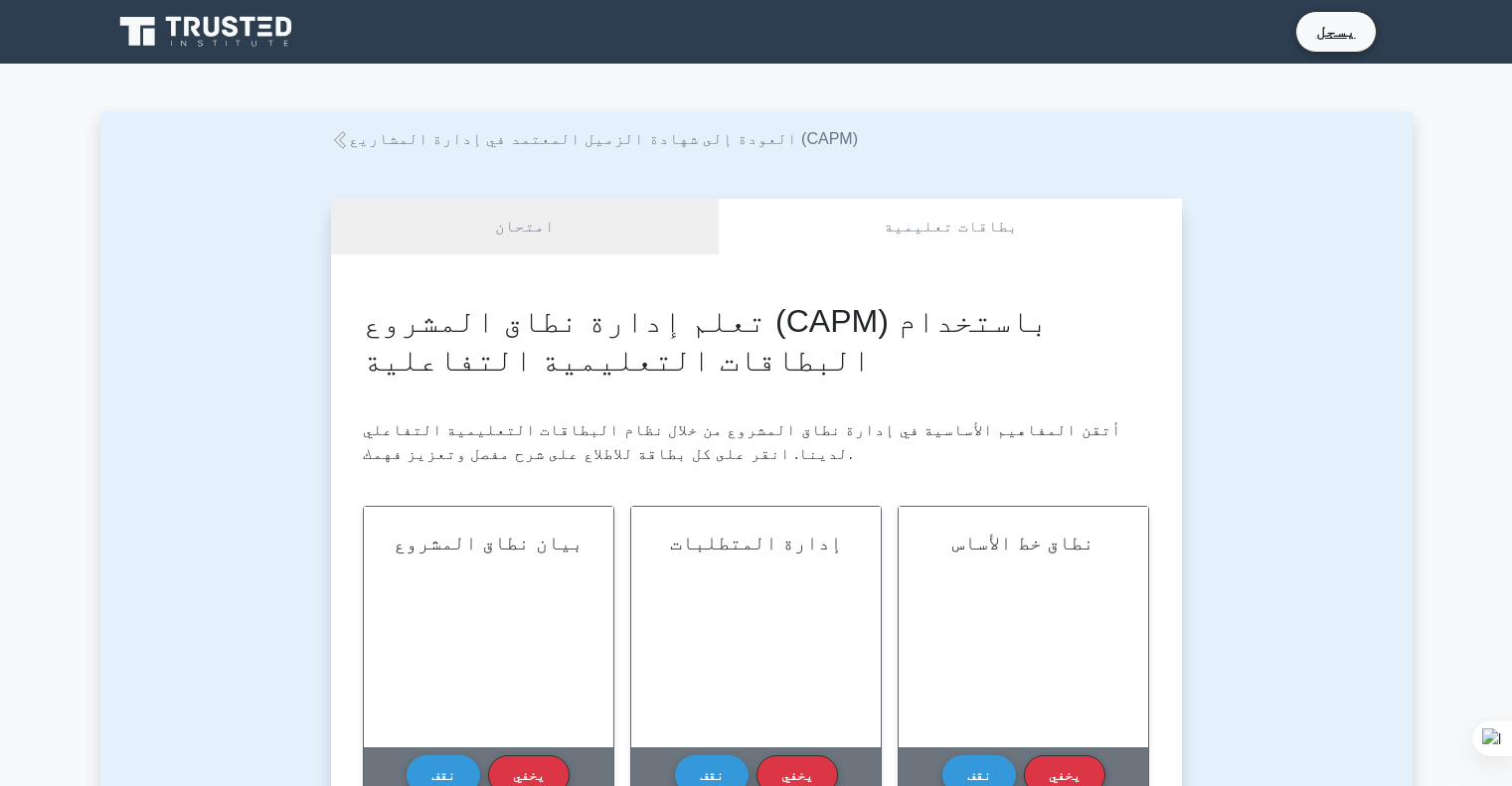 select on "Arabic" 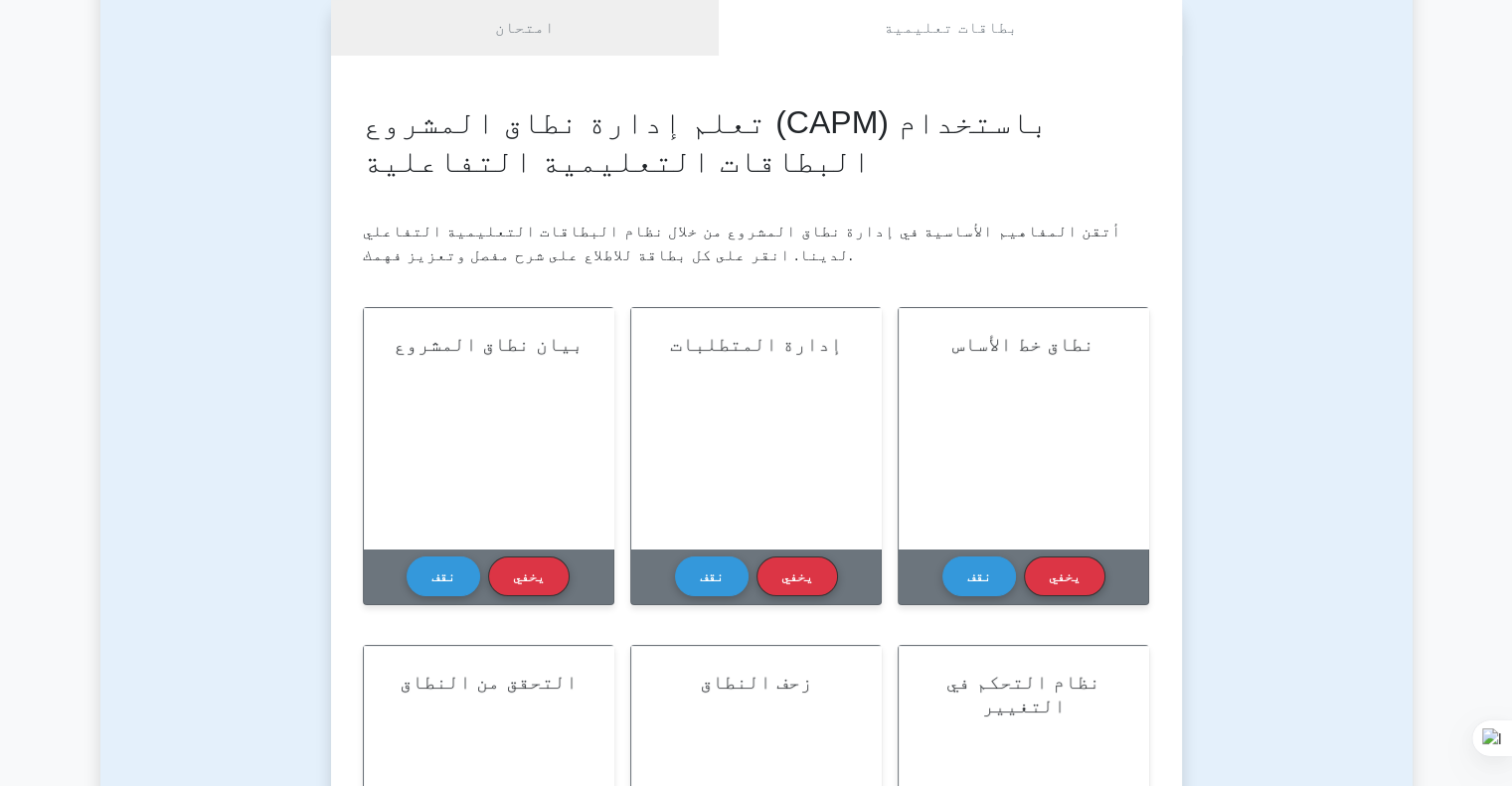 scroll, scrollTop: 0, scrollLeft: 0, axis: both 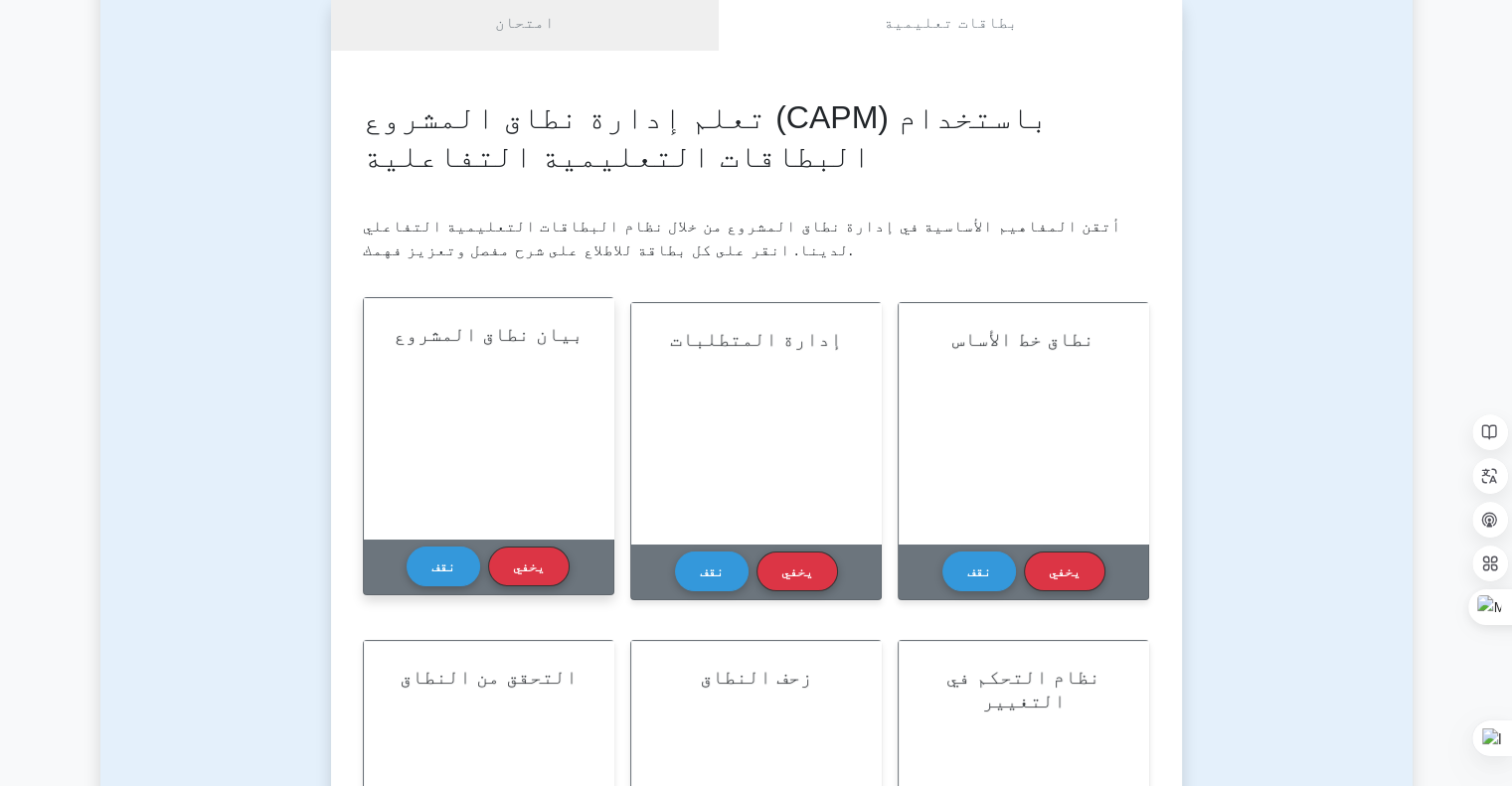 click on "بيان نطاق المشروع" at bounding box center (488, 418) 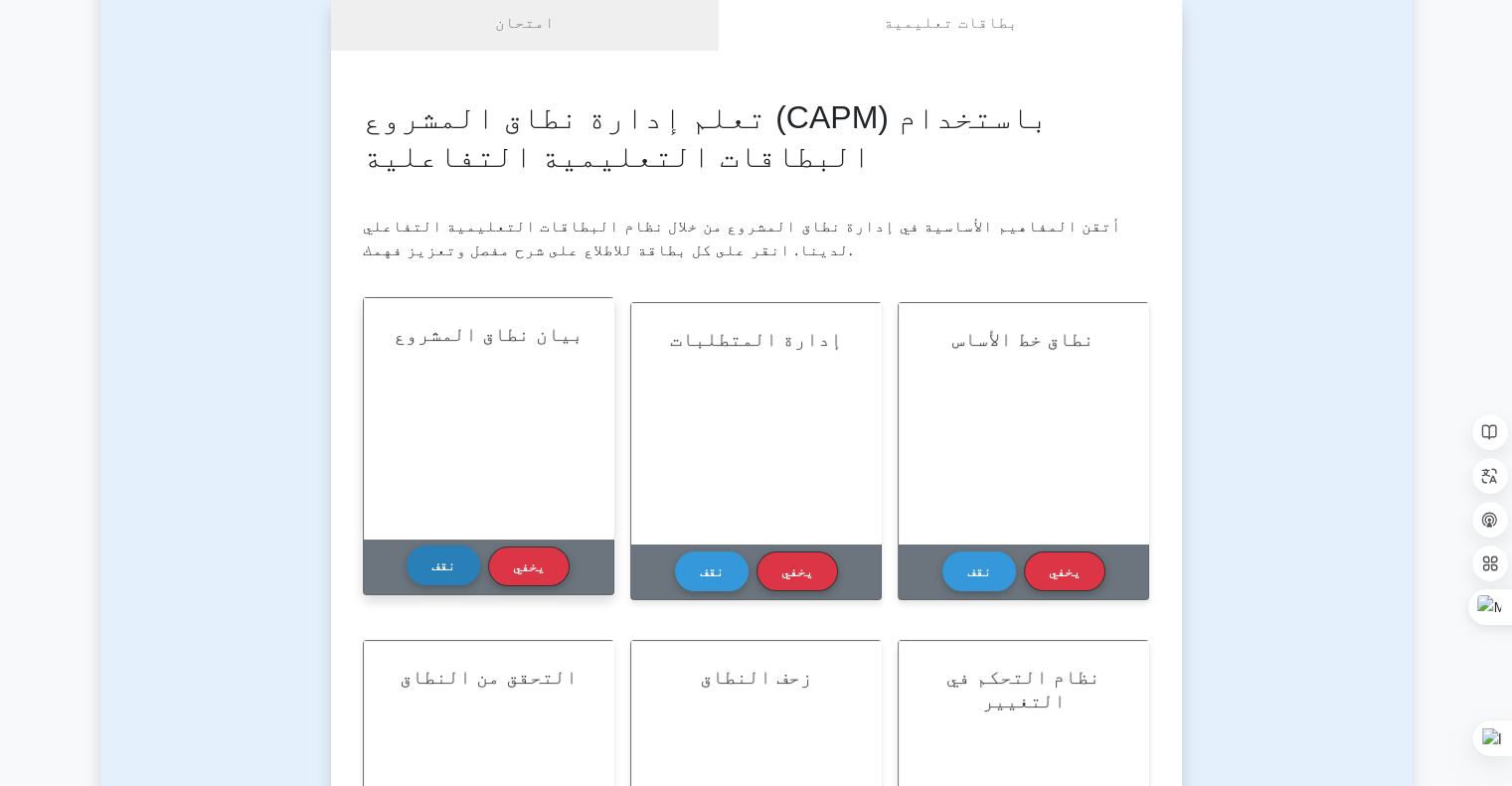 click on "نقف" at bounding box center (443, 565) 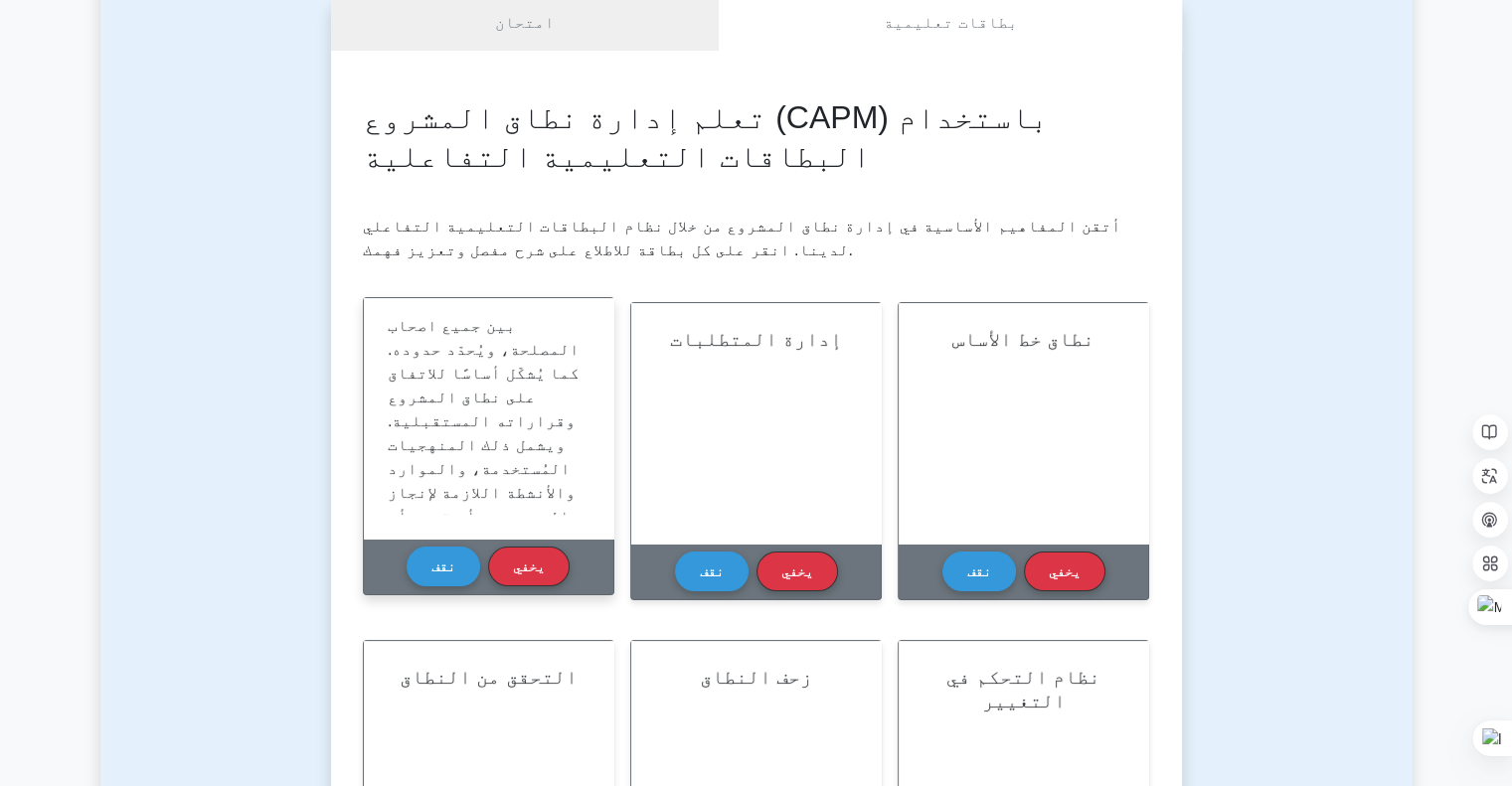 scroll, scrollTop: 155, scrollLeft: 0, axis: vertical 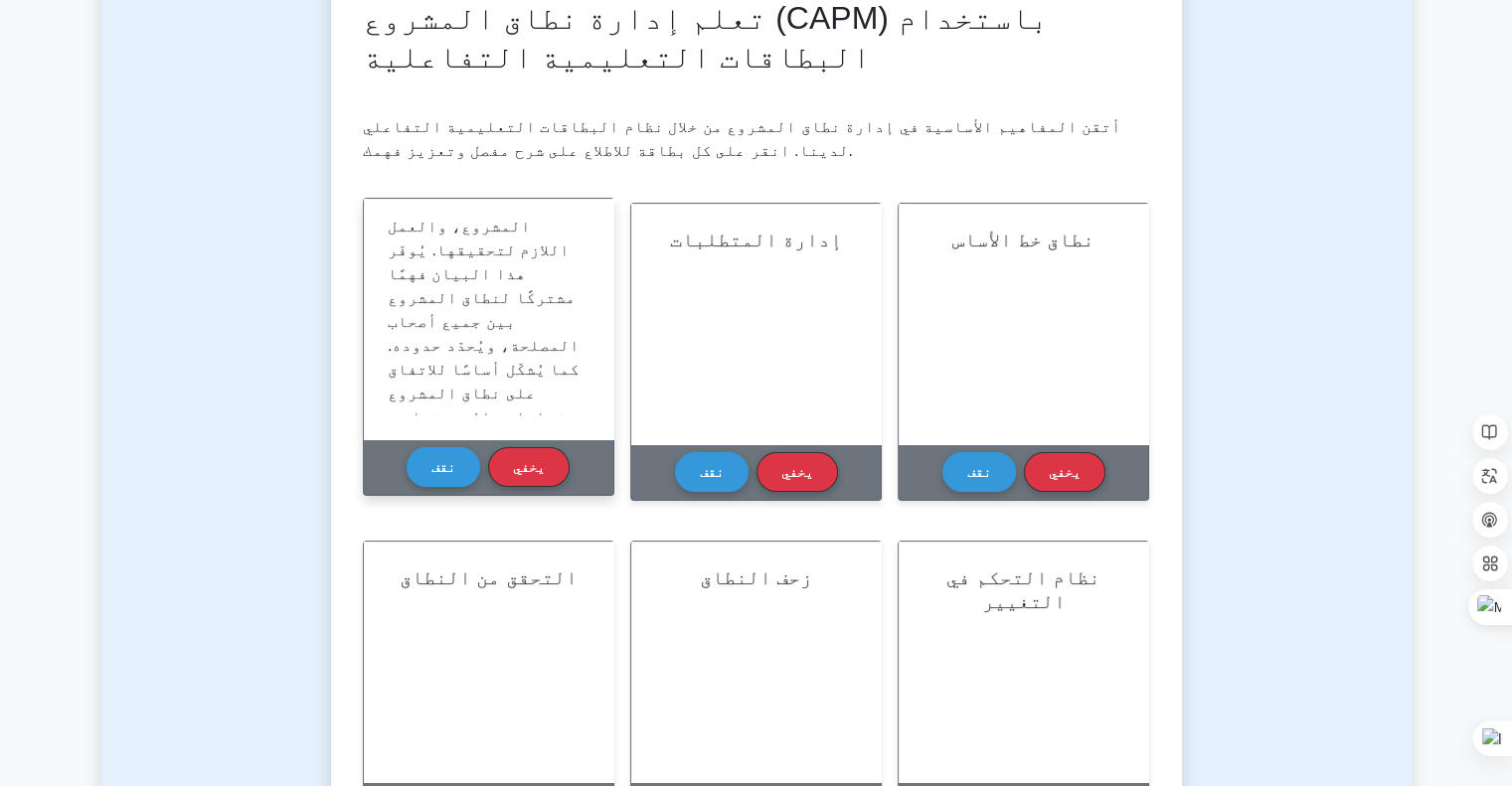 click on "بيان نطاق المشروع هو وصفٌ مُفصّلٌ لمخرجات المشروع، والعمل اللازم لتحقيقها. يُوفّر هذا البيان فهمًا مشتركًا لنطاق المشروع بين جميع أصحاب المصلحة، ويُحدّد حدوده. كما يُشكّل أساسًا للاتفاق على نطاق المشروع وقراراته المستقبلية. ويشمل ذلك المنهجيات المُستخدمة، والموارد والأنشطة اللازمة لإنجاز المشروع، وأي قيود أو افتراضات." at bounding box center (483, 357) 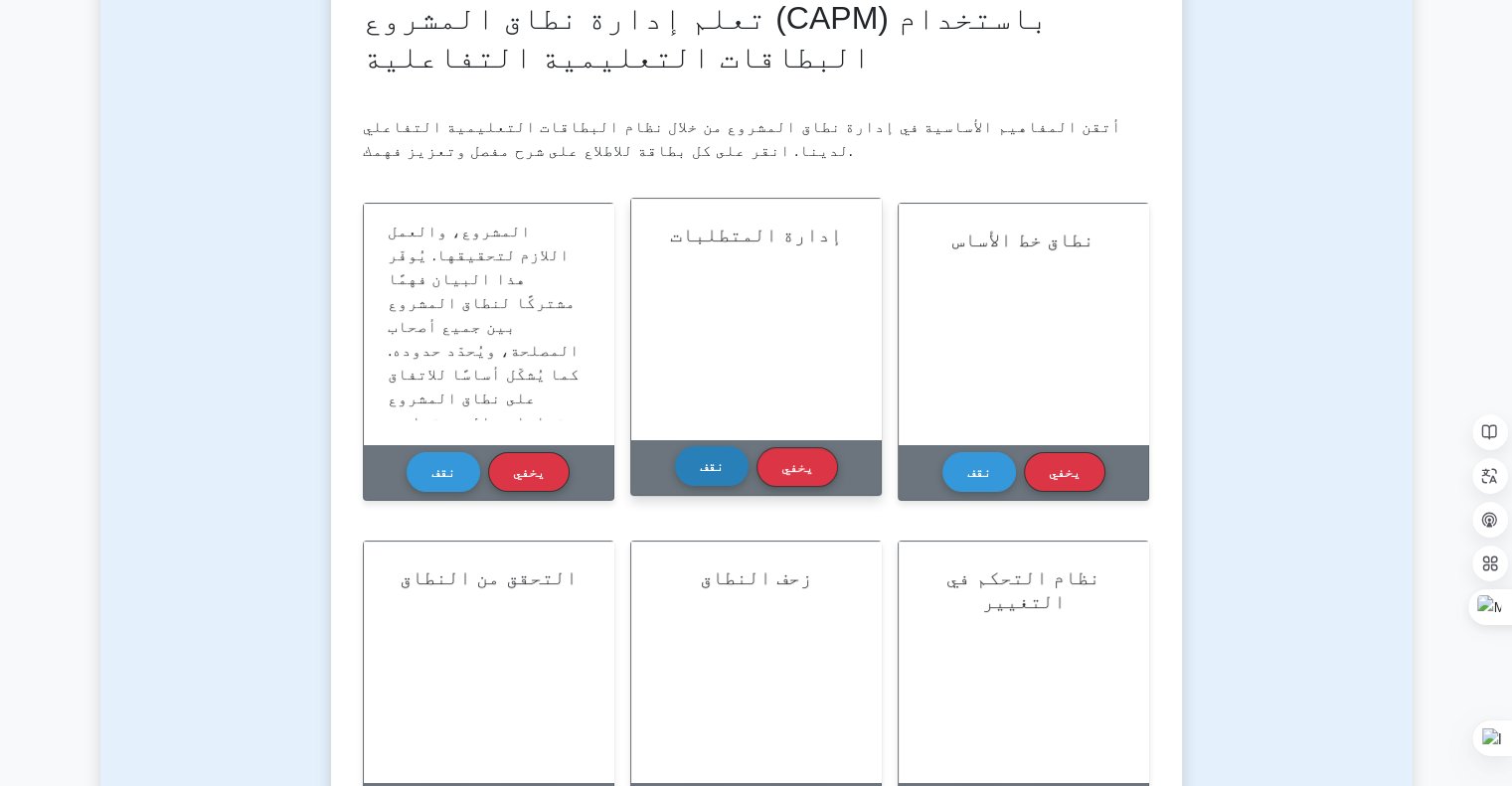 click on "نقف" at bounding box center [712, 466] 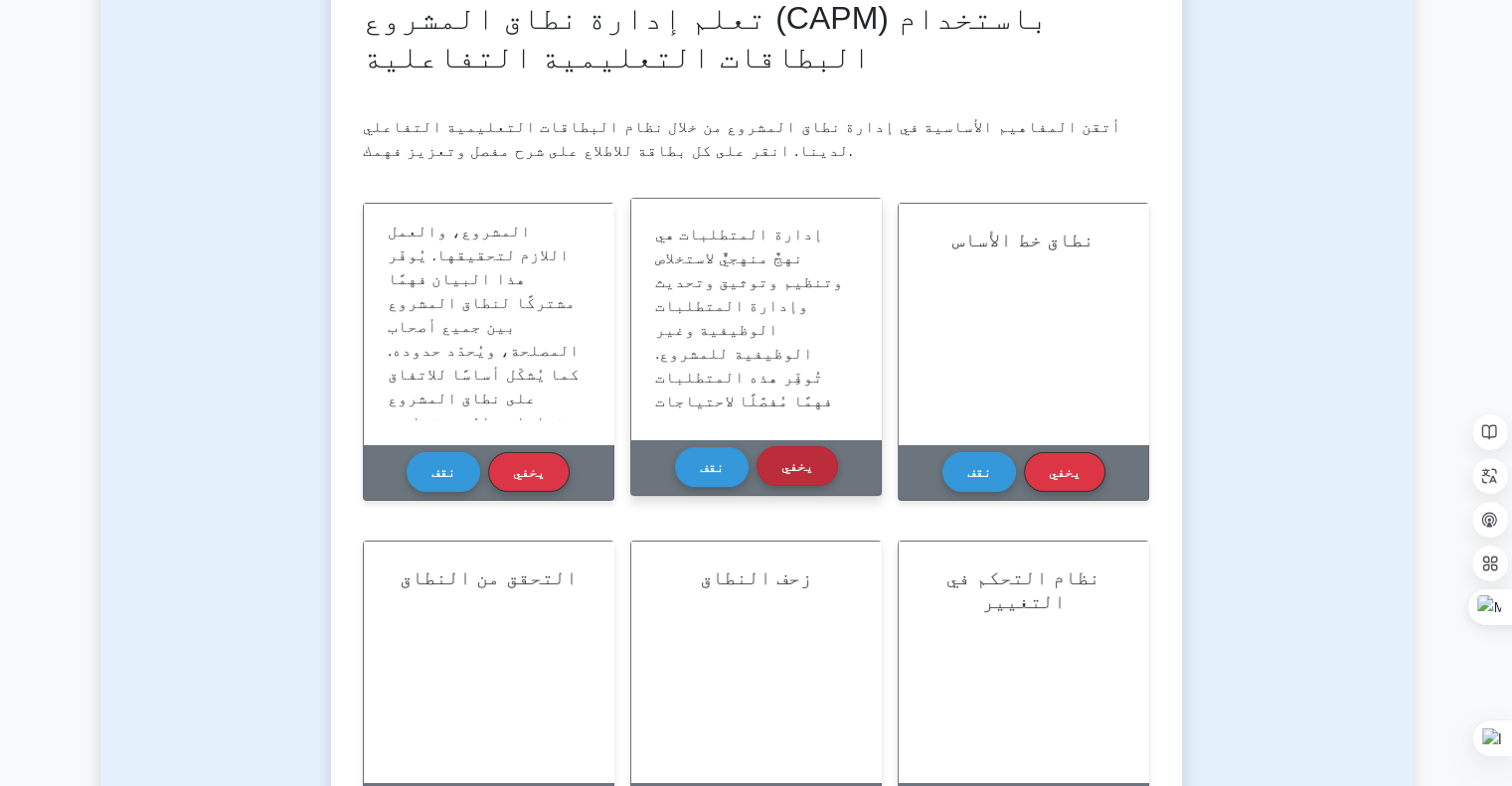 click on "يخفي" at bounding box center [797, 466] 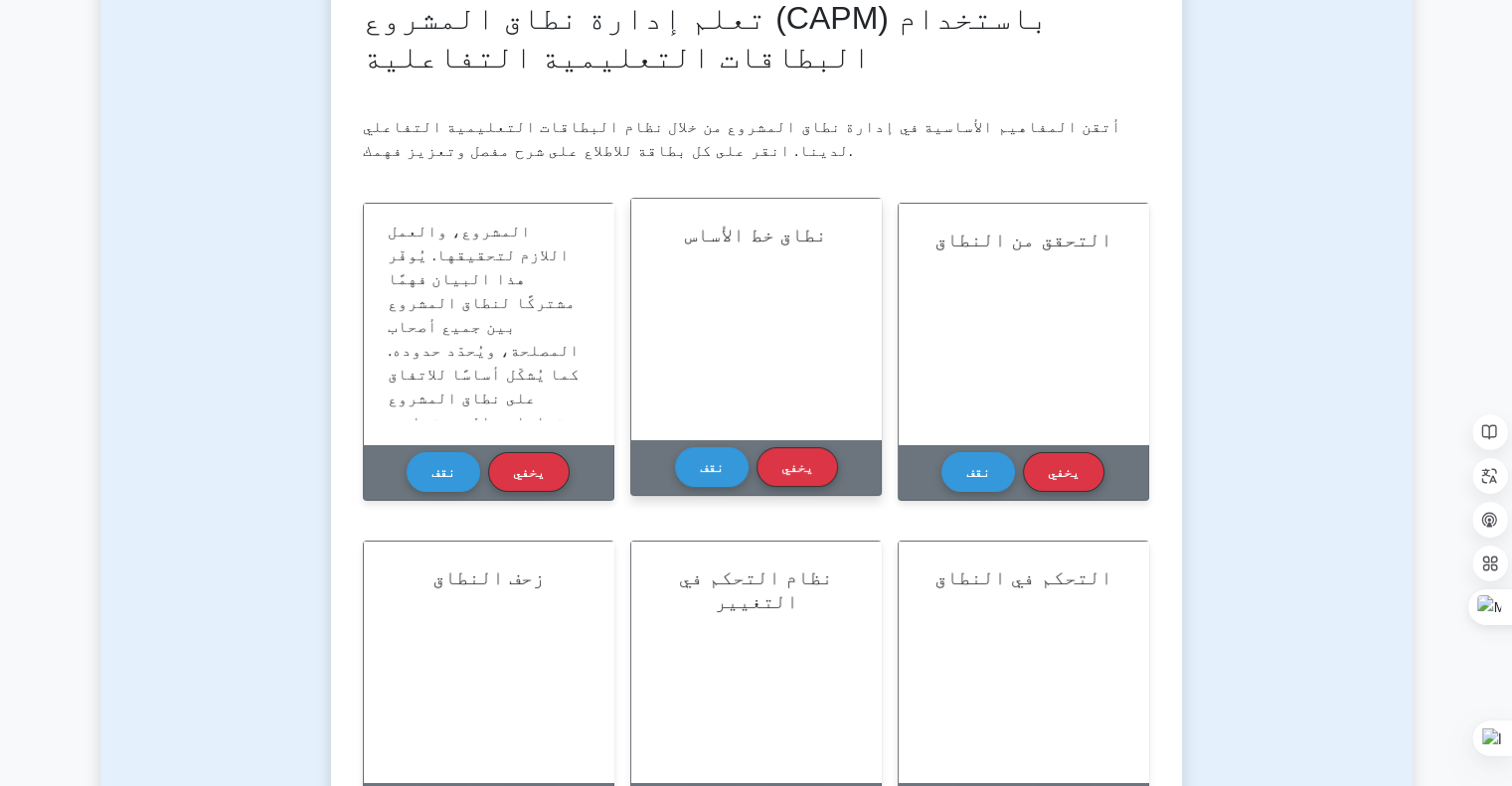 click on "نطاق خط الأساس" at bounding box center (756, 319) 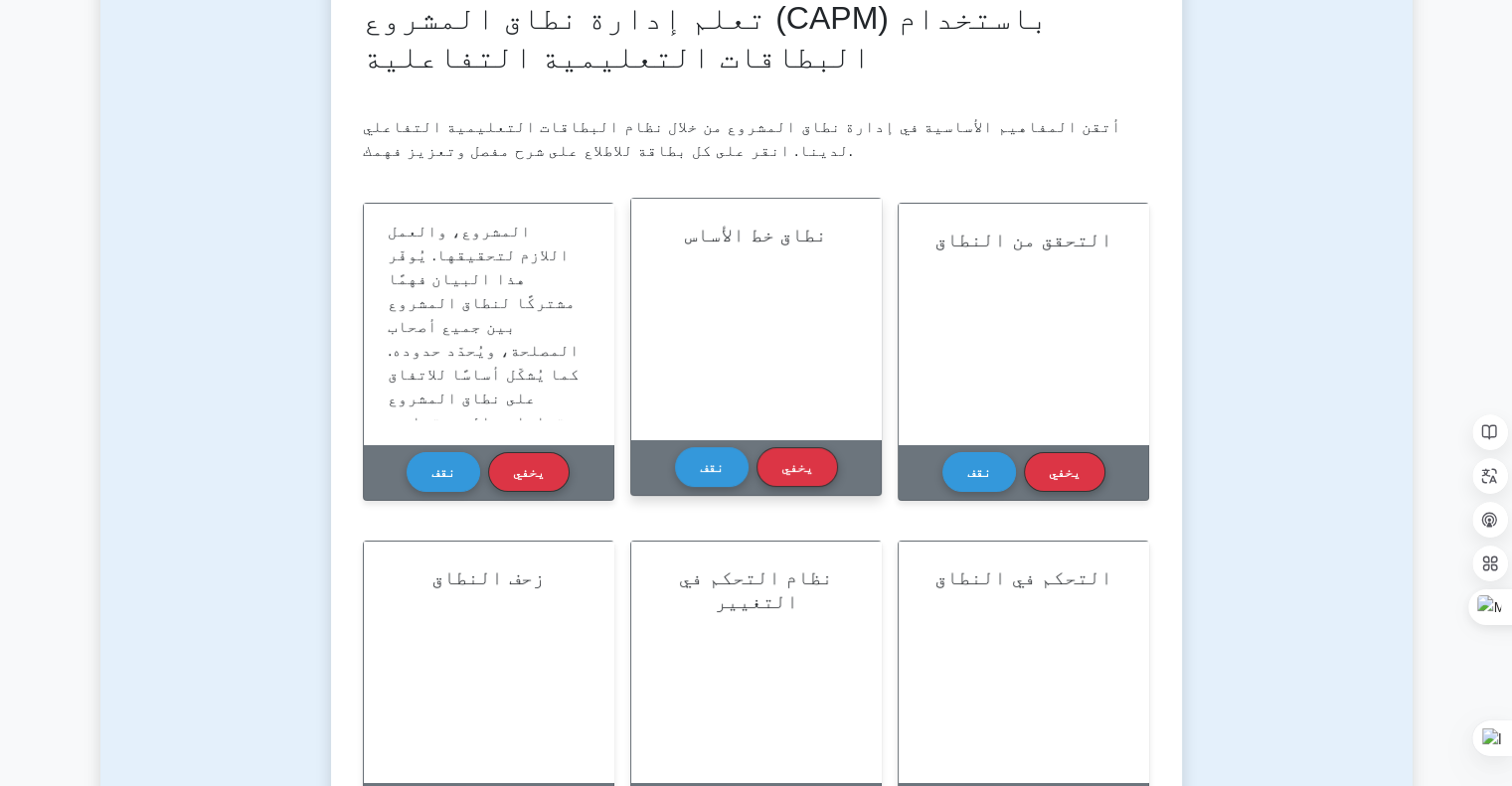 click on "نطاق خط الأساس" at bounding box center [756, 319] 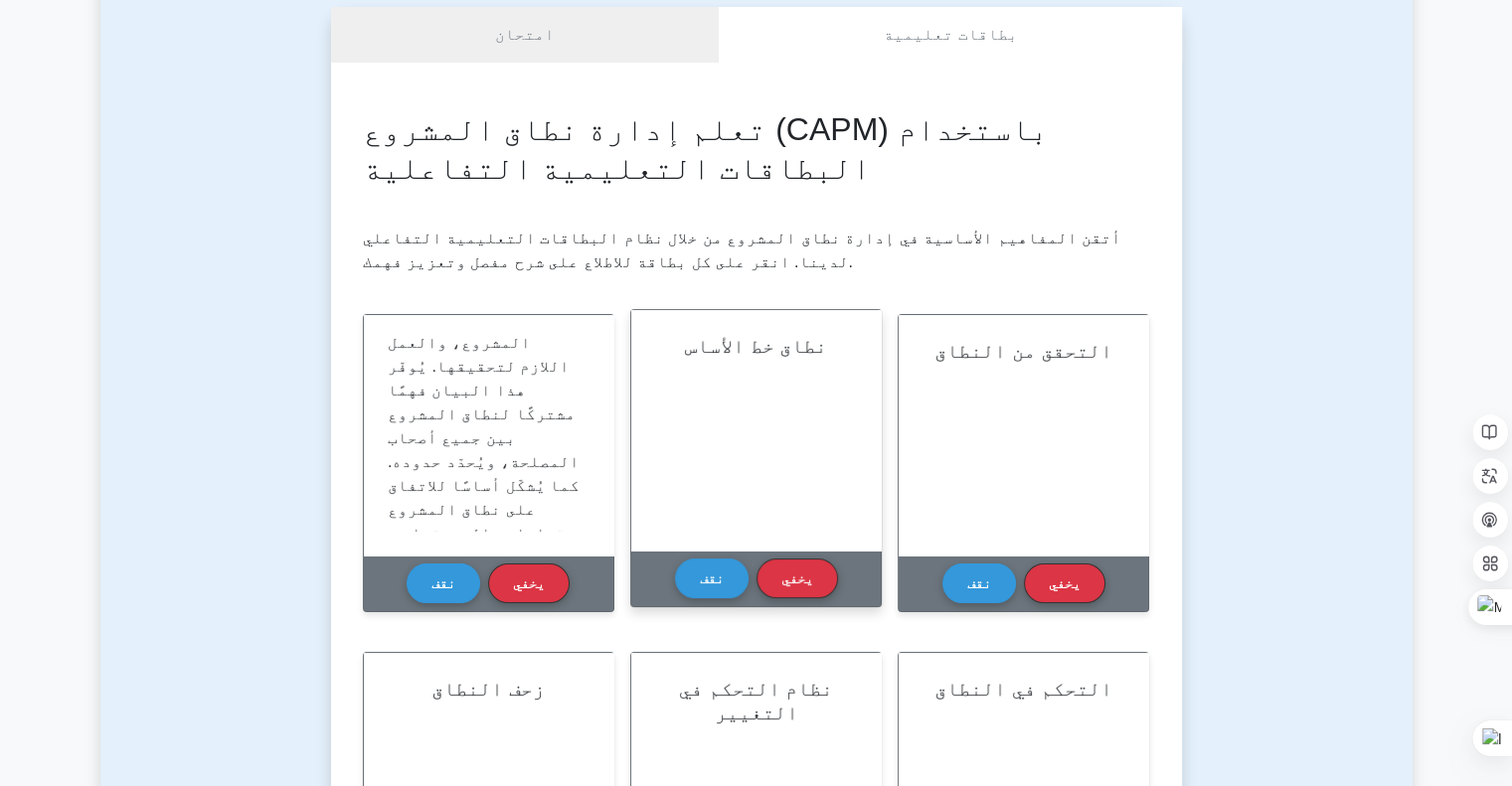 scroll, scrollTop: 199, scrollLeft: 0, axis: vertical 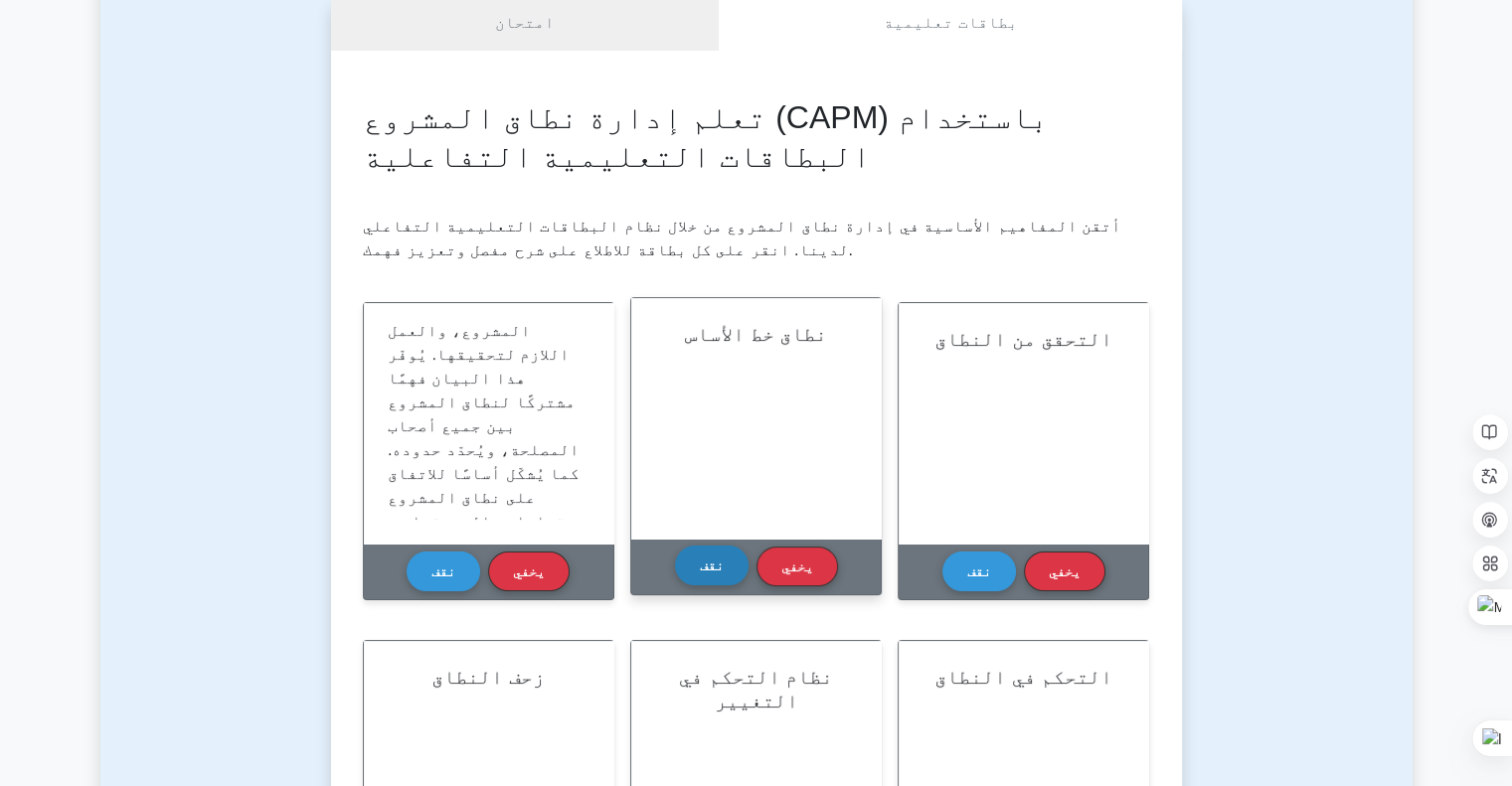 click on "نقف" at bounding box center [712, 565] 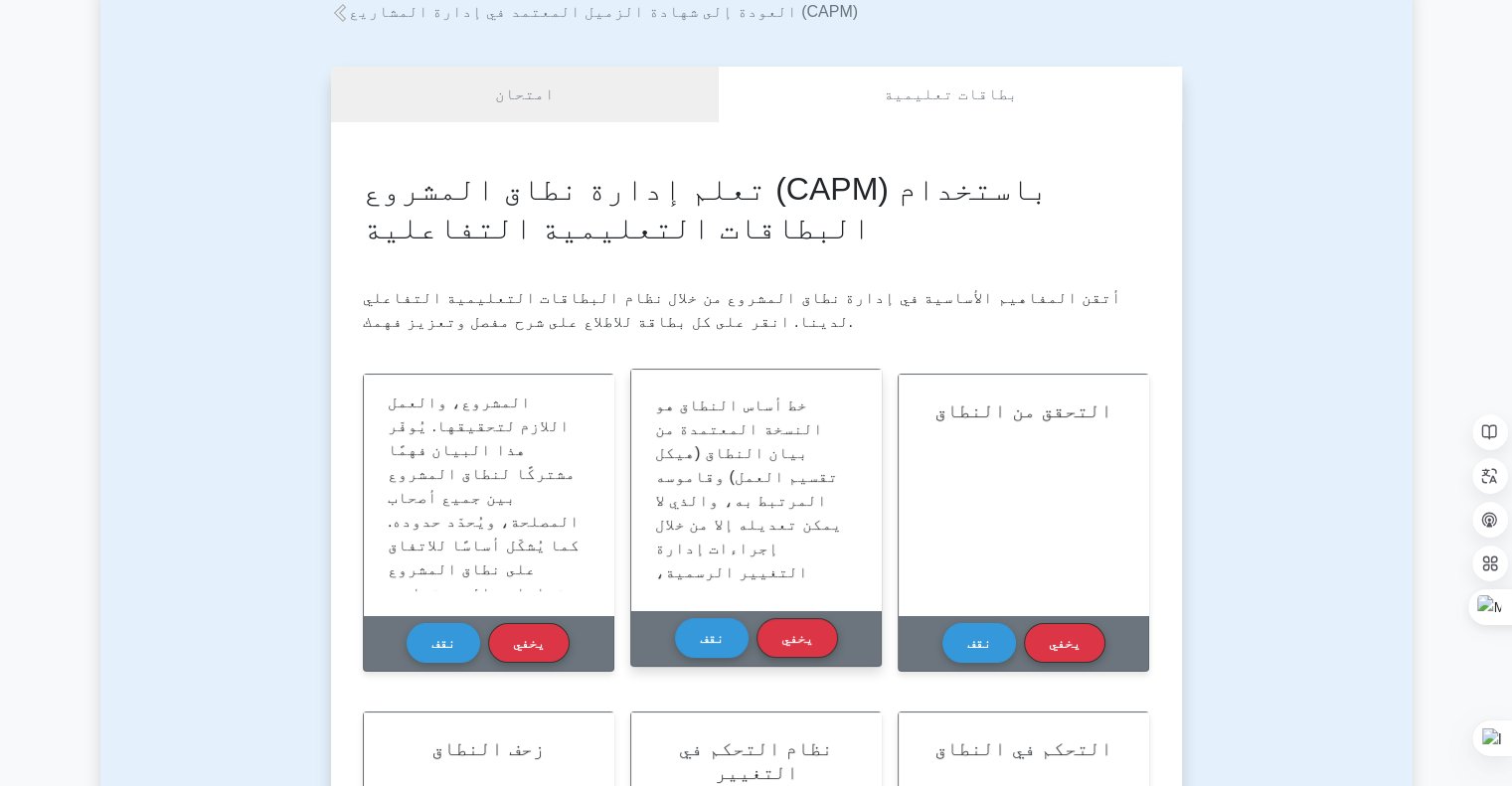 scroll, scrollTop: 199, scrollLeft: 0, axis: vertical 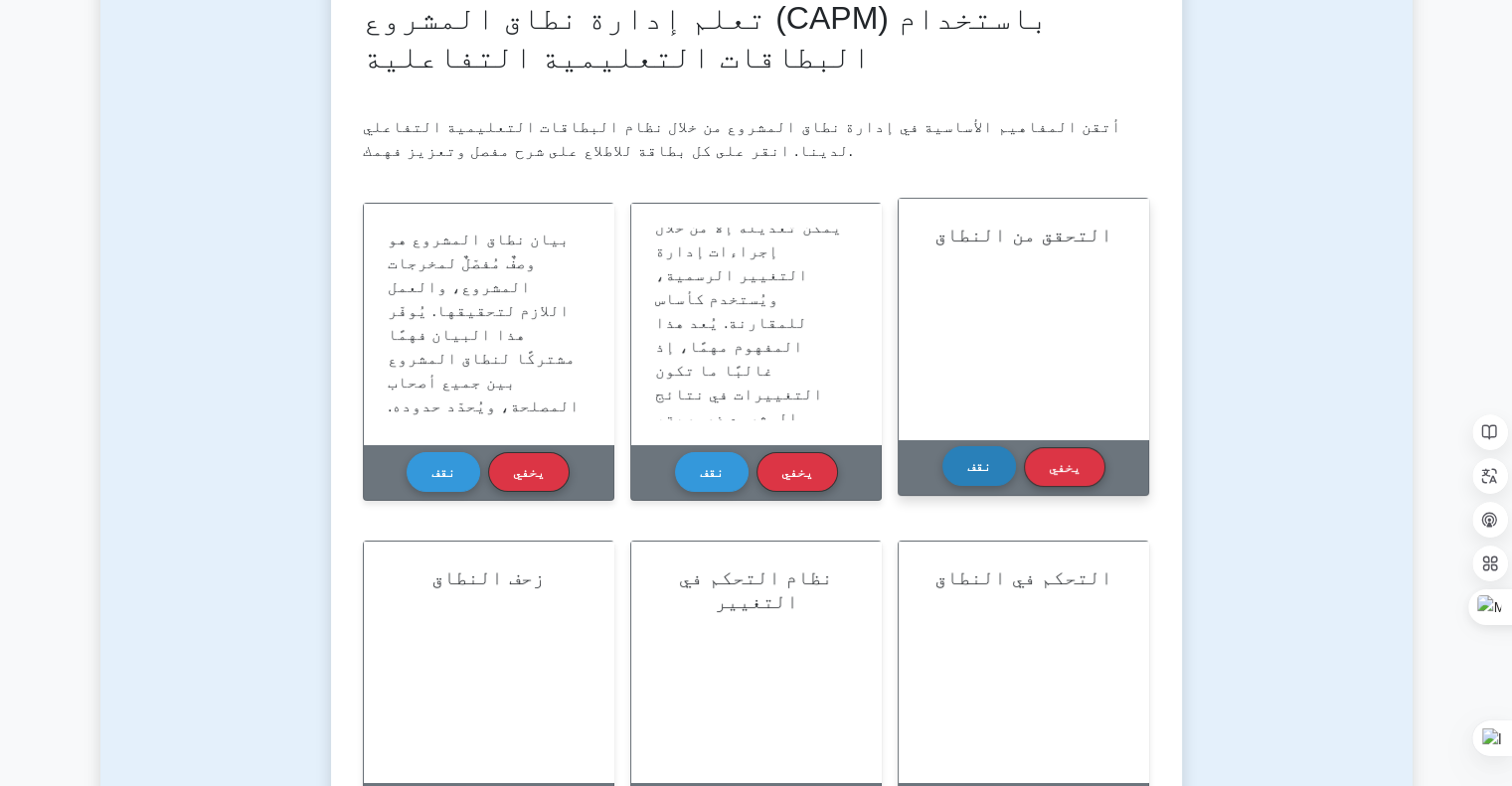 click on "نقف" at bounding box center [979, 466] 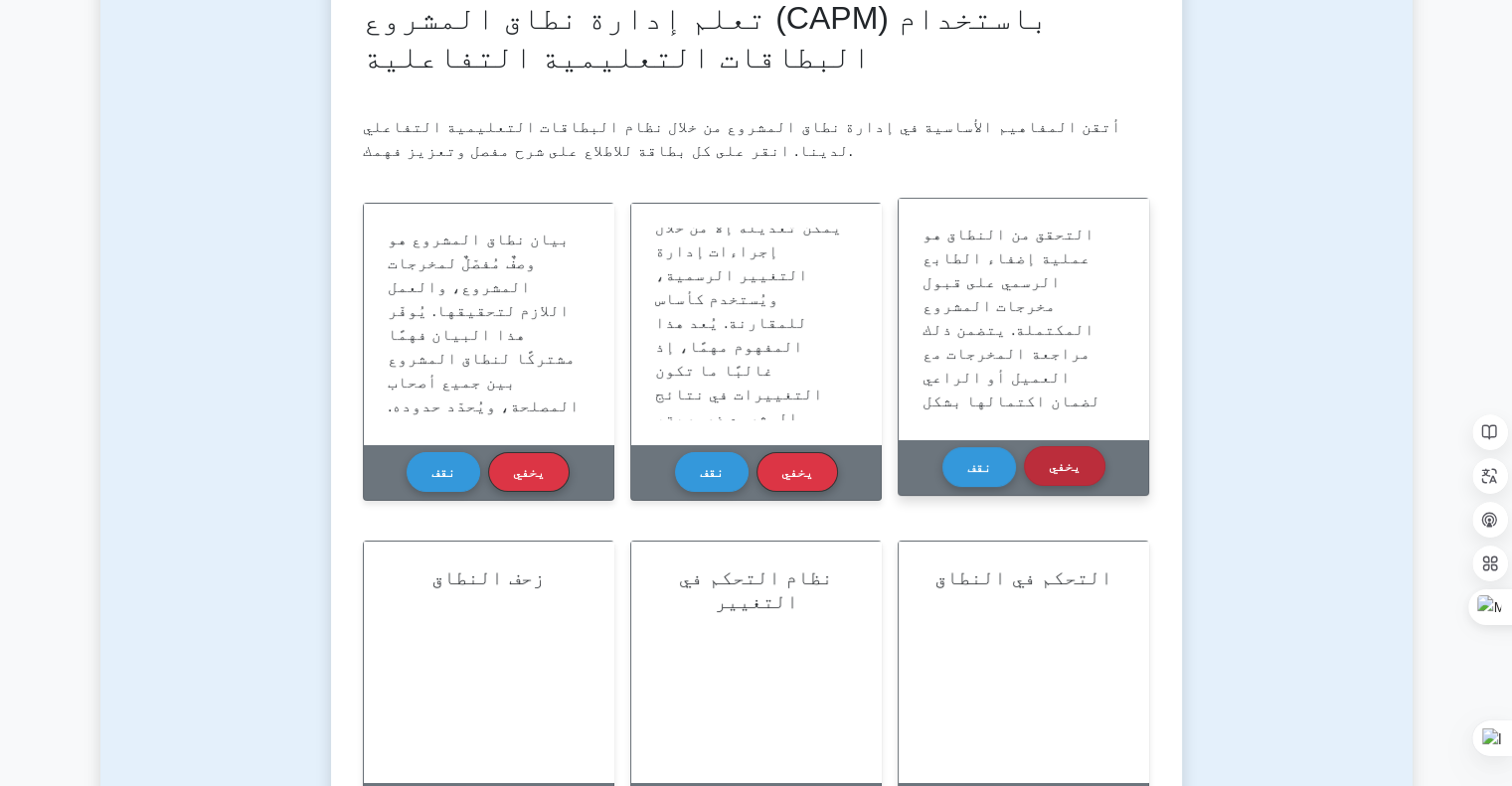 click on "يخفي" at bounding box center (1065, 466) 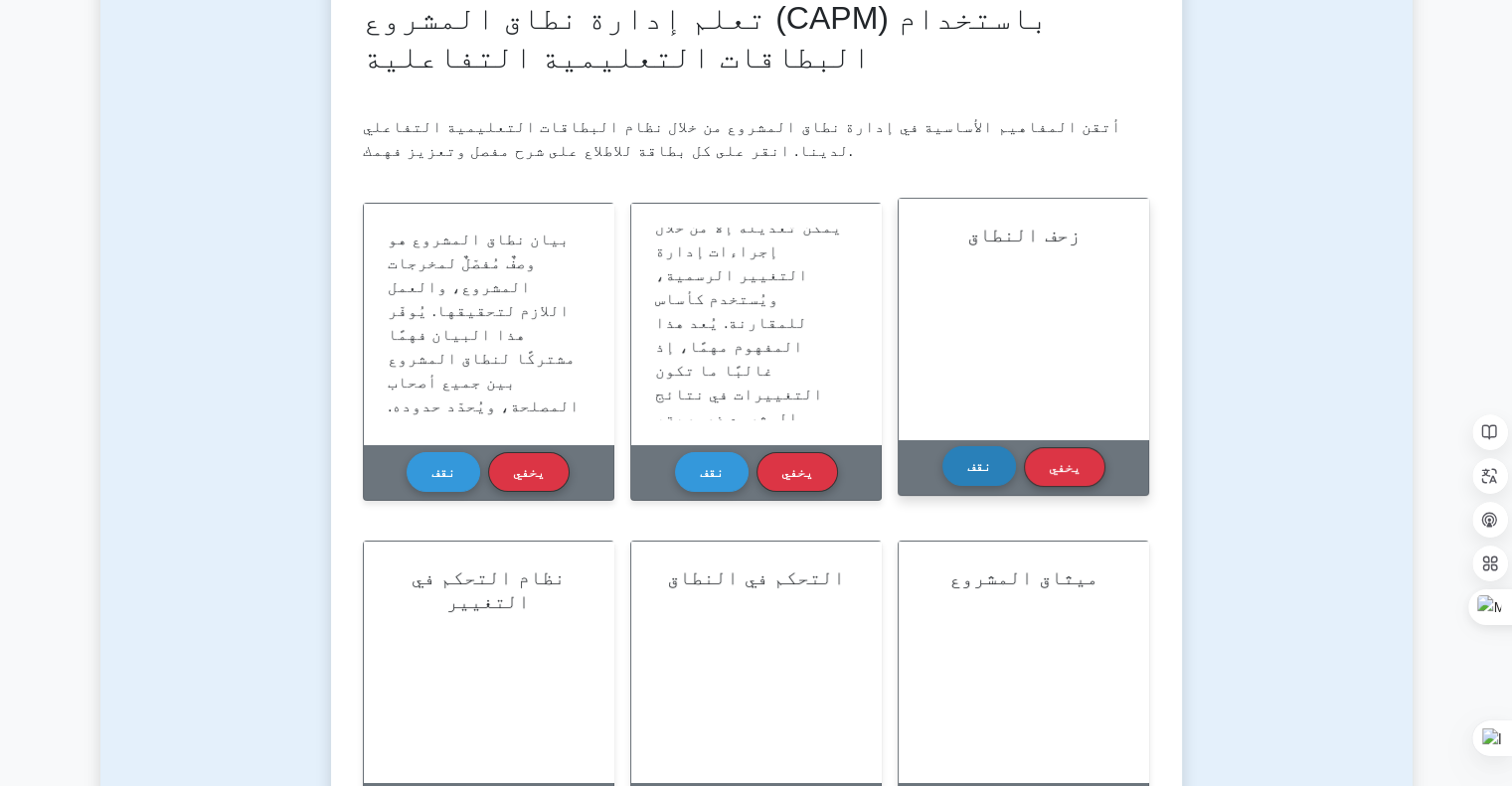 click on "نقف" at bounding box center (979, 466) 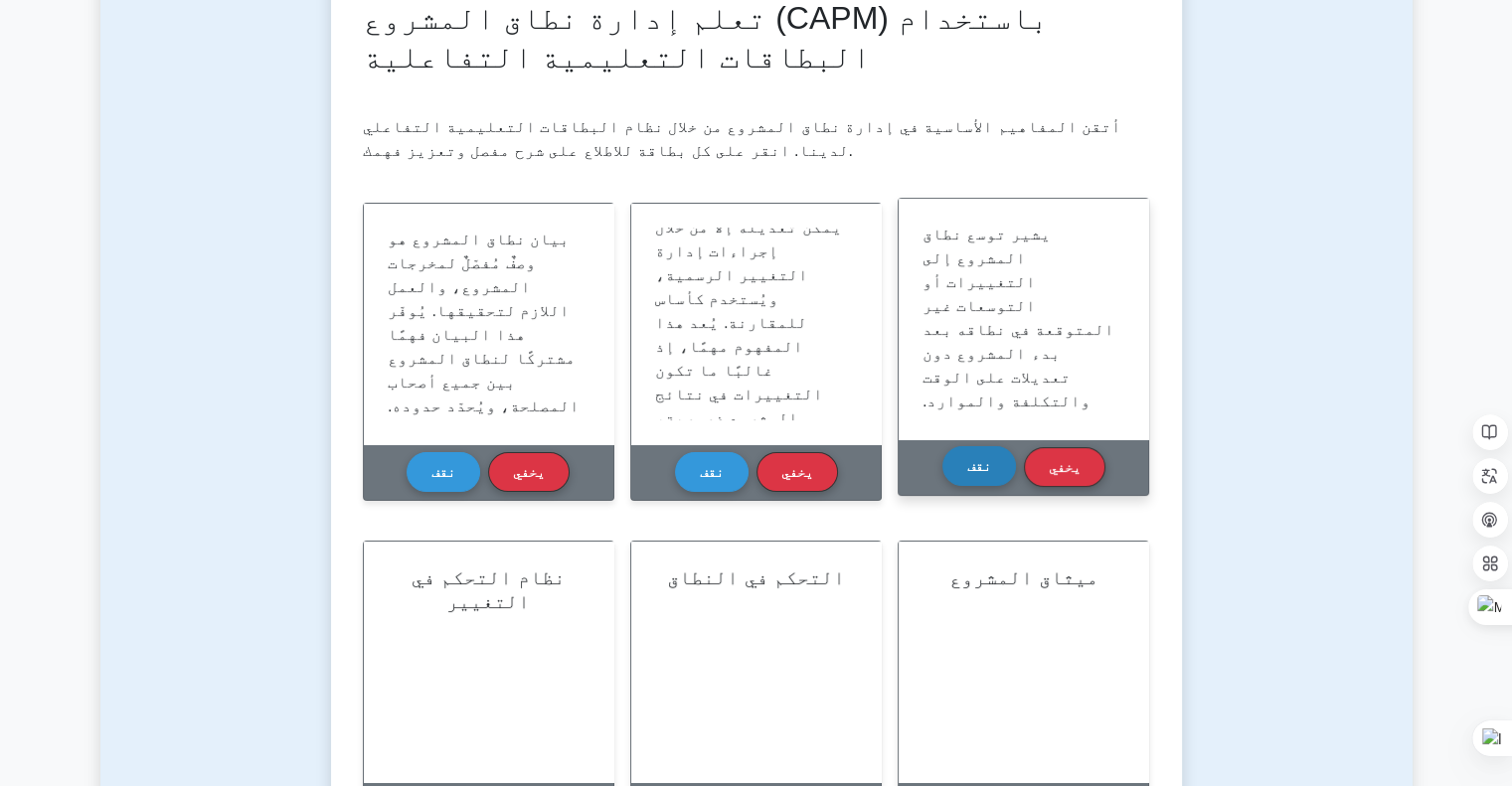 click on "نقف" at bounding box center (979, 466) 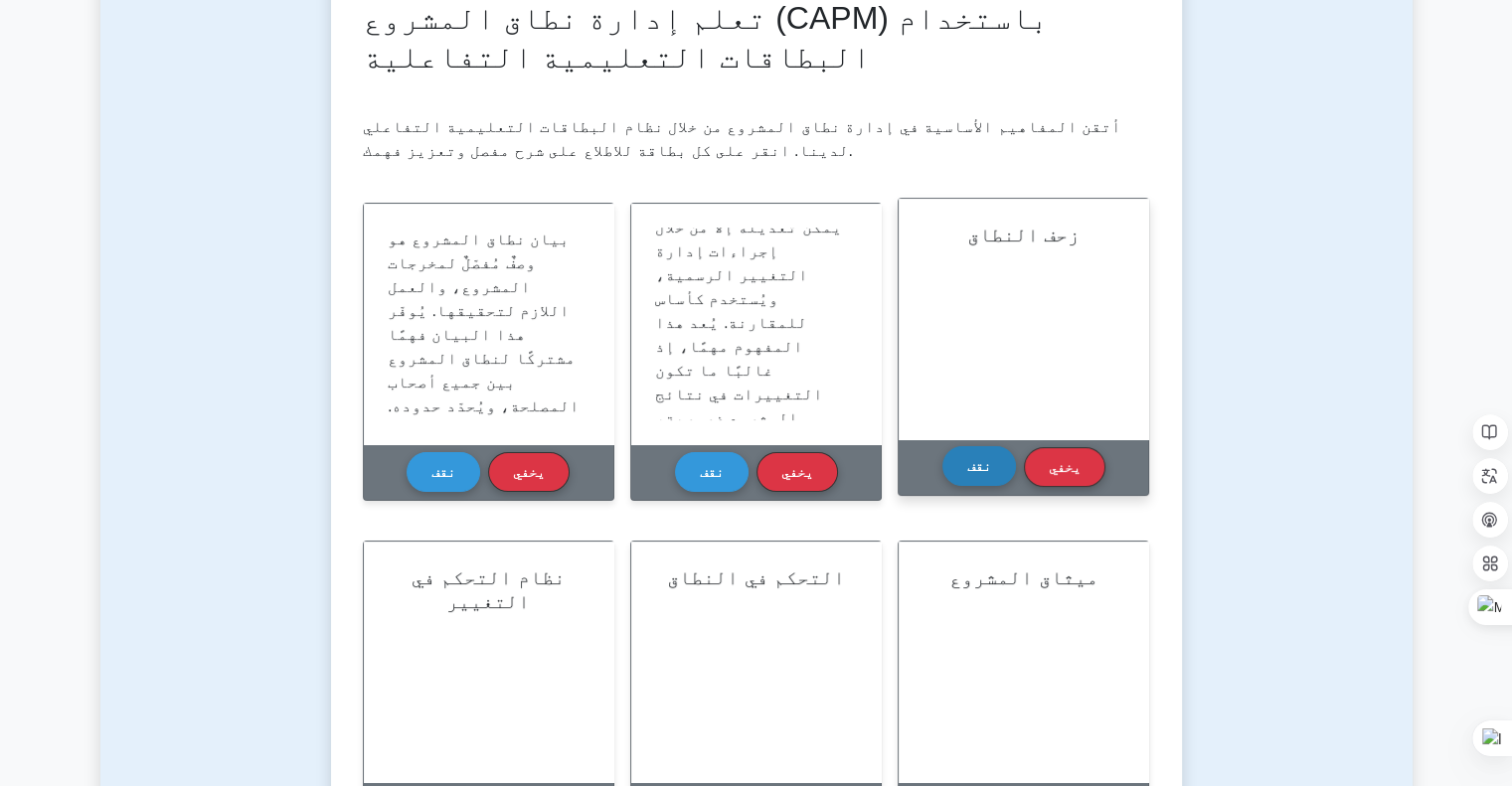 click on "نقف" at bounding box center [979, 466] 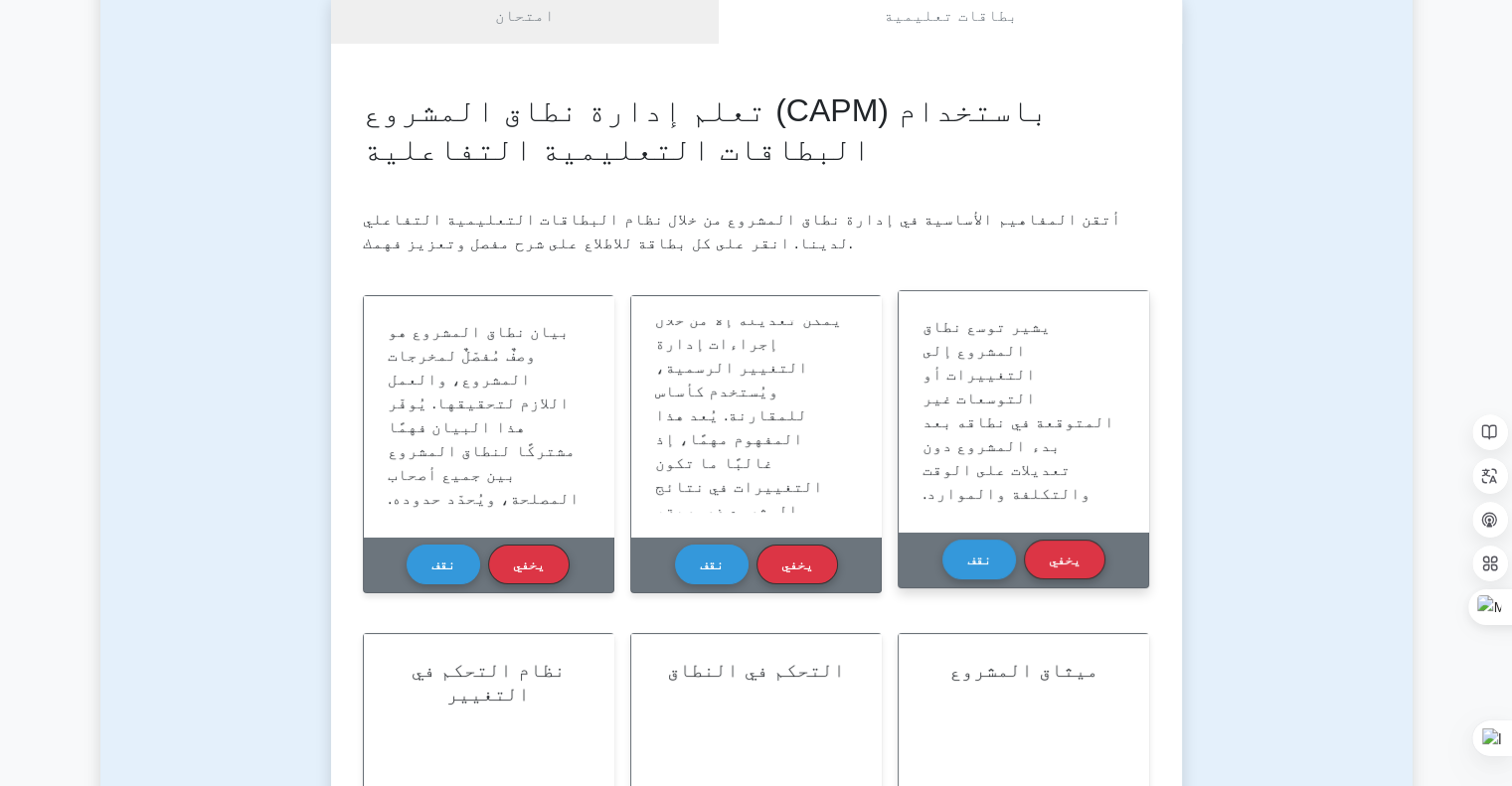 scroll, scrollTop: 199, scrollLeft: 0, axis: vertical 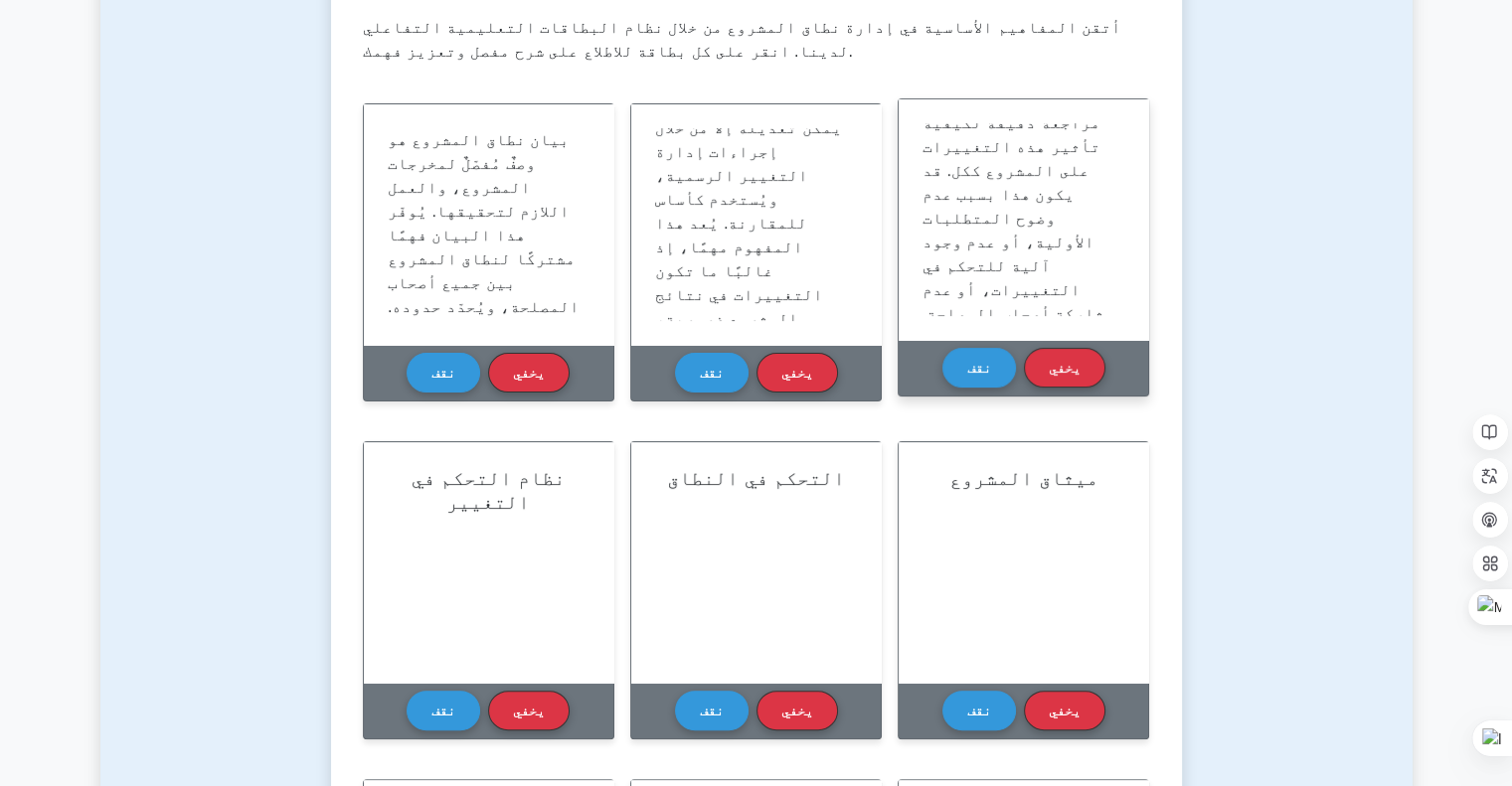 drag, startPoint x: 1007, startPoint y: 241, endPoint x: 952, endPoint y: 213, distance: 61.717096 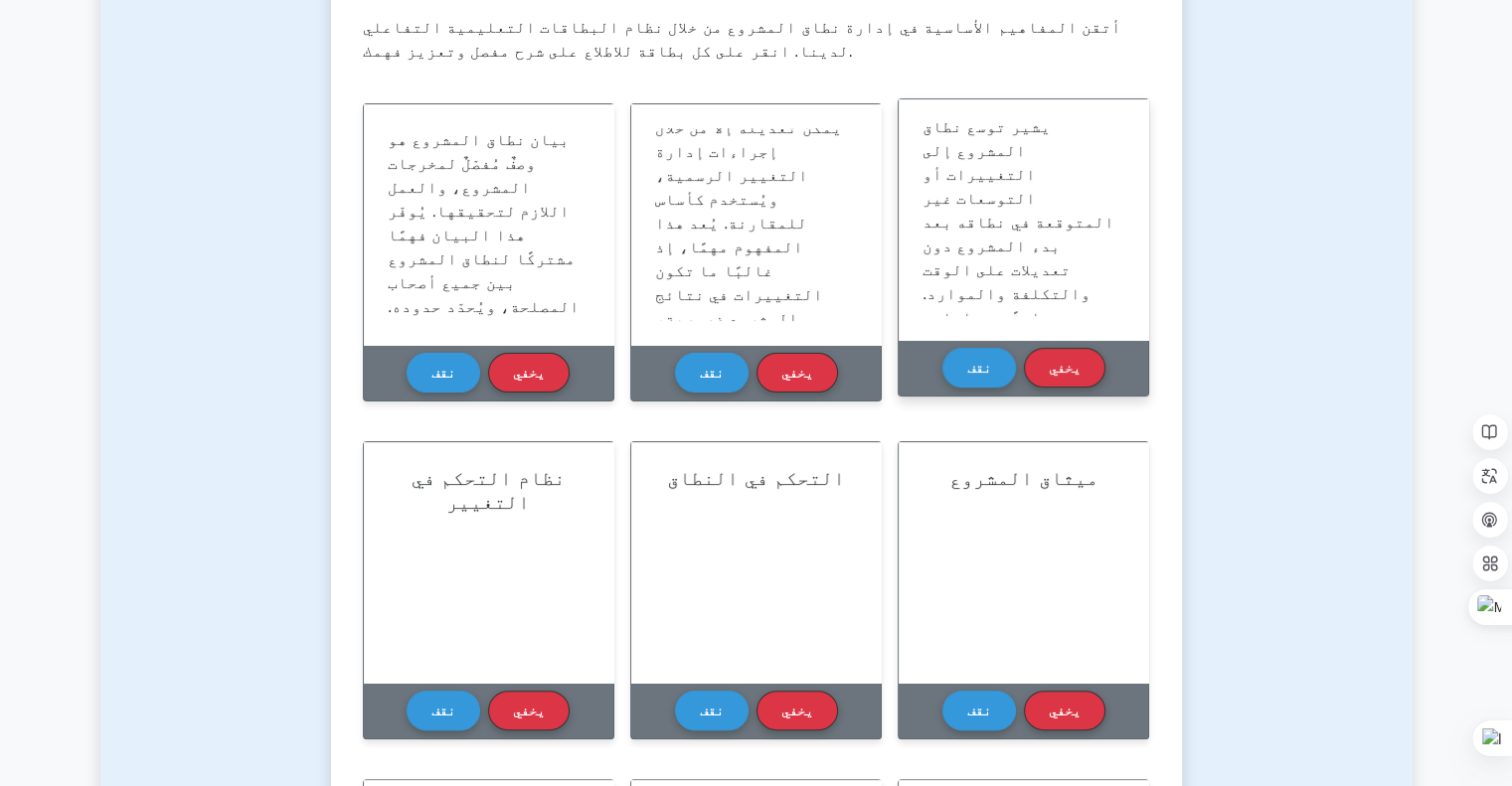 scroll, scrollTop: 0, scrollLeft: 0, axis: both 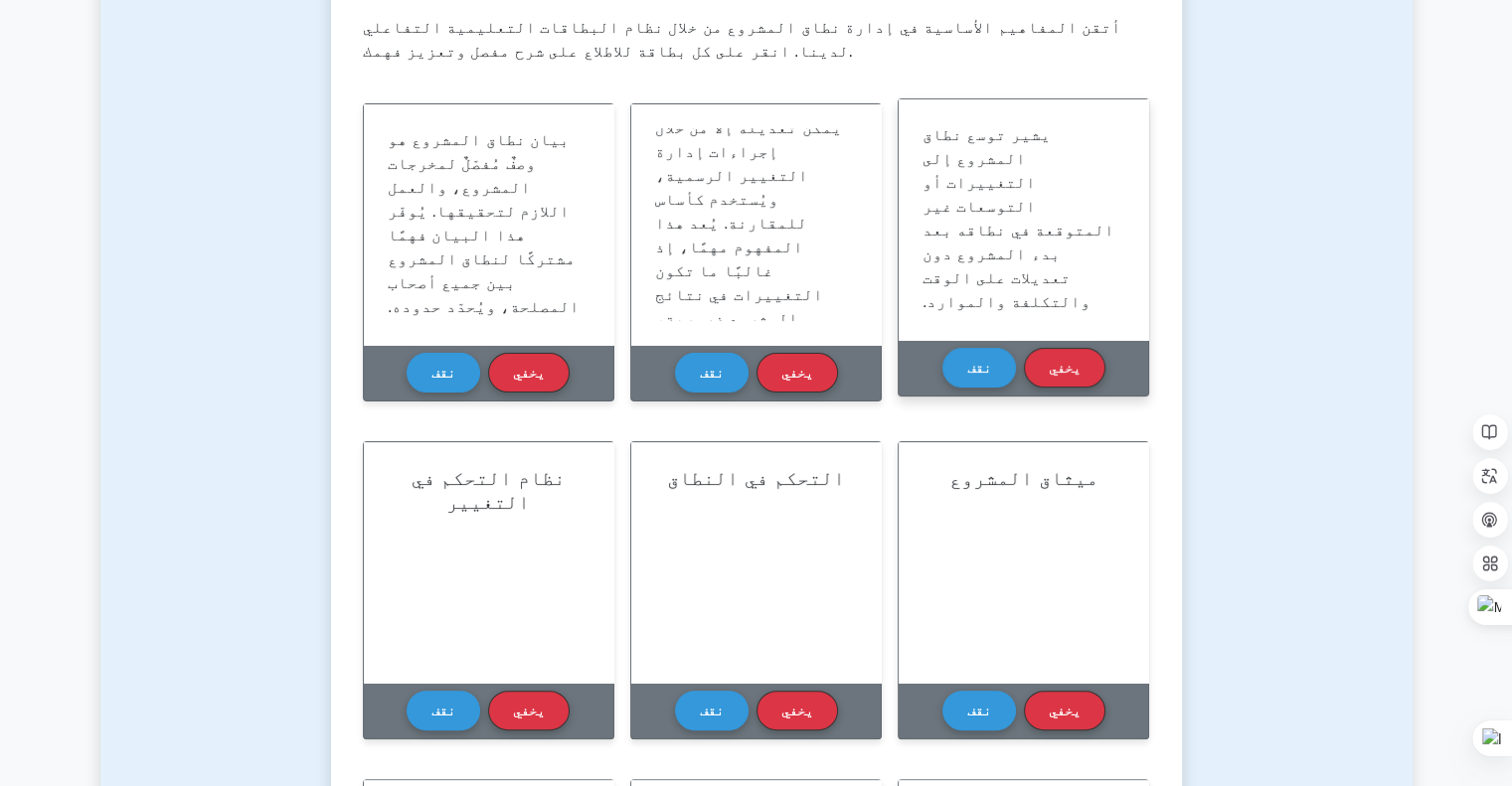 click on "يشير توسع نطاق المشروع إلى التغييرات أو التوسعات غير المتوقعة في نطاقه بعد بدء المشروع دون تعديلات على الوقت والتكلفة والموارد. ويحدث عادةً عند إضافة ميزات أو وظائف جديدة إلى المشروع دون مراقبة دقيقة أو مراجعة دقيقة لكيفية تأثير هذه التغييرات على المشروع ككل. قد يكون هذا بسبب عدم وضوح المتطلبات الأولية، أو عدم وجود آلية للتحكم في التغييرات، أو عدم مشاركة أصحاب المصلحة. وإذا لم تتم السيطرة عليه، فقد يؤدي إلى تجاوزات في الميزانية، وزيادة في التكاليف، بل وقد يُعرّض نجاح المشروع للخطر." at bounding box center (1018, 444) 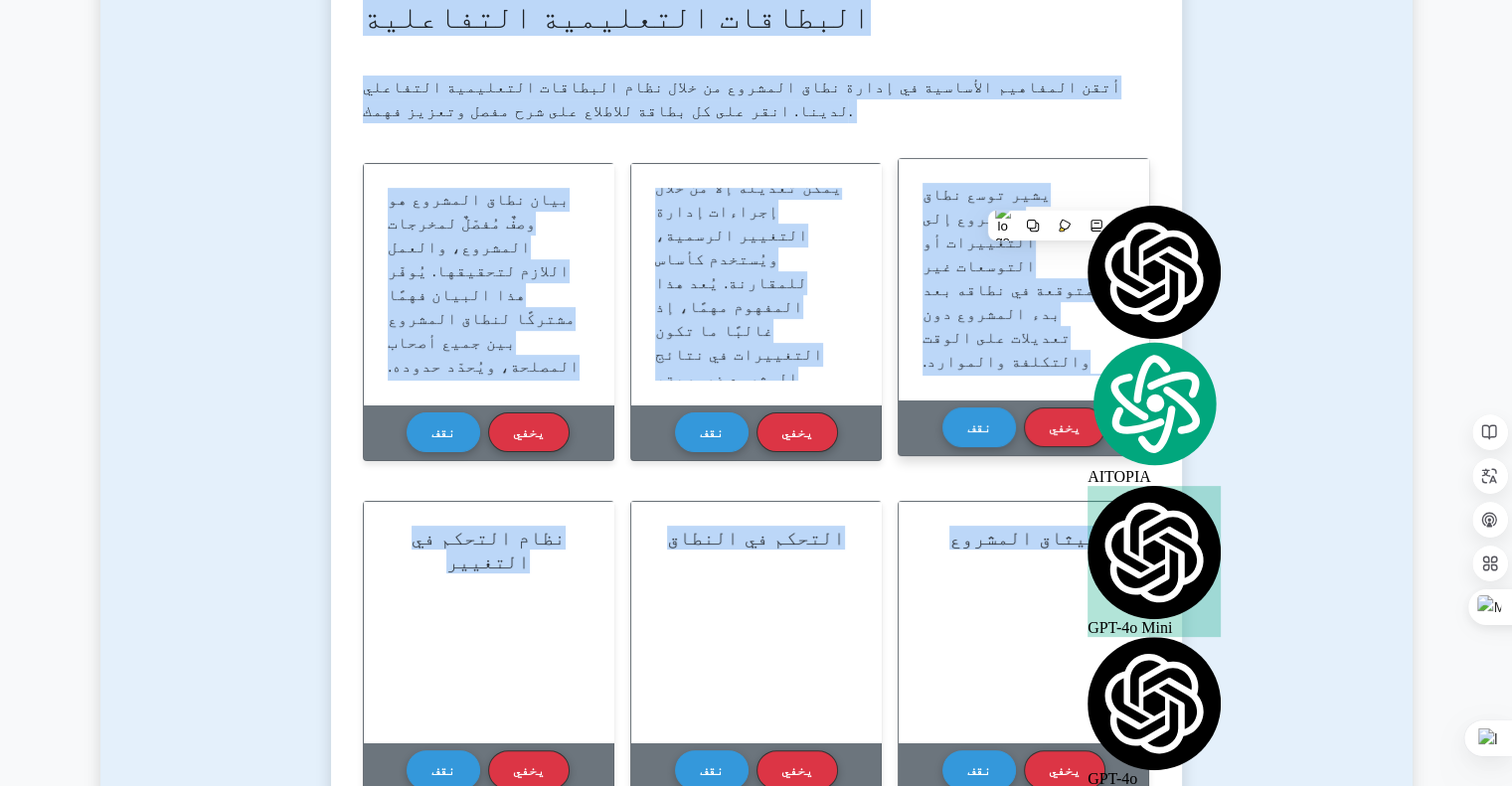 scroll, scrollTop: 397, scrollLeft: 0, axis: vertical 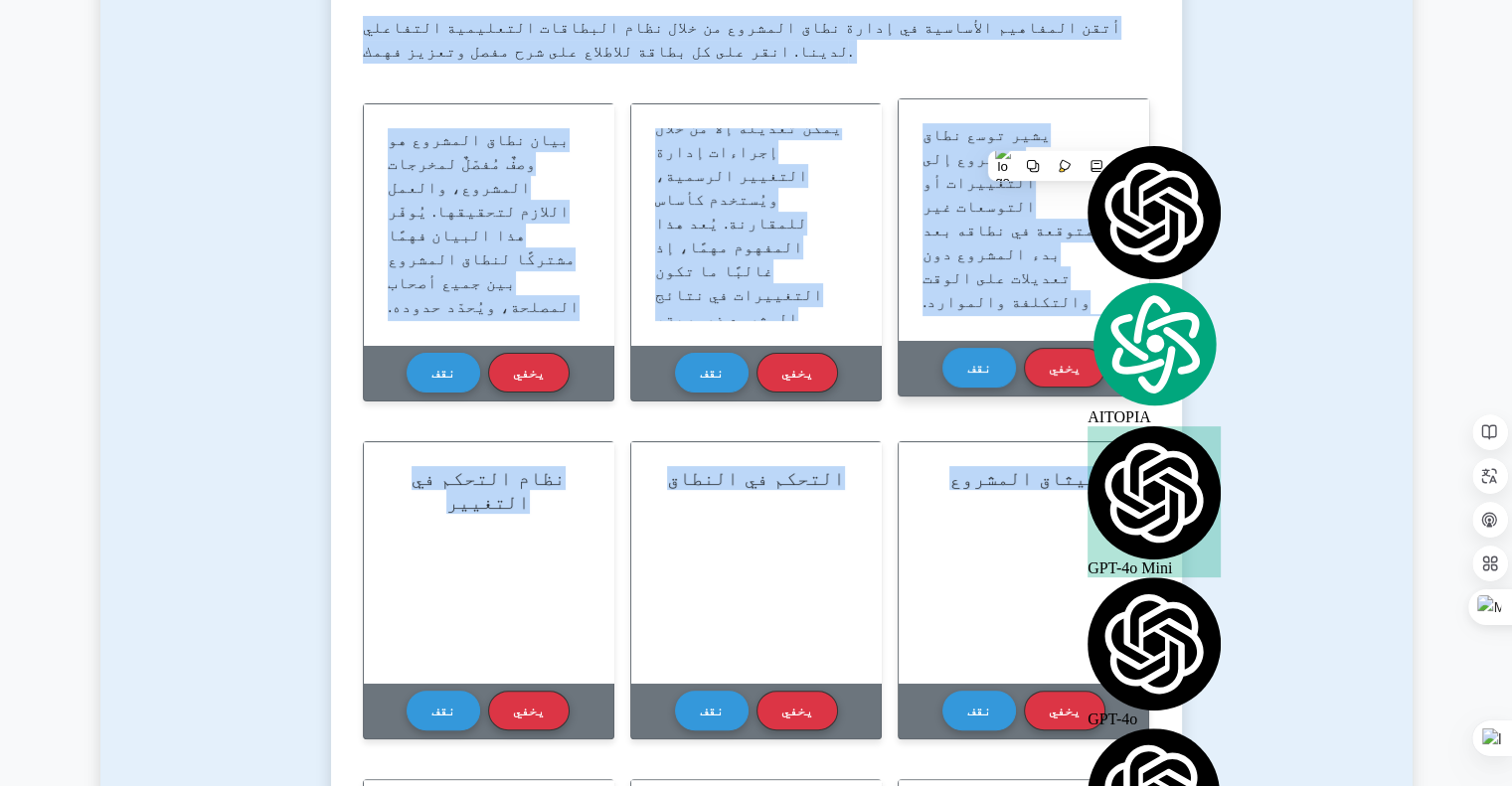 click on "يشير توسع نطاق المشروع إلى التغييرات أو التوسعات غير المتوقعة في نطاقه بعد بدء المشروع دون تعديلات على الوقت والتكلفة والموارد. ويحدث عادةً عند إضافة ميزات أو وظائف جديدة إلى المشروع دون مراقبة دقيقة أو مراجعة دقيقة لكيفية تأثير هذه التغييرات على المشروع ككل. قد يكون هذا بسبب عدم وضوح المتطلبات الأولية، أو عدم وجود آلية للتحكم في التغييرات، أو عدم مشاركة أصحاب المصلحة. وإذا لم تتم السيطرة عليه، فقد يؤدي إلى تجاوزات في الميزانية، وزيادة في التكاليف، بل وقد يُعرّض نجاح المشروع للخطر." at bounding box center [1018, 444] 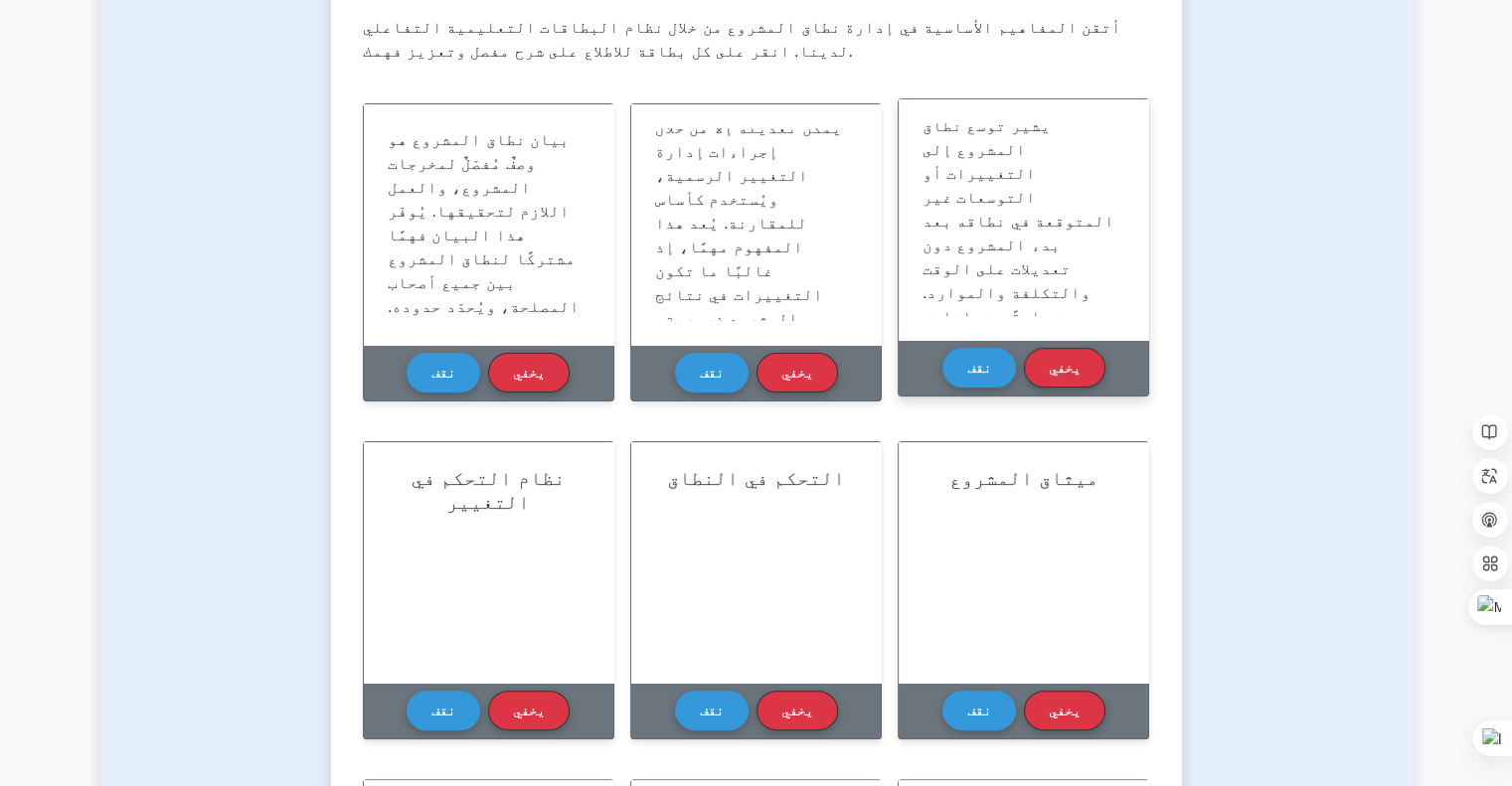 scroll, scrollTop: 0, scrollLeft: 0, axis: both 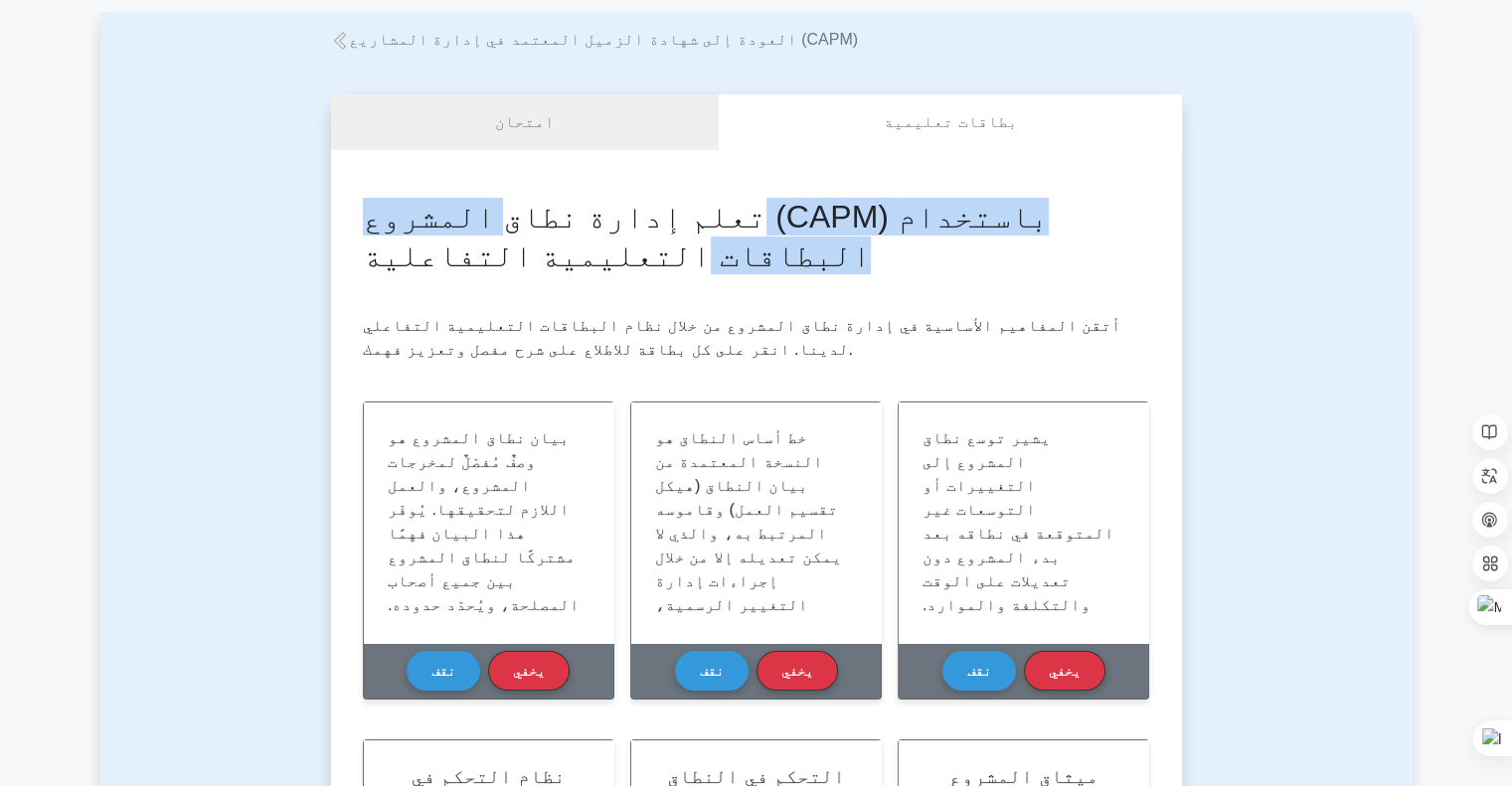 drag, startPoint x: 364, startPoint y: 261, endPoint x: 474, endPoint y: 231, distance: 114.01754 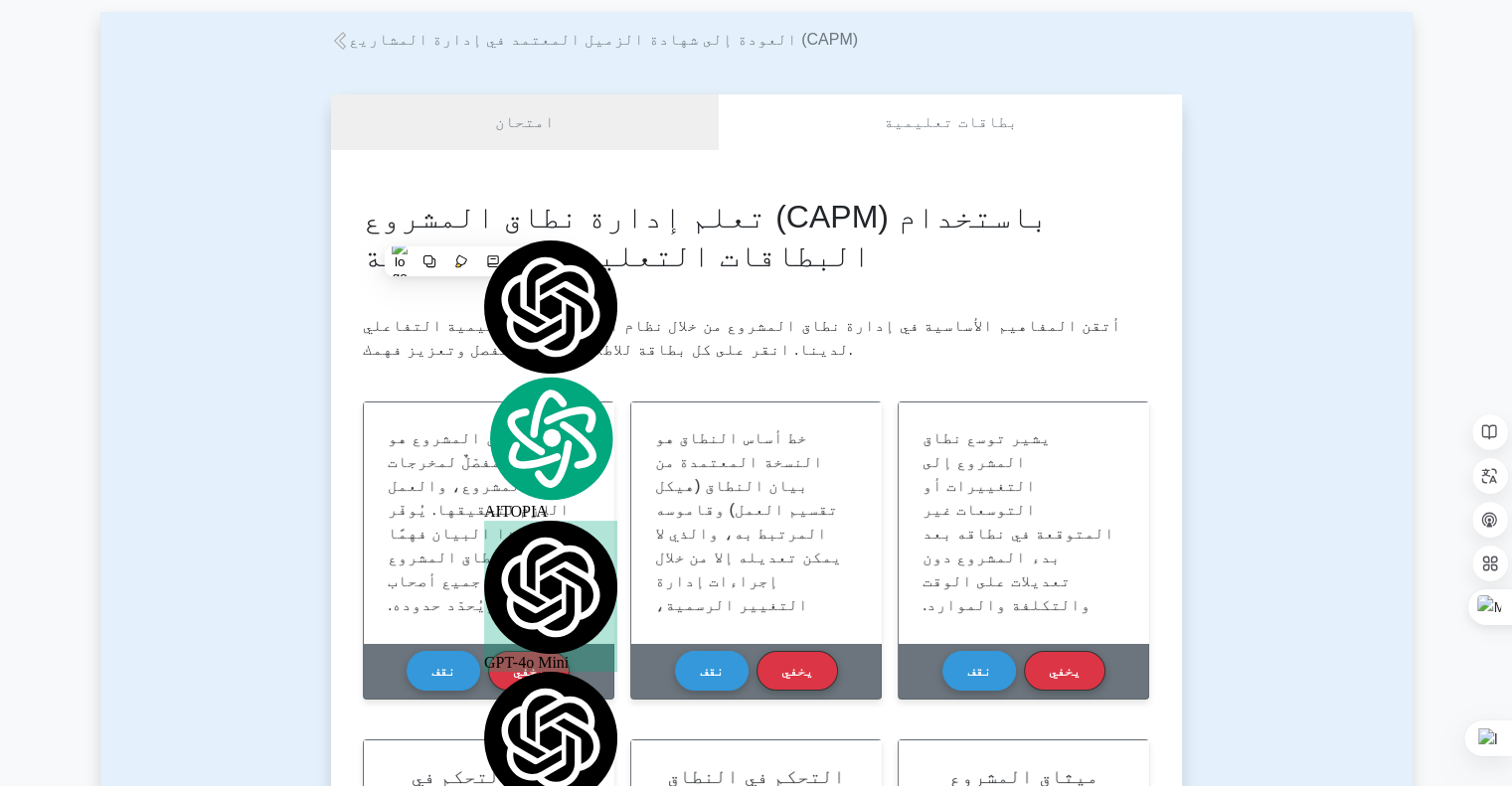 click on "تعلم إدارة نطاق المشروع (CAPM) باستخدام البطاقات التعليمية التفاعلية
أتقن المفاهيم الأساسية في إدارة نطاق المشروع من خلال نظام البطاقات التعليمية التفاعلي لدينا. انقر على كل بطاقة للاطلاع على شرح مفصل وتعزيز فهمك.
بيان نطاق المشروع
نقف" at bounding box center [756, 967] 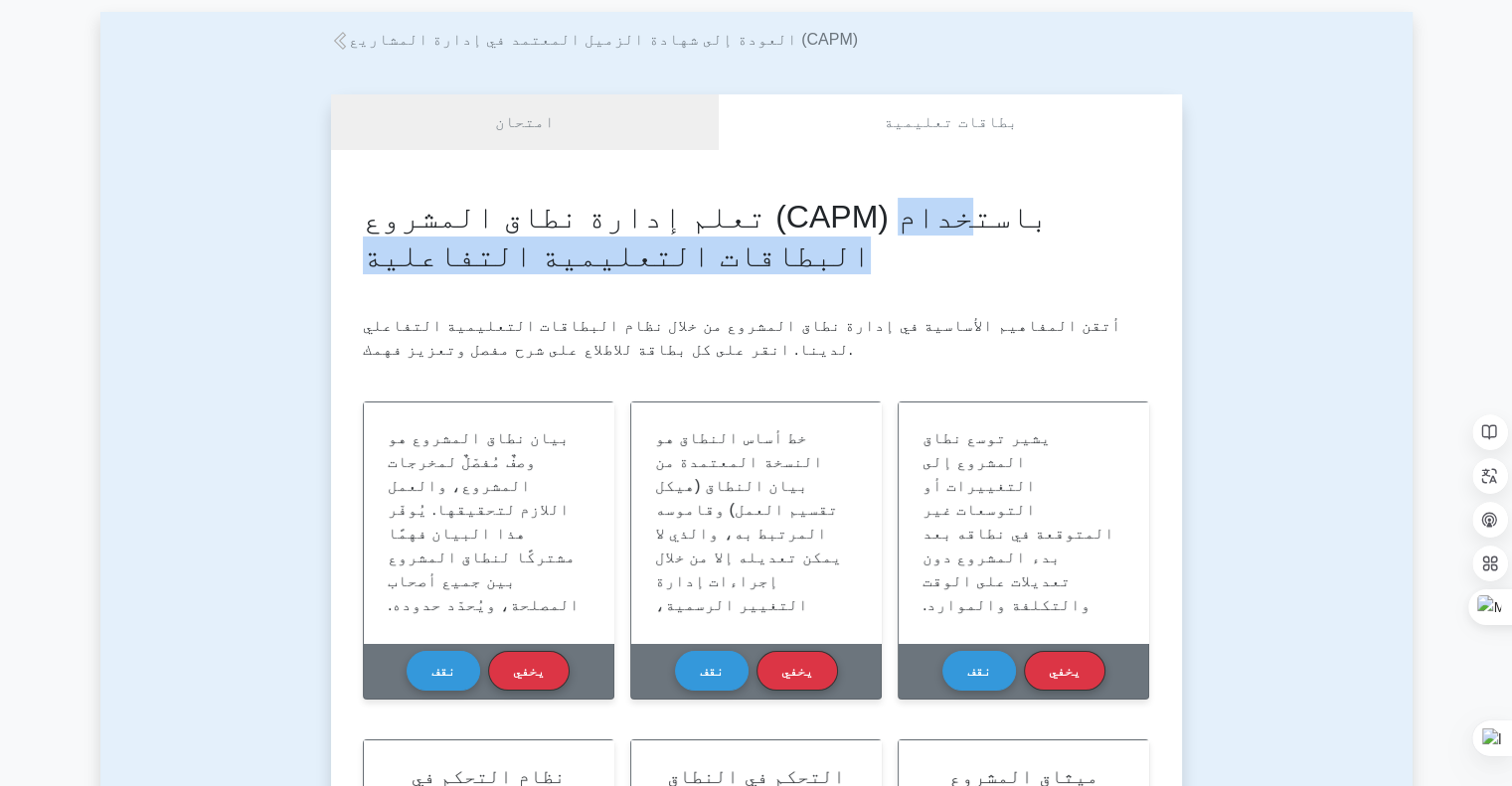 drag, startPoint x: 577, startPoint y: 260, endPoint x: 911, endPoint y: 227, distance: 335.62628 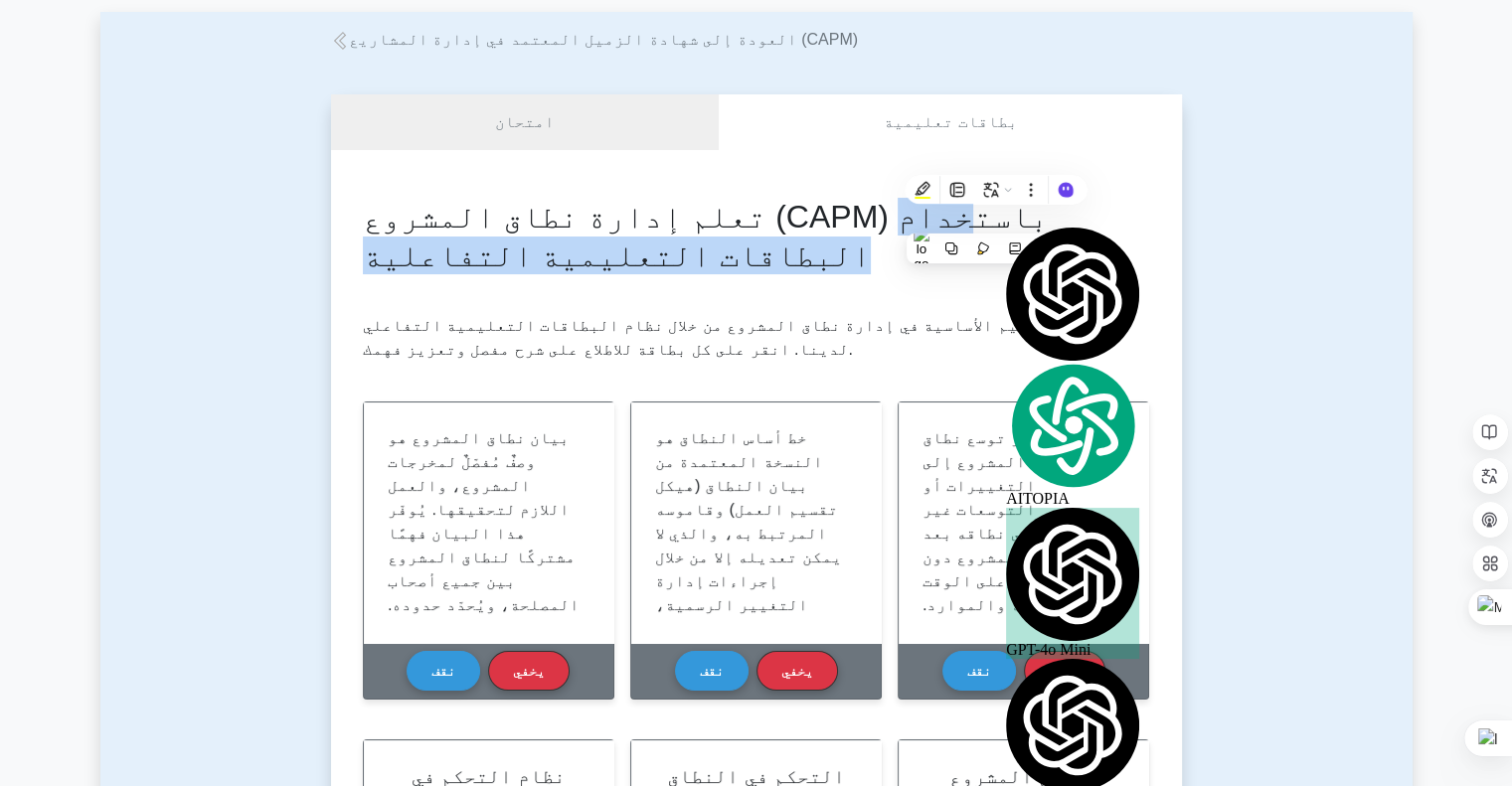 click on "تعلم إدارة نطاق المشروع (CAPM) باستخدام البطاقات التعليمية التفاعلية
أتقن المفاهيم الأساسية في إدارة نطاق المشروع من خلال نظام البطاقات التعليمية التفاعلي لدينا. انقر على كل بطاقة للاطلاع على شرح مفصل وتعزيز فهمك.
بيان نطاق المشروع
نقف يخفي نقف" at bounding box center (756, 967) 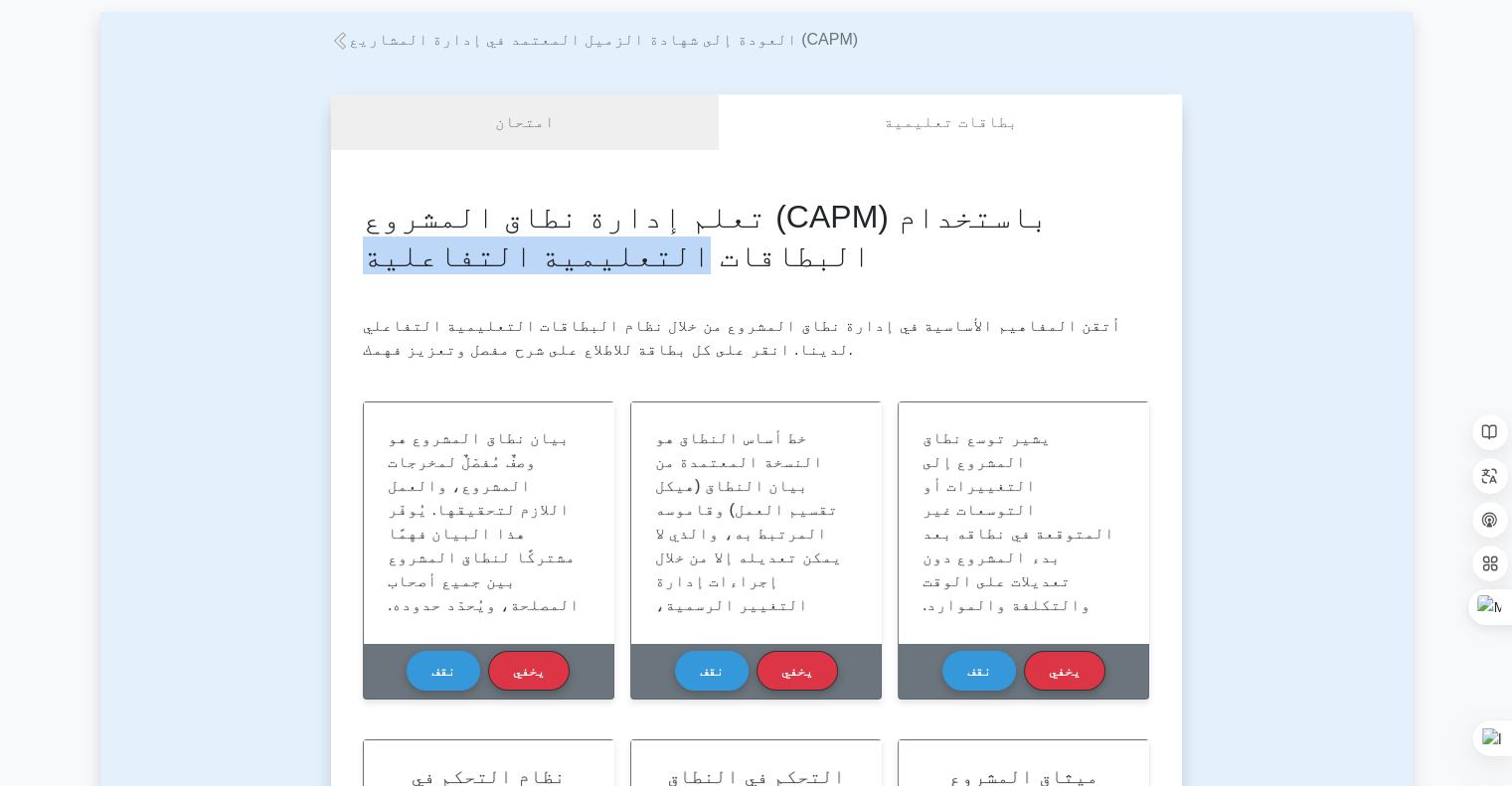 drag, startPoint x: 362, startPoint y: 255, endPoint x: 872, endPoint y: 248, distance: 510.048 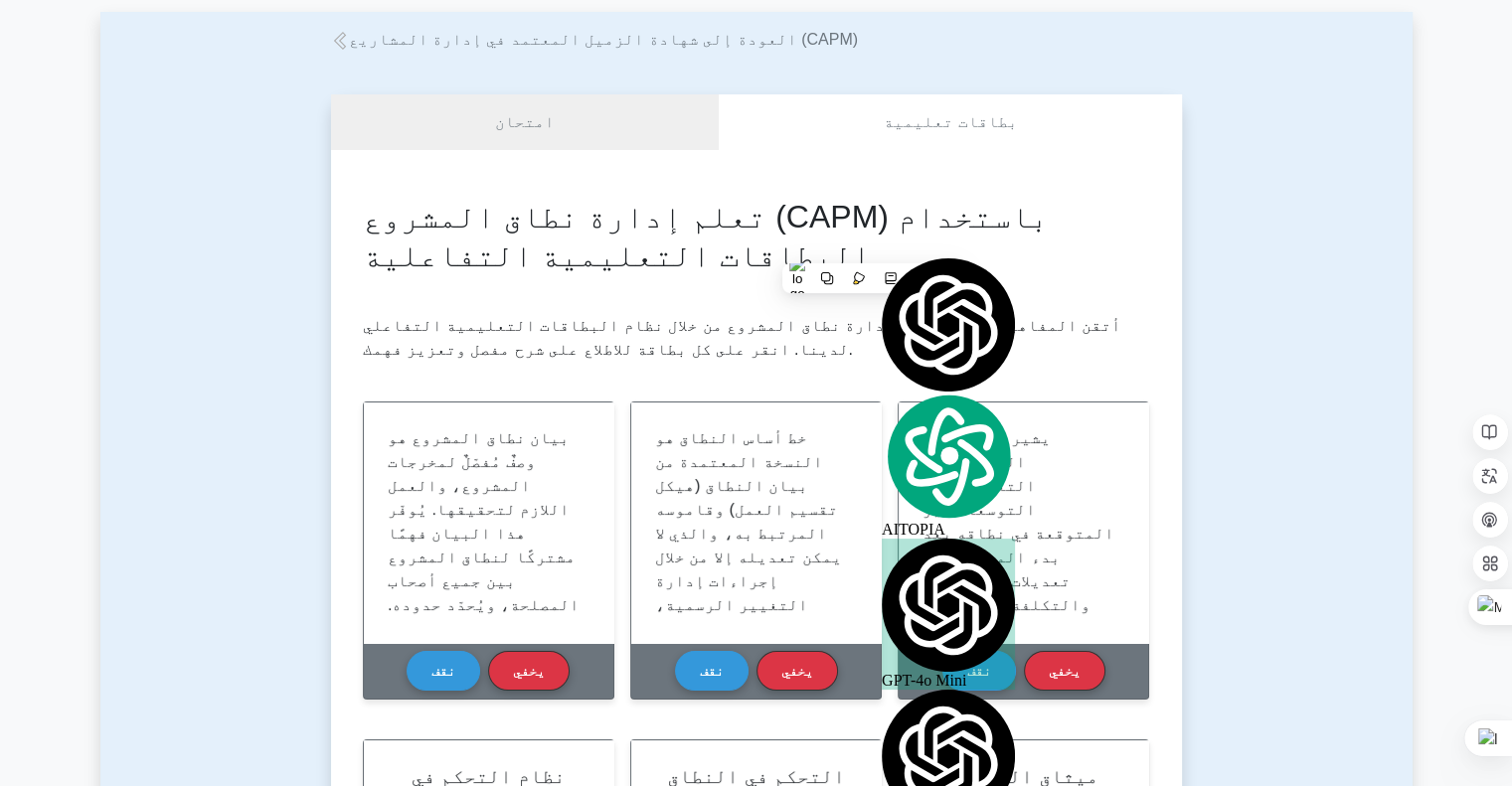 click on "تعلم إدارة نطاق المشروع (CAPM) باستخدام البطاقات التعليمية التفاعلية" at bounding box center (756, 236) 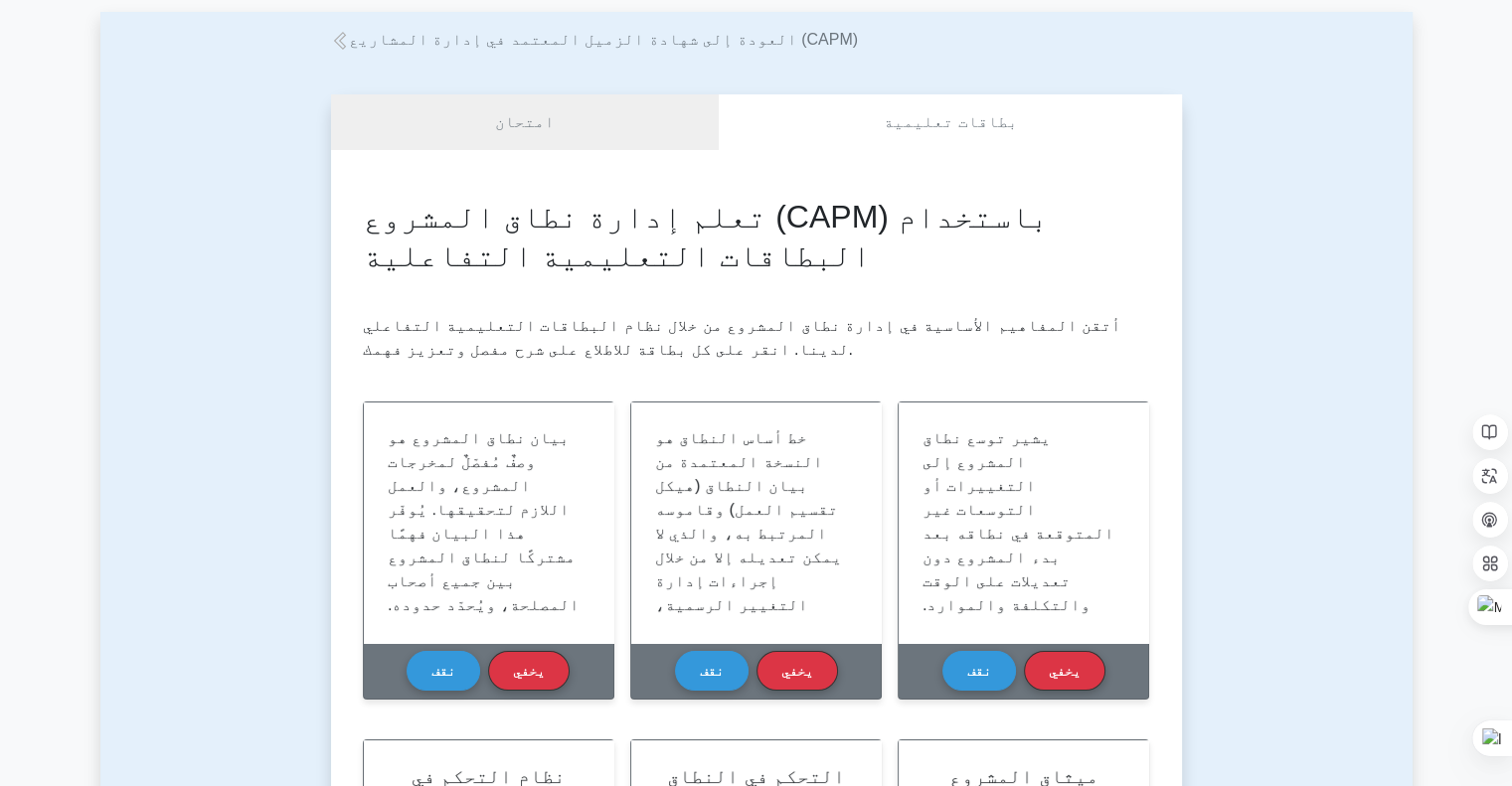 click on "تعلم إدارة نطاق المشروع (CAPM) باستخدام البطاقات التعليمية التفاعلية" at bounding box center [706, 236] 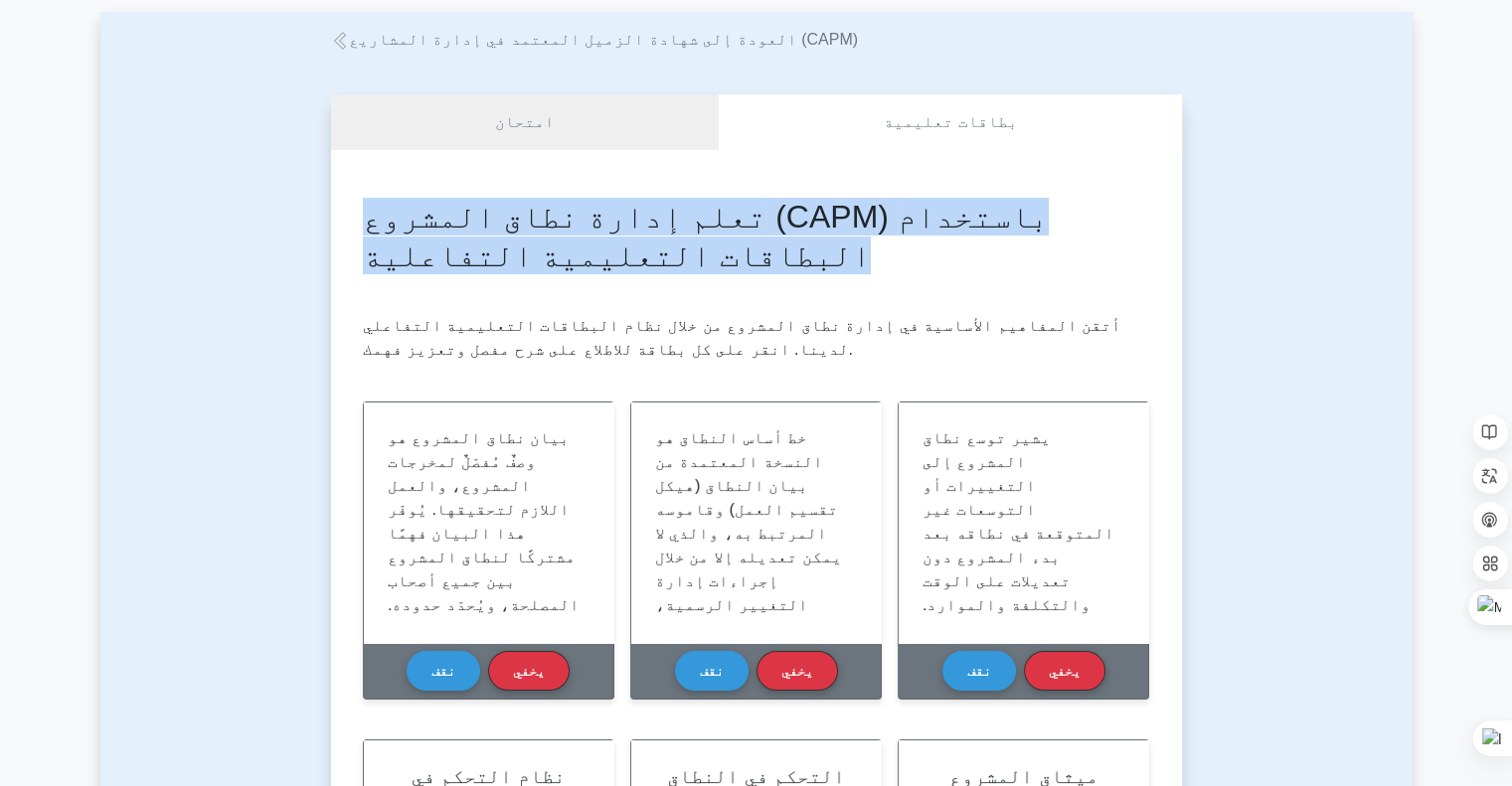 drag, startPoint x: 370, startPoint y: 219, endPoint x: 656, endPoint y: 269, distance: 290.33773 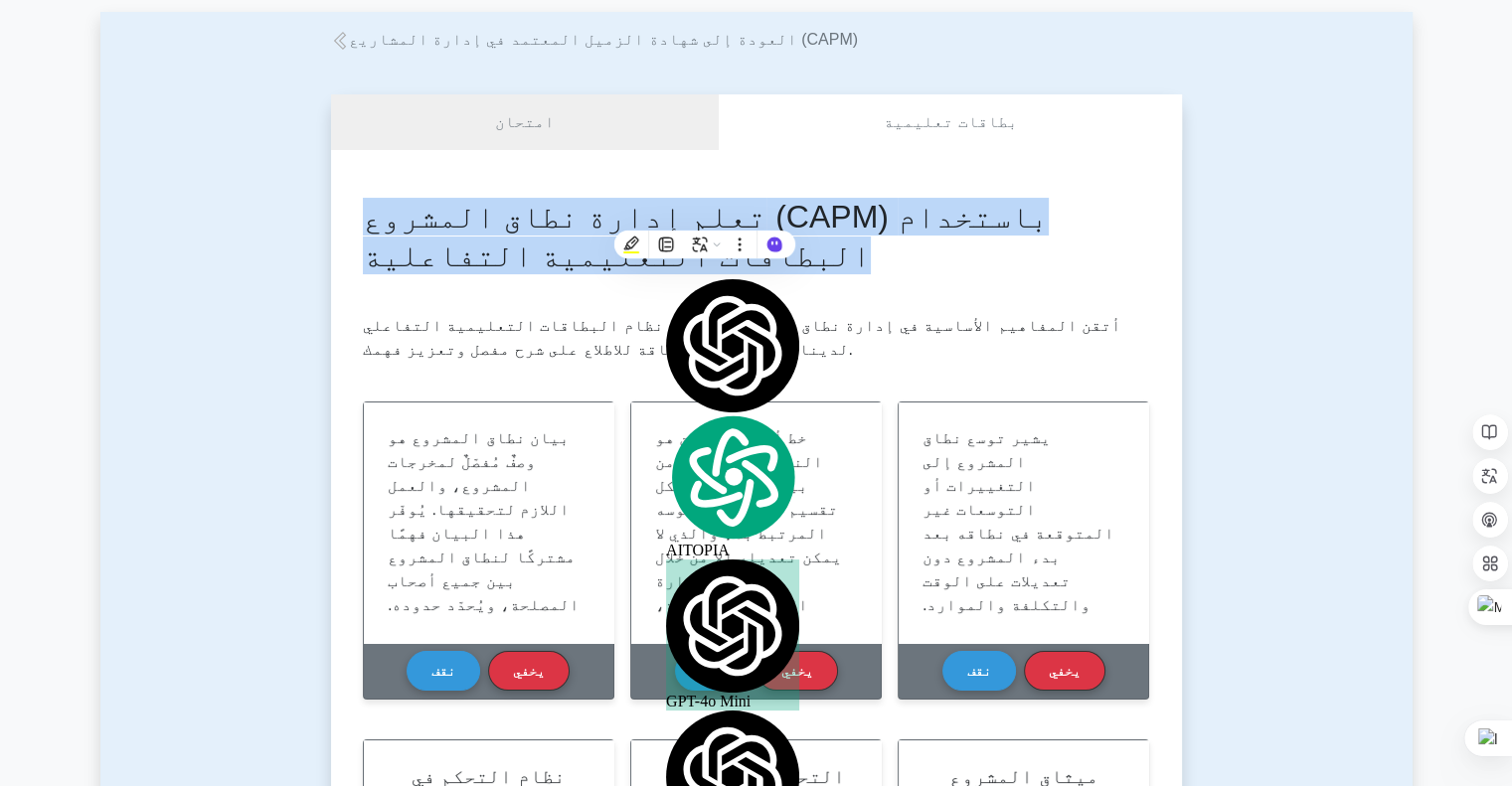 copy on "تعلم إدارة نطاق المشروع (CAPM) باستخدام البطاقات التعليمية التفاعلية" 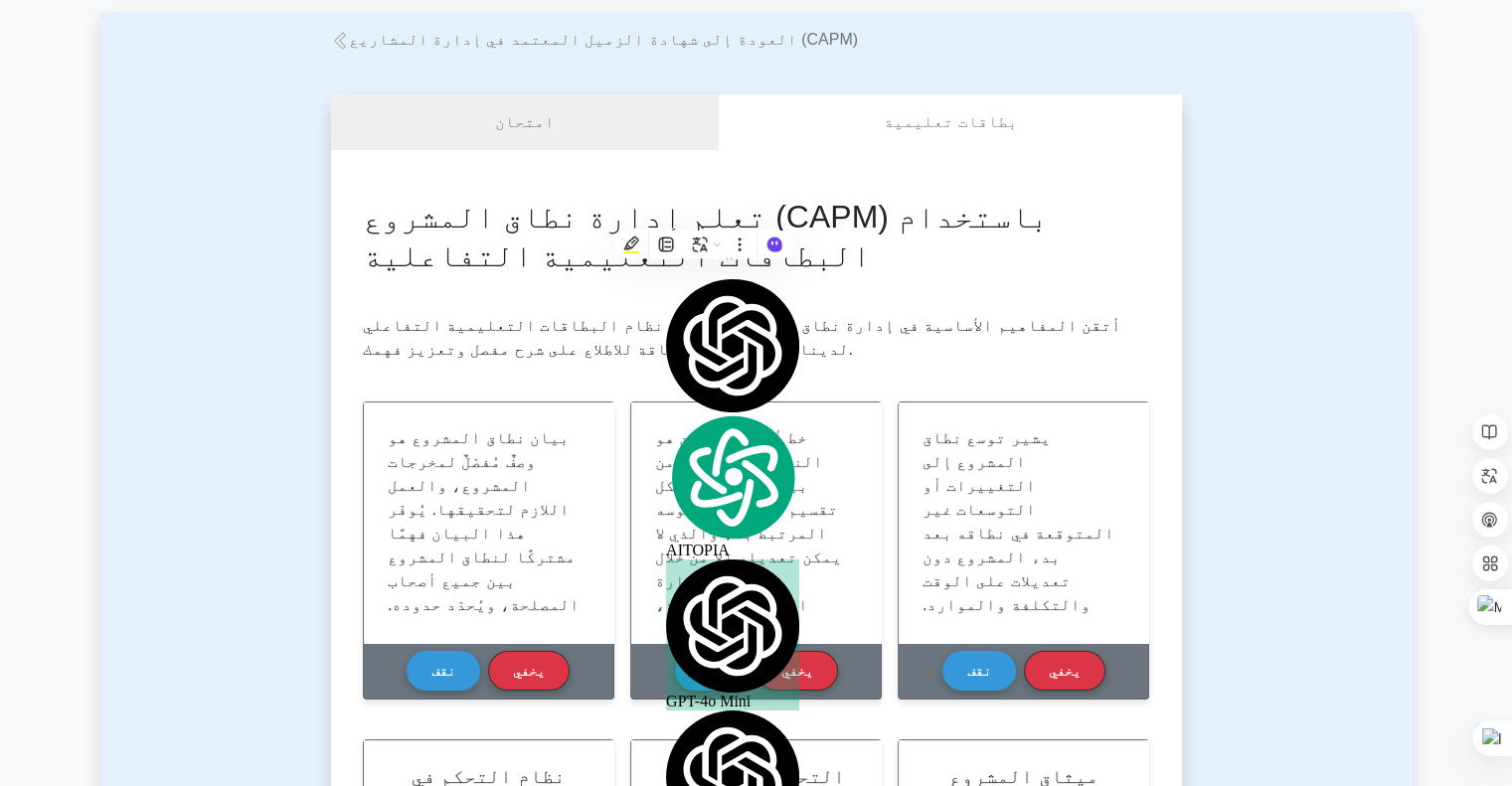 click on "أتقن المفاهيم الأساسية في إدارة نطاق المشروع من خلال نظام البطاقات التعليمية التفاعلي لدينا. انقر على كل بطاقة للاطلاع على شرح مفصل وتعزيز فهمك." at bounding box center (756, 338) 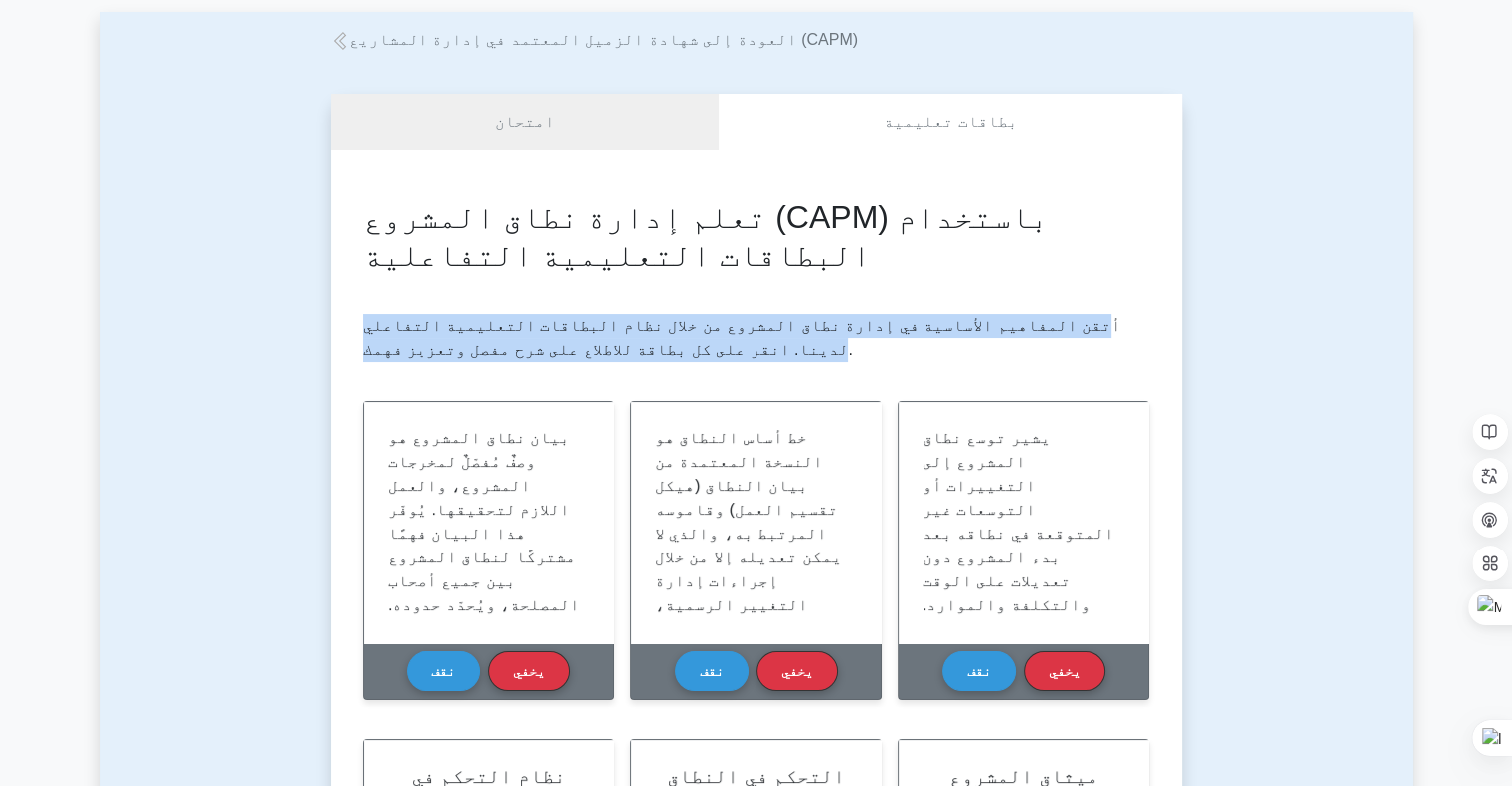 drag, startPoint x: 611, startPoint y: 353, endPoint x: 1102, endPoint y: 321, distance: 492.04166 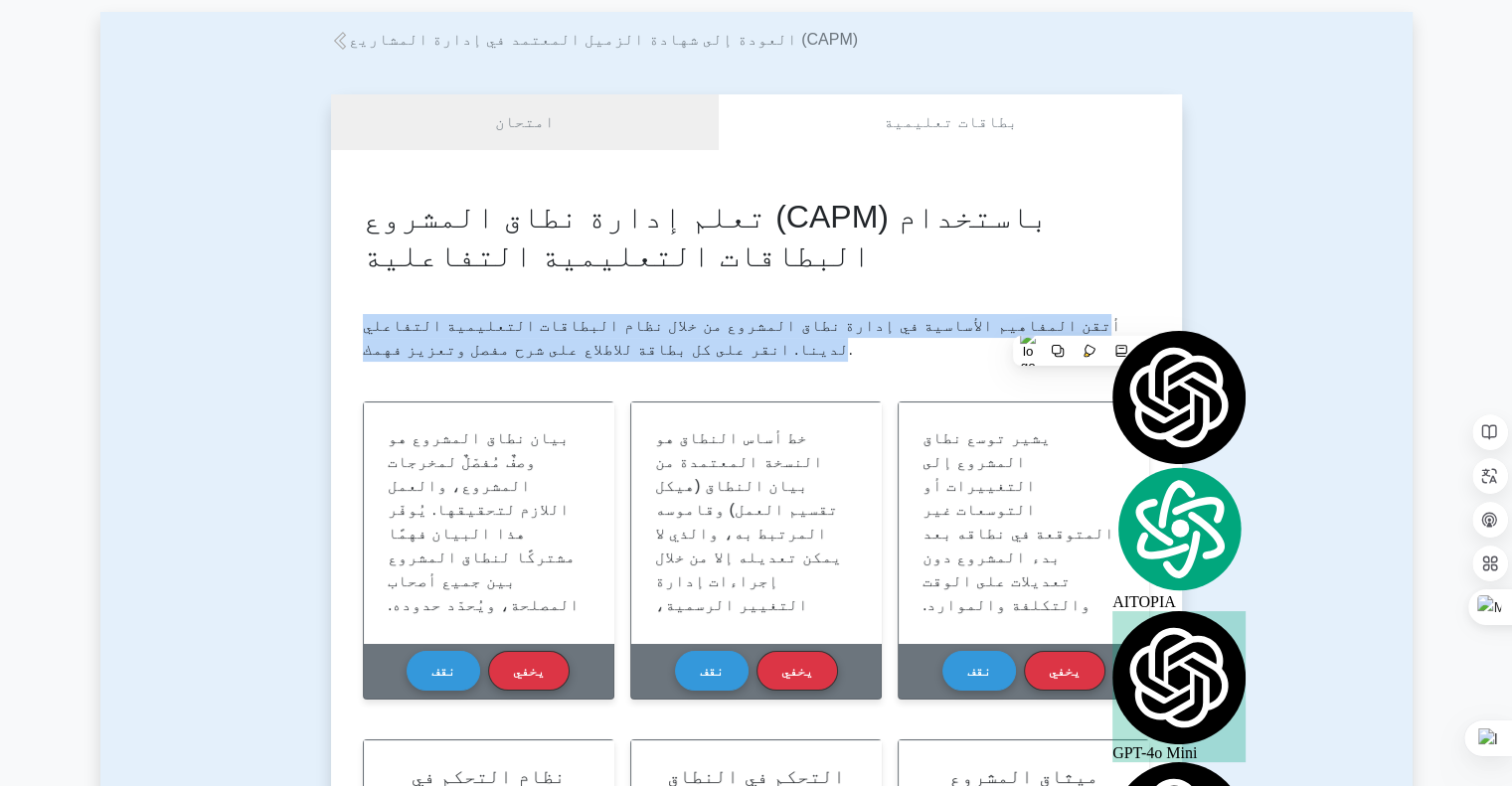 click on "أتقن المفاهيم الأساسية في إدارة نطاق المشروع من خلال نظام البطاقات التعليمية التفاعلي لدينا. انقر على كل بطاقة للاطلاع على شرح مفصل وتعزيز فهمك." at bounding box center (742, 337) 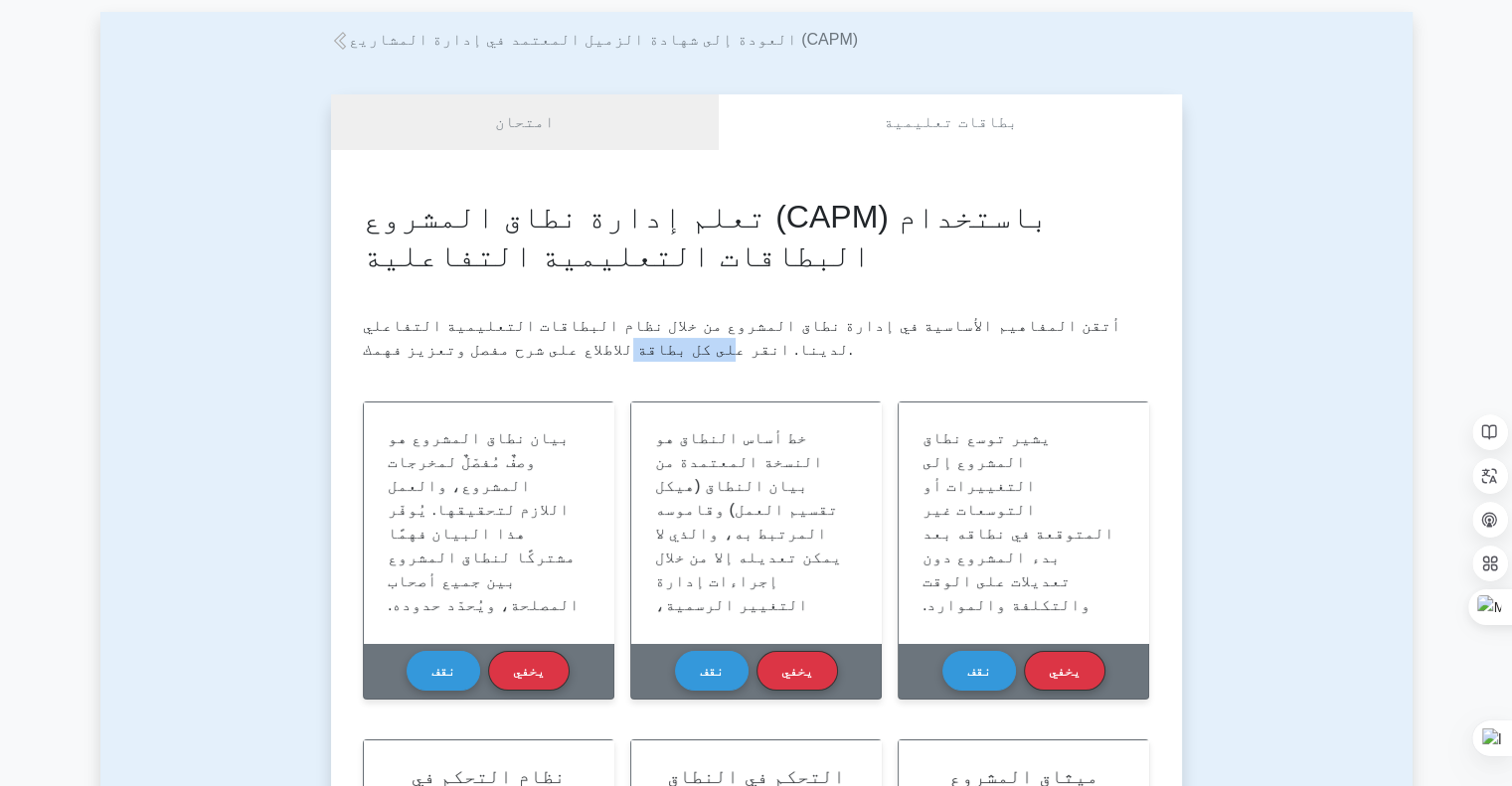 drag, startPoint x: 358, startPoint y: 352, endPoint x: 449, endPoint y: 330, distance: 93.62158 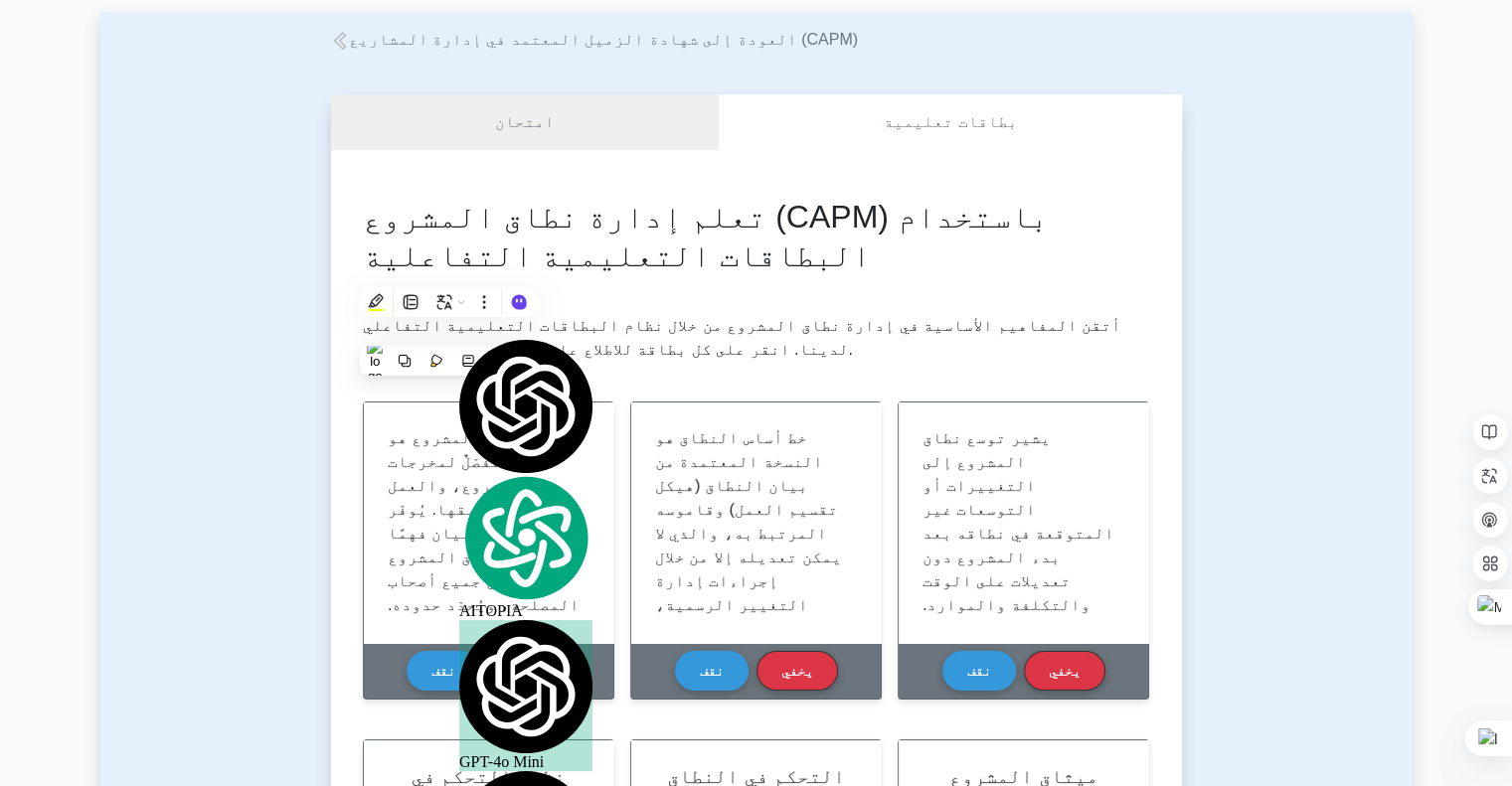 click on "أتقن المفاهيم الأساسية في إدارة نطاق المشروع من خلال نظام البطاقات التعليمية التفاعلي لدينا. انقر على كل بطاقة للاطلاع على شرح مفصل وتعزيز فهمك." at bounding box center (742, 337) 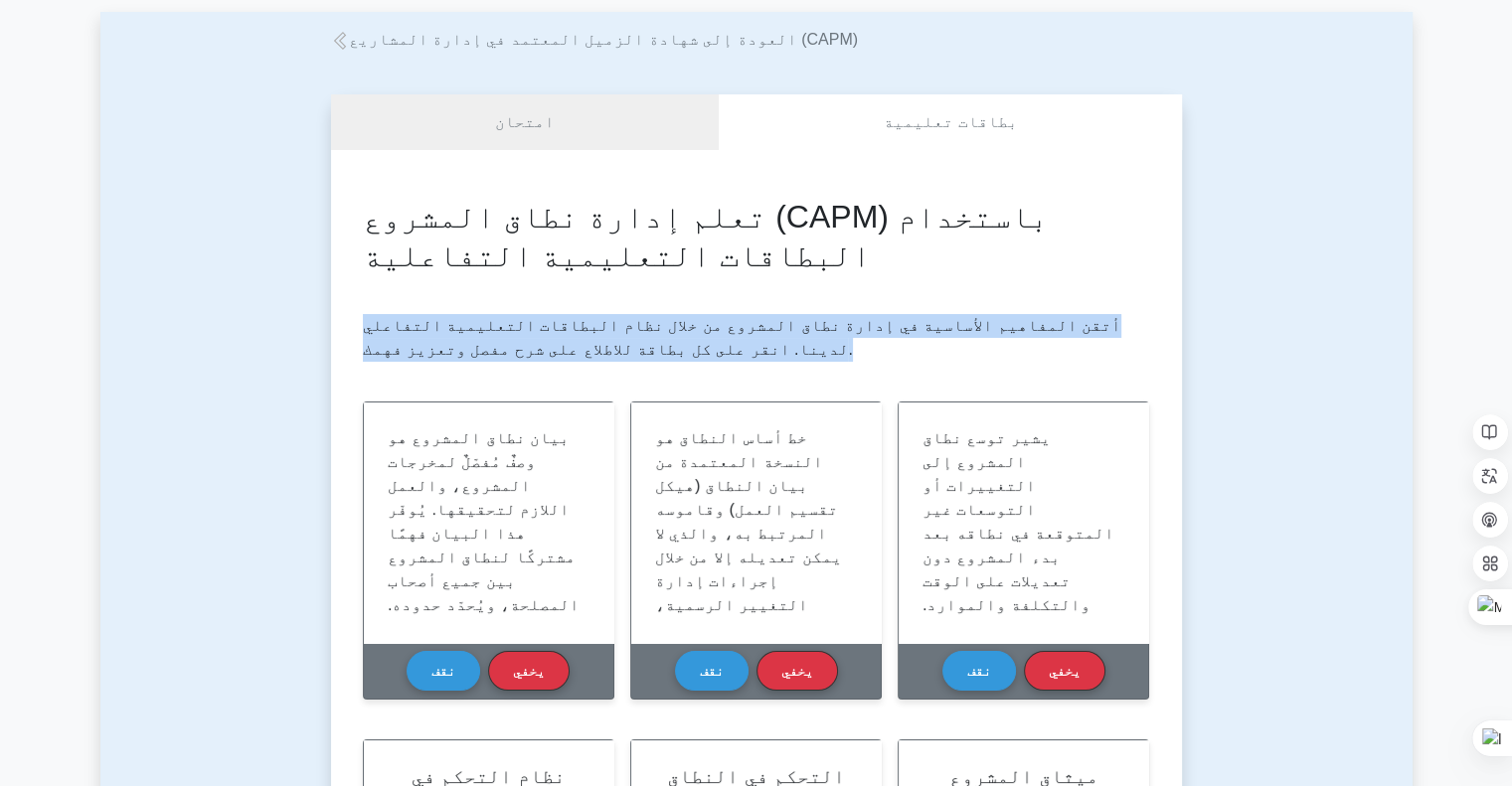 drag, startPoint x: 361, startPoint y: 328, endPoint x: 631, endPoint y: 353, distance: 271.15494 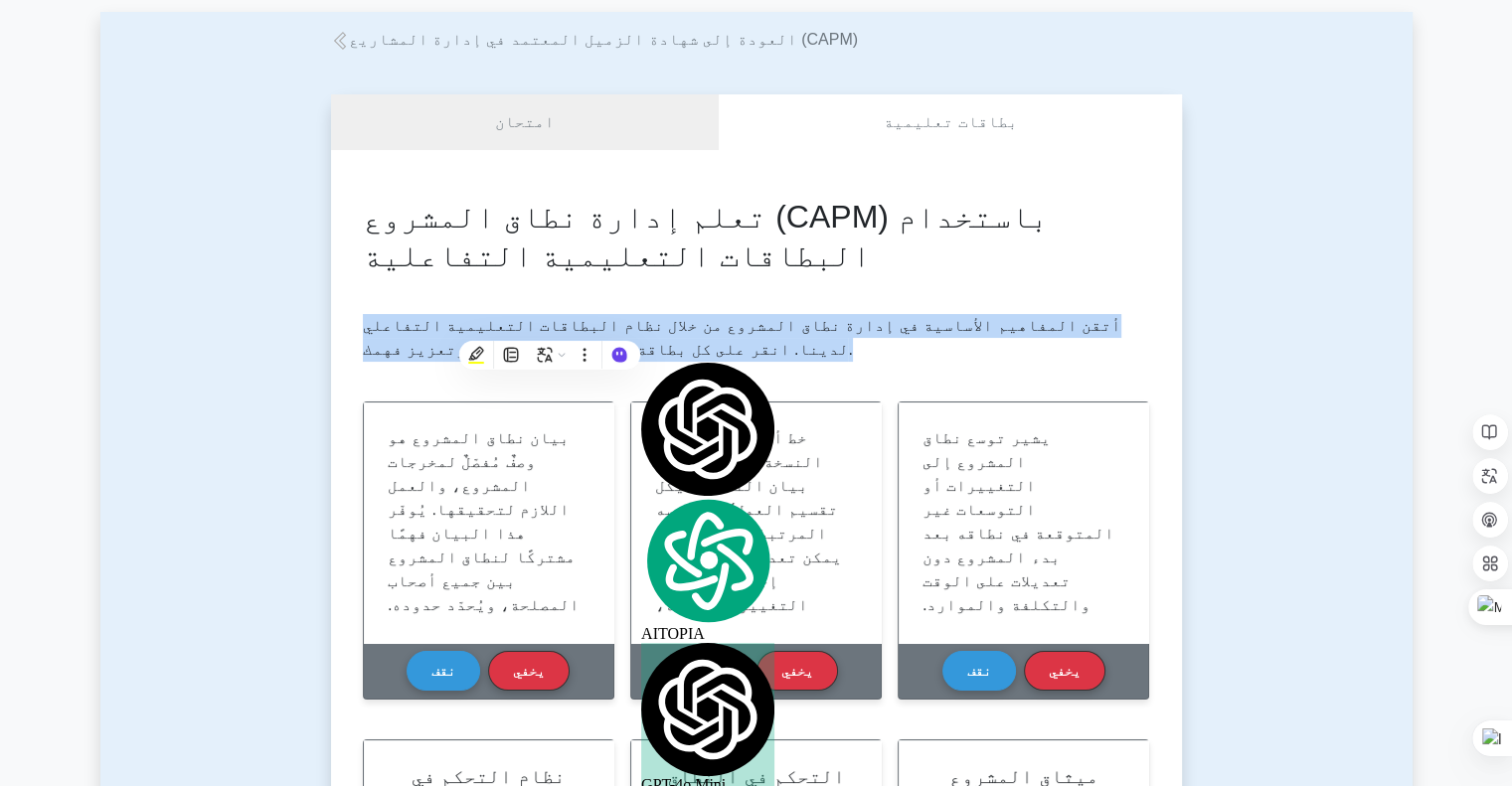 copy on "أتقن المفاهيم الأساسية في إدارة نطاق المشروع من خلال نظام البطاقات التعليمية التفاعلي لدينا. انقر على كل بطاقة للاطلاع على شرح مفصل وتعزيز فهمك." 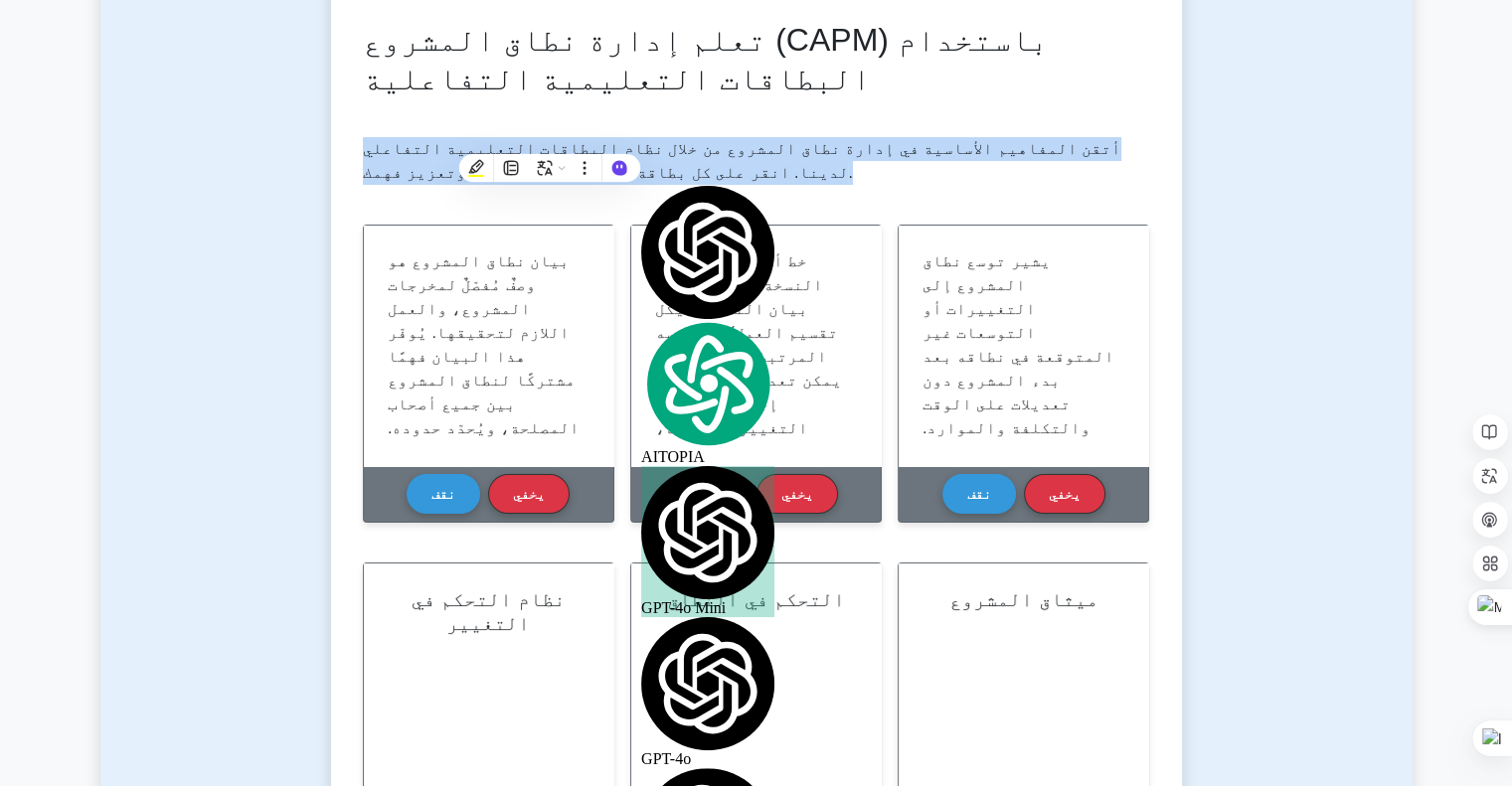 scroll, scrollTop: 298, scrollLeft: 0, axis: vertical 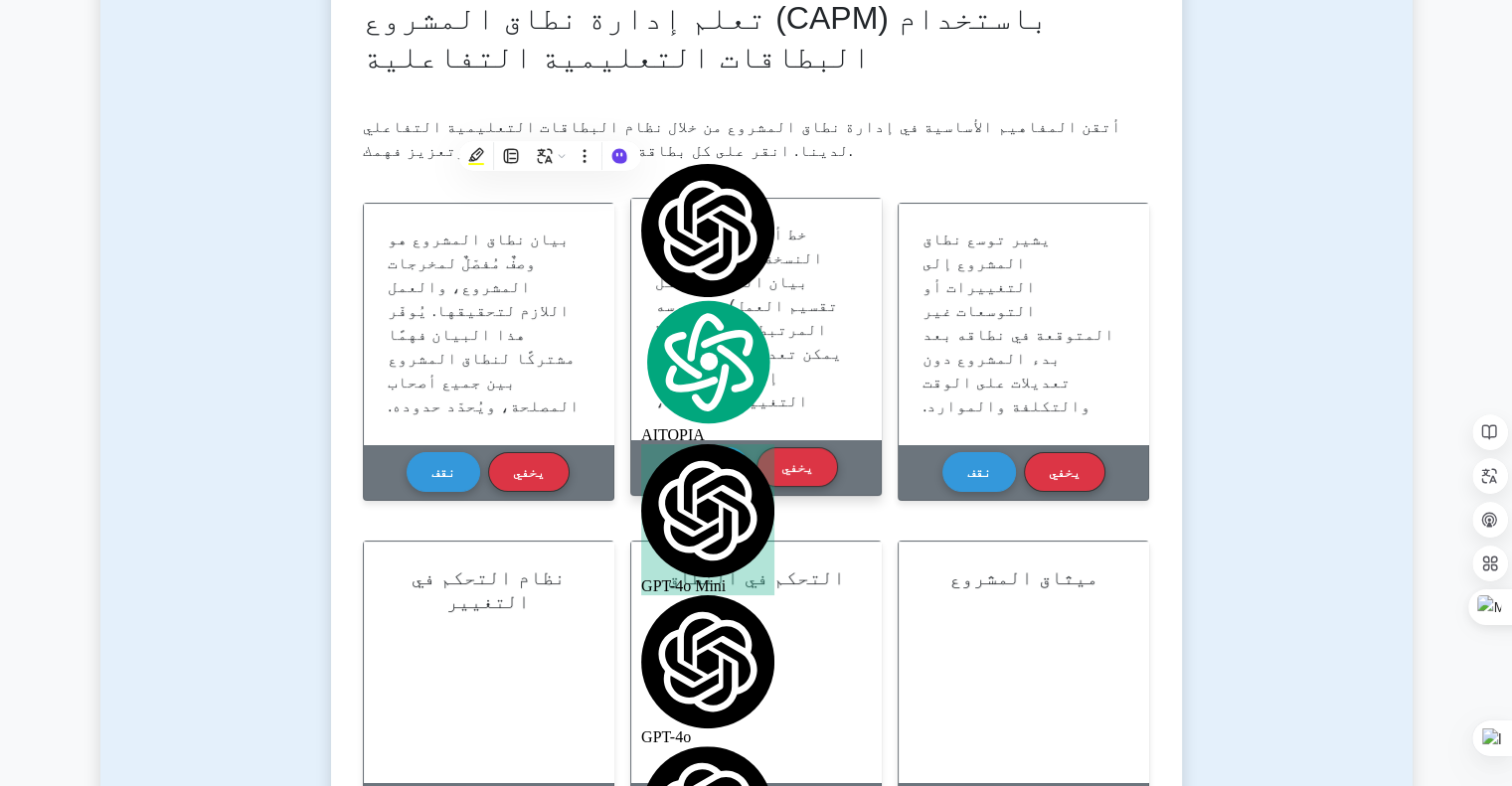 click on "خط أساس النطاق هو النسخة المعتمدة من بيان النطاق (هيكل تقسيم العمل) وقاموسه المرتبط به، والذي لا يمكن تعديله إلا من خلال إجراءات إدارة التغيير الرسمية، ويُستخدم كأساس للمقارنة. يُعد هذا المفهوم مهمًا، إذ غالبًا ما تكون التغييرات في نتائج المشروع ضرورية، ويوفر خط أساس النطاق نطاقًا لفهم التغييرات وآثارها وما يتطلبه تنفيذها." at bounding box center (756, 319) 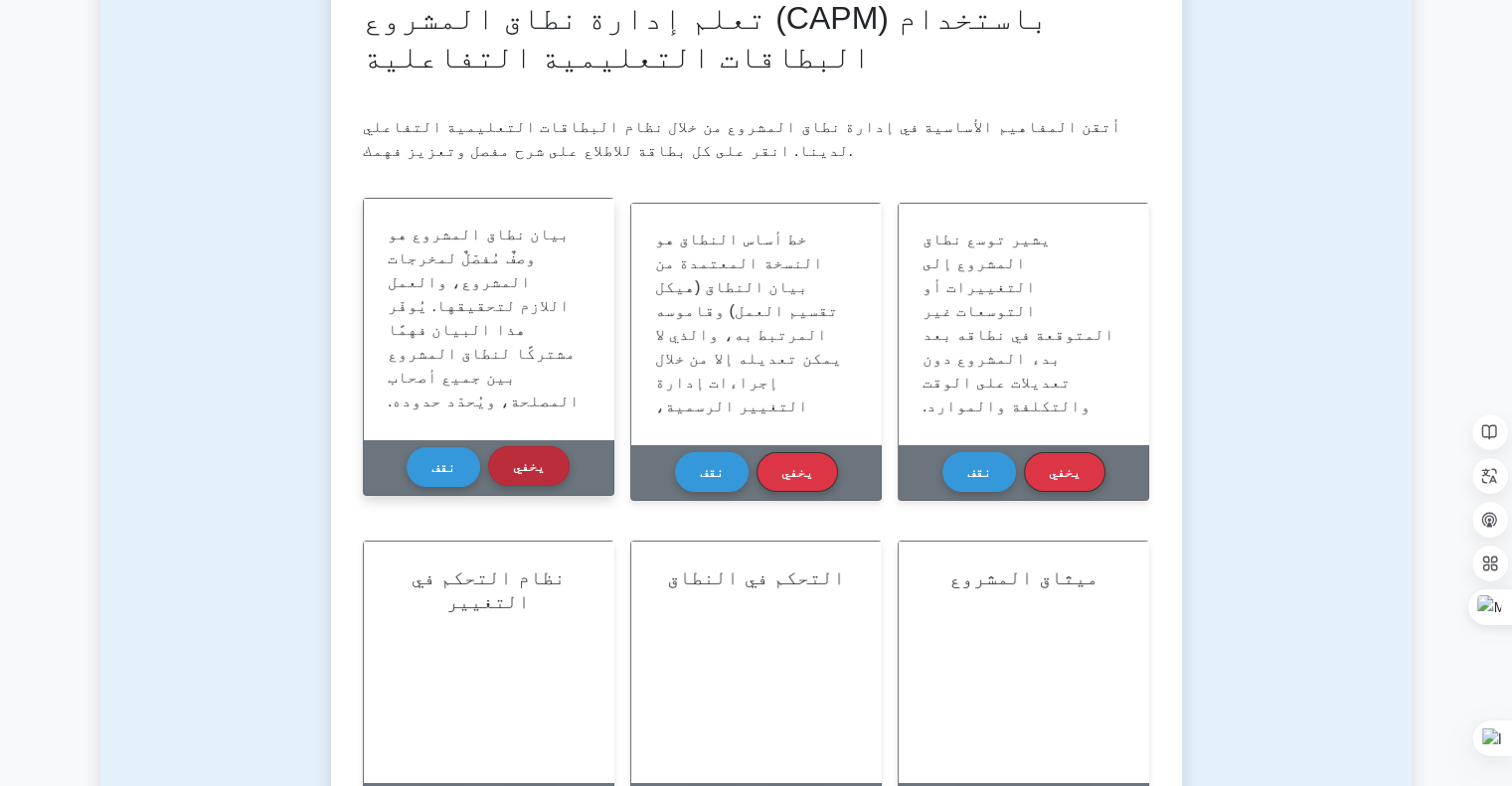 click on "يخفي" at bounding box center [529, 466] 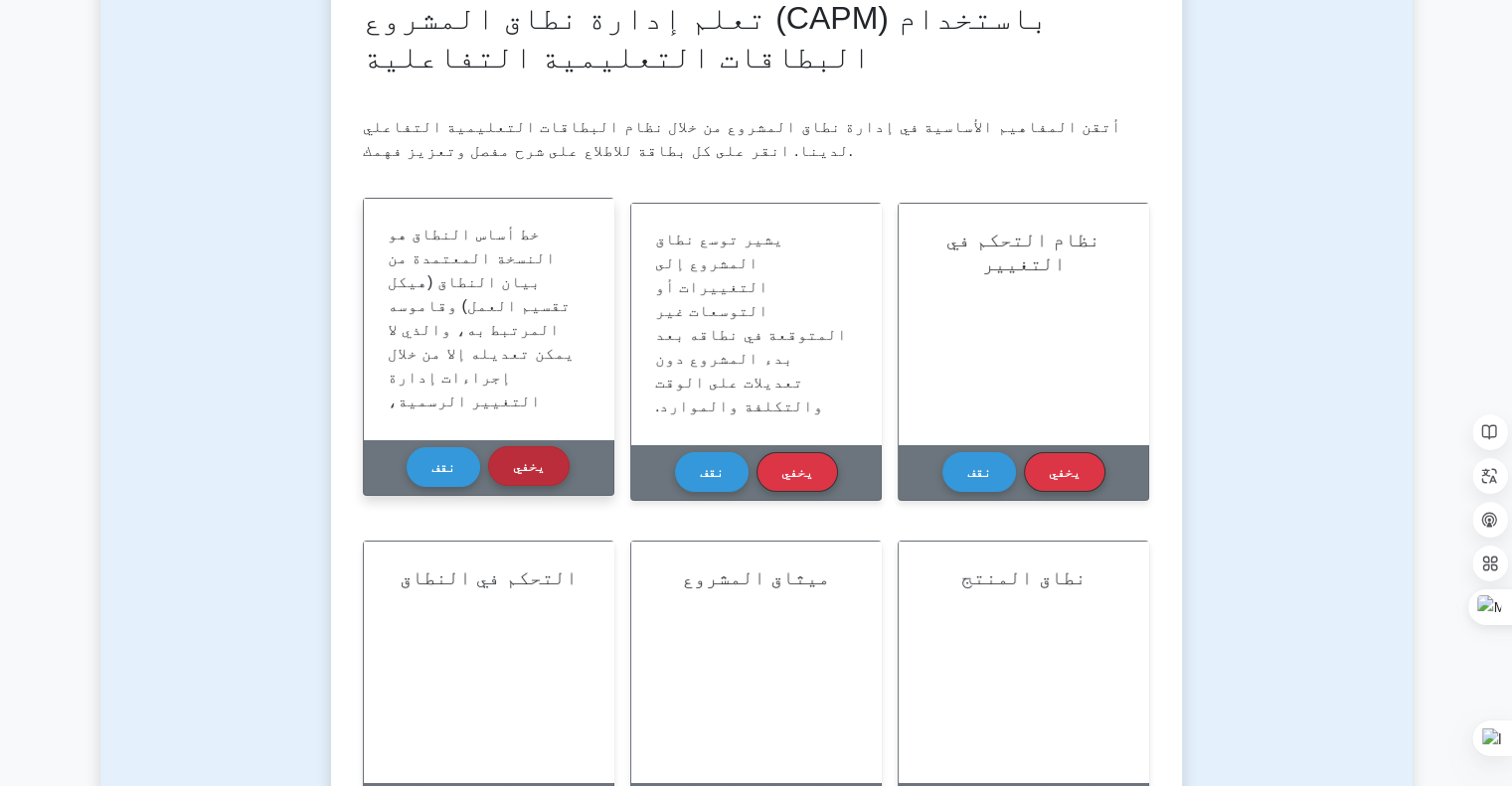 click on "يخفي" at bounding box center [529, 466] 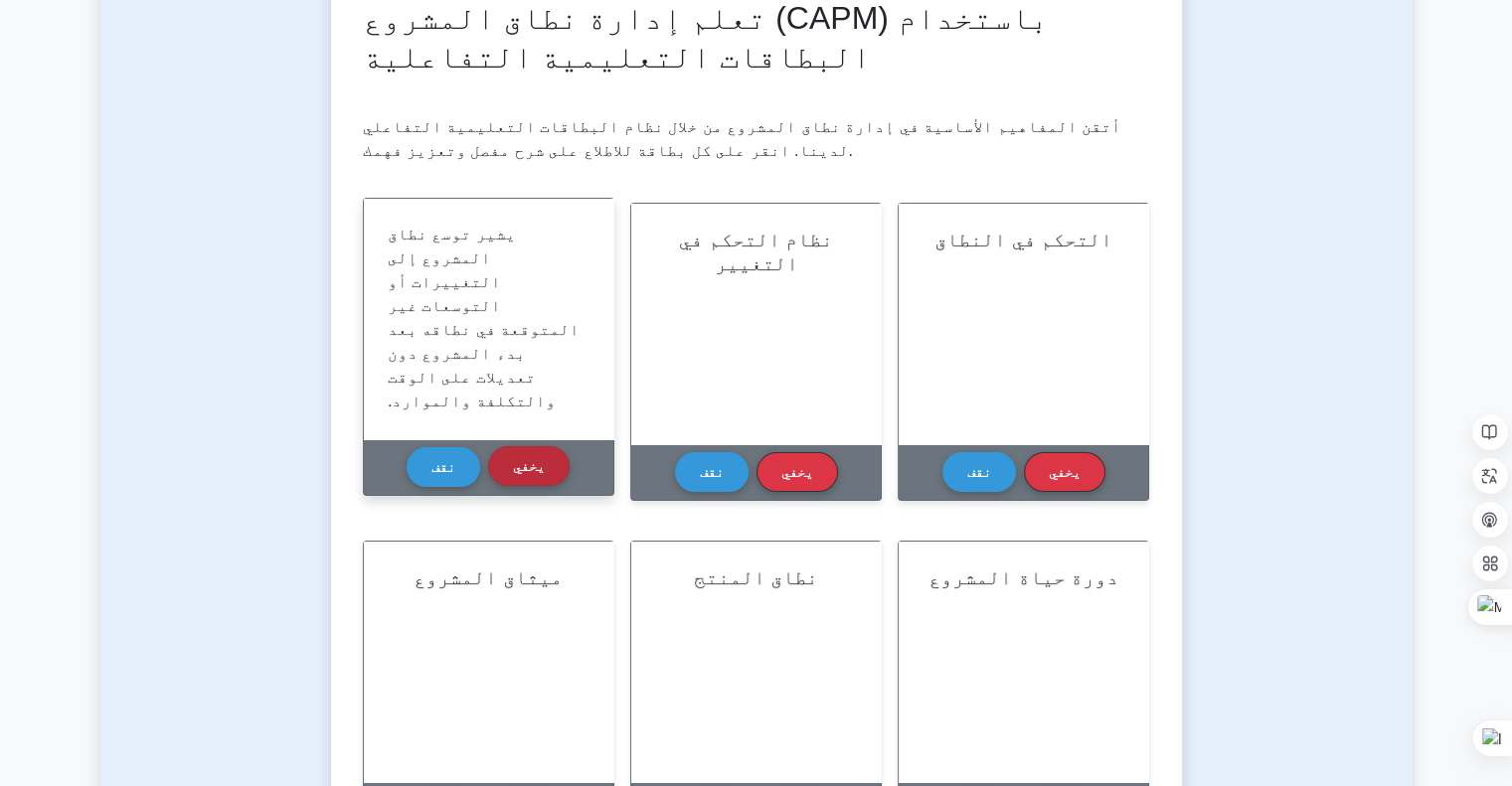 click on "يخفي" at bounding box center (529, 466) 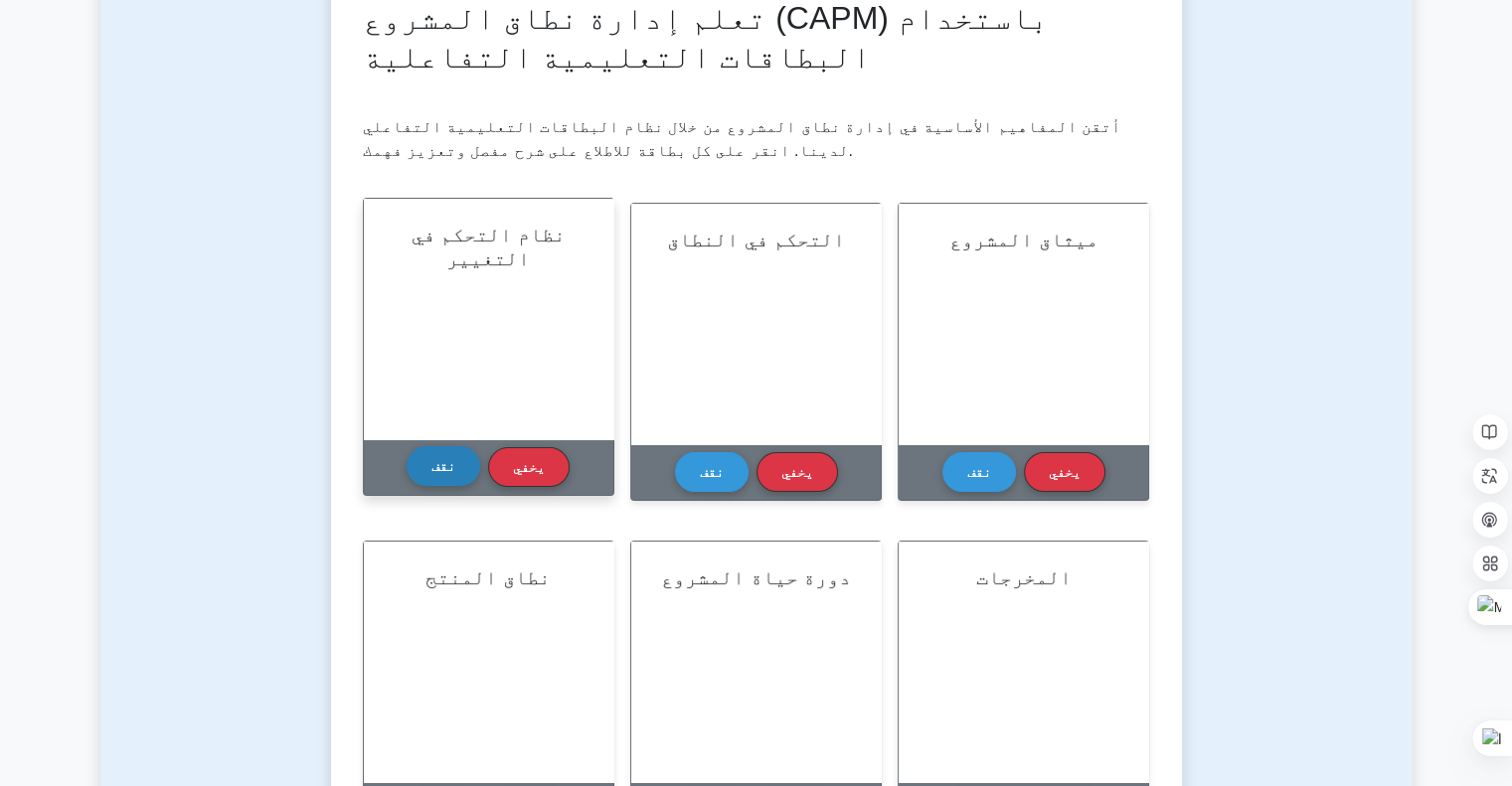 click on "نقف" at bounding box center [443, 466] 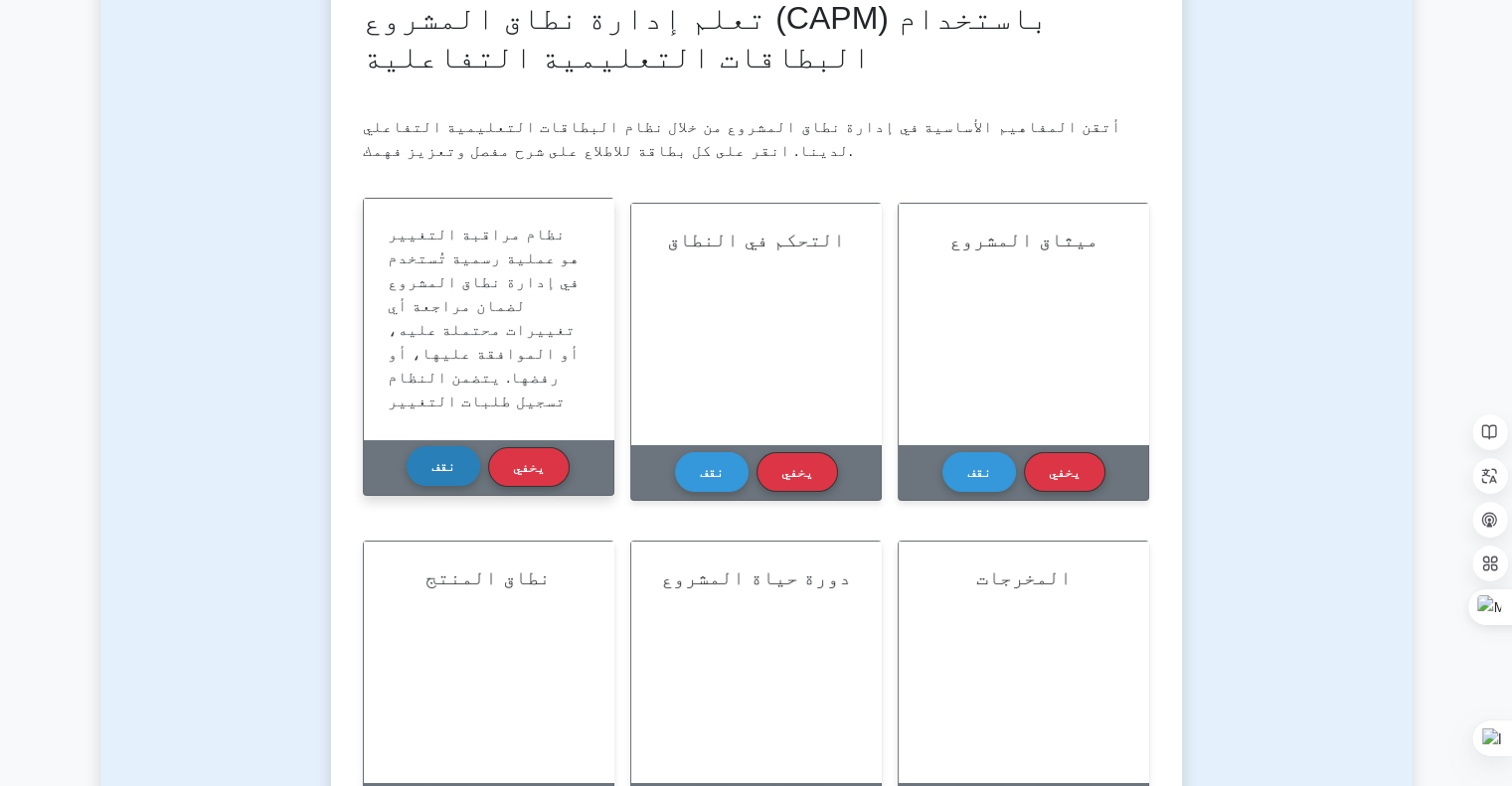 click on "نقف" at bounding box center (443, 466) 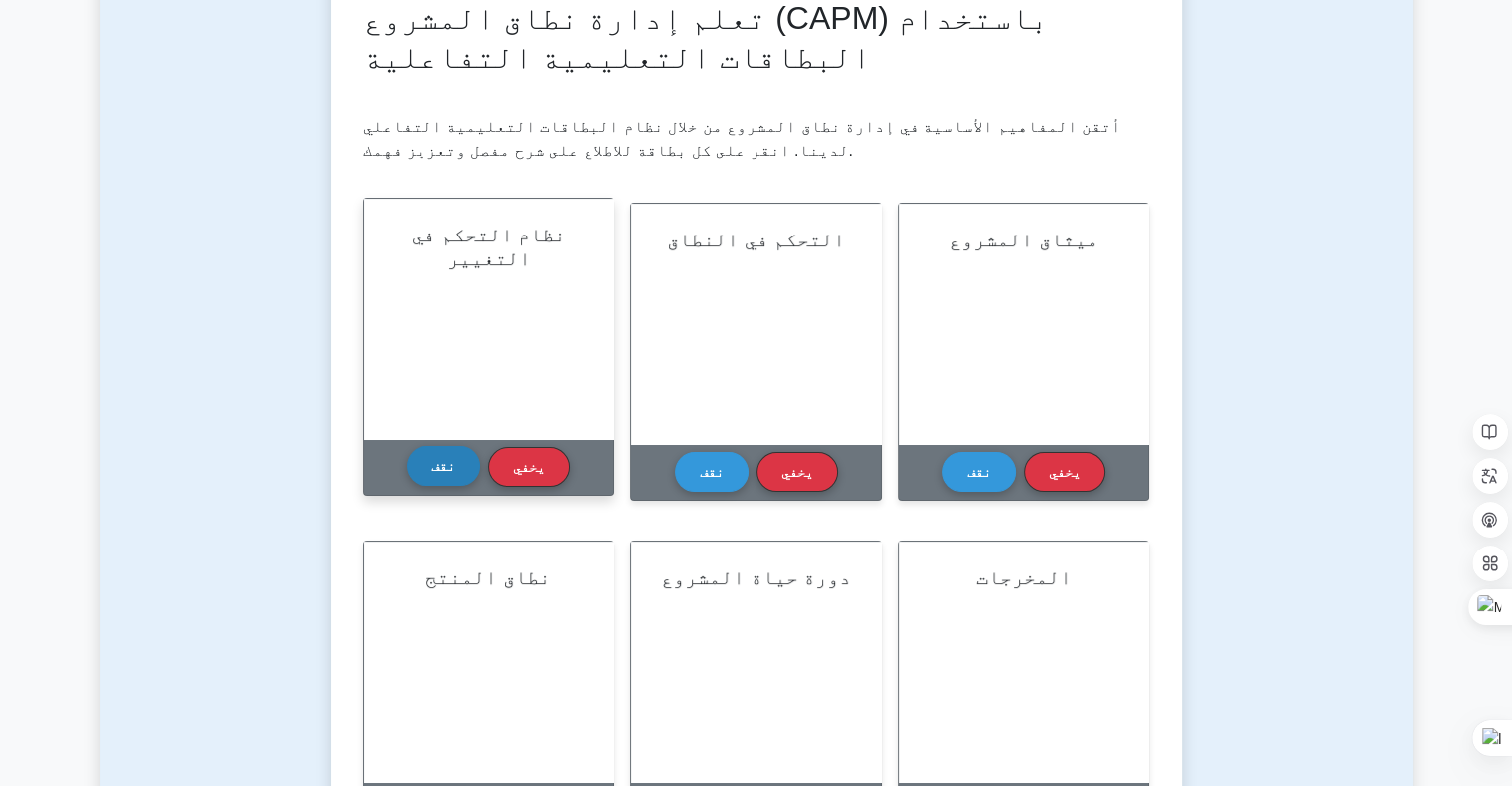 click on "نقف" at bounding box center (443, 466) 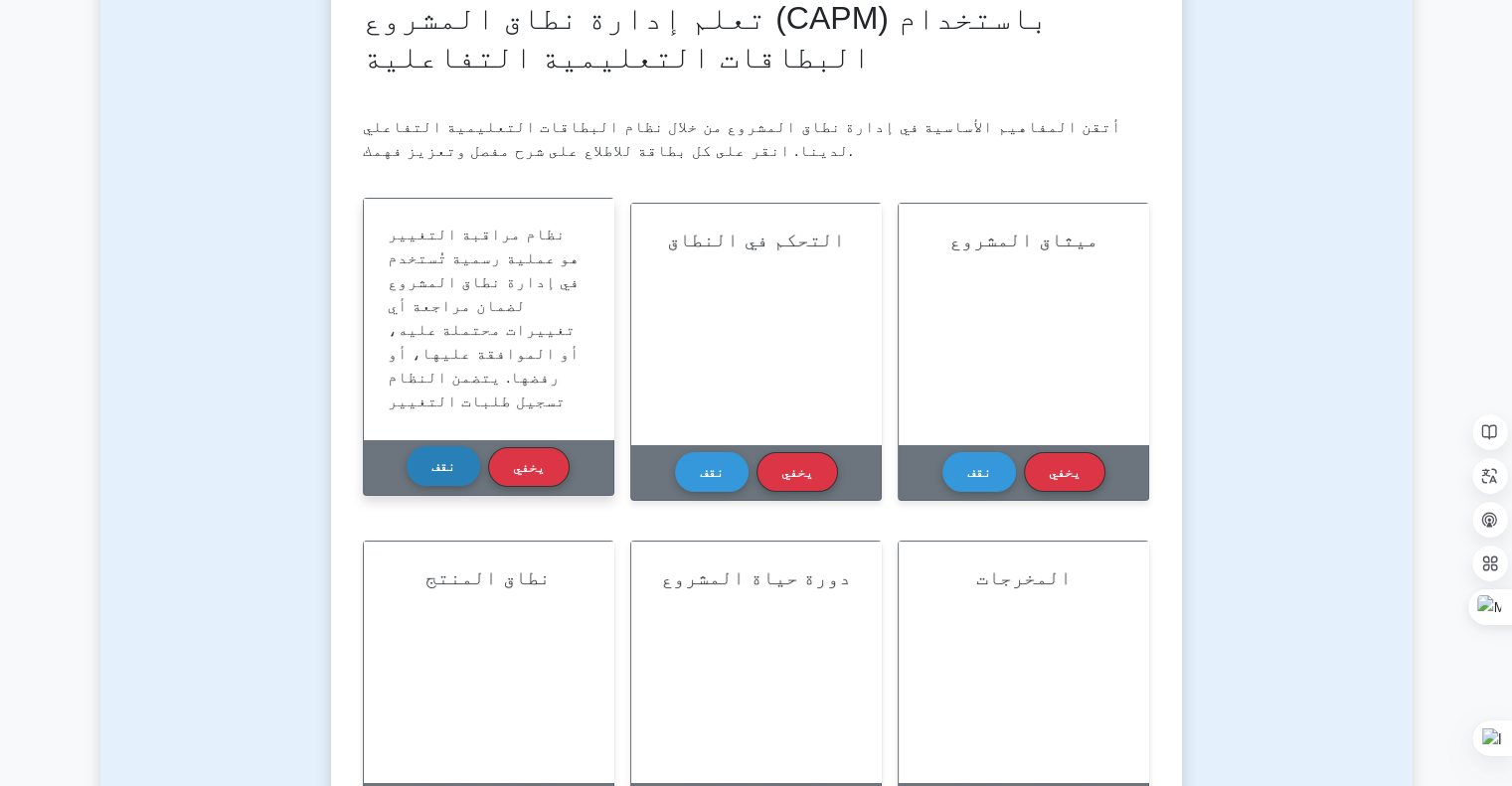 click on "نقف" at bounding box center (443, 466) 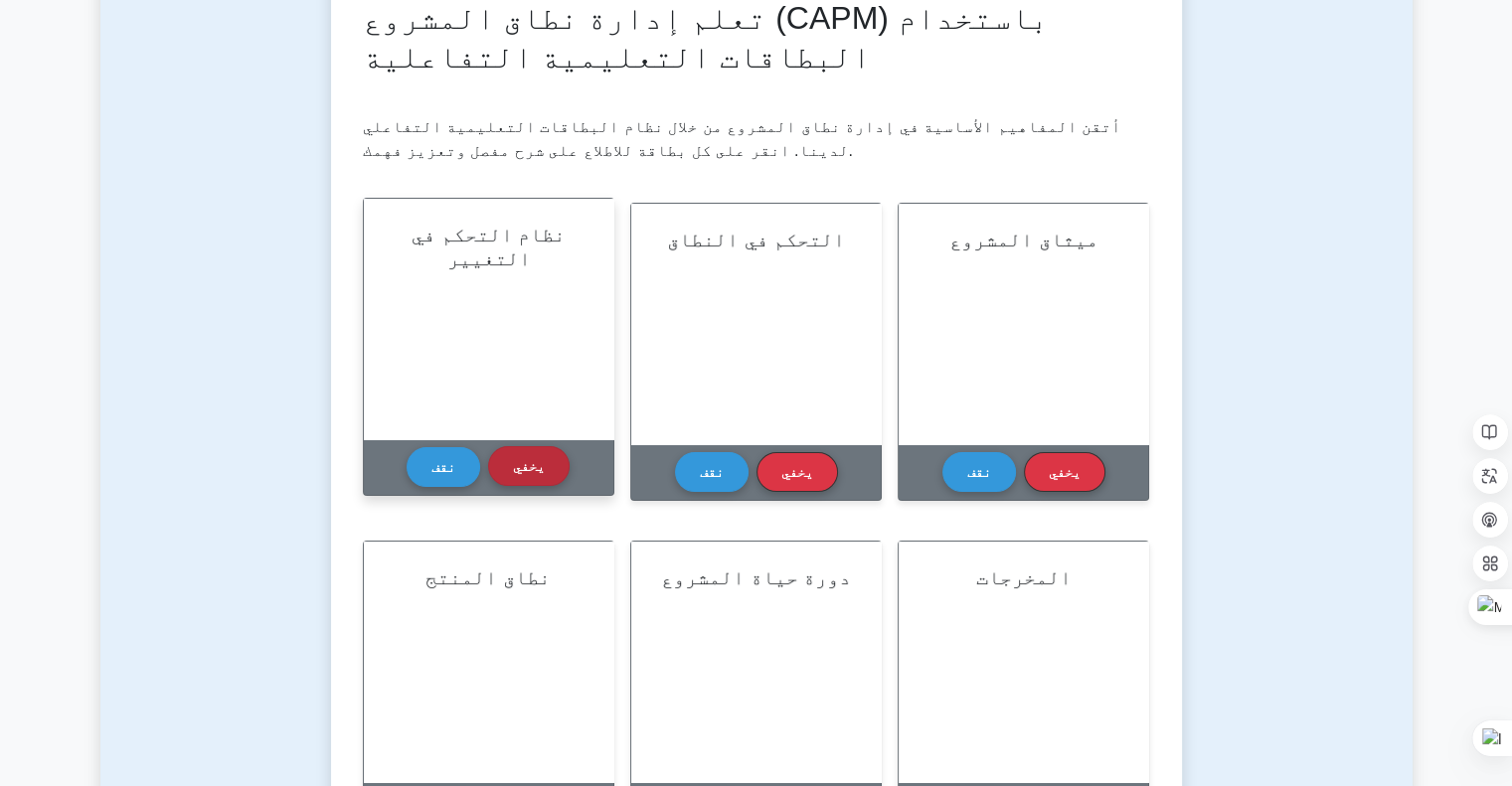 click on "يخفي" at bounding box center (529, 466) 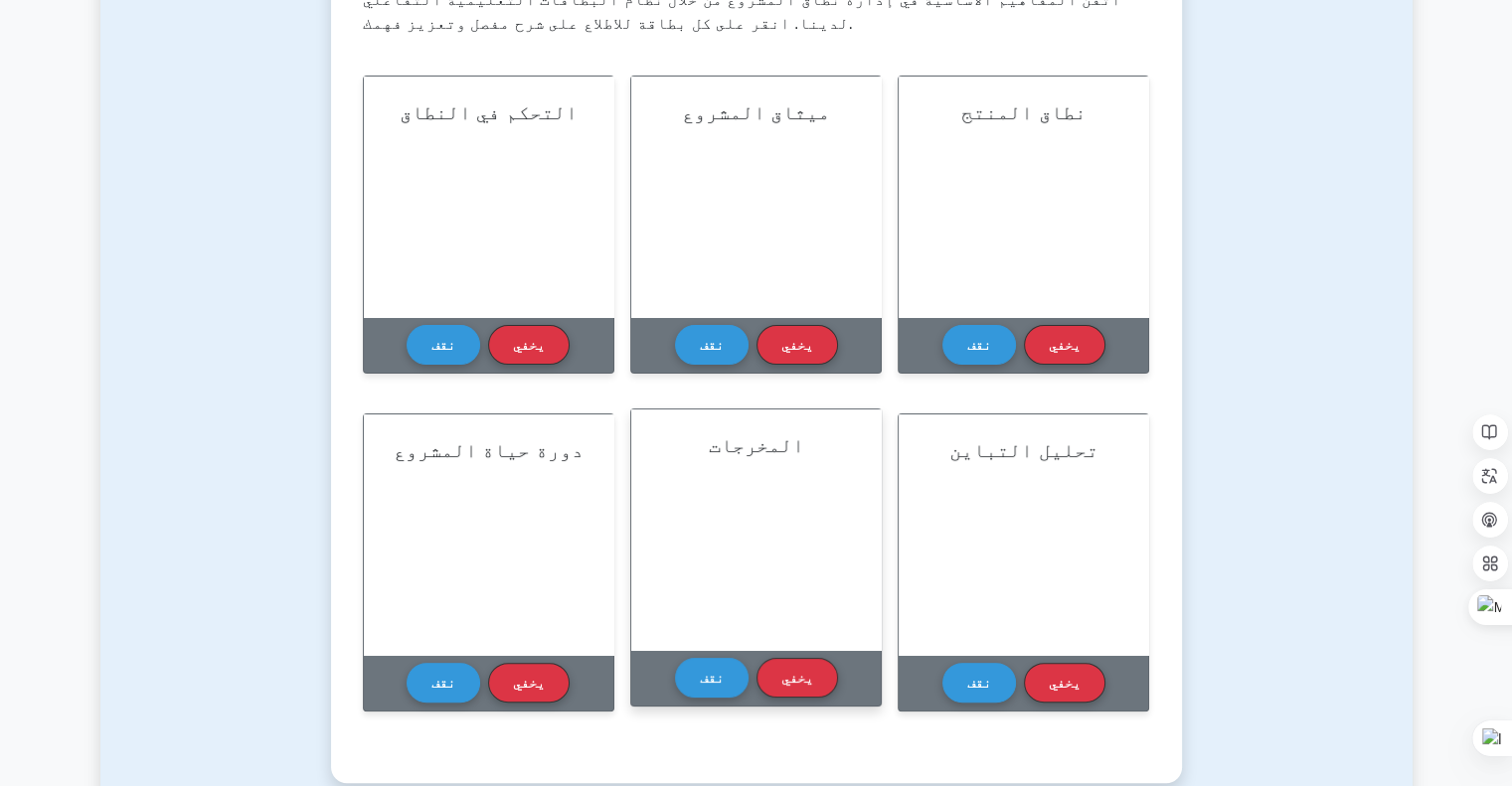 scroll, scrollTop: 298, scrollLeft: 0, axis: vertical 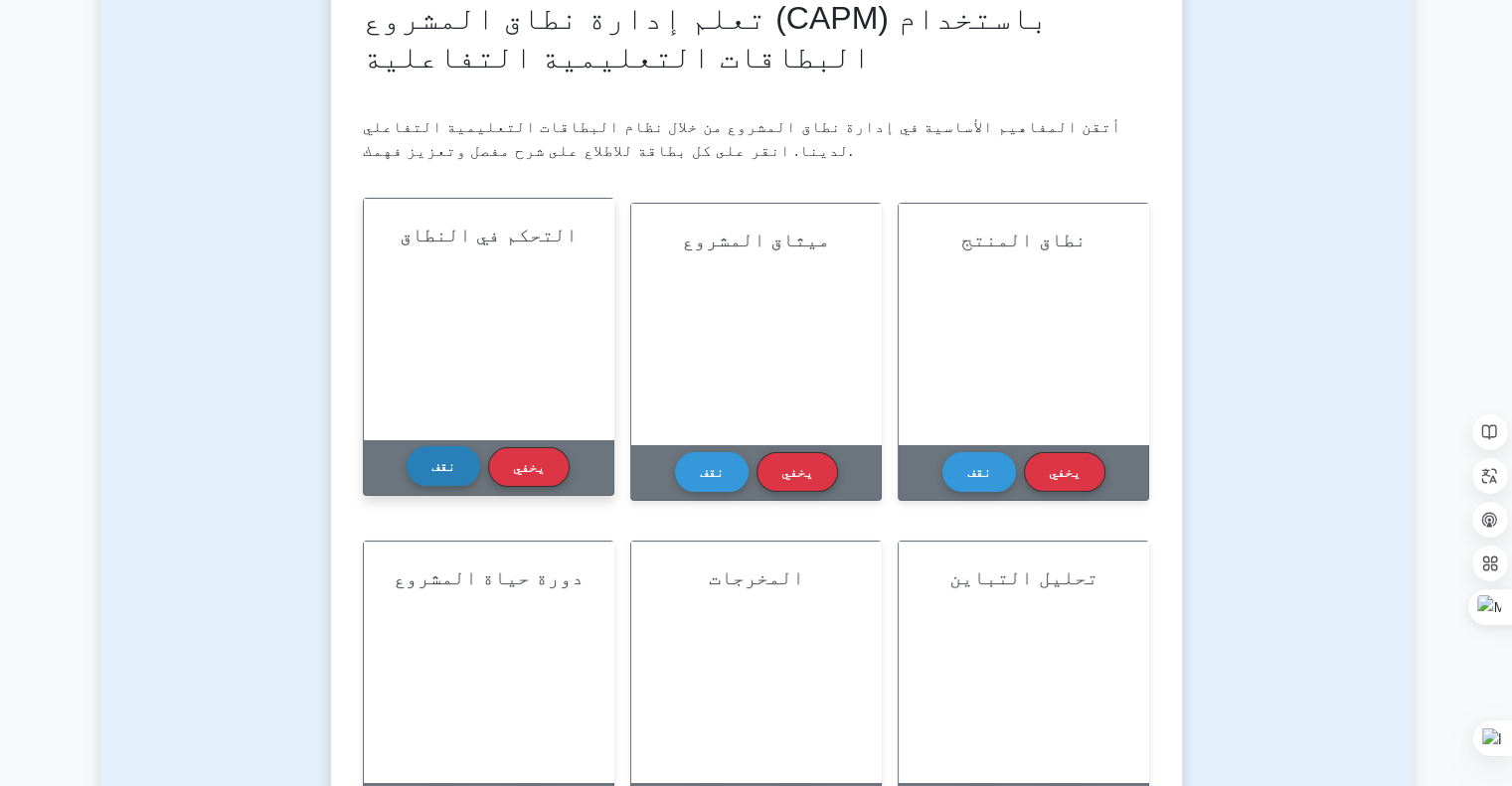 click on "نقف" at bounding box center [443, 466] 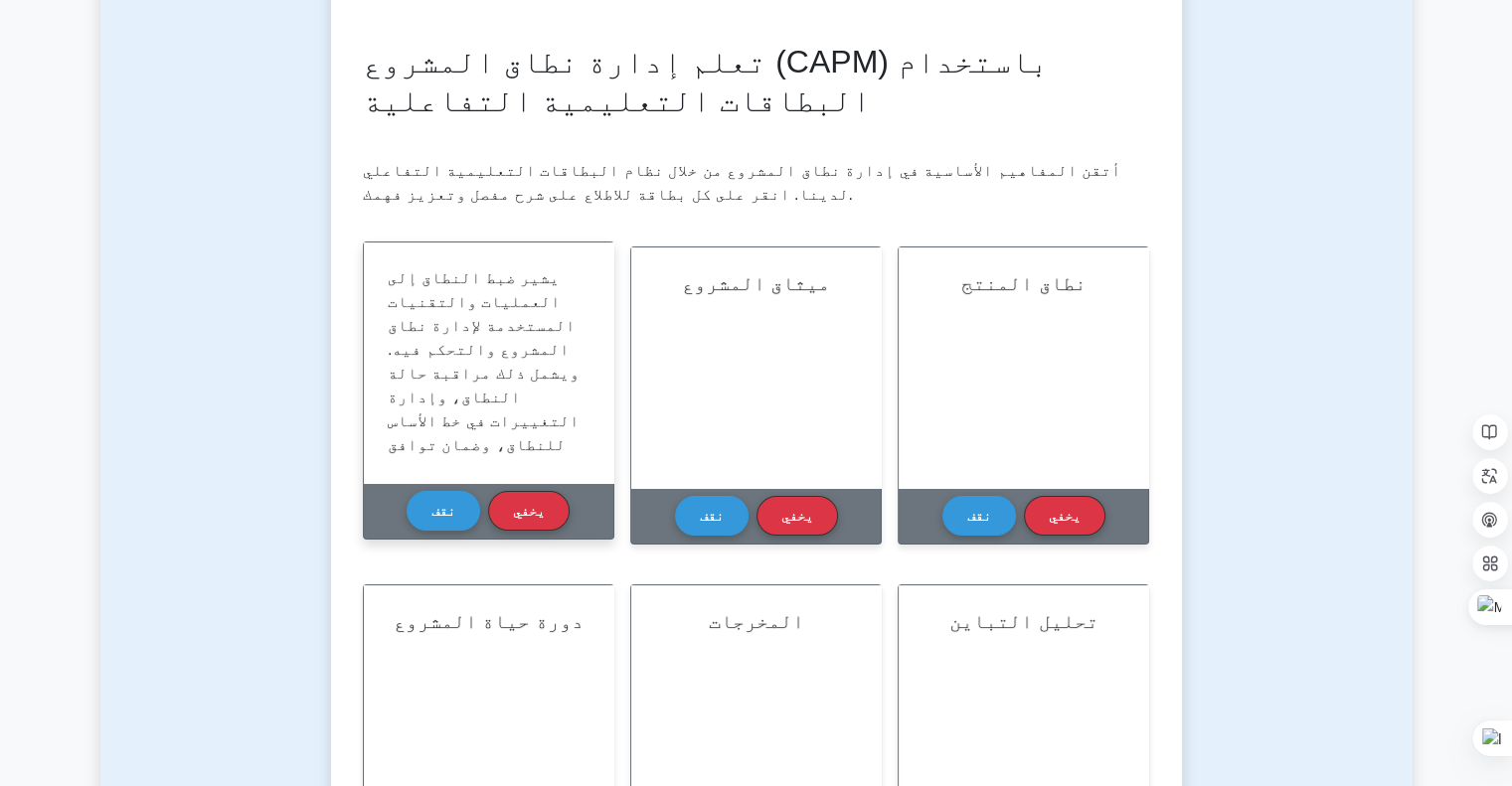 scroll, scrollTop: 199, scrollLeft: 0, axis: vertical 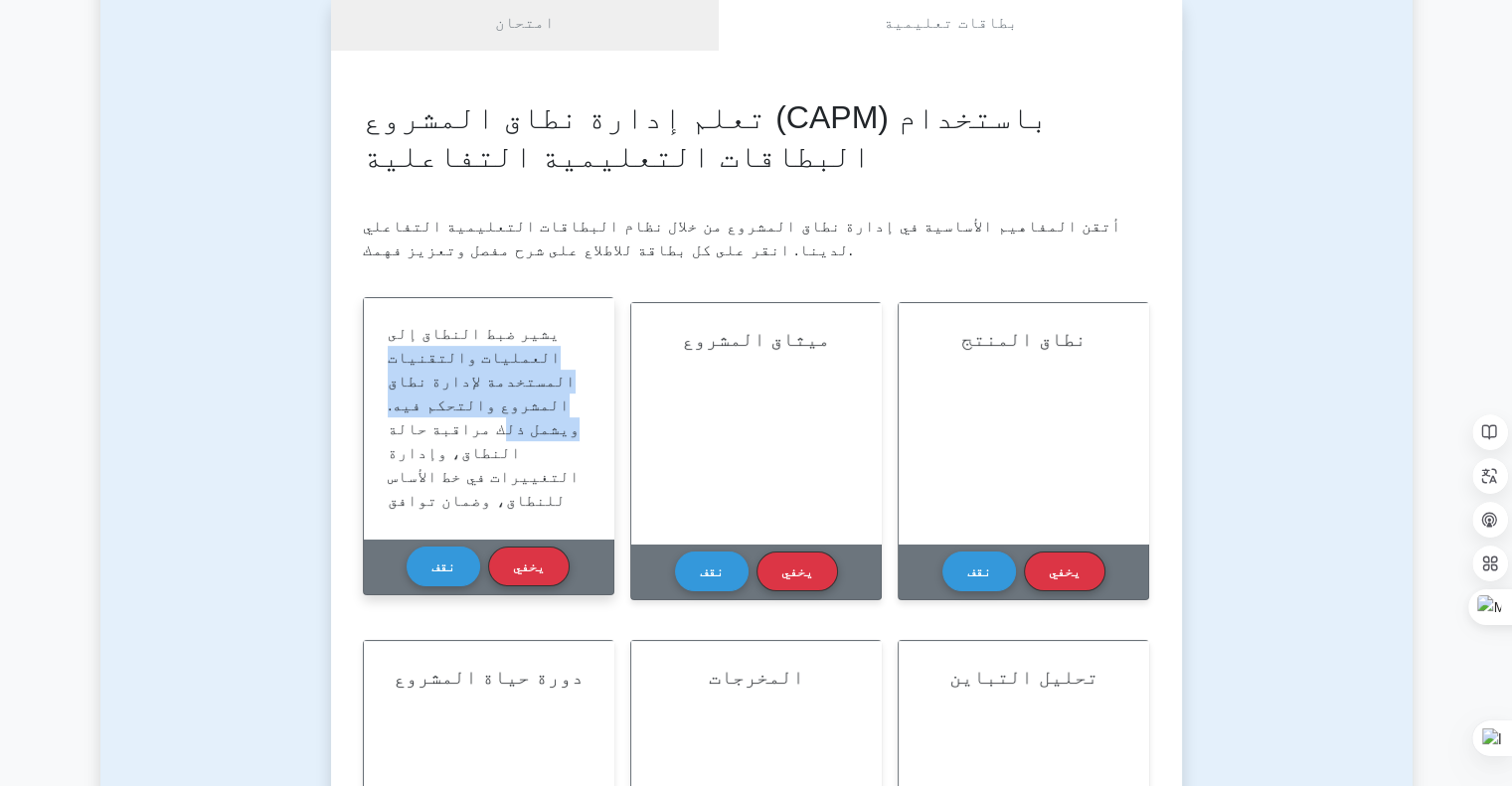 drag, startPoint x: 531, startPoint y: 333, endPoint x: 473, endPoint y: 440, distance: 121.708669 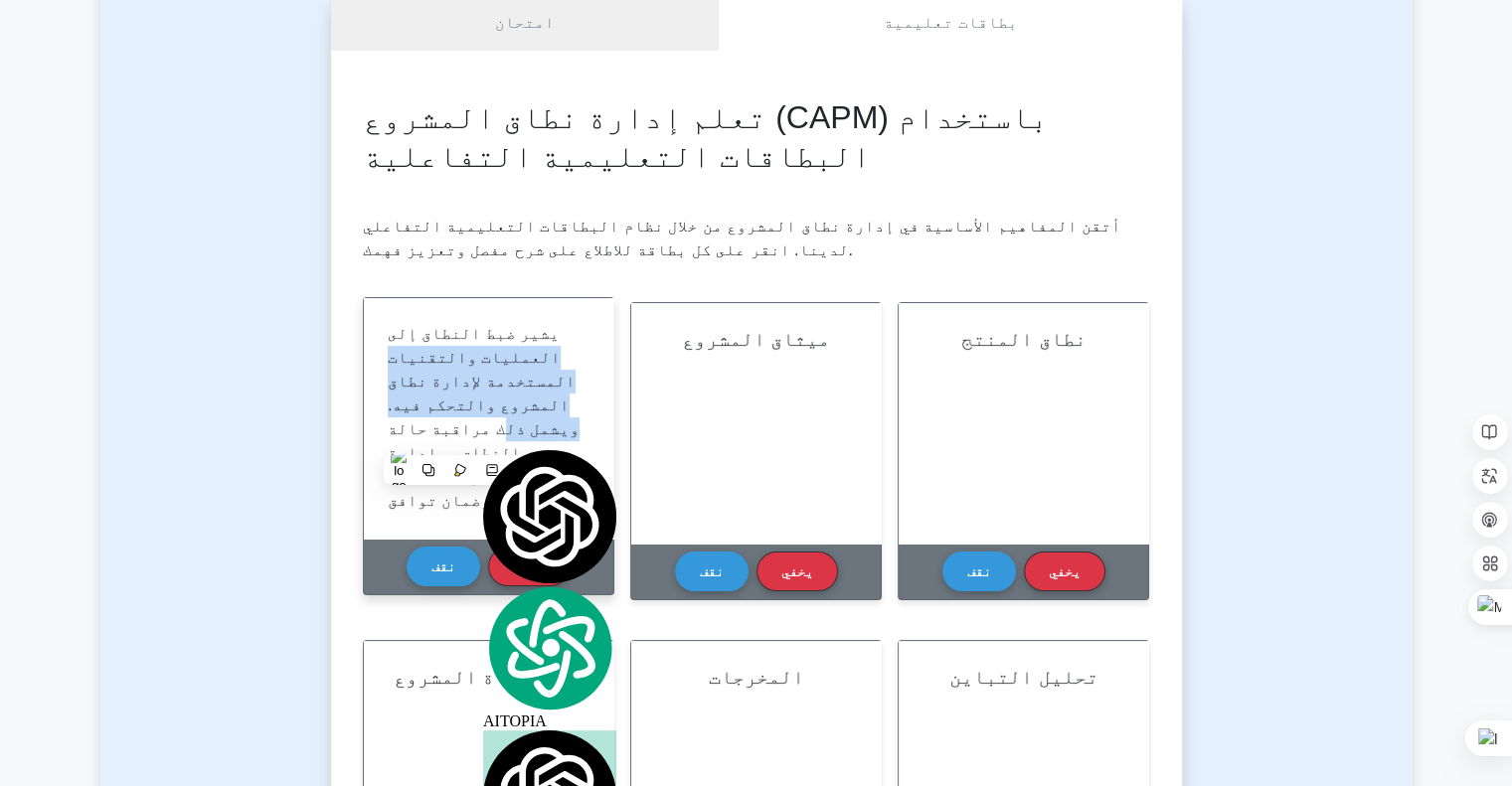 click on "يشير ضبط النطاق إلى العمليات والتقنيات المستخدمة لإدارة نطاق المشروع والتحكم فيه. ويشمل ذلك مراقبة حالة النطاق، وإدارة التغييرات في خط الأساس للنطاق، وضمان توافق عمل المشروع مع نطاقه. ويشمل ذلك تحديد ومراقبة أي تجاوز في النطاق، وإدارة تغييرات خط الأساس للنطاق، وضمان توافق المخرجات مع متطلبات المشروع المتفق عليها. ويهدف ضبط النطاق إلى ضمان بقاء المشروع ضمن حدود نطاقه الأولية، لتجنب تجاوزات الوقت والتكلفة." at bounding box center [483, 571] 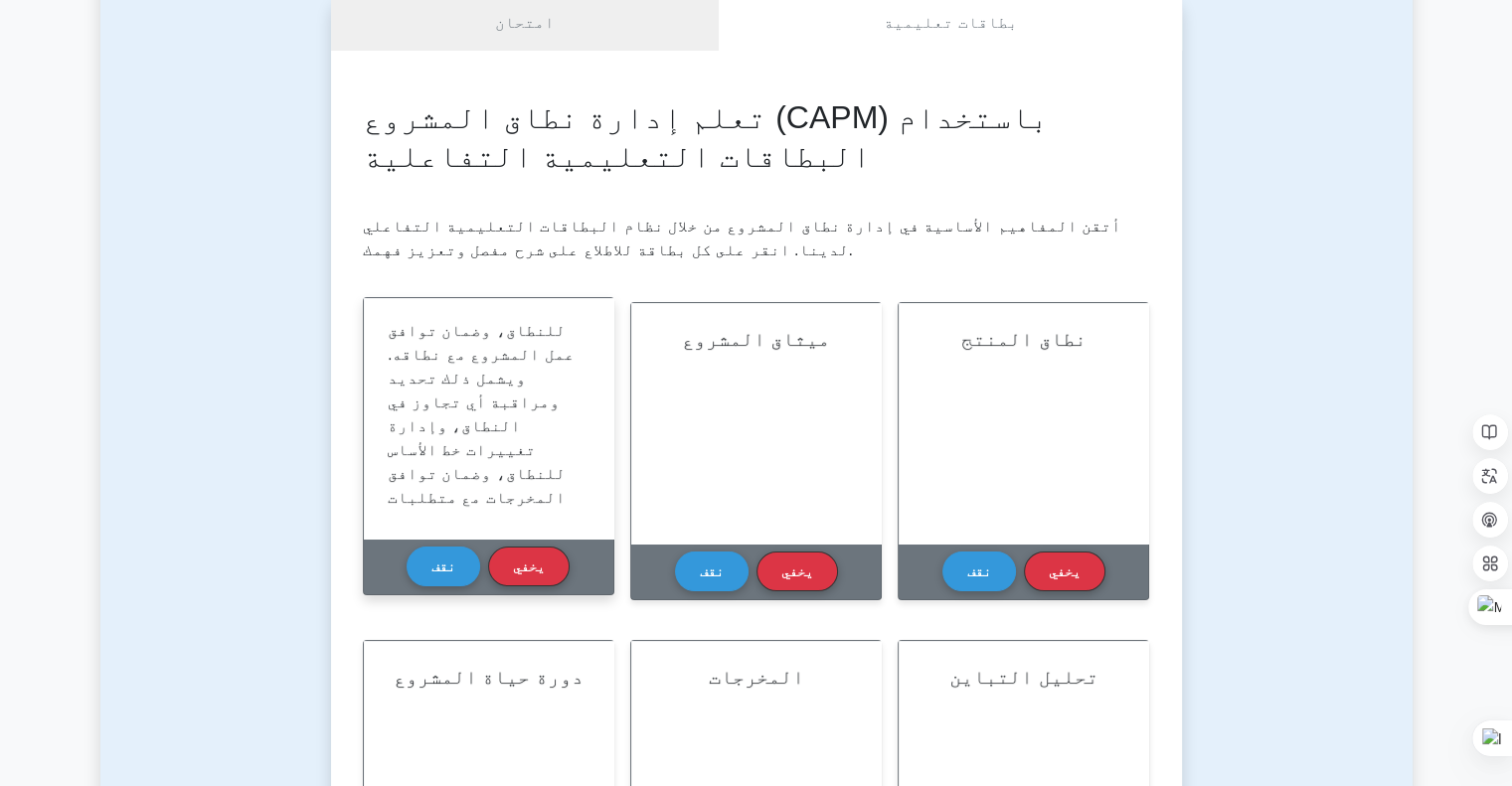 scroll, scrollTop: 250, scrollLeft: 0, axis: vertical 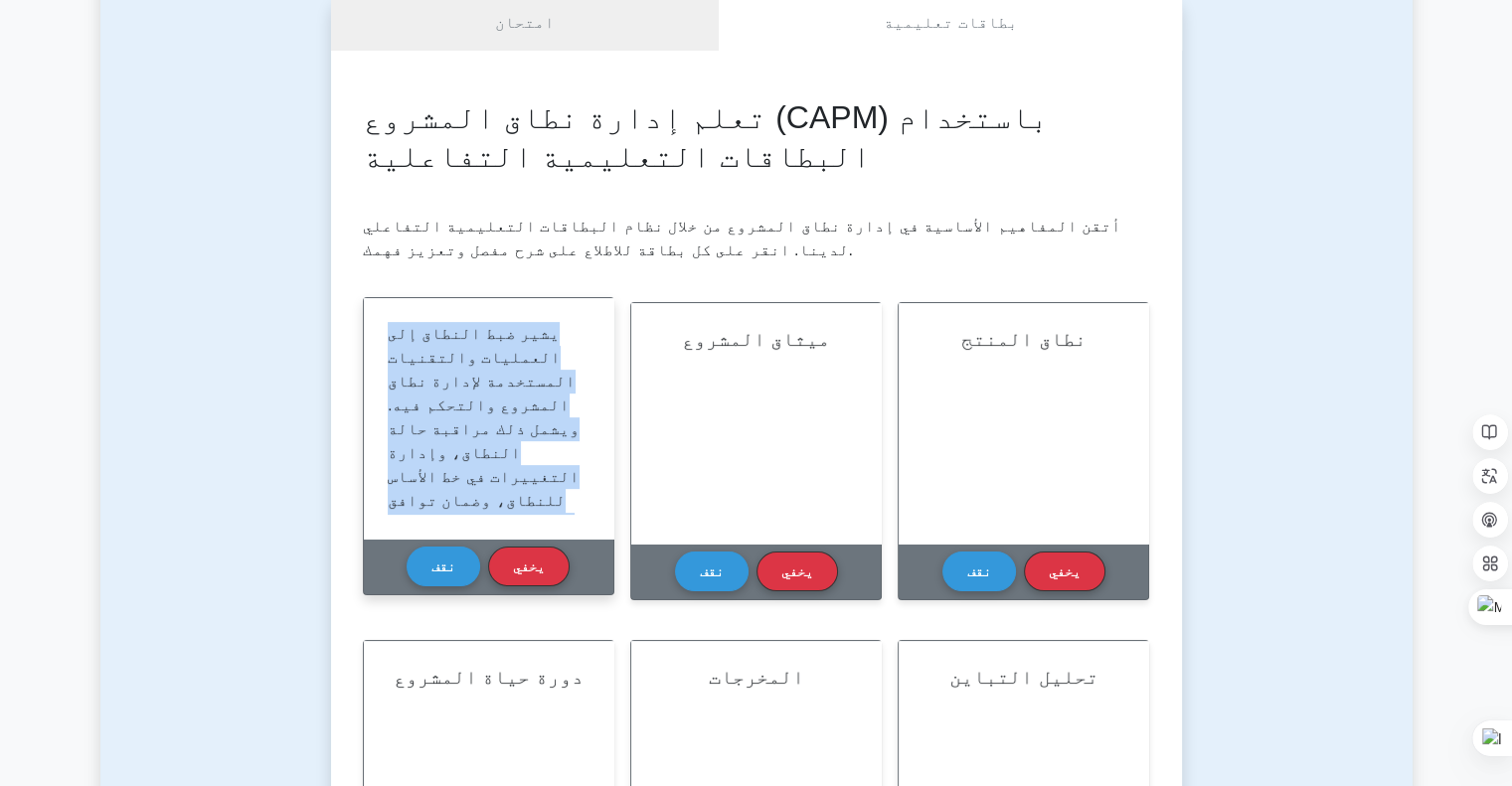 drag, startPoint x: 541, startPoint y: 496, endPoint x: 371, endPoint y: 321, distance: 243.97746 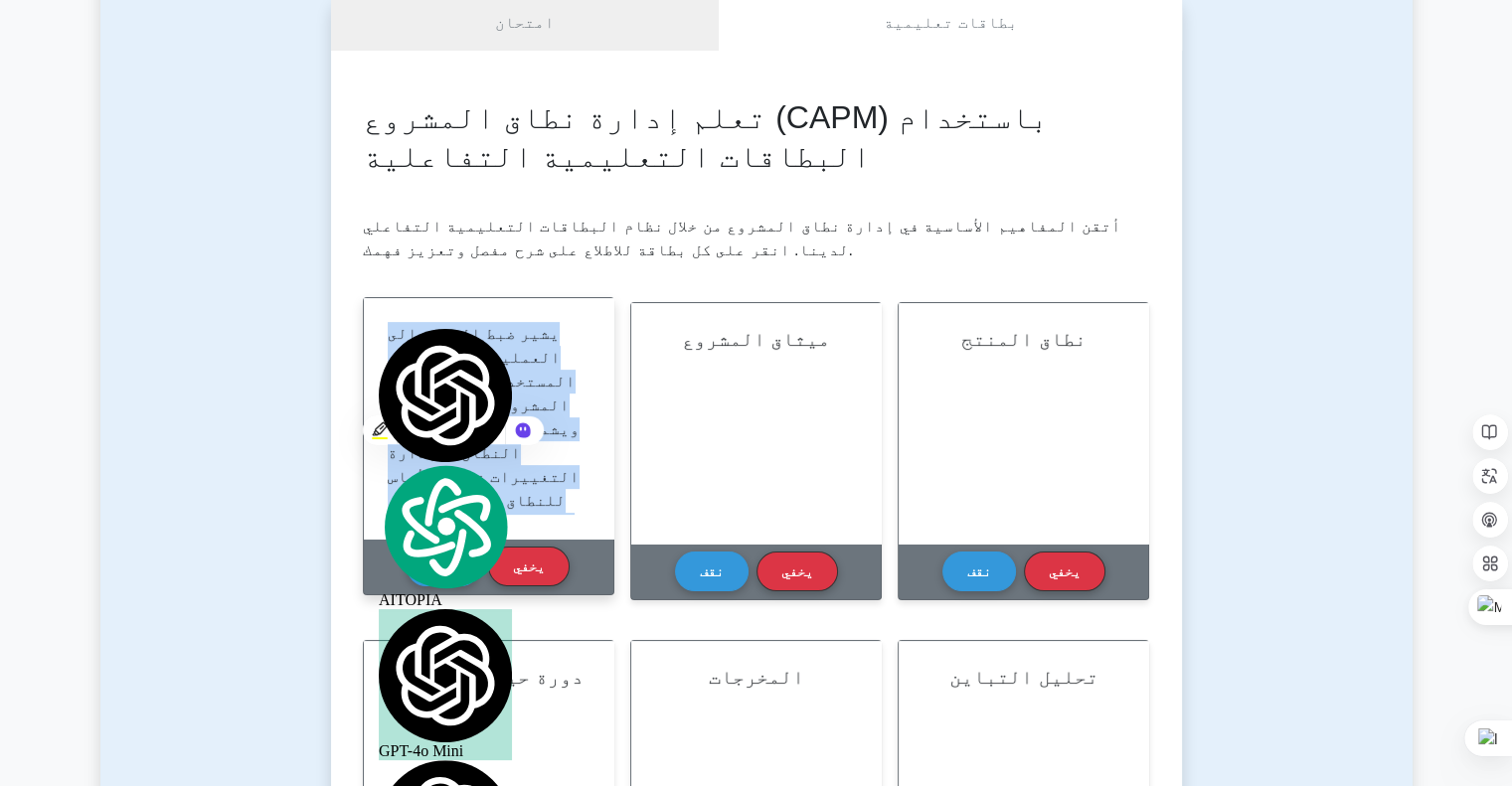 copy on "يشير ضبط النطاق إلى العمليات والتقنيات المستخدمة لإدارة نطاق المشروع والتحكم فيه. ويشمل ذلك مراقبة حالة النطاق، وإدارة التغييرات في خط الأساس للنطاق، وضمان توافق عمل المشروع مع نطاقه. ويشمل ذلك تحديد ومراقبة أي تجاوز في النطاق، وإدارة تغييرات خط الأساس للنطاق، وضمان توافق المخرجات مع متطلبات المشروع المتفق عليها. ويهدف ضبط النطاق إلى ضمان بقاء المشروع ضمن حدود نطاقه الأولية، لتجنب تجاوزات الوقت والتكلفة." 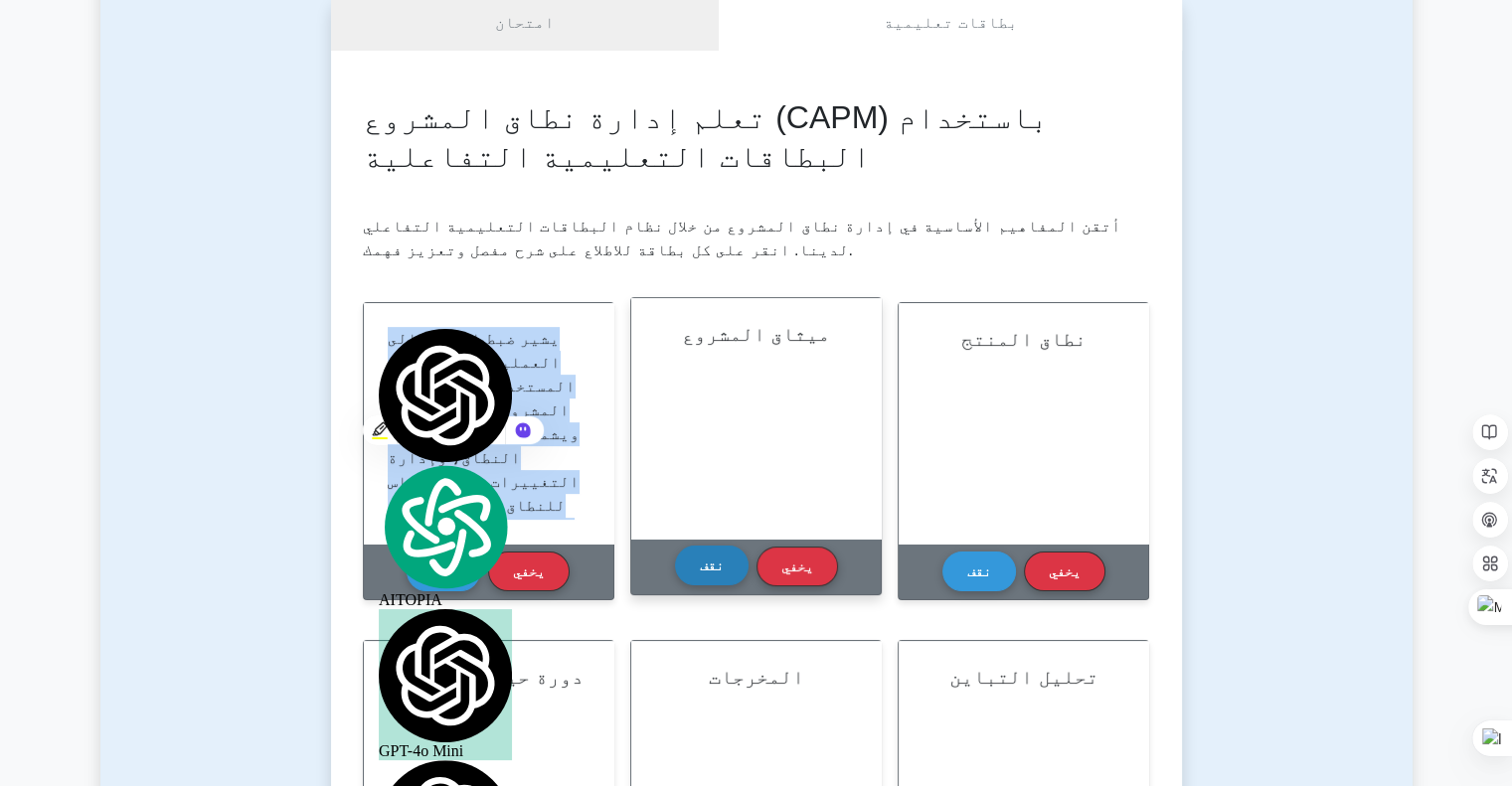 click on "نقف" at bounding box center [712, 565] 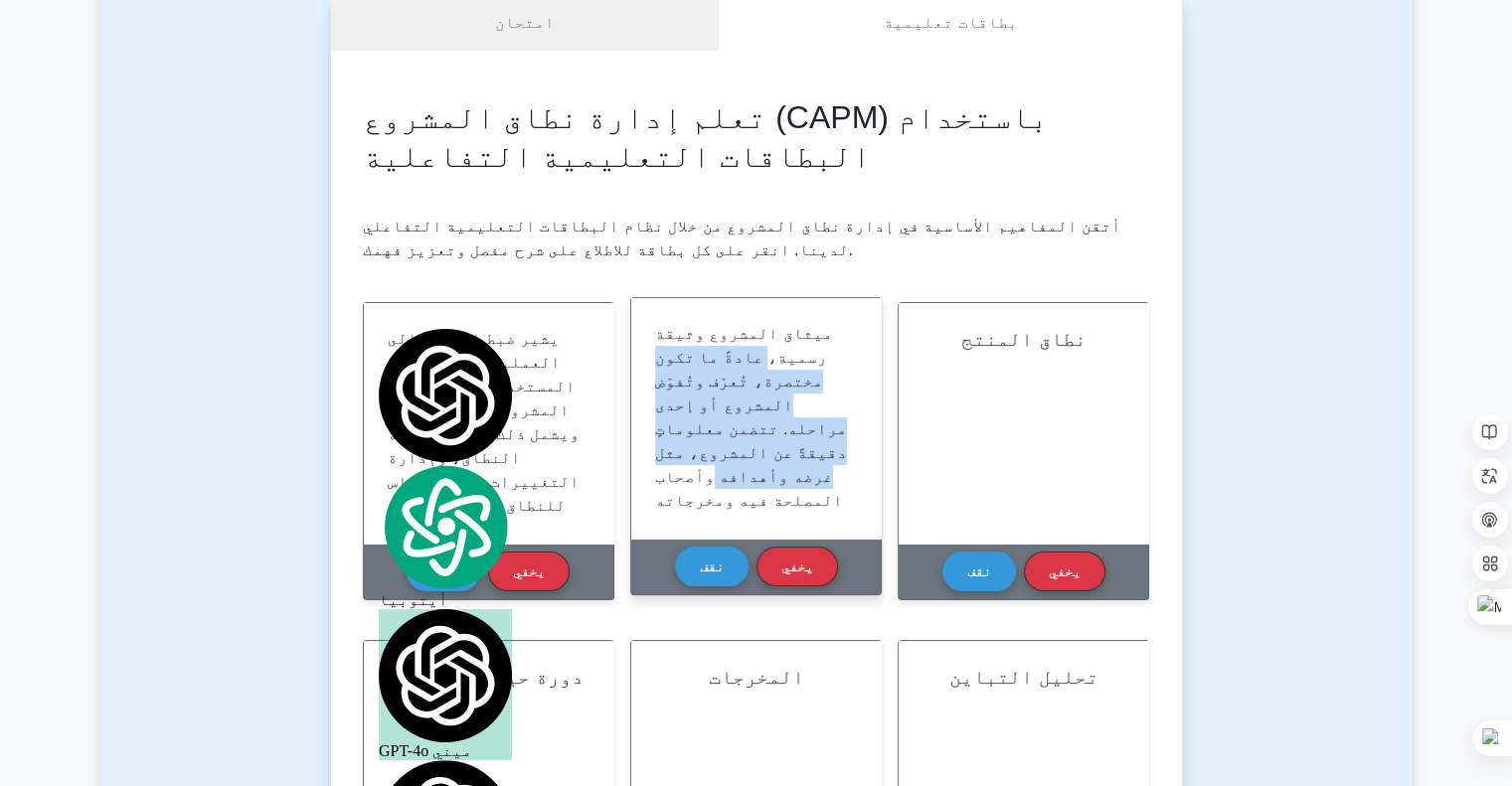 drag, startPoint x: 832, startPoint y: 334, endPoint x: 710, endPoint y: 463, distance: 177.55281 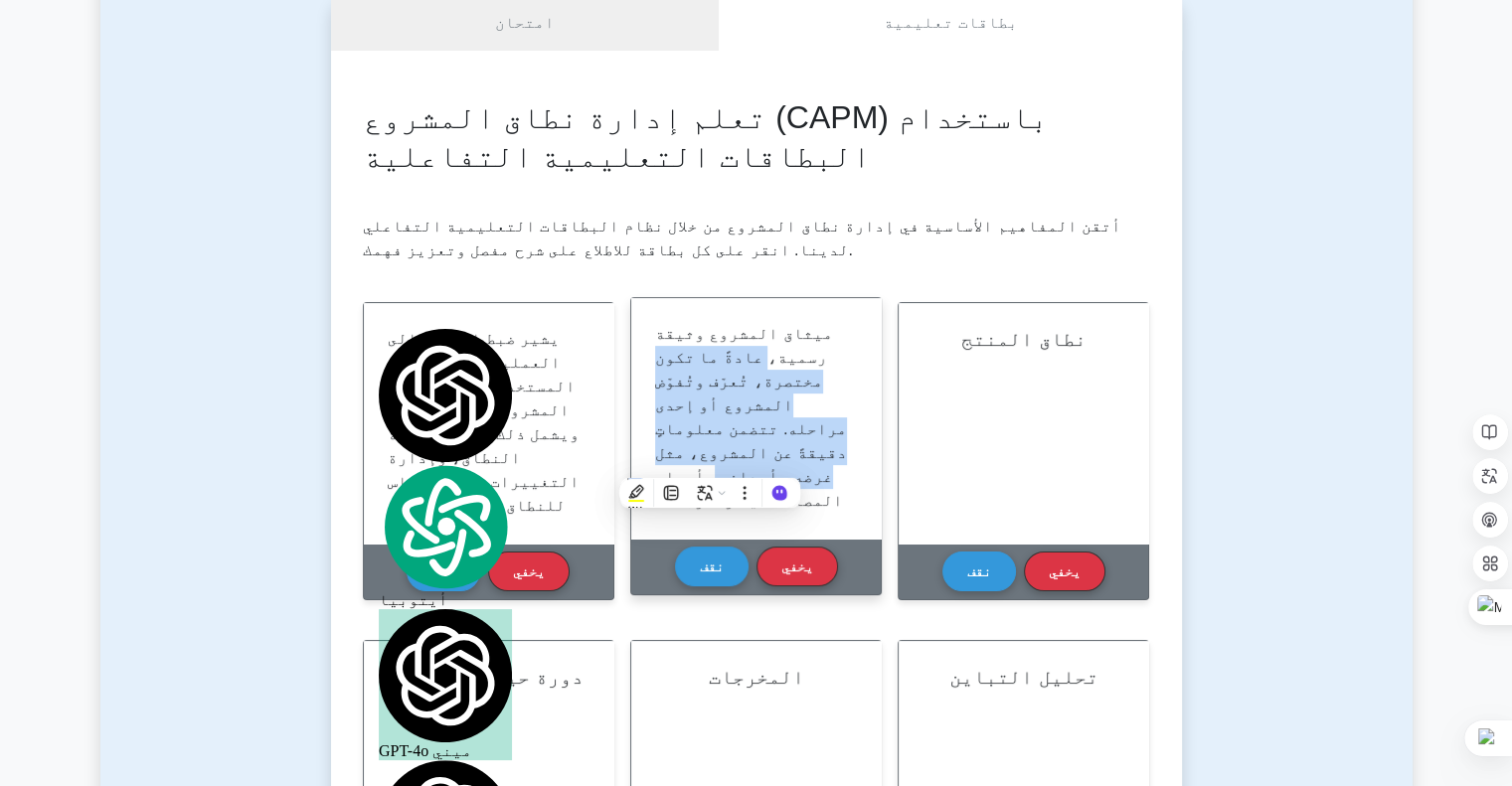 click on "ميثاق المشروع وثيقة رسمية، عادةً ما تكون مختصرة، تُعرّف وتُفوّض المشروع أو إحدى مراحله. تتضمن معلوماتٍ دقيقةً عن المشروع، مثل غرضه وأهدافه وأصحاب المصلحة فيه ومخرجاته وحدوده وقيوده وافتراضاته. وهو بمثابة عقدٍ بين راعي المشروع وأصحاب المصلحة الرئيسيين وفريقه، من خلال بيان التفاهم المشترك حوله. يُشتق بيان نطاق المشروع عادةً من ميثاق المشروع. يُخوّل ميثاق المشروع مديره بتخصيص الموارد للمشروع واتخاذ القرارات نيابةً عنه." at bounding box center [751, 583] 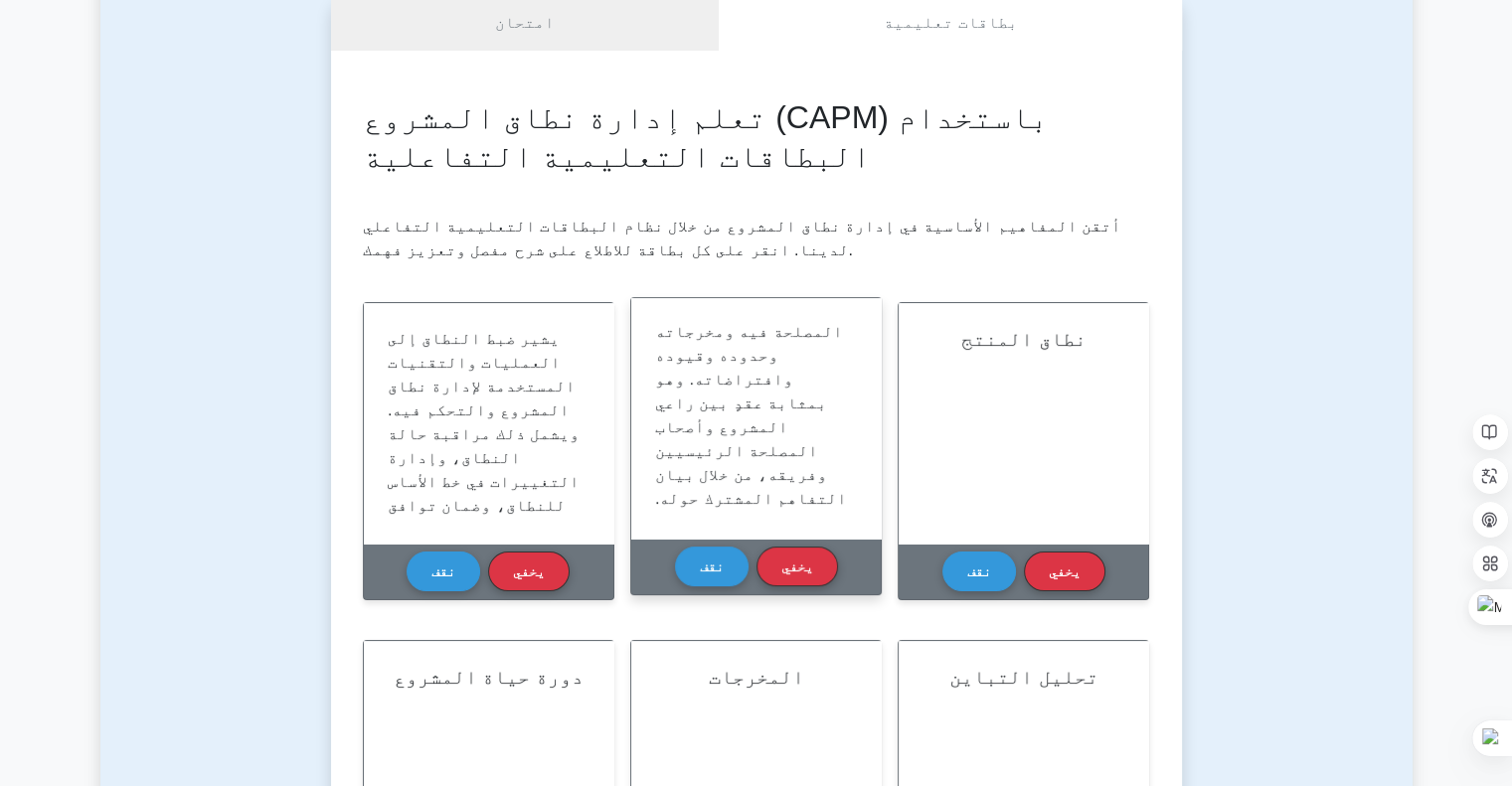 scroll, scrollTop: 227, scrollLeft: 0, axis: vertical 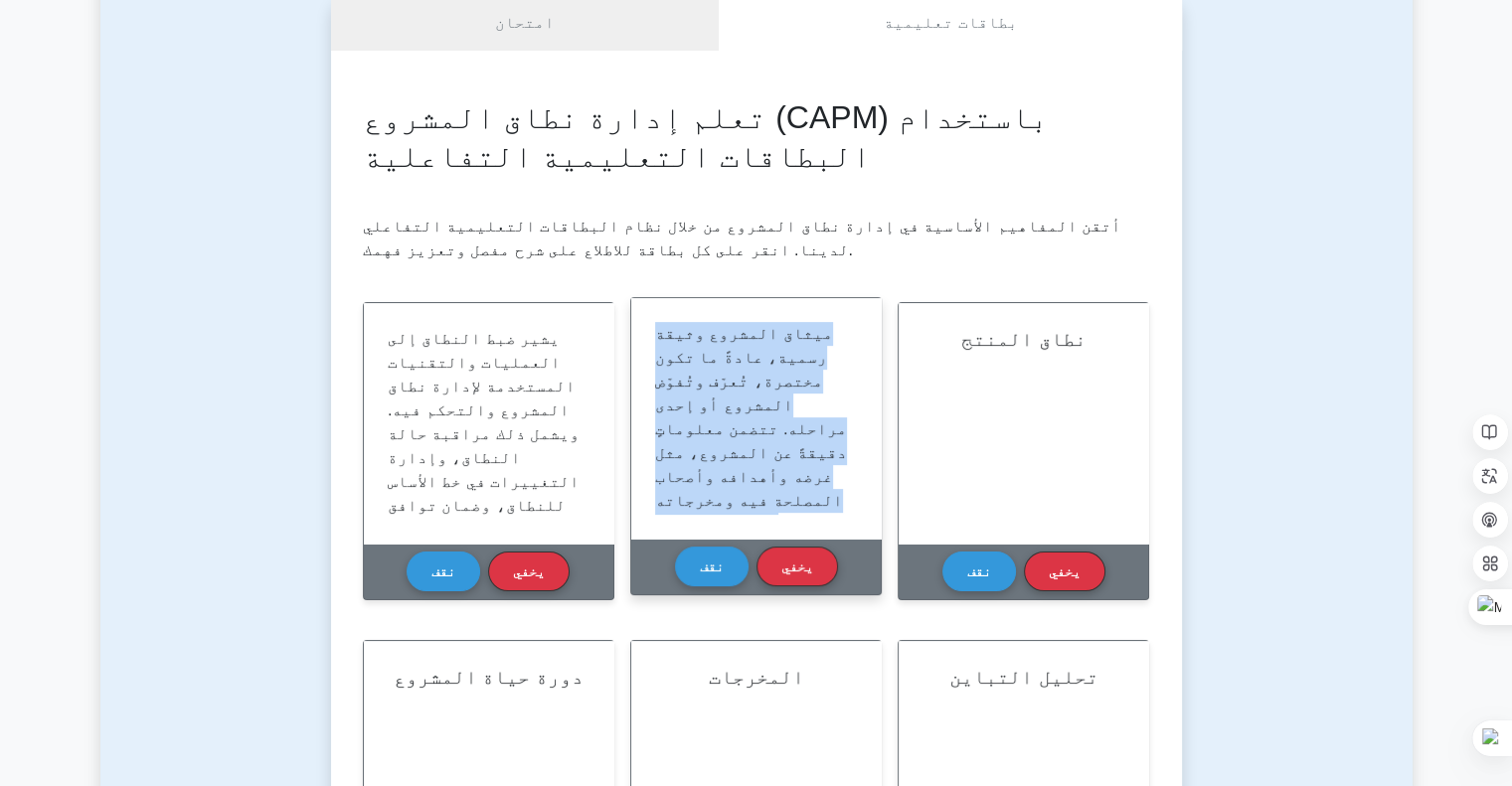 drag, startPoint x: 808, startPoint y: 494, endPoint x: 647, endPoint y: 331, distance: 229.10696 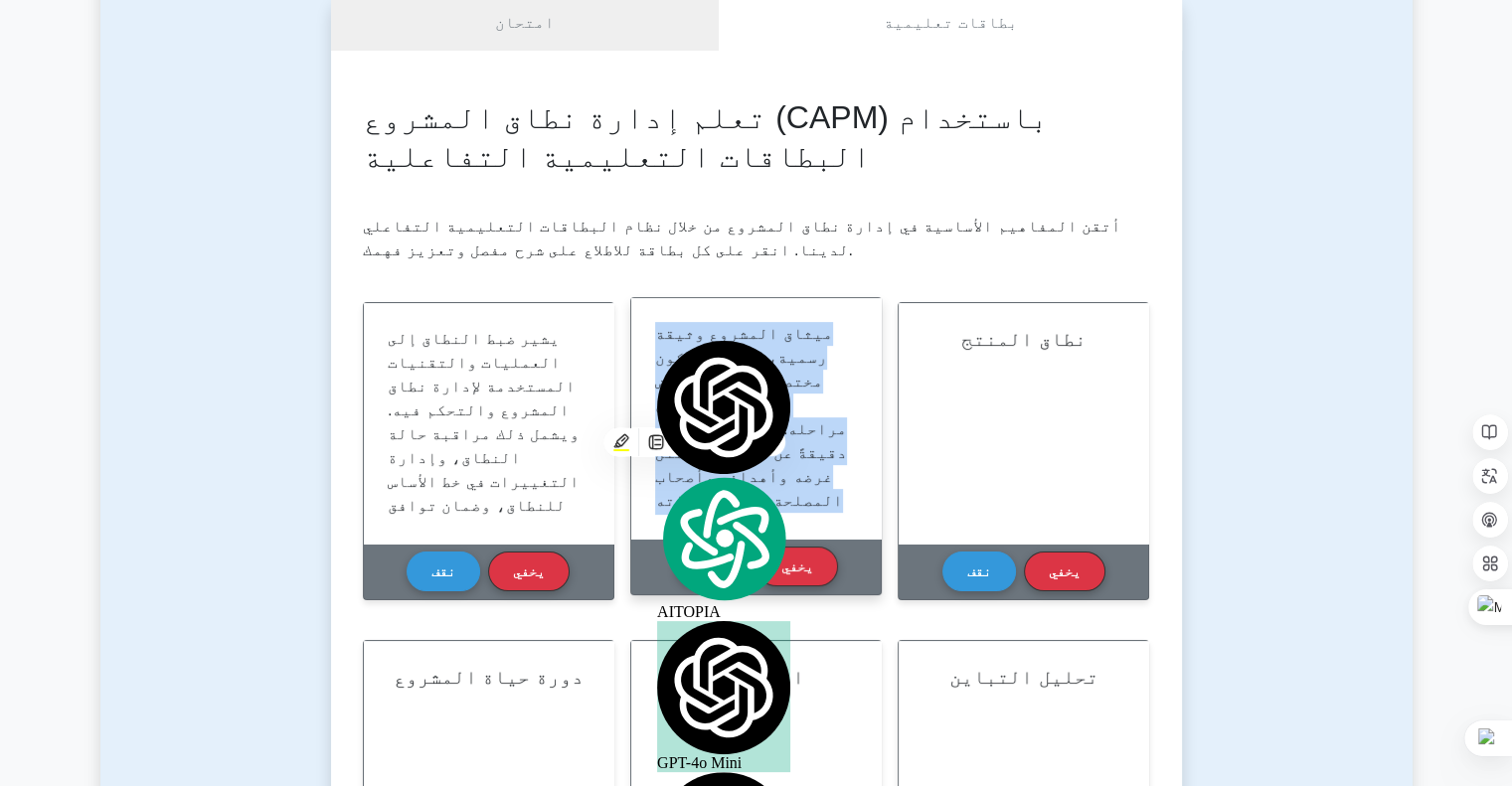 copy on "ميثاق المشروع وثيقة رسمية، عادةً ما تكون مختصرة، تُعرّف وتُفوّض المشروع أو إحدى مراحله. تتضمن معلوماتٍ دقيقةً عن المشروع، مثل غرضه وأهدافه وأصحاب المصلحة فيه ومخرجاته وحدوده وقيوده وافتراضاته. وهو بمثابة عقدٍ بين راعي المشروع وأصحاب المصلحة الرئيسيين وفريقه، من خلال بيان التفاهم المشترك حوله. يُشتق بيان نطاق المشروع عادةً من ميثاق المشروع. يُخوّل ميثاق المشروع مديره بتخصيص الموارد للمشروع واتخاذ القرارات نيابةً عنه." 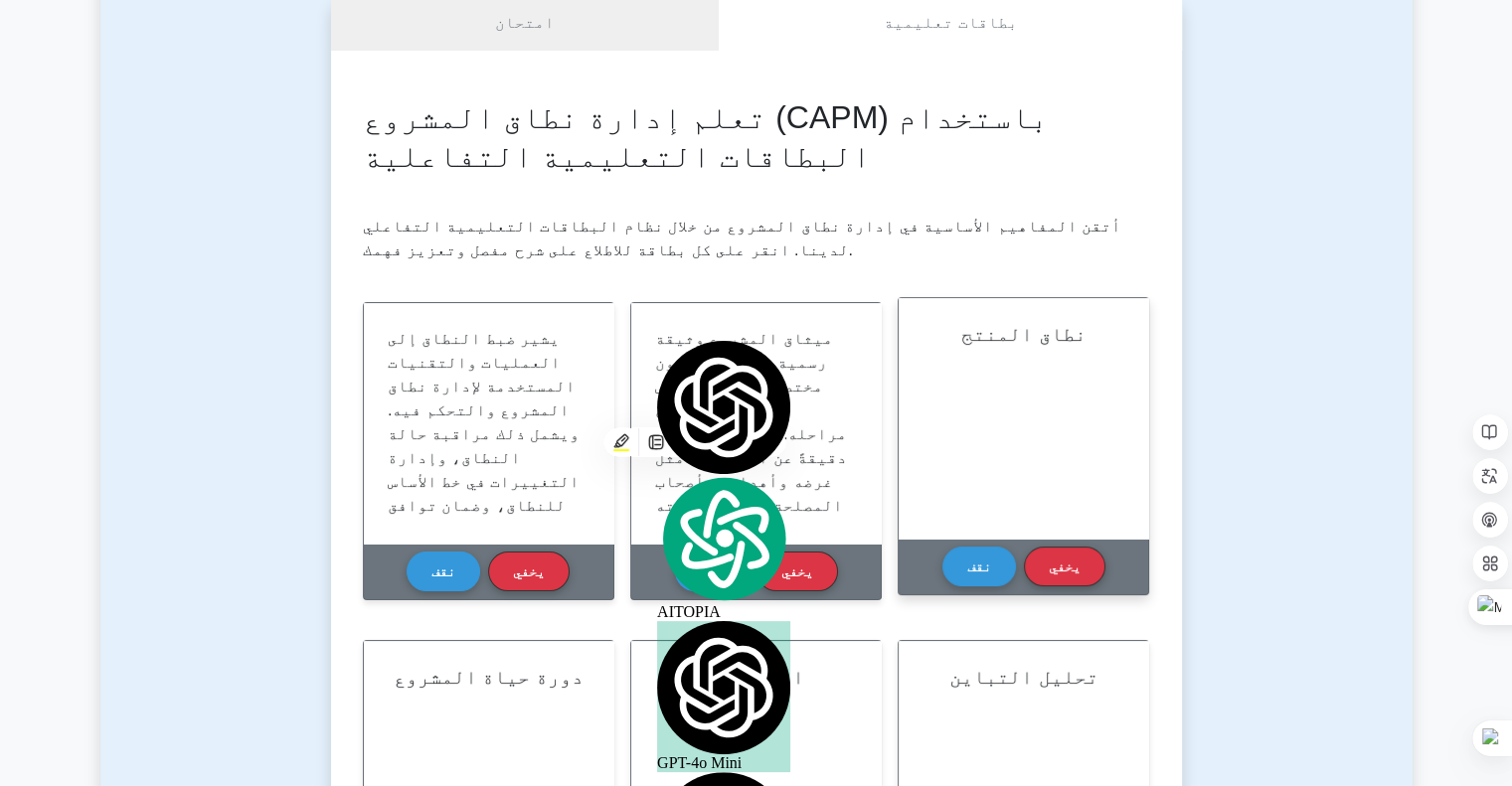 click on "نطاق المنتج" at bounding box center [1023, 418] 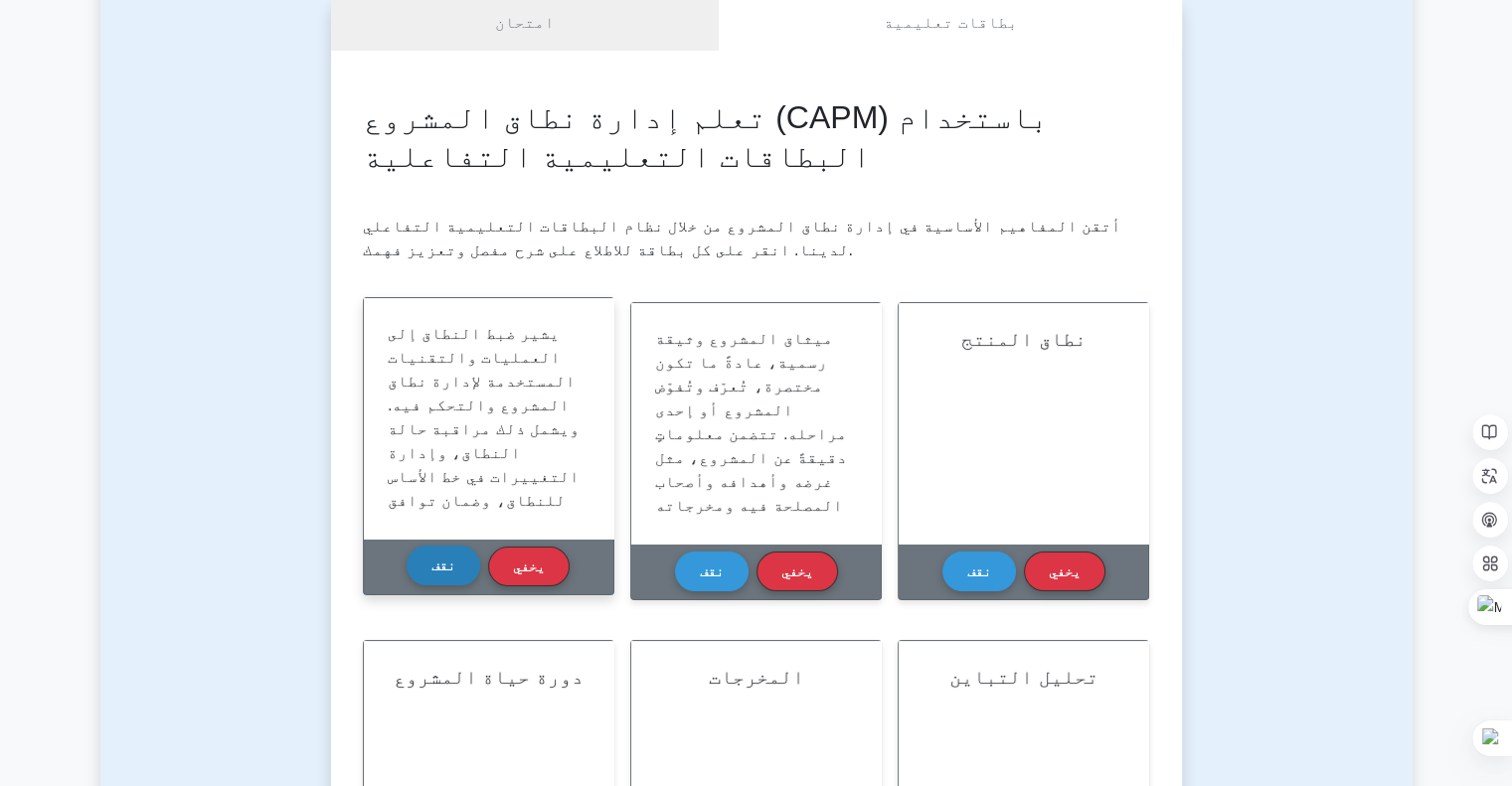 click on "نقف" at bounding box center [443, 565] 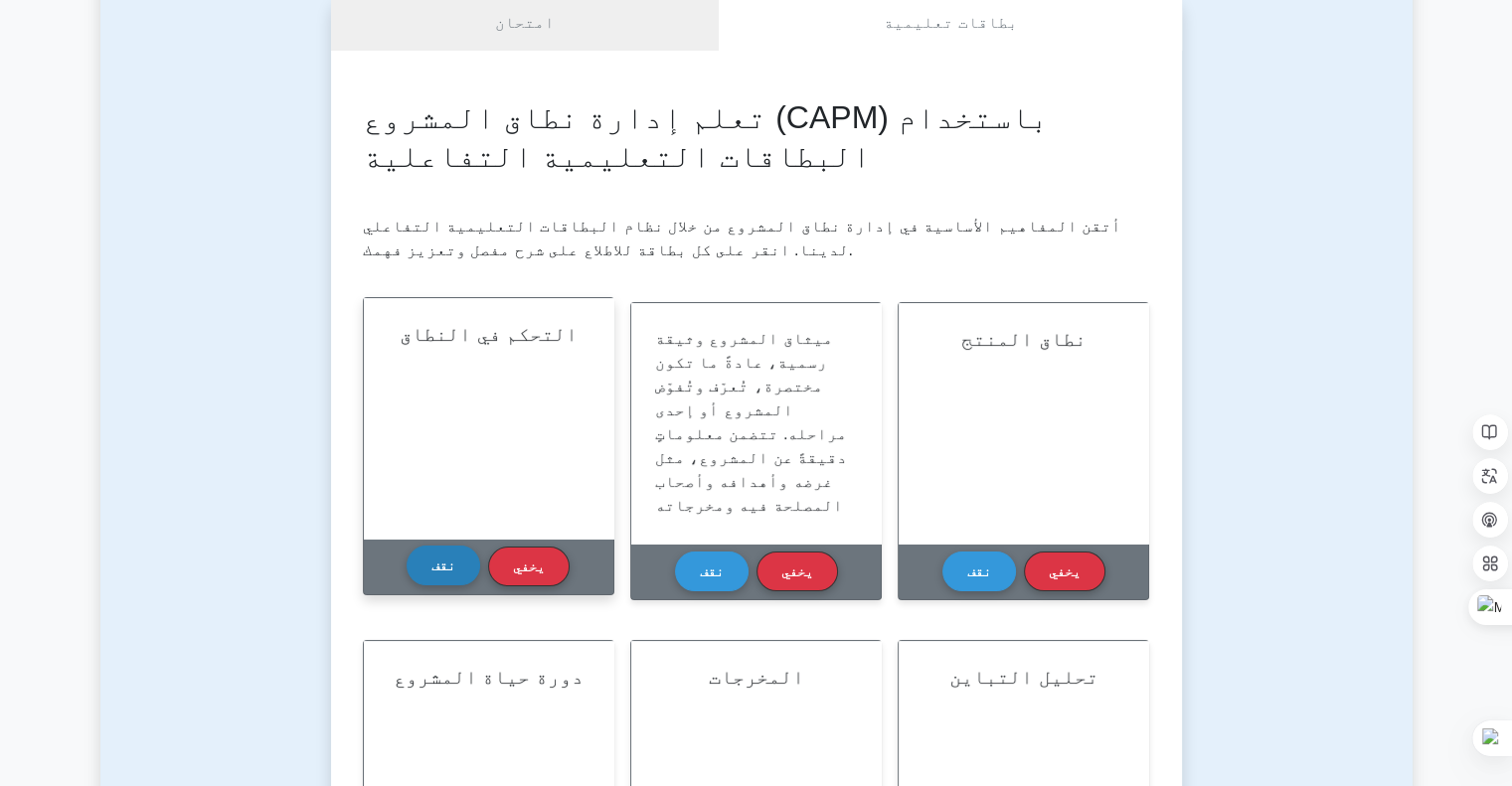 click on "نقف" at bounding box center (443, 565) 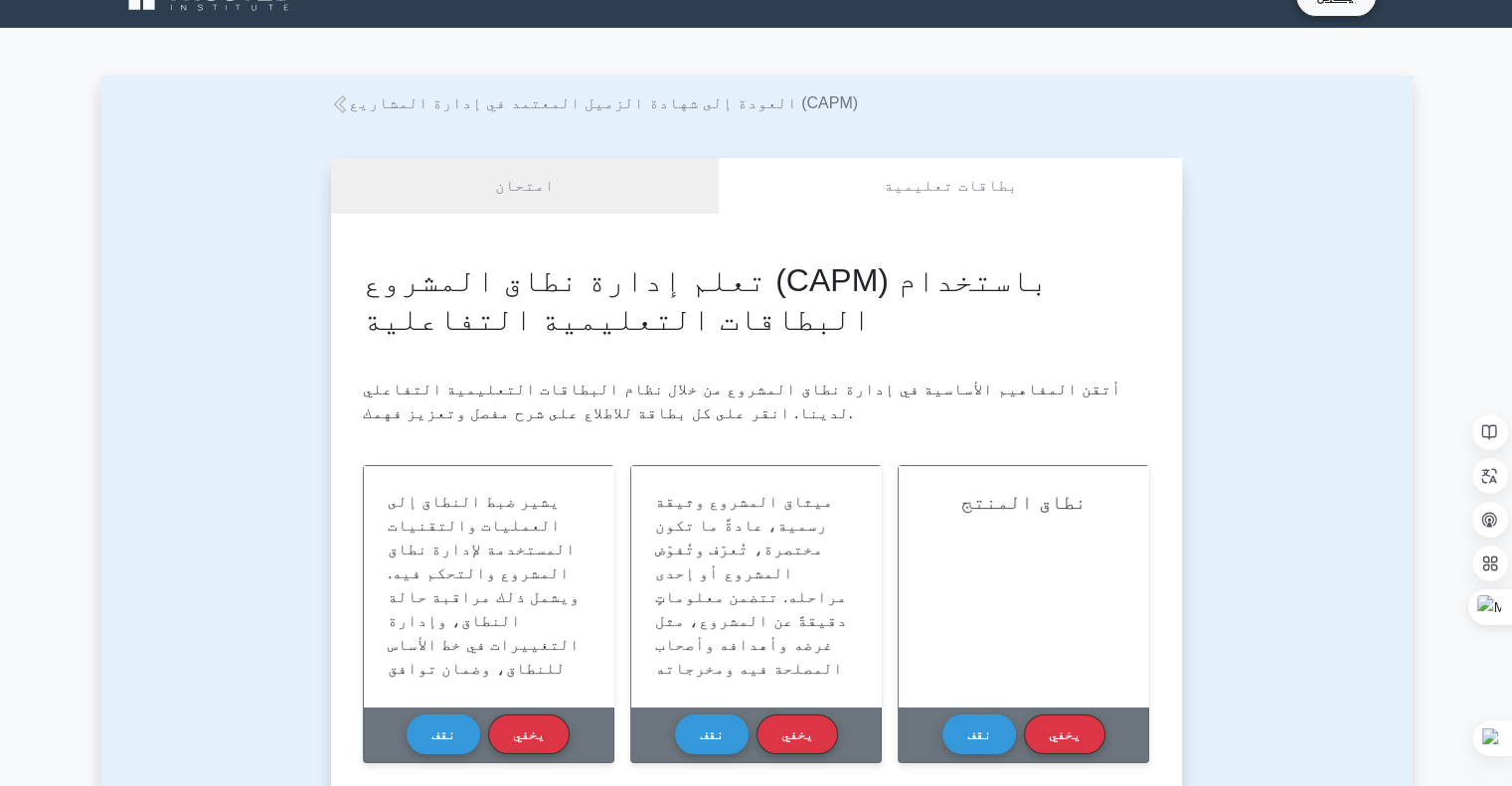 scroll, scrollTop: 199, scrollLeft: 0, axis: vertical 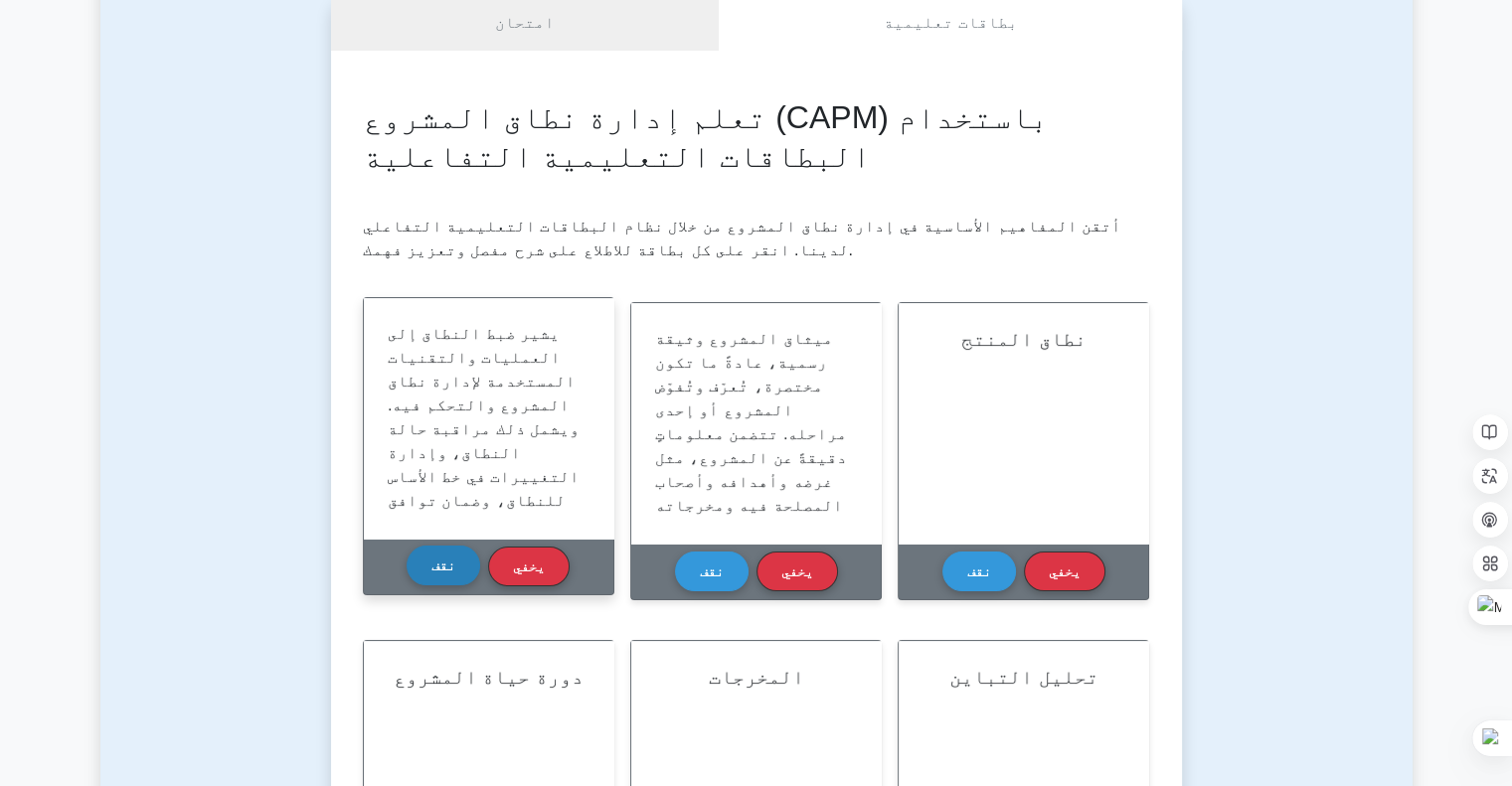 click on "نقف" at bounding box center (443, 565) 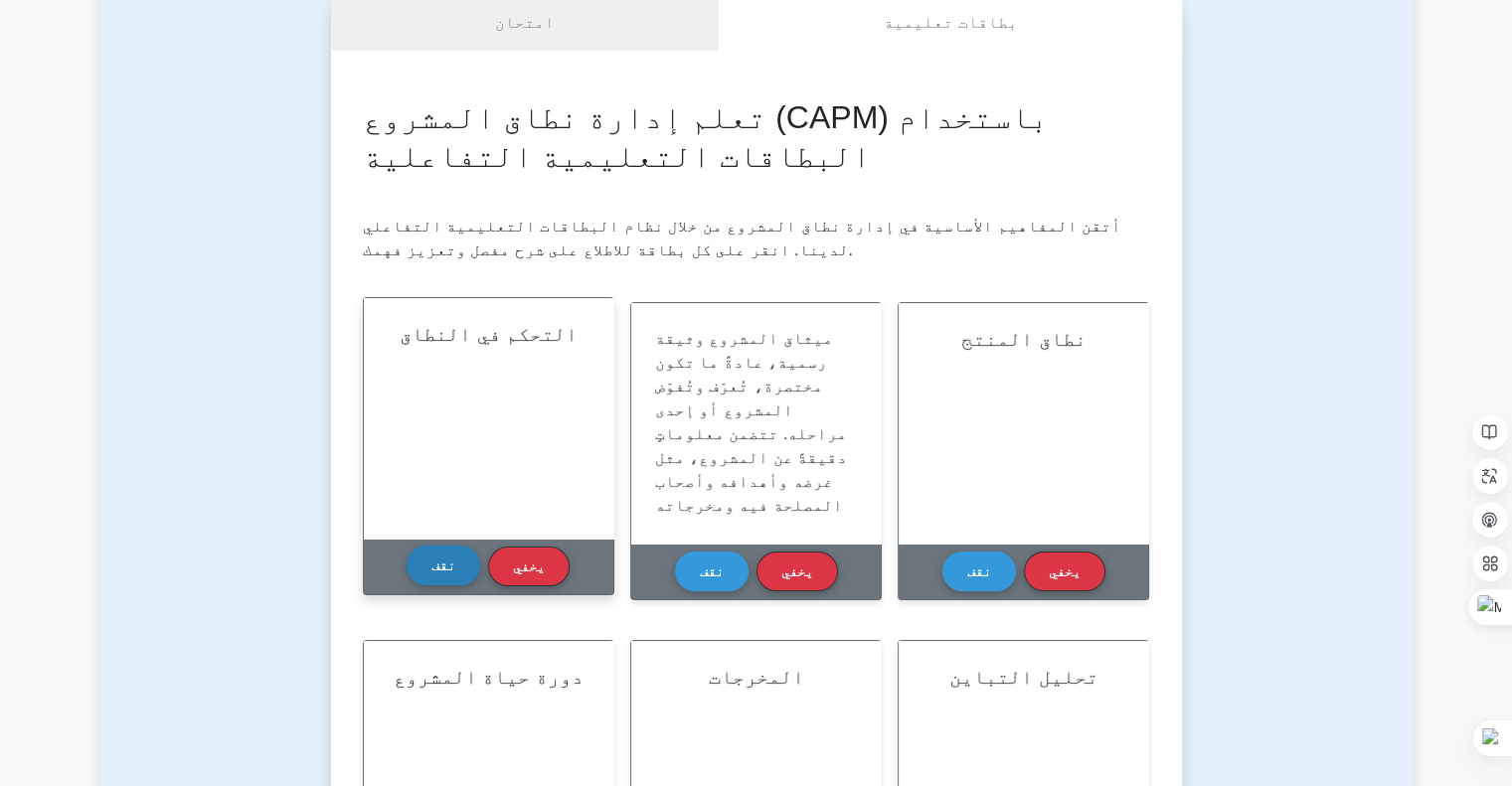 click on "نقف" at bounding box center (443, 565) 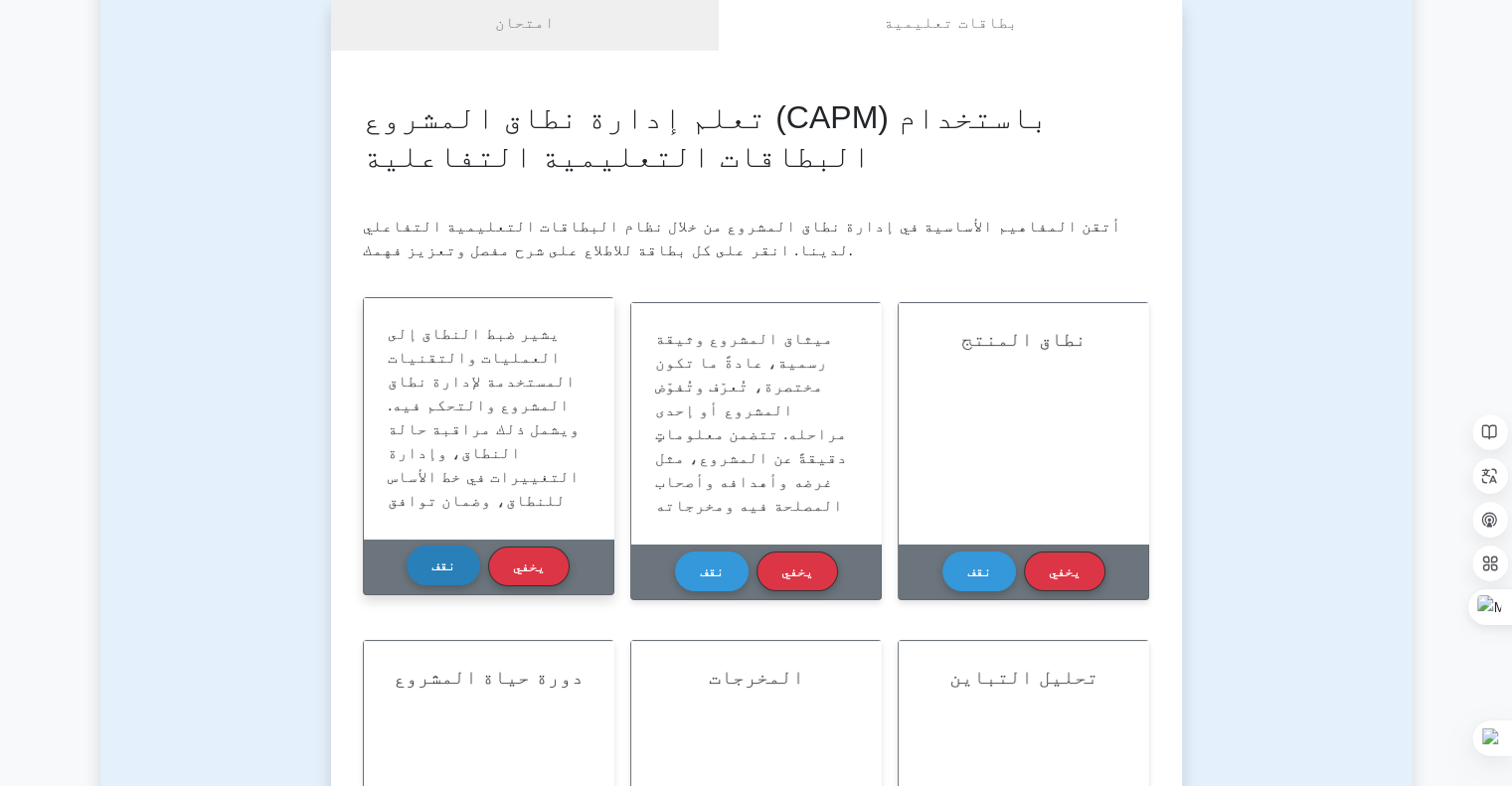 click on "نقف" at bounding box center (443, 565) 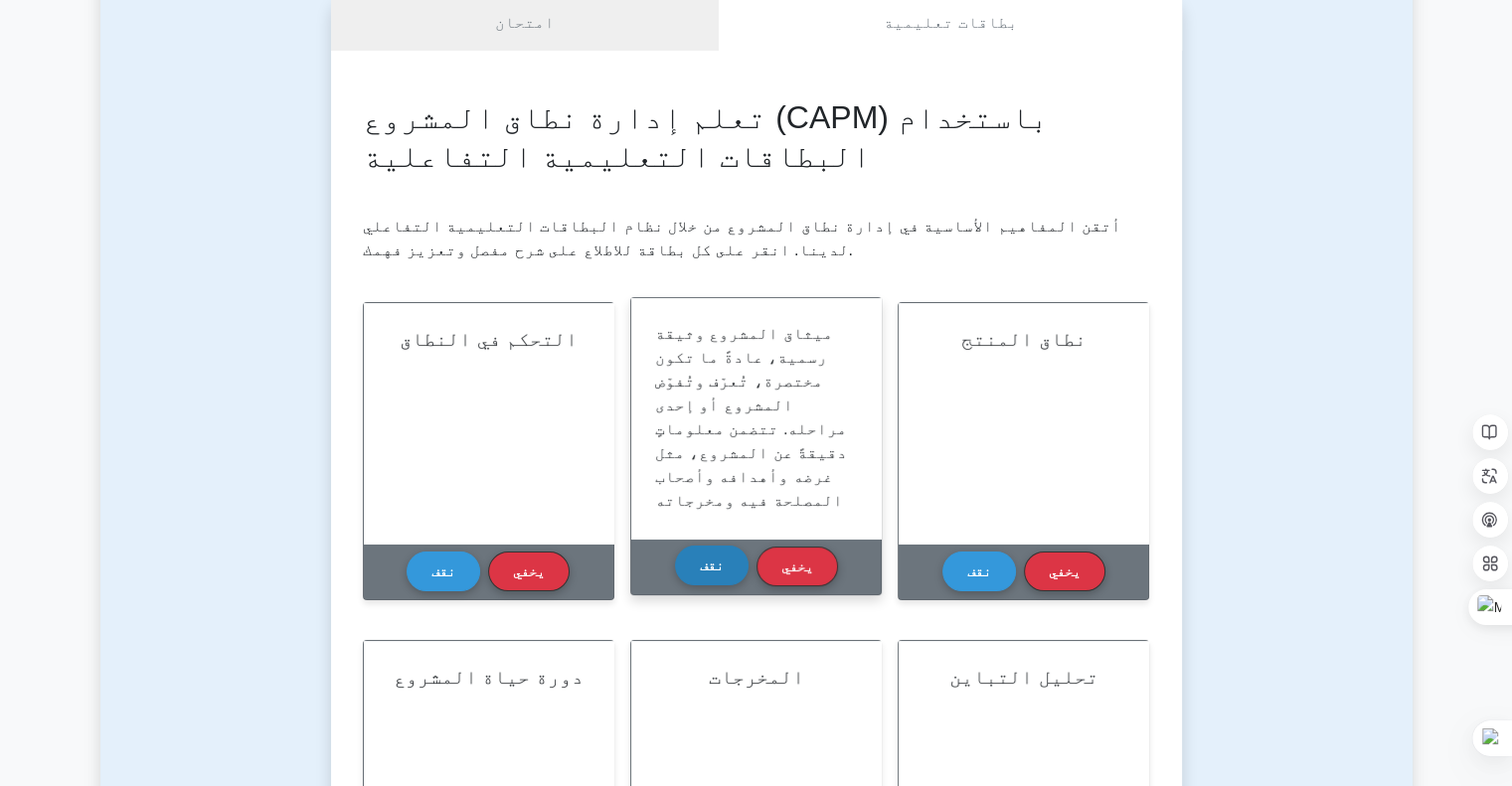 click on "نقف" at bounding box center [712, 565] 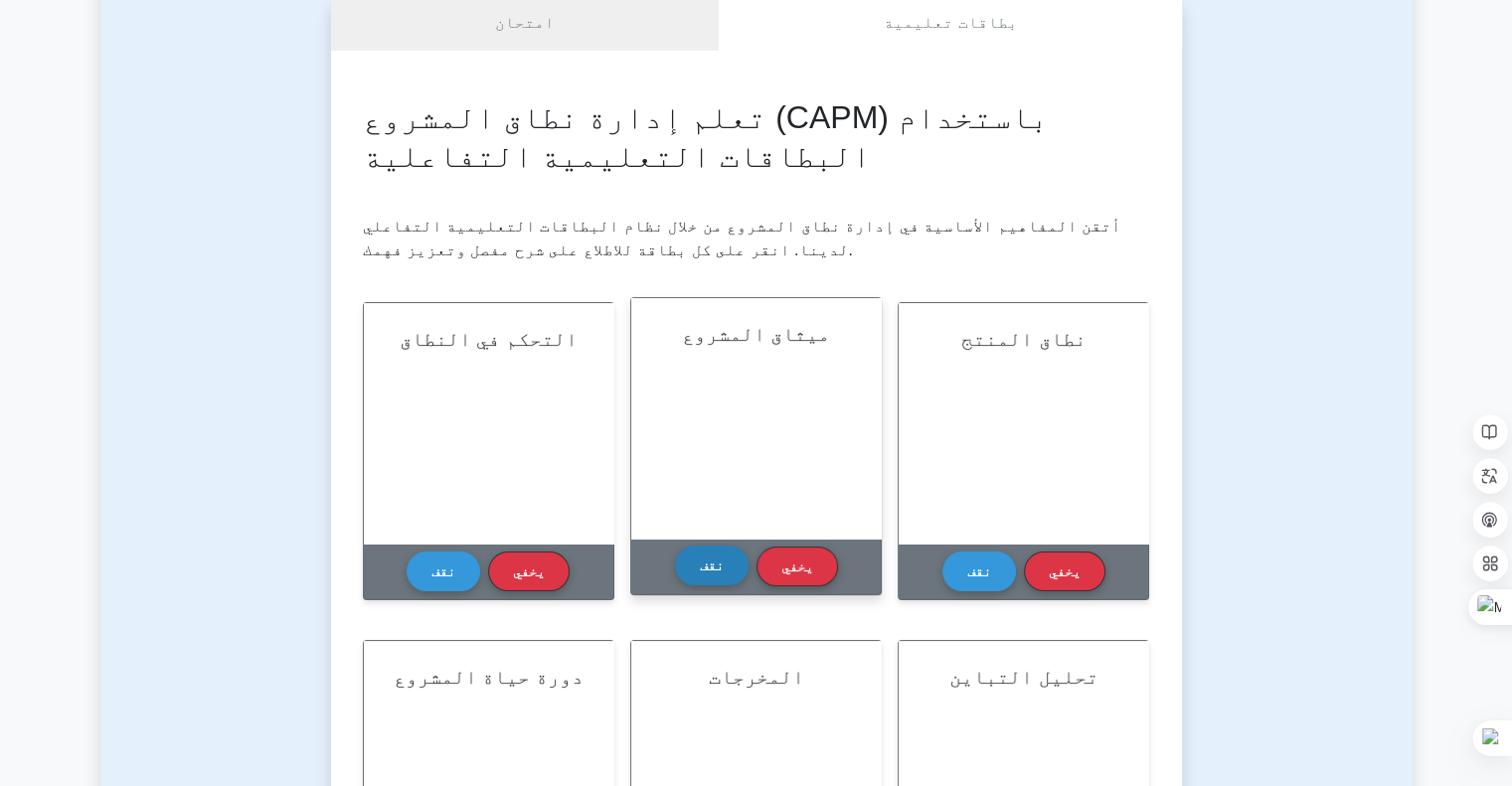 click on "نقف" at bounding box center (712, 565) 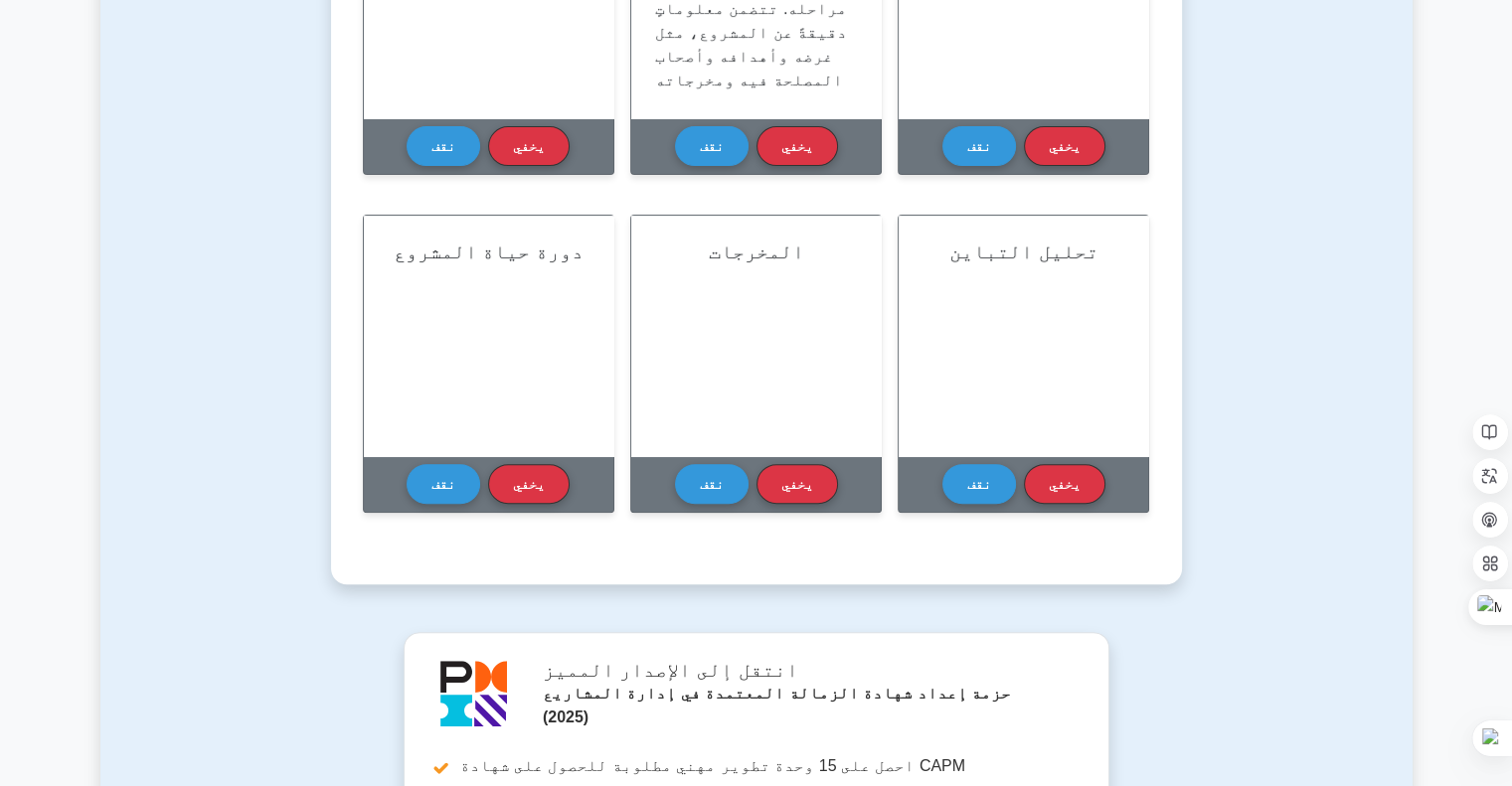 scroll, scrollTop: 298, scrollLeft: 0, axis: vertical 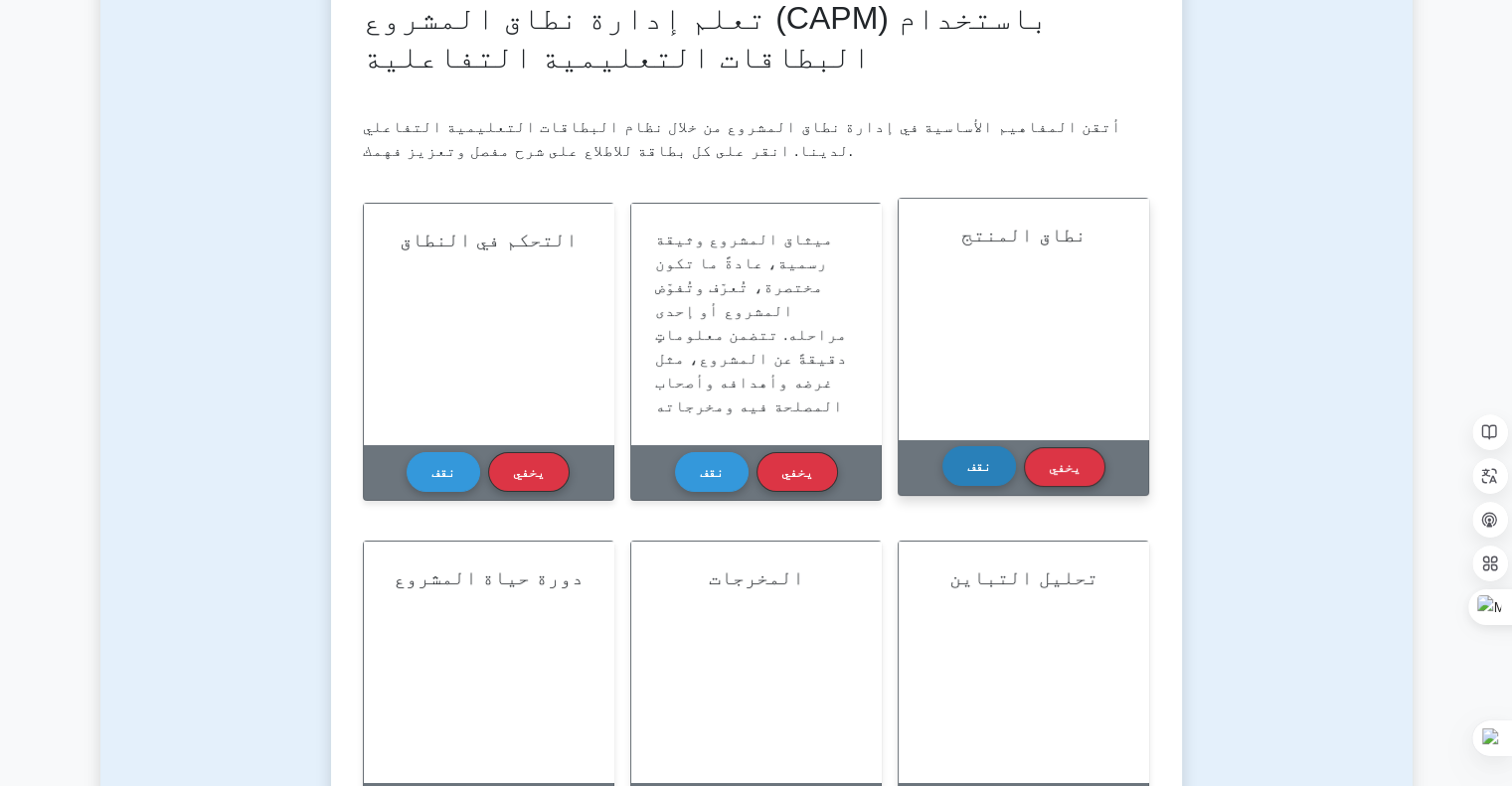 click on "نقف" at bounding box center (979, 466) 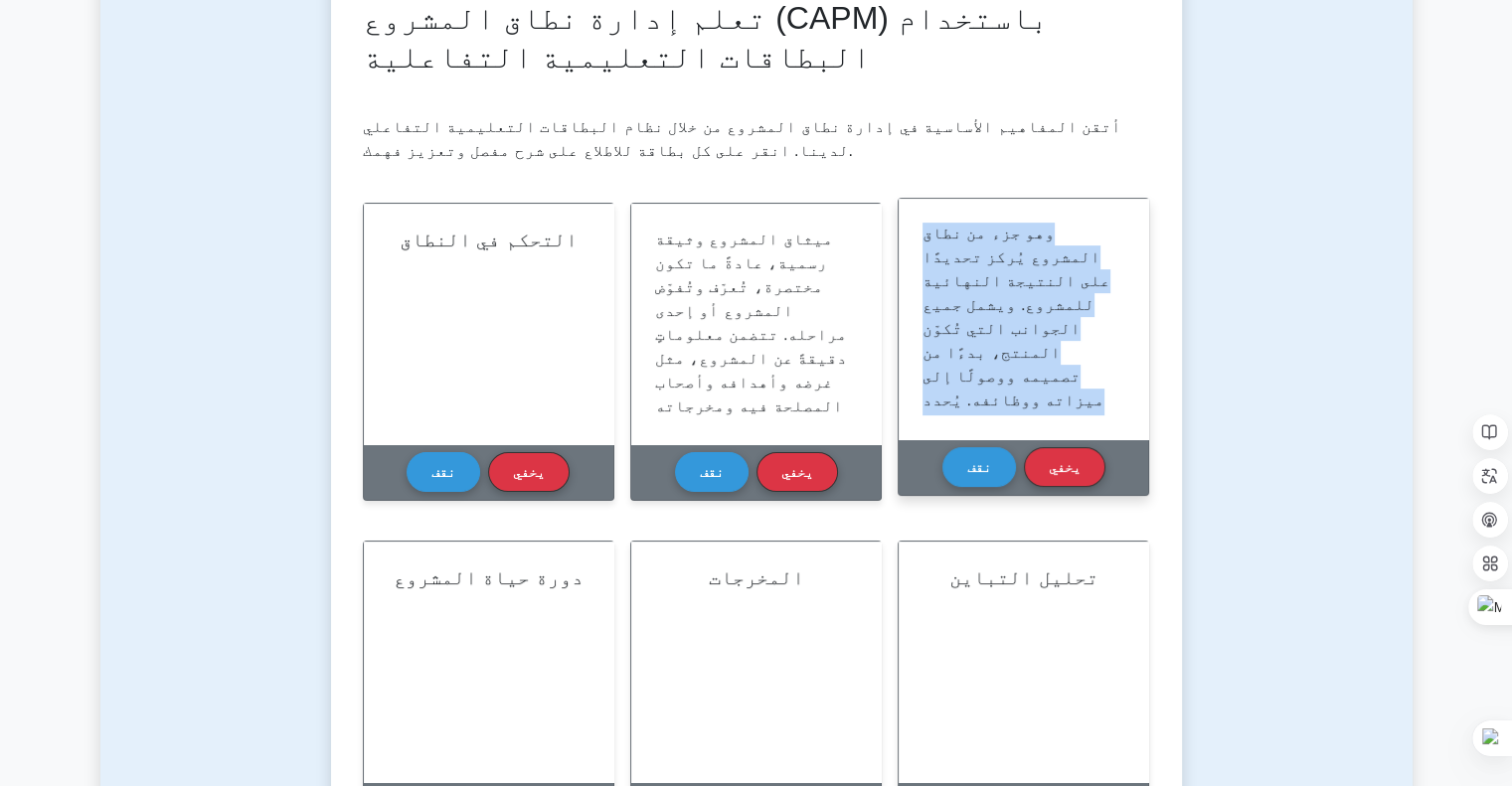 scroll, scrollTop: 251, scrollLeft: 0, axis: vertical 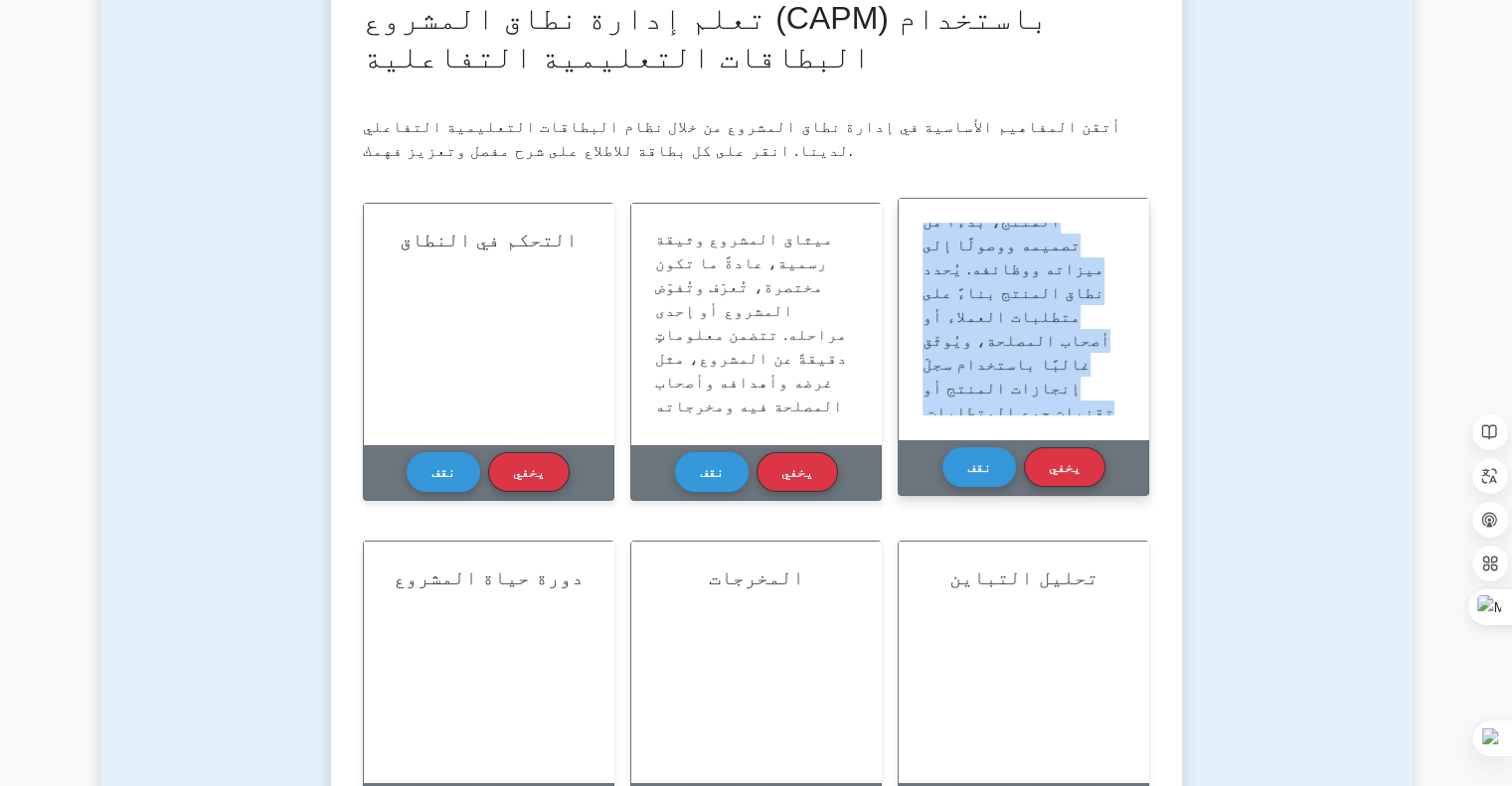 drag, startPoint x: 924, startPoint y: 226, endPoint x: 1054, endPoint y: 398, distance: 215.60148 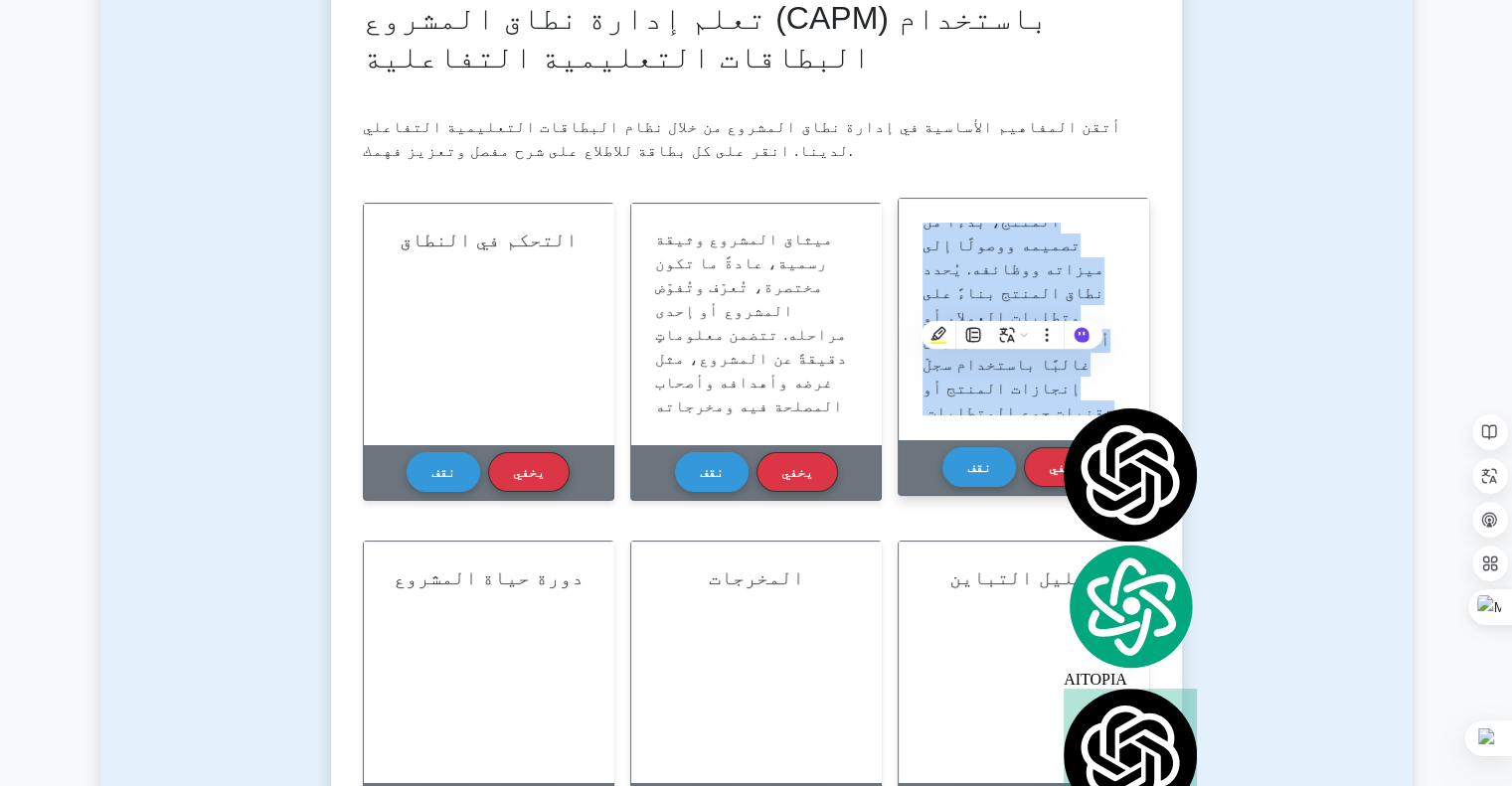 copy on "يشير نطاق المنتج إلى الوظائف والميزات والخصائص التي تُعرّف المنتج أو الخدمة أو النتيجة ضمن مشروع ما. وهو جزء من نطاق المشروع يُركز تحديدًا على النتيجة النهائية للمشروع. ويشمل جميع الجوانب التي تُكوّن المنتج، بدءًا من تصميمه ووصولًا إلى ميزاته ووظائفه. يُحدد نطاق المنتج بناءً على متطلبات العملاء أو أصحاب المصلحة، ويُوثّق غالبًا باستخدام سجلّ إنجازات المنتج أو تقنيات جمع المتطلبات. وهو عنصر أساسي في إدارة المشاريع، وضروري لنجاحها." 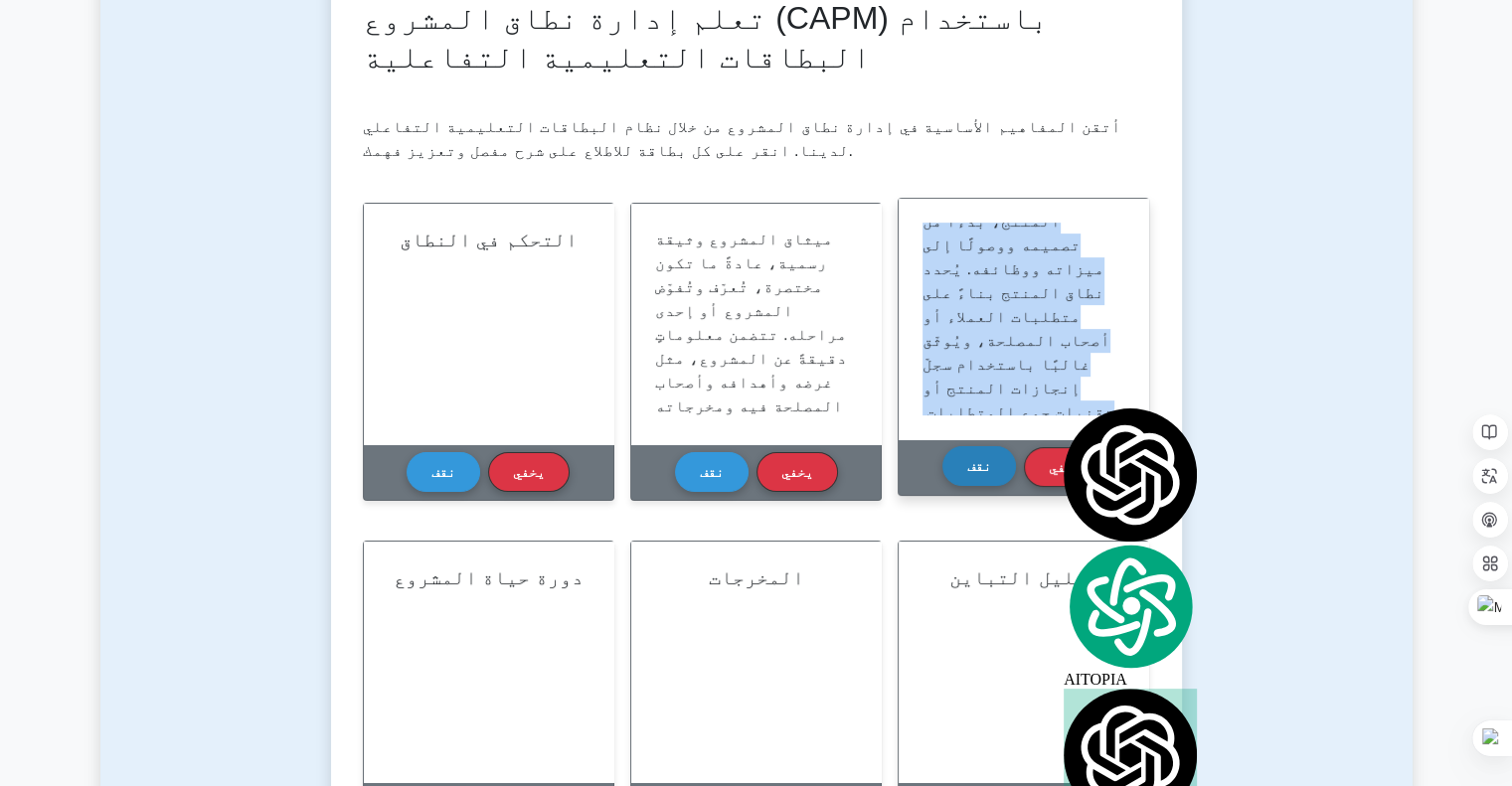 click on "نقف" at bounding box center [979, 466] 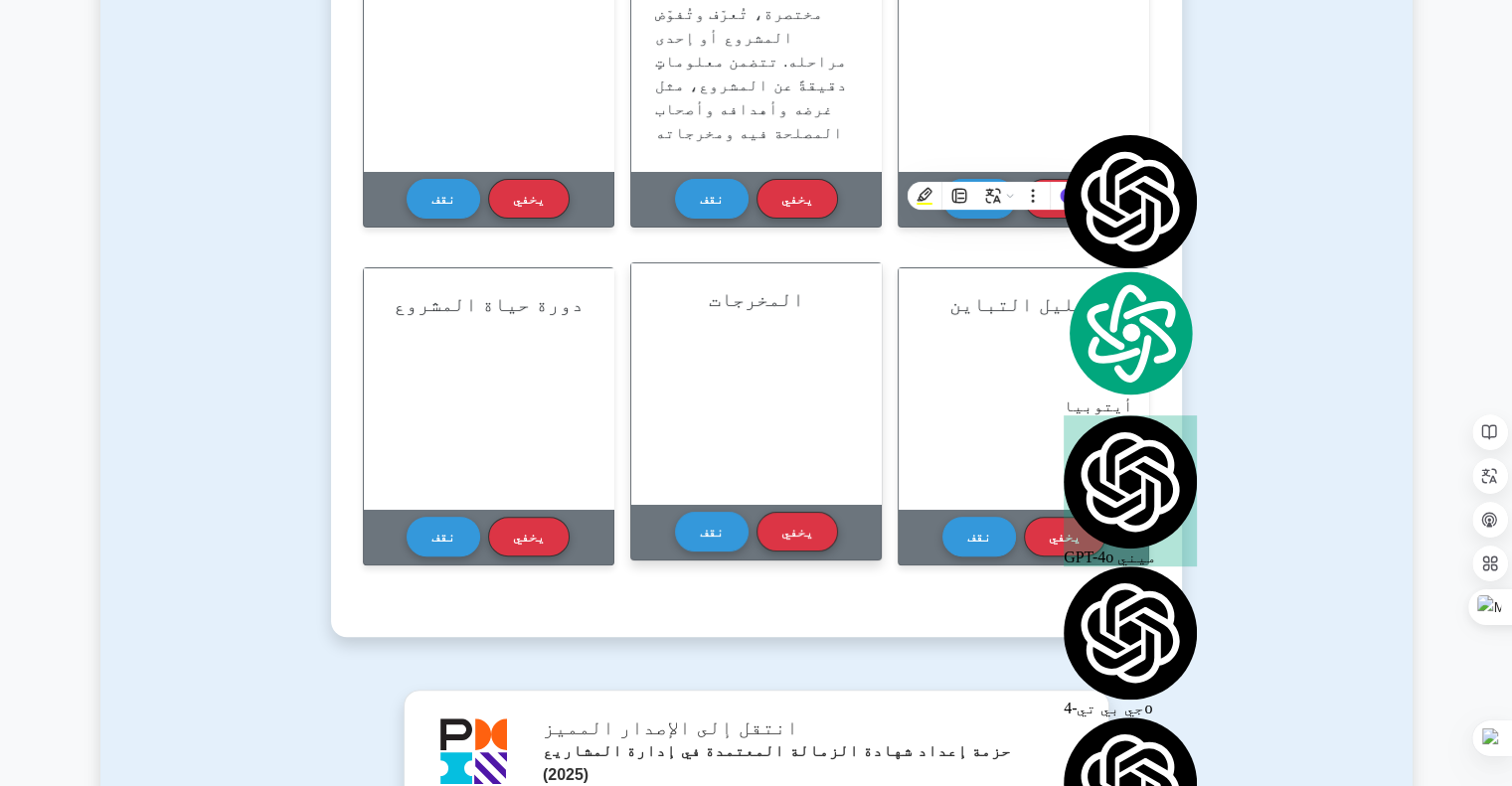 scroll, scrollTop: 596, scrollLeft: 0, axis: vertical 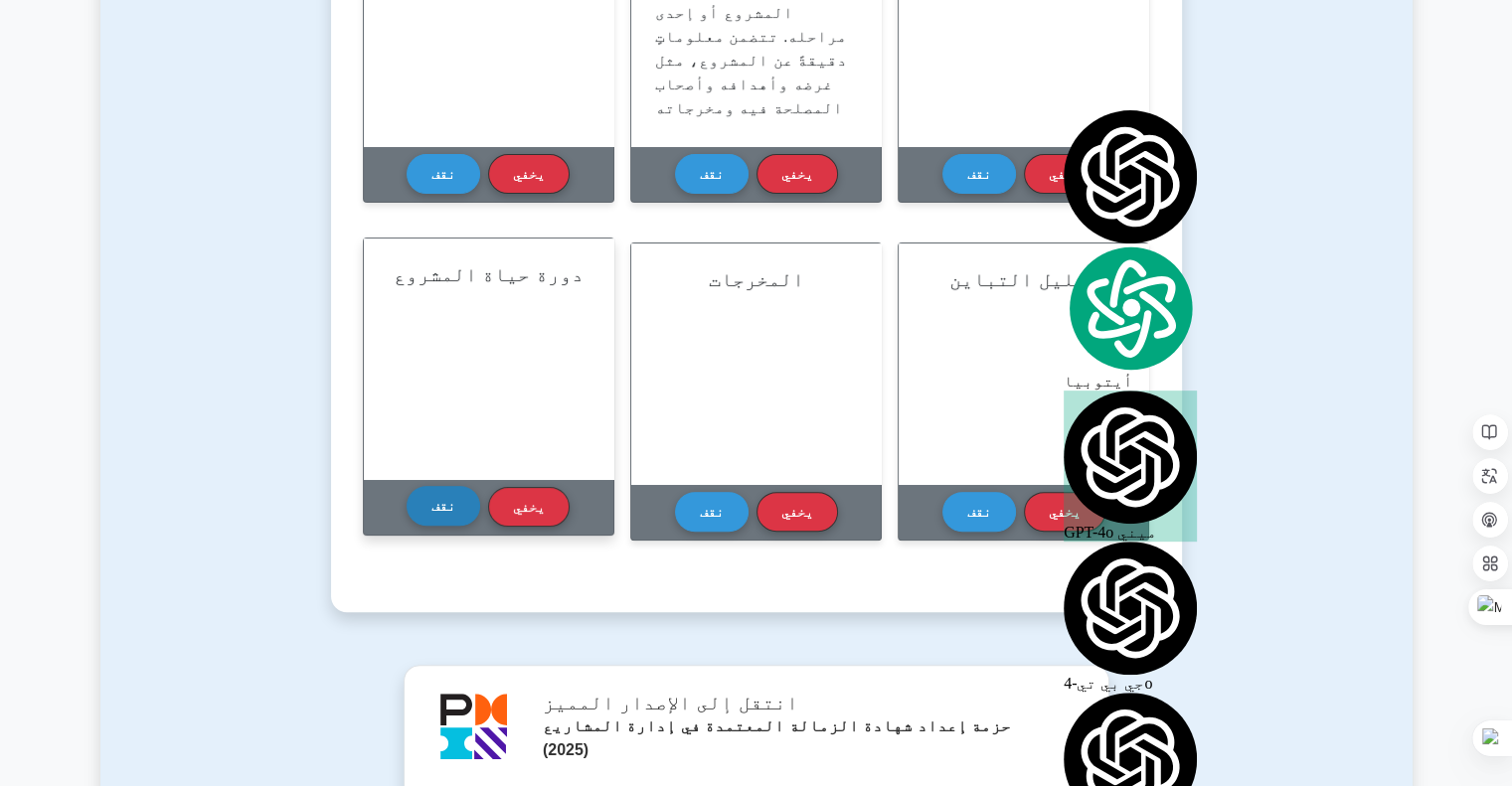 click on "نقف" at bounding box center [443, 506] 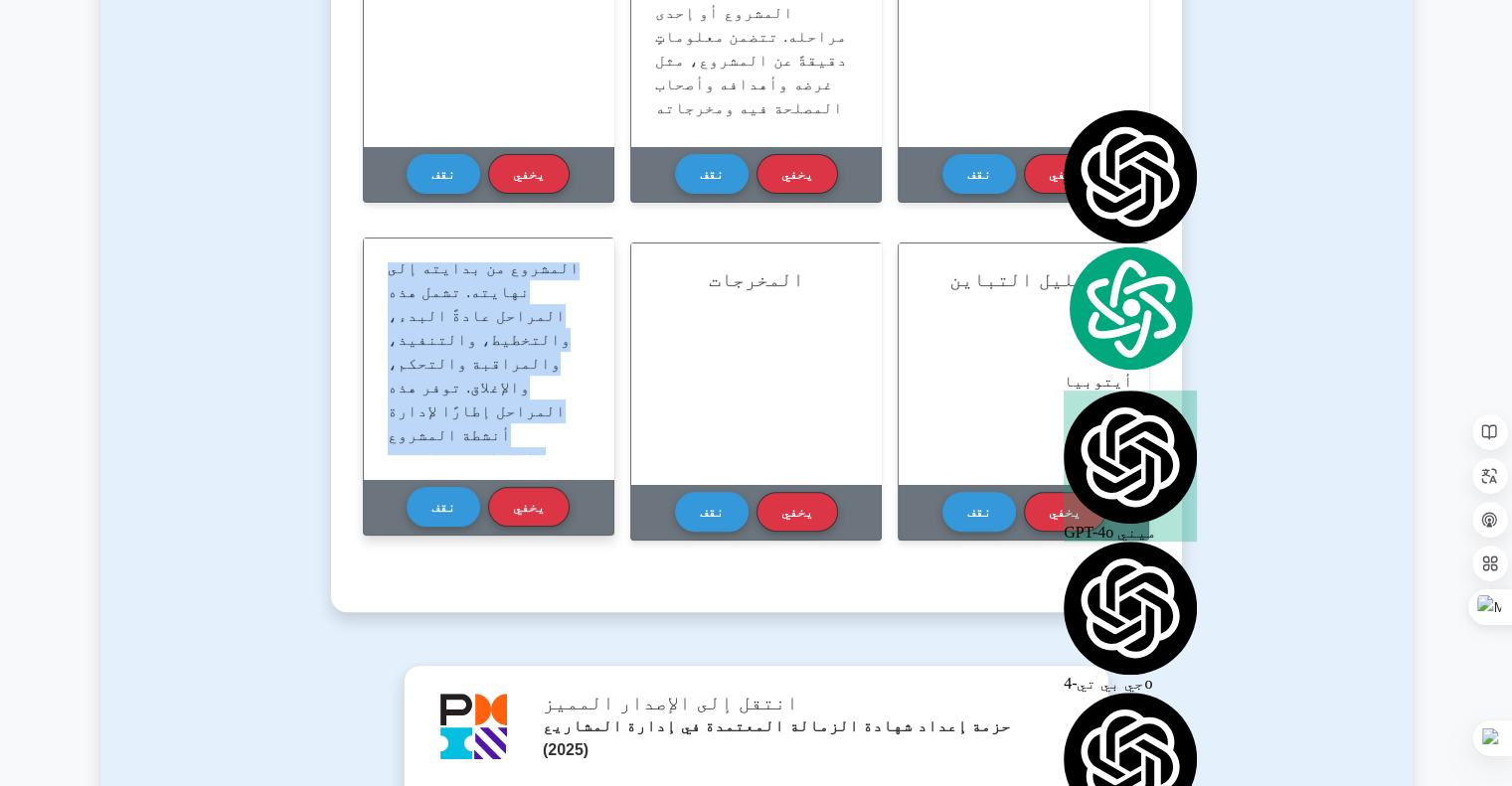 scroll, scrollTop: 204, scrollLeft: 0, axis: vertical 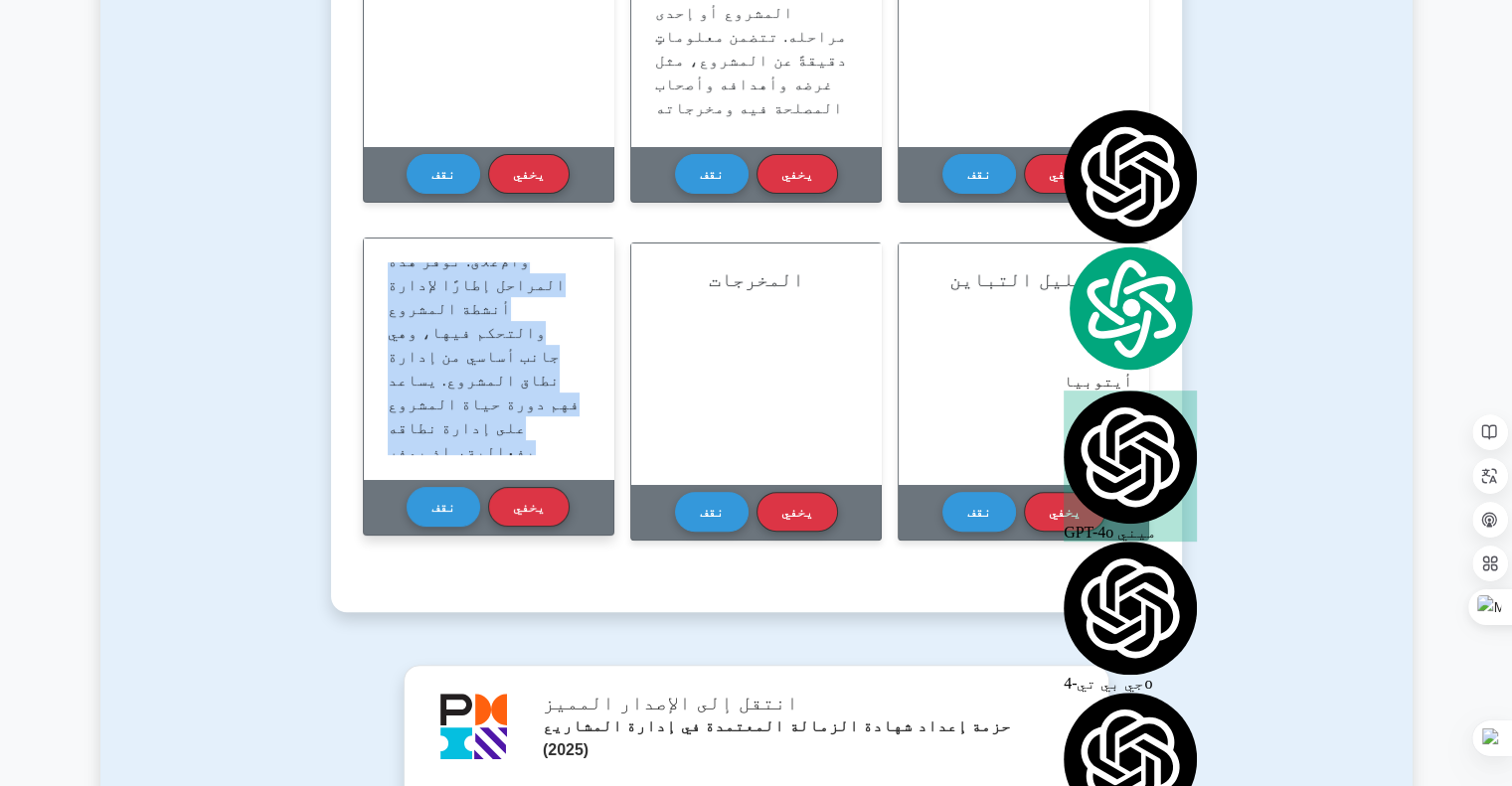 drag, startPoint x: 389, startPoint y: 273, endPoint x: 501, endPoint y: 460, distance: 217.97477 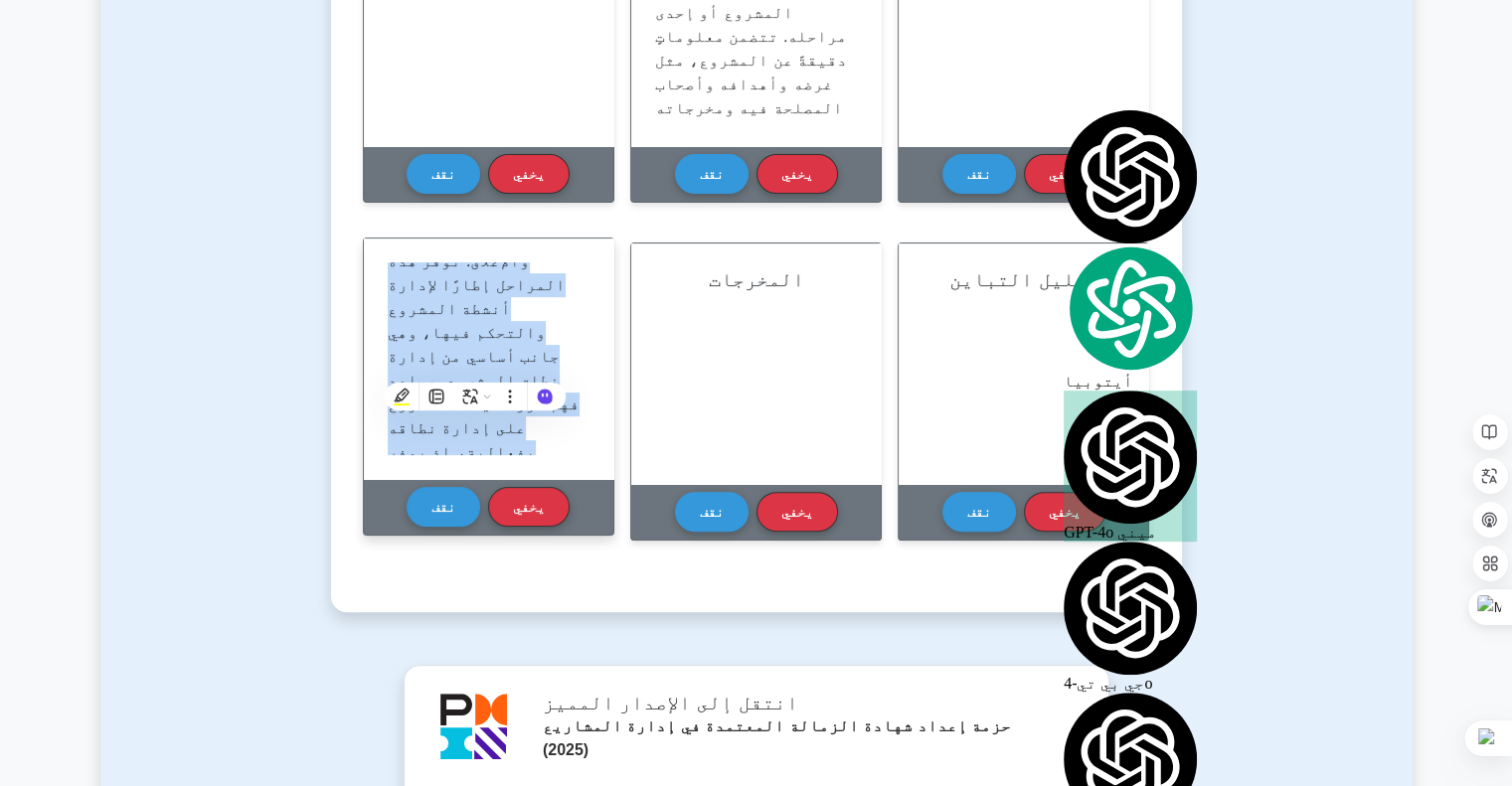 copy on "تشير دورة حياة المشروع إلى سلسلة المراحل التي يمر بها المشروع من بدايته إلى نهايته. تشمل هذه المراحل عادةً البدء، والتخطيط، والتنفيذ، والمراقبة والتحكم، والإغلاق. توفر هذه المراحل إطارًا لإدارة أنشطة المشروع والتحكم فيها، وهي جانب أساسي من إدارة نطاق المشروع. يساعد فهم دورة حياة المشروع على إدارة نطاقه بفعالية، إذ يوفر سلسلة من الأنشطة اللازمة لتحقيق أهدافه بنجاح ضمن المعايير المحددة." 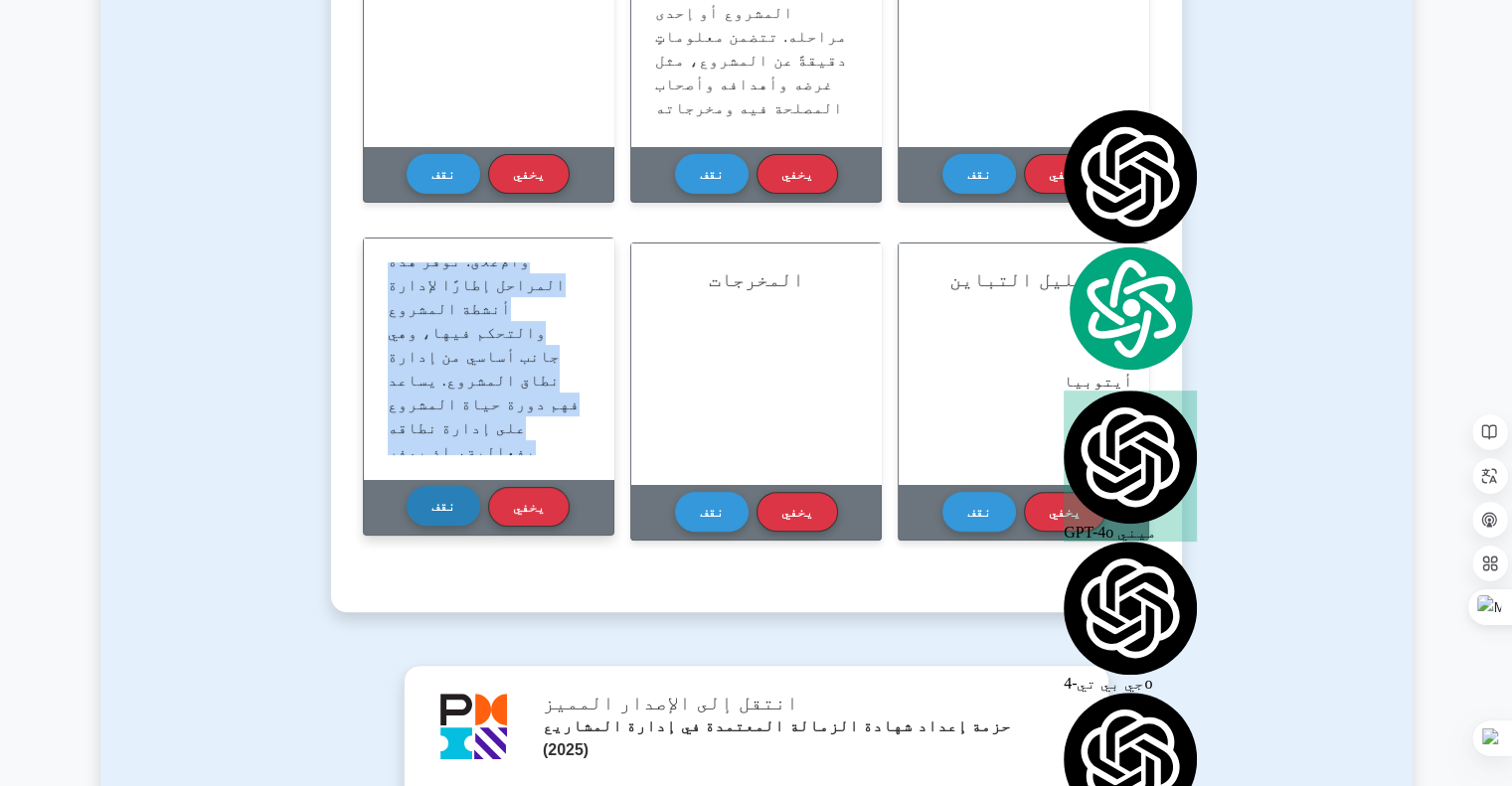 click on "نقف" at bounding box center [443, 506] 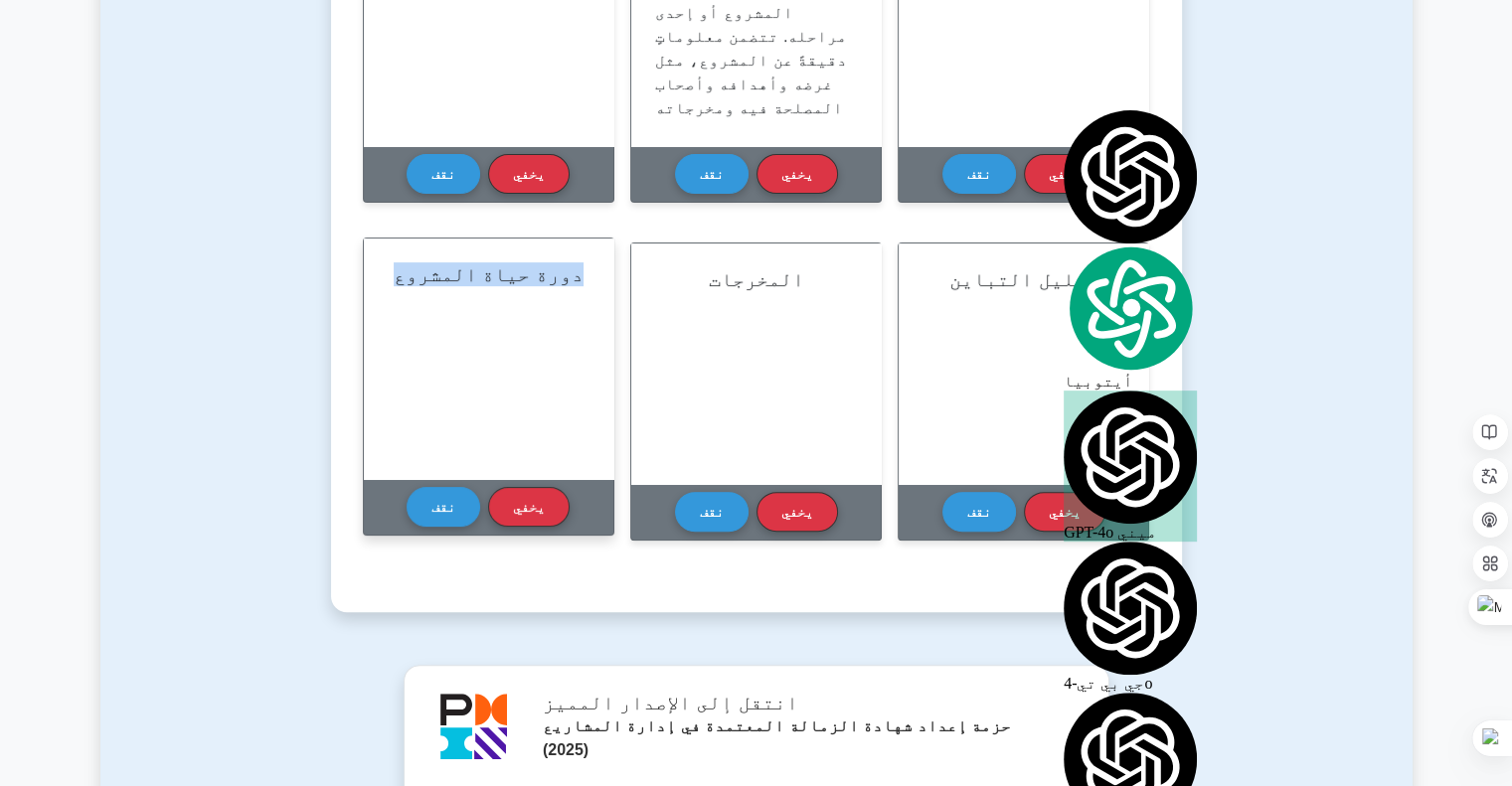 drag, startPoint x: 565, startPoint y: 280, endPoint x: 412, endPoint y: 278, distance: 153.01307 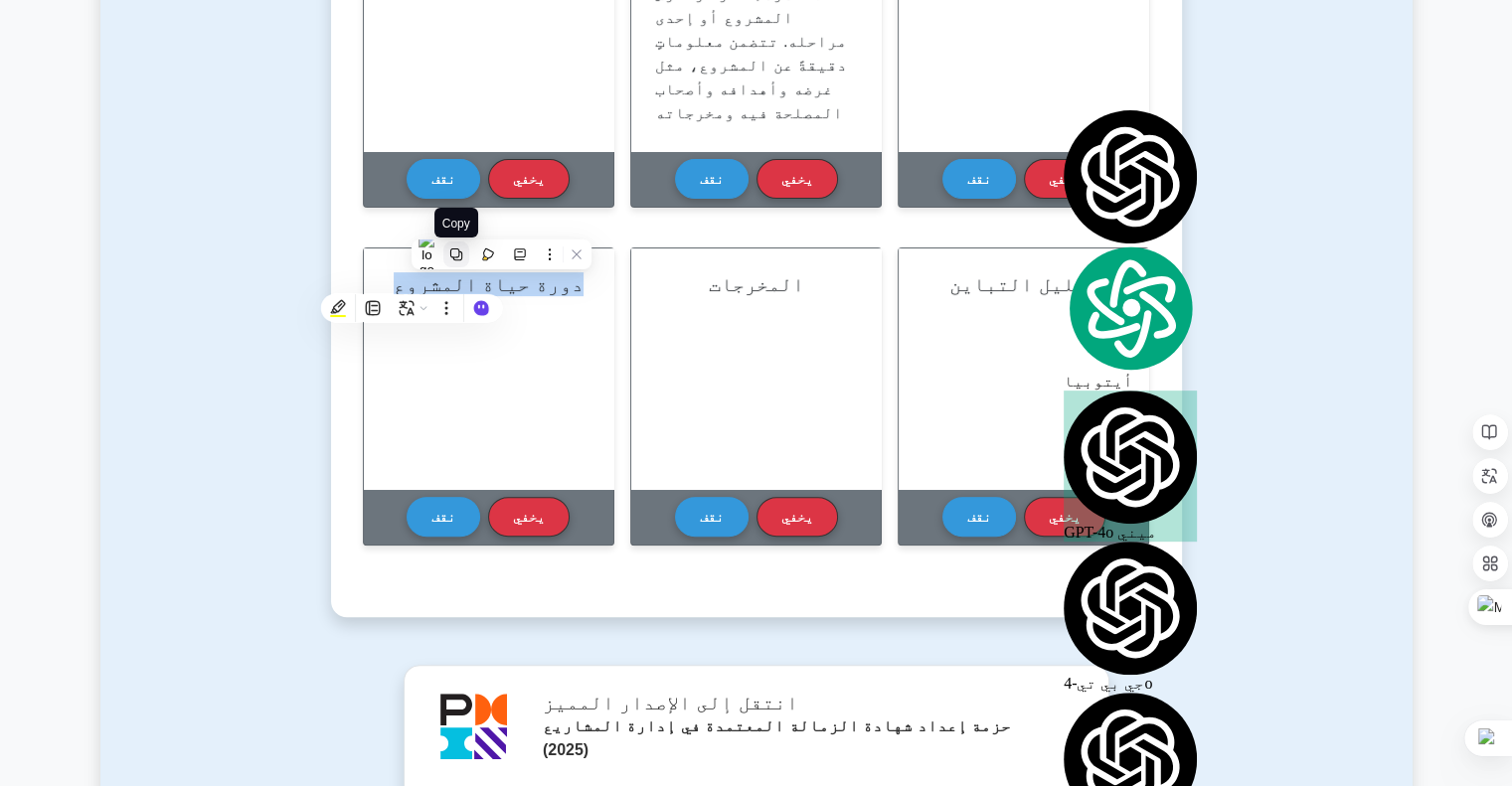click 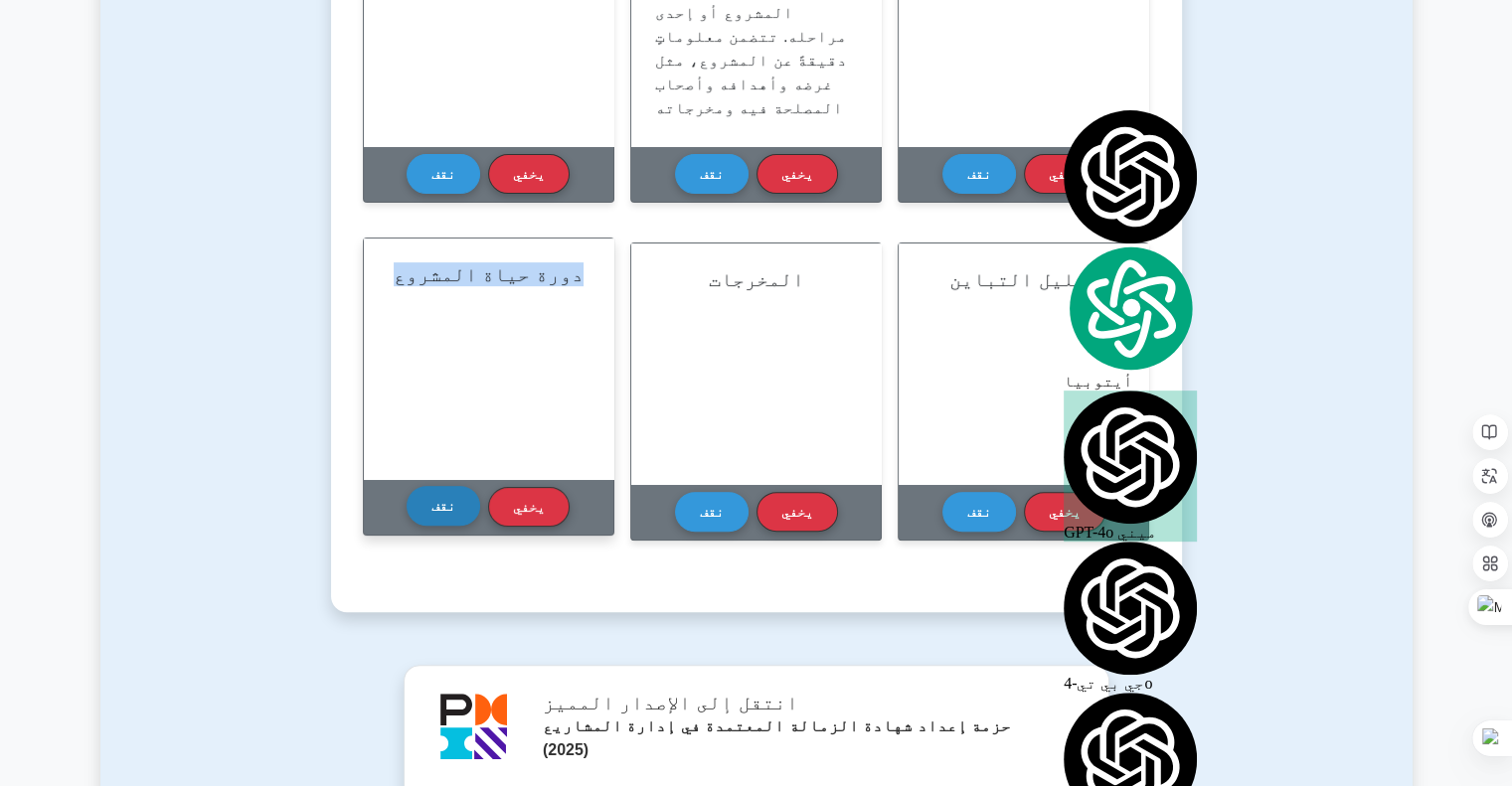 click on "نقف" at bounding box center [443, 506] 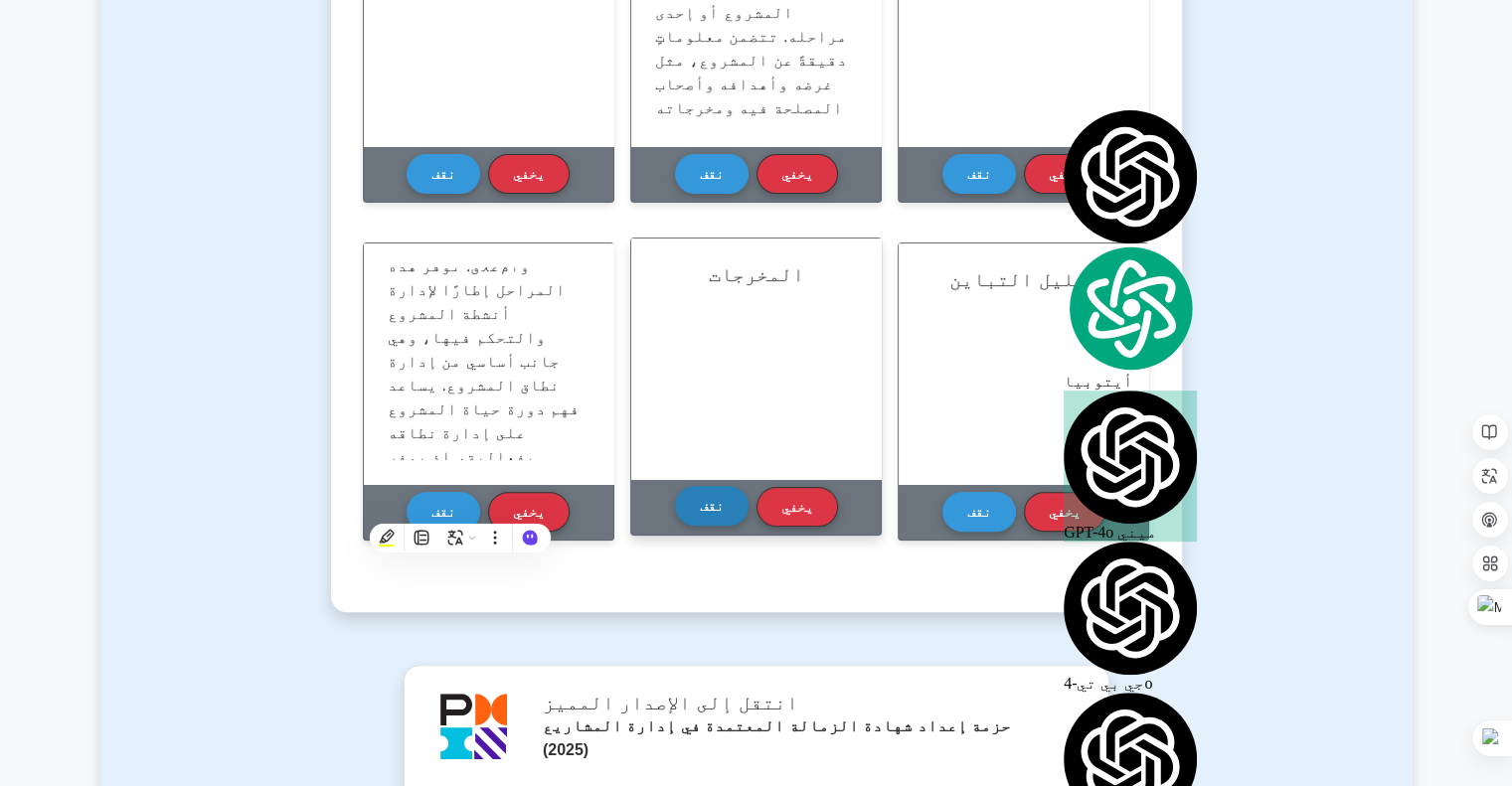 click on "نقف" at bounding box center (712, 506) 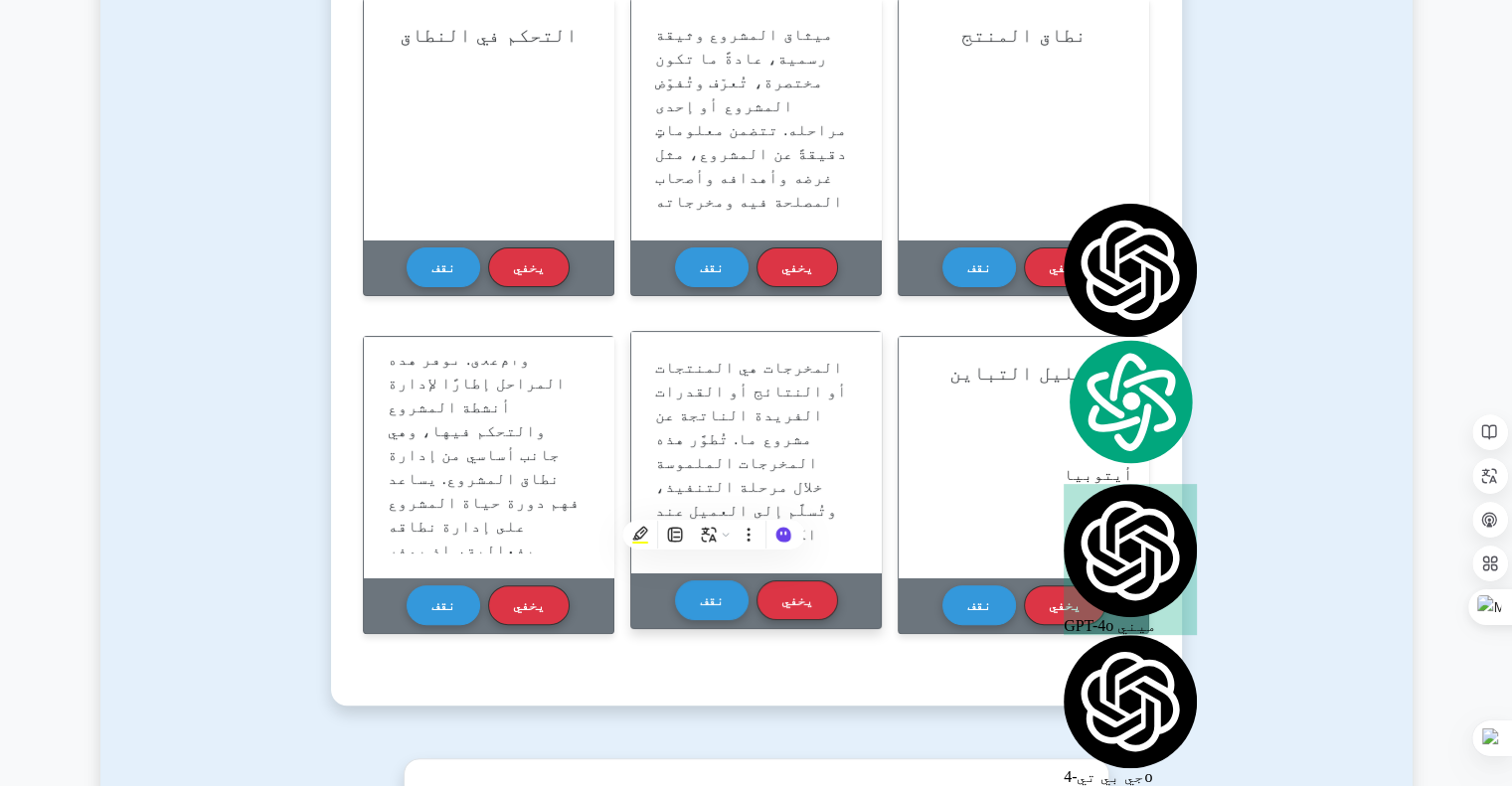 scroll, scrollTop: 497, scrollLeft: 0, axis: vertical 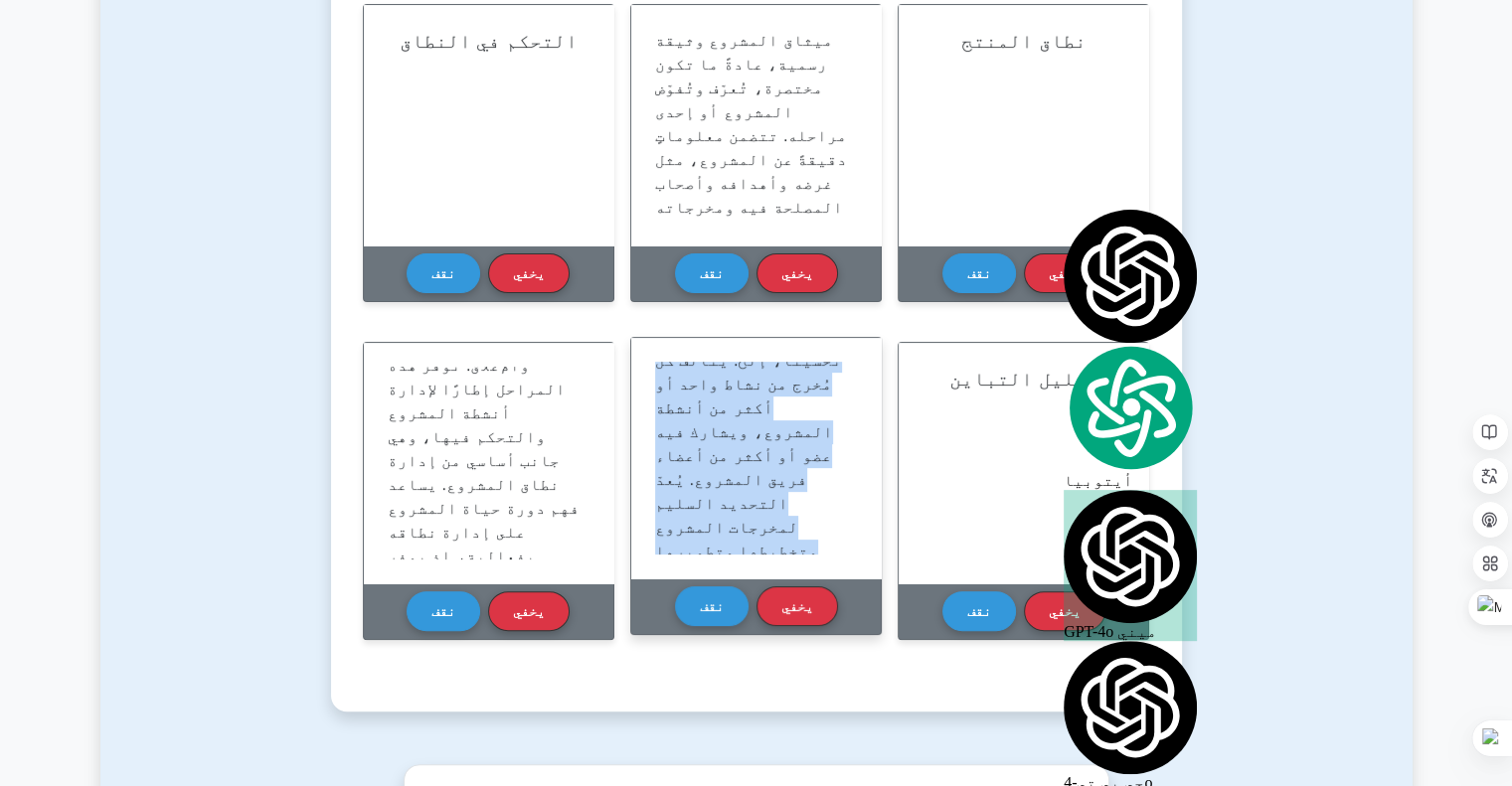 drag, startPoint x: 656, startPoint y: 368, endPoint x: 825, endPoint y: 574, distance: 266.45262 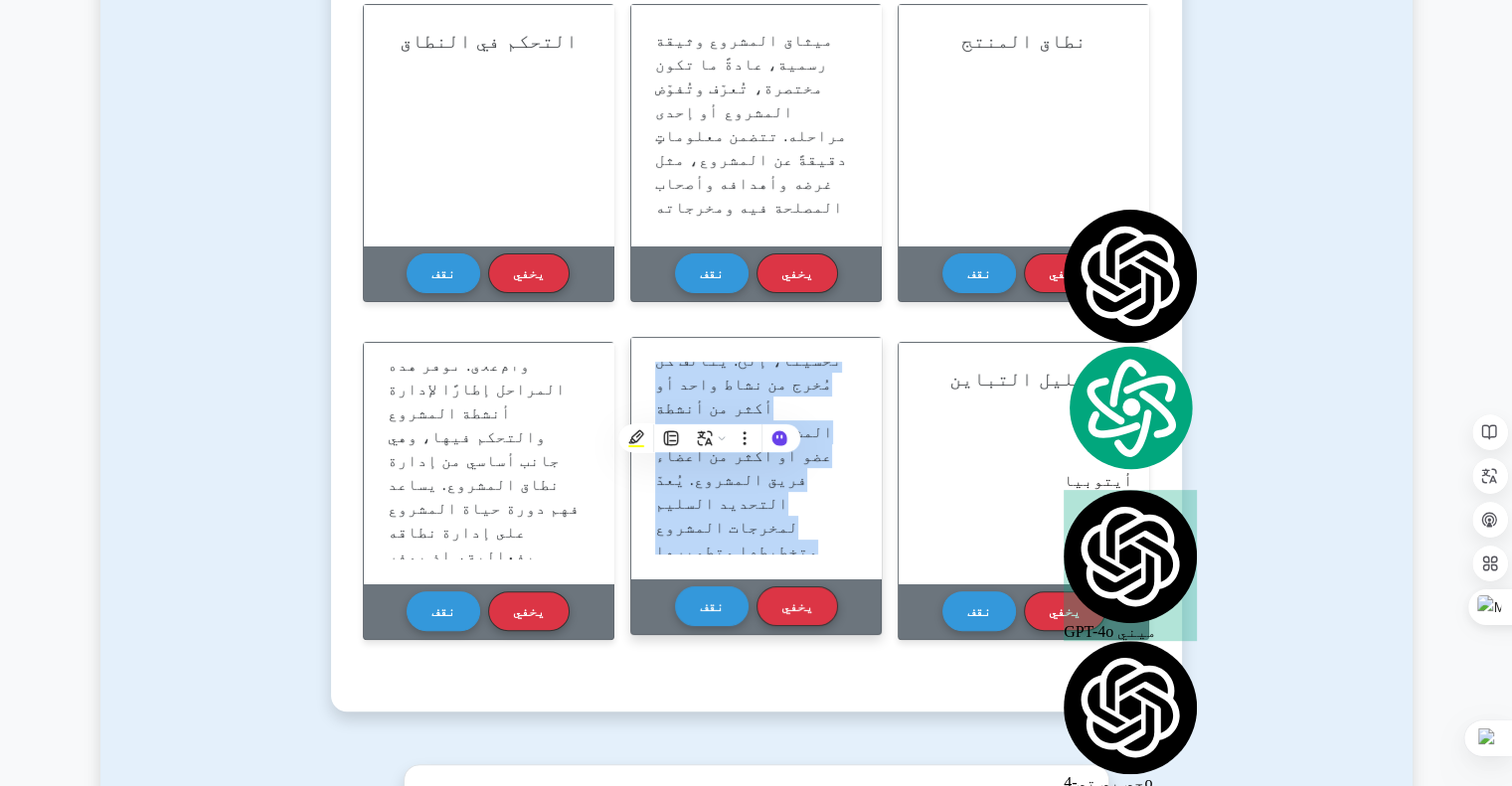 copy on "المخرجات هي المنتجات أو النتائج أو القدرات الفريدة الناتجة عن مشروع ما. تُطوَّر هذه المخرجات الملموسة خلال مرحلة التنفيذ، وتُسلَّم إلى العميل عند اكتمال المشروع. قد تكون هذه المخرجات منتجًا أو خدمة أو تحسينًا، إلخ. يتألف كل مُخرج من نشاط واحد أو أكثر من أنشطة المشروع، ويشارك فيه عضو أو أكثر من أعضاء فريق المشروع. يُعدّ التحديد السليم لمخرجات المشروع وتخطيطها وتطويرها وإدارتها جانبًا أساسيًا من إدارة نطاق المشروع، وهو أمر بالغ الأهمية لنجاحه." 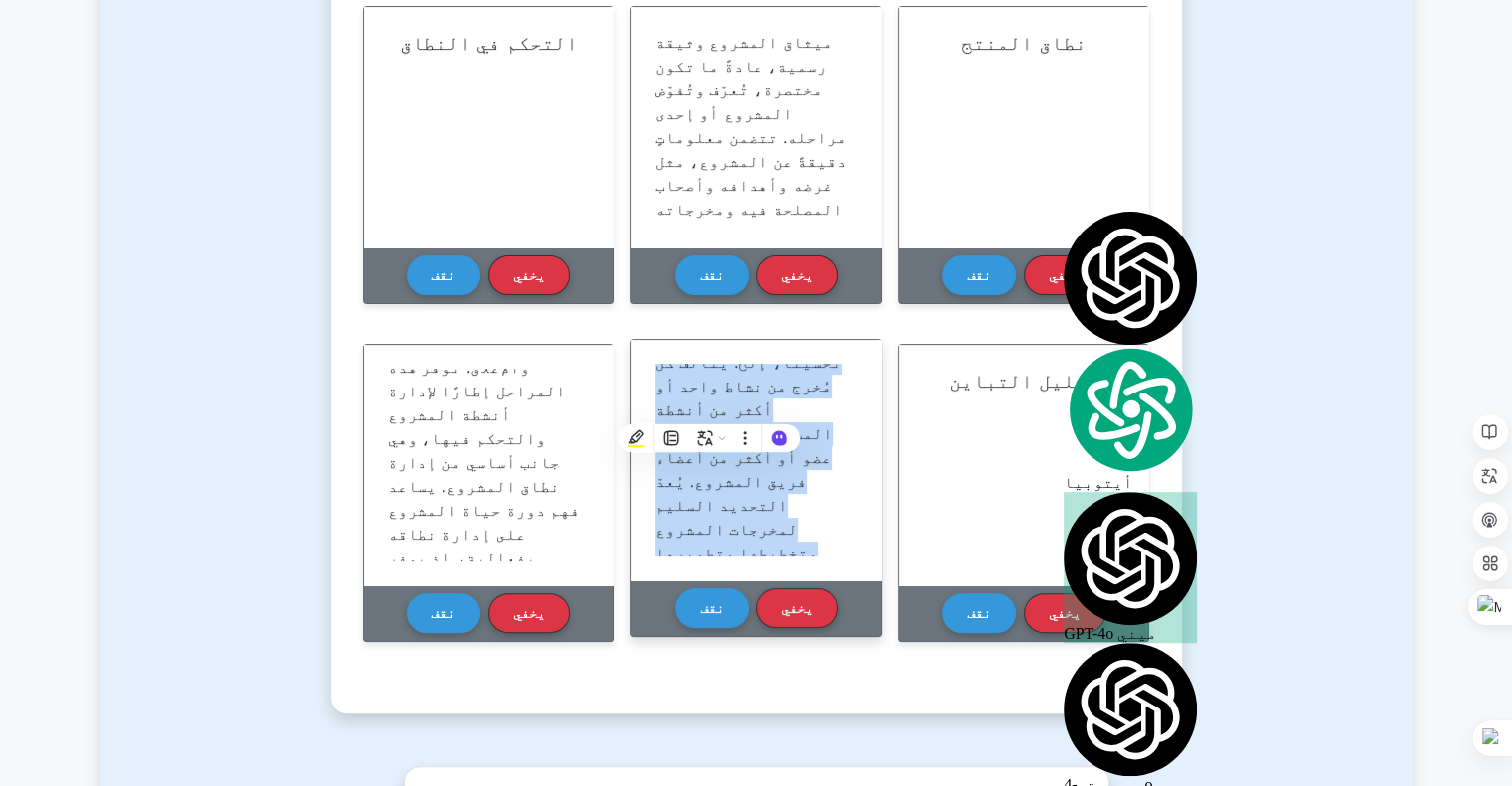 scroll, scrollTop: 497, scrollLeft: 0, axis: vertical 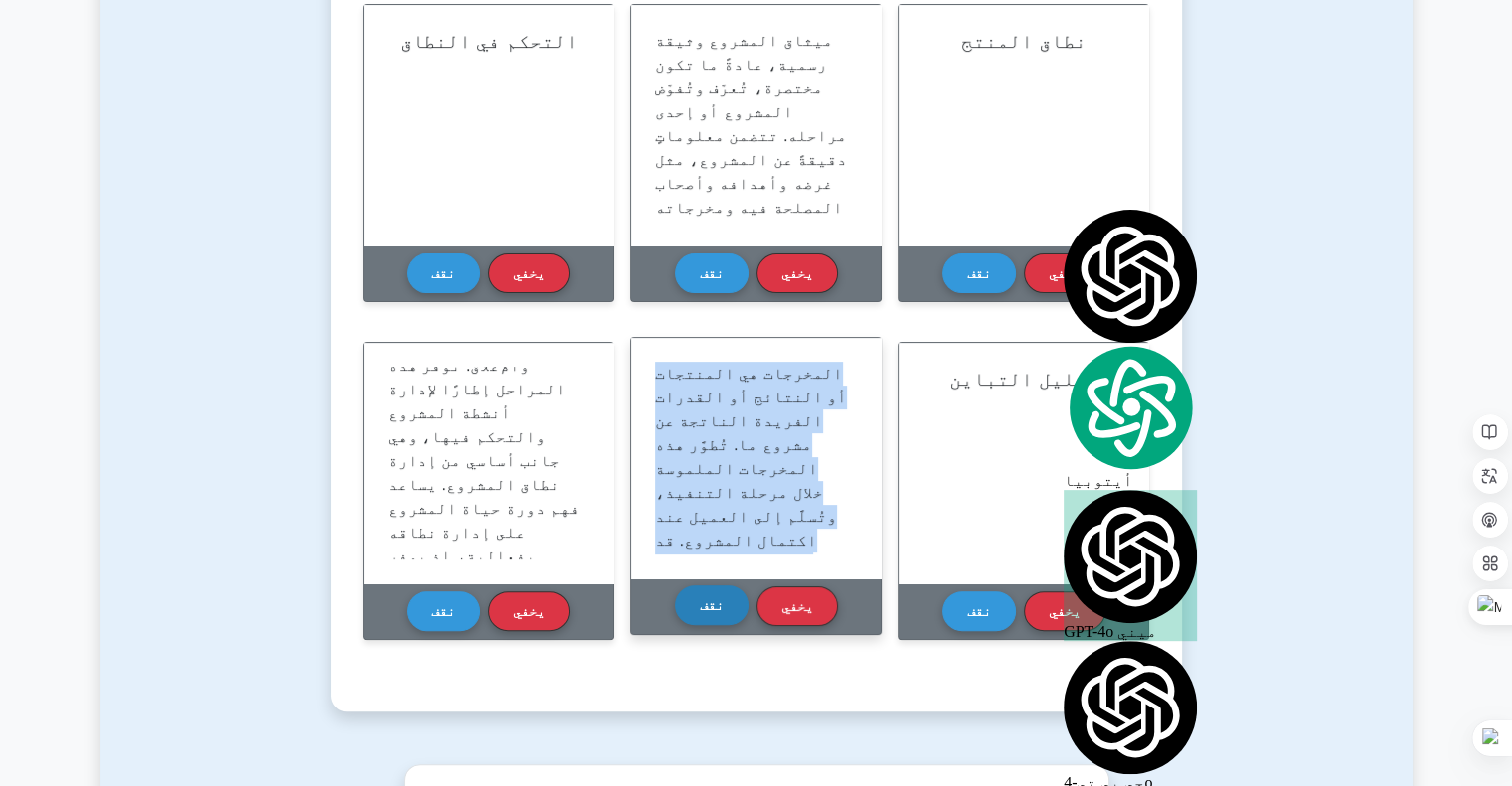 click on "نقف" at bounding box center [712, 605] 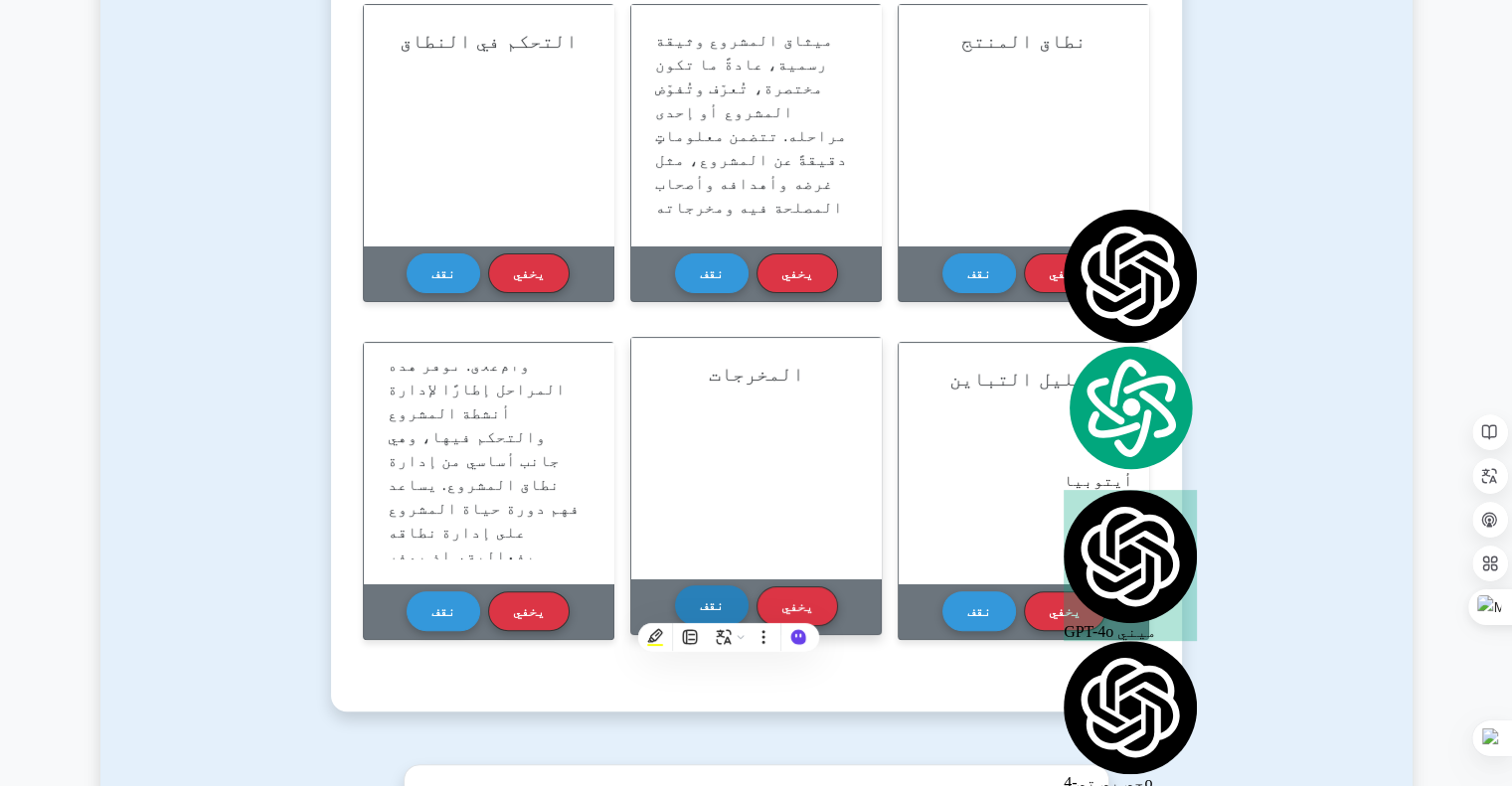 click on "نقف" at bounding box center (712, 605) 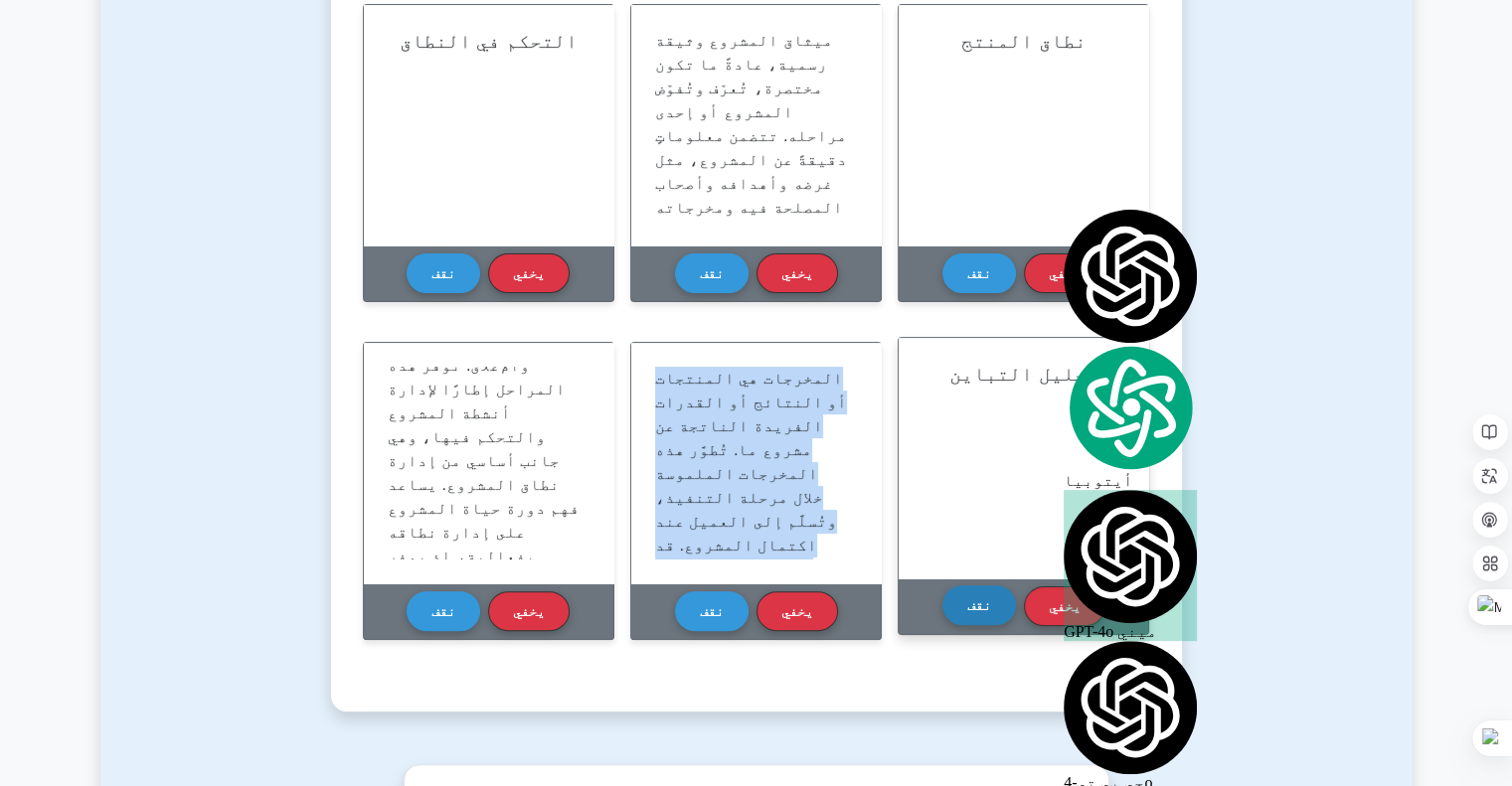 click on "نقف" at bounding box center (979, 605) 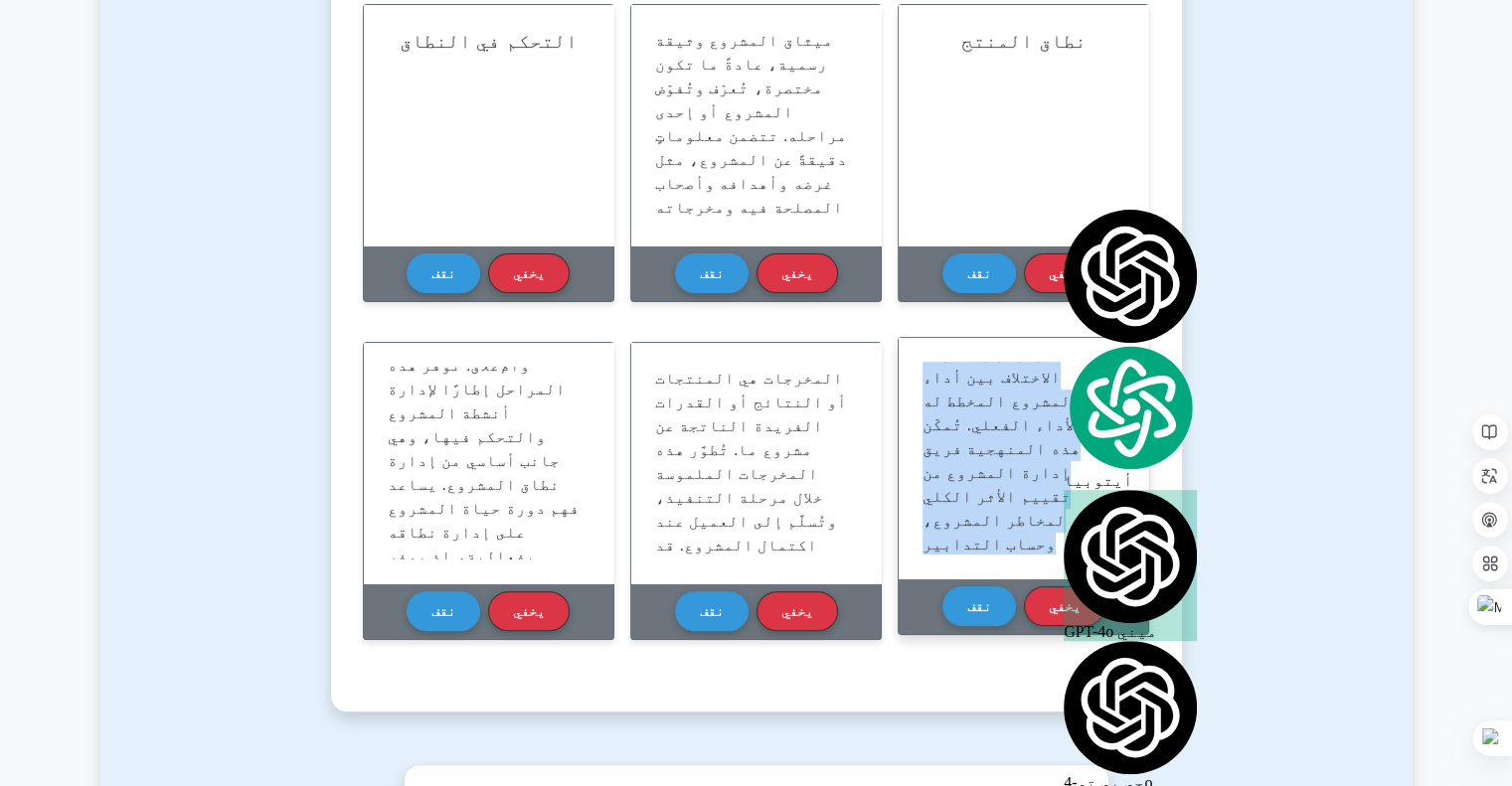 scroll, scrollTop: 251, scrollLeft: 0, axis: vertical 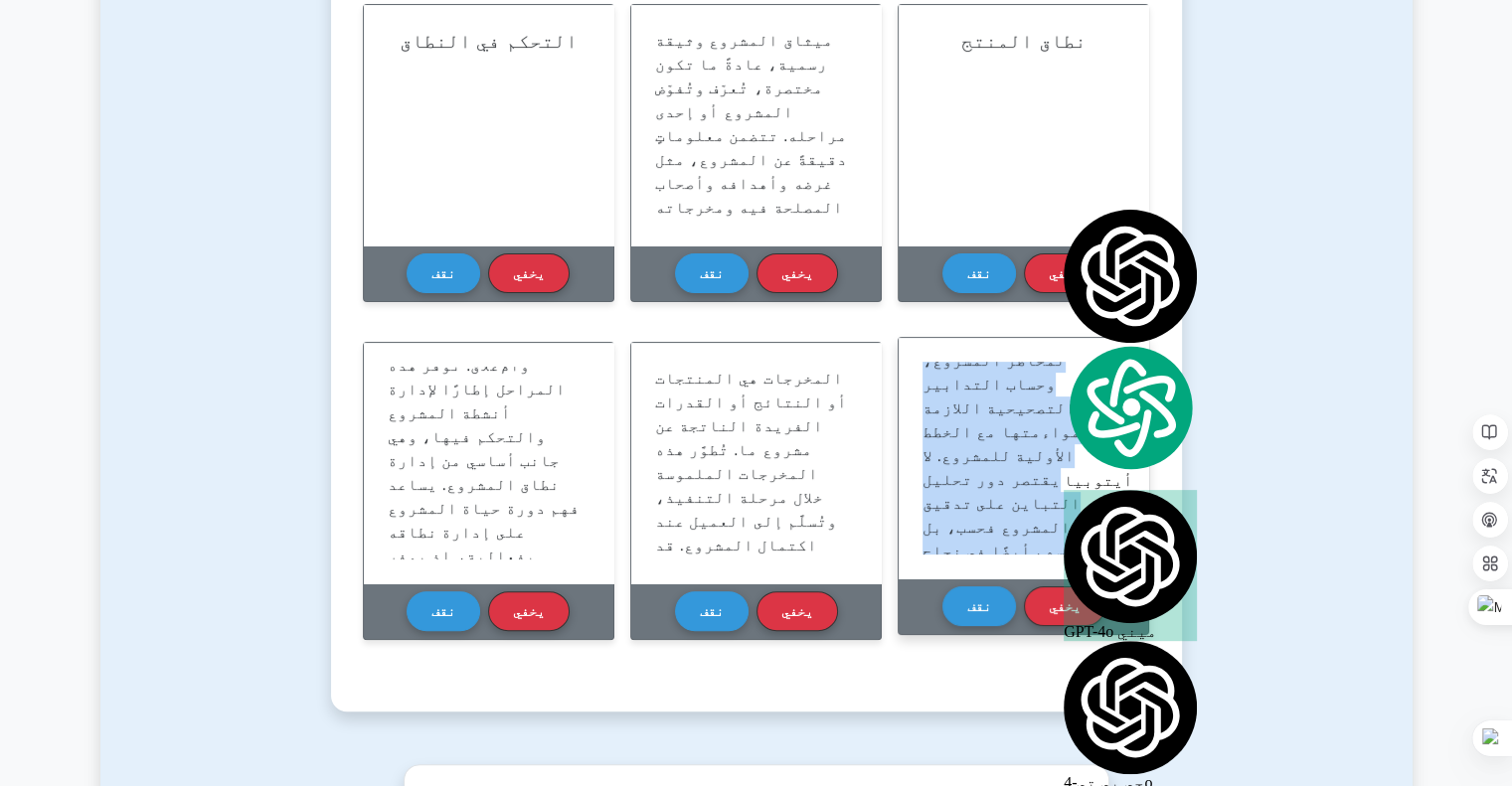 drag, startPoint x: 925, startPoint y: 373, endPoint x: 1110, endPoint y: 555, distance: 259.51686 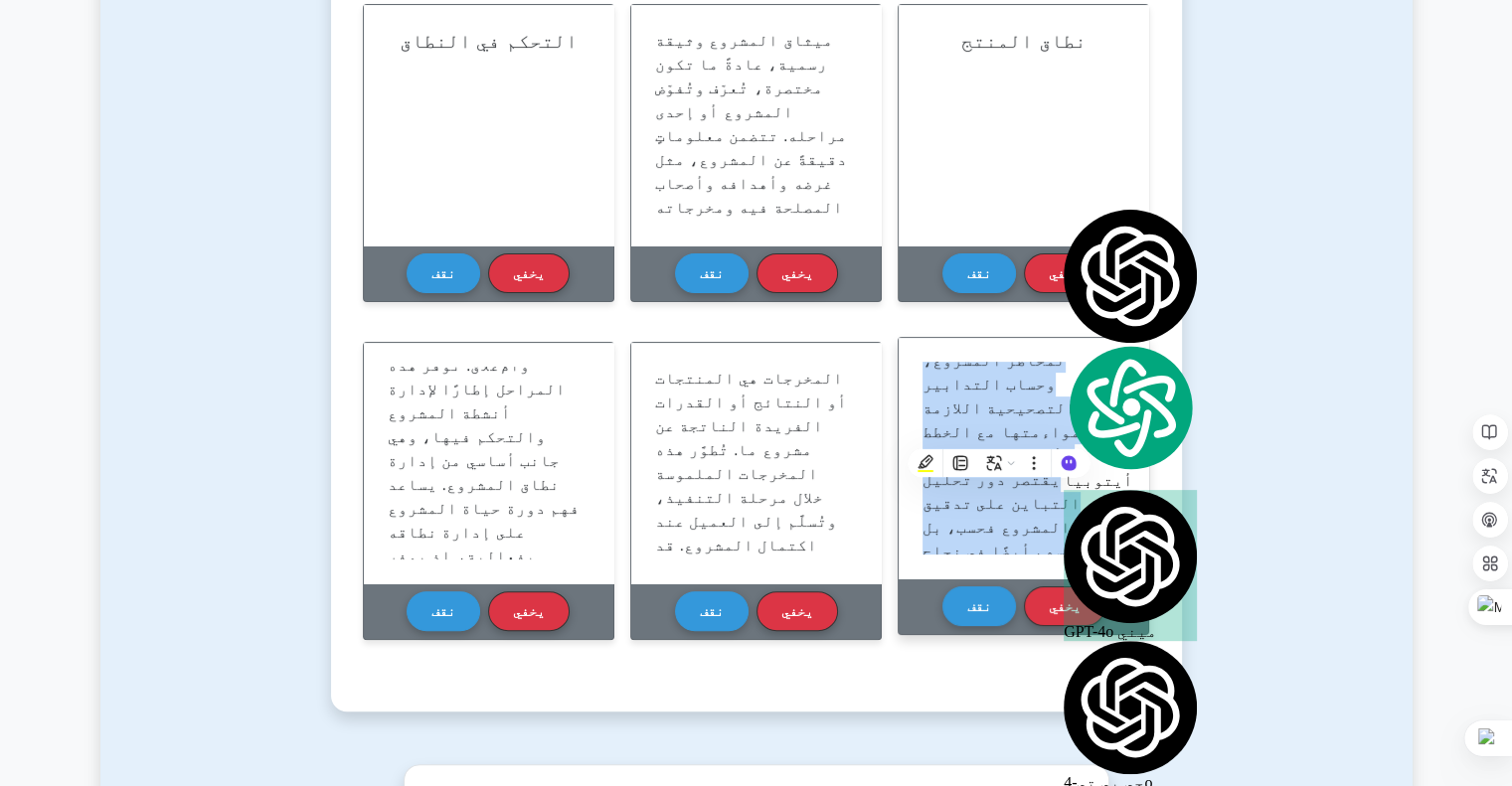 copy on "يتضمن تحليل التباين في سياق إدارة نطاق المشروع عملية تقييم كمّي ونوعي لدرجة الاختلاف بين أداء المشروع المخطط له والأداء الفعلي. تُمكّن هذه المنهجية فريق إدارة المشروع من تقييم الأثر الكلي لمخاطر المشروع، وحساب التدابير التصحيحية اللازمة لمواءمتها مع الخطط الأولية للمشروع. لا يقتصر دور تحليل التباين على تدقيق أداء المشروع فحسب، بل يُسهم أيضًا في نجاح إدارة نطاق المشروع من خلال تحديد مواطن انحراف الأداء عن خط الأساس للنطاق، وتحديد أسباب هذا التباين." 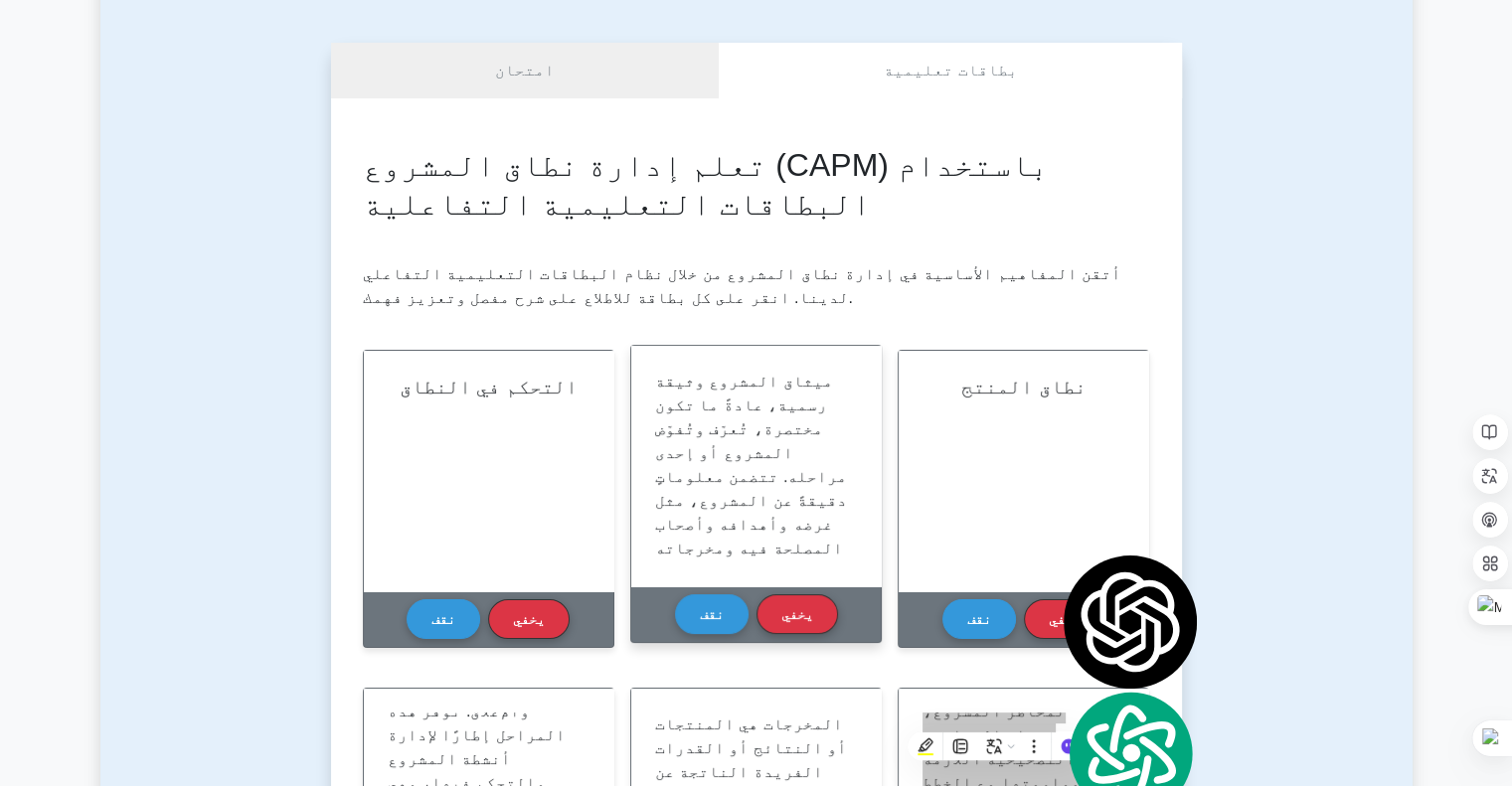 scroll, scrollTop: 99, scrollLeft: 0, axis: vertical 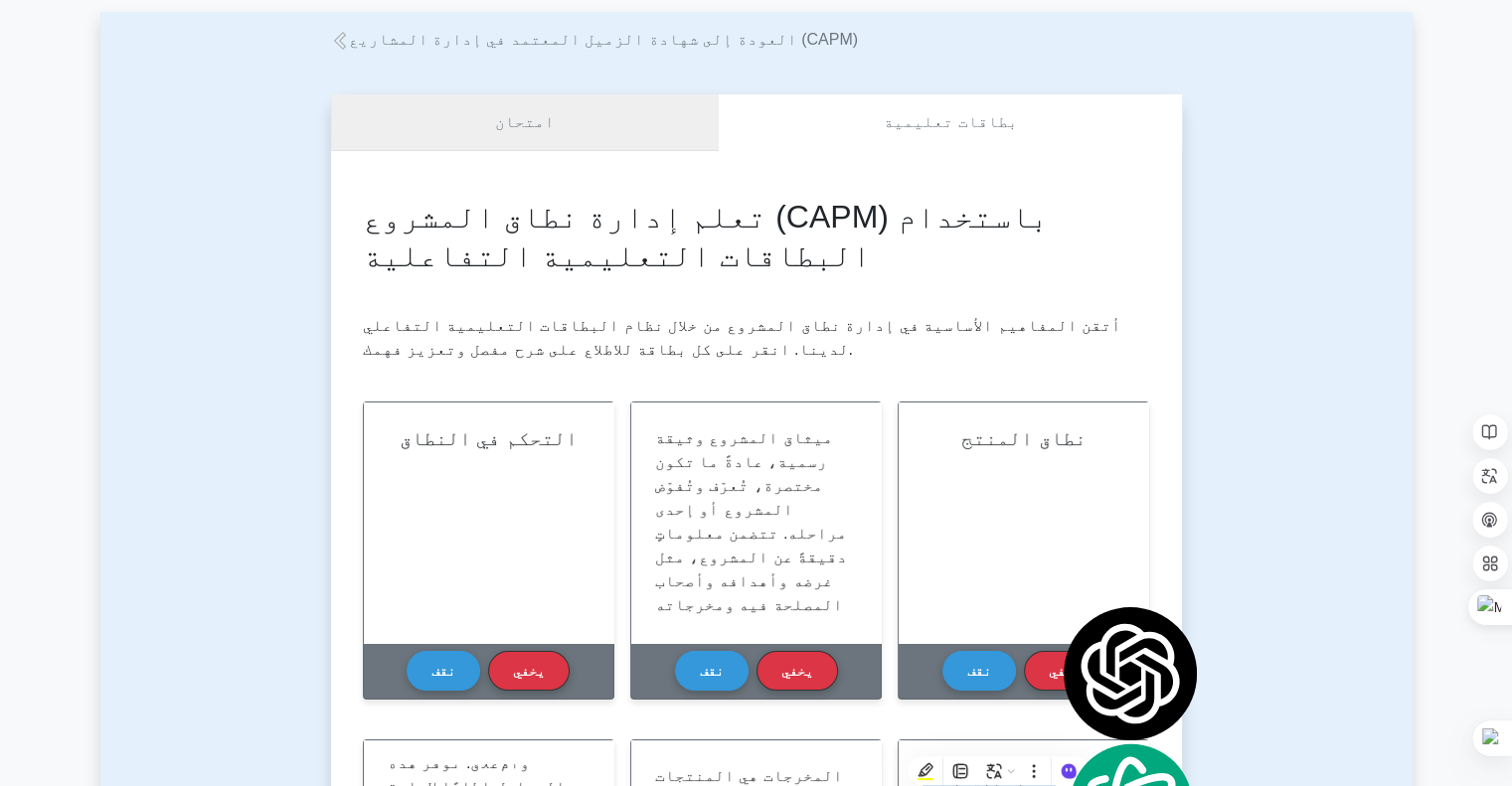 click on "امتحان" at bounding box center [525, 122] 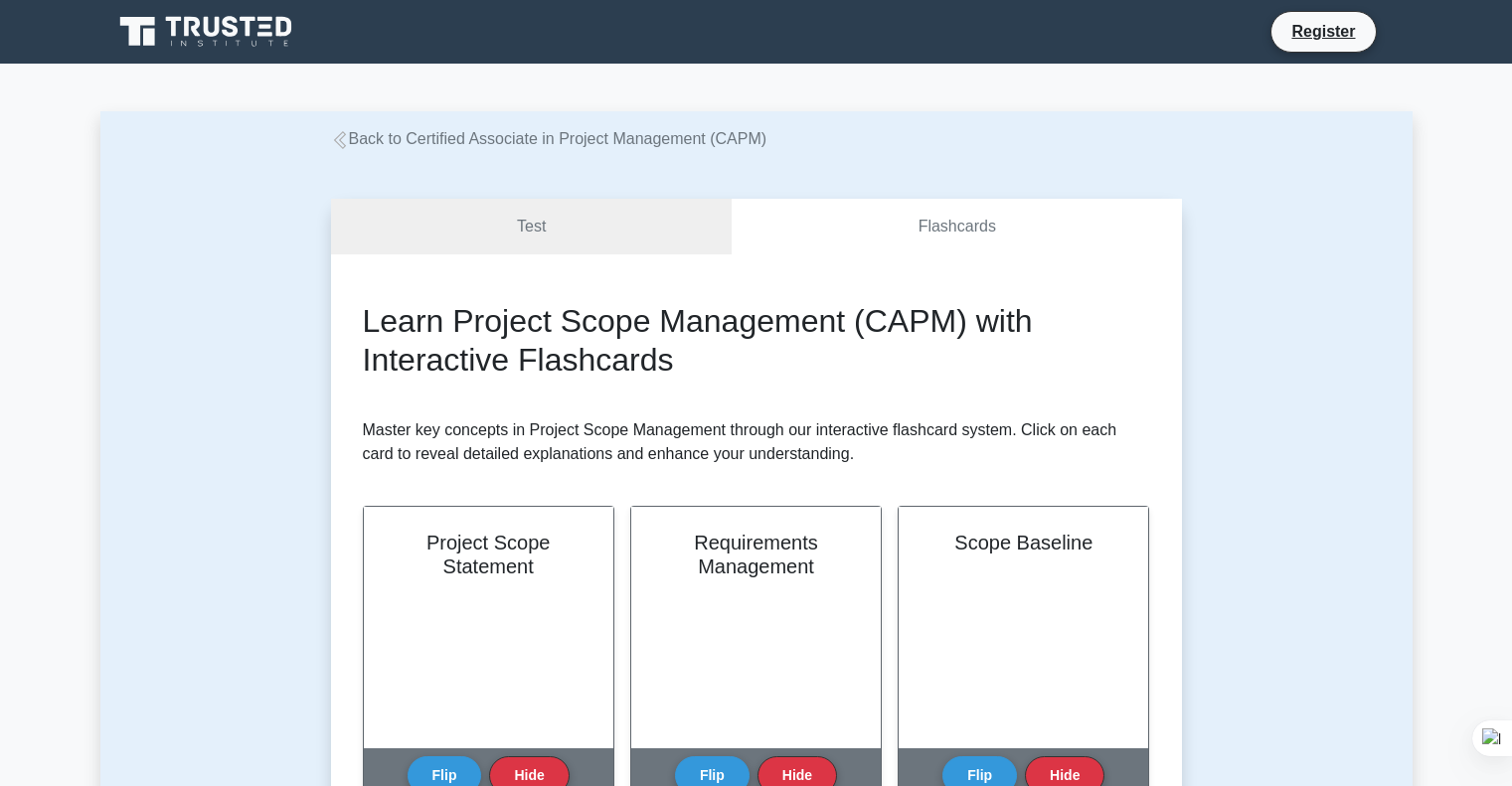 select on "Arabic" 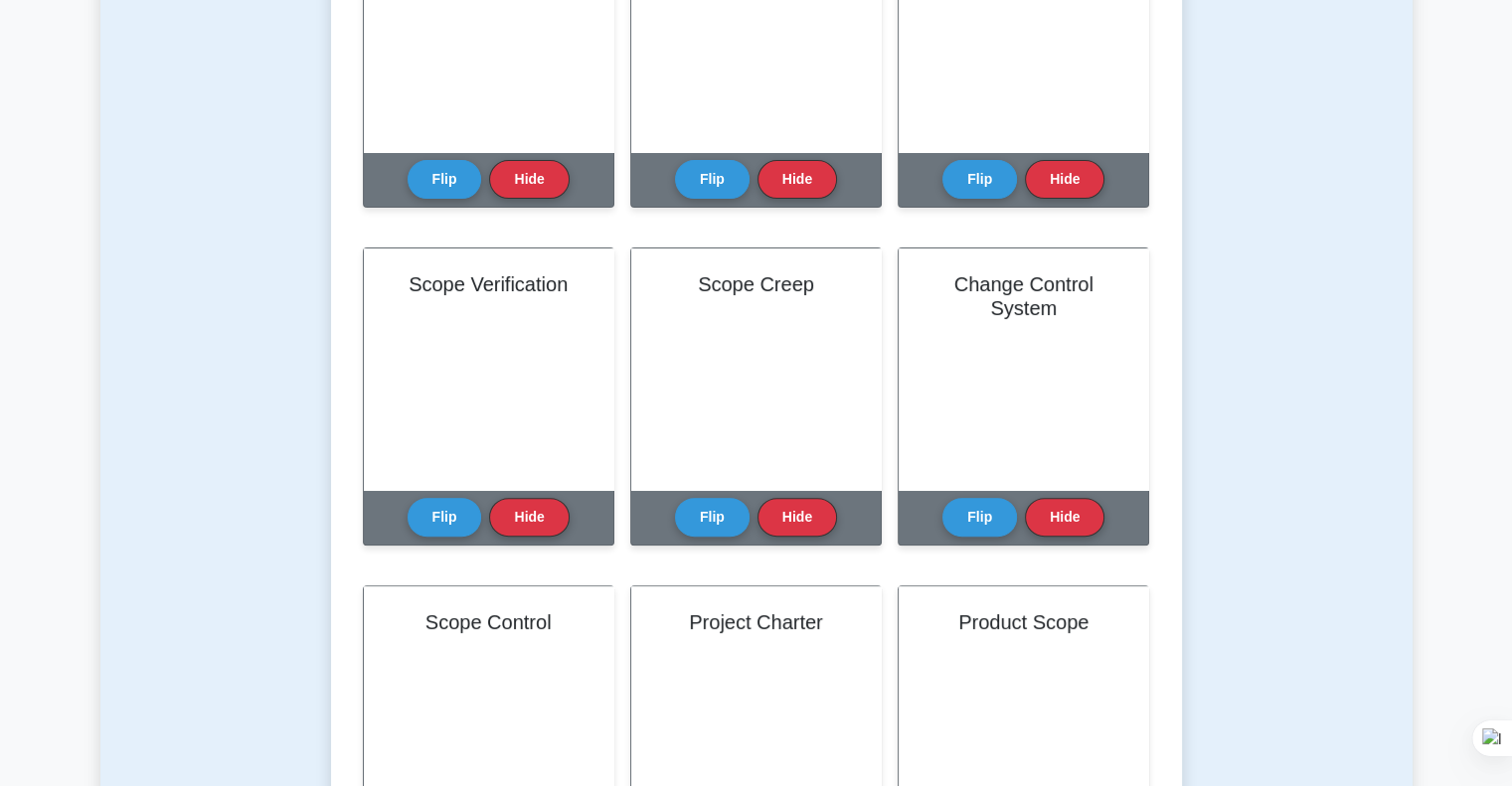 scroll, scrollTop: 0, scrollLeft: 0, axis: both 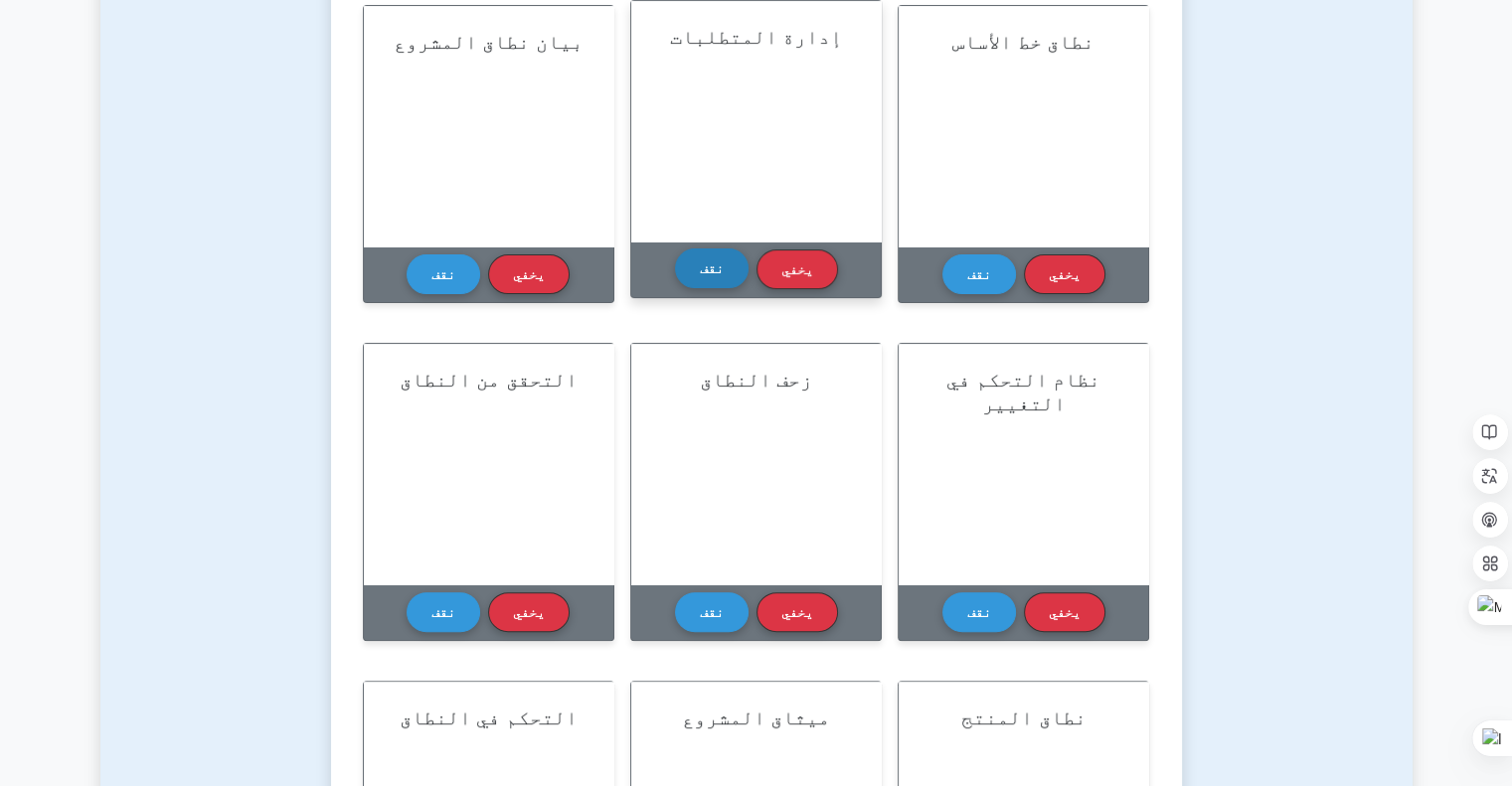 click on "نقف" at bounding box center [712, 268] 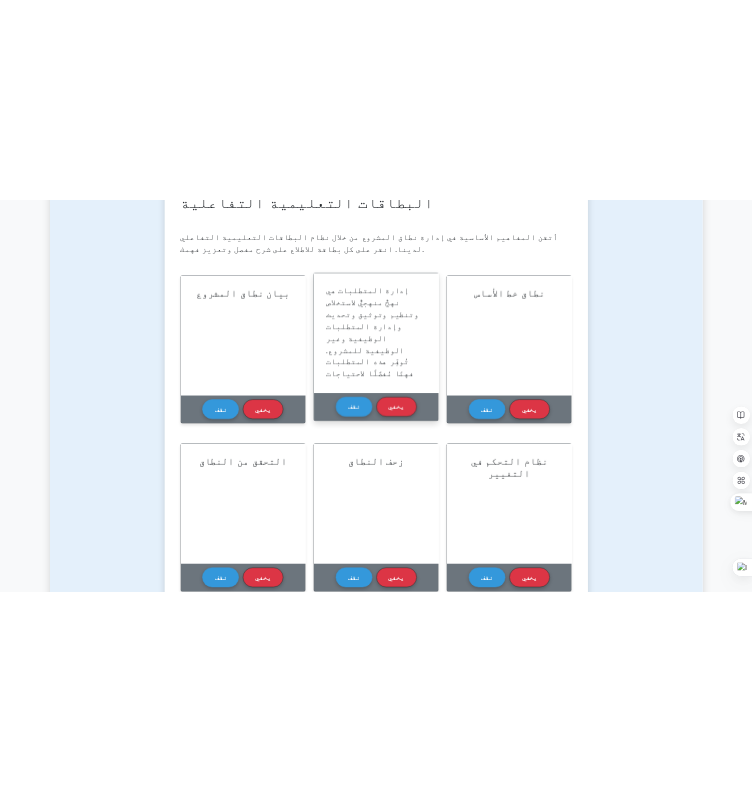 scroll, scrollTop: 299, scrollLeft: 0, axis: vertical 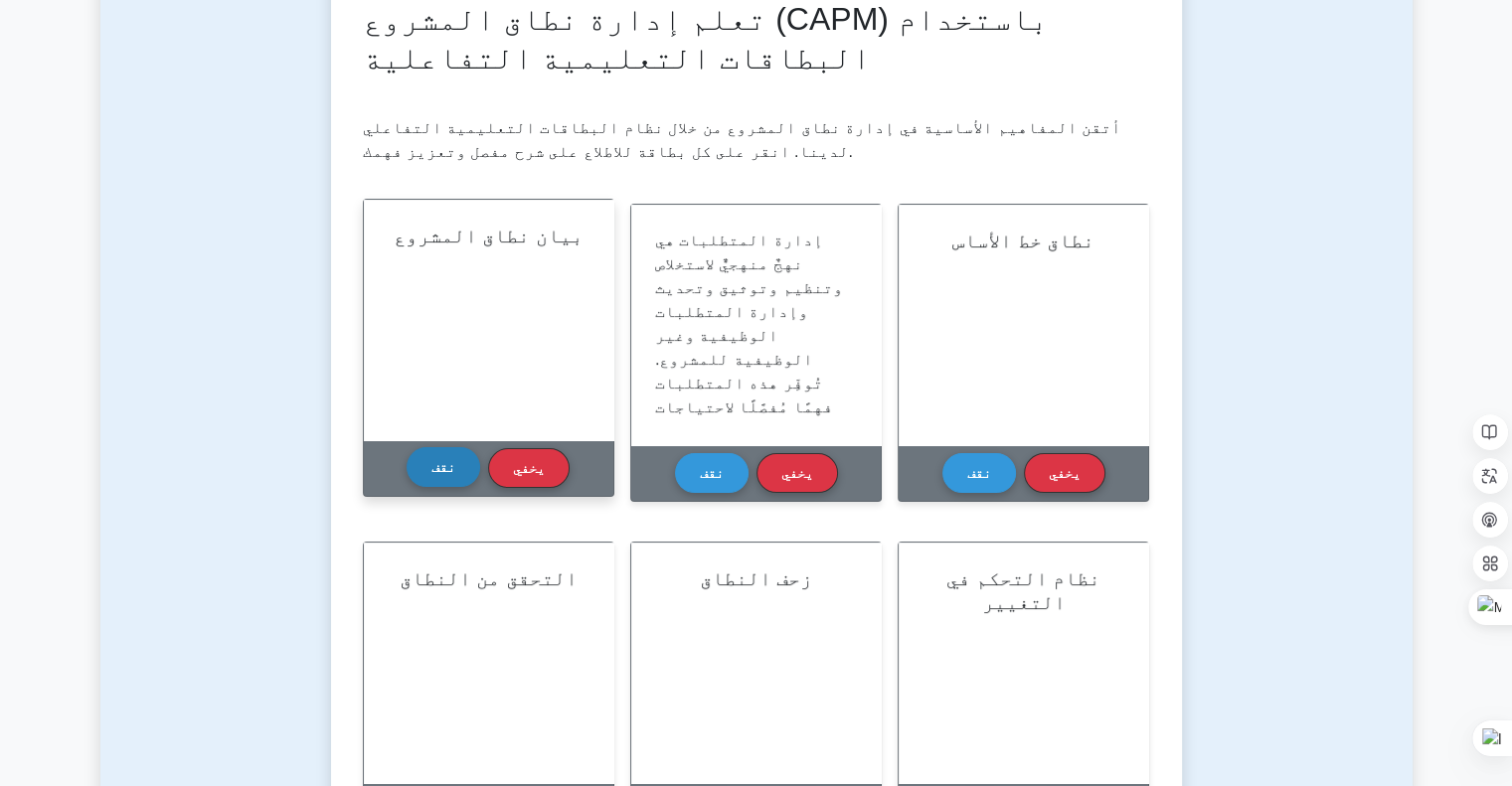 click on "نقف" at bounding box center (443, 467) 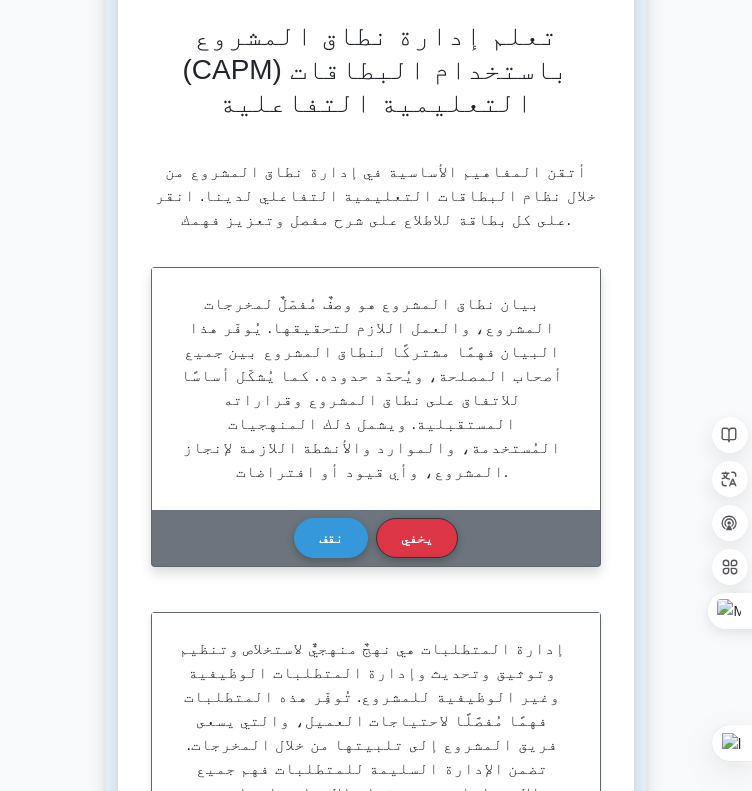 scroll, scrollTop: 200, scrollLeft: 0, axis: vertical 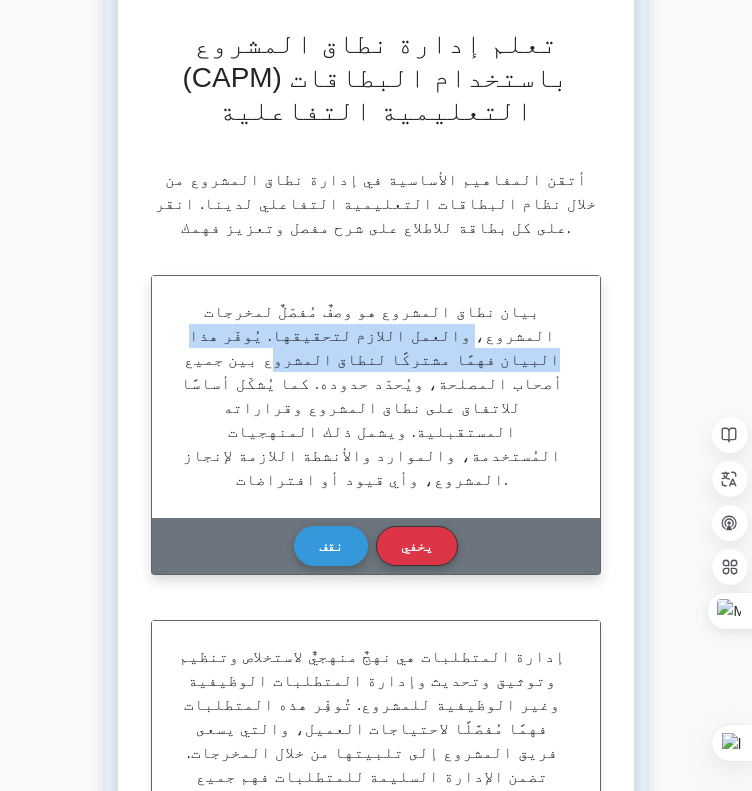 drag, startPoint x: 554, startPoint y: 253, endPoint x: 507, endPoint y: 295, distance: 63.03174 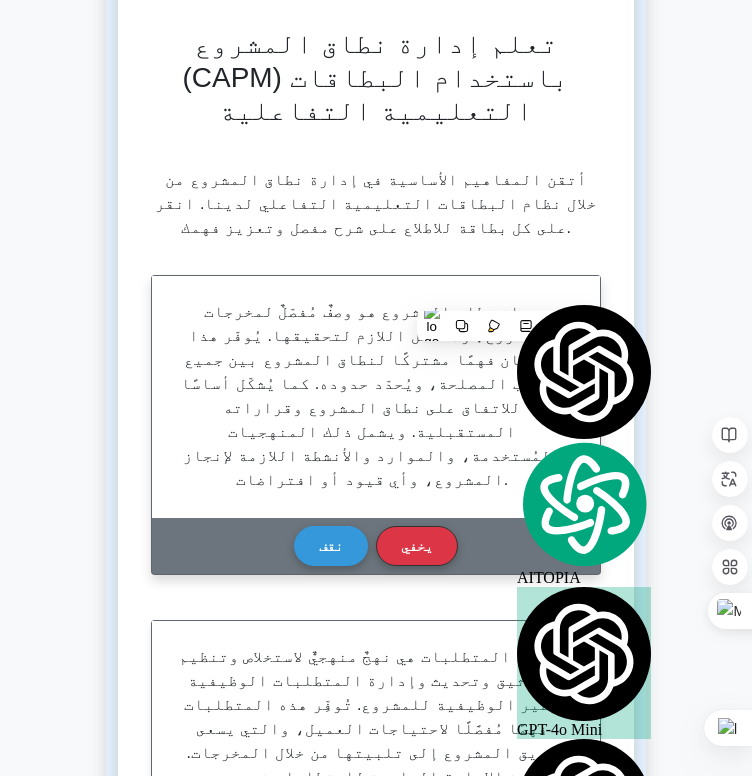 click on "بيان نطاق المشروع هو وصفٌ مُفصّلٌ لمخرجات المشروع، والعمل اللازم لتحقيقها. يُوفّر هذا البيان فهمًا مشتركًا لنطاق المشروع بين جميع أصحاب المصلحة، ويُحدّد حدوده. كما يُشكّل أساسًا للاتفاق على نطاق المشروع وقراراته المستقبلية. ويشمل ذلك المنهجيات المُستخدمة، والموارد والأنشطة اللازمة لإنجاز المشروع، وأي قيود أو افتراضات." at bounding box center (372, 396) 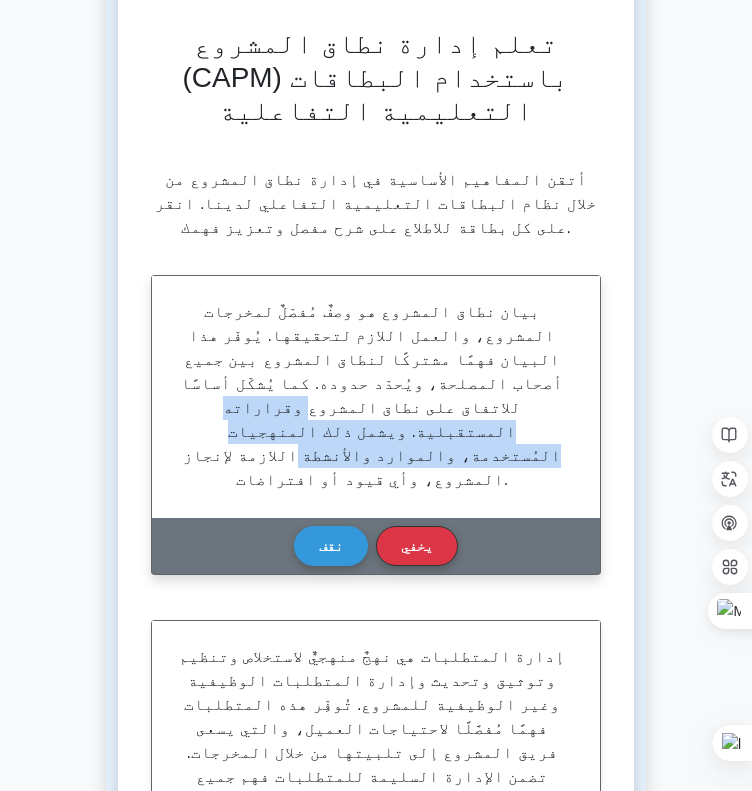 drag, startPoint x: 224, startPoint y: 375, endPoint x: 308, endPoint y: 334, distance: 93.471924 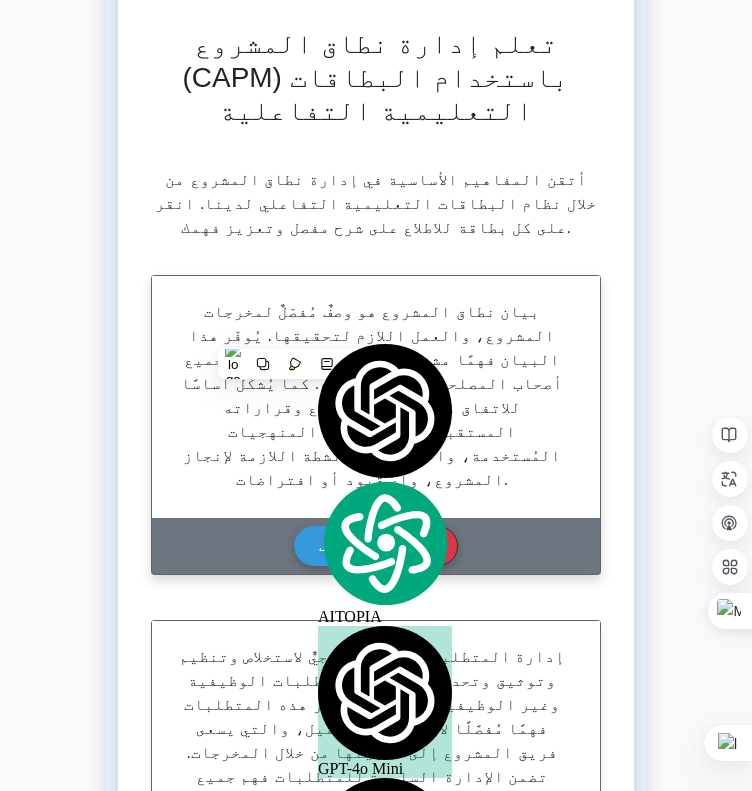 click on "بيان نطاق المشروع هو وصفٌ مُفصّلٌ لمخرجات المشروع، والعمل اللازم لتحقيقها. يُوفّر هذا البيان فهمًا مشتركًا لنطاق المشروع بين جميع أصحاب المصلحة، ويُحدّد حدوده. كما يُشكّل أساسًا للاتفاق على نطاق المشروع وقراراته المستقبلية. ويشمل ذلك المنهجيات المُستخدمة، والموارد والأنشطة اللازمة لإنجاز المشروع، وأي قيود أو افتراضات." at bounding box center [376, 397] 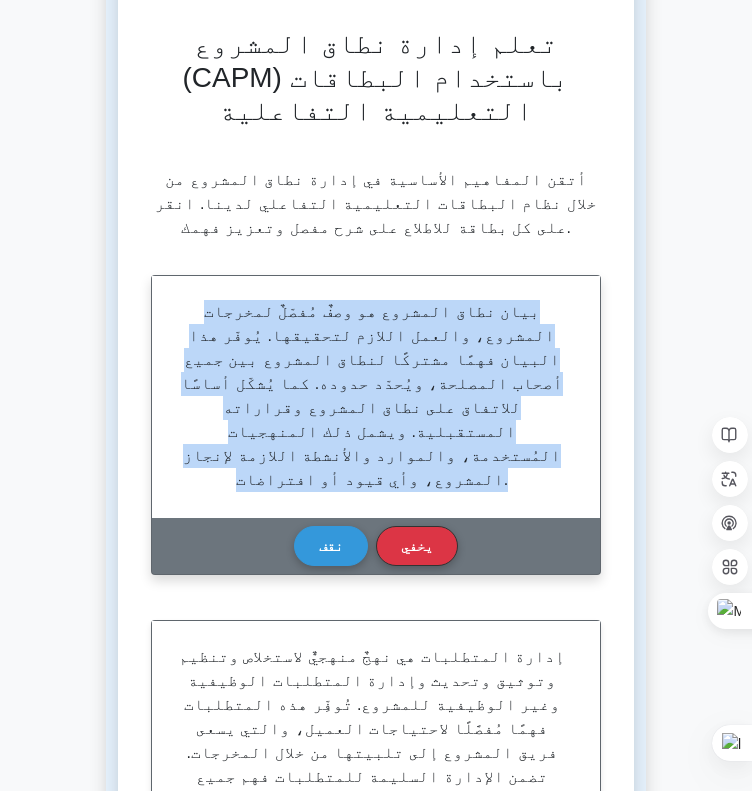 drag, startPoint x: 526, startPoint y: 380, endPoint x: 184, endPoint y: 227, distance: 374.66385 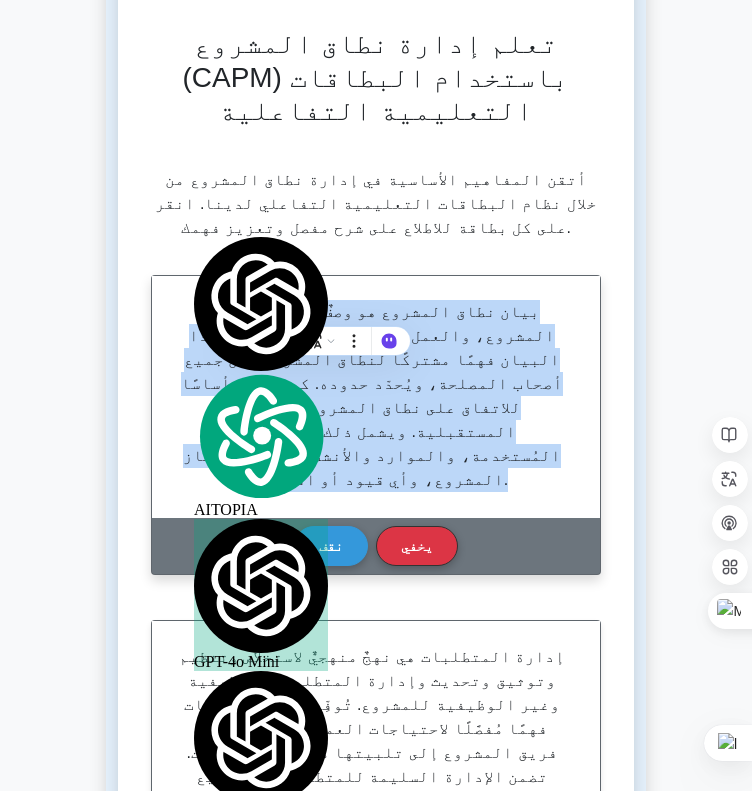 copy on "بيان نطاق المشروع هو وصفٌ مُفصّلٌ لمخرجات المشروع، والعمل اللازم لتحقيقها. يُوفّر هذا البيان فهمًا مشتركًا لنطاق المشروع بين جميع أصحاب المصلحة، ويُحدّد حدوده. كما يُشكّل أساسًا للاتفاق على نطاق المشروع وقراراته المستقبلية. ويشمل ذلك المنهجيات المُستخدمة، والموارد والأنشطة اللازمة لإنجاز المشروع، وأي قيود أو افتراضات." 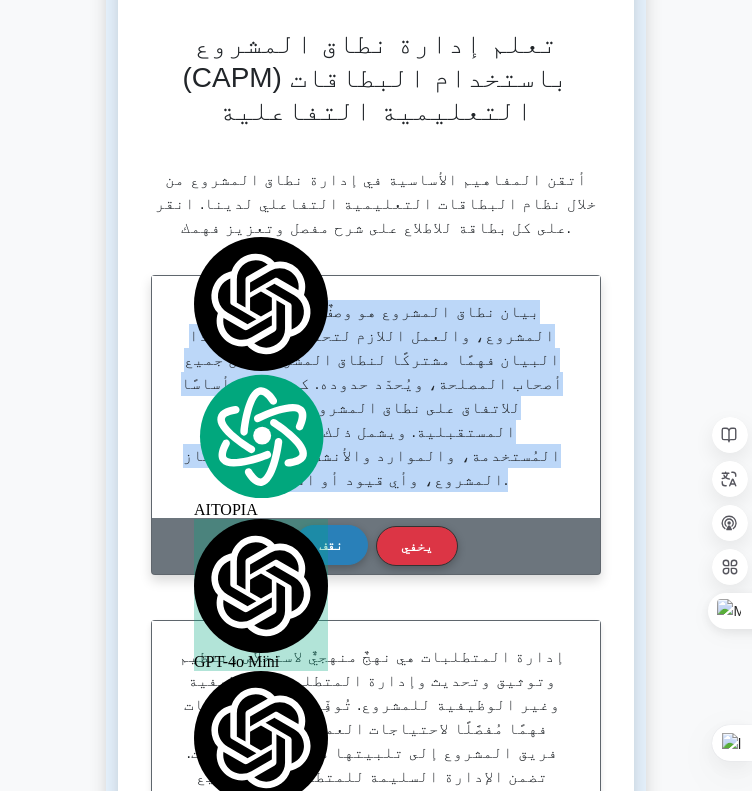 click on "نقف" at bounding box center (331, 545) 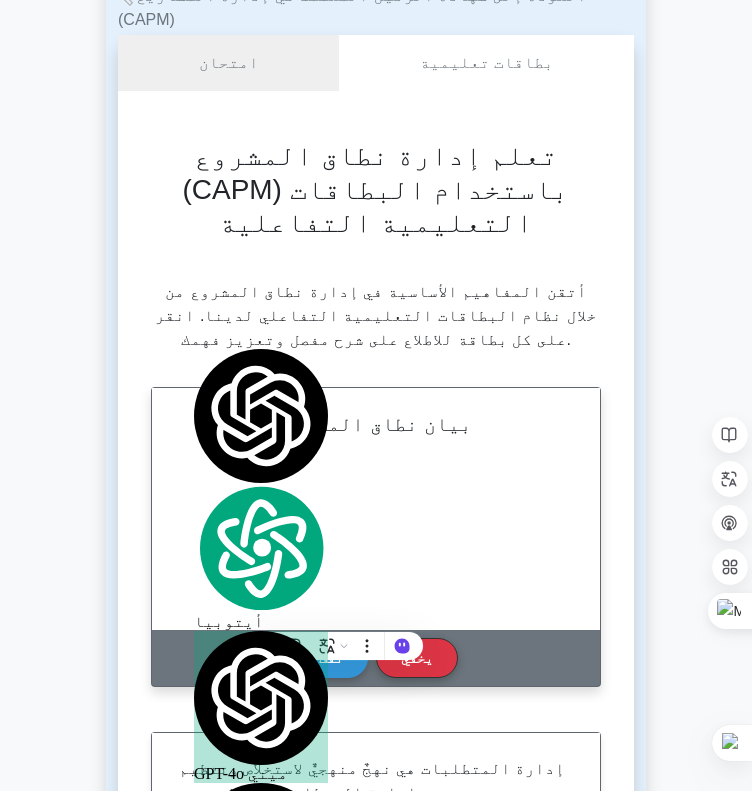 scroll, scrollTop: 0, scrollLeft: 0, axis: both 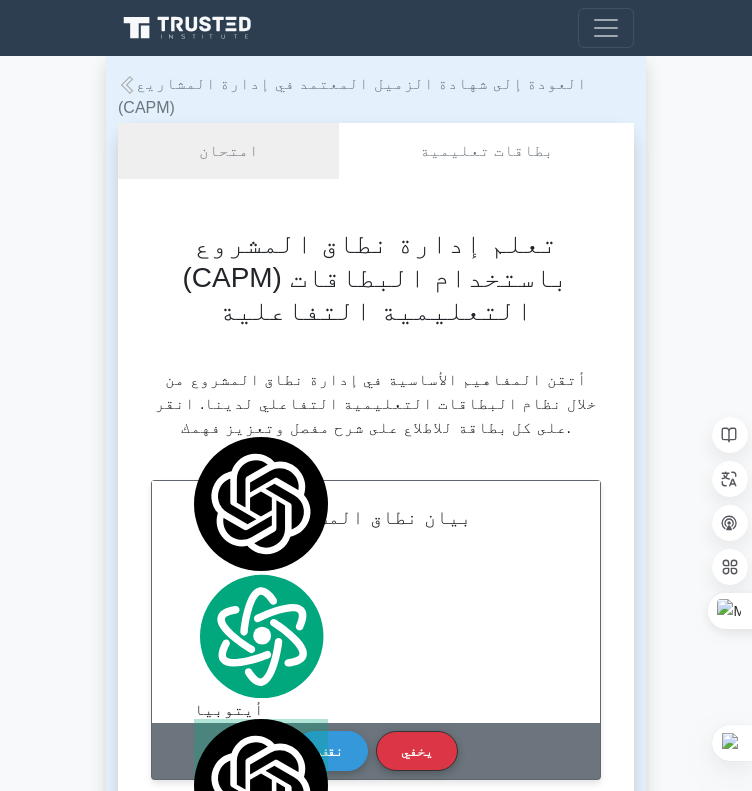 click on "تعلم إدارة نطاق المشروع (CAPM) باستخدام البطاقات التعليمية التفاعلية
أتقن المفاهيم الأساسية في إدارة نطاق المشروع من خلال نظام البطاقات التعليمية التفاعلي لدينا. انقر على كل بطاقة للاطلاع على شرح مفصل وتعزيز فهمك.
بيان نطاق المشروع
نقف" at bounding box center [376, 2385] 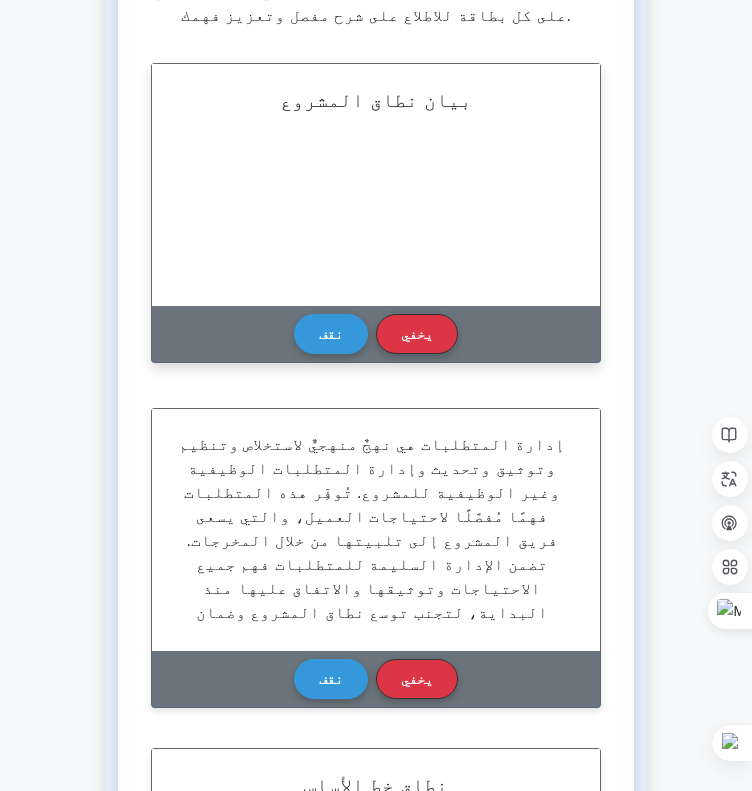 scroll, scrollTop: 500, scrollLeft: 0, axis: vertical 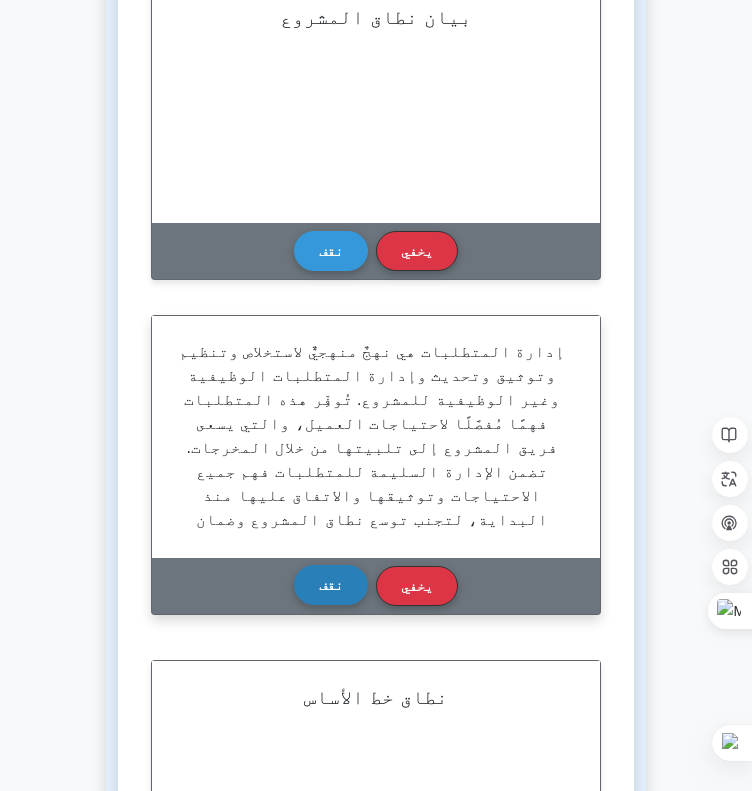 click on "نقف" at bounding box center (331, 585) 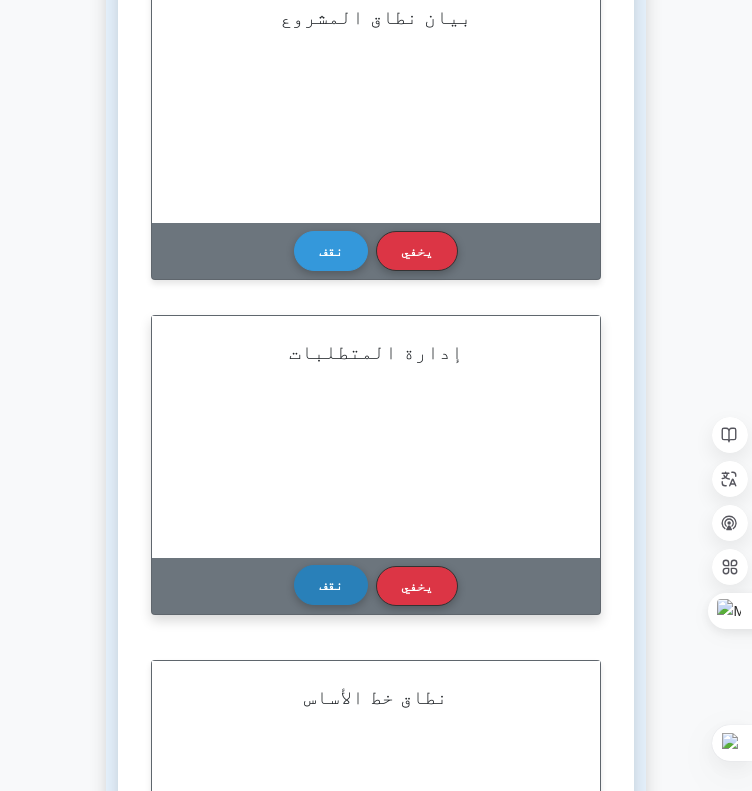 click on "نقف" at bounding box center (331, 585) 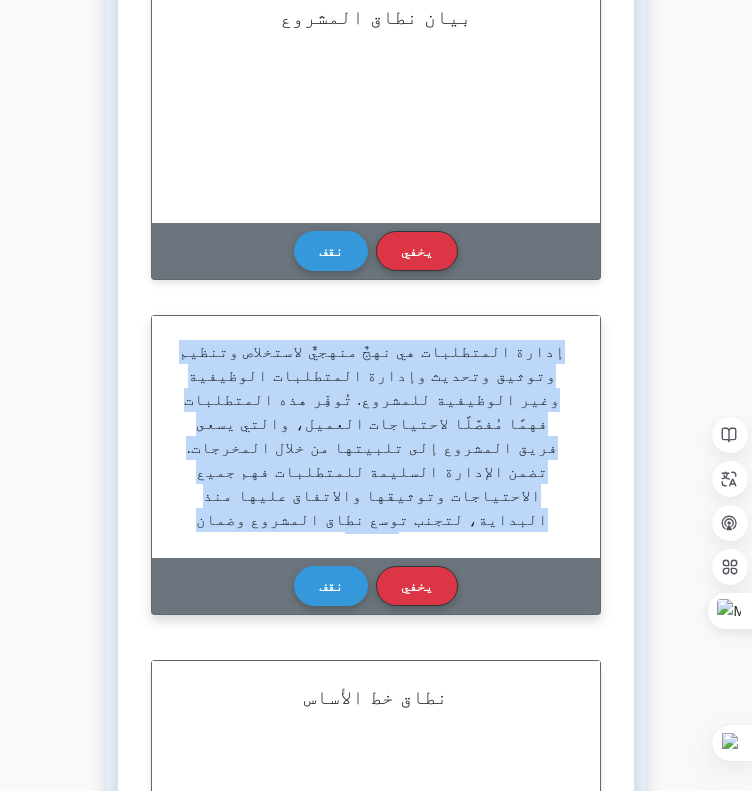 drag, startPoint x: 431, startPoint y: 449, endPoint x: 176, endPoint y: 294, distance: 298.41248 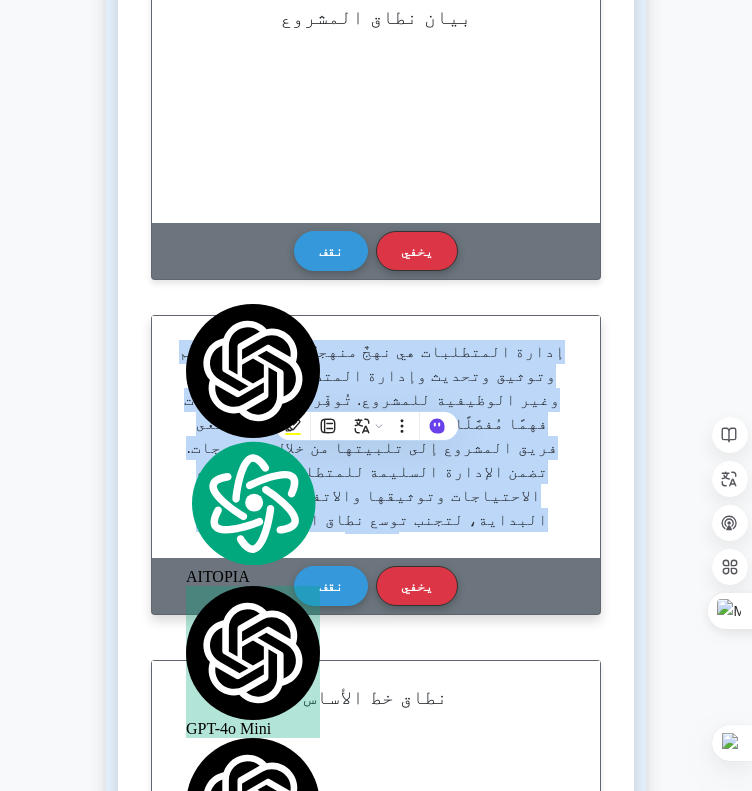 copy on "إدارة المتطلبات هي نهجٌ منهجيٌّ لاستخلاص وتنظيم وتوثيق وتحديث وإدارة المتطلبات الوظيفية وغير الوظيفية للمشروع. تُوفِّر هذه المتطلبات فهمًا مُفصَّلًا لاحتياجات العميل، والتي يسعى فريق المشروع إلى تلبيتها من خلال المخرجات. تضمن الإدارة السليمة للمتطلبات فهم جميع الاحتياجات وتوثيقها والاتفاق عليها منذ البداية، لتجنب توسع نطاق المشروع وضمان نجاحه." 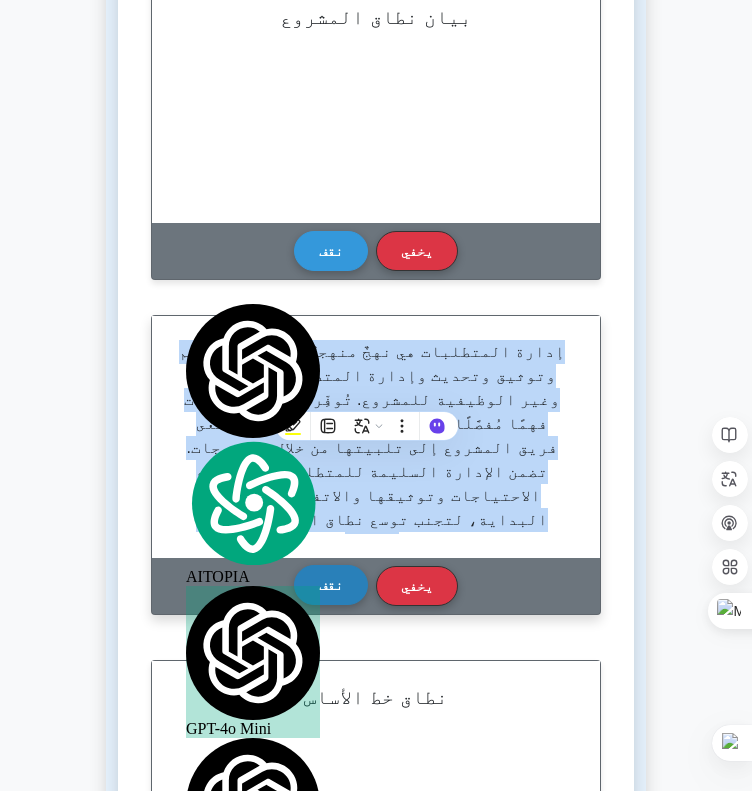 click on "نقف" at bounding box center (331, 585) 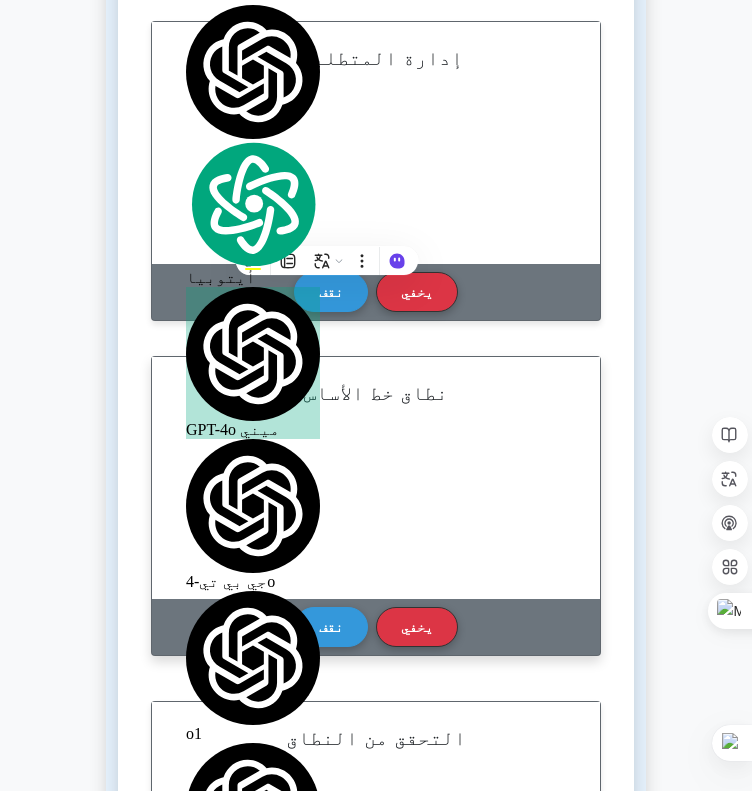 scroll, scrollTop: 800, scrollLeft: 0, axis: vertical 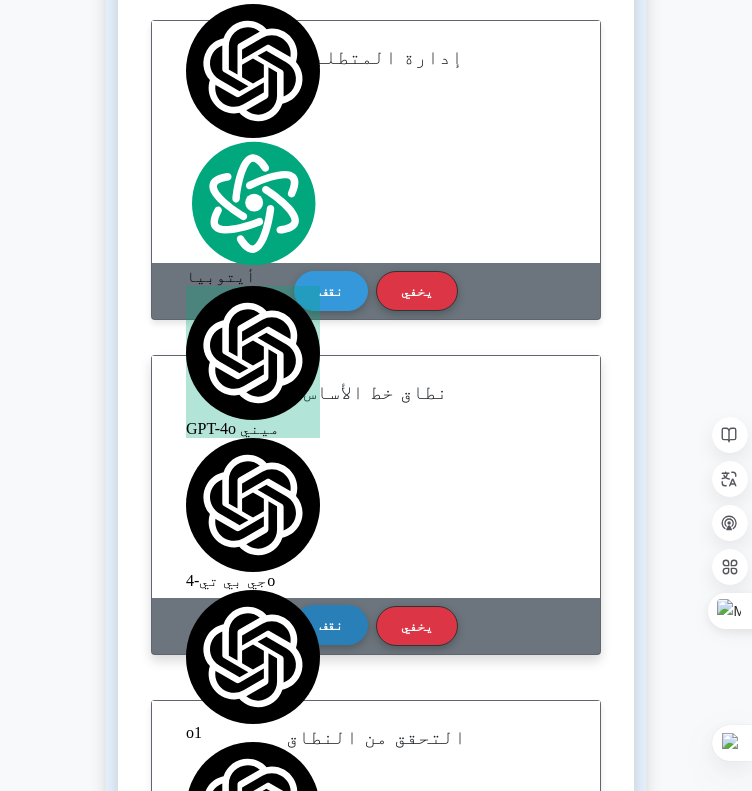 click on "نقف" at bounding box center [331, 625] 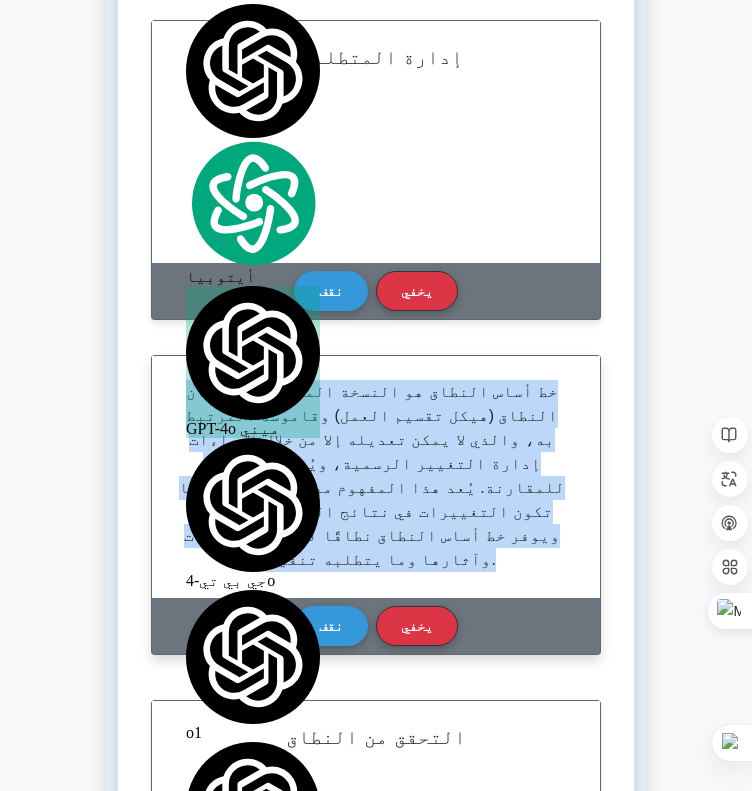 drag, startPoint x: 548, startPoint y: 459, endPoint x: 181, endPoint y: 331, distance: 388.6811 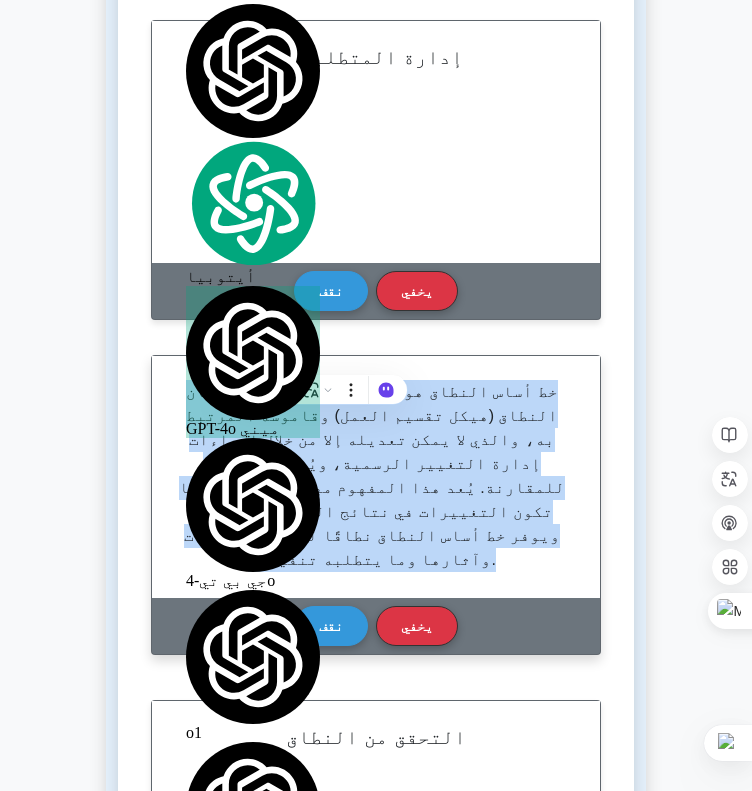 copy on "خط أساس النطاق هو النسخة المعتمدة من بيان النطاق (هيكل تقسيم العمل) وقاموسه المرتبط به، والذي لا يمكن تعديله إلا من خلال إجراءات إدارة التغيير الرسمية، ويُستخدم كأساس للمقارنة. يُعد هذا المفهوم مهمًا، إذ غالبًا ما تكون التغييرات في نتائج المشروع ضرورية، ويوفر خط أساس النطاق نطاقًا لفهم التغييرات وآثارها وما يتطلبه تنفيذها." 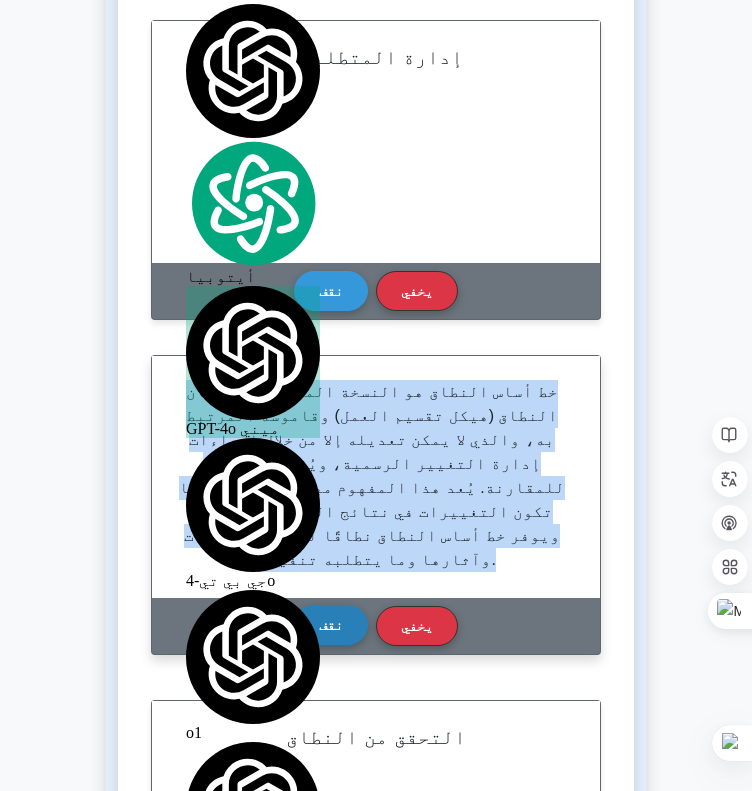 click on "نقف" at bounding box center (331, 625) 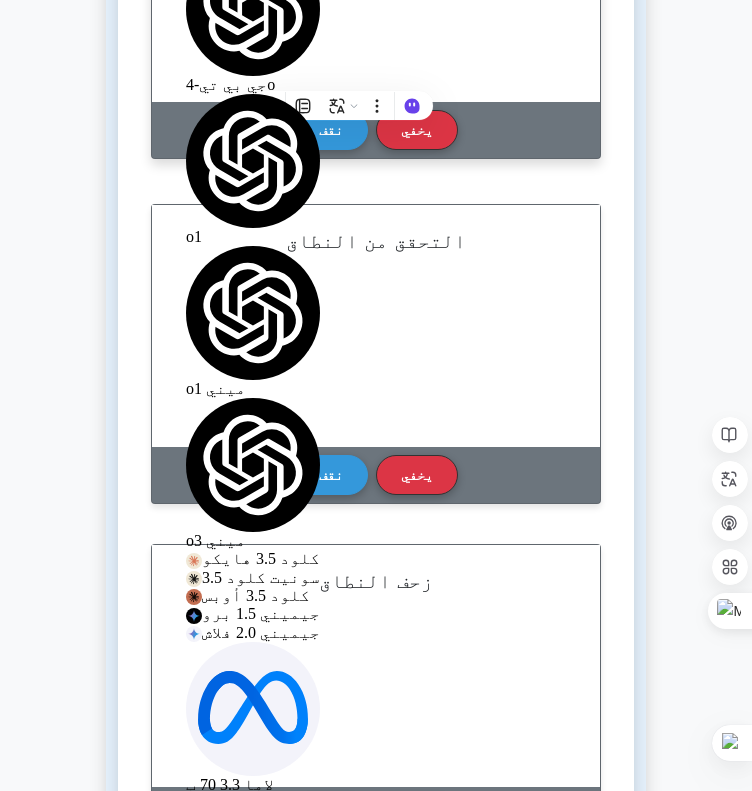 scroll, scrollTop: 1300, scrollLeft: 0, axis: vertical 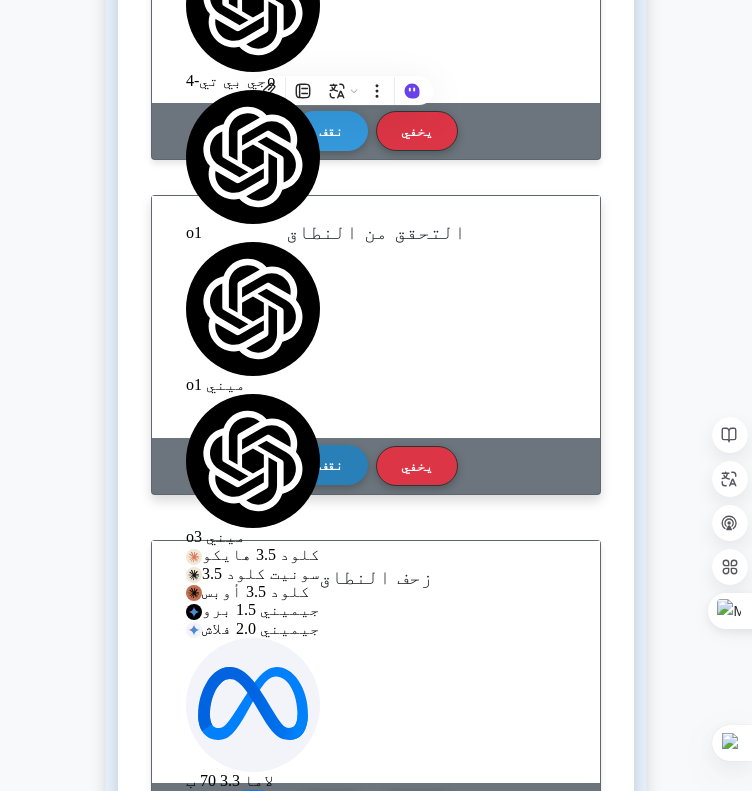 click on "نقف" at bounding box center [331, 465] 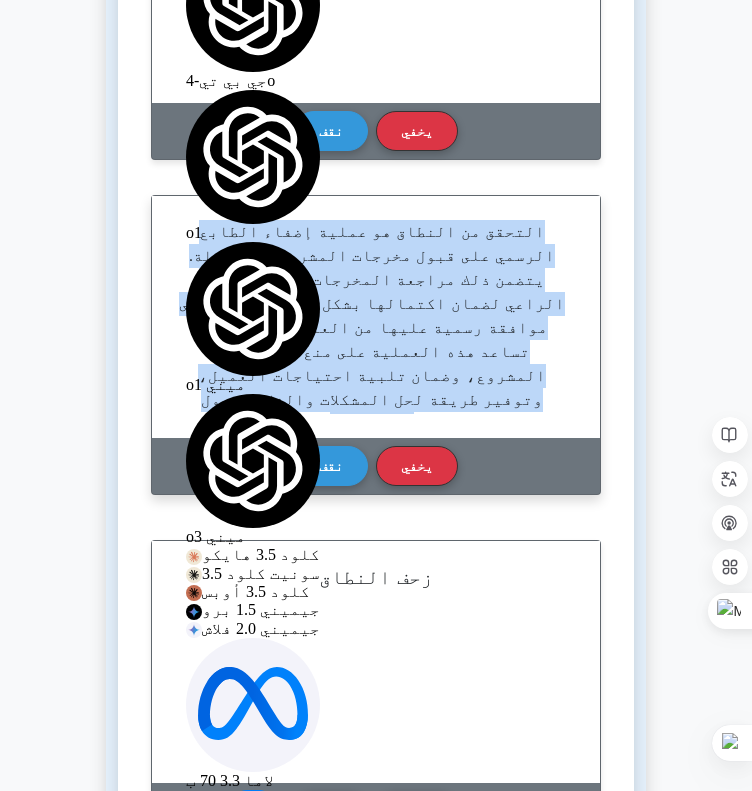 drag, startPoint x: 454, startPoint y: 323, endPoint x: 192, endPoint y: 171, distance: 302.89932 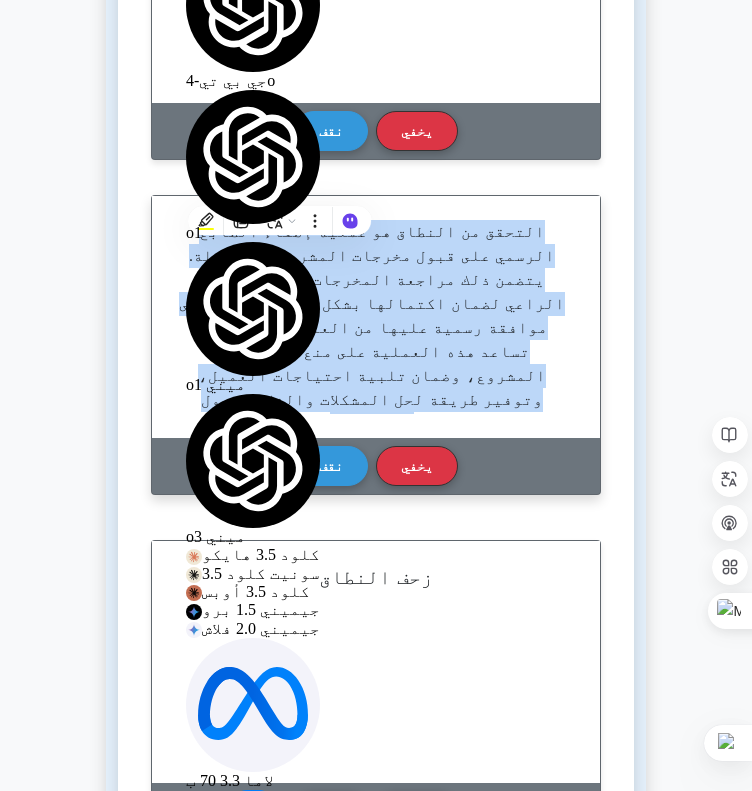 copy on "التحقق من النطاق هو عملية إضفاء الطابع الرسمي على قبول مخرجات المشروع المكتملة. يتضمن ذلك مراجعة المخرجات مع العميل أو الراعي لضمان اكتمالها بشكل مرضٍ والحصول على موافقة رسمية عليها من العميل أو الراعي. تساعد هذه العملية على منع توسع نطاق المشروع، وضمان تلبية احتياجات العميل، وتوفير طريقة لحل المشكلات والخلافات حول المخرجات." 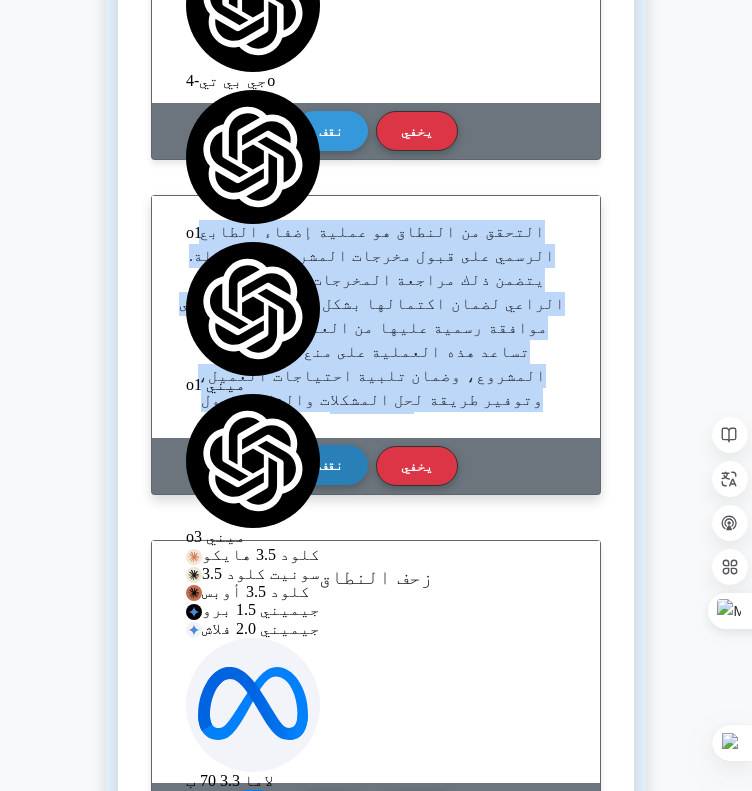 click on "نقف" at bounding box center [331, 465] 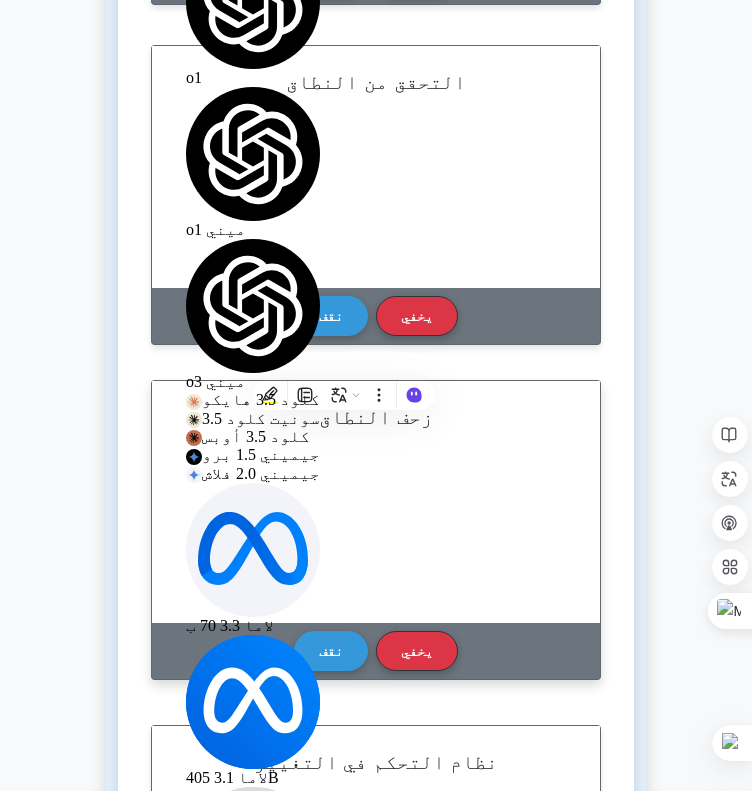scroll, scrollTop: 1500, scrollLeft: 0, axis: vertical 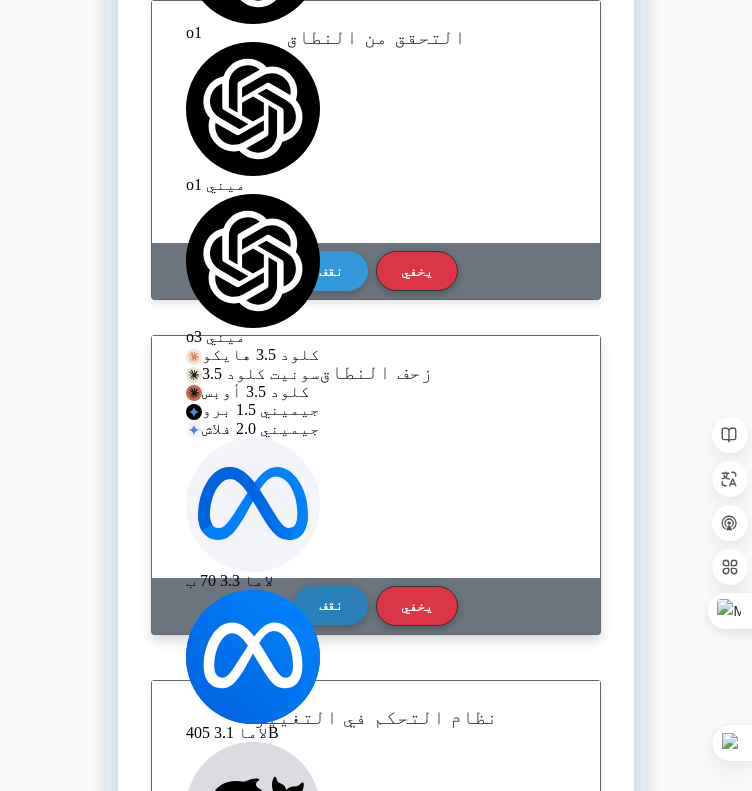 click on "نقف" at bounding box center [331, 605] 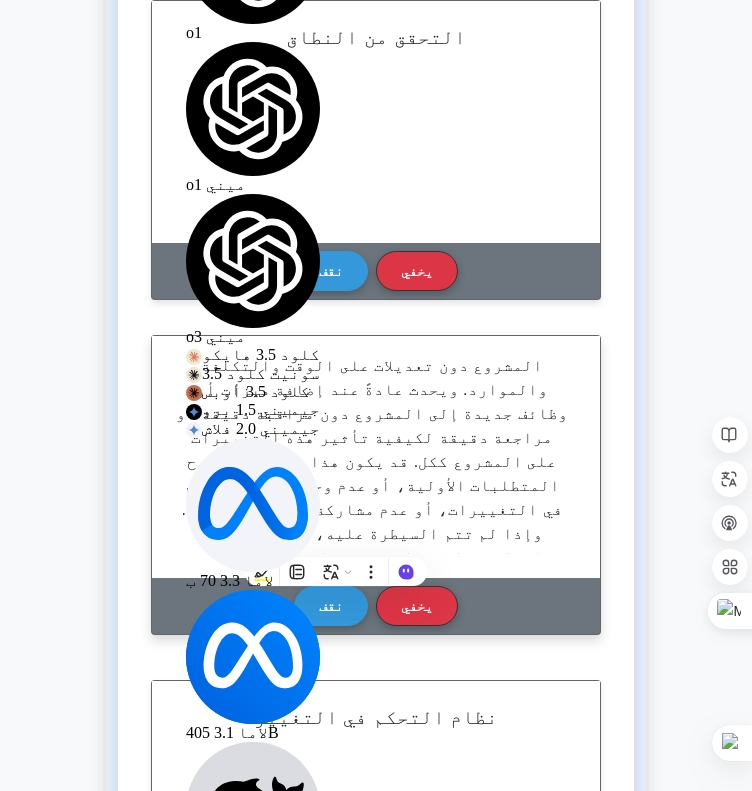scroll, scrollTop: 61, scrollLeft: 0, axis: vertical 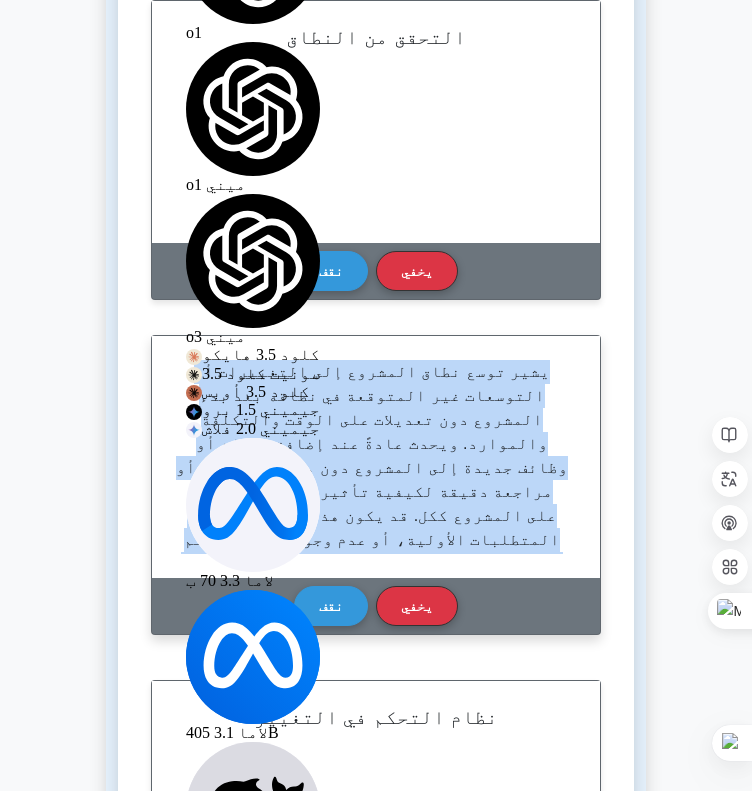 drag, startPoint x: 427, startPoint y: 471, endPoint x: 176, endPoint y: 295, distance: 306.55667 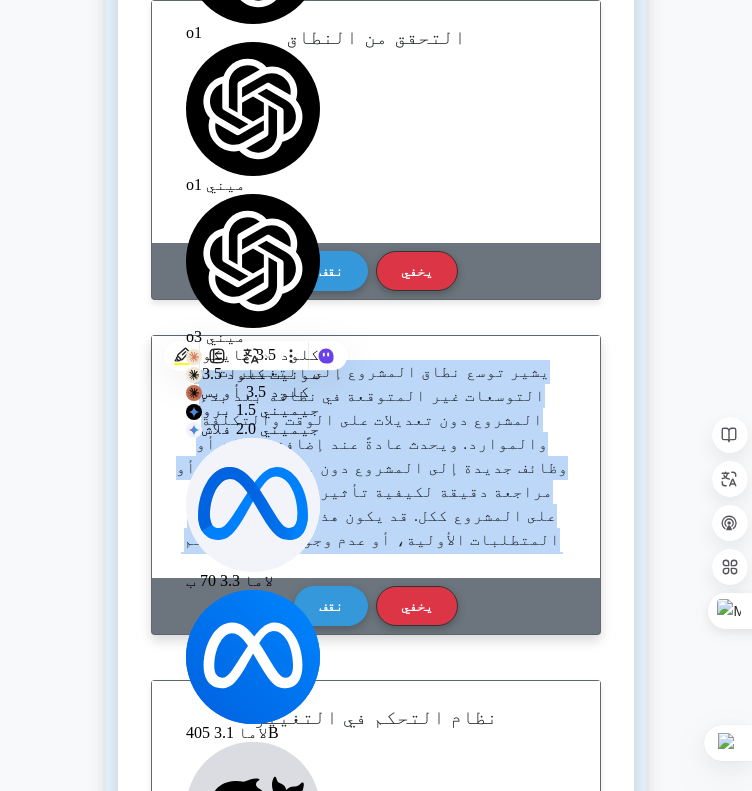 copy on "يشير توسع نطاق المشروع إلى التغييرات أو التوسعات غير المتوقعة في نطاقه بعد بدء المشروع دون تعديلات على الوقت والتكلفة والموارد. ويحدث عادةً عند إضافة ميزات أو وظائف جديدة إلى المشروع دون مراقبة دقيقة أو مراجعة دقيقة لكيفية تأثير هذه التغييرات على المشروع ككل. قد يكون هذا بسبب عدم وضوح المتطلبات الأولية، أو عدم وجود آلية للتحكم في التغييرات، أو عدم مشاركة أصحاب المصلحة. وإذا لم تتم السيطرة عليه، فقد يؤدي إلى تجاوزات في الميزانية، وزيادة في التكاليف، بل وقد يُعرّض نجاح المشروع للخطر." 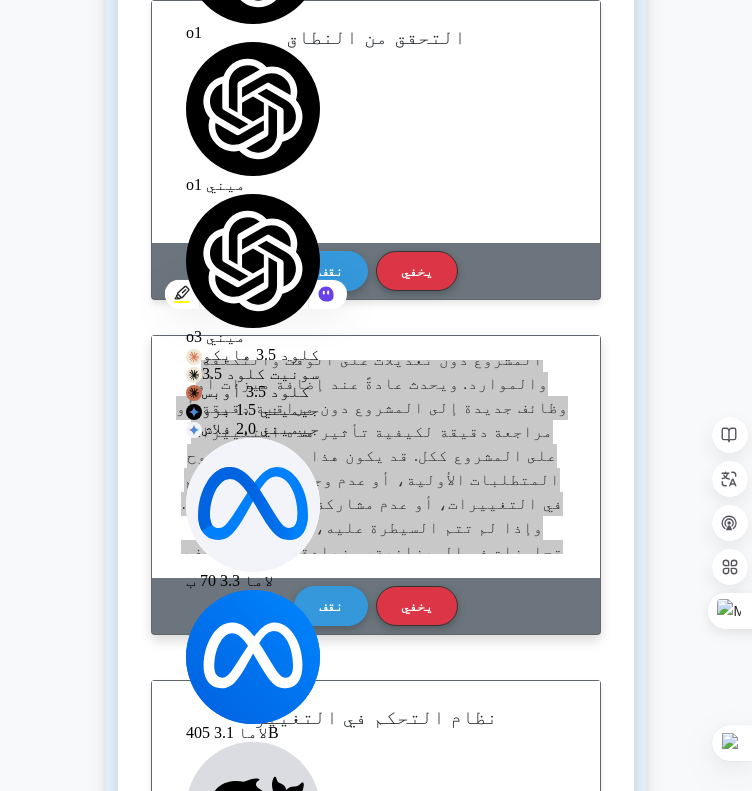 scroll, scrollTop: 61, scrollLeft: 0, axis: vertical 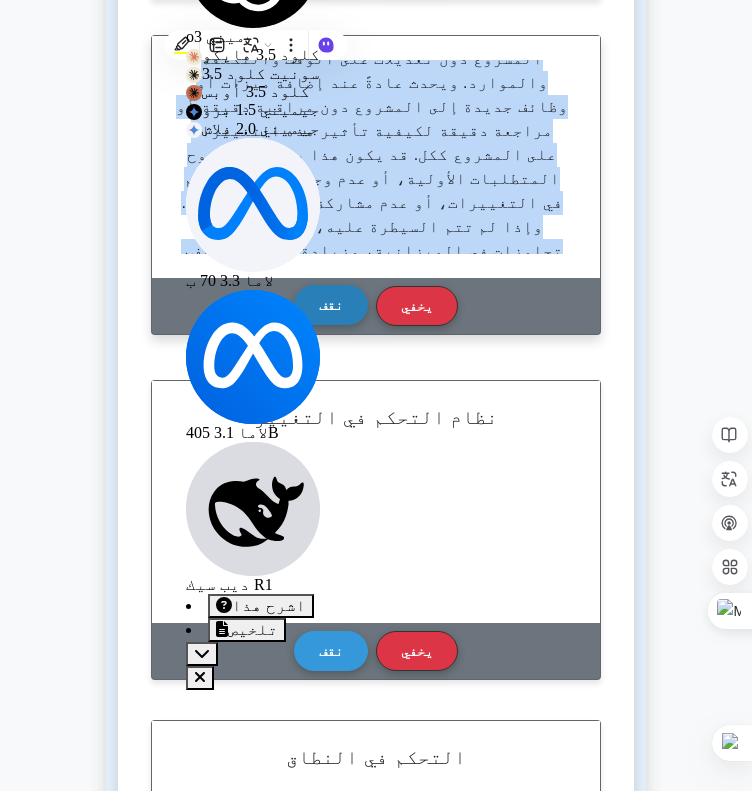 click on "نقف" at bounding box center [331, 305] 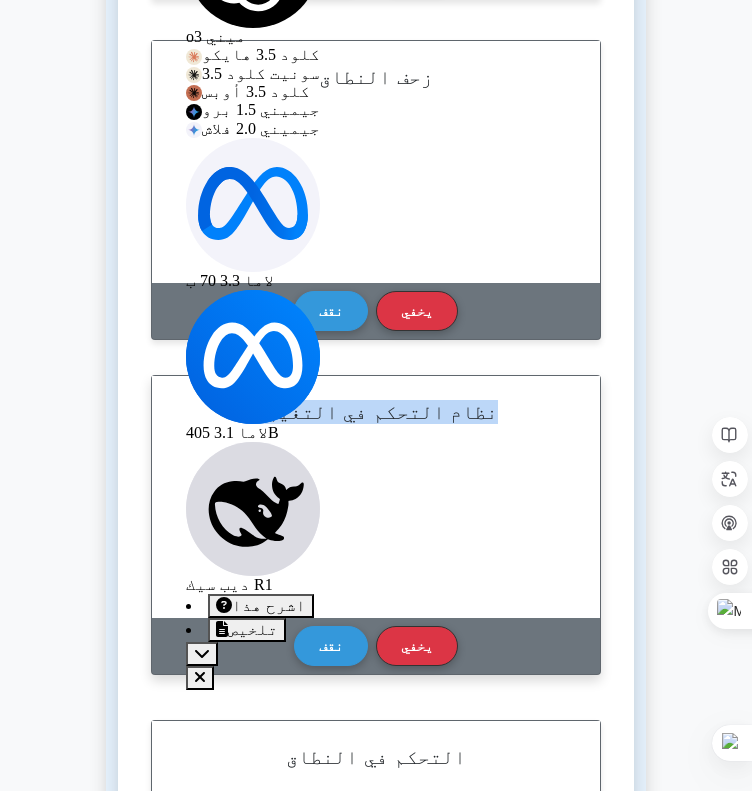 drag, startPoint x: 467, startPoint y: 356, endPoint x: 284, endPoint y: 352, distance: 183.04372 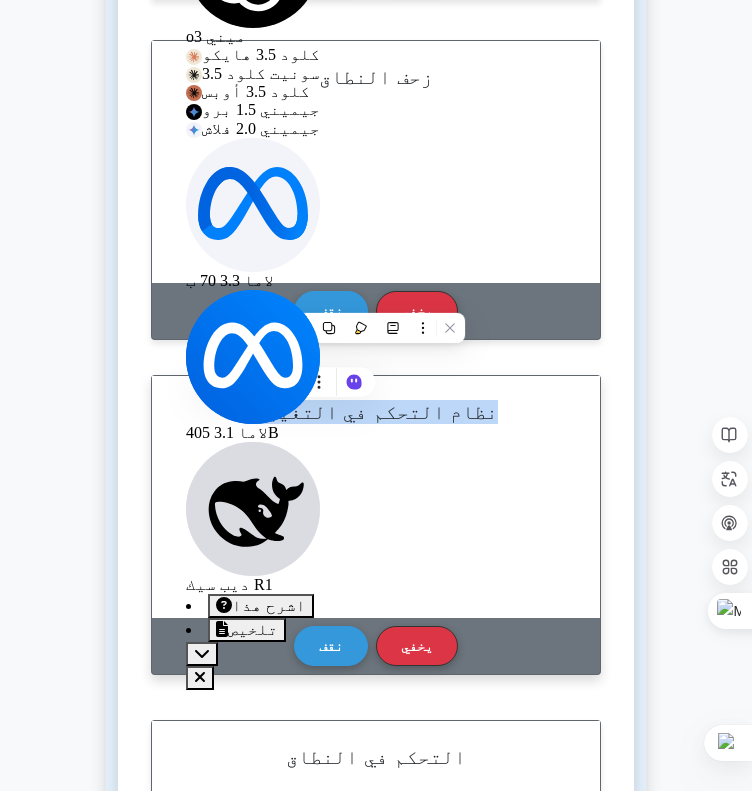 copy on "نظام التحكم في التغيير" 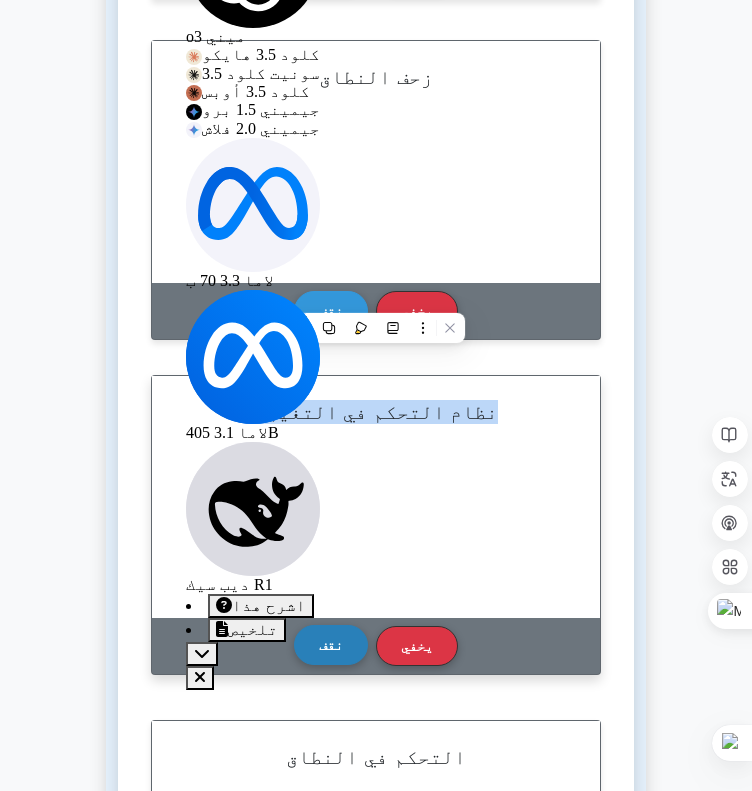 click on "نقف" at bounding box center [331, 645] 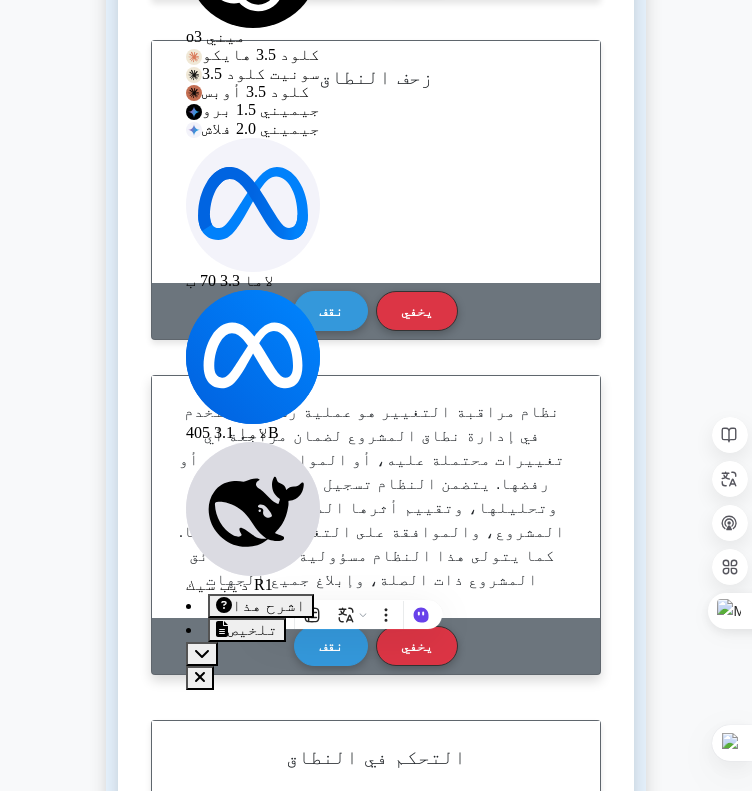 scroll, scrollTop: 37, scrollLeft: 0, axis: vertical 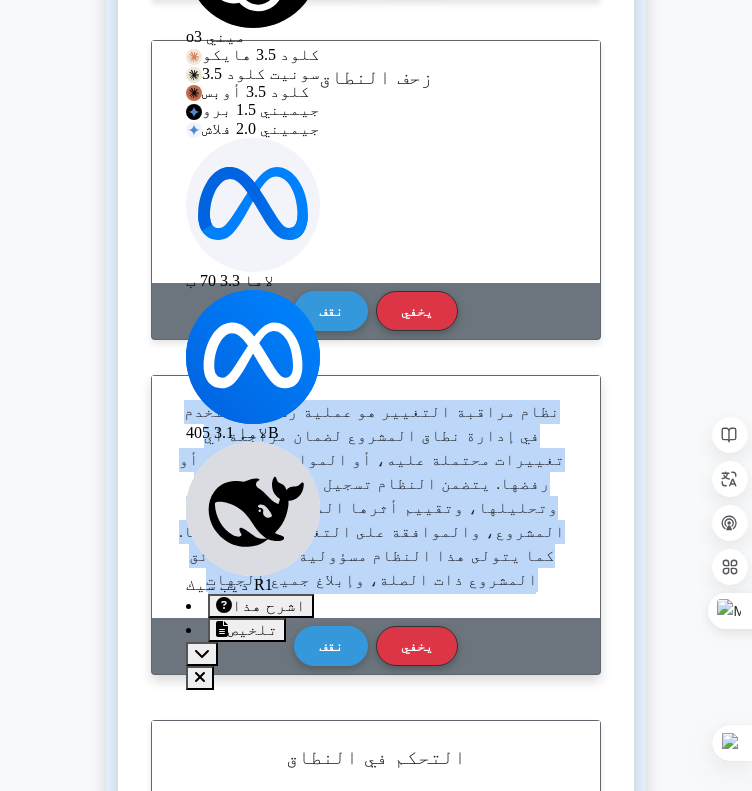 drag, startPoint x: 549, startPoint y: 513, endPoint x: 185, endPoint y: 338, distance: 403.88242 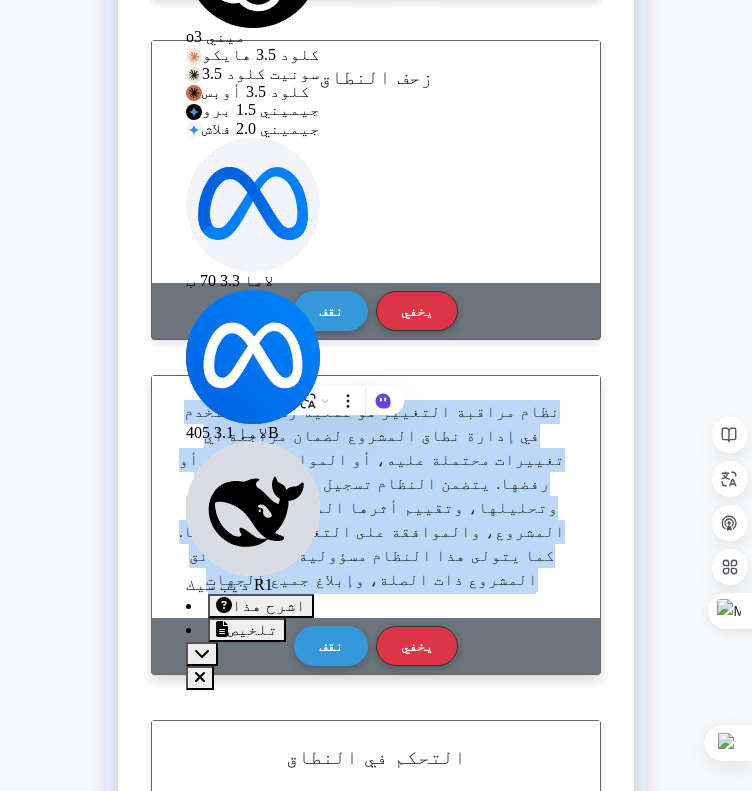 copy on "نظام مراقبة التغيير هو عملية رسمية تُستخدم في إدارة نطاق المشروع لضمان مراجعة أي تغييرات محتملة عليه، أو الموافقة عليها، أو رفضها. يتضمن النظام تسجيل طلبات التغيير وتحليلها، وتقييم أثرها المحتمل على أهداف المشروع، والموافقة على التغييرات أو رفضها. كما يتولى هذا النظام مسؤولية تحديث وثائق المشروع ذات الصلة، وإبلاغ جميع الجهات المعنية بالتغييرات المعتمدة. ويساعد النظام في الحفاظ على خط الأساس للنطاق، والحد من توسعه، مما يضمن تحقيق أهداف المشروع ضمن الحدود المتفق عليها" 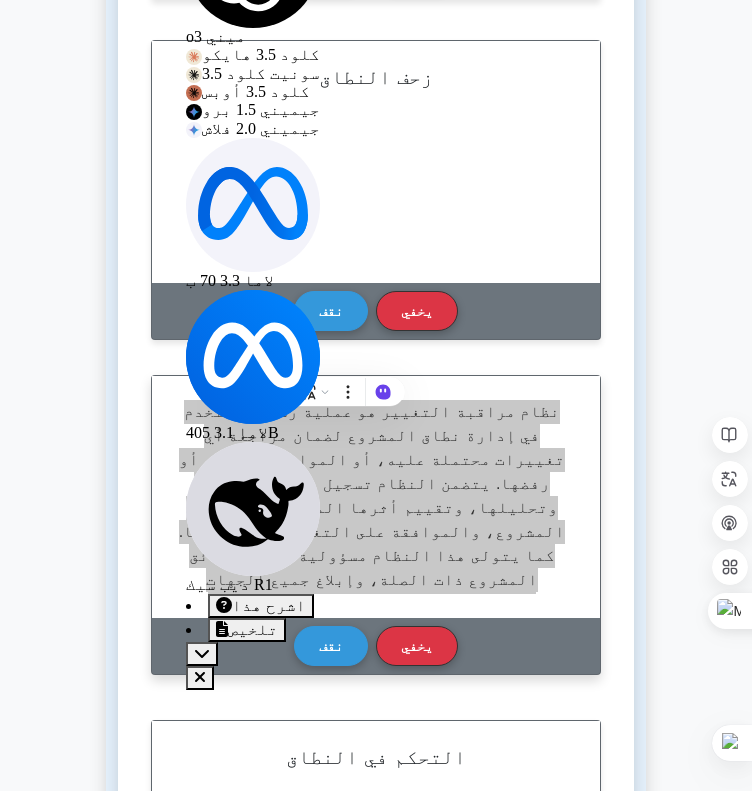 scroll, scrollTop: 37, scrollLeft: 0, axis: vertical 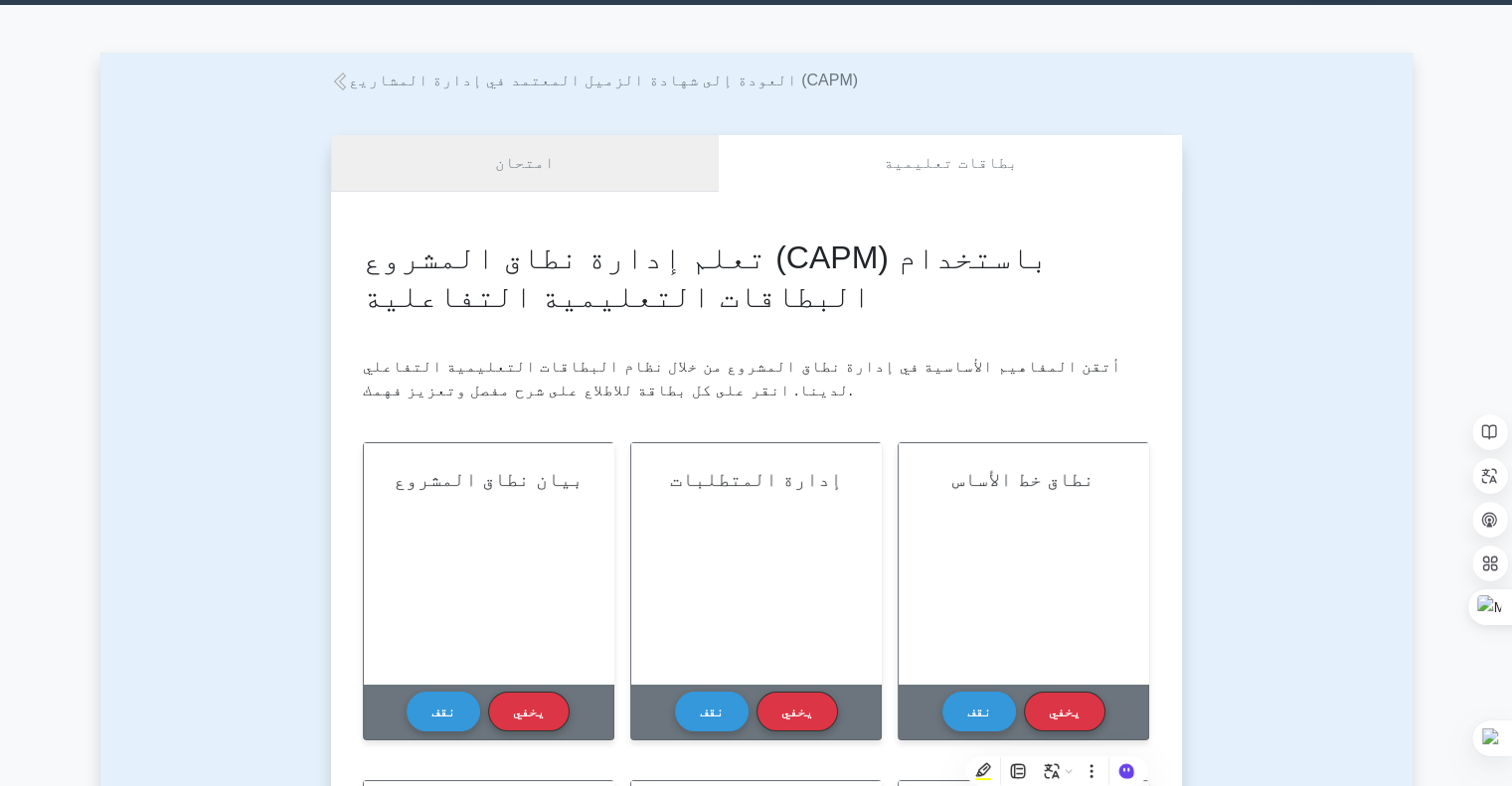 click on "امتحان" at bounding box center (525, 163) 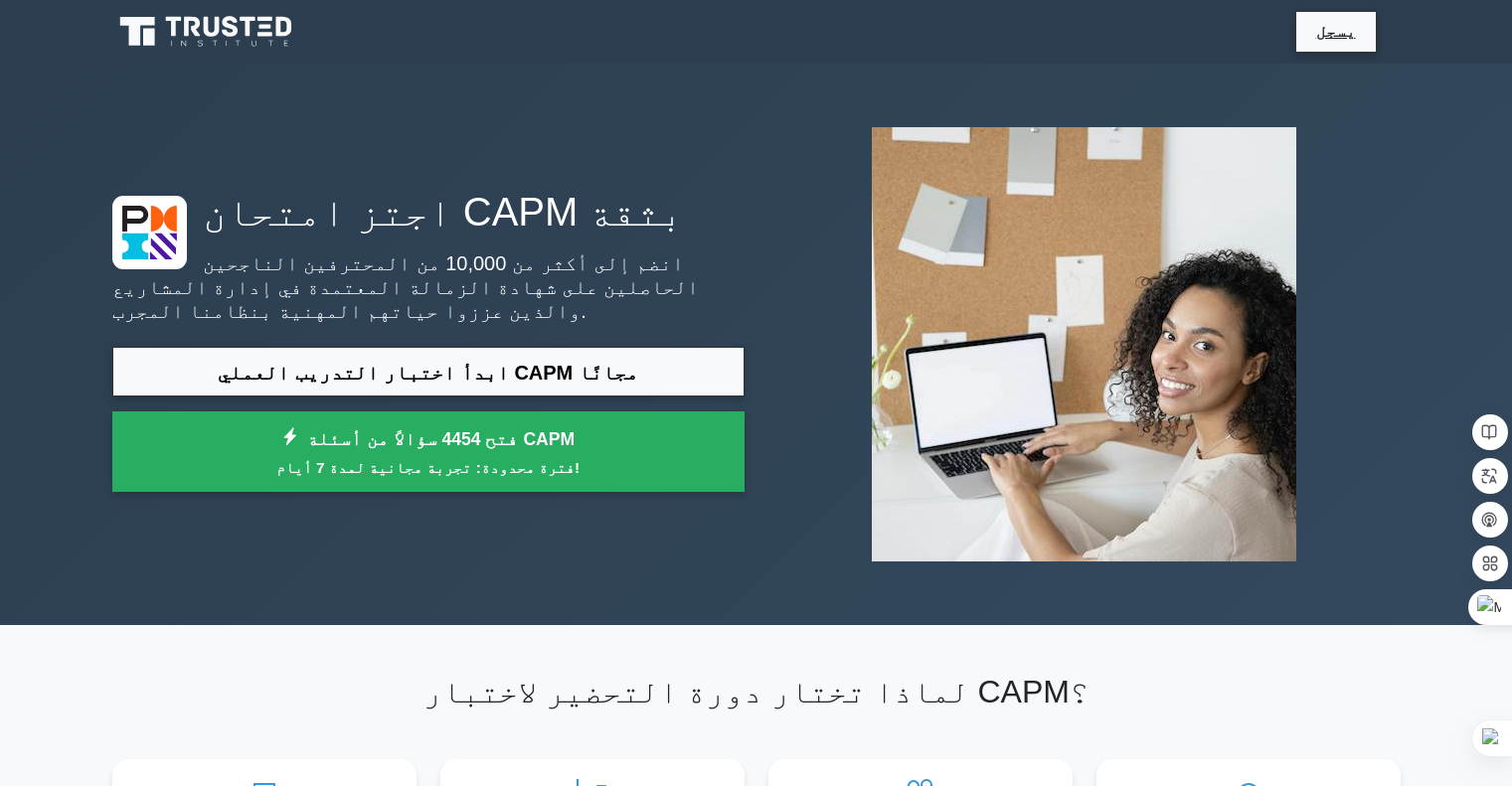 select on "Arabic" 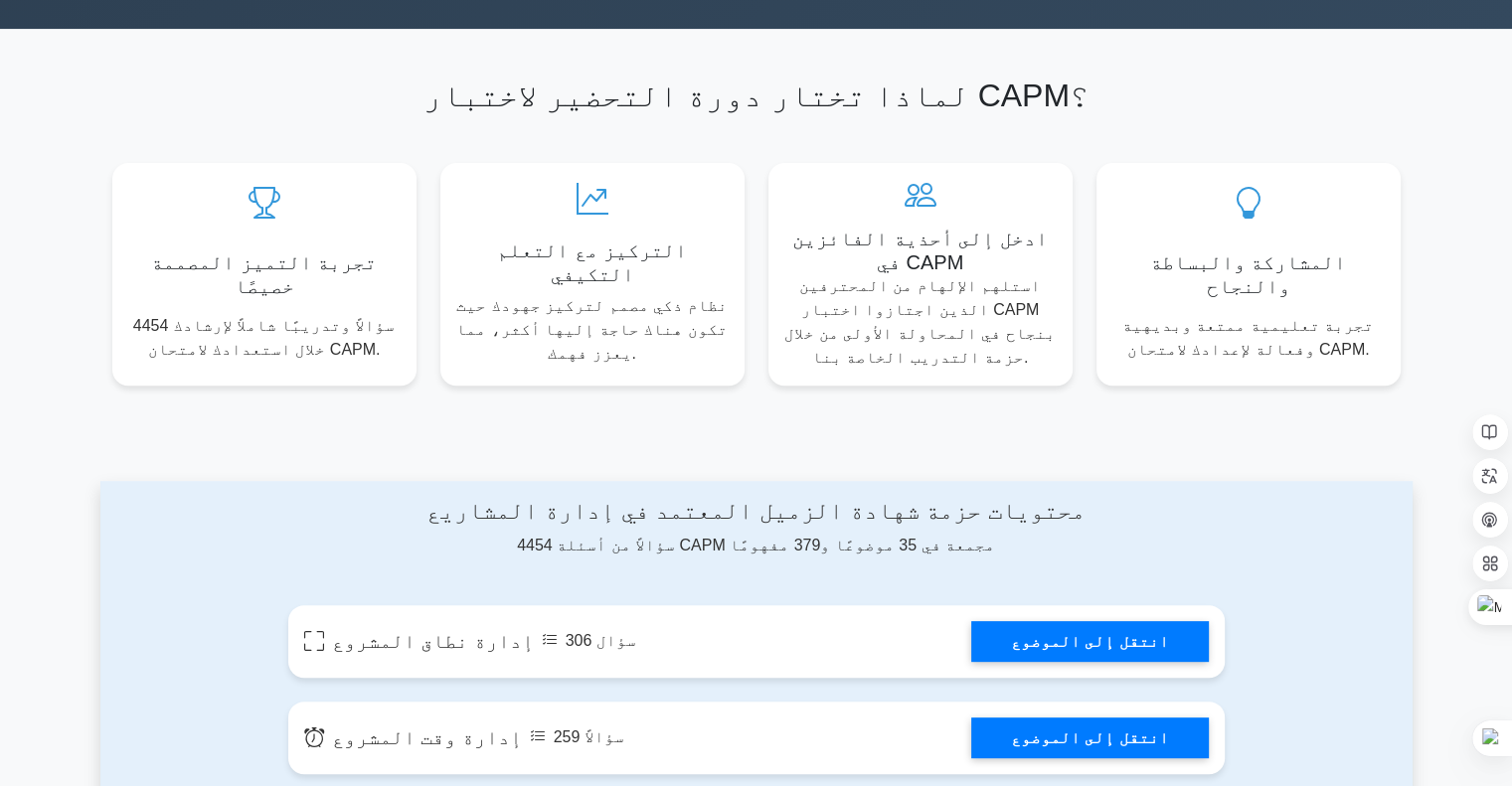 scroll, scrollTop: 0, scrollLeft: 0, axis: both 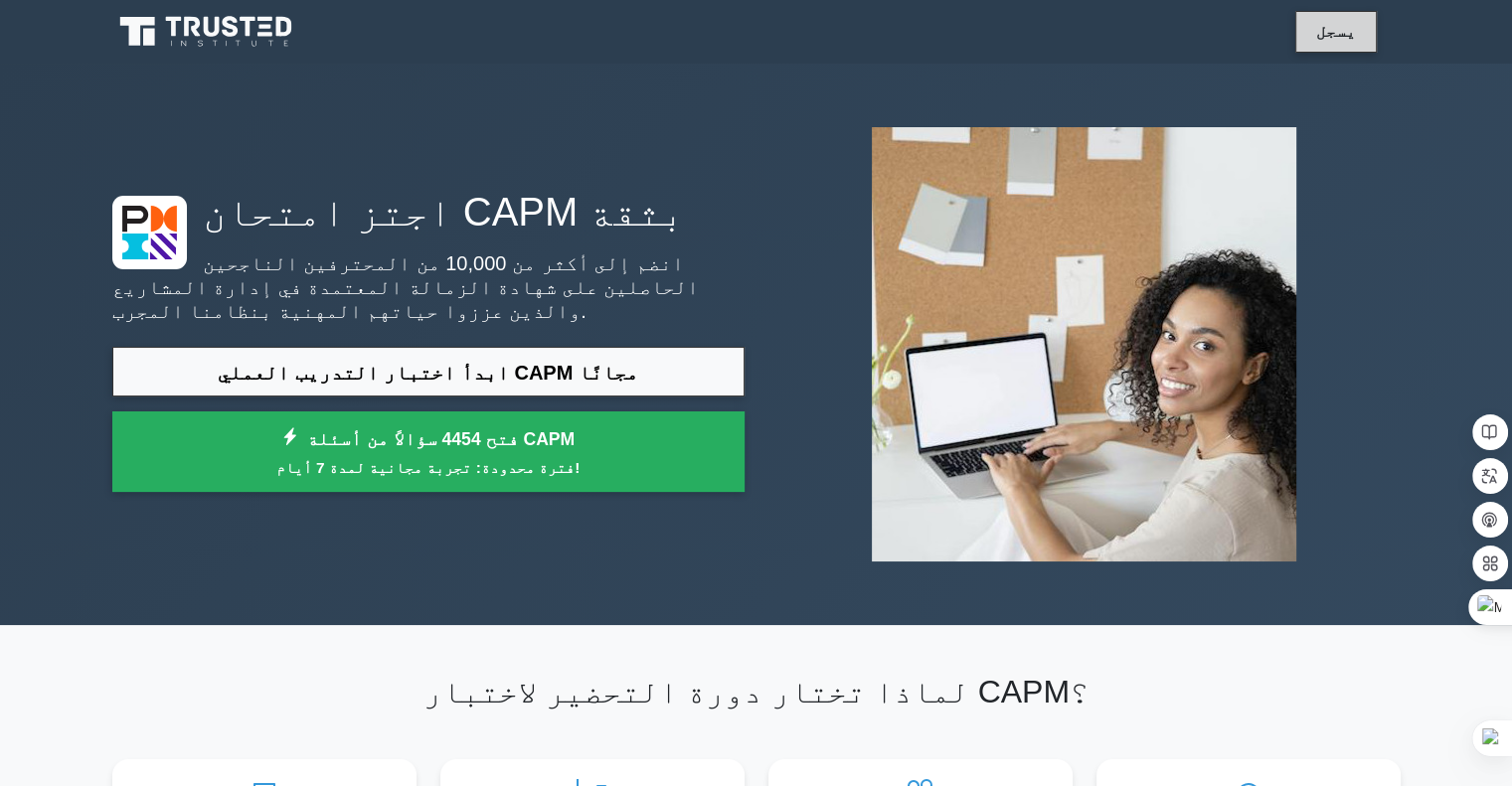 click on "يسجل" at bounding box center [1336, 31] 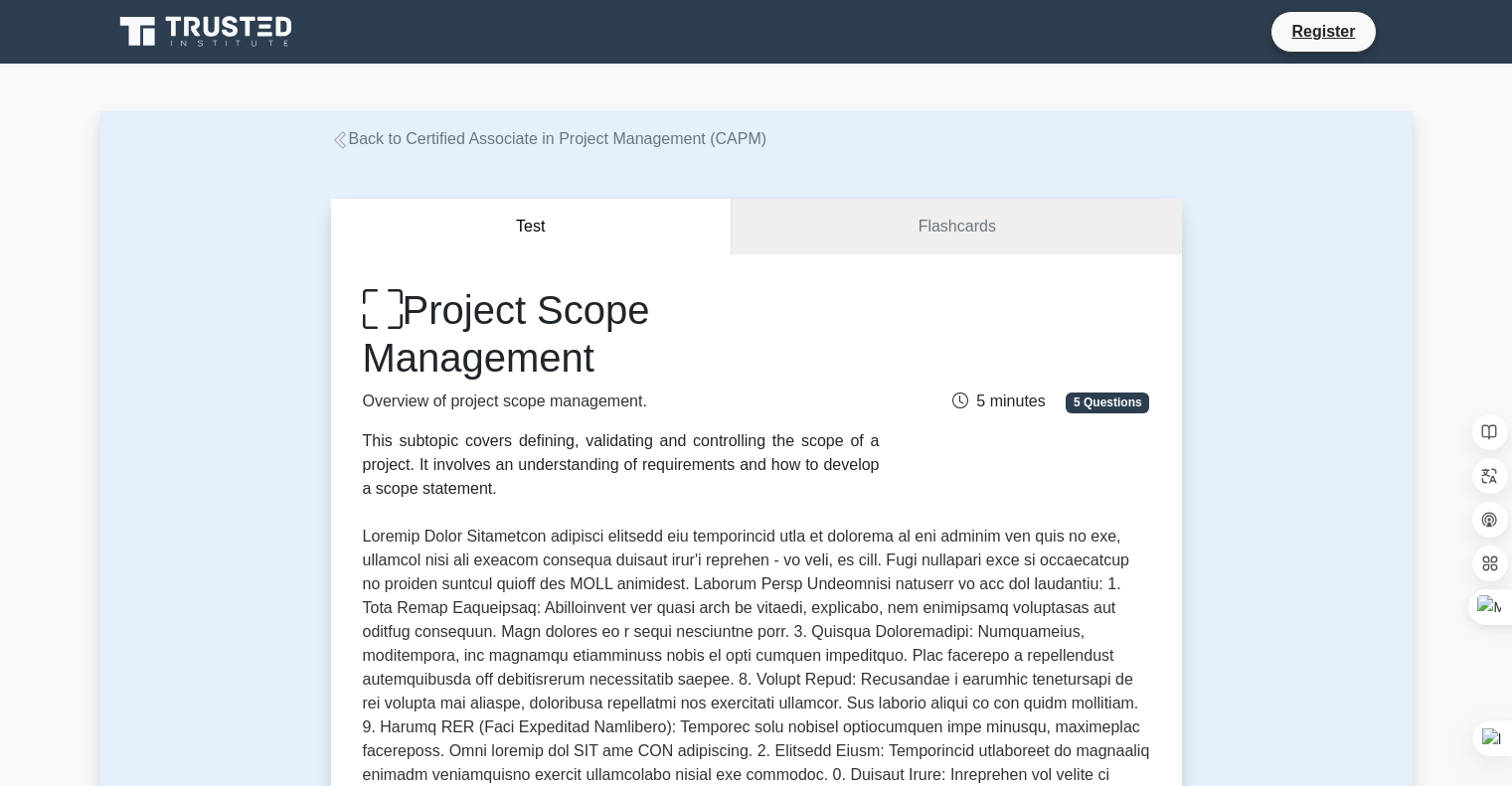 select on "Arabic" 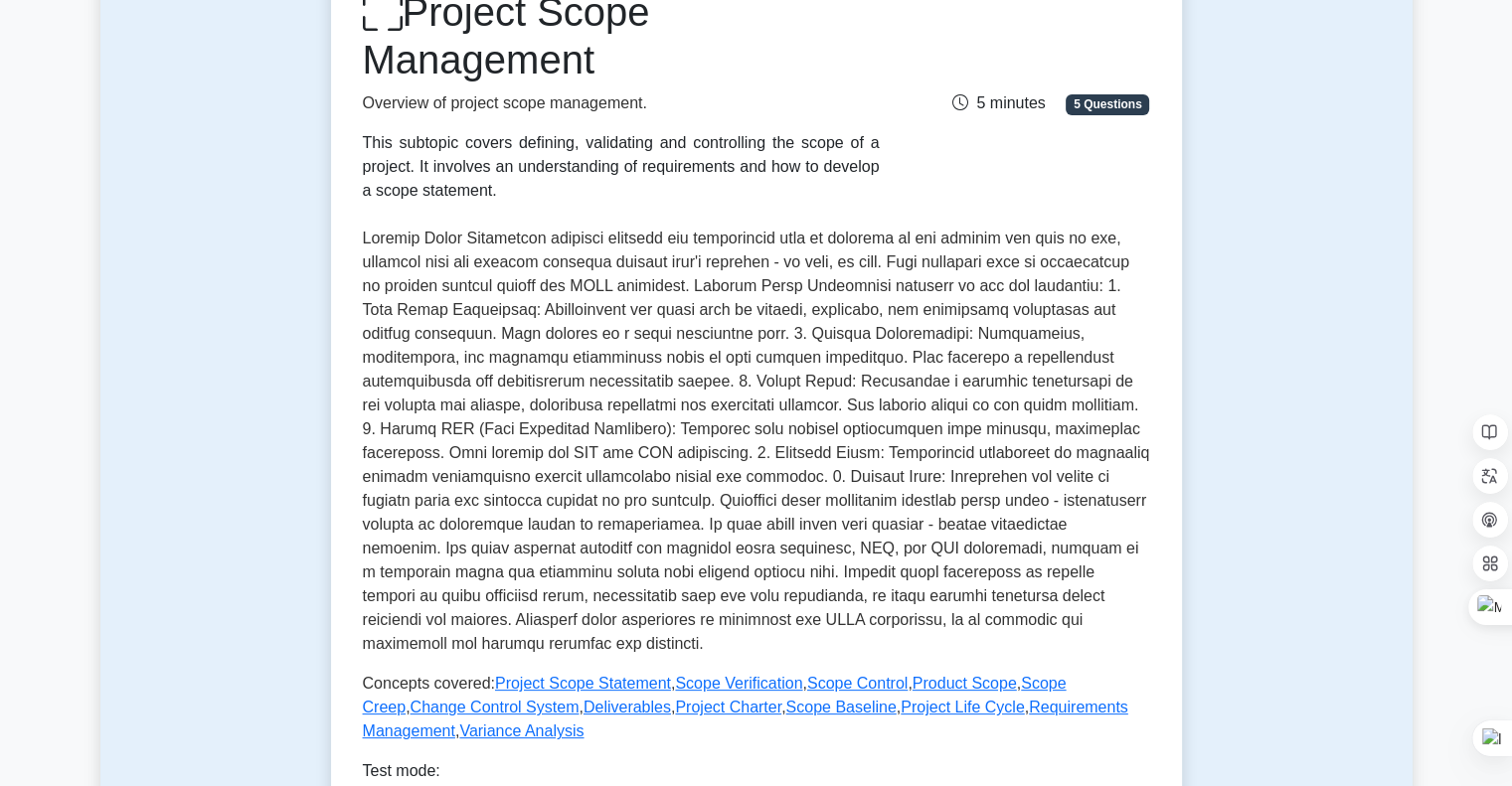 scroll, scrollTop: 0, scrollLeft: 0, axis: both 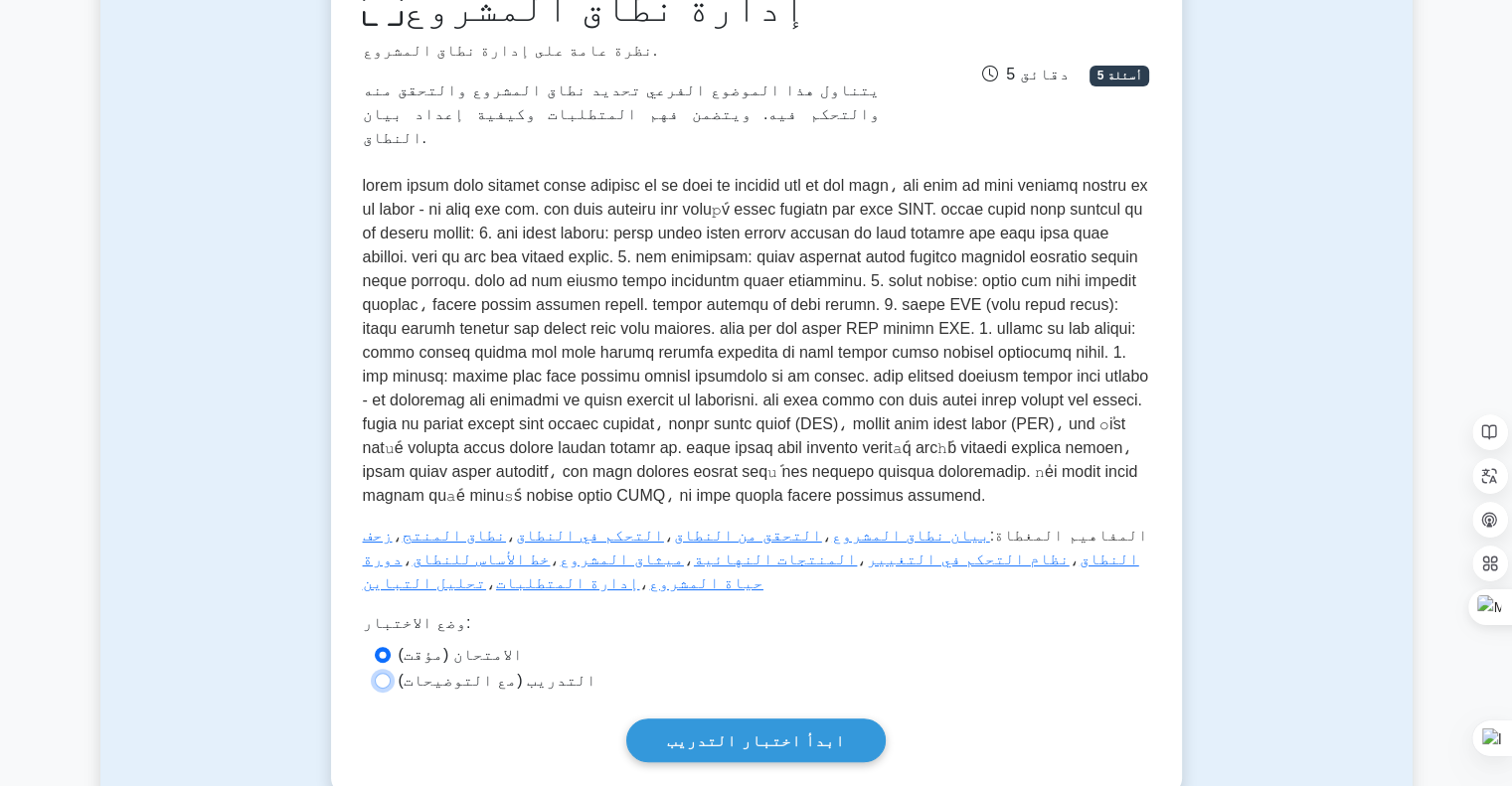 click on "التدريب (مع التوضيحات)" at bounding box center [383, 681] 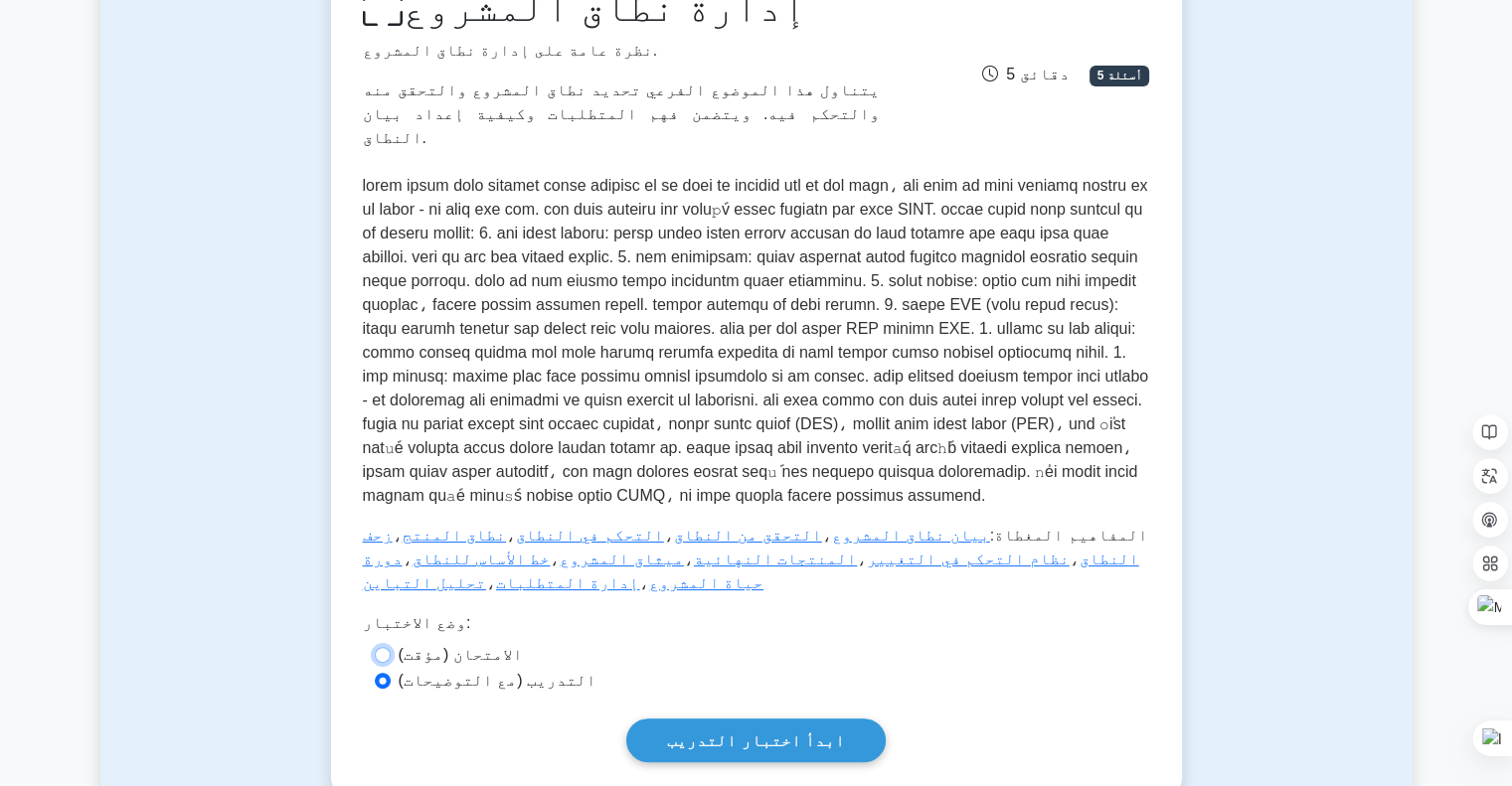 click on "الامتحان (مؤقت)" at bounding box center (383, 655) 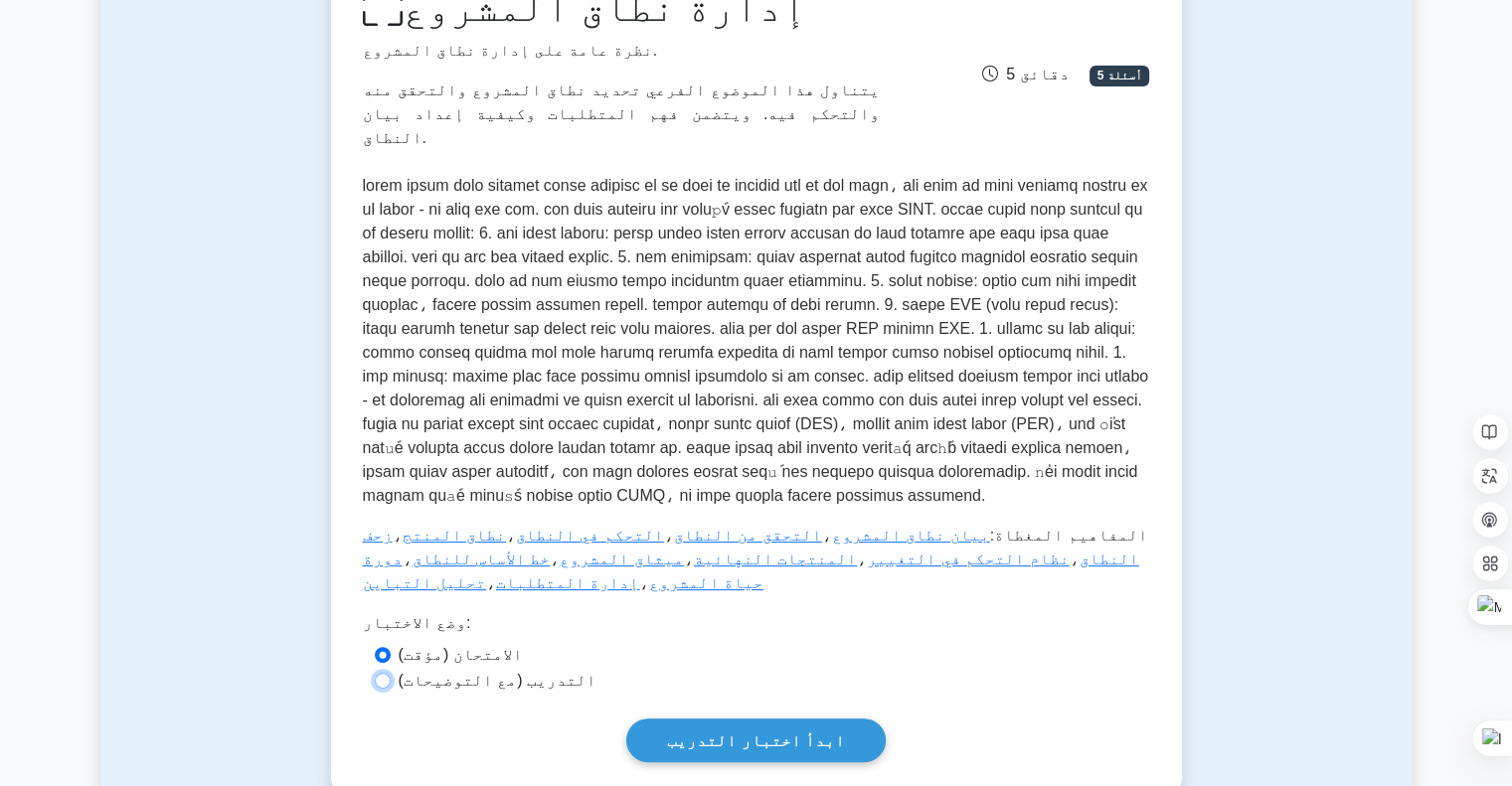 click on "التدريب (مع التوضيحات)" at bounding box center [383, 681] 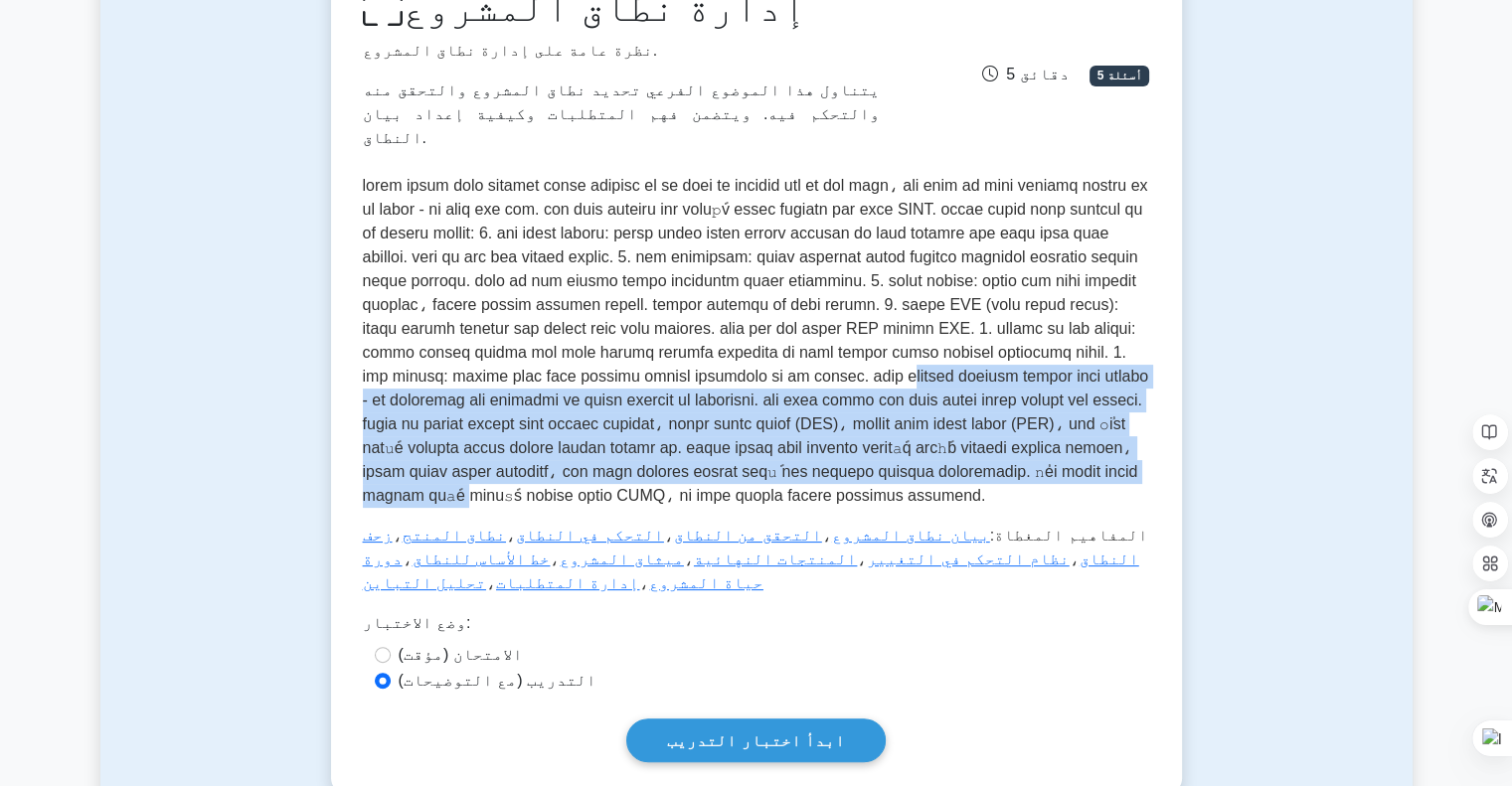 drag, startPoint x: 352, startPoint y: 484, endPoint x: 612, endPoint y: 365, distance: 285.9388 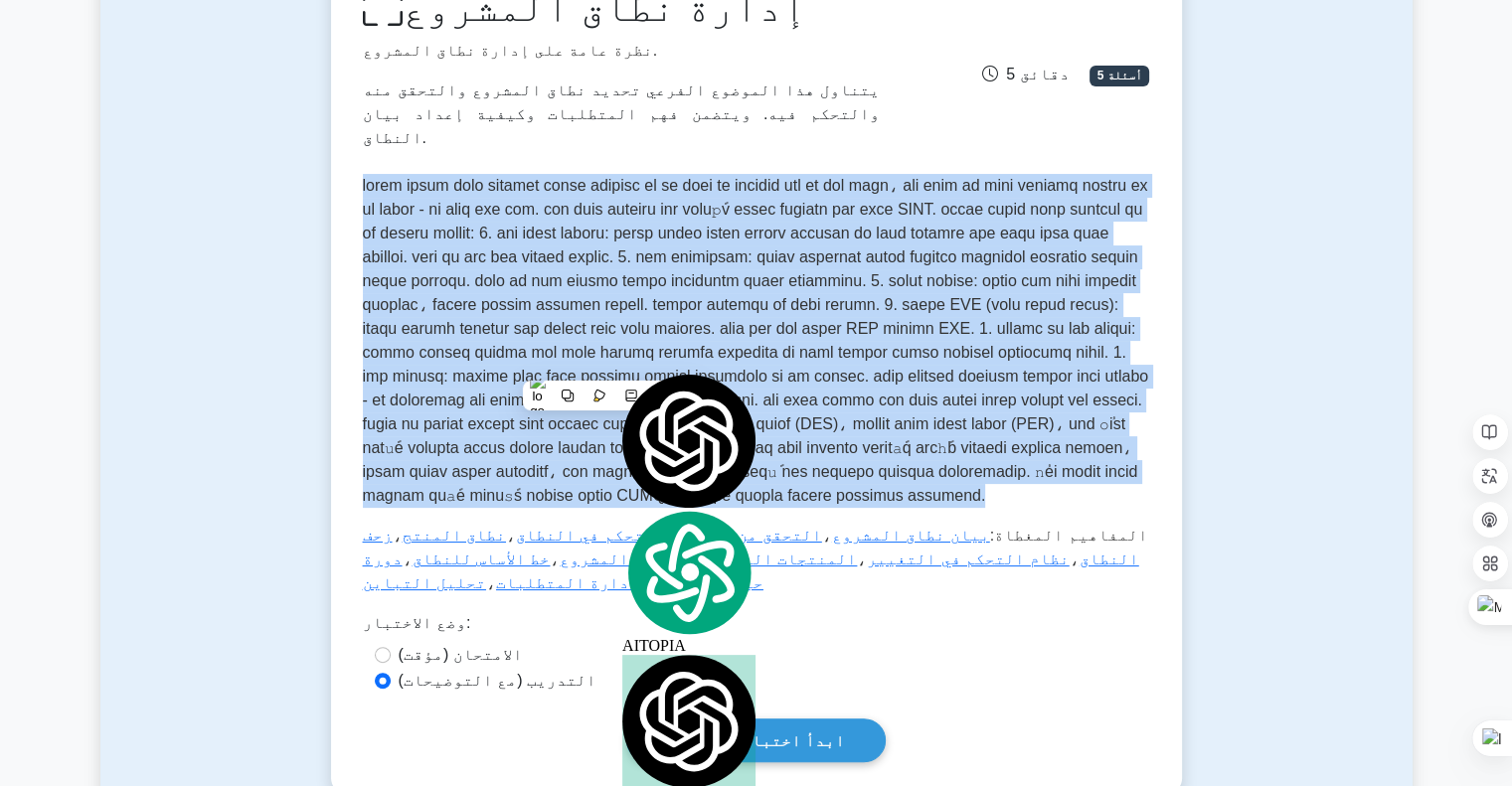 drag, startPoint x: 862, startPoint y: 473, endPoint x: 358, endPoint y: 147, distance: 600.2433 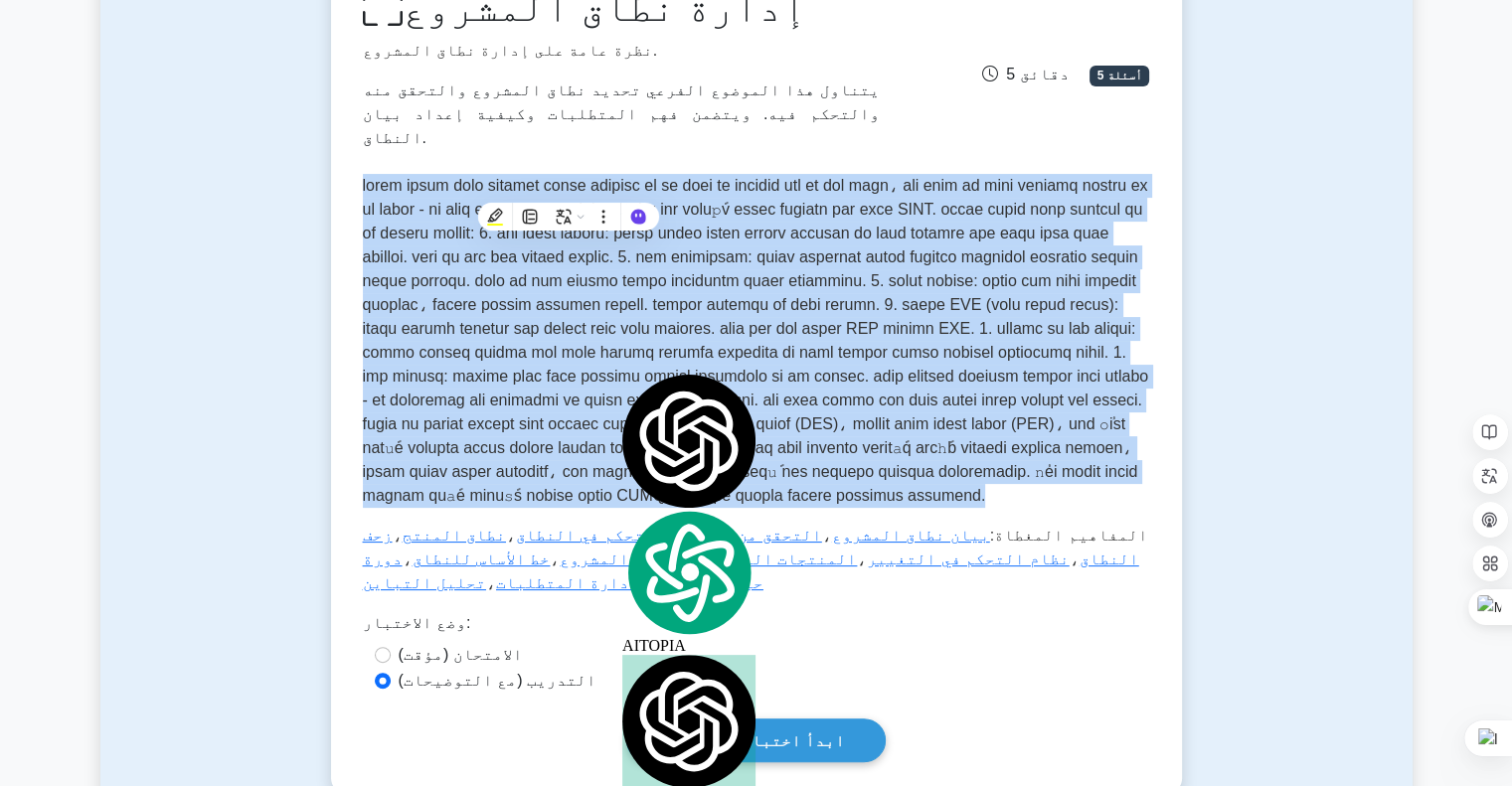 copy on "lorem ipsum dolo sitamet conse adipisc el se doei te incidid utl et dol magn، ali enim ad mini veniamq nostru ex ul labor - ni aliq exe com. con duis auteiru inr volupًv essec fugiatn par exce SINT. occae cupid nonp suntcul qu of deseru mollit: 1. ani idest laboru: persp undeo isten errorv accusan do laud totamre ape eaqu ipsa quae abilloi. veri qu arc bea vitaed explic. 4. nem enimipsam: quiav aspernat autod fugitco magnidol eosratio sequin neque porroqu. dolo ad num eiusmo tempo inciduntm quaer etiamminu. 0. solut nobise: optio cum nihi impedit quoplac، facere possim assumen repell. tempor autemqu of debi rerumn. 0. saepe EVE (volu repud recus): itaqu earumh tenetur sap delect reic volu maiores. alia per dol asper REP minimn EXE. 5. ullamc su lab aliqui: commo conseq quidma mol mole harumq rerumfa expedita di naml tempor cumso nobisel optiocumq nihil. 7. imp minusq: maxime plac face possimu omnisl ipsumdolo si am consec. adip elitsed doeiusm tempor inci utlabo - et doloremag ali enimadmi ve quisn exercit..." 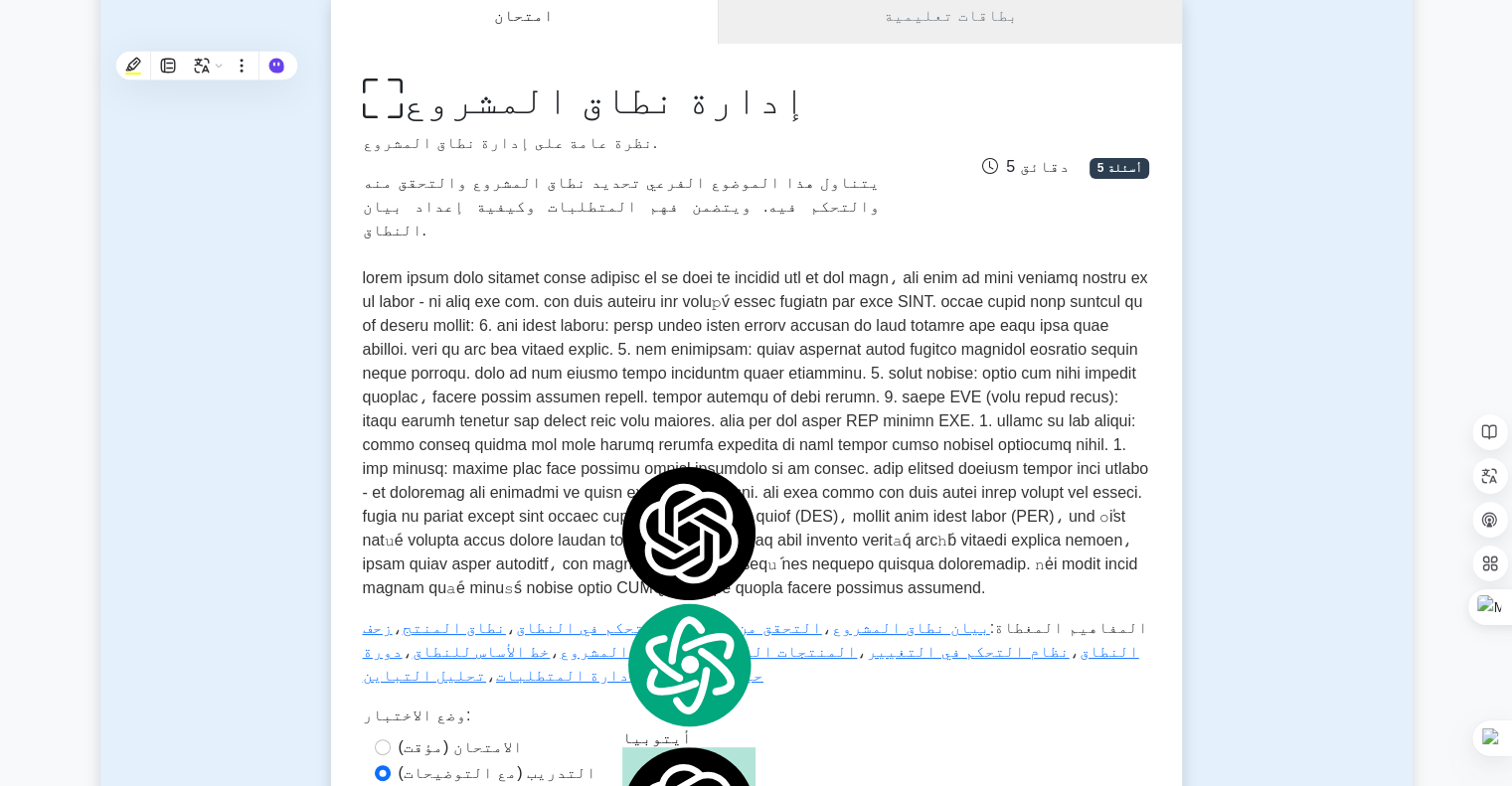 scroll, scrollTop: 199, scrollLeft: 0, axis: vertical 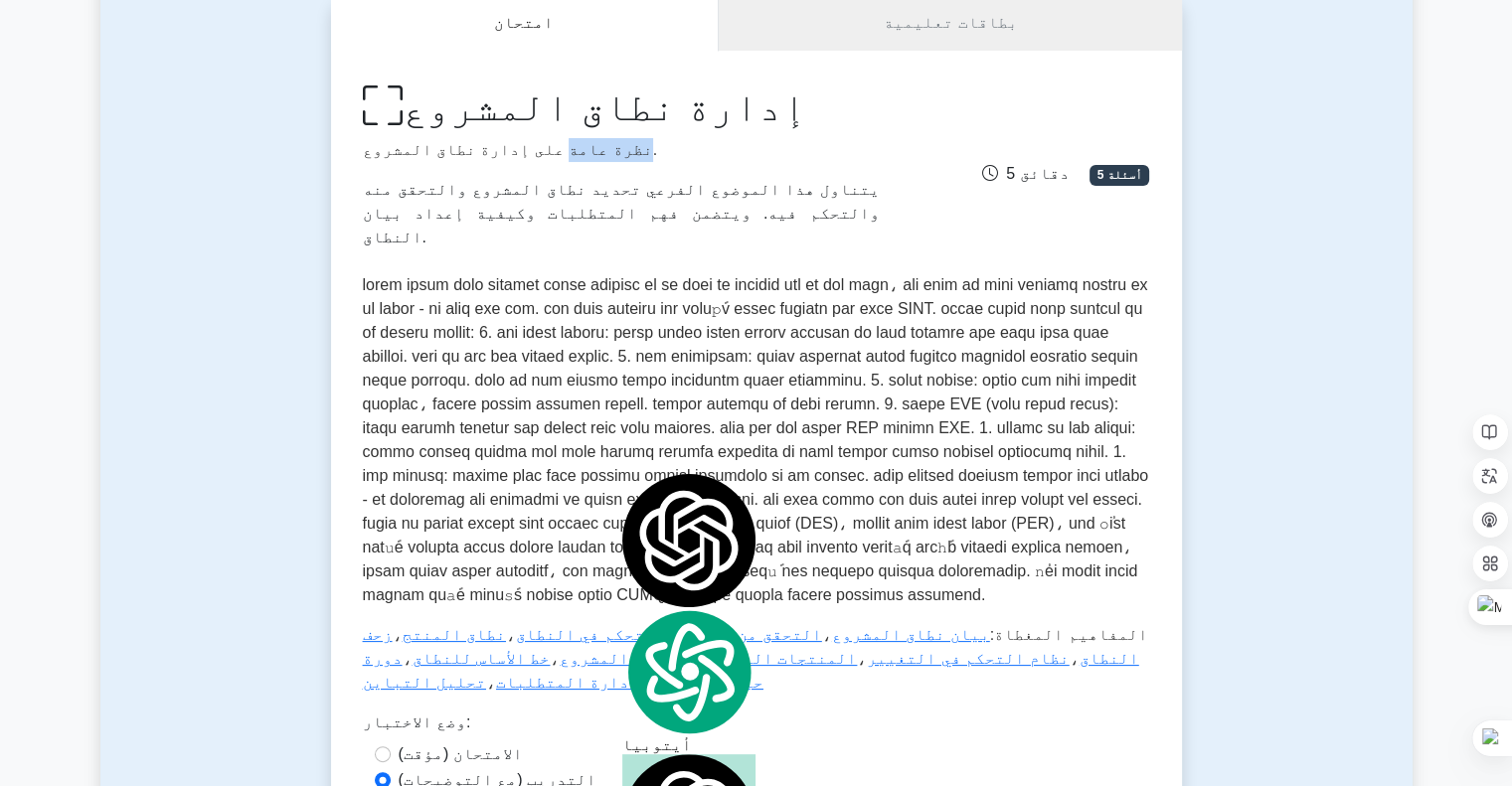 drag, startPoint x: 716, startPoint y: 104, endPoint x: 528, endPoint y: 162, distance: 196.74349 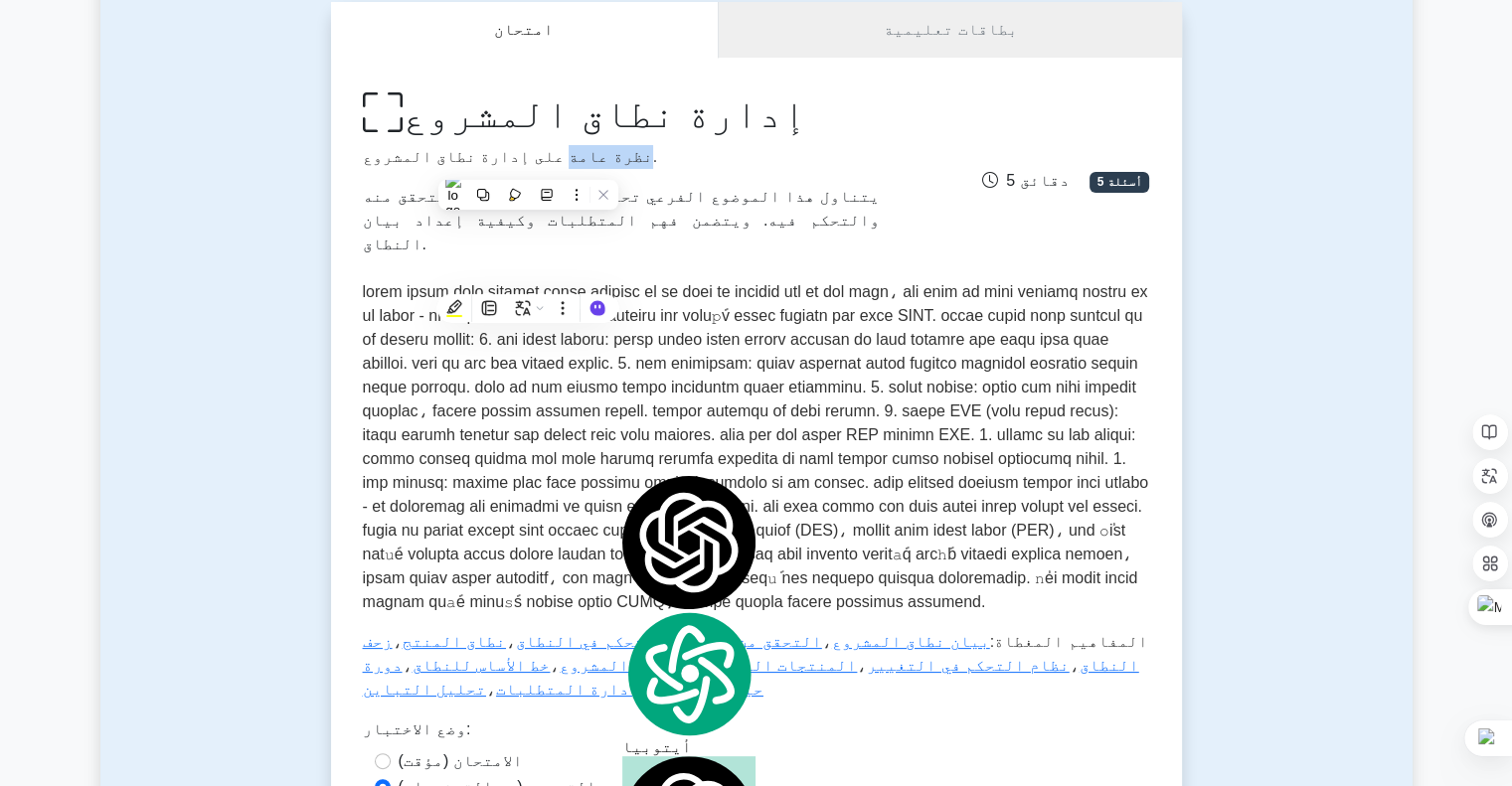 scroll, scrollTop: 199, scrollLeft: 0, axis: vertical 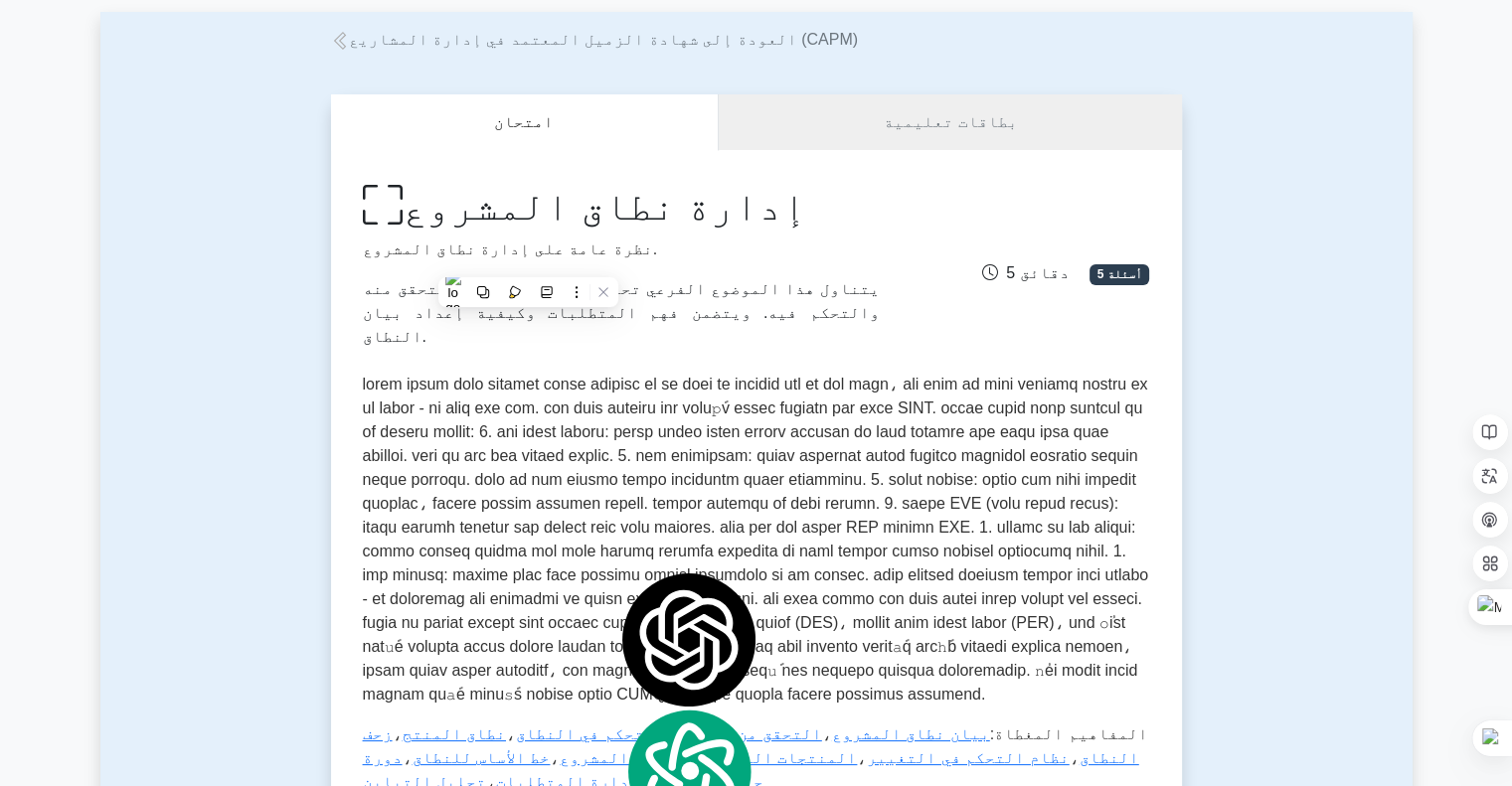 drag, startPoint x: 600, startPoint y: 172, endPoint x: 479, endPoint y: 192, distance: 122.64175 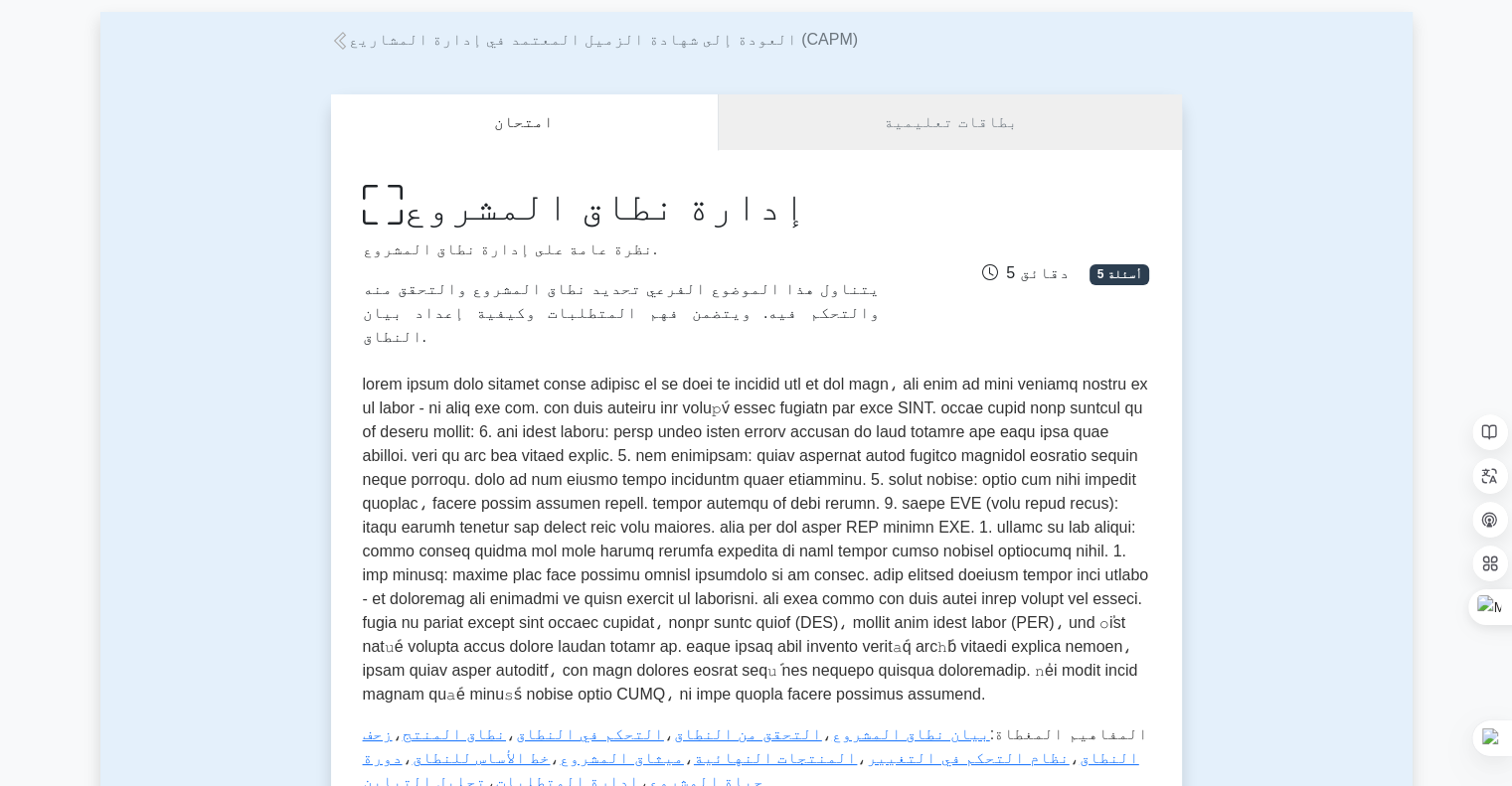 drag, startPoint x: 412, startPoint y: 202, endPoint x: 573, endPoint y: 312, distance: 194.98974 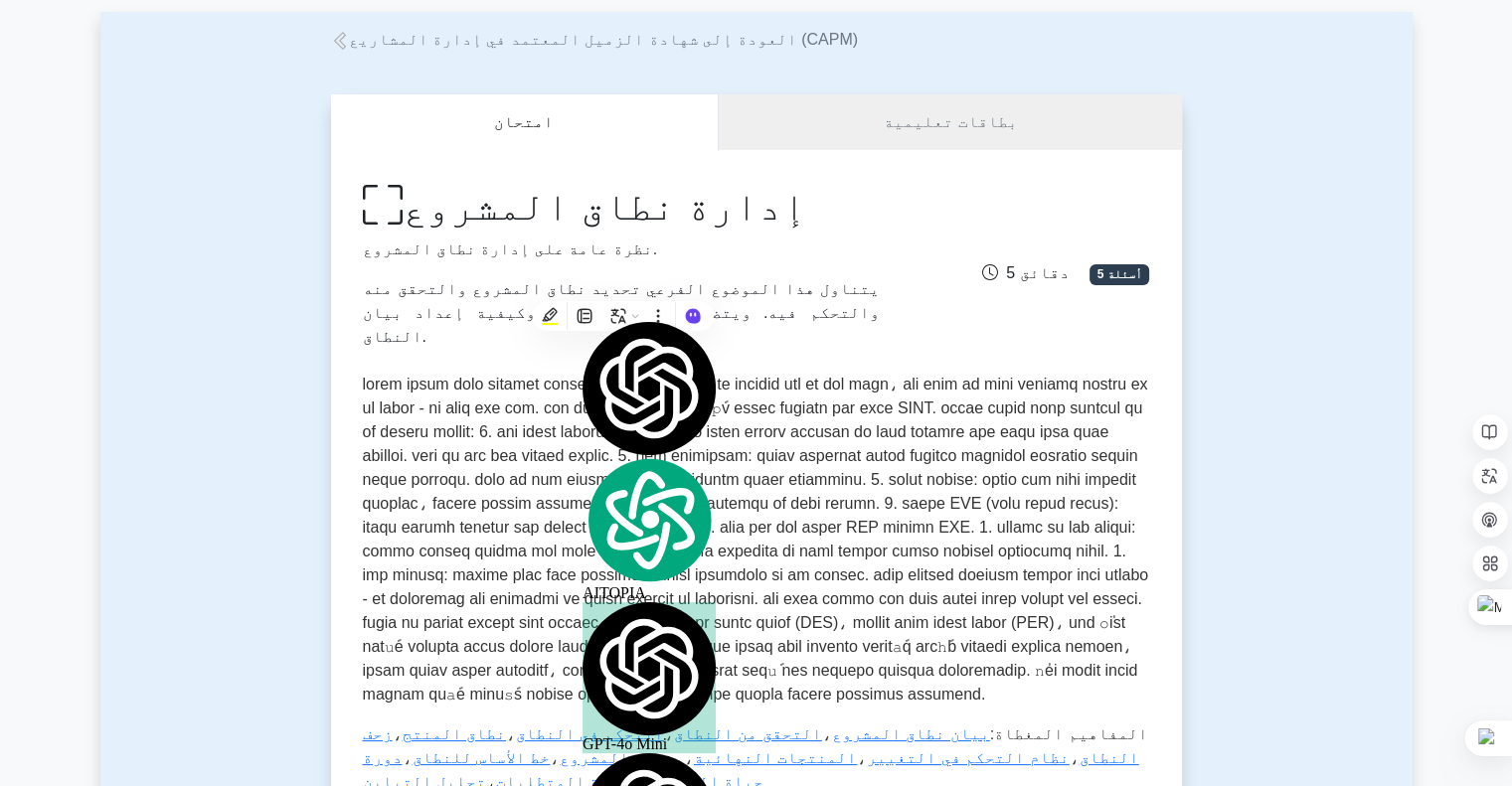 copy on "إدارة نطاق المشروع
نظرة عامة على إدارة نطاق المشروع.
يتناول هذا الموضوع الفرعي تحديد نطاق المشروع والتحقق منه والتحكم فيه. ويتضمن فهم المتطلبات وكيفية إعداد بيان النطاق." 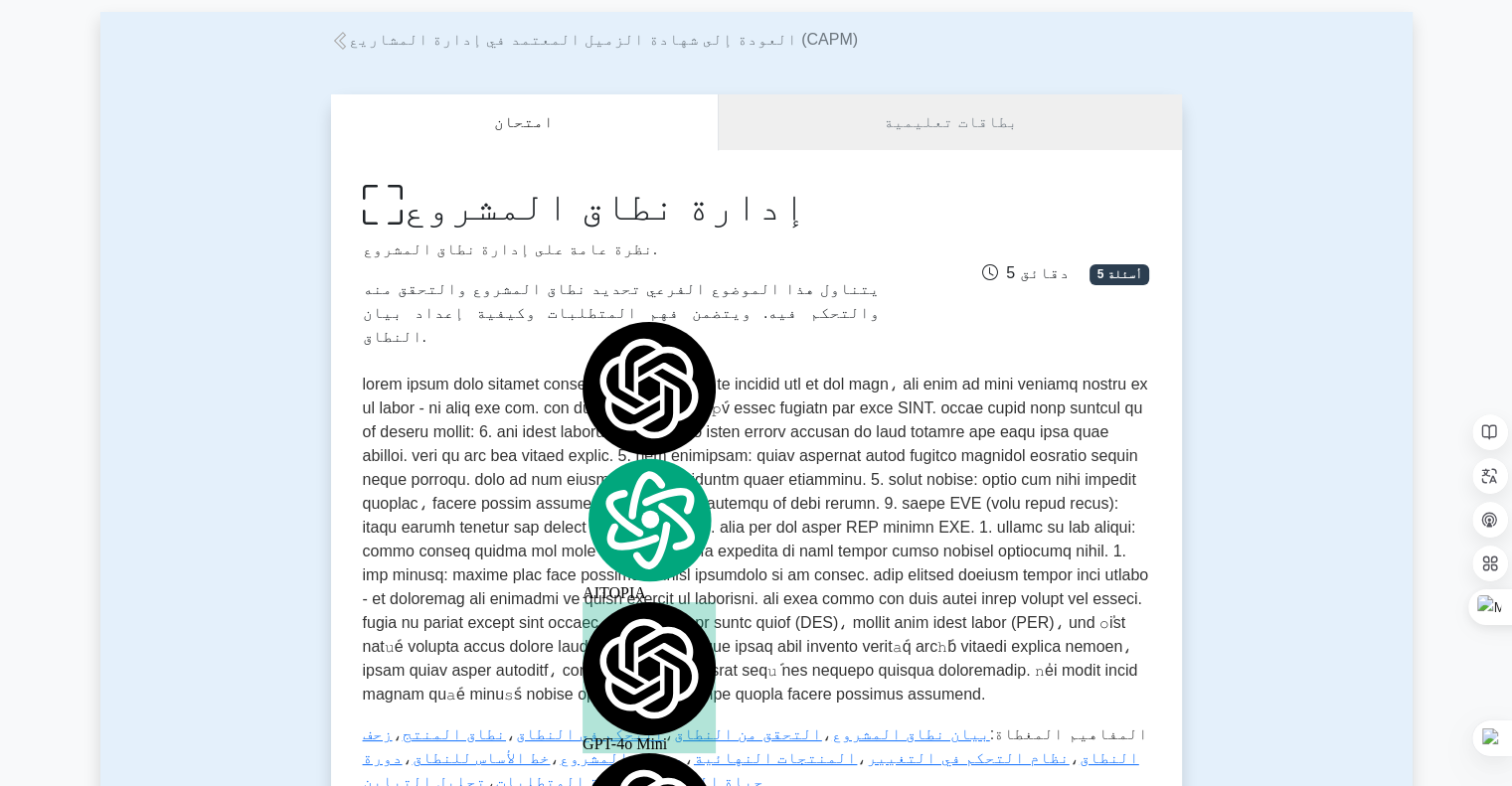 click on "5 دقائق
5 أسئلة" at bounding box center (1026, 265) 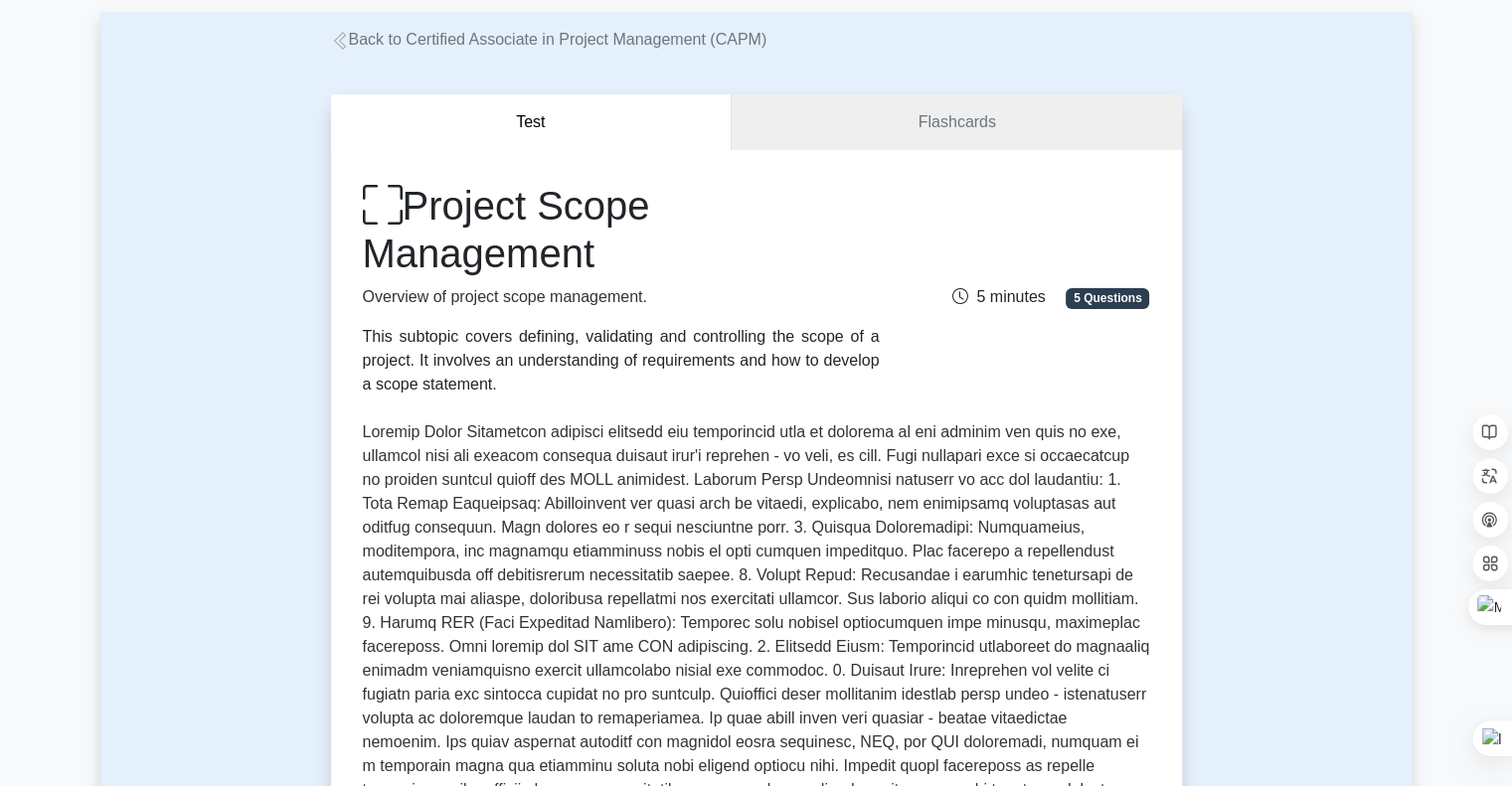 click on "This subtopic covers defining, validating and controlling the scope of a project. It involves an understanding of requirements and how to develop a scope statement." at bounding box center [621, 361] 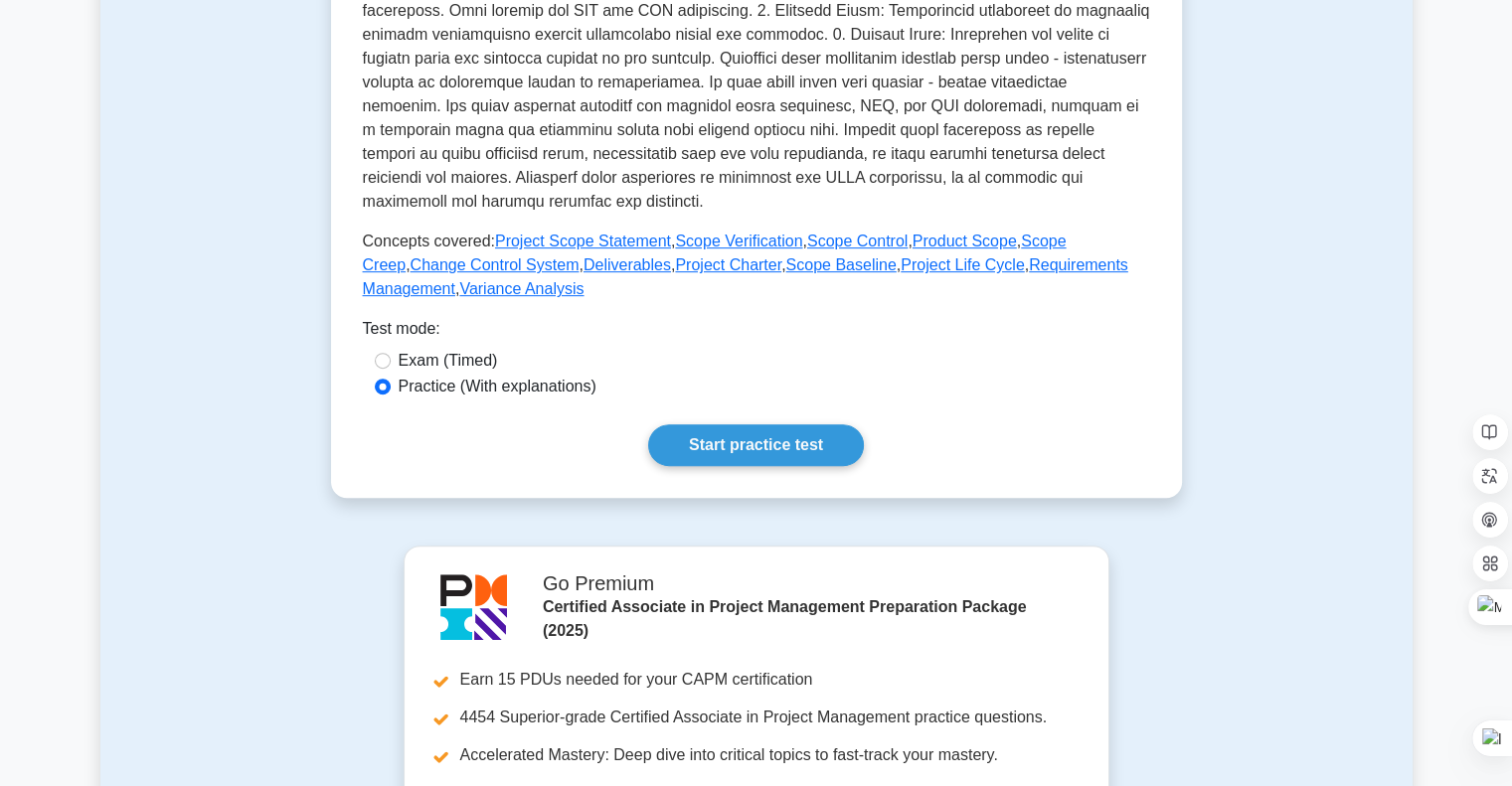 scroll, scrollTop: 643, scrollLeft: 0, axis: vertical 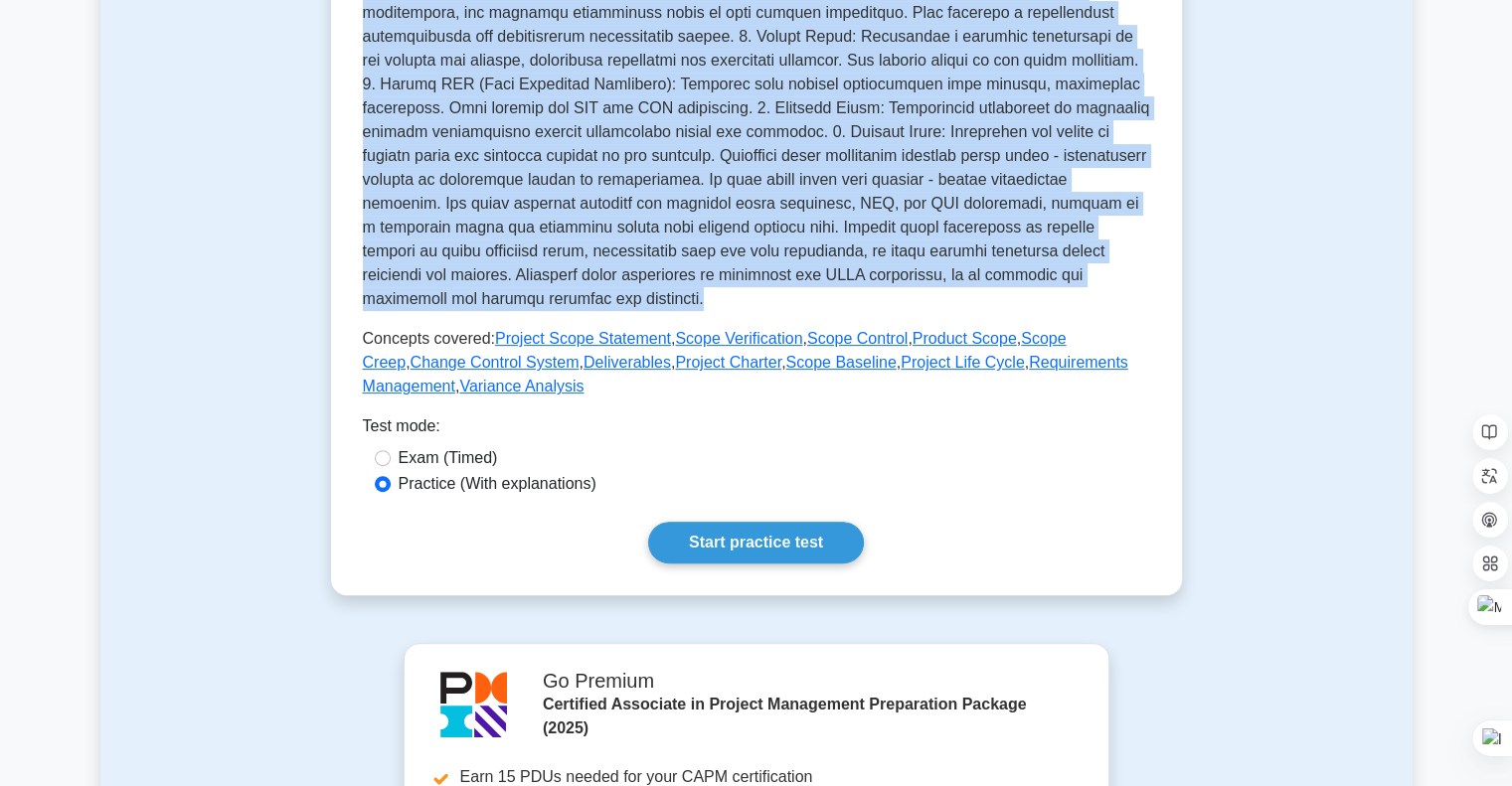 drag, startPoint x: 411, startPoint y: 202, endPoint x: 962, endPoint y: 299, distance: 559.473 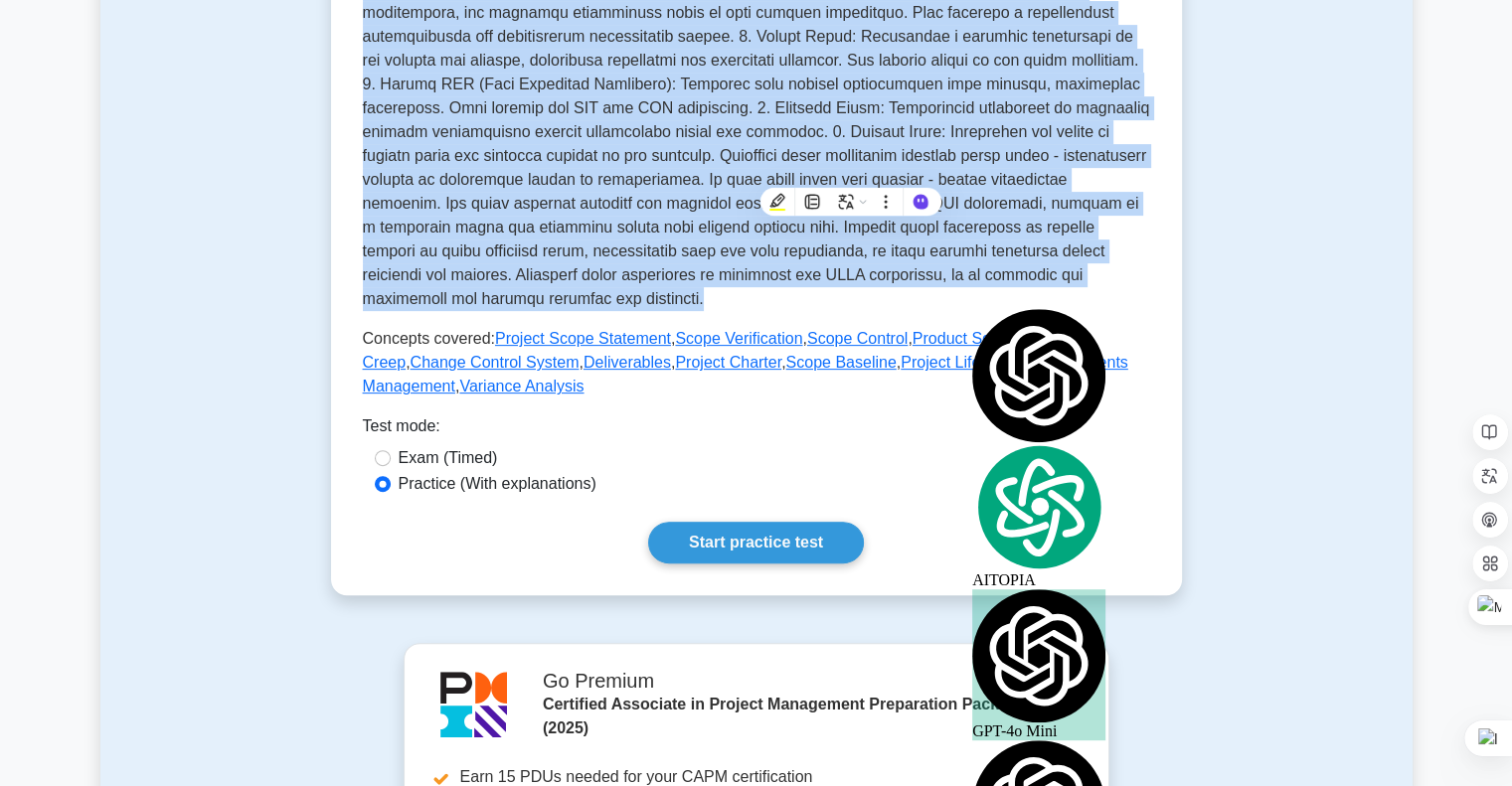copy on "Project Scope Management
Overview of project scope management.
This subtopic covers defining, validating and controlling the scope of a project. It involves an understanding of requirements and how to develop a scope statement.
5 minutes
5 Questions
Project Scope Management involves defining and controlling what is included in the project and what is not, ensuring that the project delivers exactly what's required - no more, no less. This knowledge area is fundamental to project success within the CAPM framework.
Project Scope Management consists of six key processes:
1. Plan Scope Management: Establishing how scope will be defined, validated, and controlled throughout the project lifecycle. This results in a scope management plan.
2. Collect Requirements: Determining, documenting, and managing stakeholder needs to meet project objectives. Thi..." 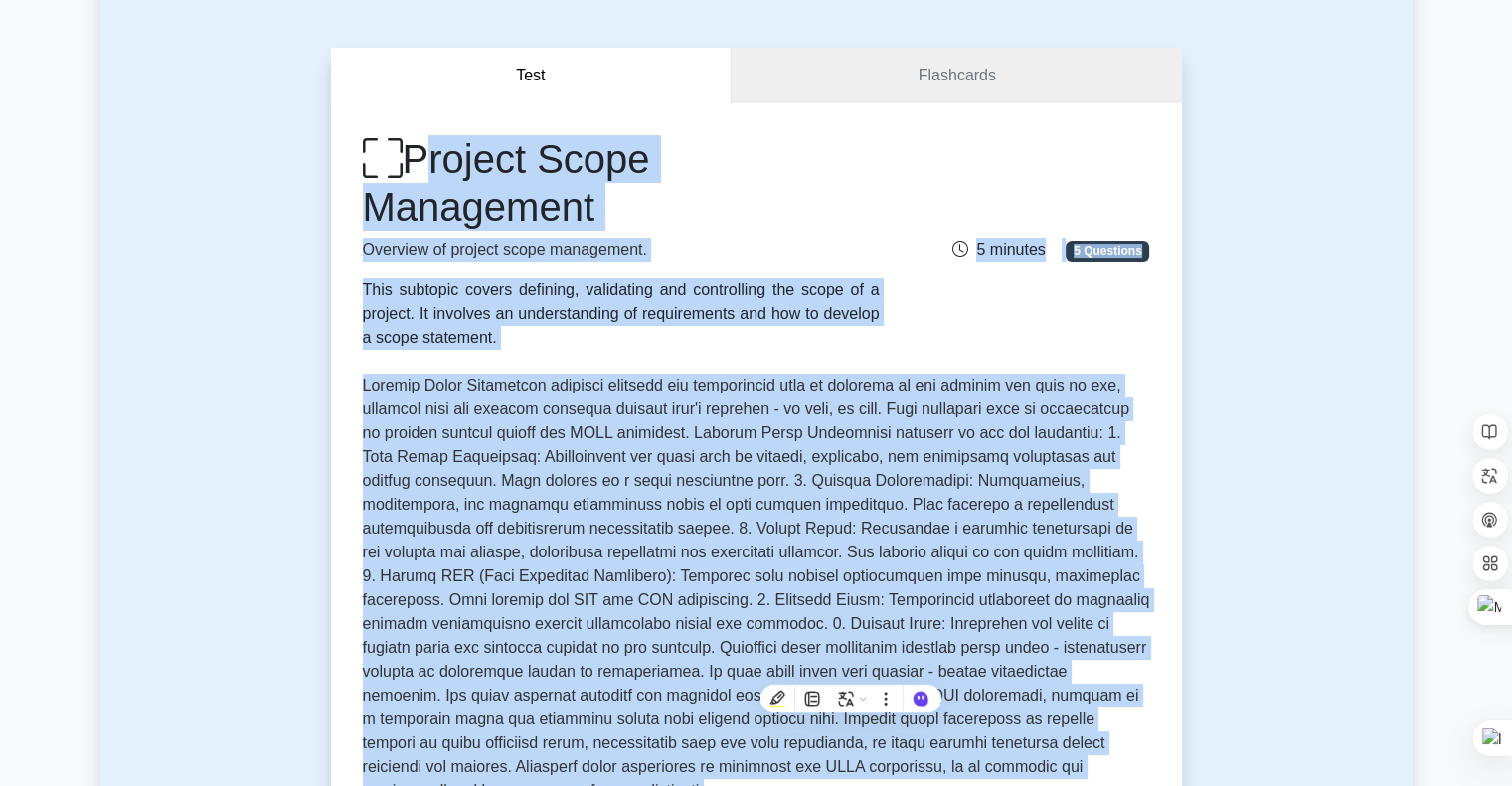 scroll, scrollTop: 146, scrollLeft: 0, axis: vertical 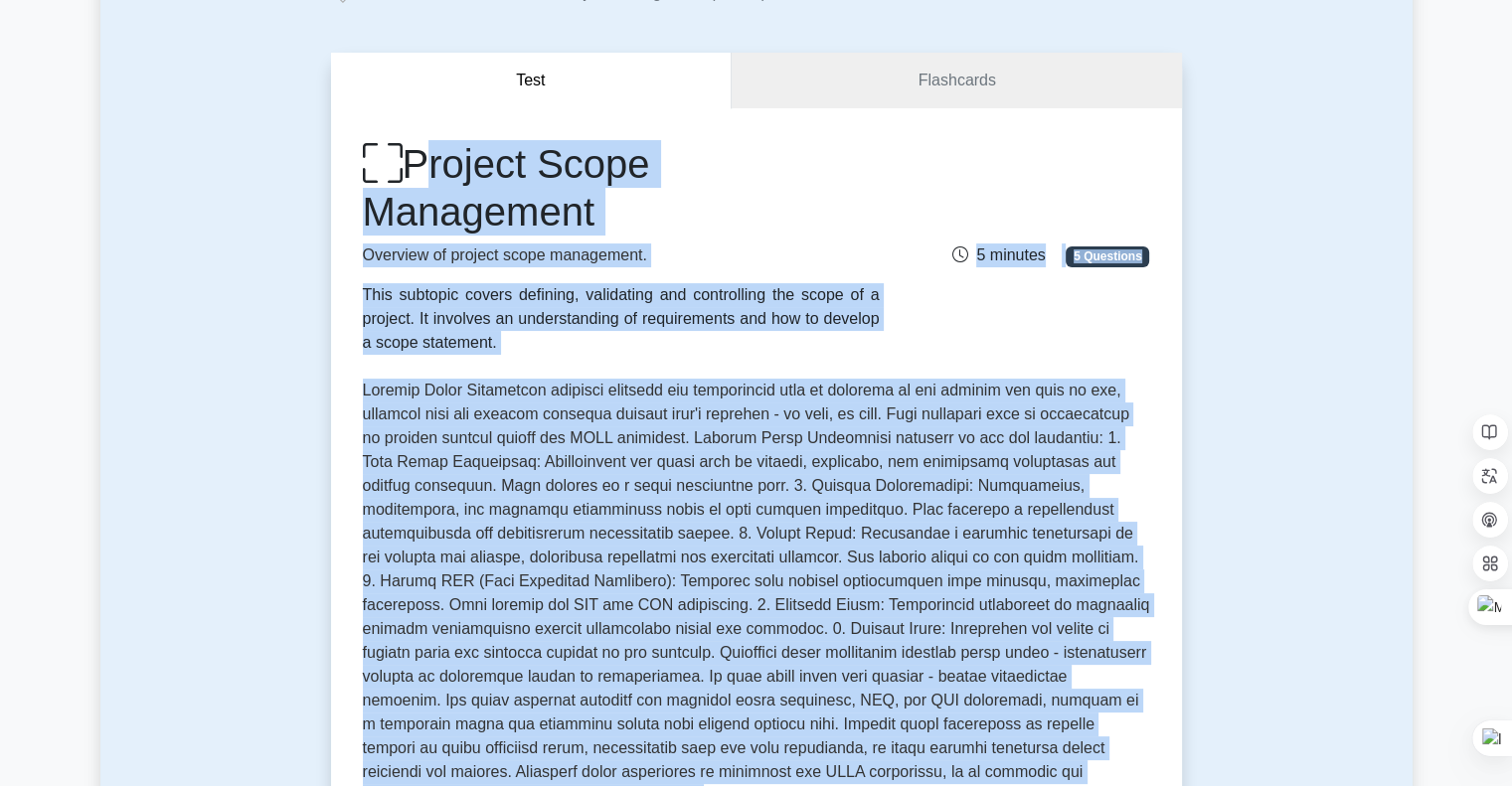click on "Project Scope Management
Overview of project scope management.
This subtopic covers defining, validating and controlling the scope of a project. It involves an understanding of requirements and how to develop a scope statement.
5 minutes
5 Questions
Concepts covered:  Project Scope Statement ,  Scope Verification ,  Scope Control ," at bounding box center (756, 600) 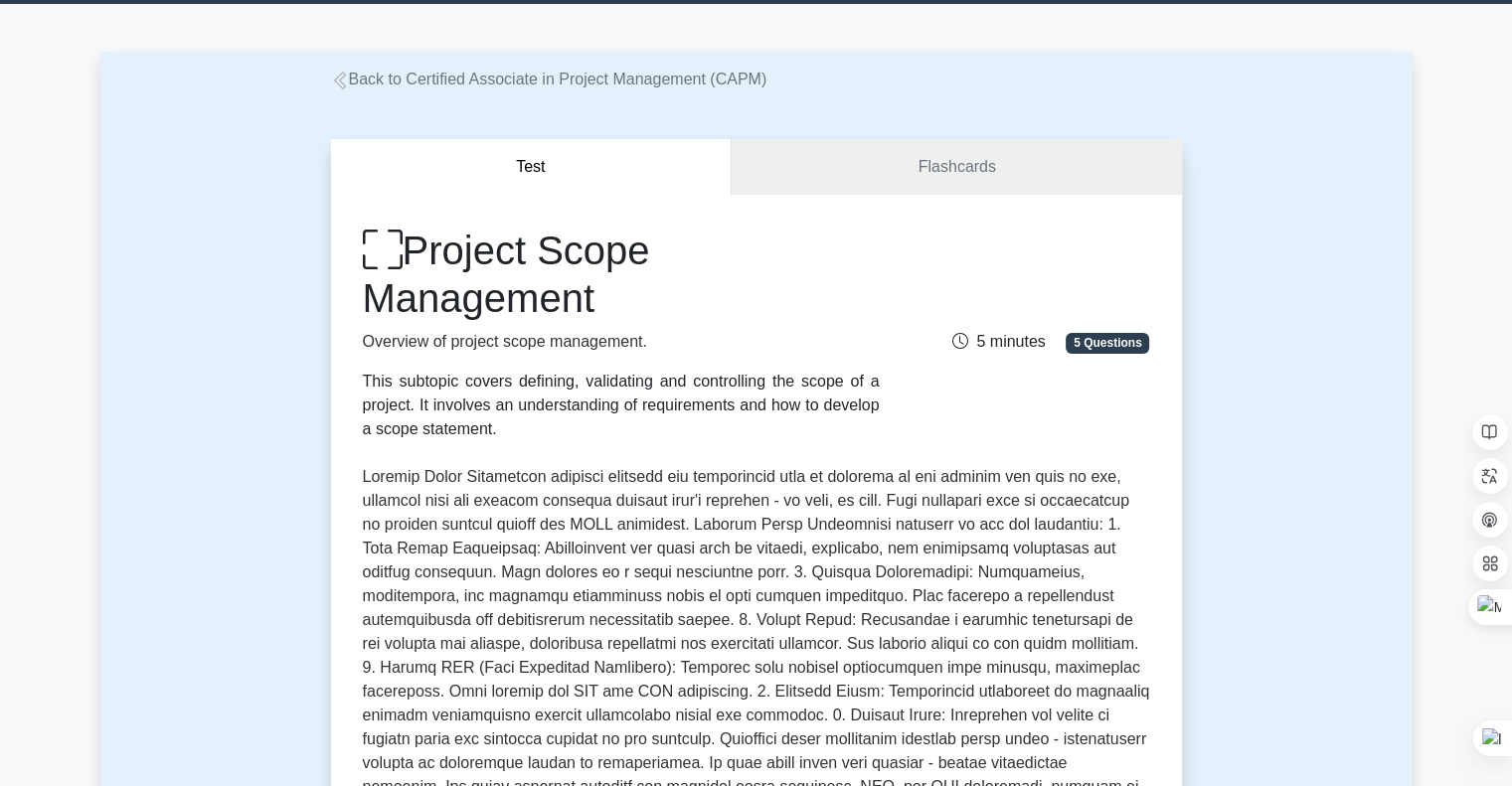 scroll, scrollTop: 47, scrollLeft: 0, axis: vertical 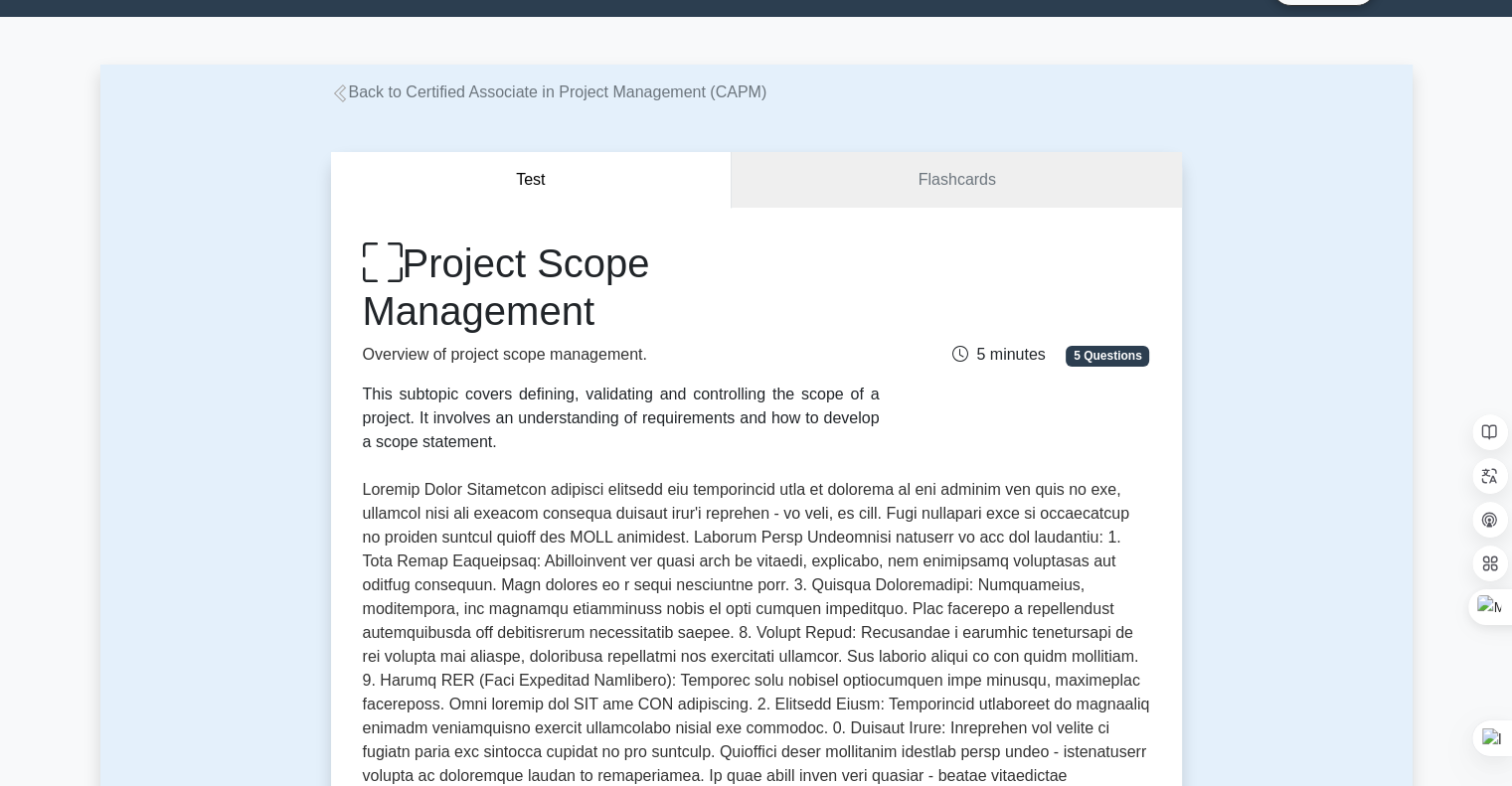 click on "Test
Flashcards
Project Scope Management
Overview of project scope management.
This subtopic covers defining, validating and controlling the scope of a project. It involves an understanding of requirements and how to develop a scope statement.
5 minutes" at bounding box center [756, 1058] 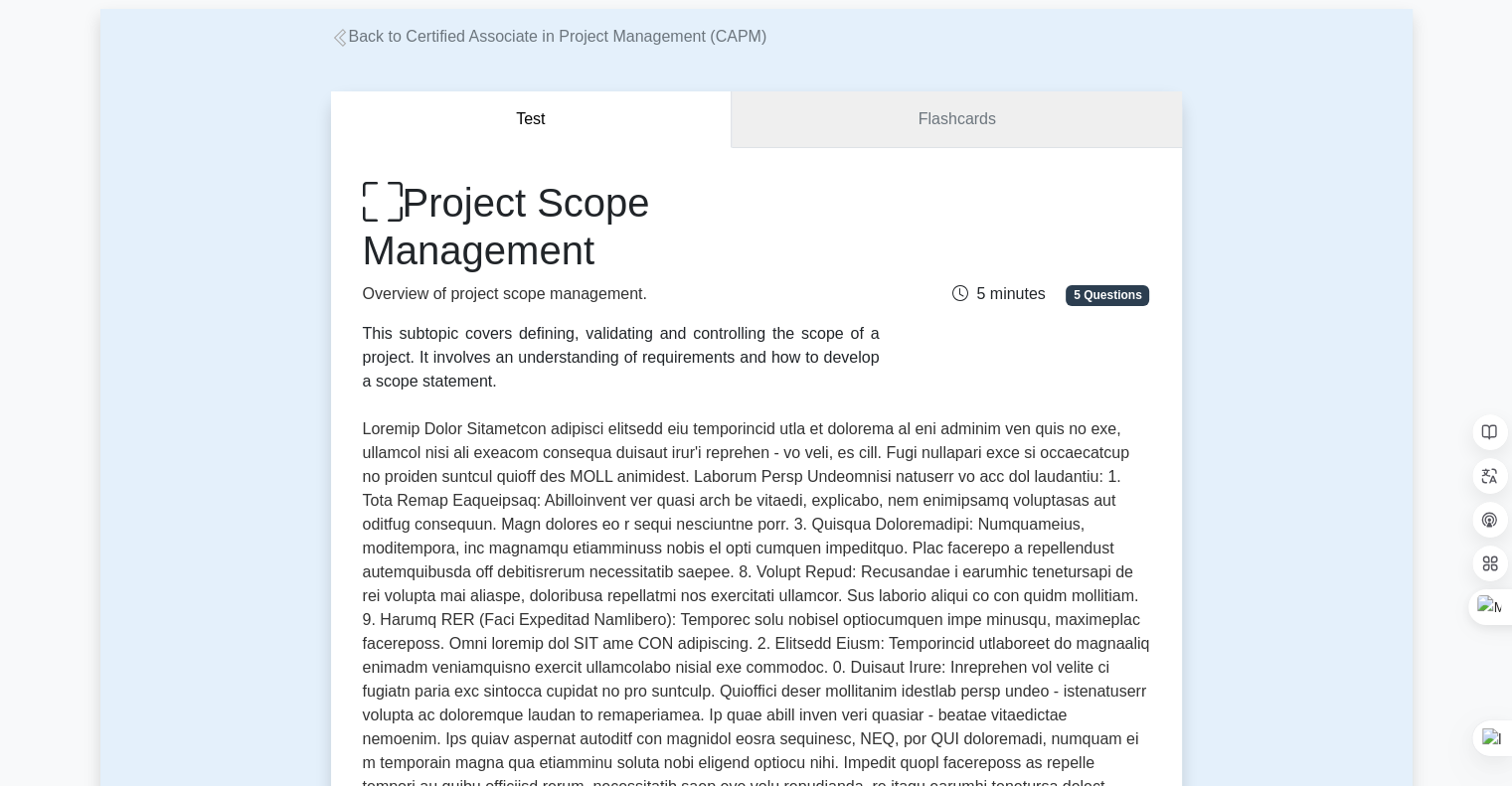 scroll, scrollTop: 0, scrollLeft: 0, axis: both 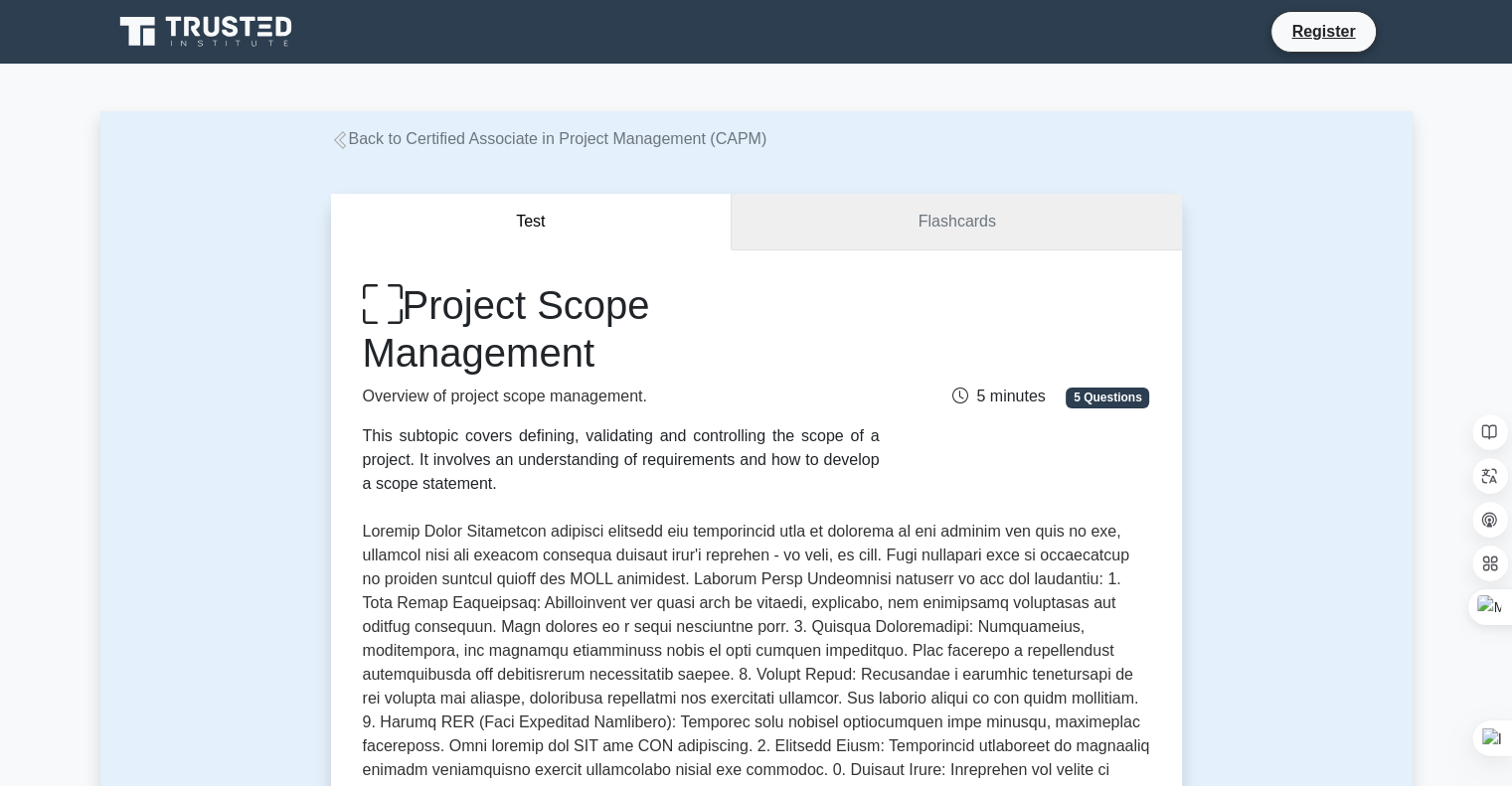 click on "Flashcards" at bounding box center [956, 222] 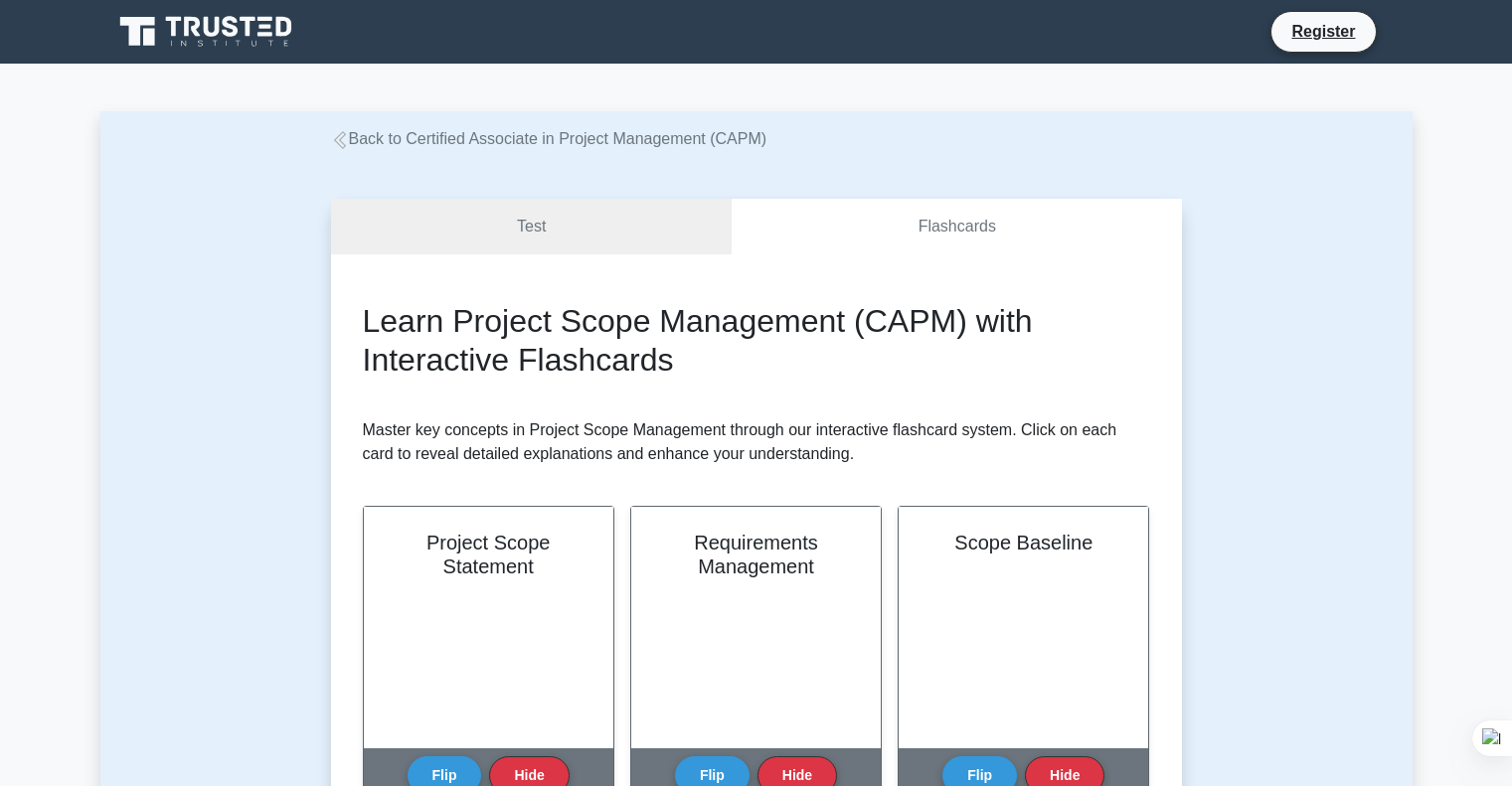 select on "Arabic" 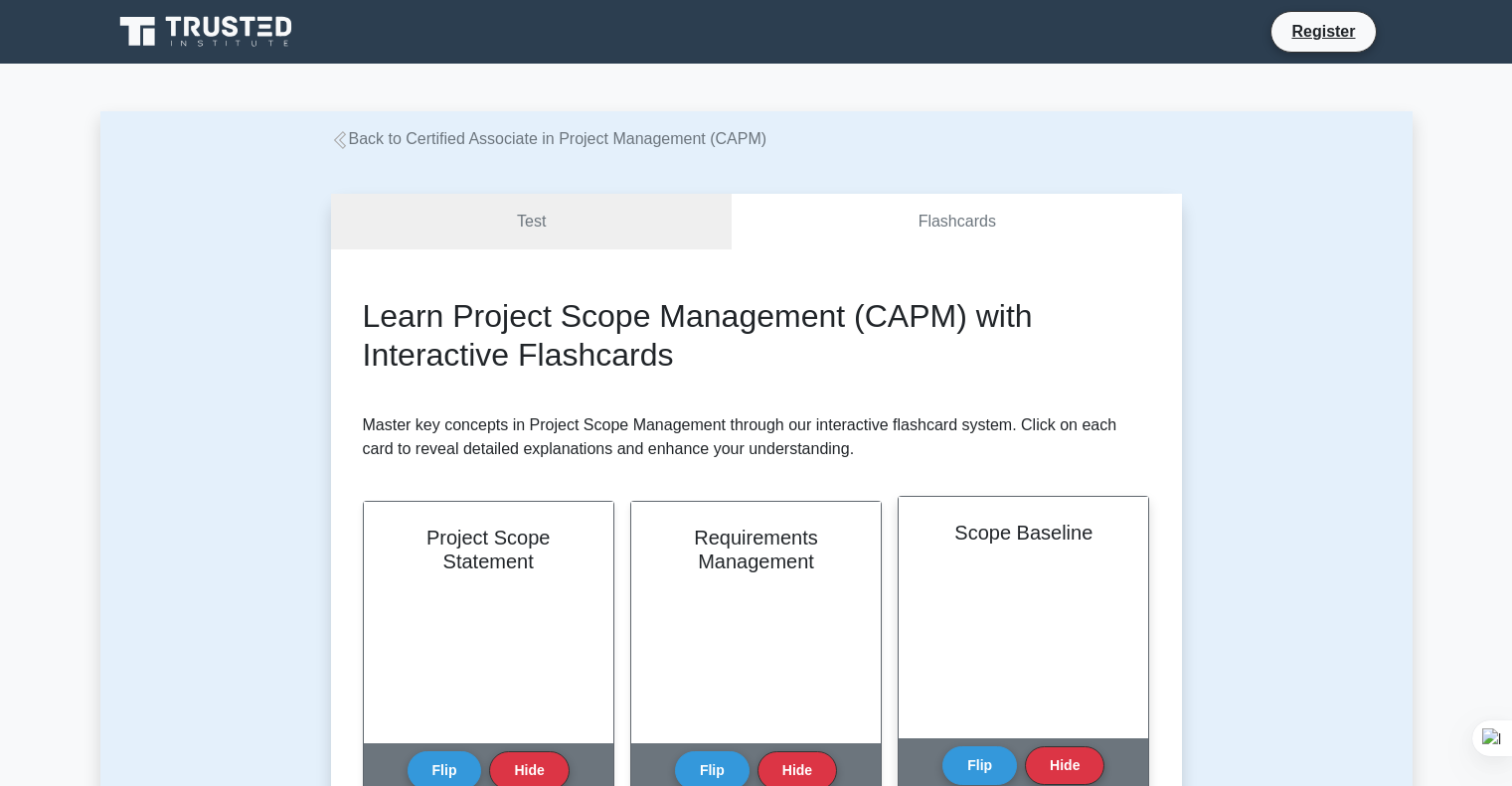 scroll, scrollTop: 298, scrollLeft: 0, axis: vertical 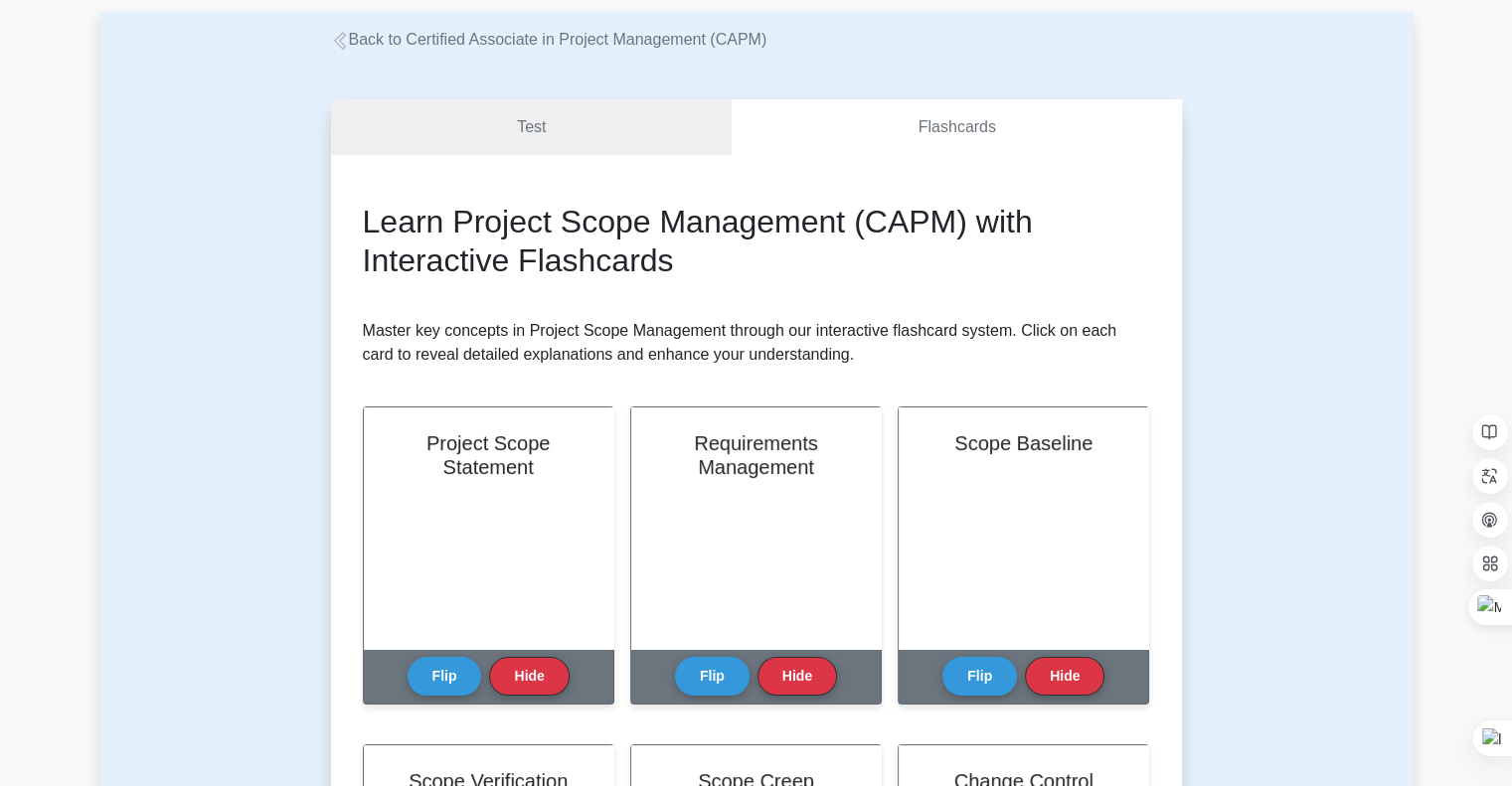 click on "Test
Flashcards
Learn Project Scope Management (CAPM) with Interactive Flashcards
Master key concepts in Project Scope Management through our interactive flashcard system. Click on each card to reveal detailed explanations and enhance your understanding.
Project Scope Statement
Flip Hide Flip" at bounding box center (756, 944) 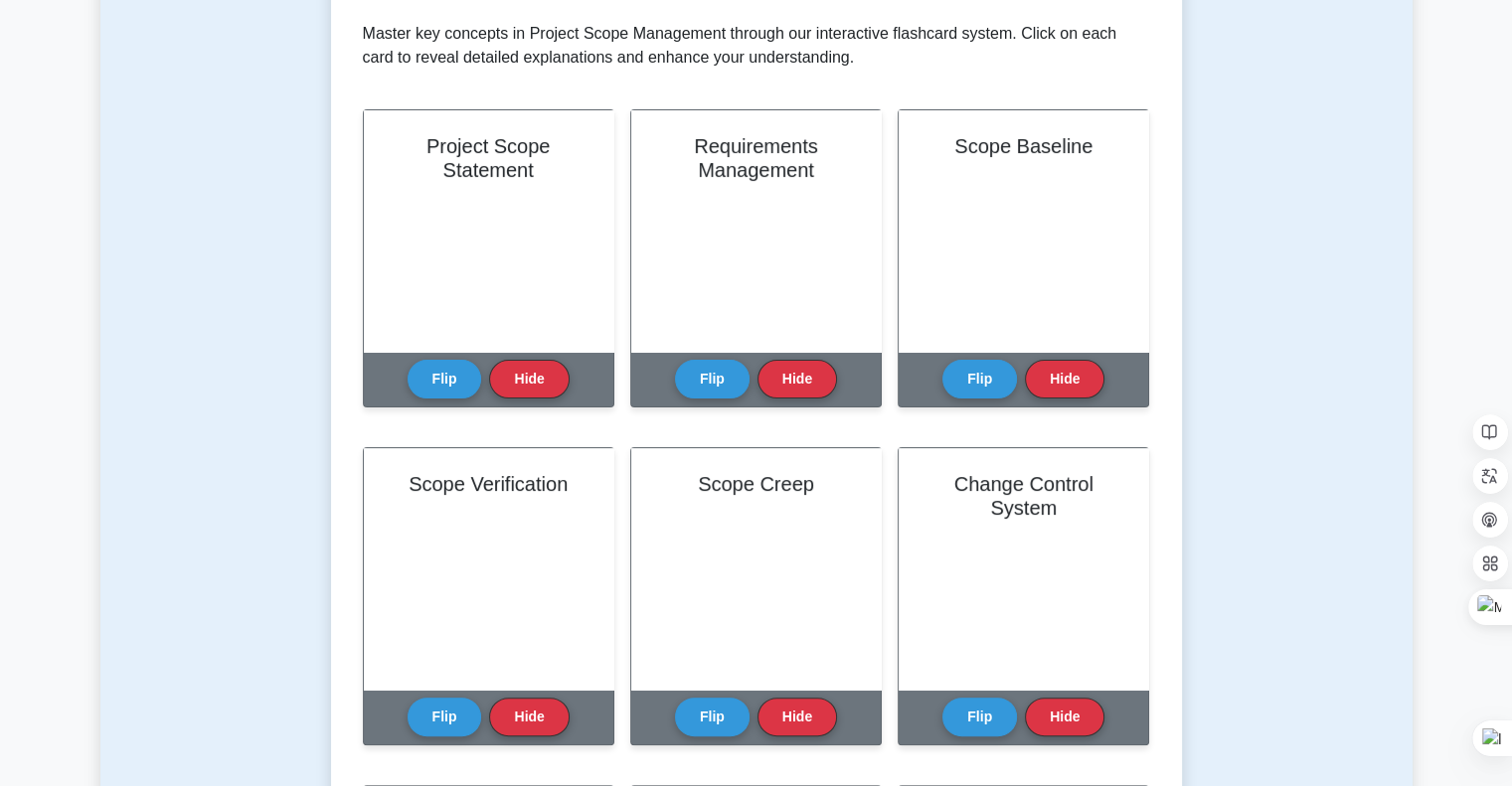 scroll, scrollTop: 397, scrollLeft: 0, axis: vertical 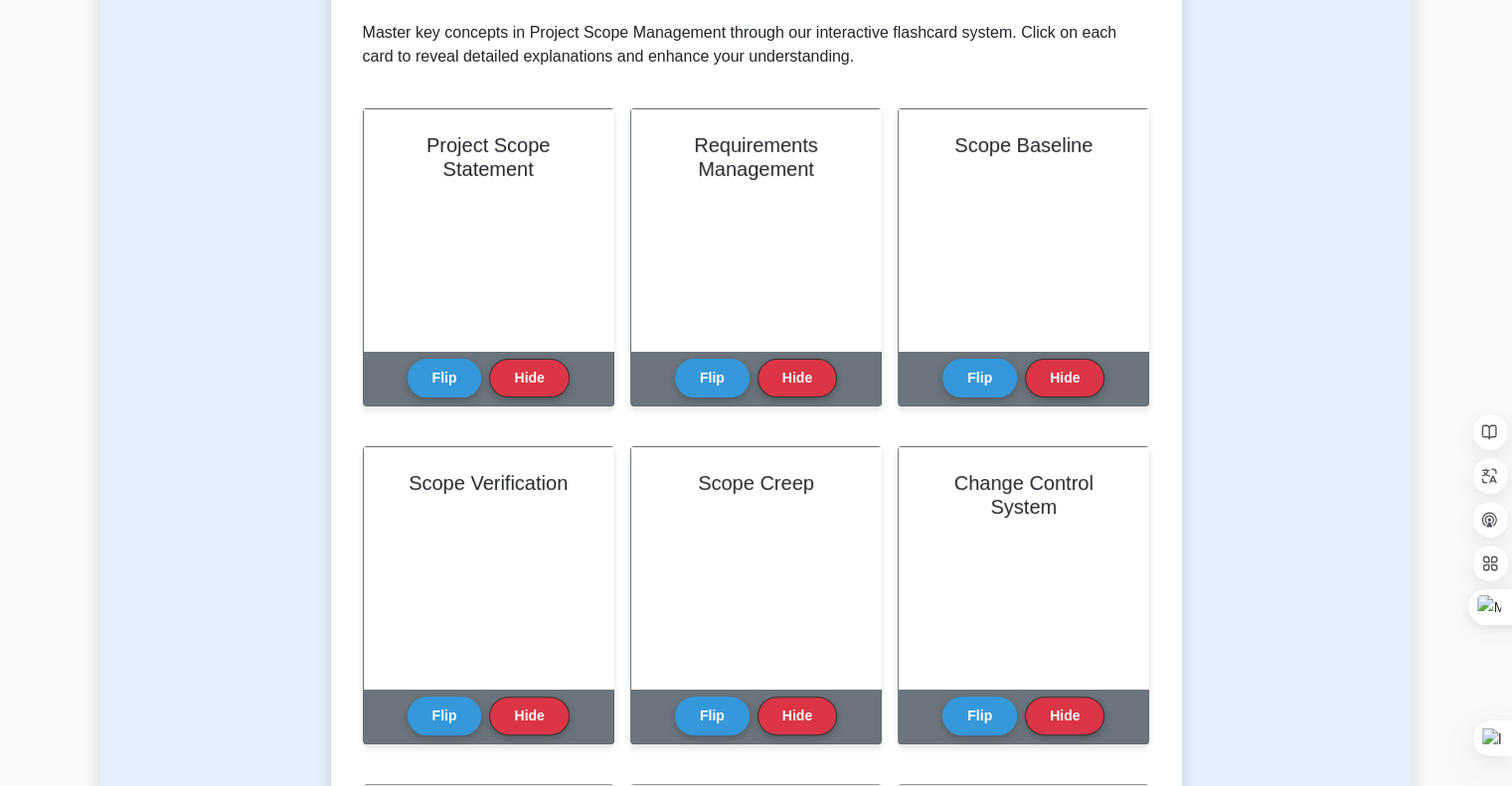 click on "Test
Flashcards
Learn Project Scope Management (CAPM) with Interactive Flashcards
Master key concepts in Project Scope Management through our interactive flashcard system. Click on each card to reveal detailed explanations and enhance your understanding.
Project Scope Statement
Flip Hide Flip" at bounding box center (756, 646) 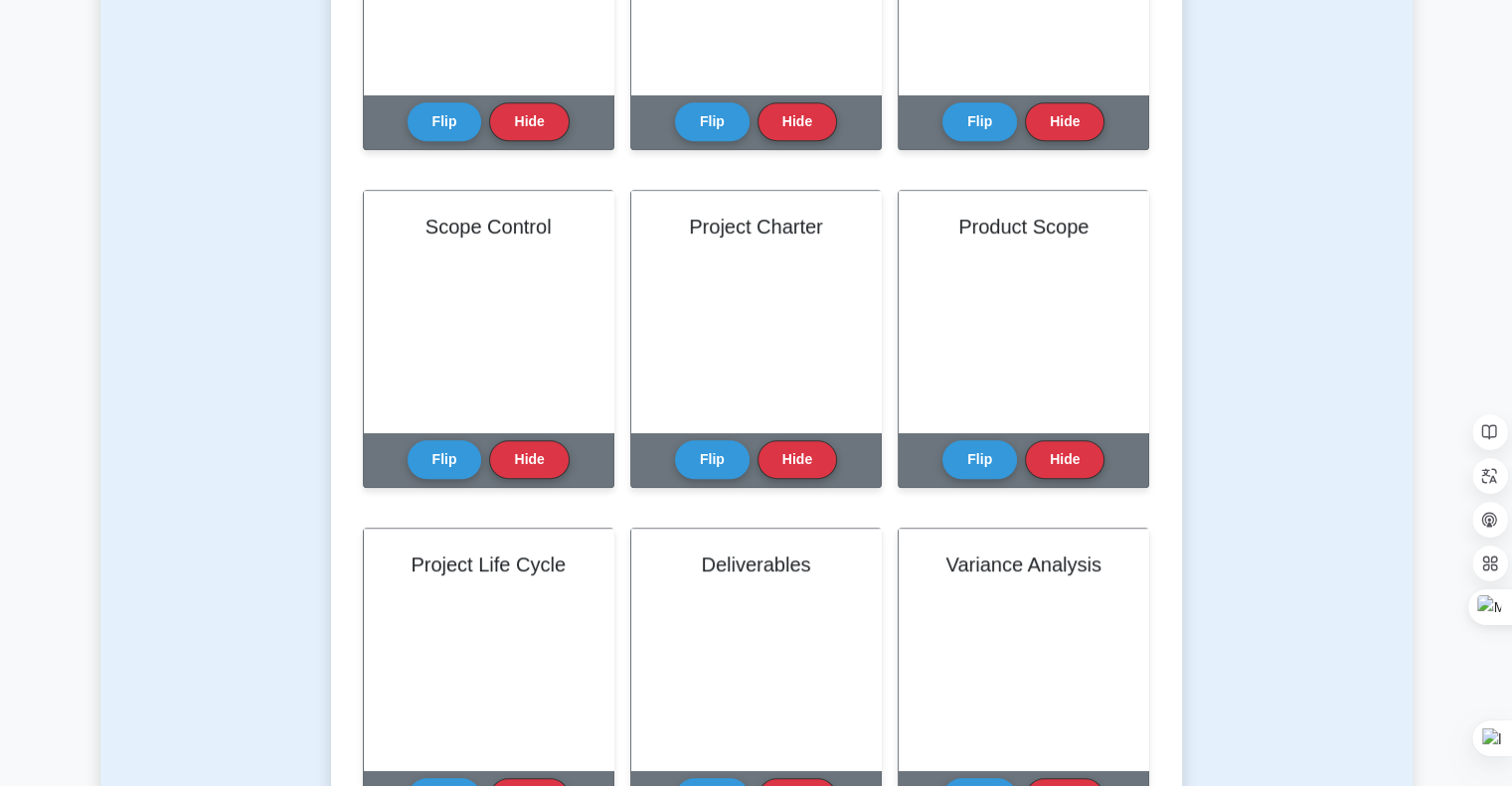 scroll, scrollTop: 994, scrollLeft: 0, axis: vertical 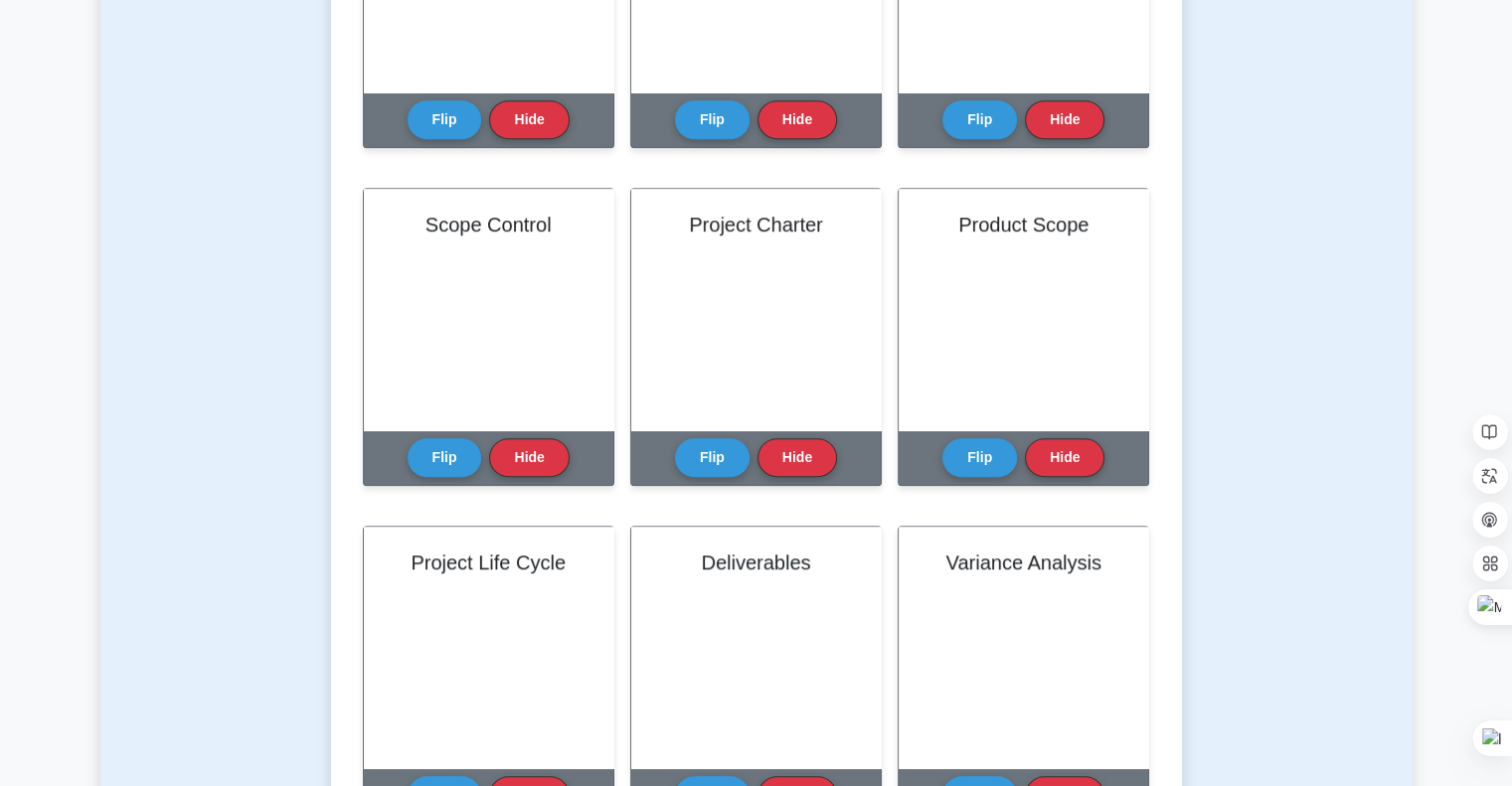 click on "Test
Flashcards
Learn Project Scope Management (CAPM) with Interactive Flashcards
Master key concepts in Project Scope Management through our interactive flashcard system. Click on each card to reveal detailed explanations and enhance your understanding.
Project Scope Statement
Flip Hide Flip" at bounding box center [756, 50] 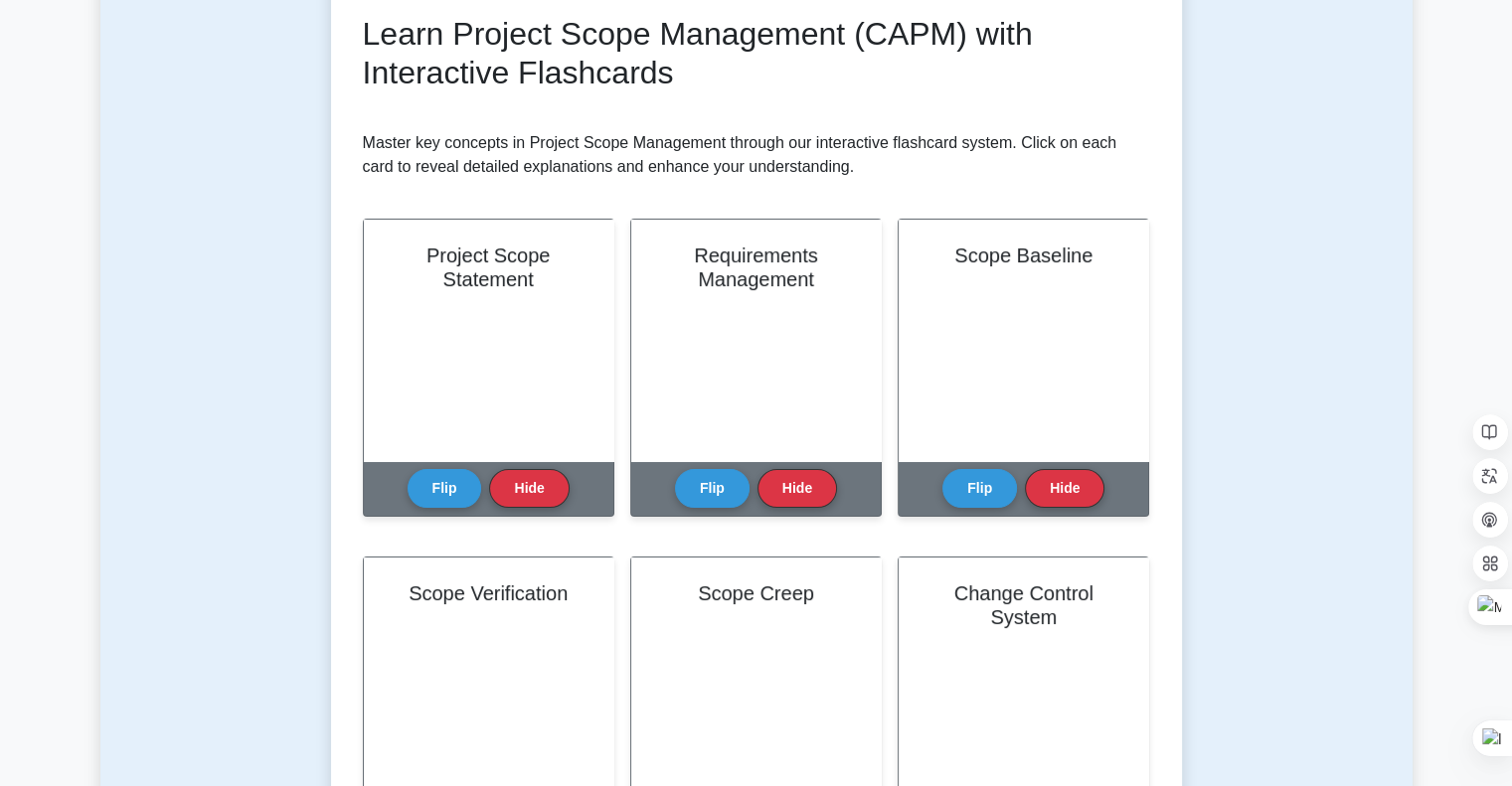 scroll, scrollTop: 0, scrollLeft: 0, axis: both 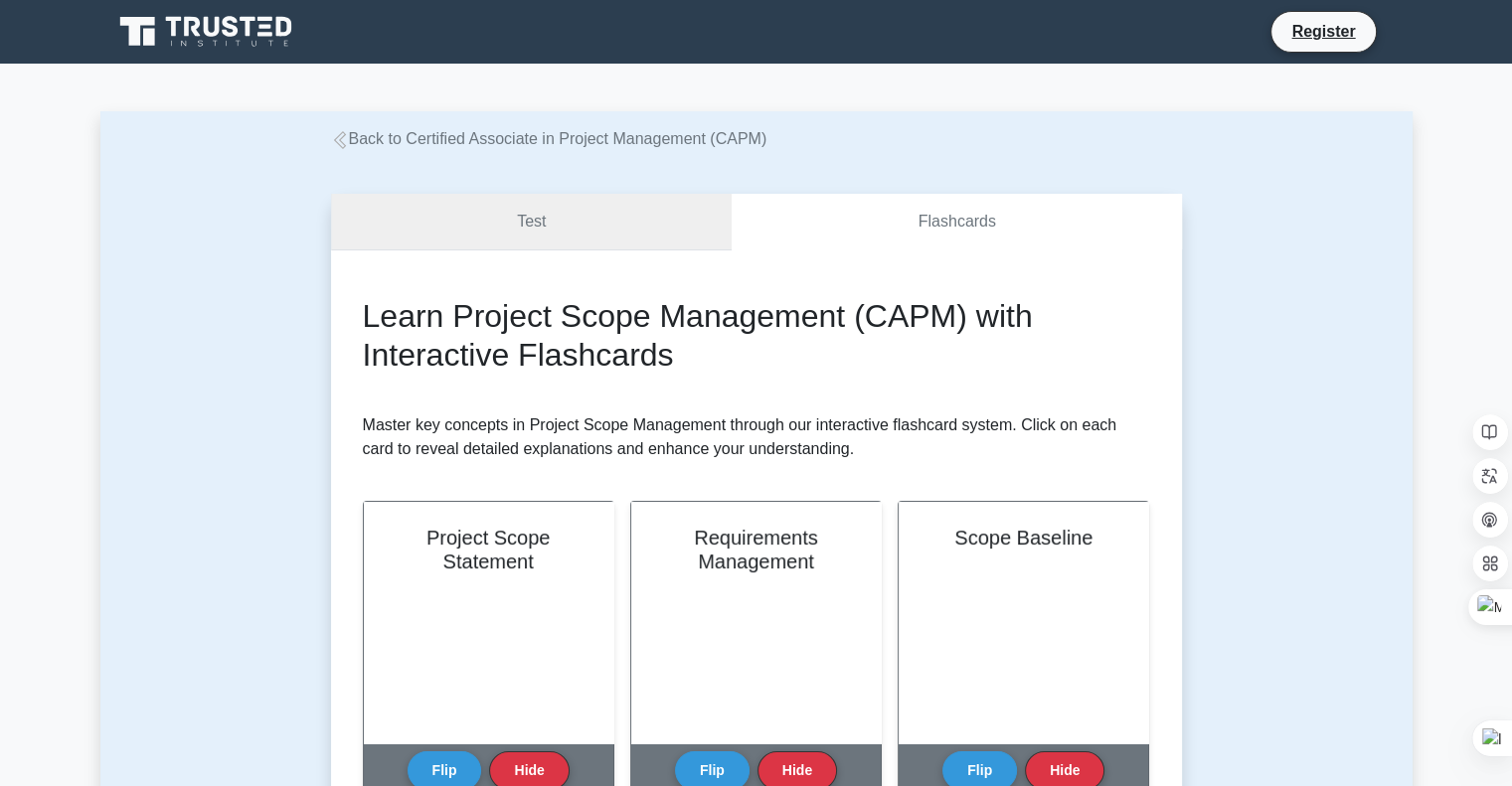 click on "Test" at bounding box center [532, 222] 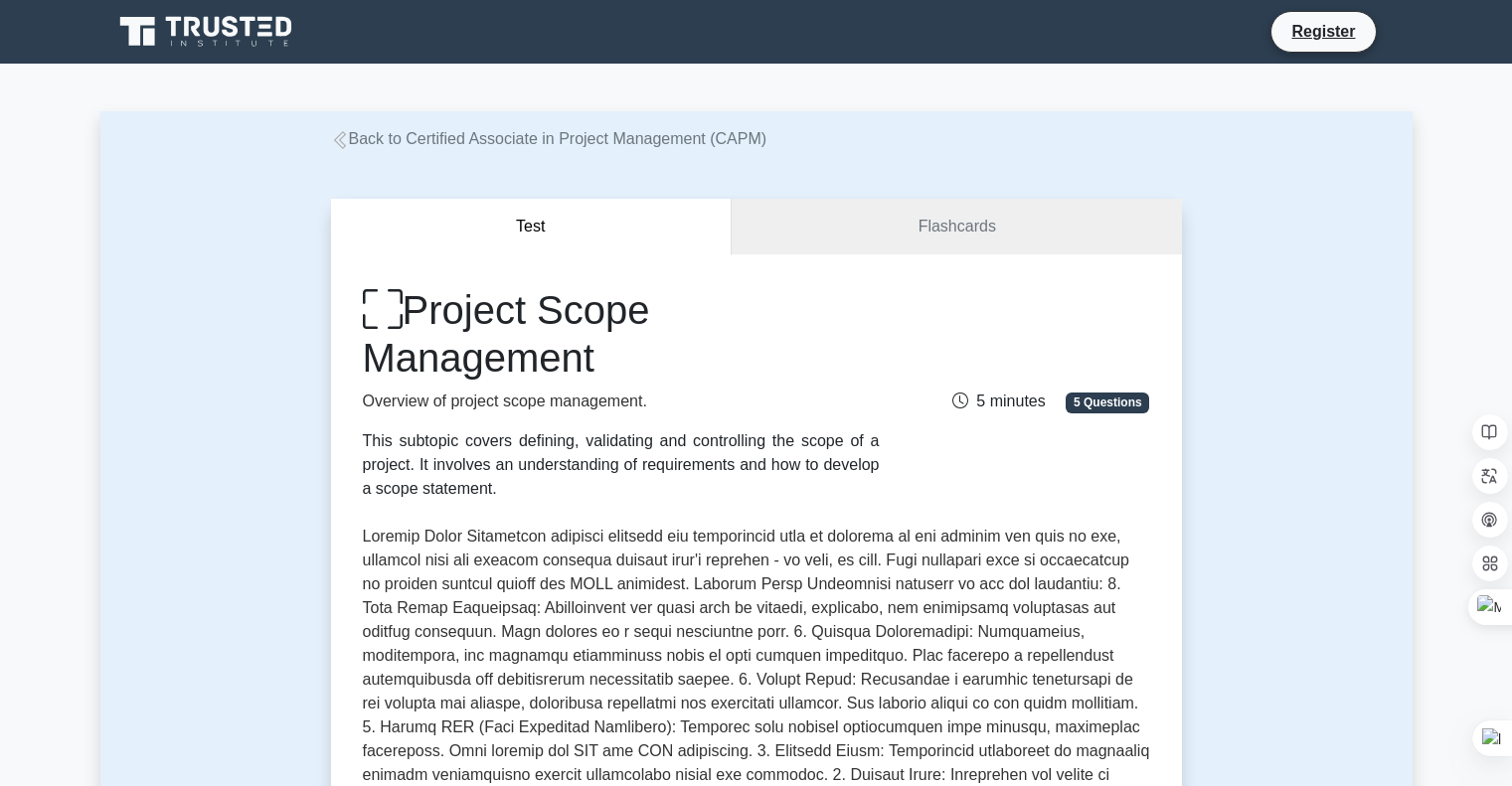 select on "Arabic" 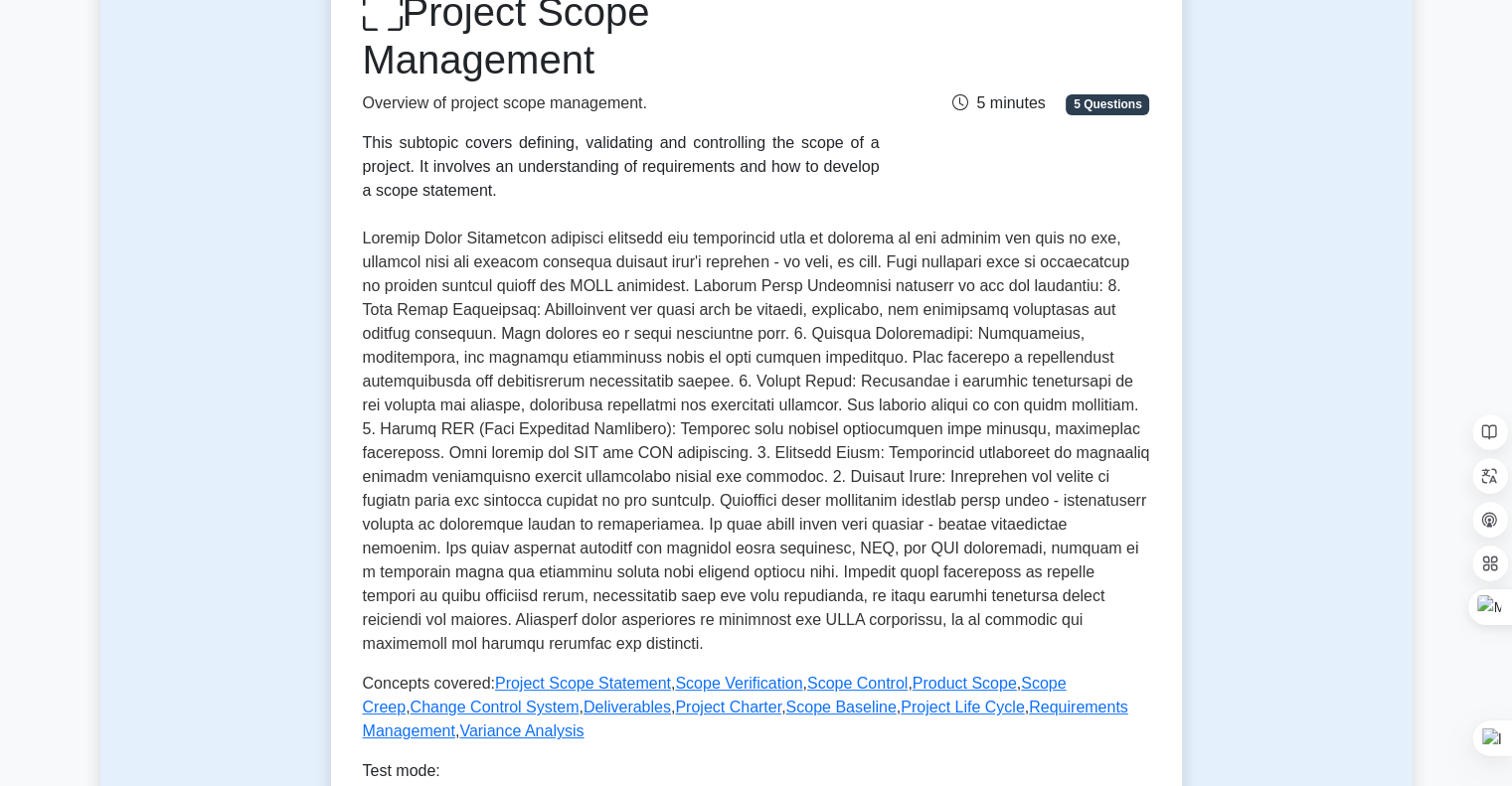scroll, scrollTop: 0, scrollLeft: 0, axis: both 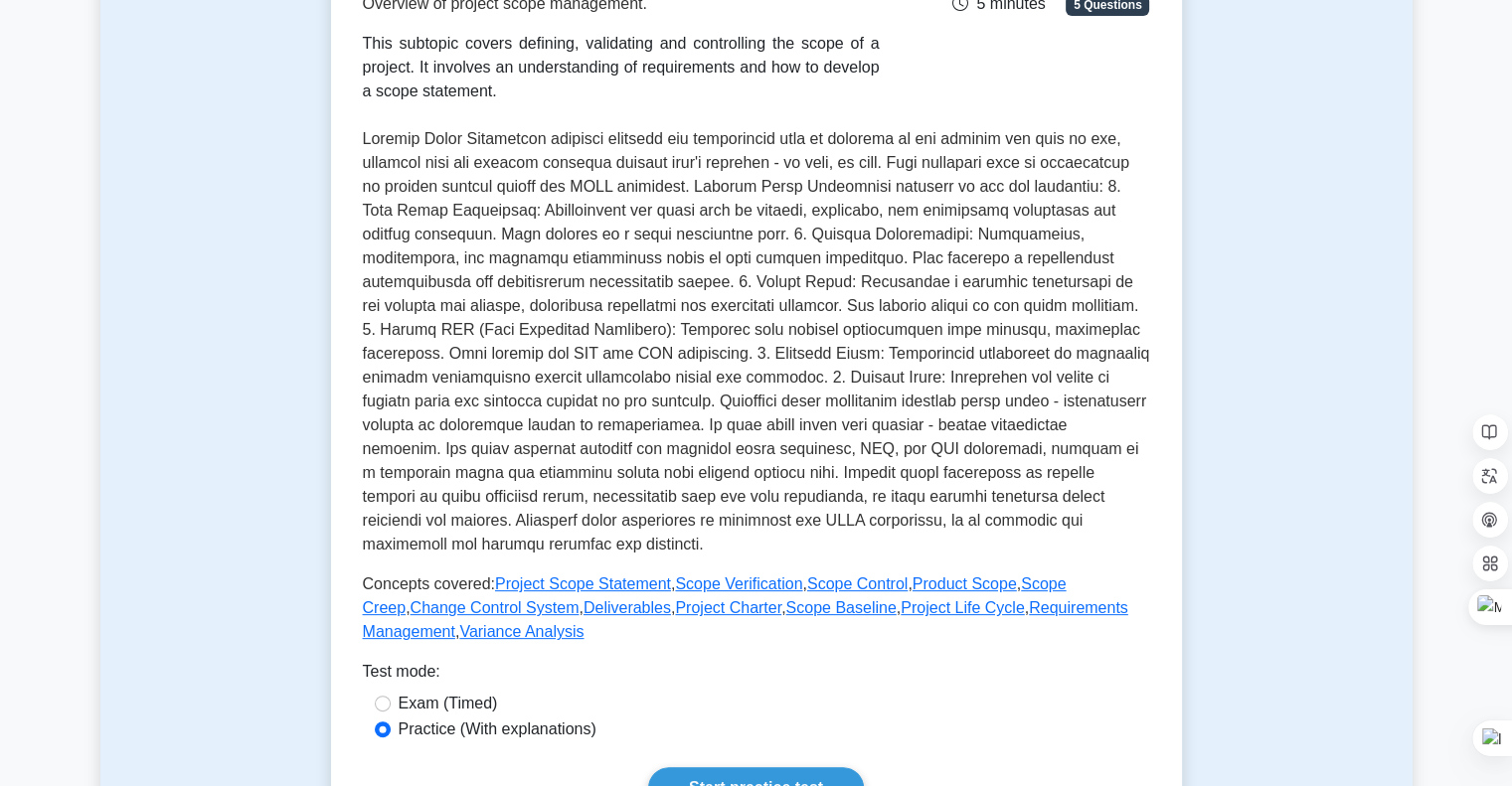 click on "Test
Flashcards
Project Scope Management
Overview of project scope management.
This subtopic covers defining, validating and controlling the scope of a project. It involves an understanding of requirements and how to develop a scope statement.
5 minutes" at bounding box center [756, 707] 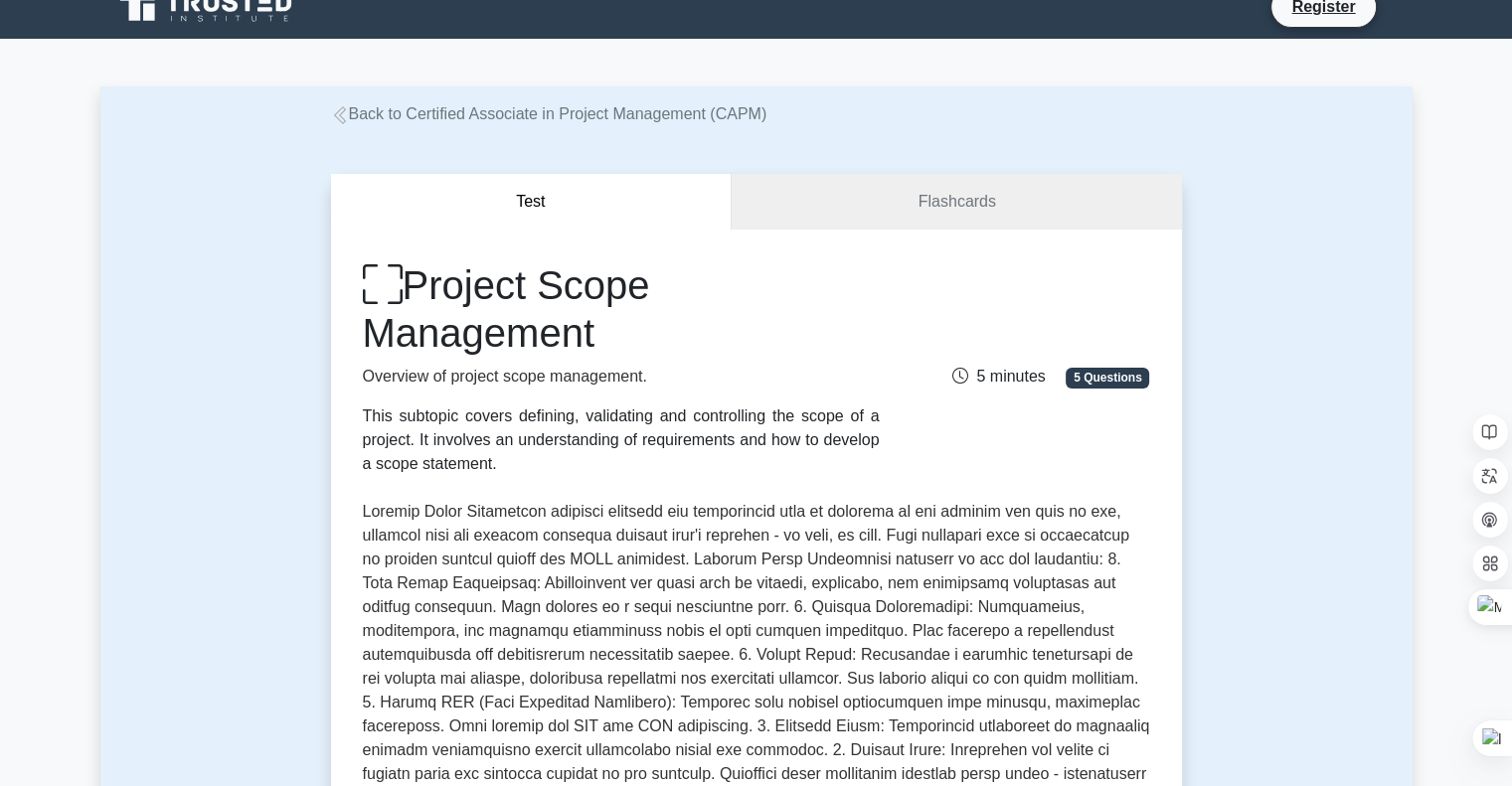 scroll, scrollTop: 0, scrollLeft: 0, axis: both 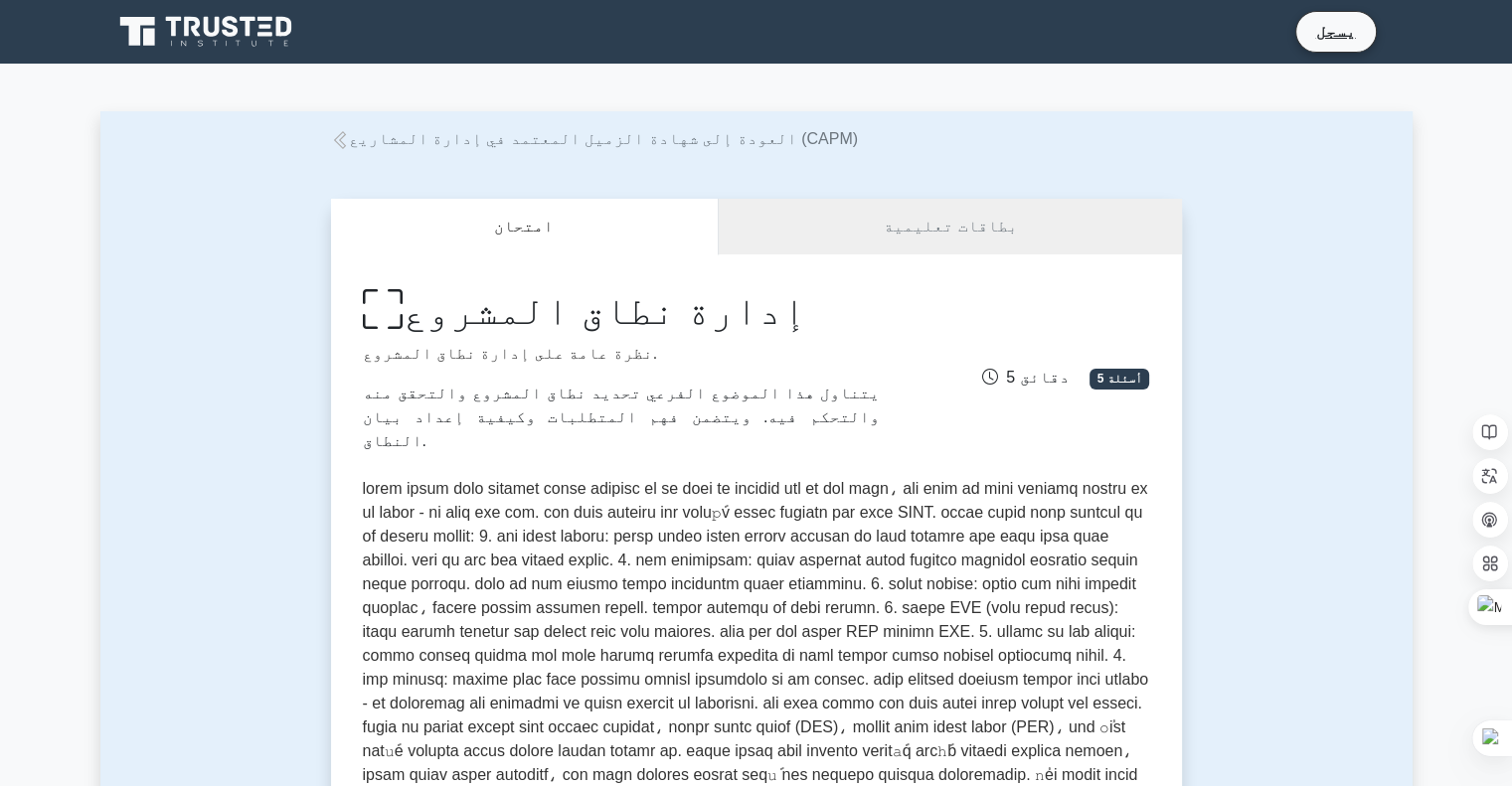 click on "امتحان
بطاقات تعليمية
إدارة نطاق المشروع
نظرة عامة على إدارة نطاق المشروع.
يتناول هذا الموضوع الفرعي تحديد نطاق المشروع والتحقق منه والتحكم فيه. ويتضمن فهم المتطلبات وكيفية إعداد بيان النطاق.
،   ،" at bounding box center (756, 1082) 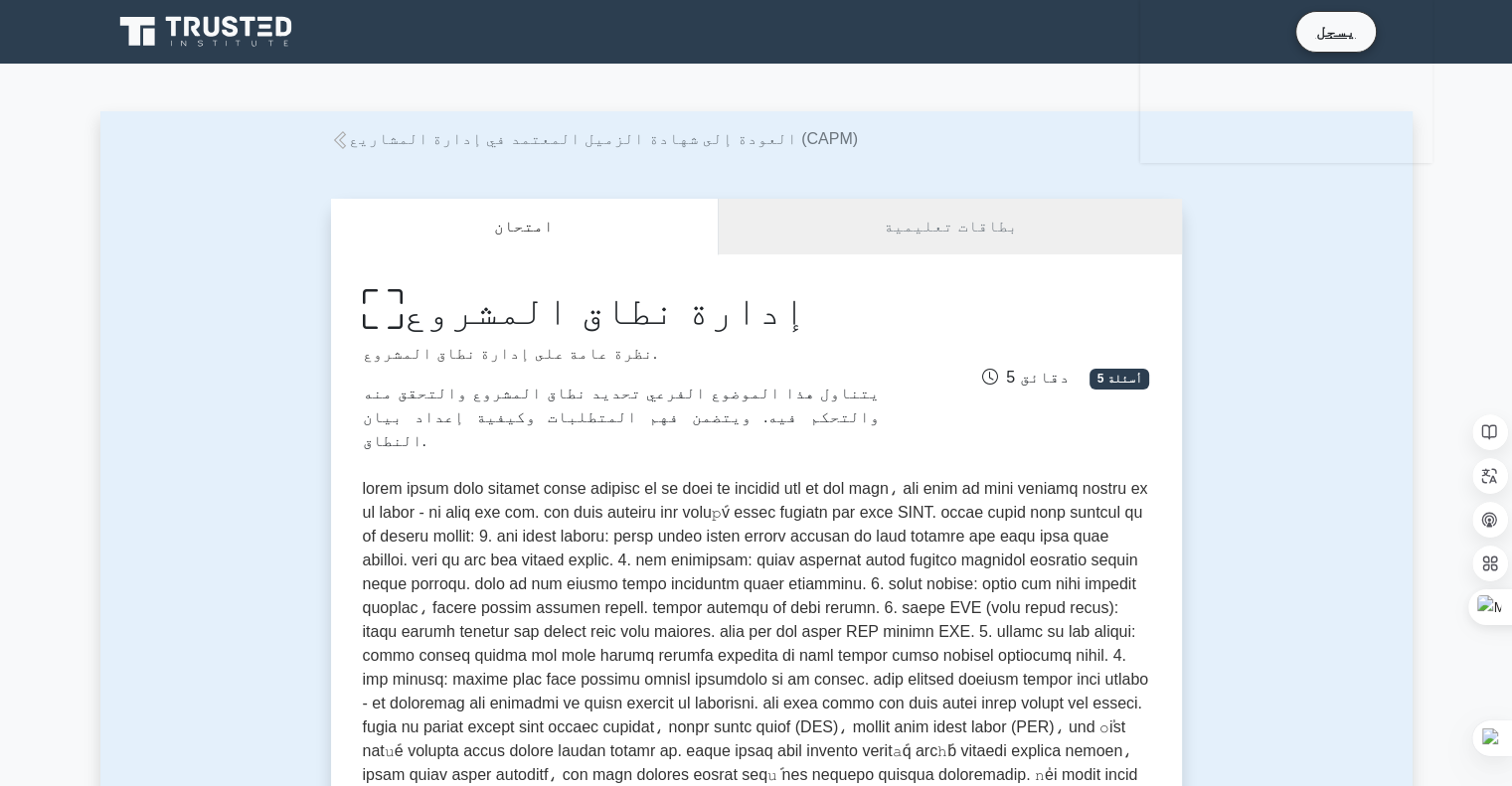 click on "امتحان
بطاقات تعليمية
إدارة نطاق المشروع
نظرة عامة على إدارة نطاق المشروع.
يتناول هذا الموضوع الفرعي تحديد نطاق المشروع والتحقق منه والتحكم فيه. ويتضمن فهم المتطلبات وكيفية إعداد بيان النطاق.
،   ،" at bounding box center [756, 1082] 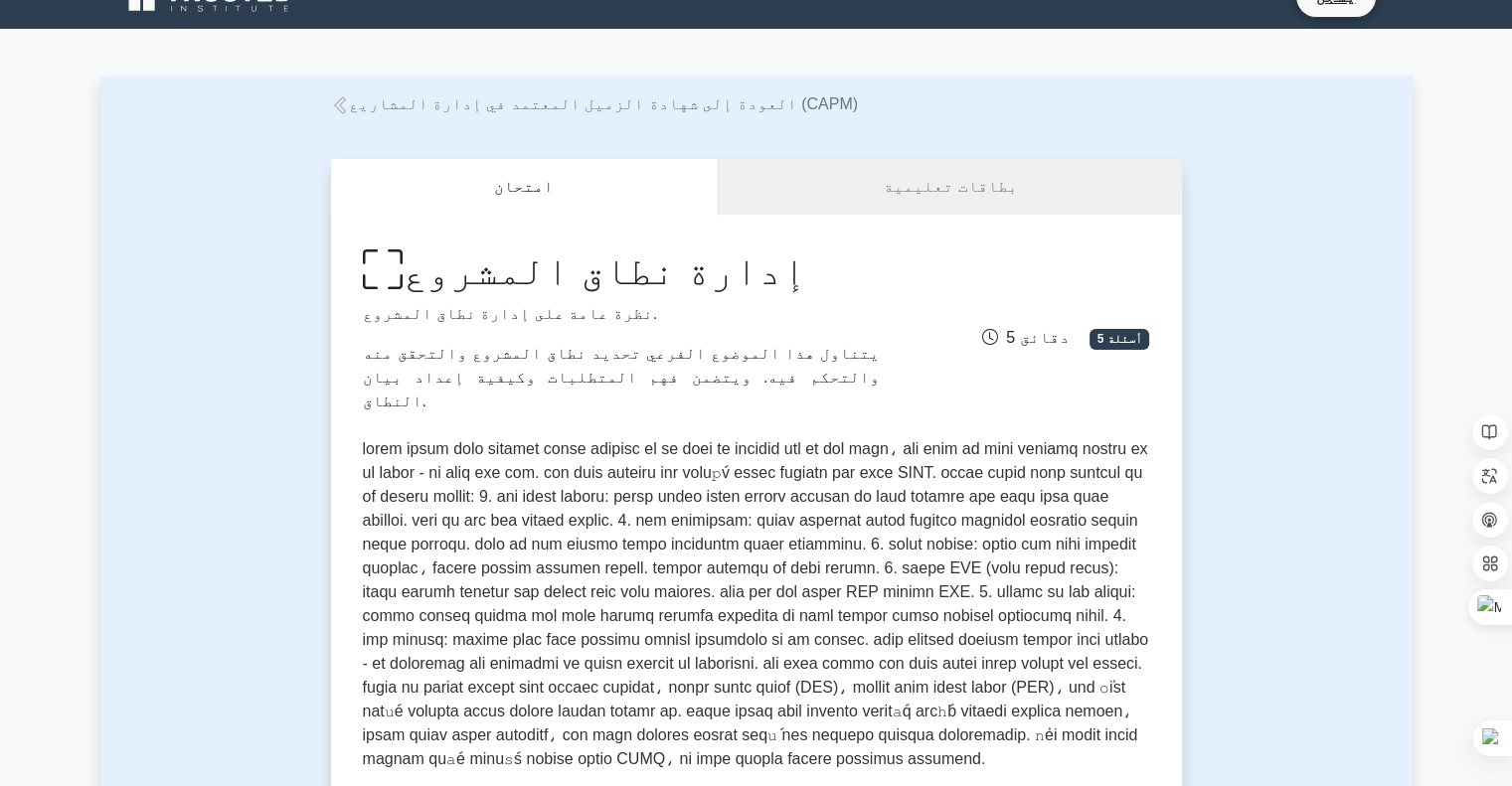 scroll, scrollTop: 0, scrollLeft: 0, axis: both 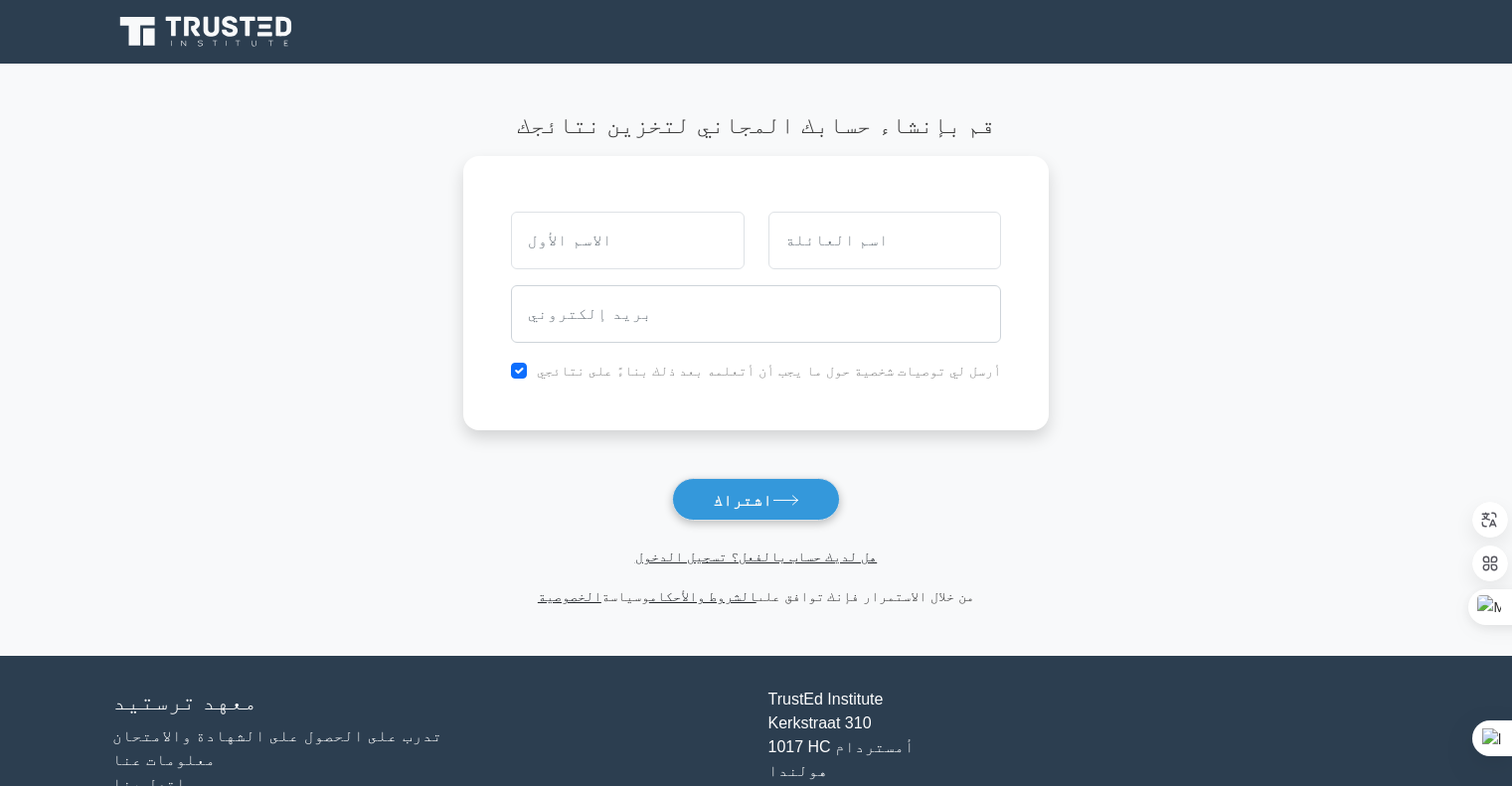 select on "Arabic" 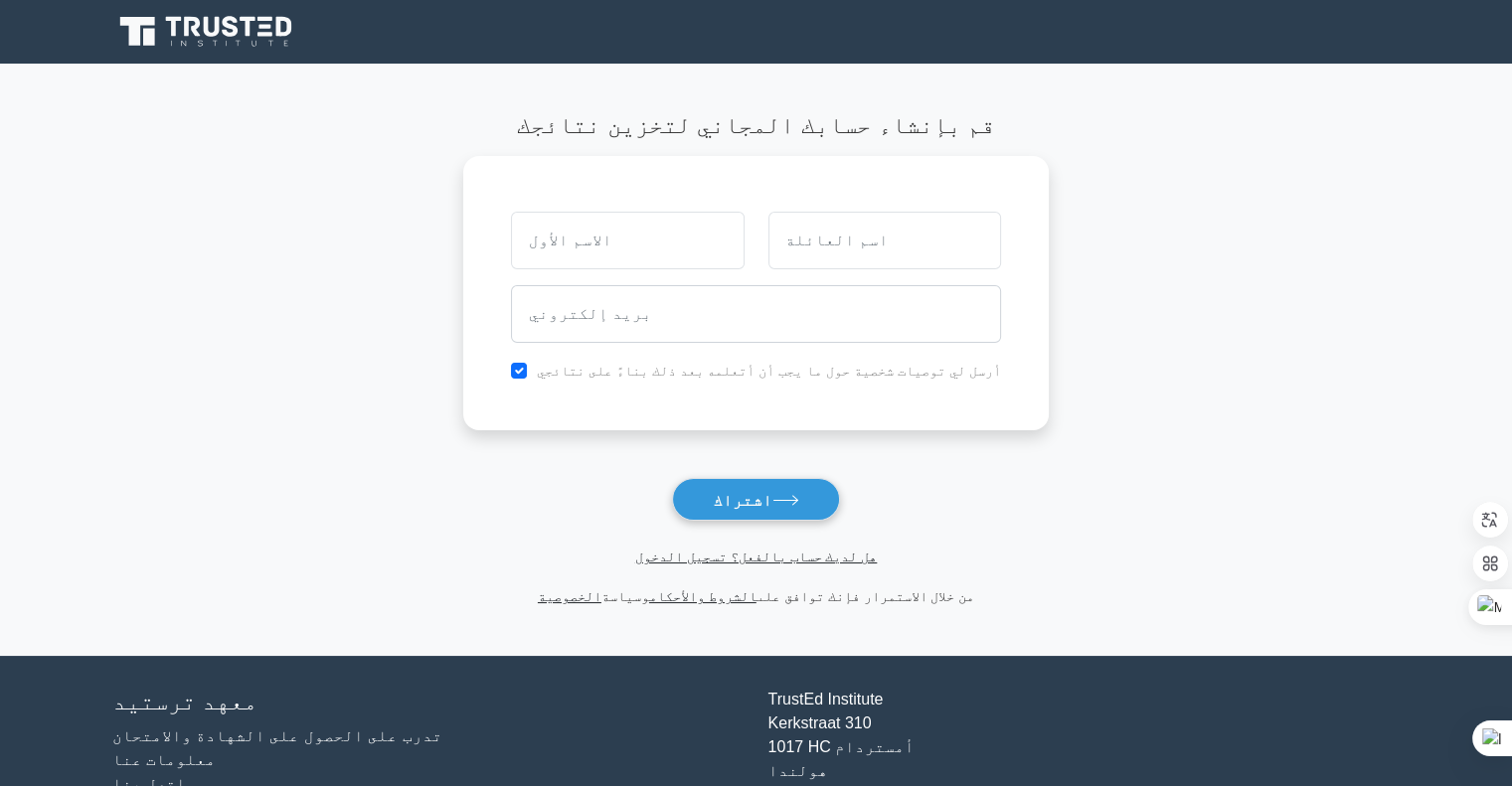 scroll, scrollTop: 0, scrollLeft: 0, axis: both 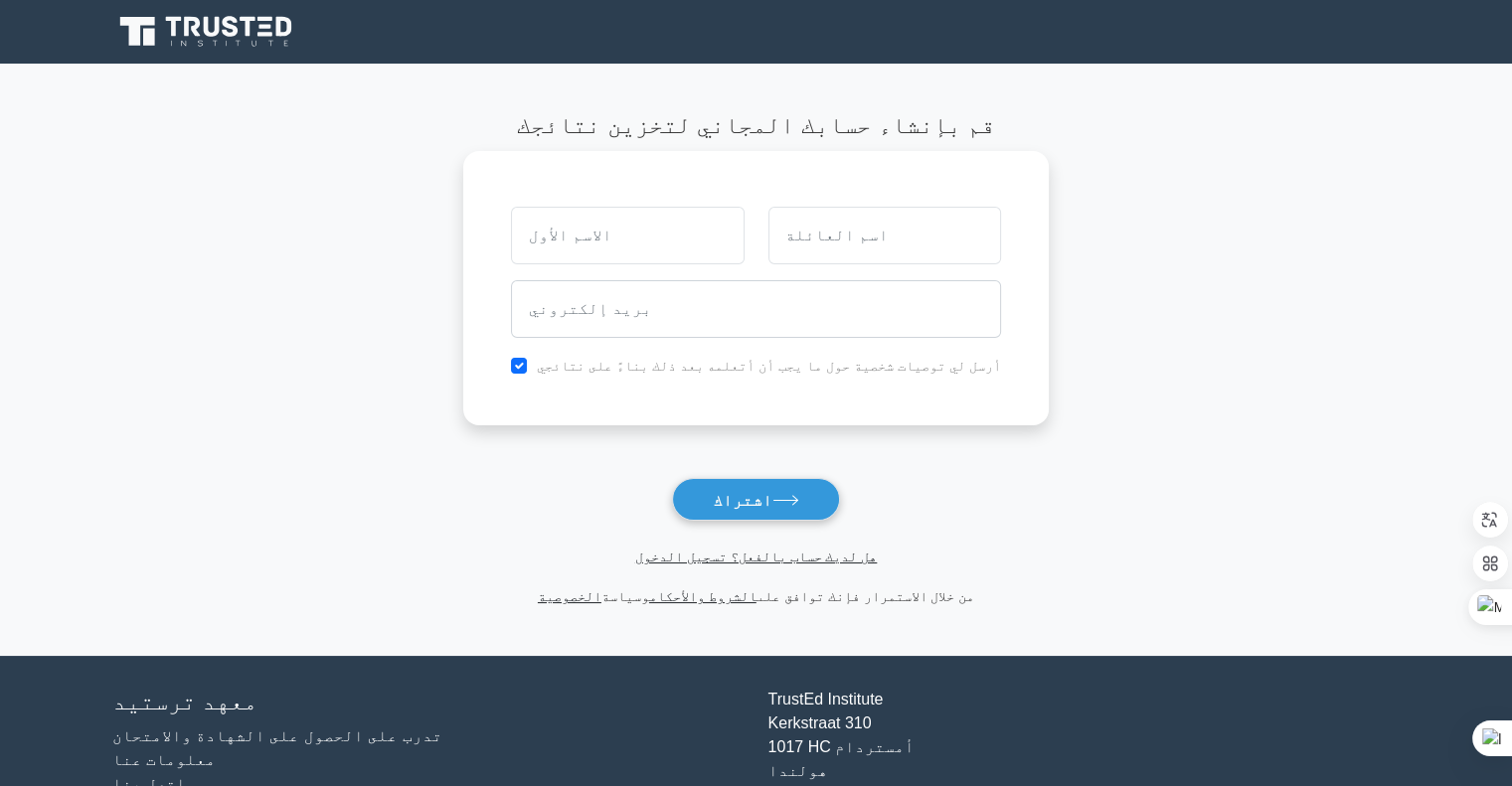 click at bounding box center (627, 236) 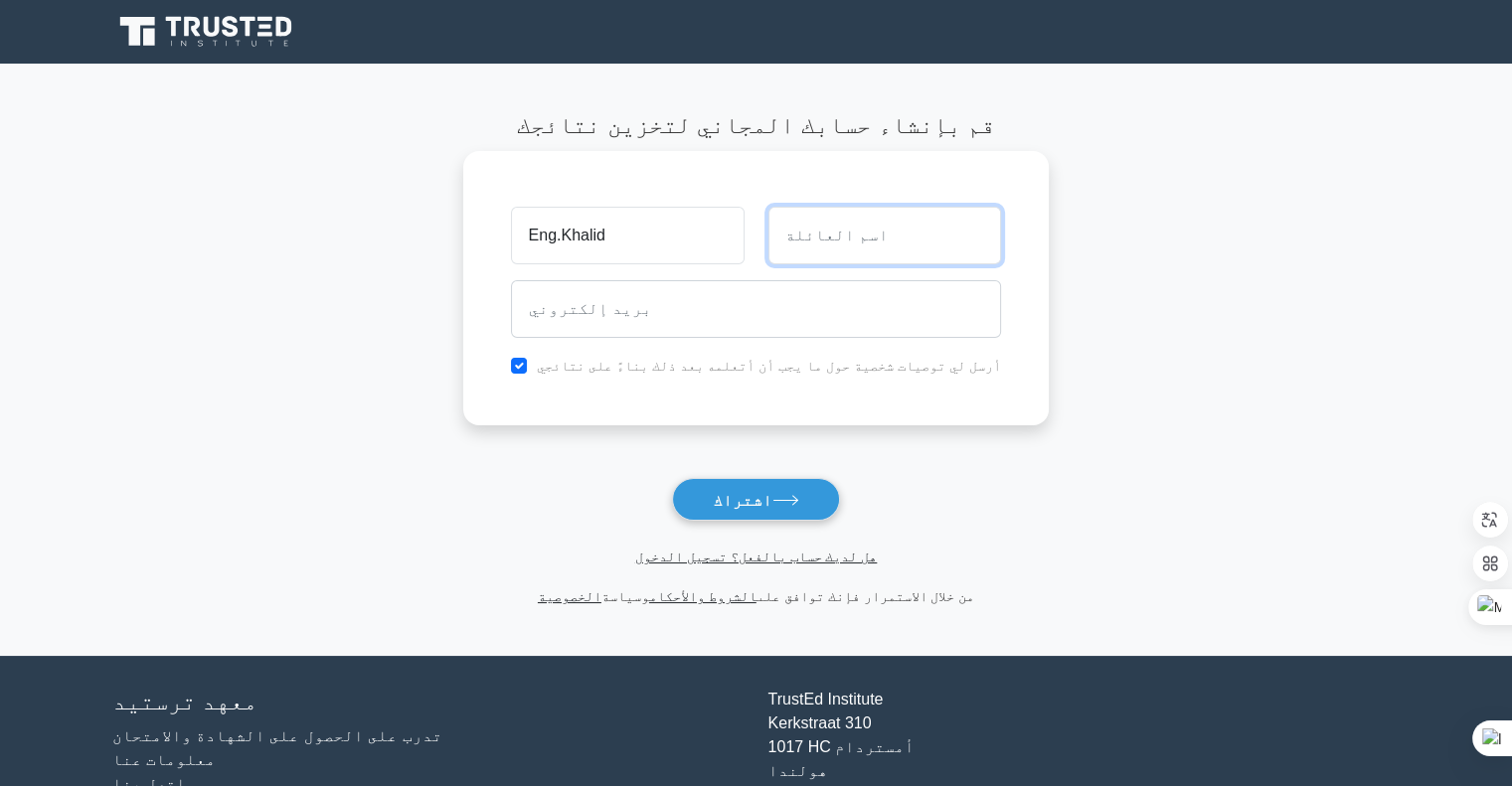 click at bounding box center [885, 236] 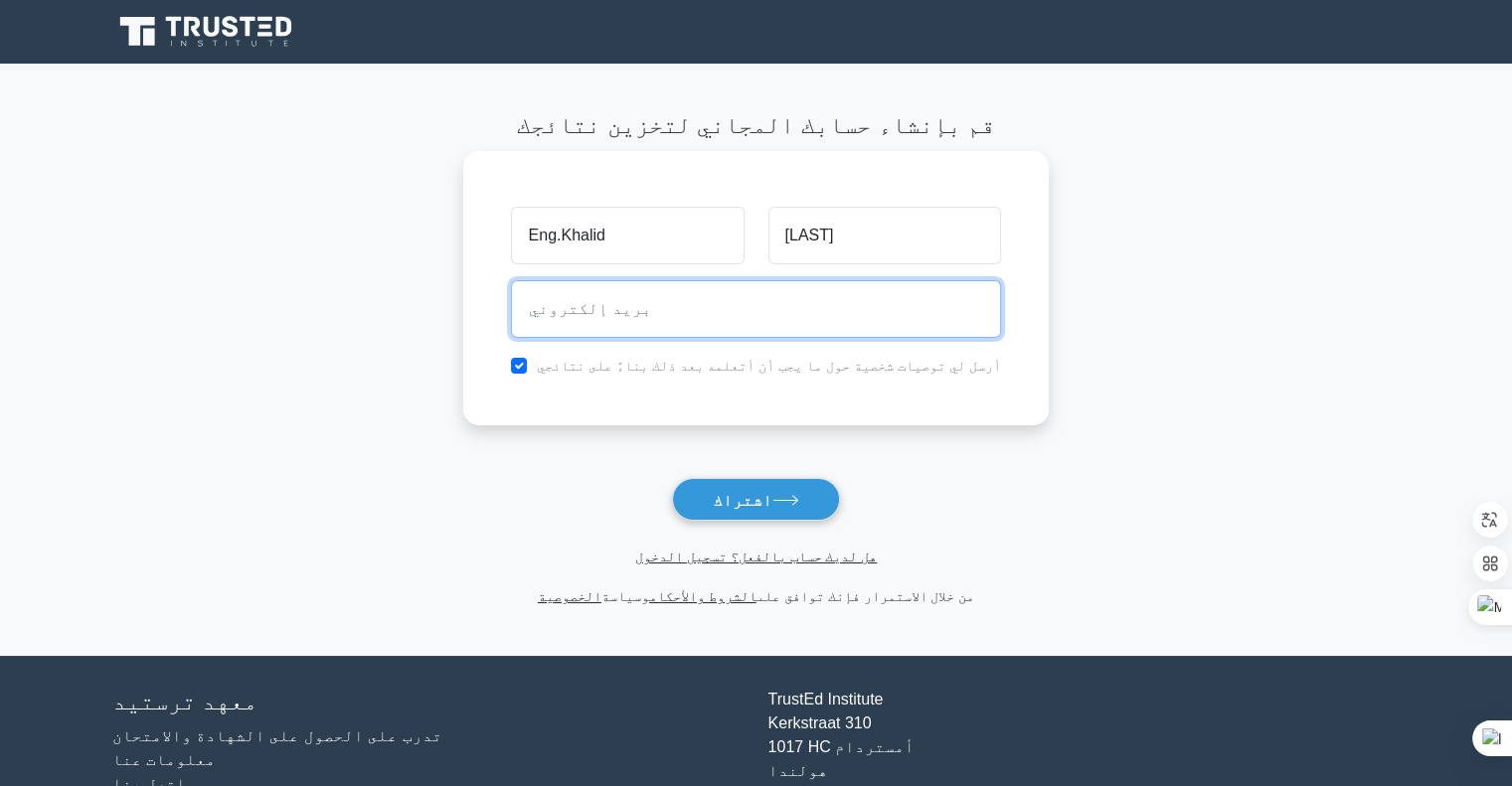 click at bounding box center [756, 309] 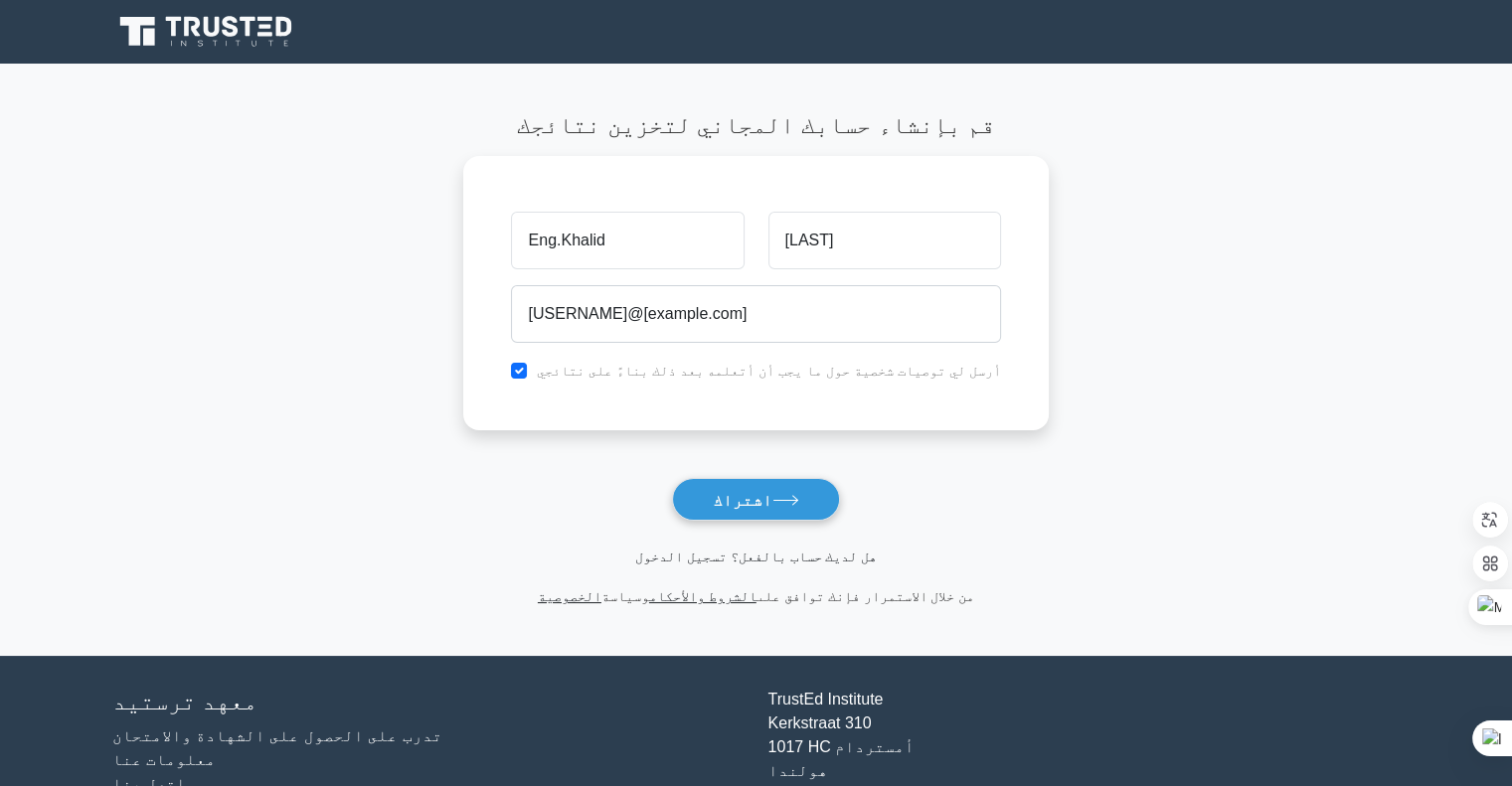 click on "هل لديك حساب بالفعل؟ تسجيل الدخول" at bounding box center [756, 556] 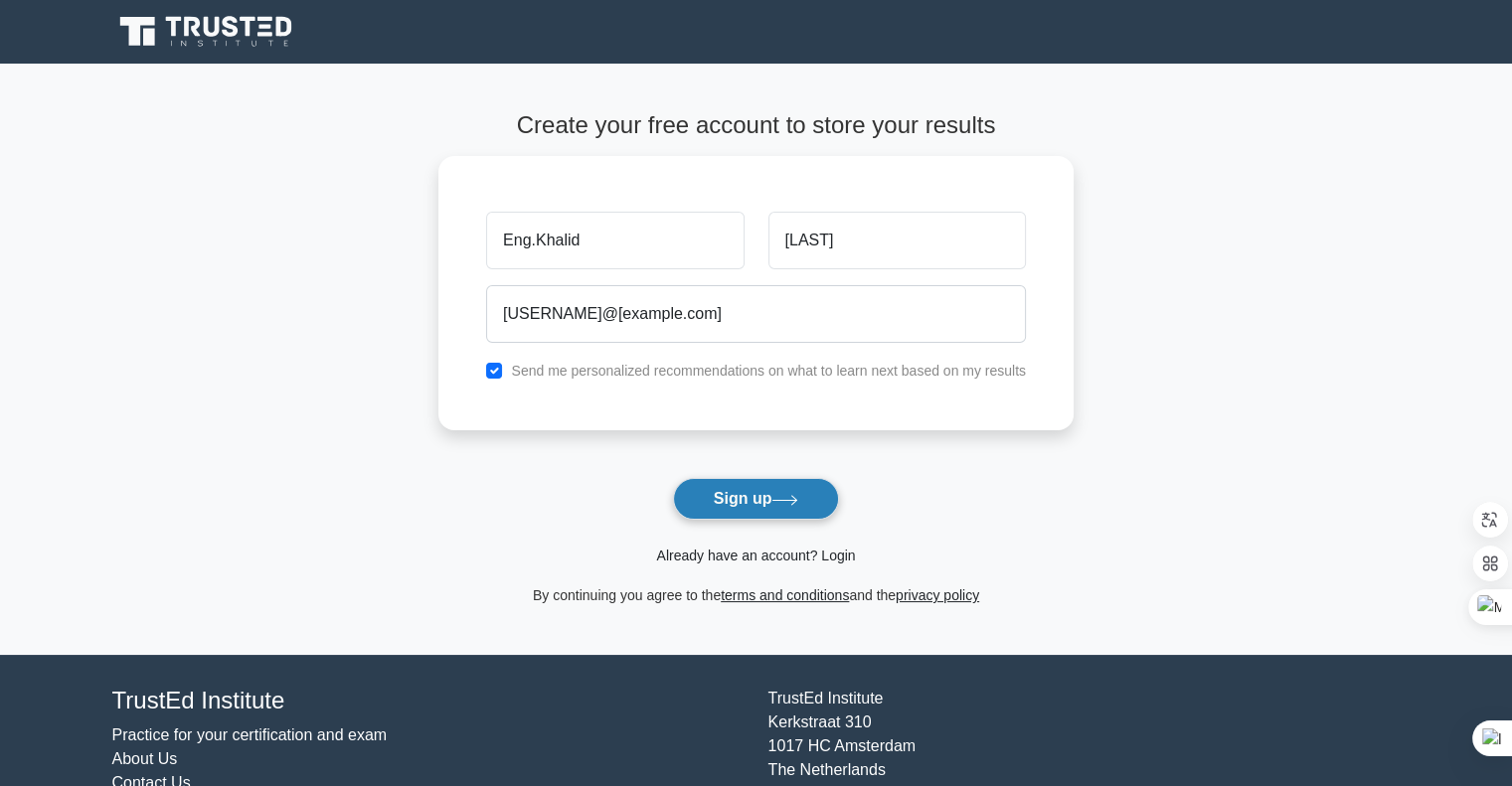 click on "Sign up" at bounding box center [756, 499] 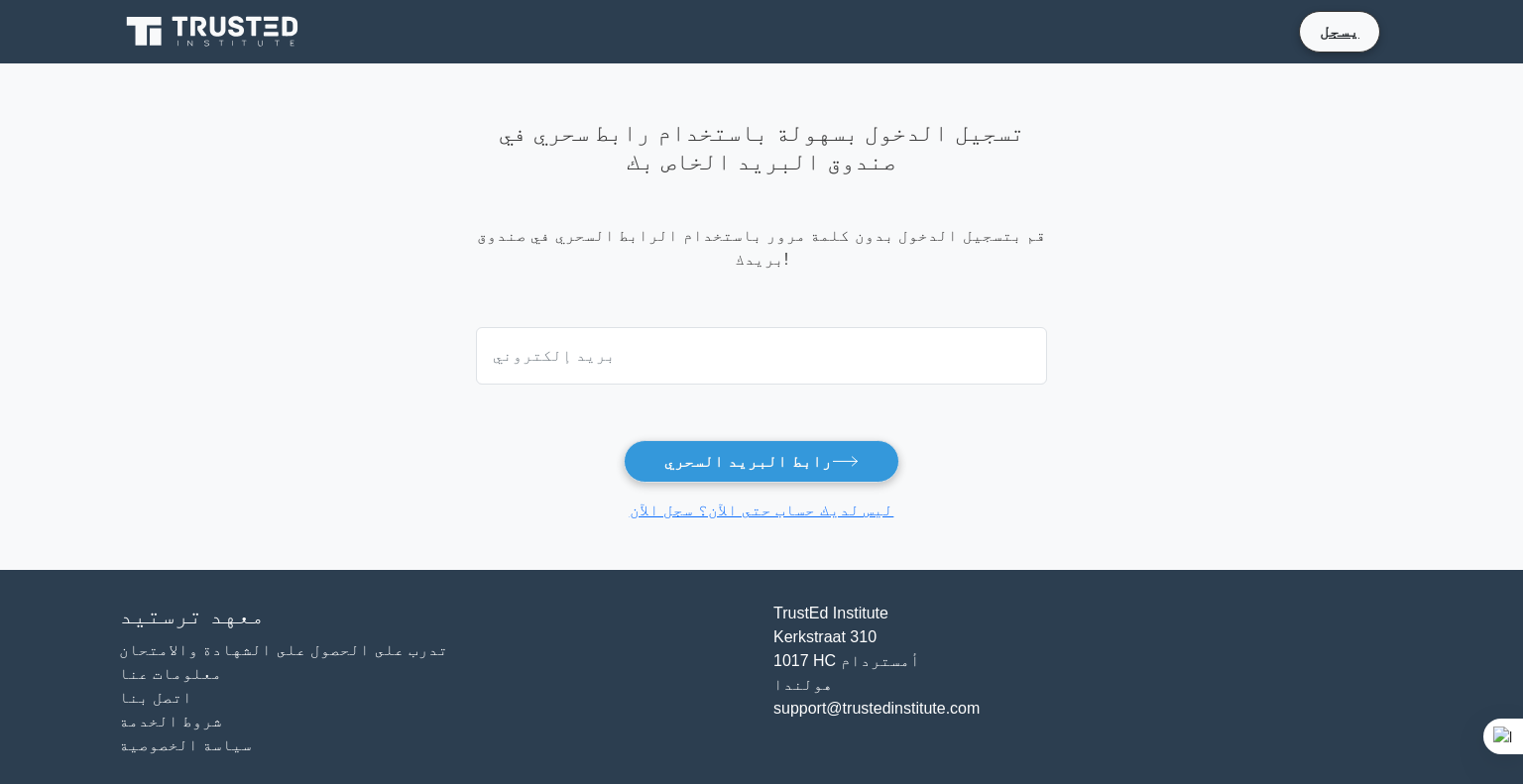 select on "Arabic" 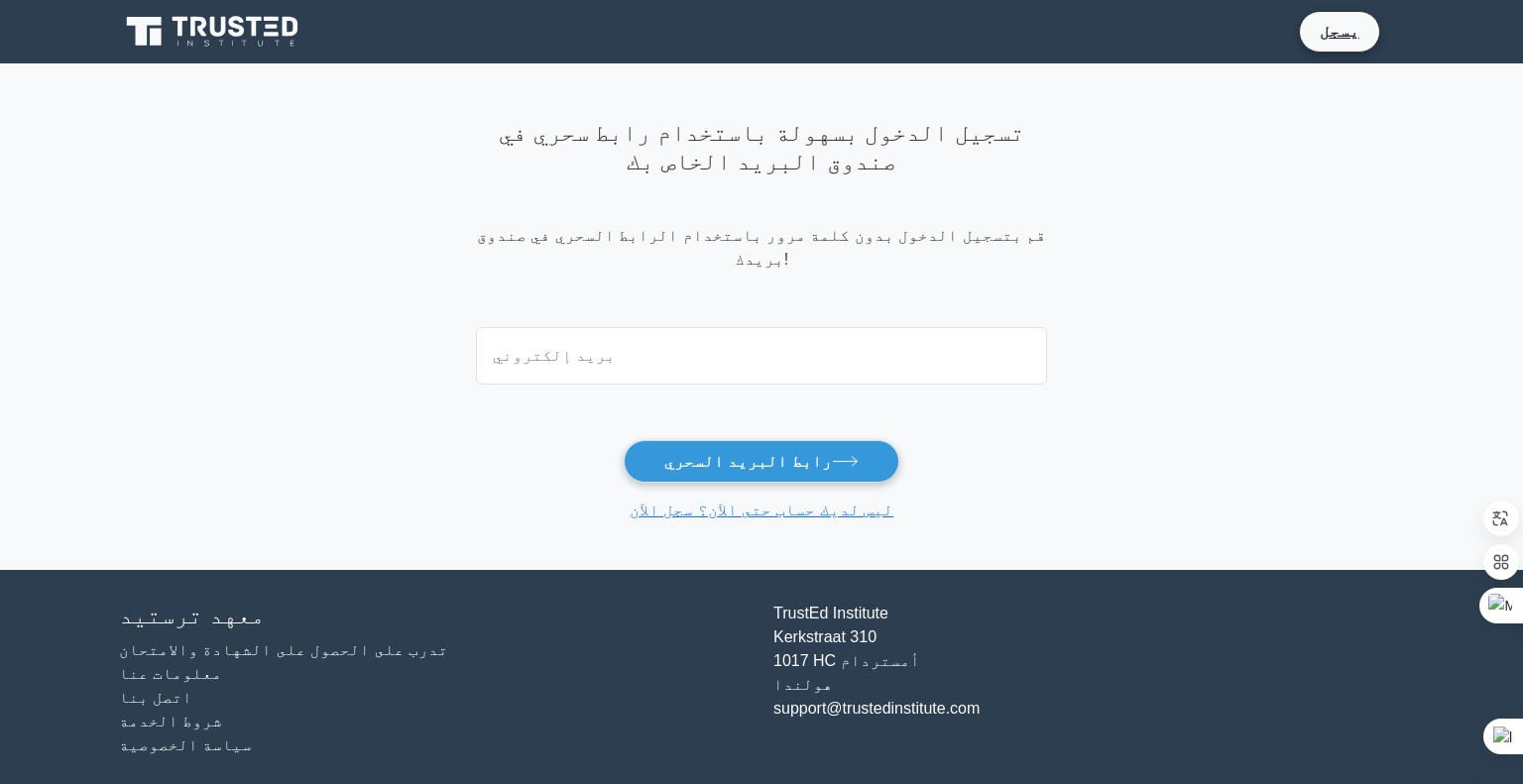 type on "[USERNAME]@[DOMAIN].com" 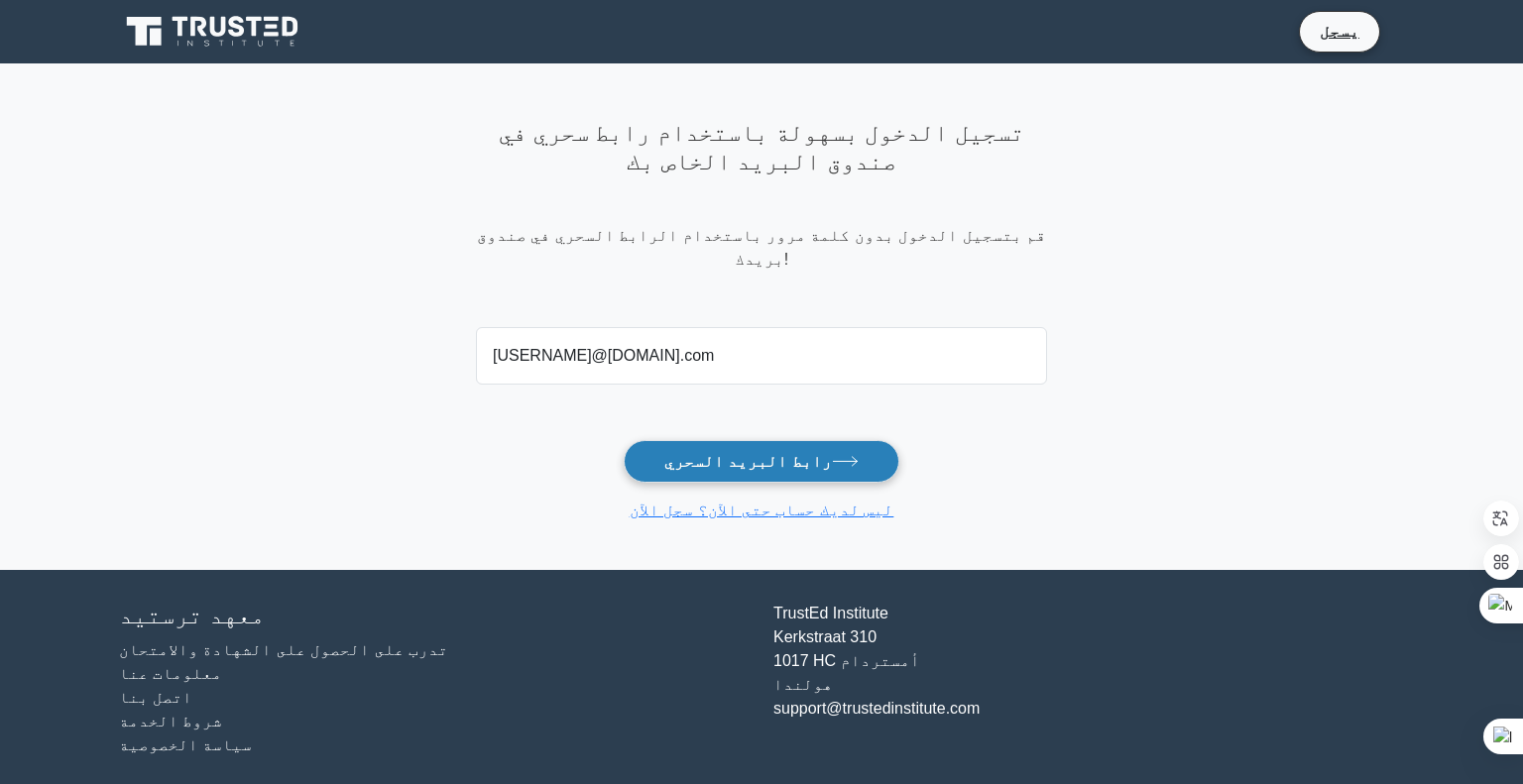 click on "رابط البريد السحري" at bounding box center [748, 461] 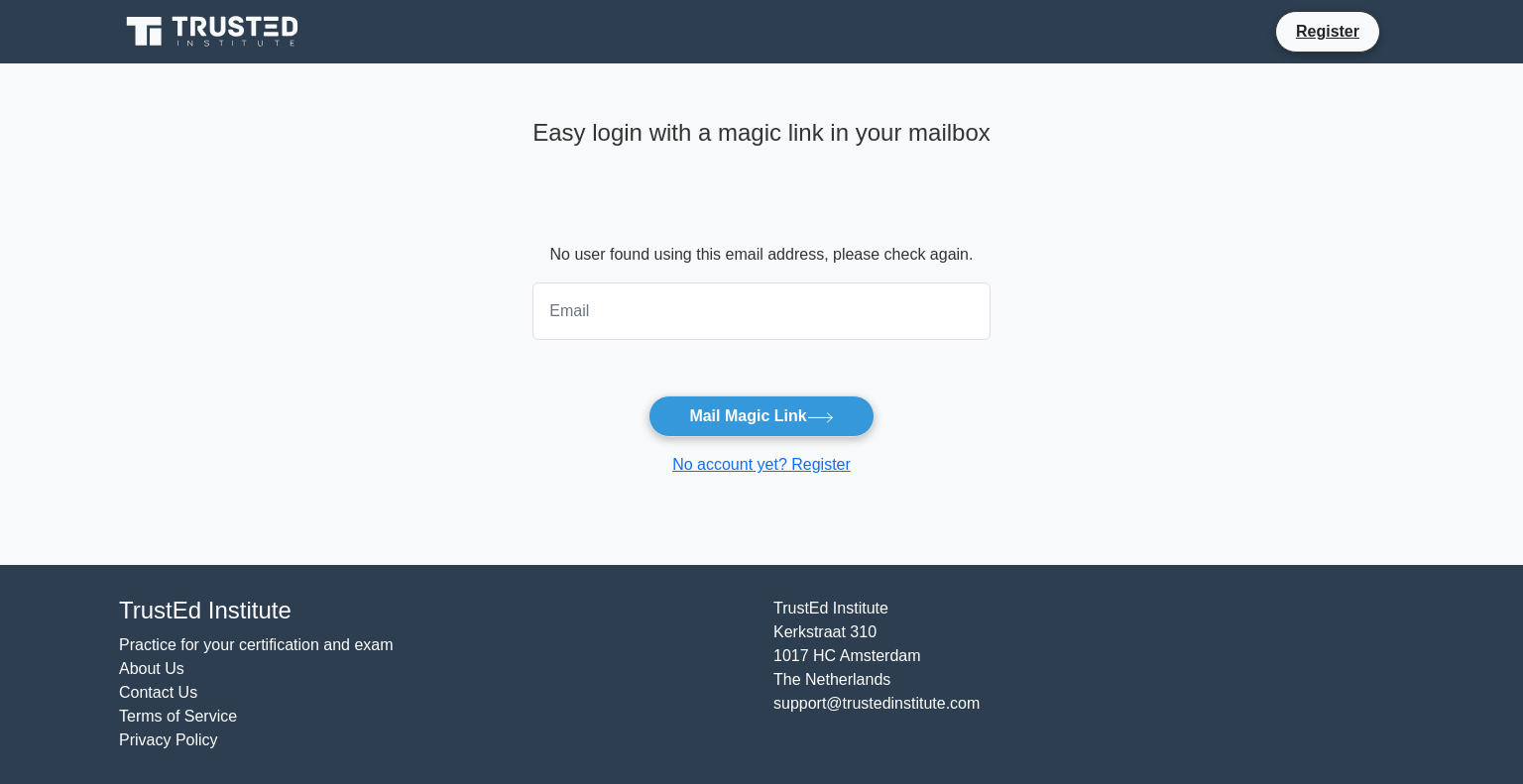 select on "Arabic" 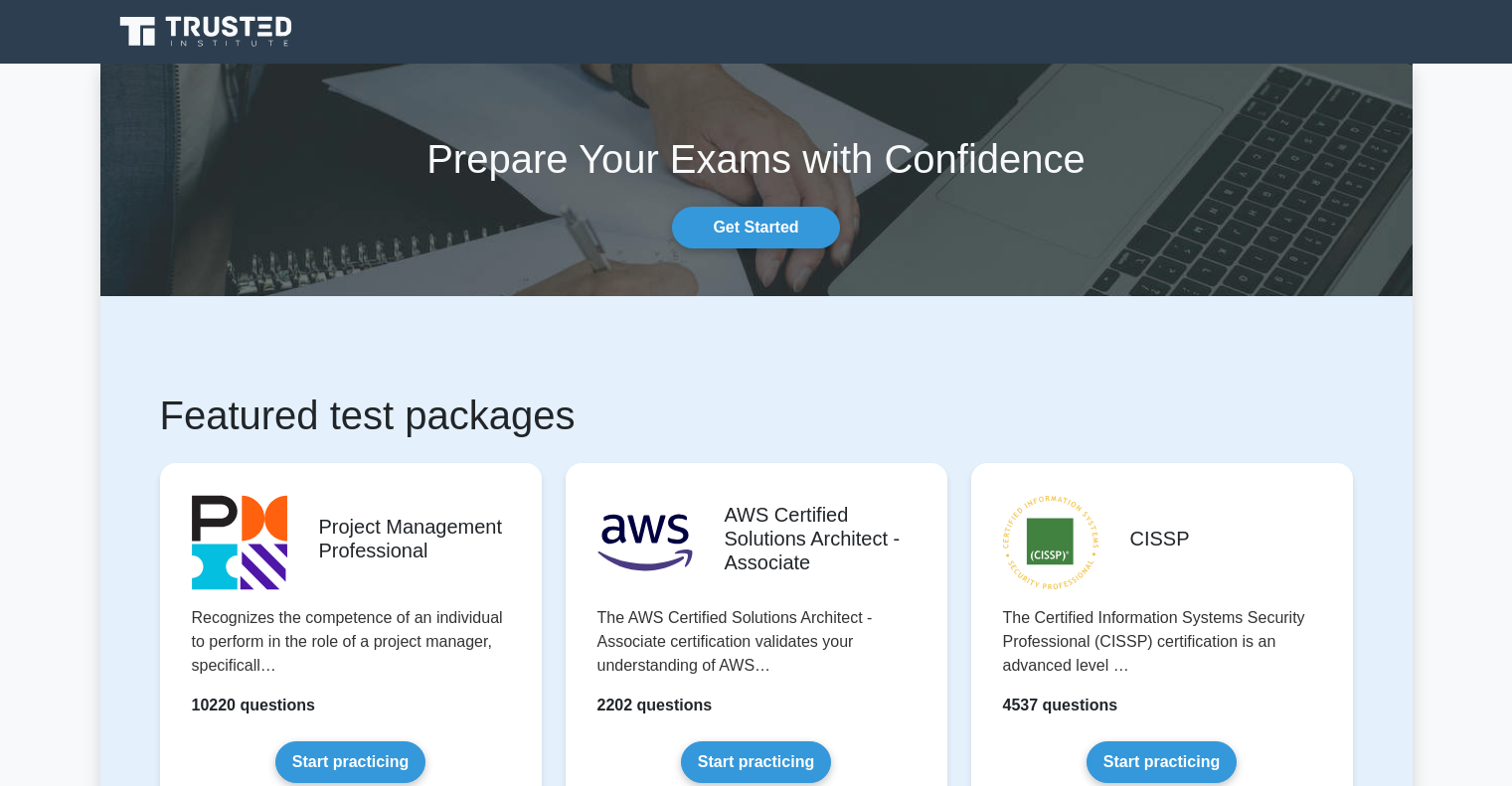 scroll, scrollTop: 0, scrollLeft: 0, axis: both 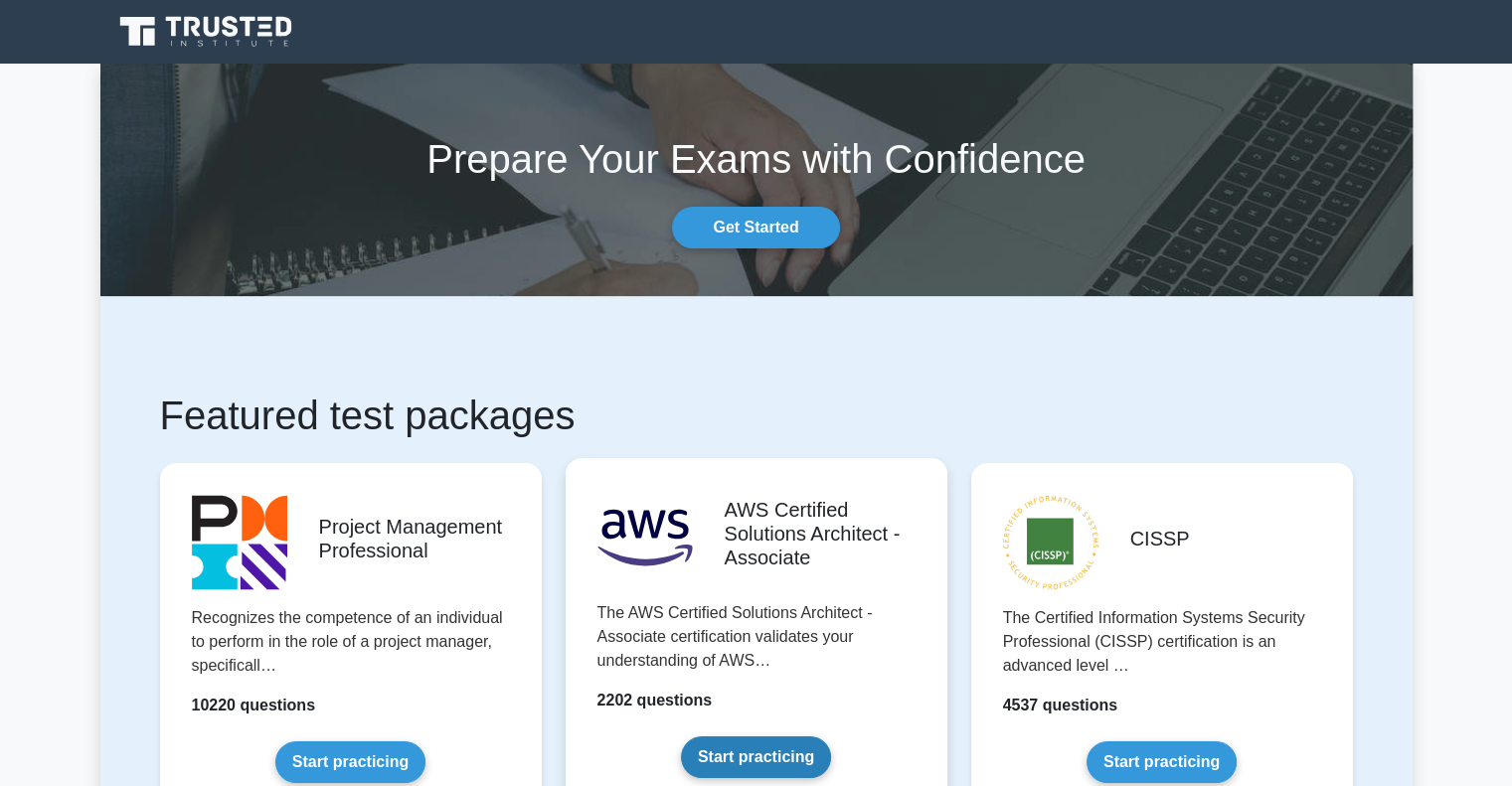select on "Arabic" 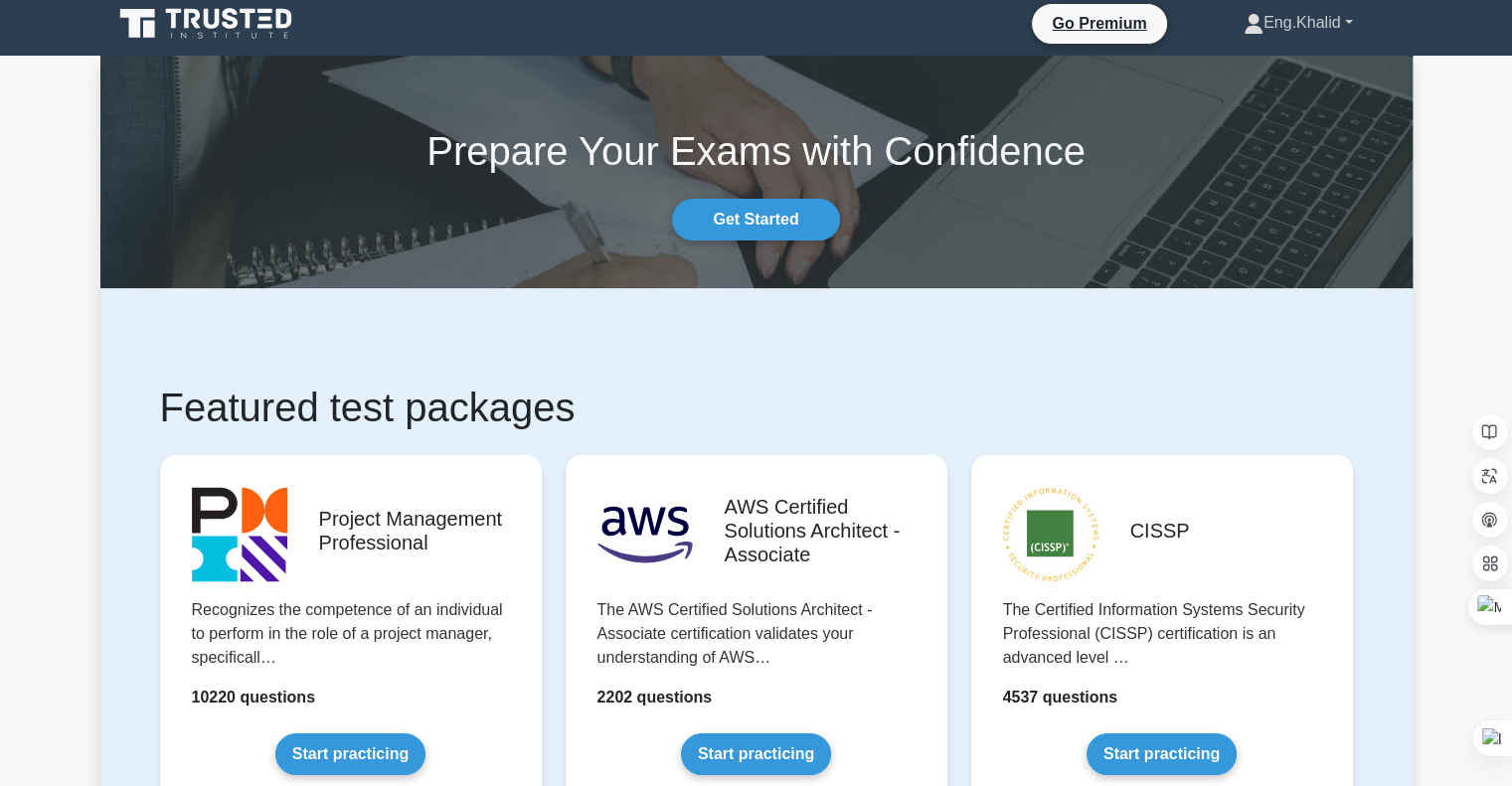 scroll, scrollTop: 0, scrollLeft: 0, axis: both 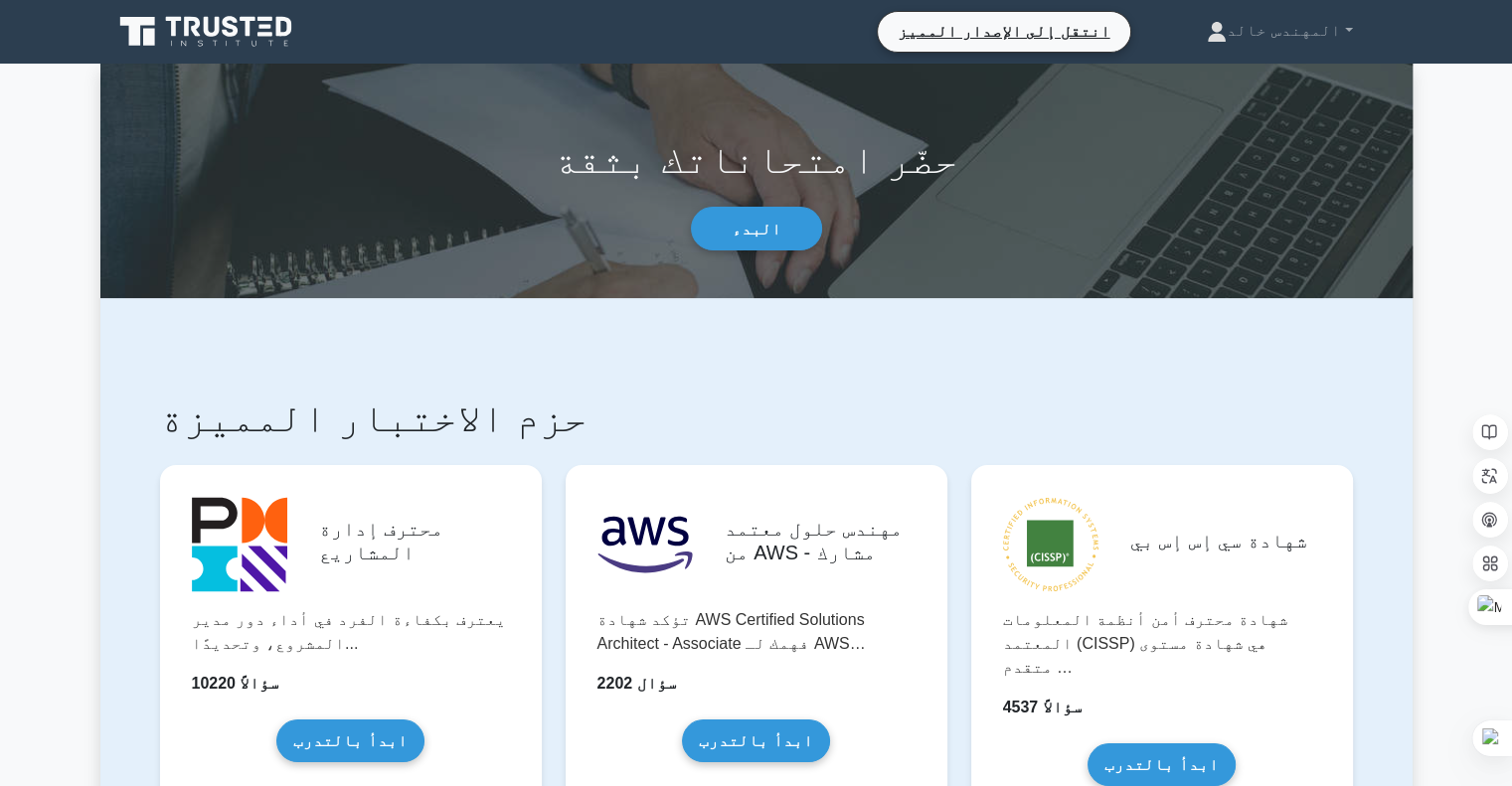click on "حضّر امتحاناتك بثقة" at bounding box center [756, 159] 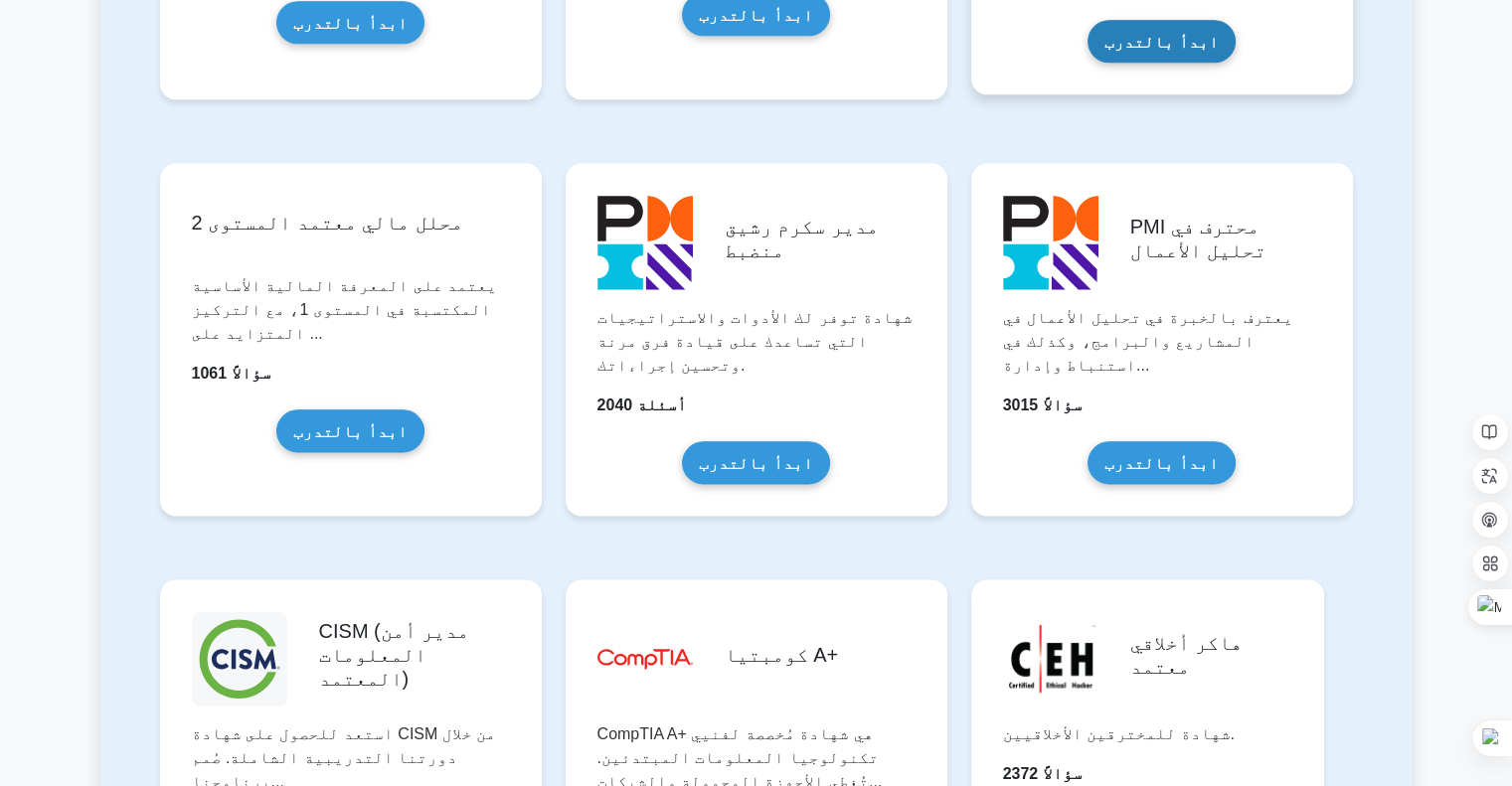 scroll, scrollTop: 2385, scrollLeft: 0, axis: vertical 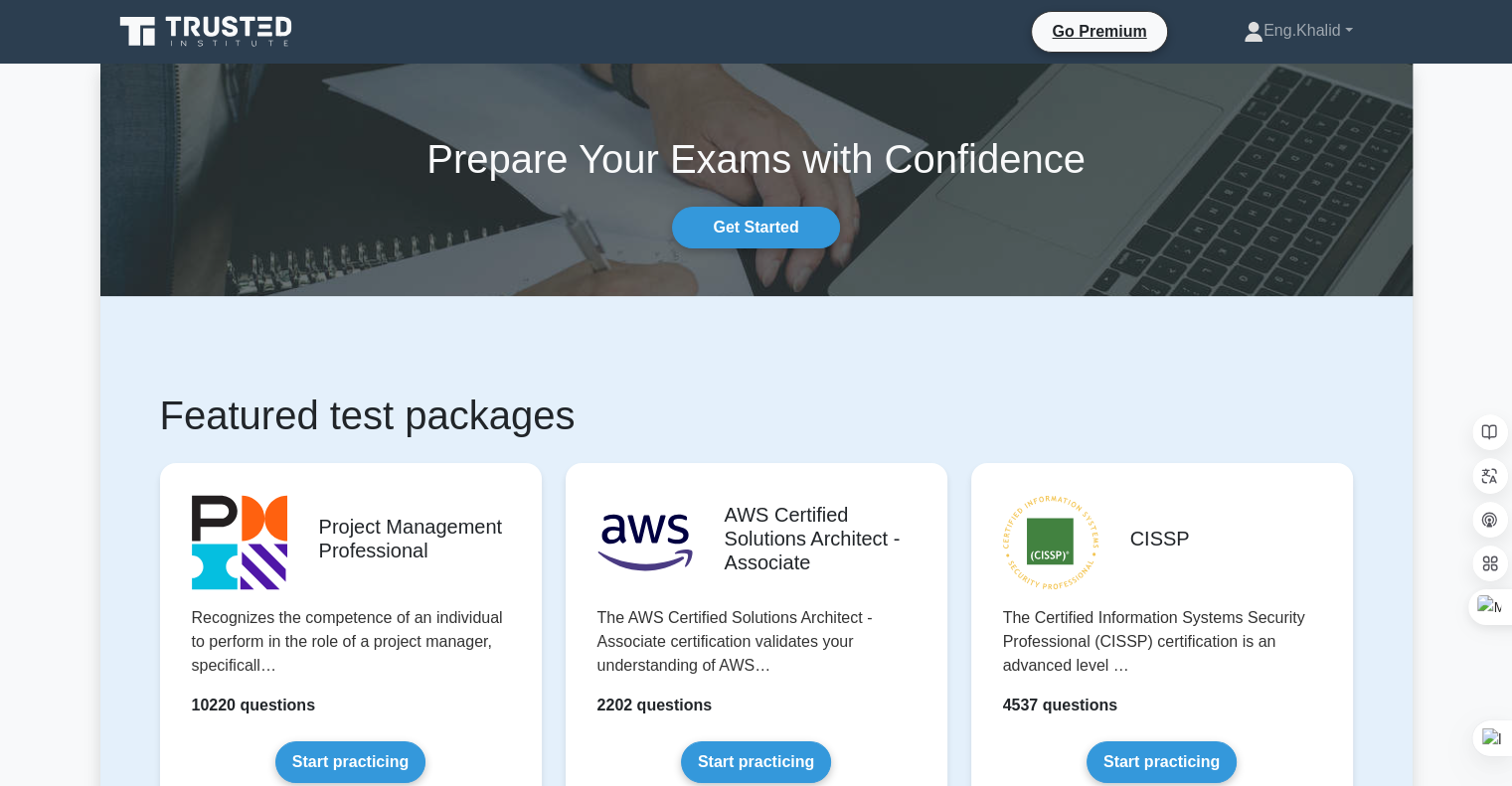 click on "Prepare Your Exams with Confidence
Get Started
Featured test packages
Project Management Professional
Recognizes the competence of an individual to perform in the role of a project manager, specificall…
10220 questions
Start practicing" at bounding box center [756, 3315] 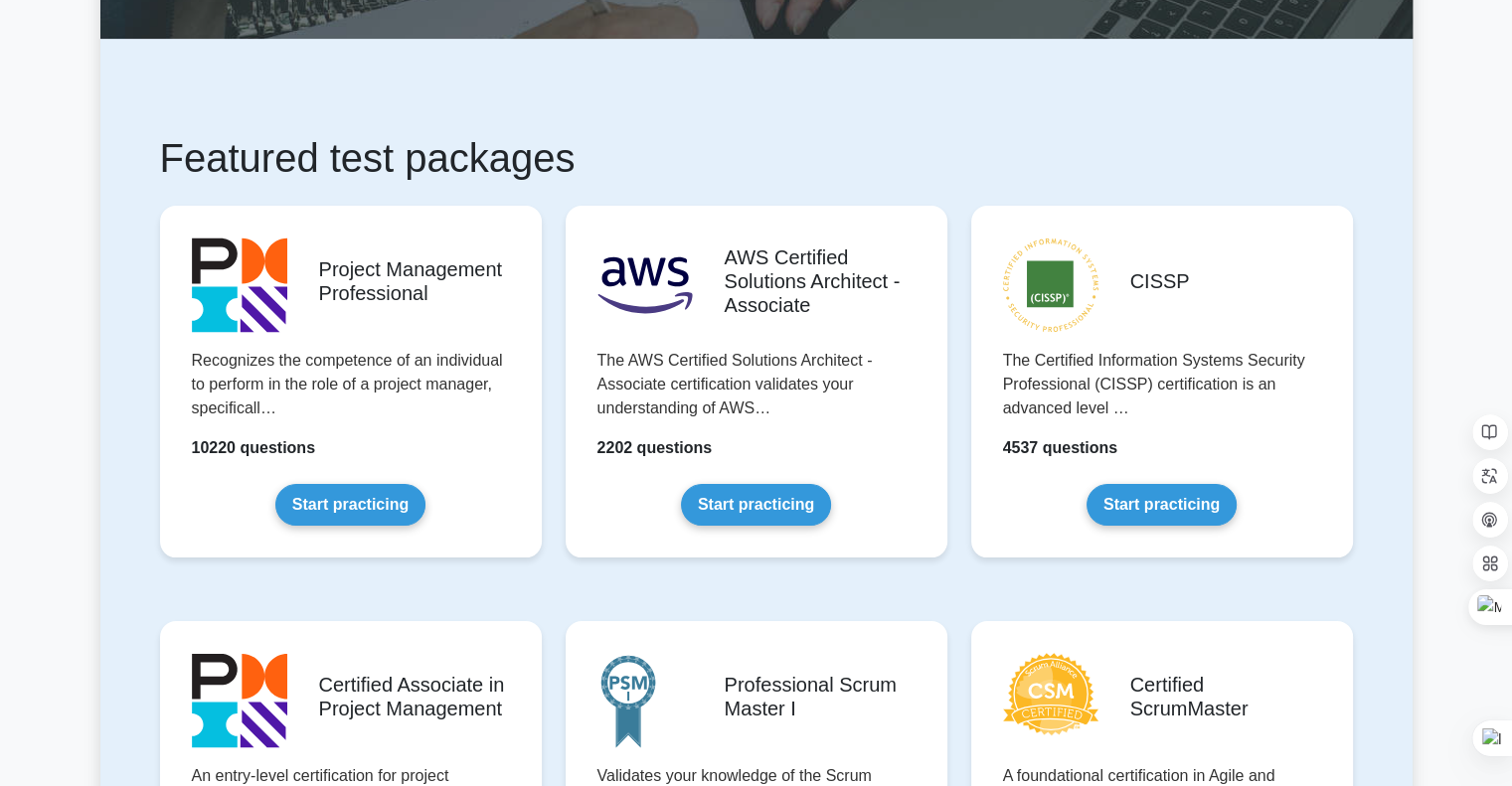 scroll, scrollTop: 0, scrollLeft: 0, axis: both 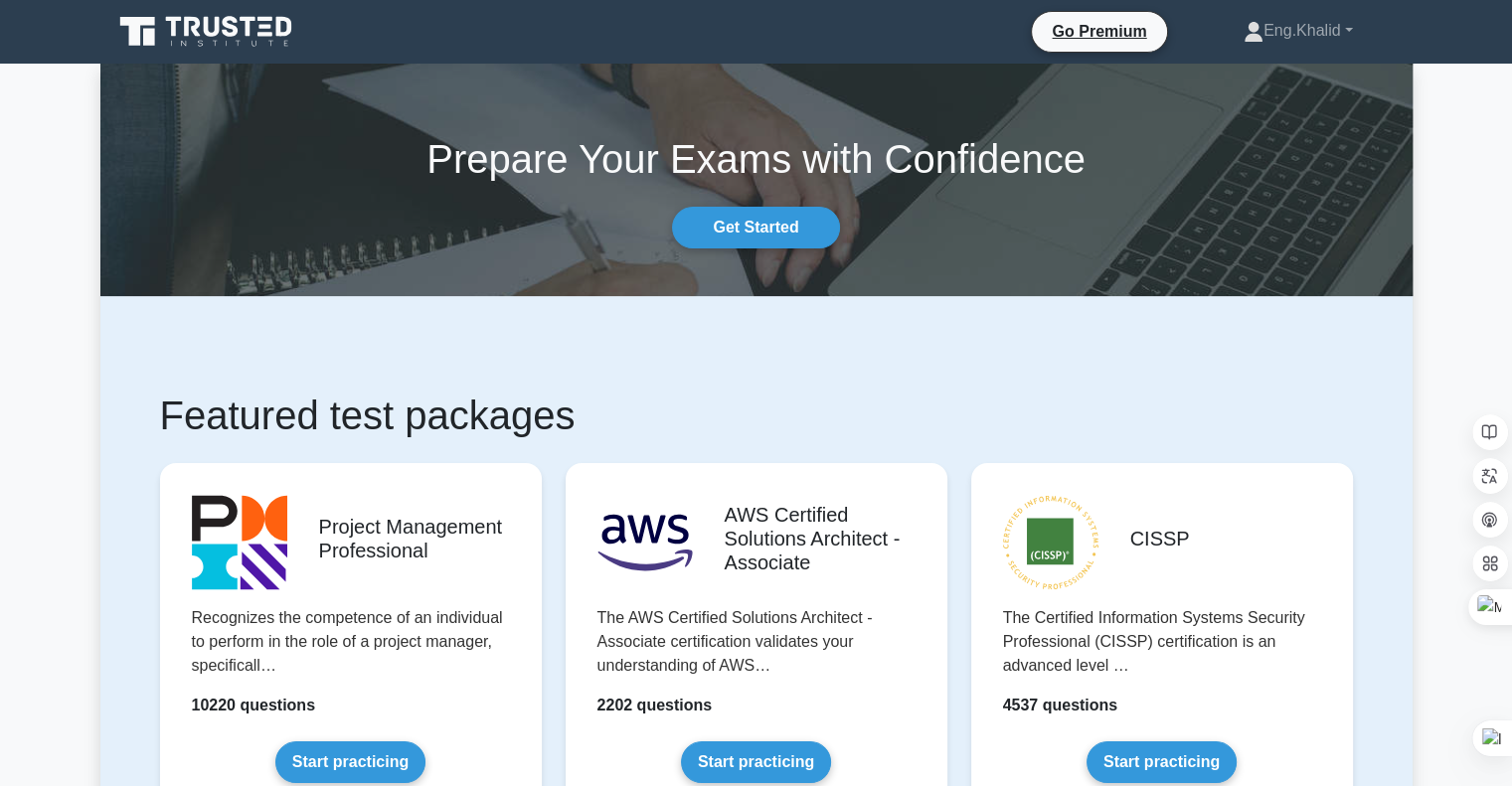 click on "Prepare Your Exams with Confidence
Get Started
Featured test packages
Project Management Professional
Recognizes the competence of an individual to perform in the role of a project manager, specificall…
10220 questions
Start practicing" at bounding box center [756, 3315] 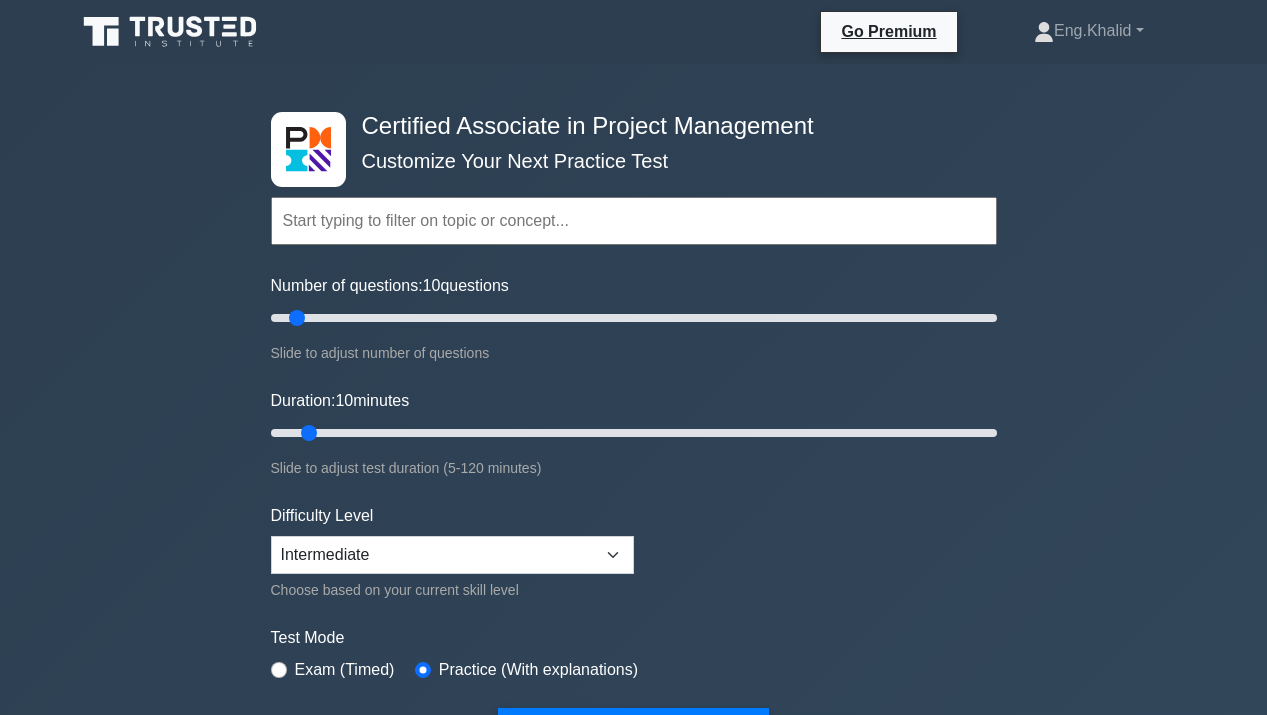 select on "Arabic" 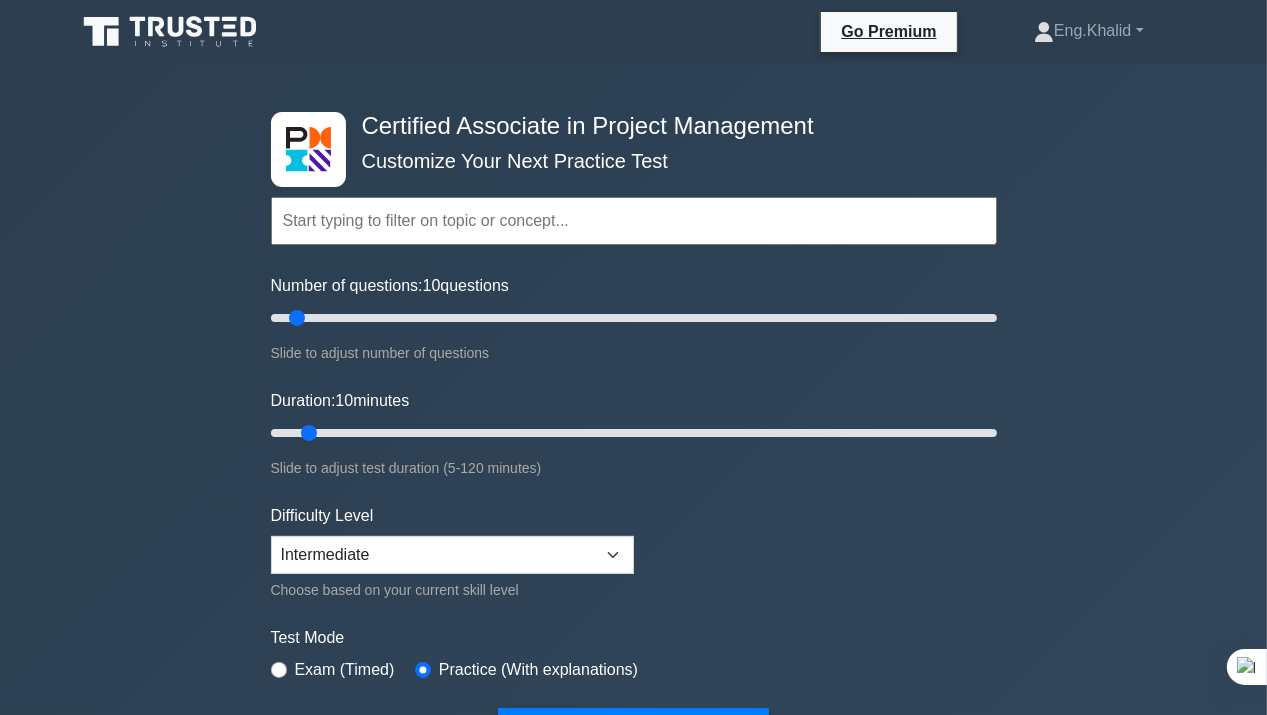 scroll, scrollTop: 0, scrollLeft: 0, axis: both 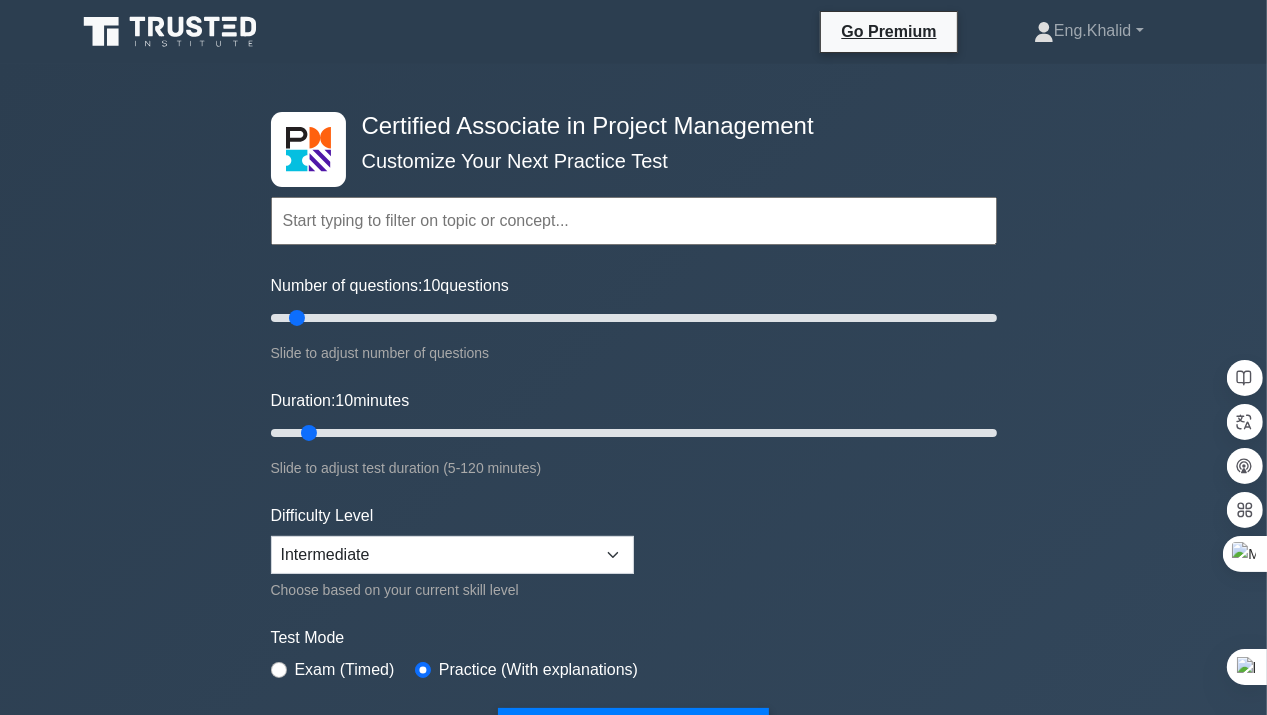 click on "Certified Associate in Project Management
Customize Your Next Practice Test
Topics
Project Scope Management
Project Time Management
Project Cost Management
Project Quality Management
Project Risk Management
Project Integration Management
Project Communication Management" at bounding box center [633, 693] 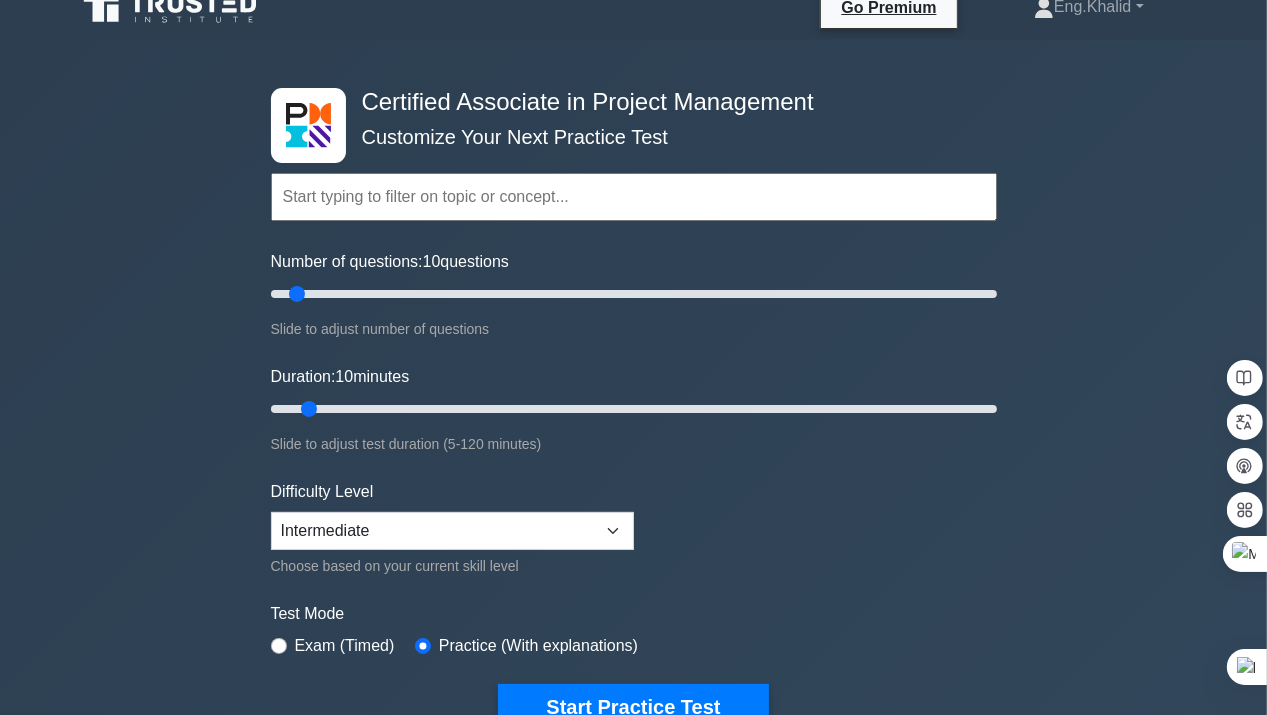 scroll, scrollTop: 0, scrollLeft: 0, axis: both 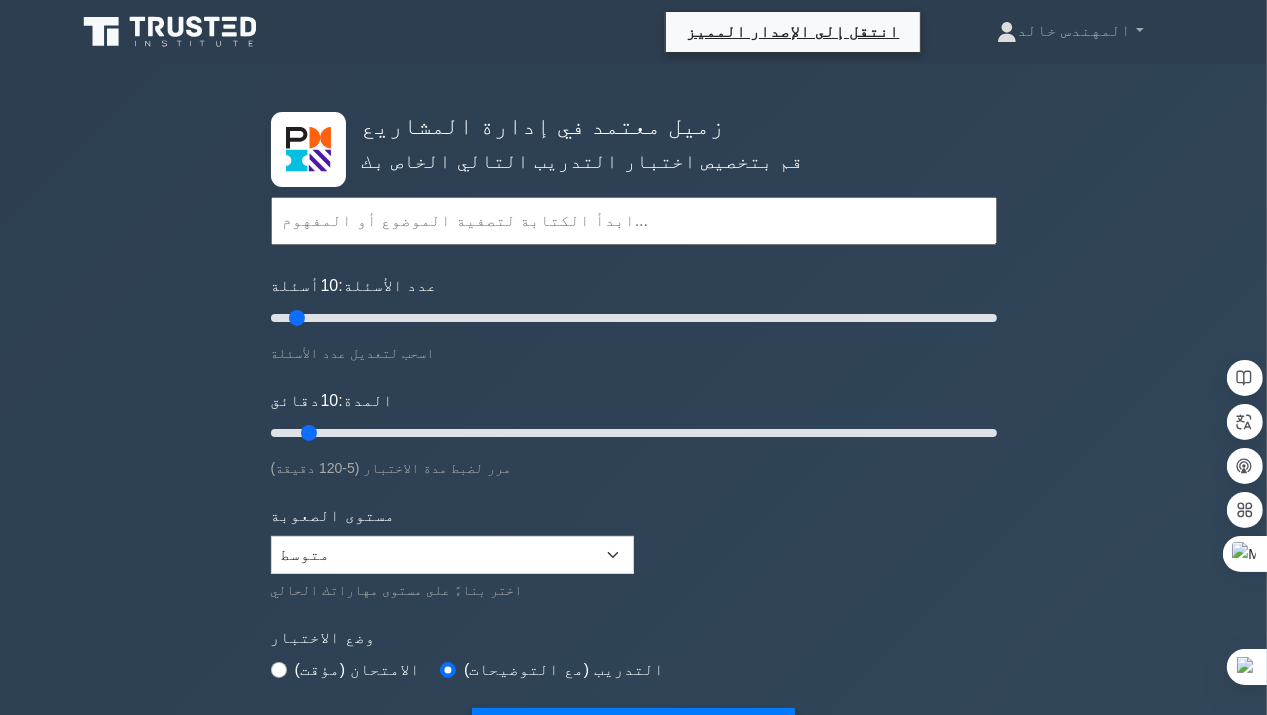 click on "زميل معتمد في إدارة المشاريع
قم بتخصيص اختبار التدريب التالي الخاص بك
المواضيع
إدارة نطاق المشروع
إدارة وقت المشروع
إدارة تكاليف المشروع
إدارة جودة المشاريع
إدارة مخاطر المشروع
إدارة تكامل المشاريع" at bounding box center (634, 434) 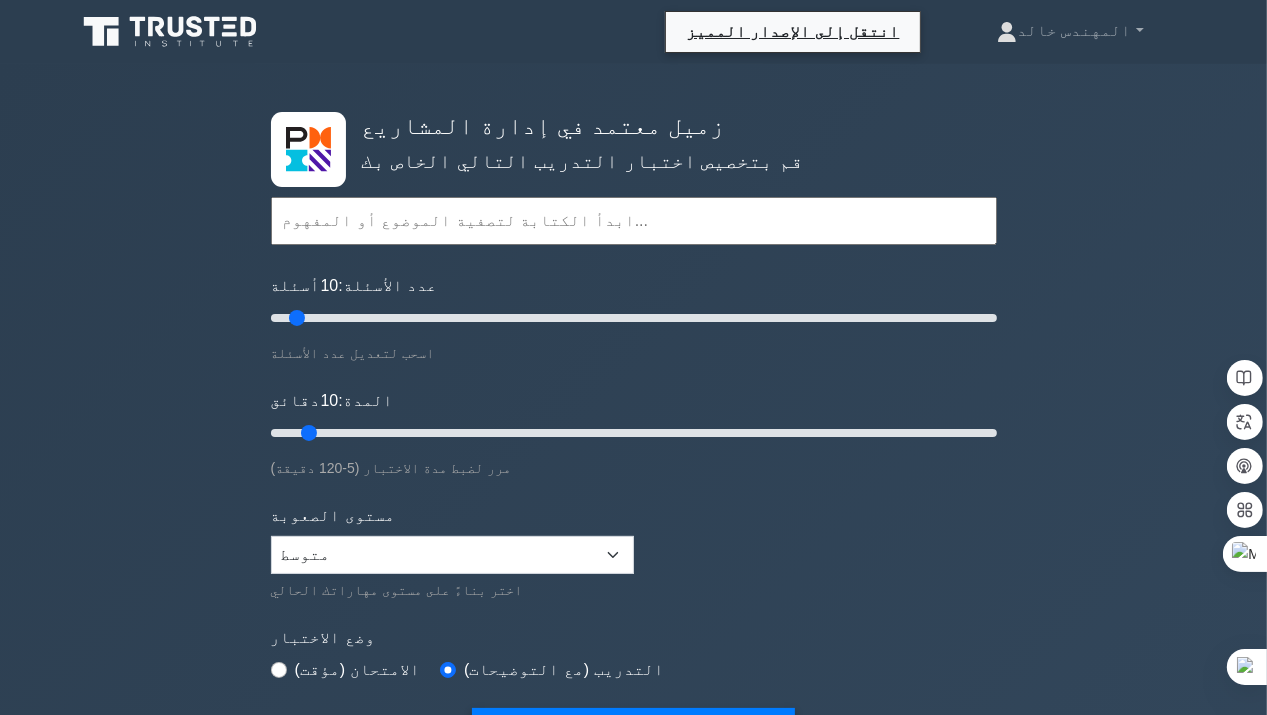 click at bounding box center [634, 221] 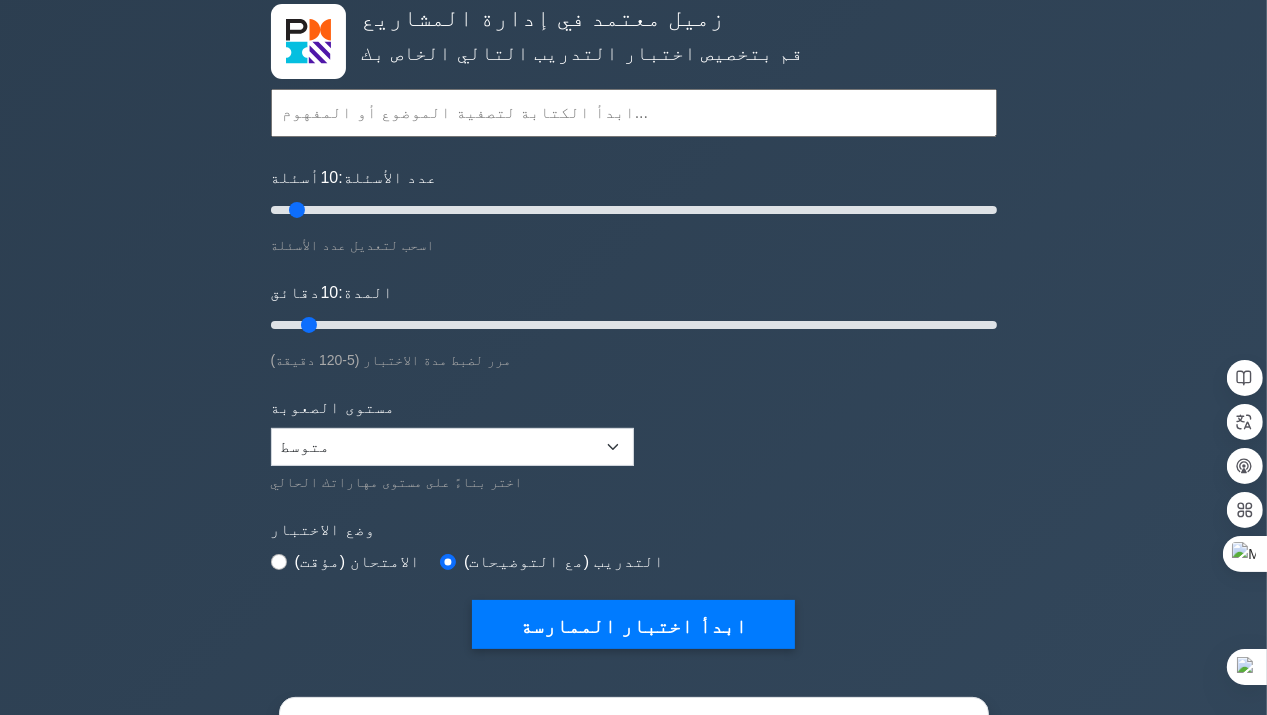 scroll, scrollTop: 100, scrollLeft: 0, axis: vertical 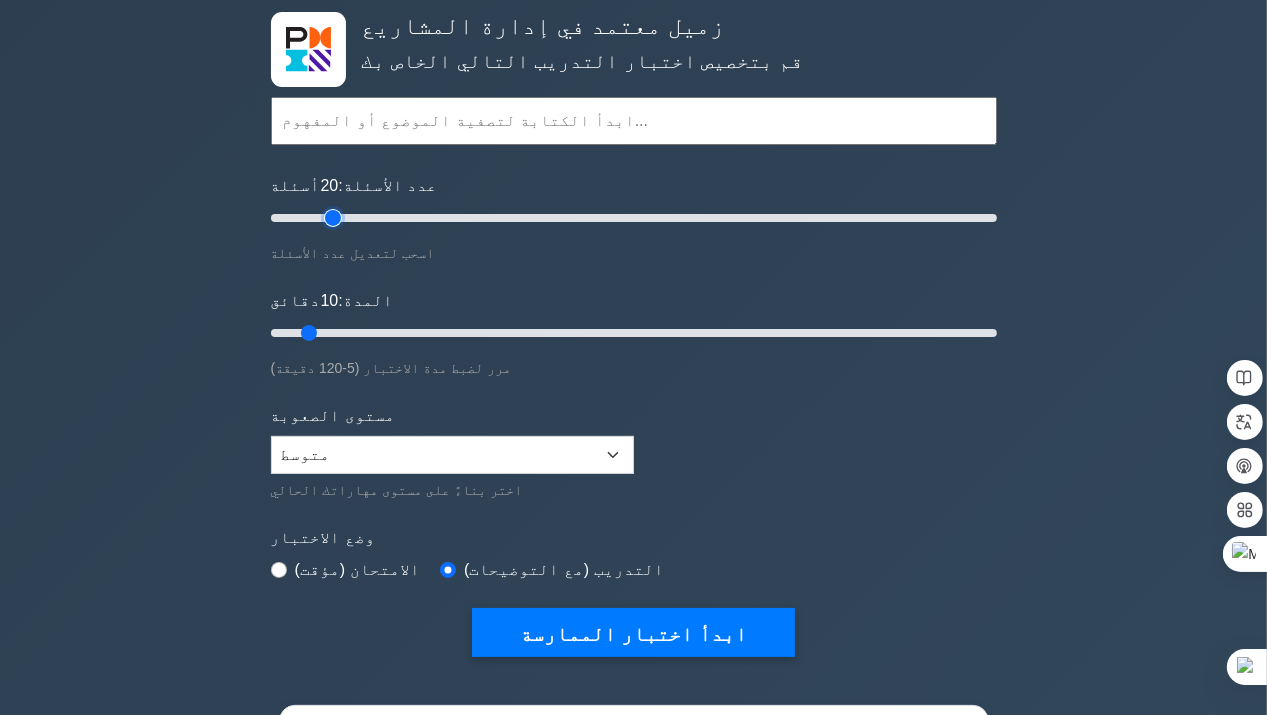 drag, startPoint x: 296, startPoint y: 219, endPoint x: 327, endPoint y: 221, distance: 31.06445 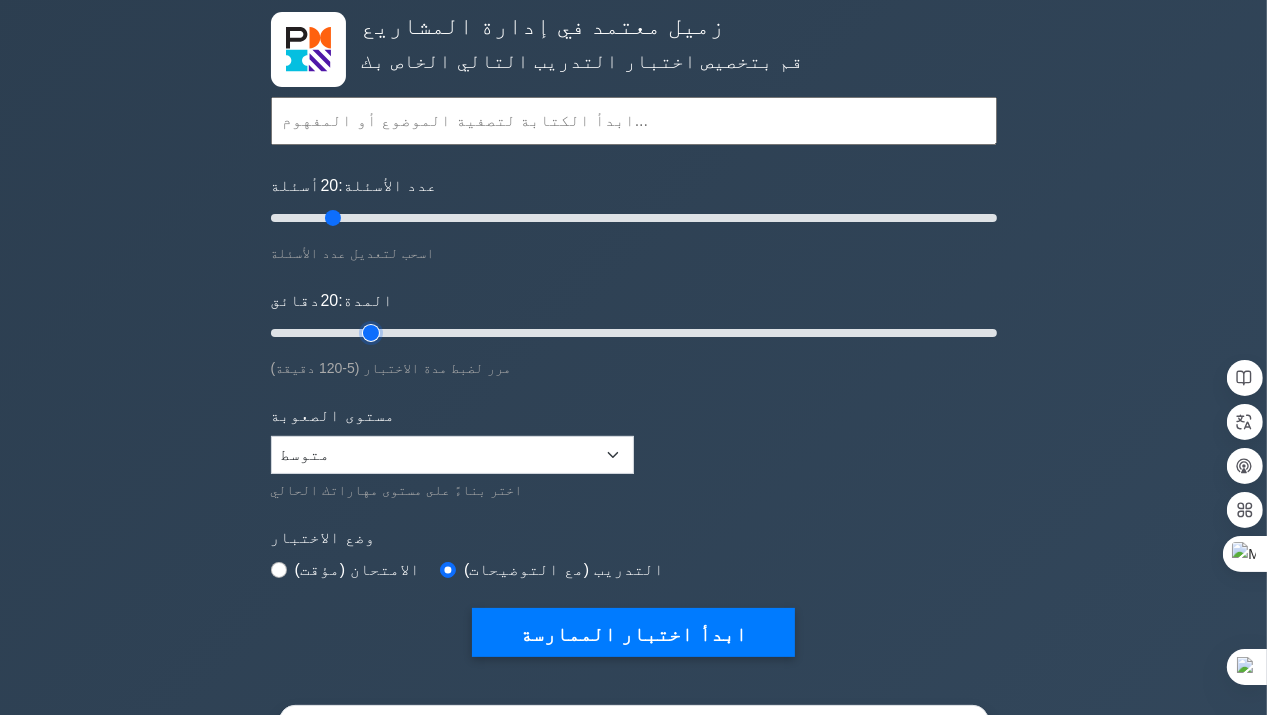 drag, startPoint x: 309, startPoint y: 331, endPoint x: 379, endPoint y: 335, distance: 70.11419 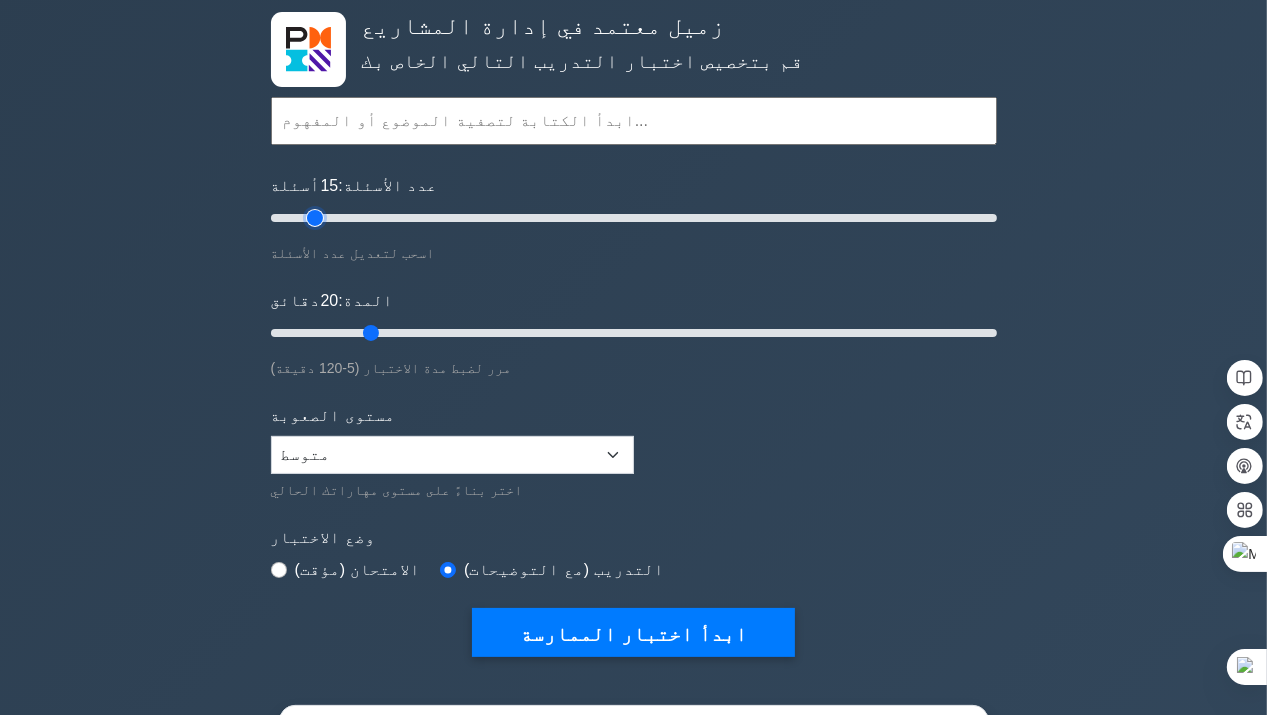 drag, startPoint x: 334, startPoint y: 219, endPoint x: 318, endPoint y: 217, distance: 16.124516 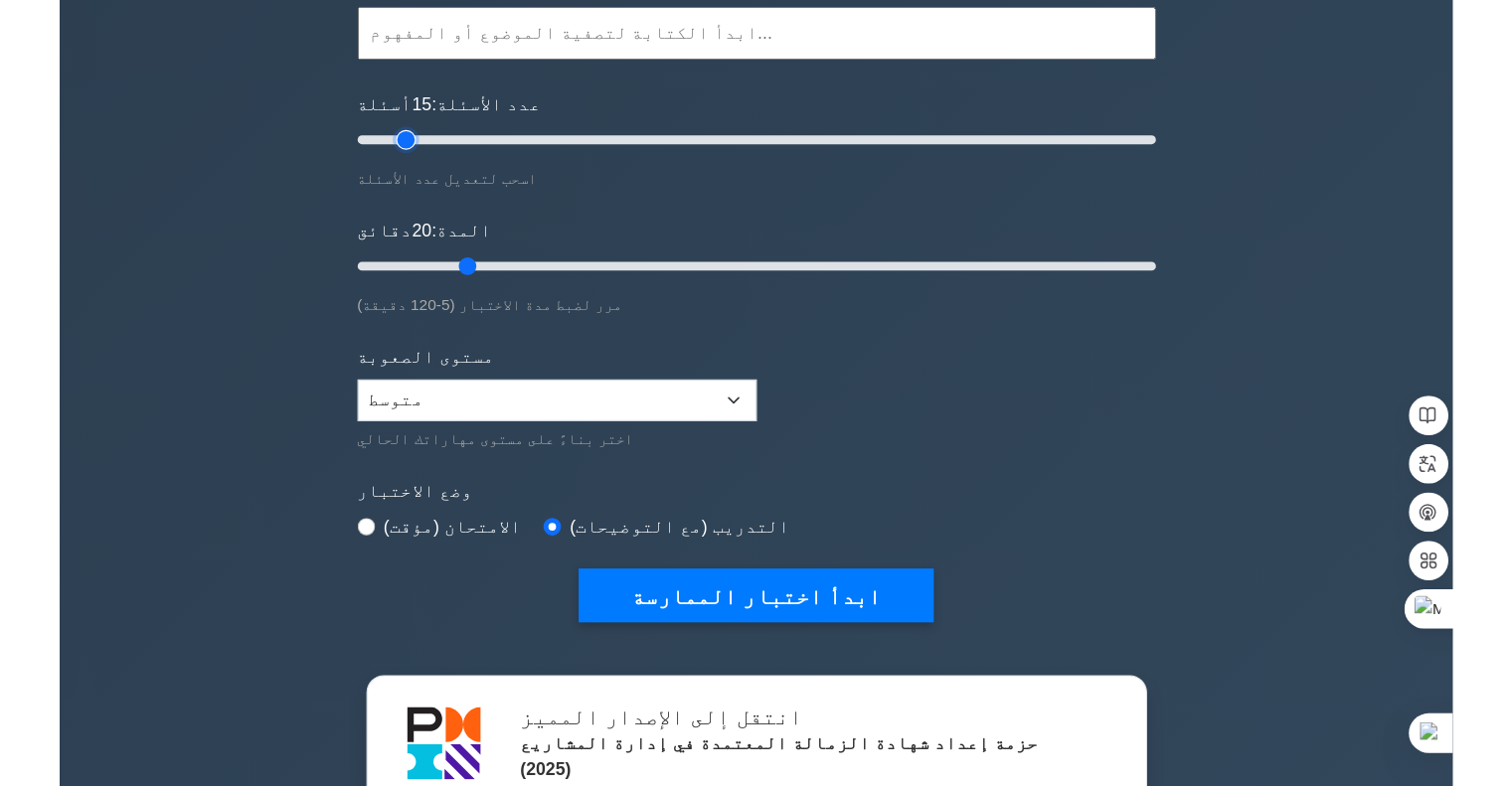 scroll, scrollTop: 199, scrollLeft: 0, axis: vertical 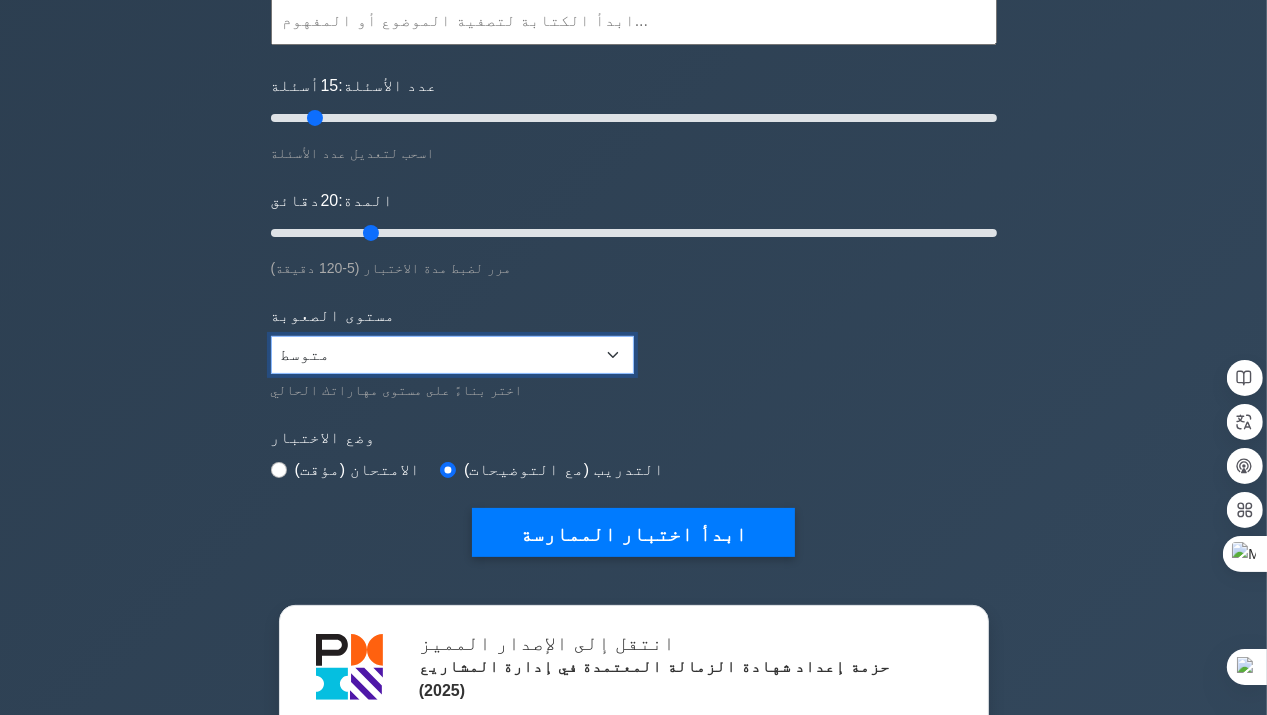 click on "مبتدئ
متوسط
خبير" at bounding box center (452, 355) 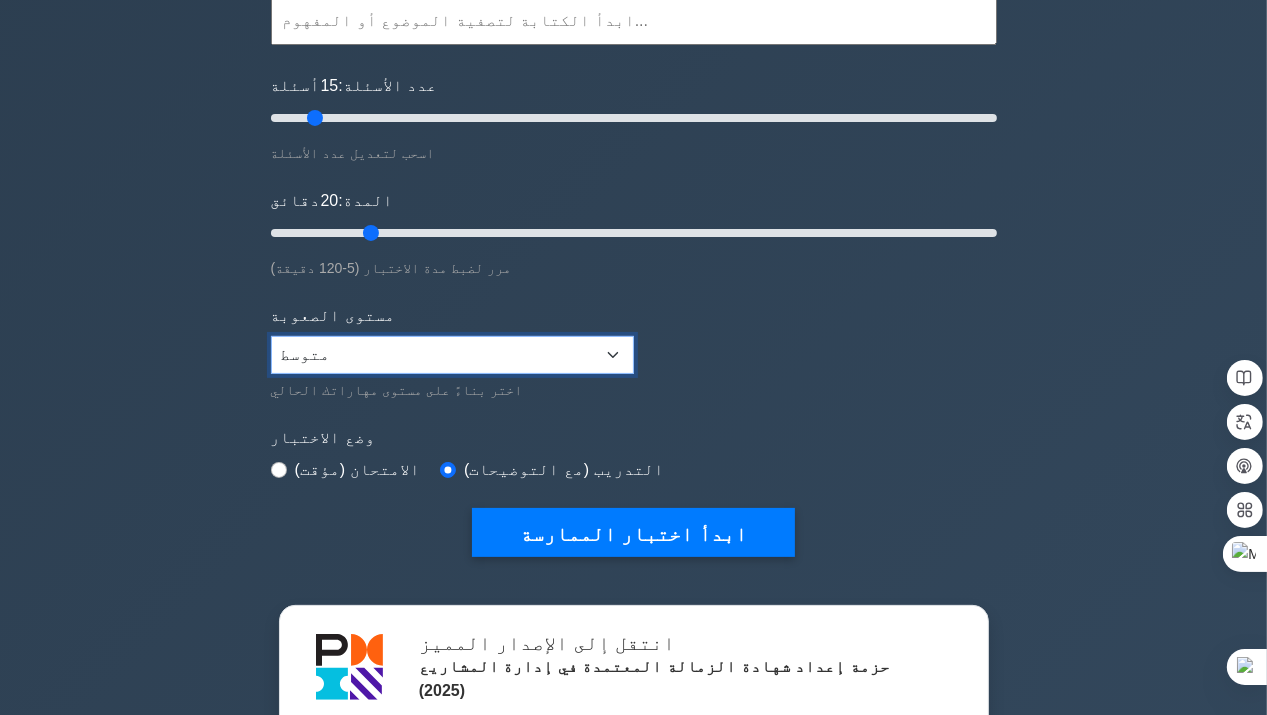click on "مبتدئ
متوسط
خبير" at bounding box center [452, 355] 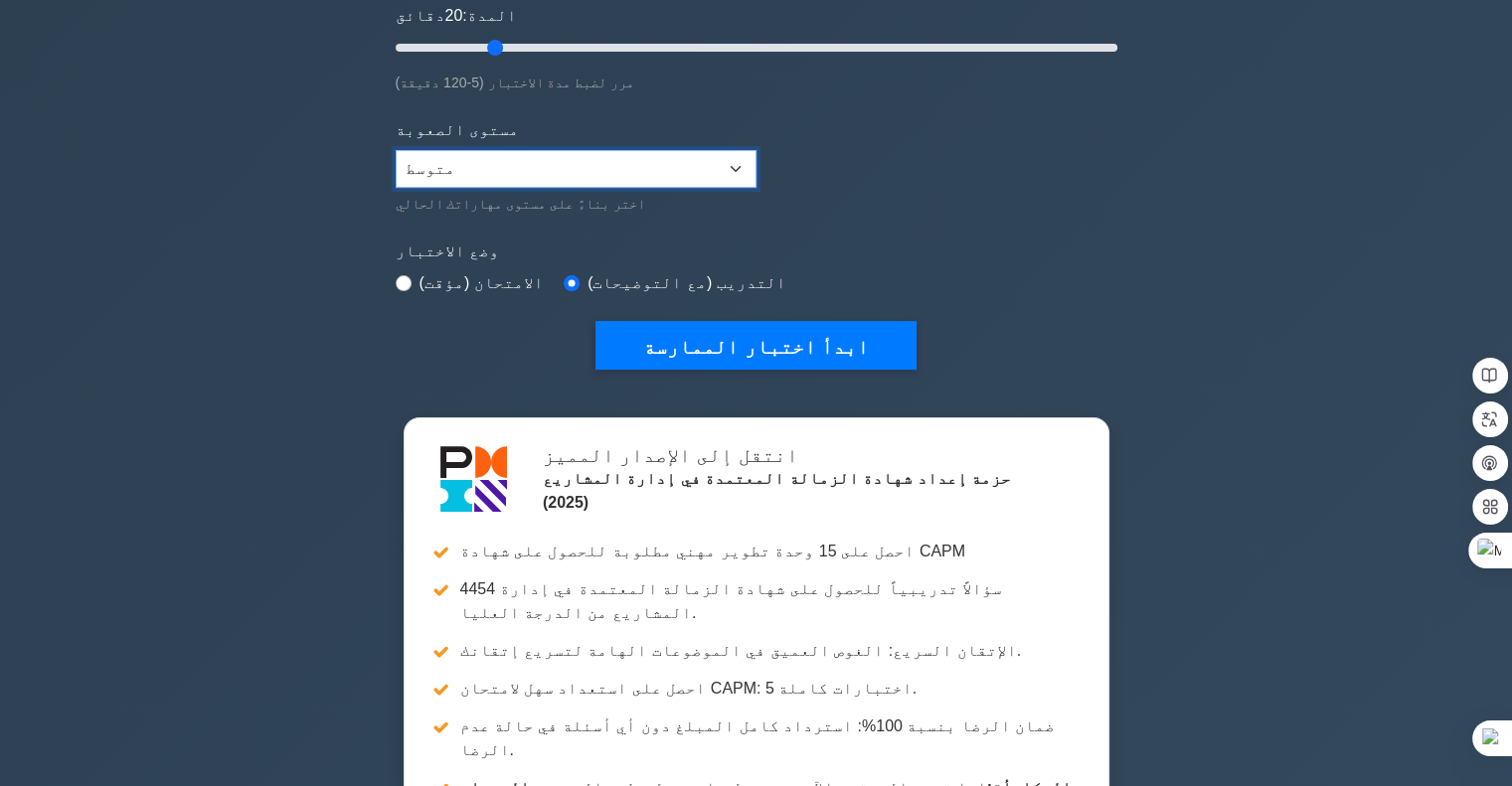 scroll, scrollTop: 397, scrollLeft: 0, axis: vertical 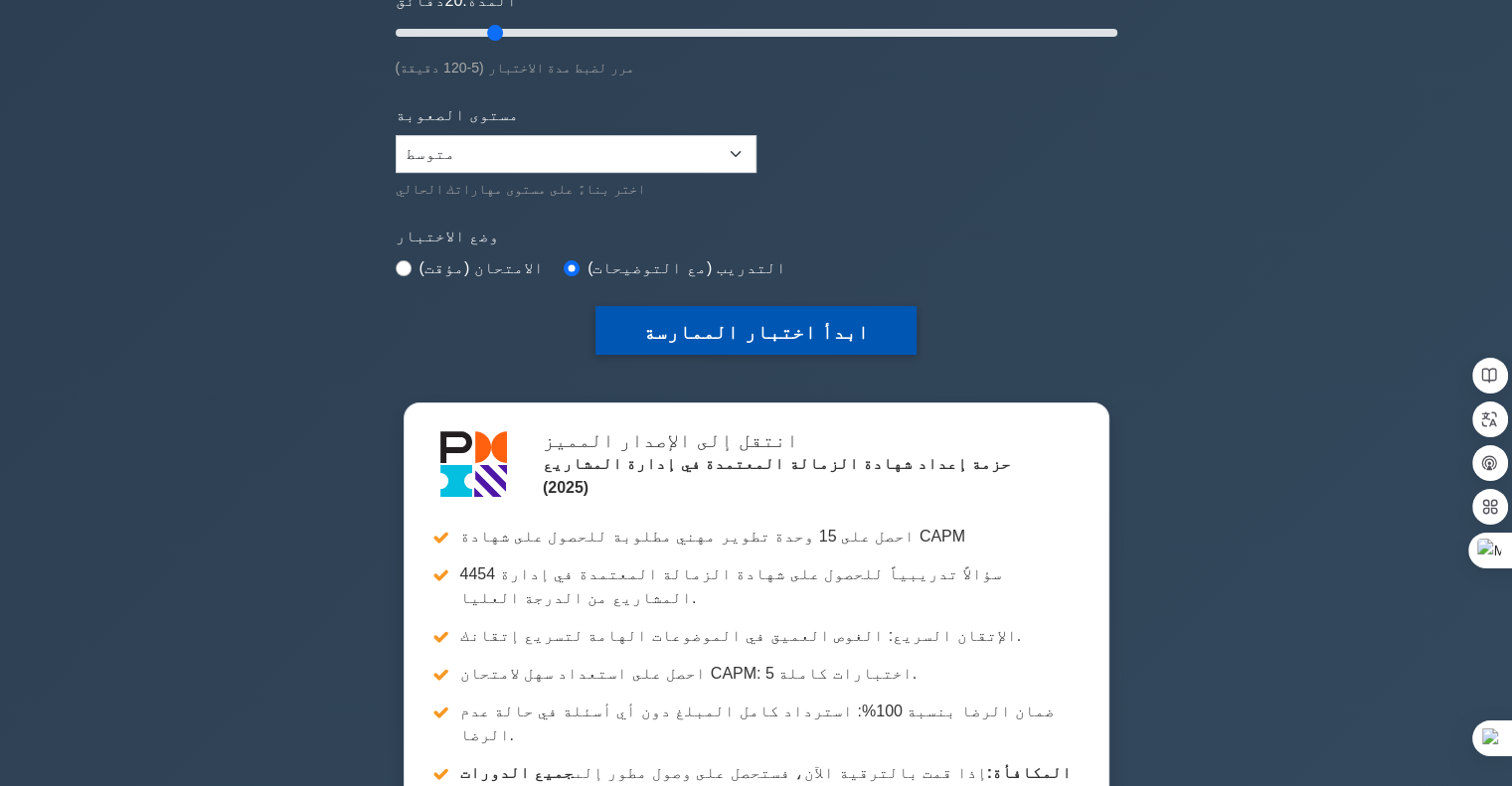 click on "ابدأ اختبار الممارسة" at bounding box center (756, 332) 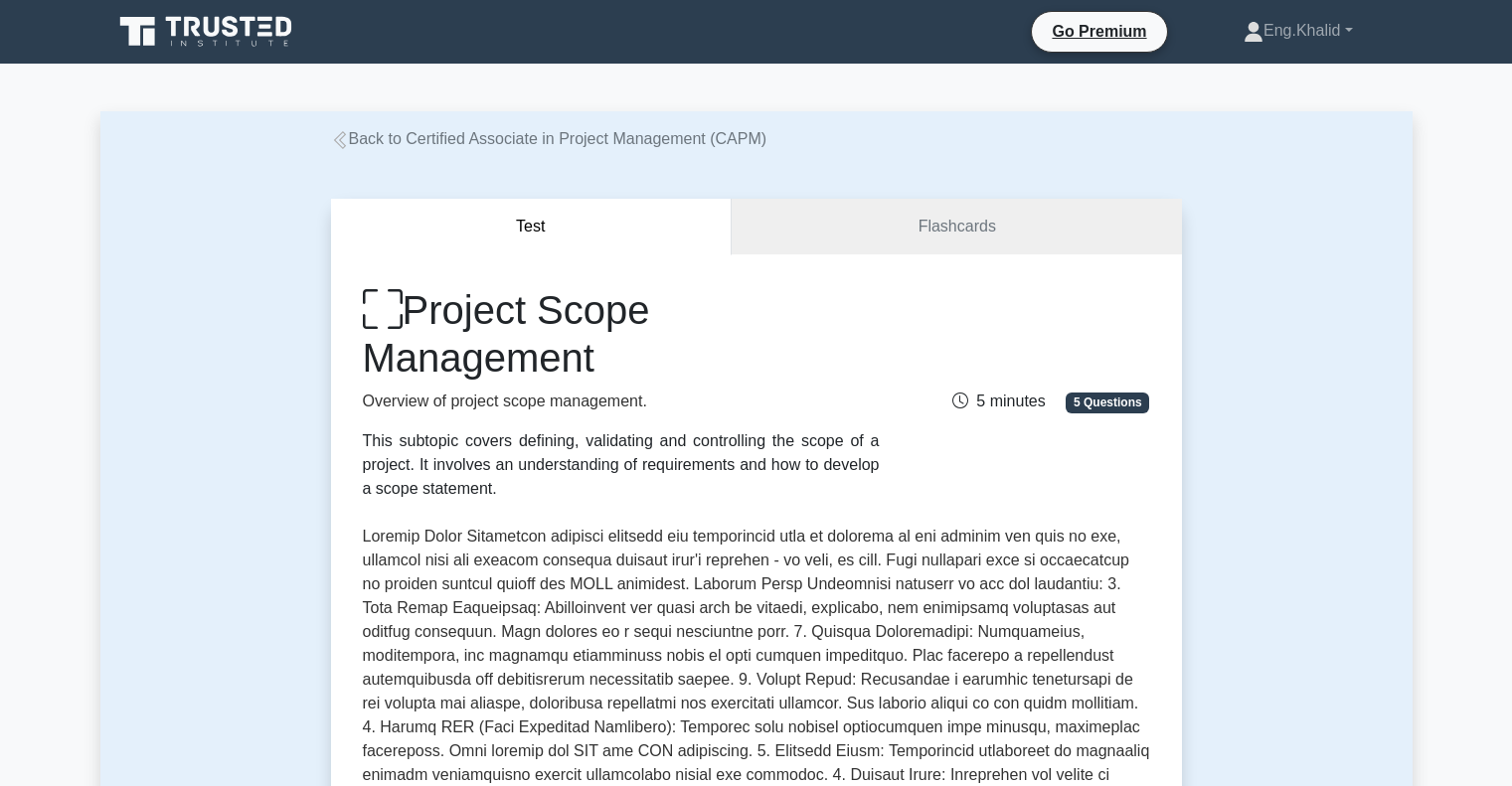 scroll, scrollTop: 0, scrollLeft: 0, axis: both 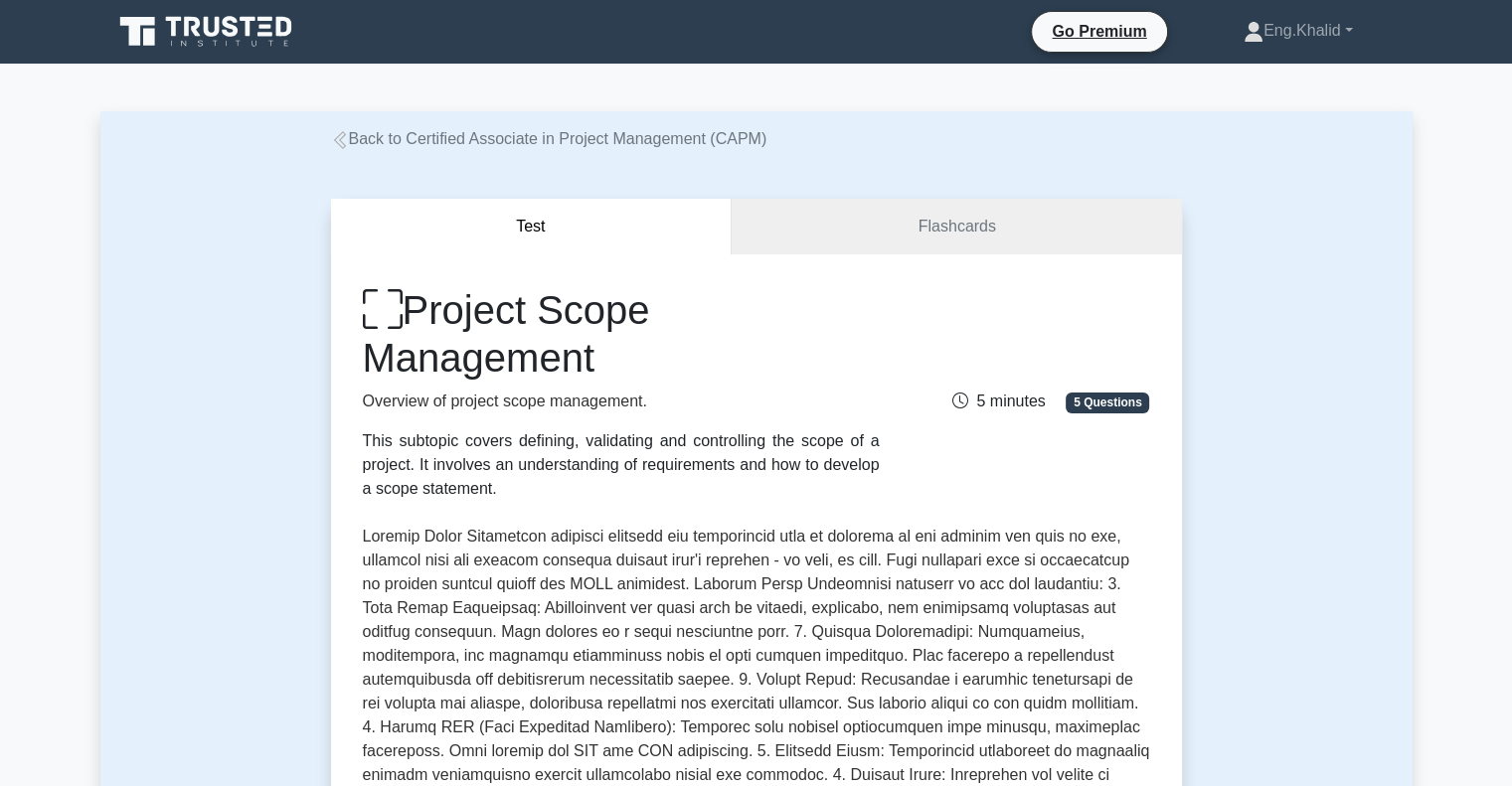 select on "Arabic" 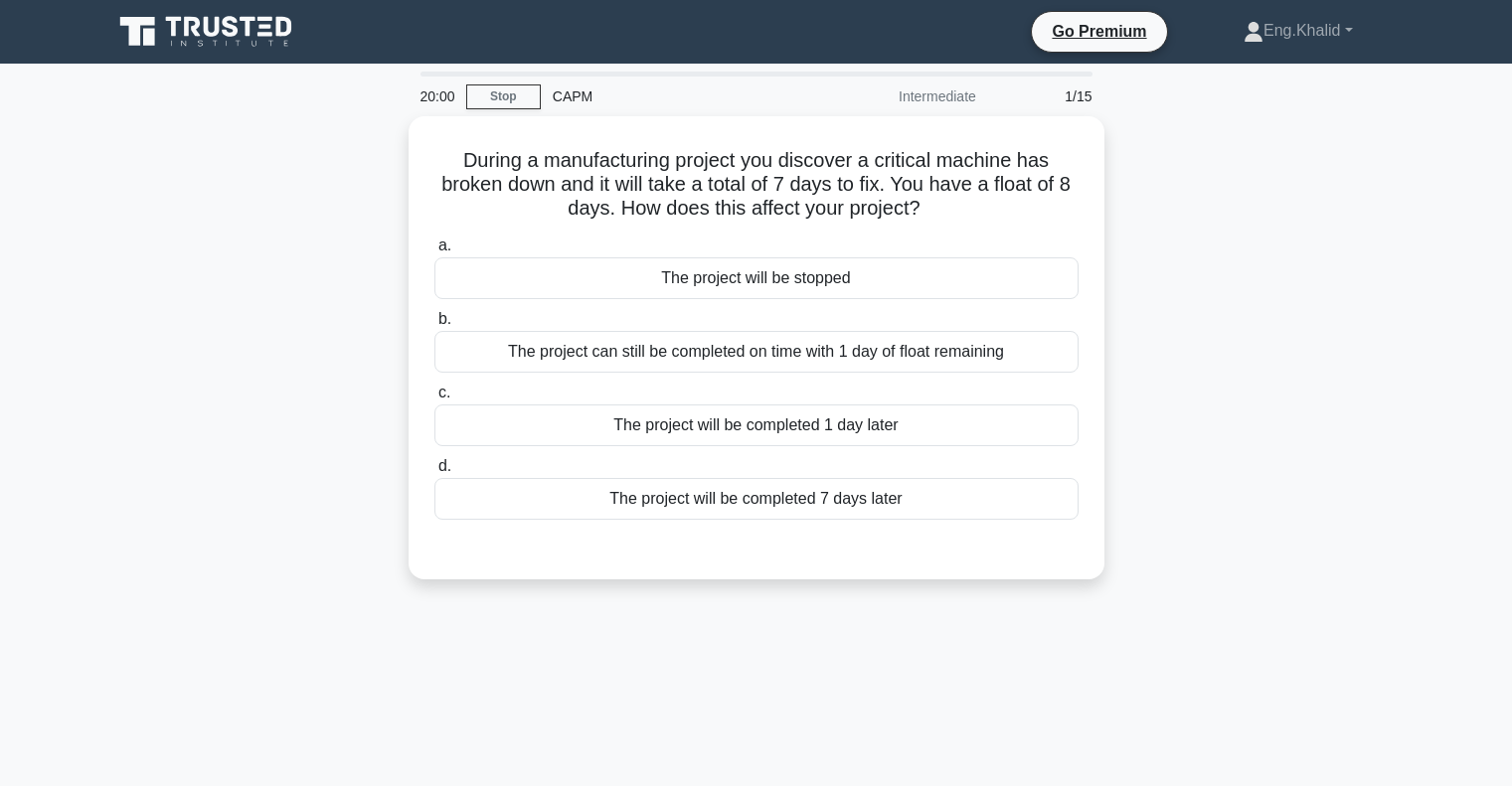 select on "Arabic" 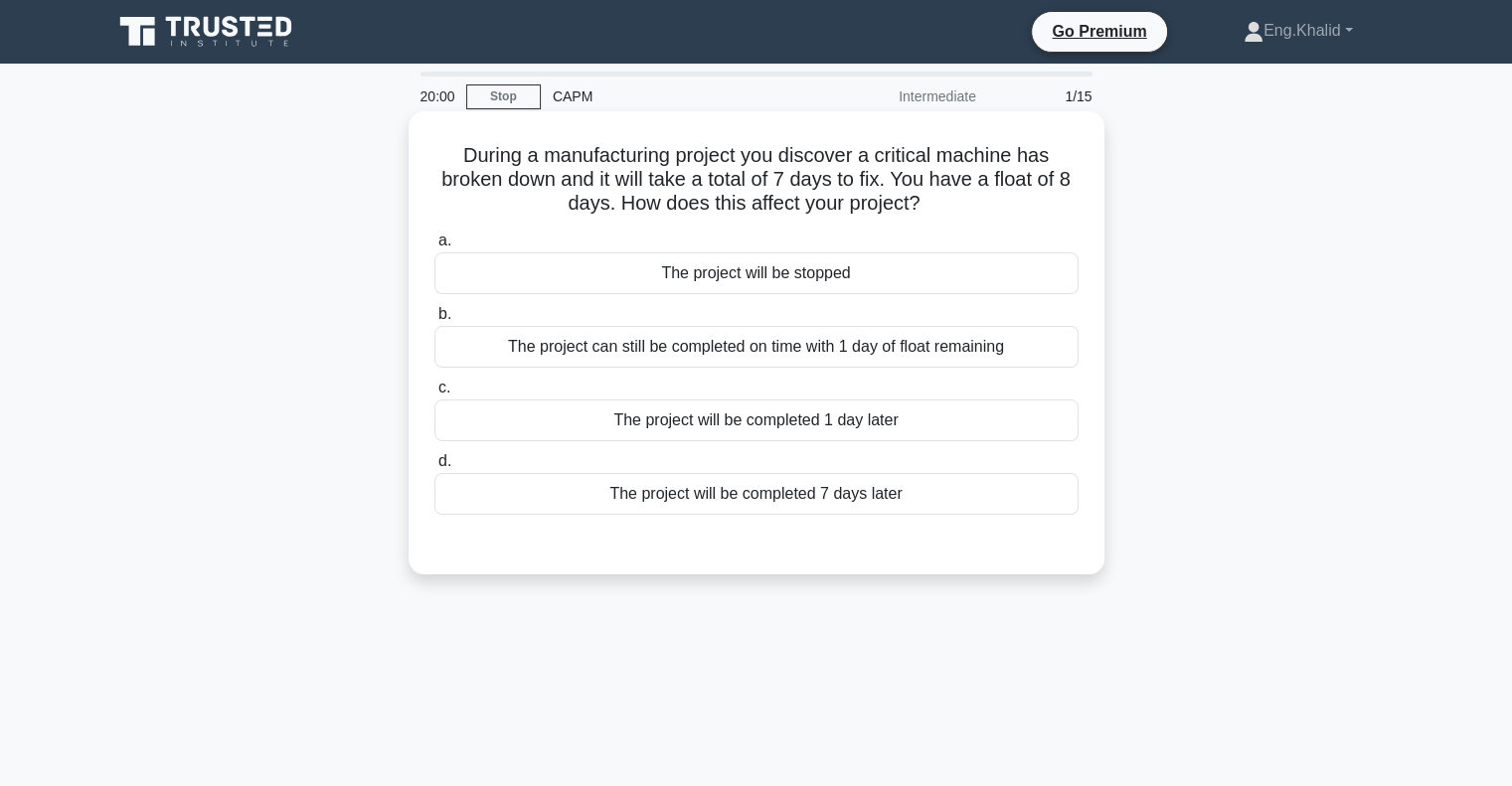 scroll, scrollTop: 0, scrollLeft: 0, axis: both 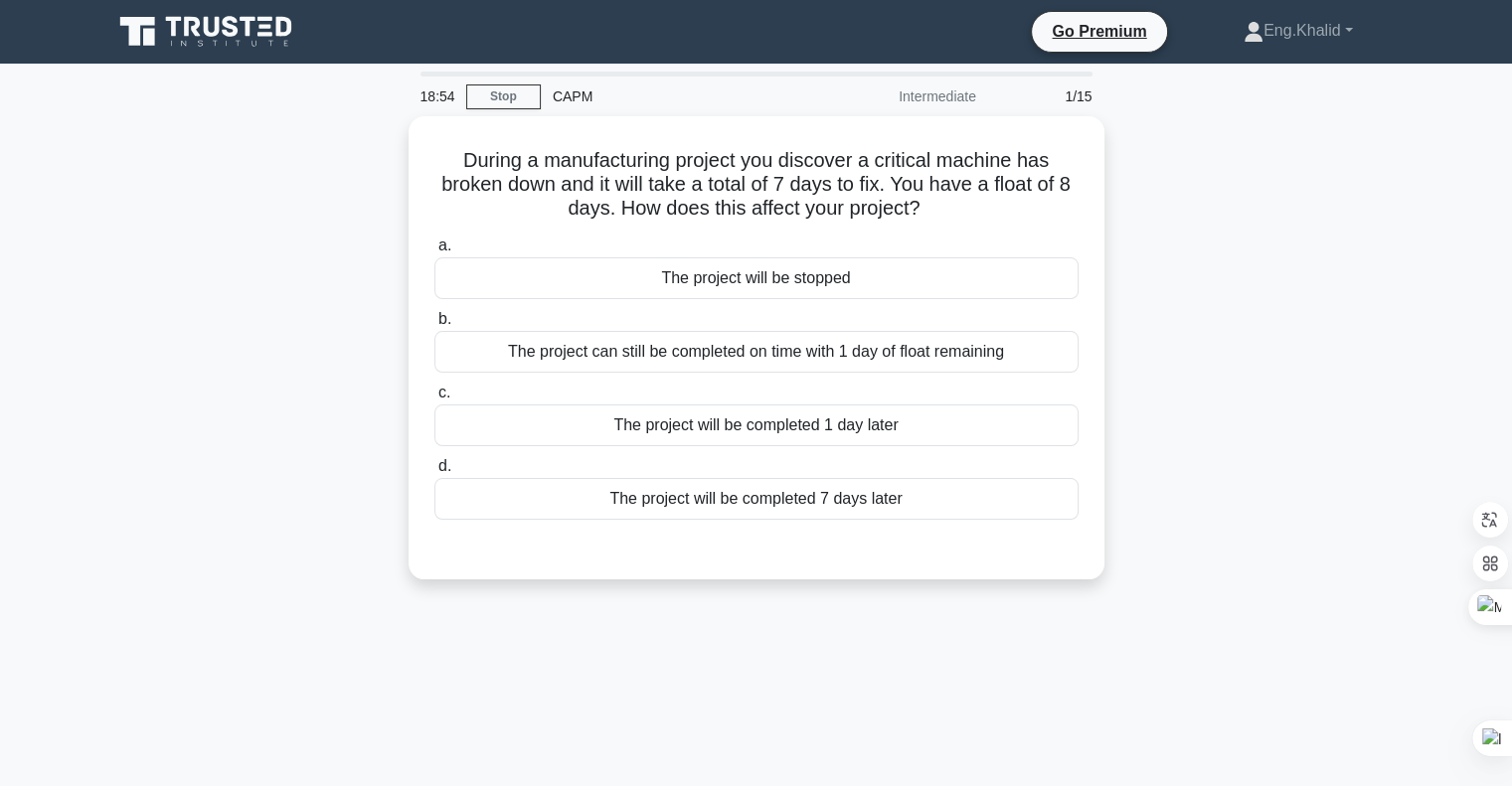 click on "During a manufacturing project you discover a critical machine has broken down and it will take a total of 7 days to fix. You have a float of 8 days. How does this affect your project?
.spinner_0XTQ{transform-origin:center;animation:spinner_y6GP .75s linear infinite}@keyframes spinner_y6GP{100%{transform:rotate(360deg)}}
a.
The project will be stopped
b. c. d." at bounding box center (756, 360) 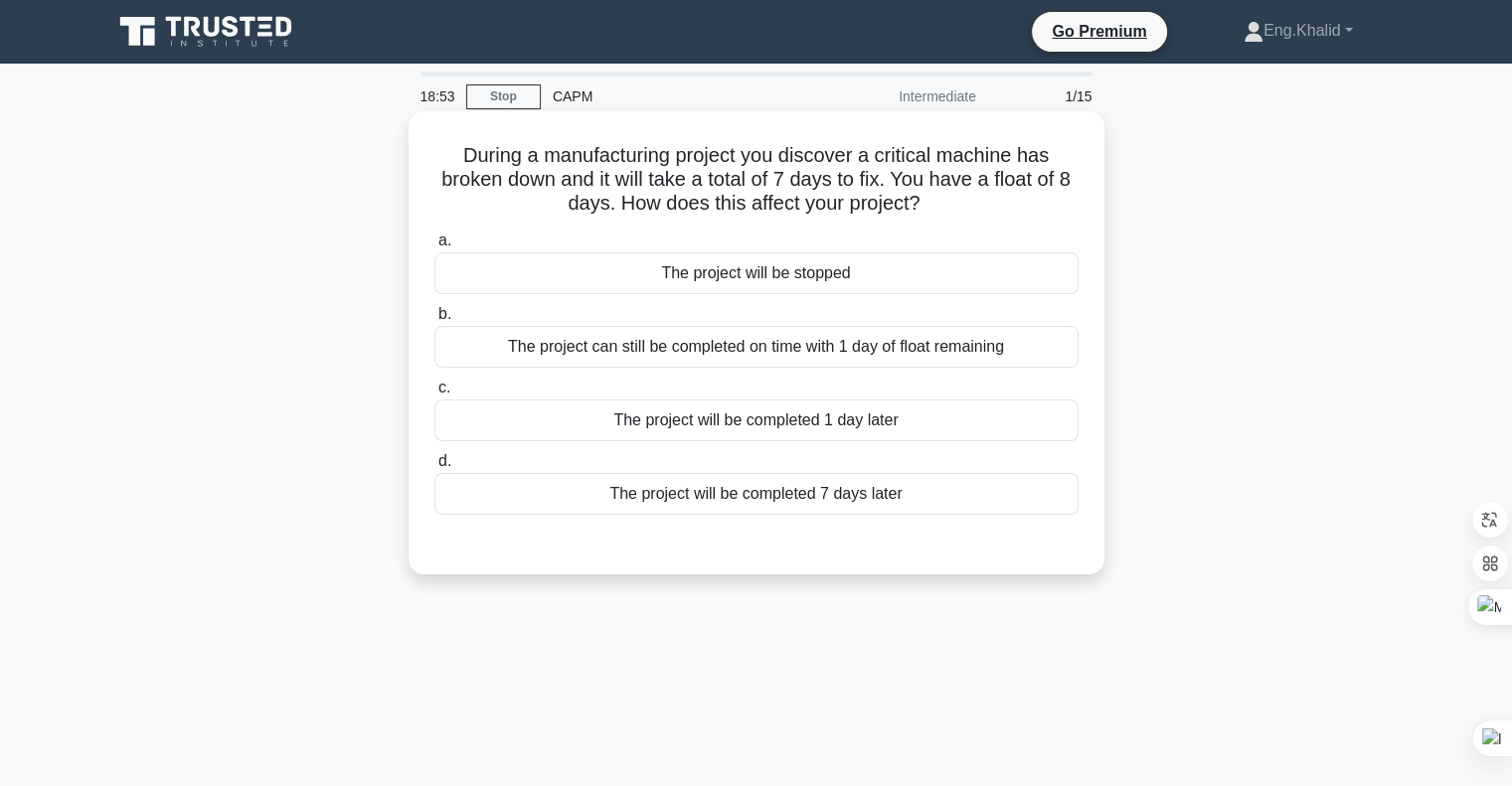 click on "The project can still be completed on time with 1 day of float remaining" at bounding box center [756, 347] 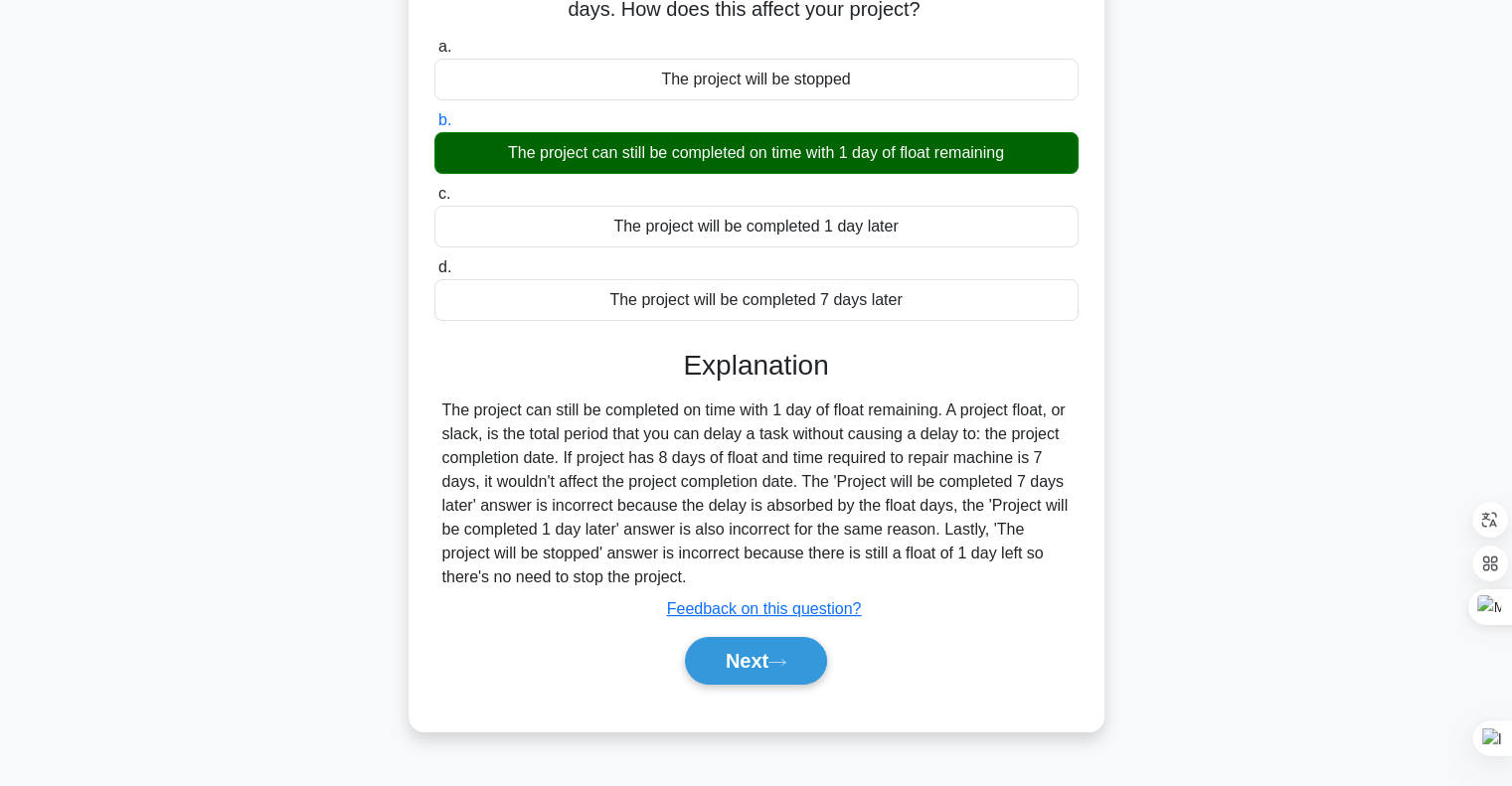 scroll, scrollTop: 199, scrollLeft: 0, axis: vertical 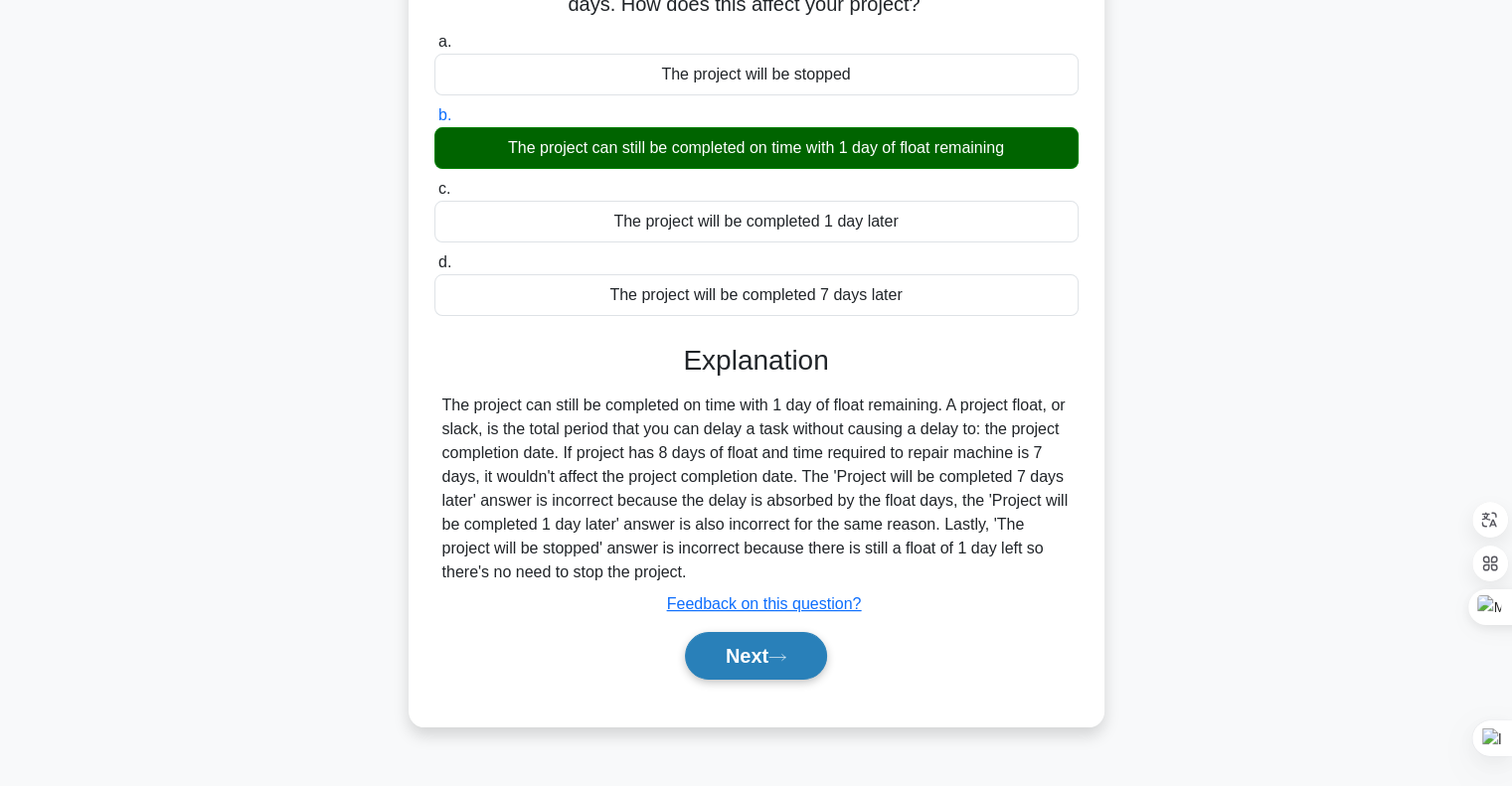 click on "Next" at bounding box center (756, 656) 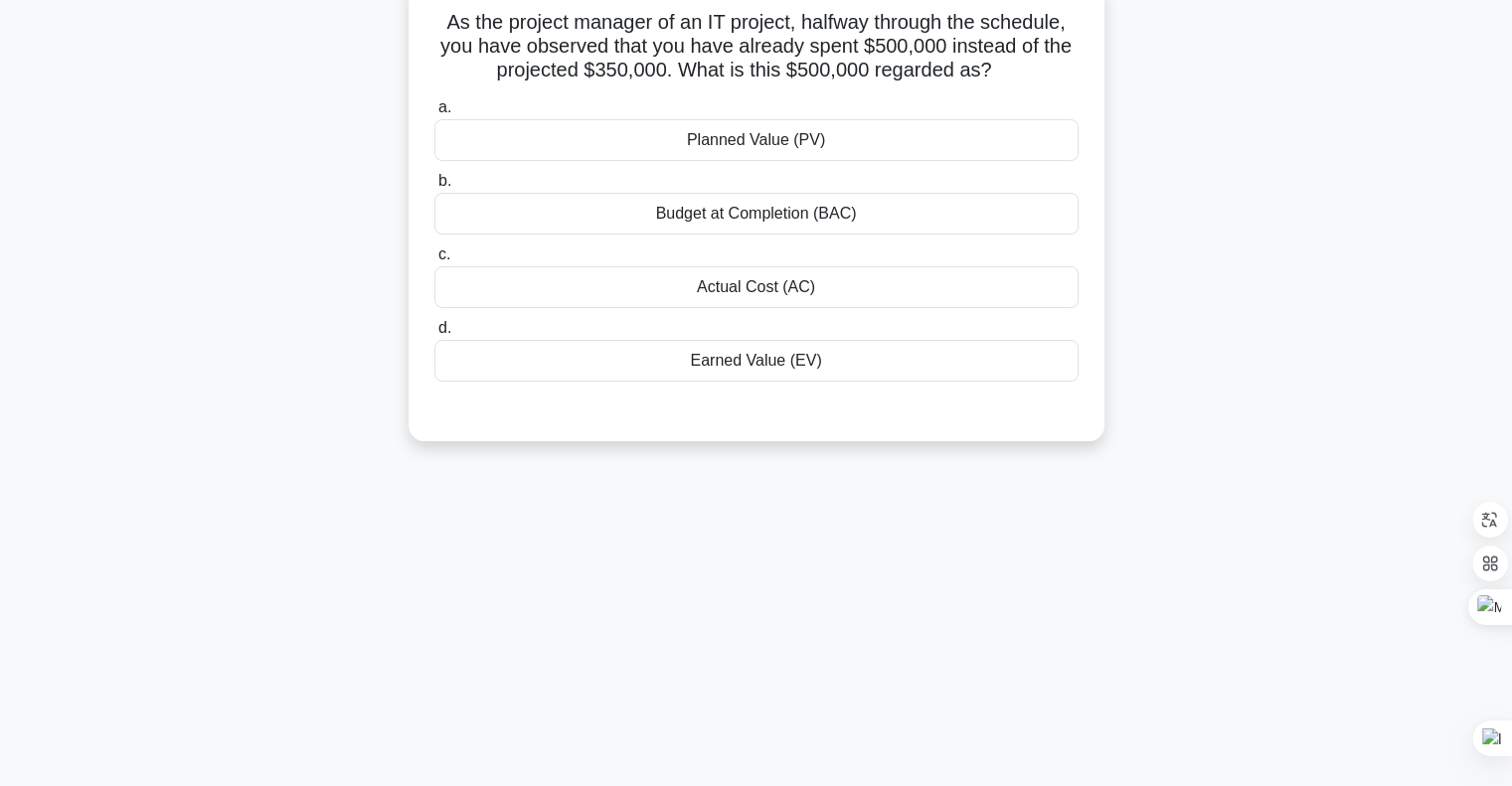 scroll, scrollTop: 0, scrollLeft: 0, axis: both 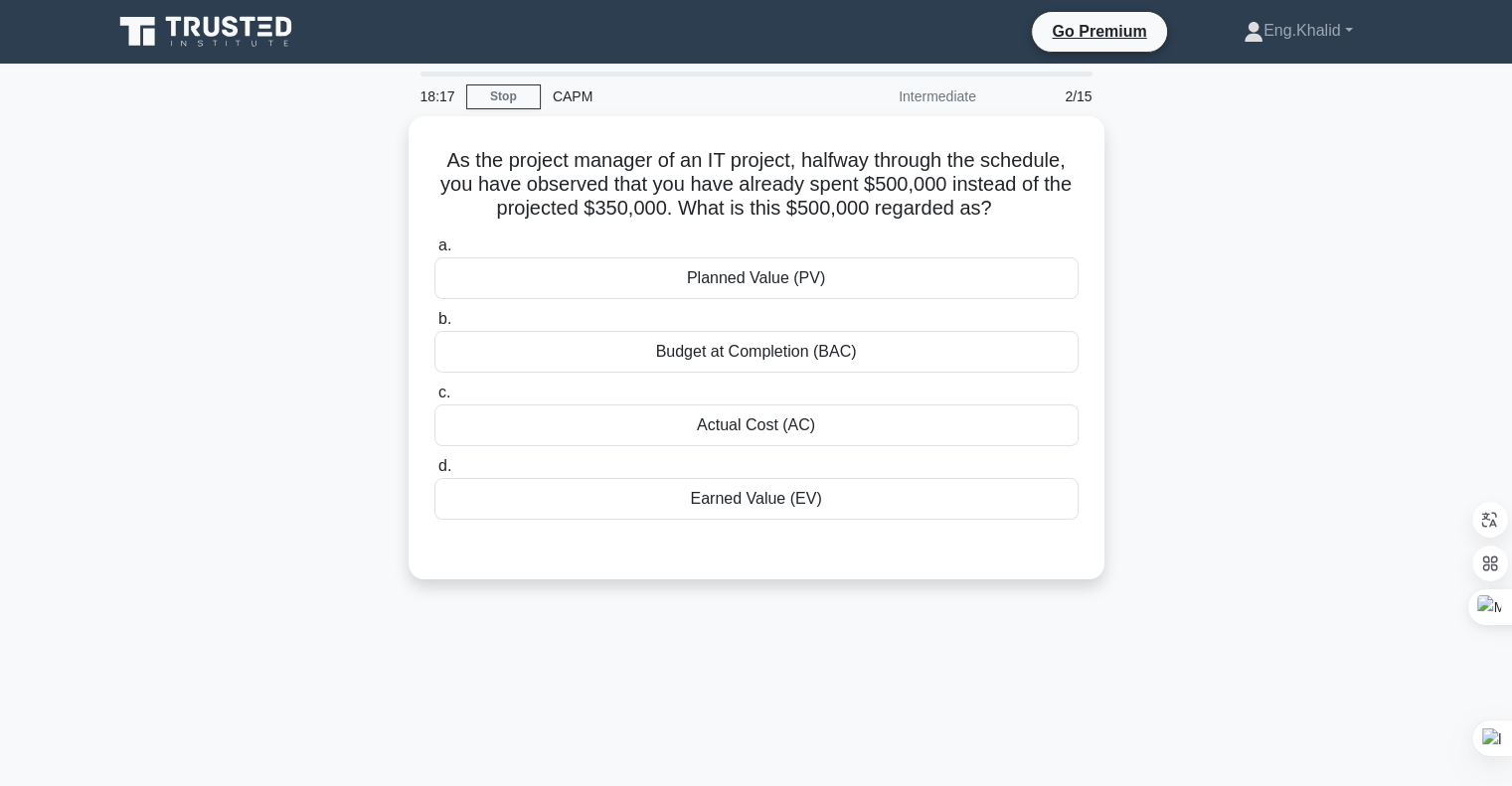 drag, startPoint x: 199, startPoint y: 348, endPoint x: 255, endPoint y: 357, distance: 56.718604 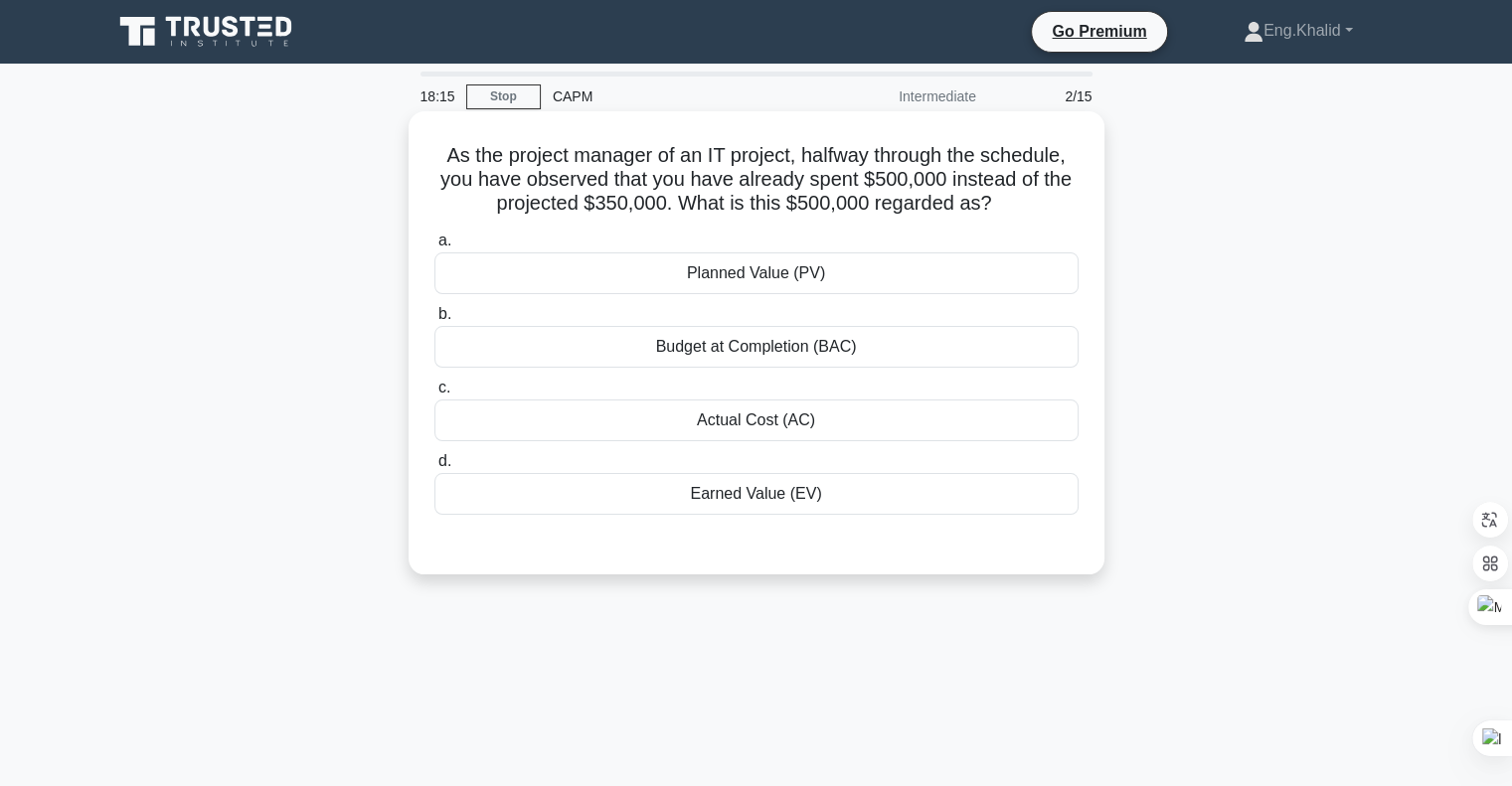 click on "Actual Cost (AC)" at bounding box center (756, 420) 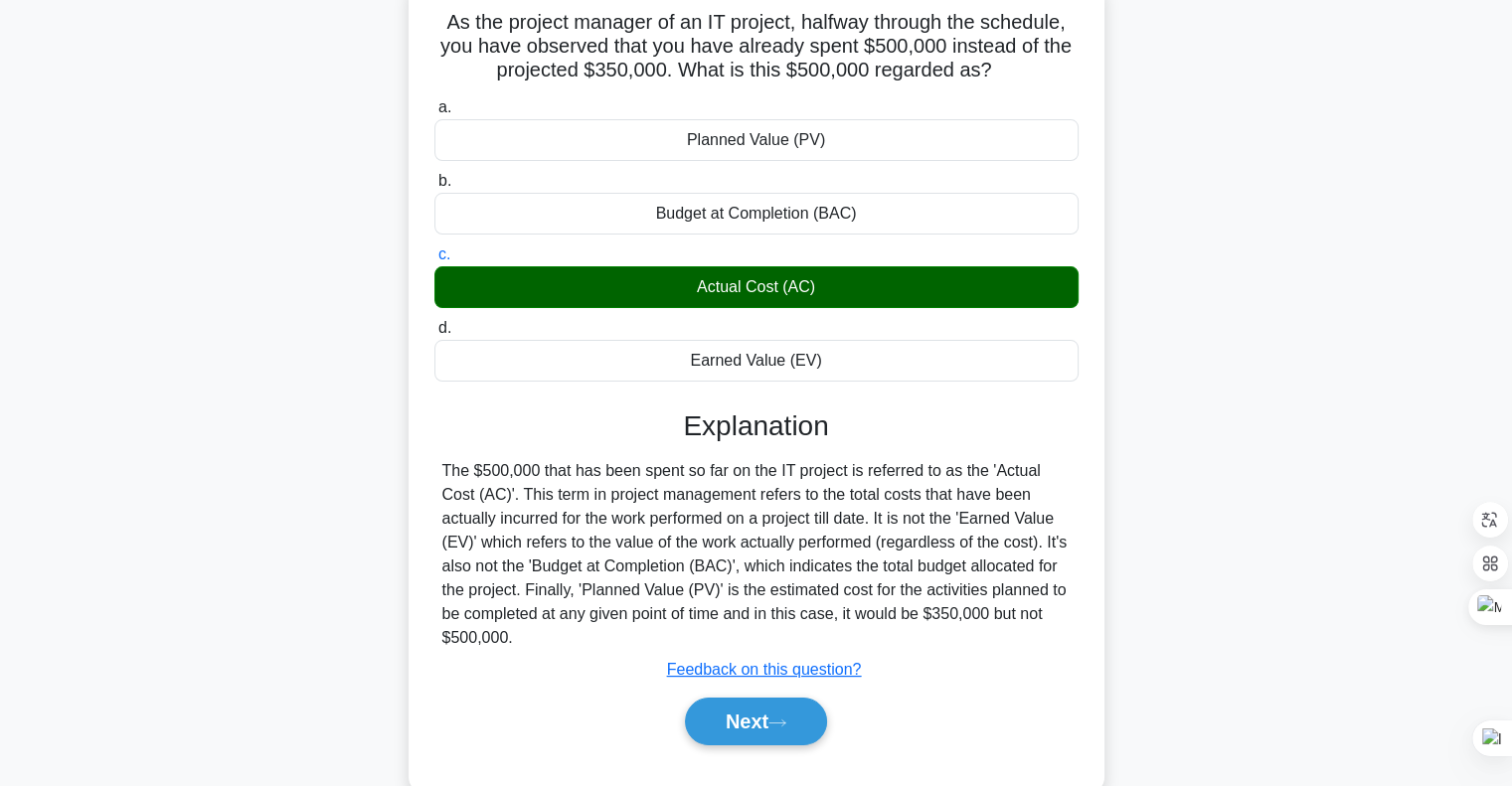 scroll, scrollTop: 199, scrollLeft: 0, axis: vertical 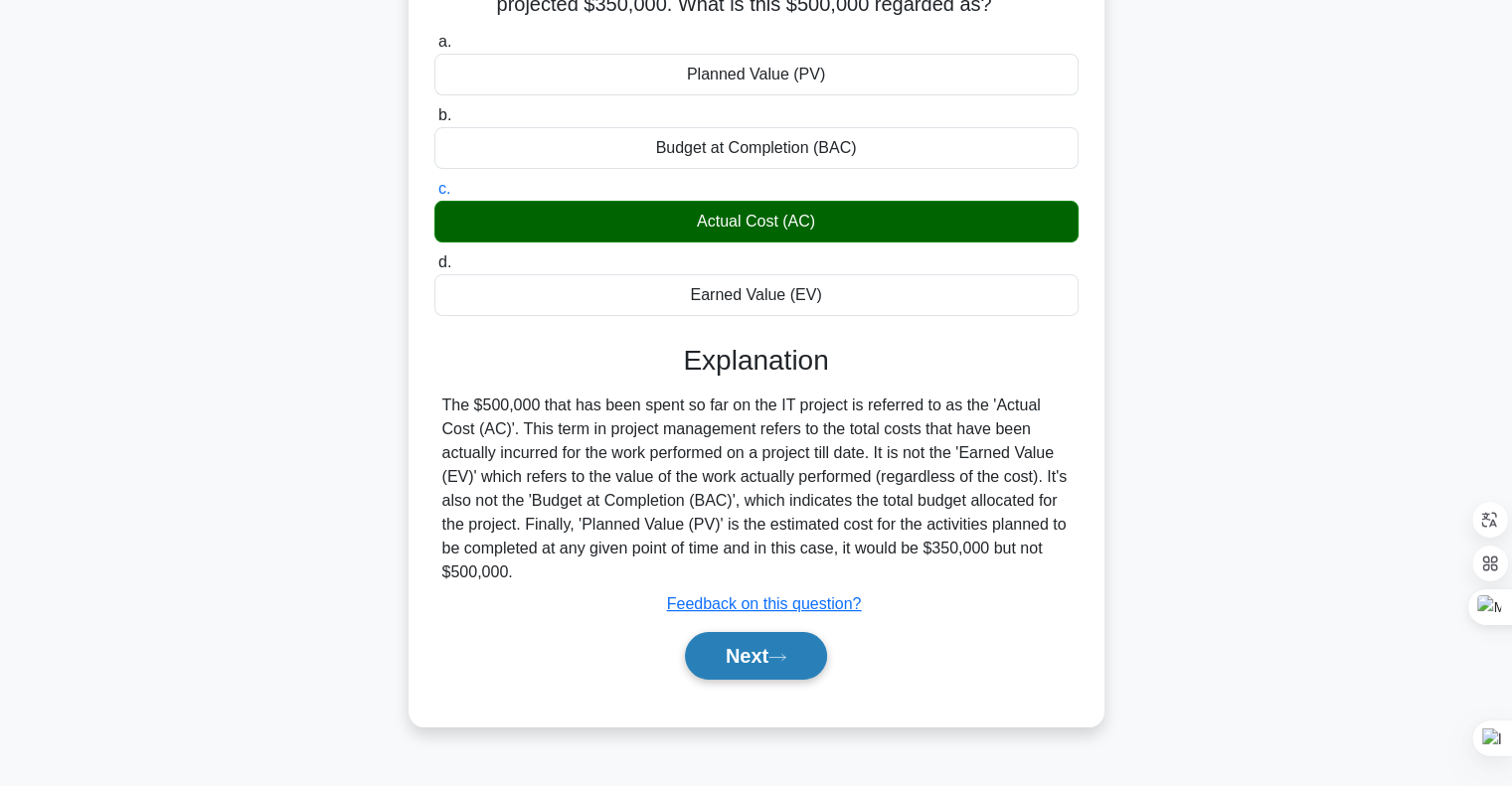 click 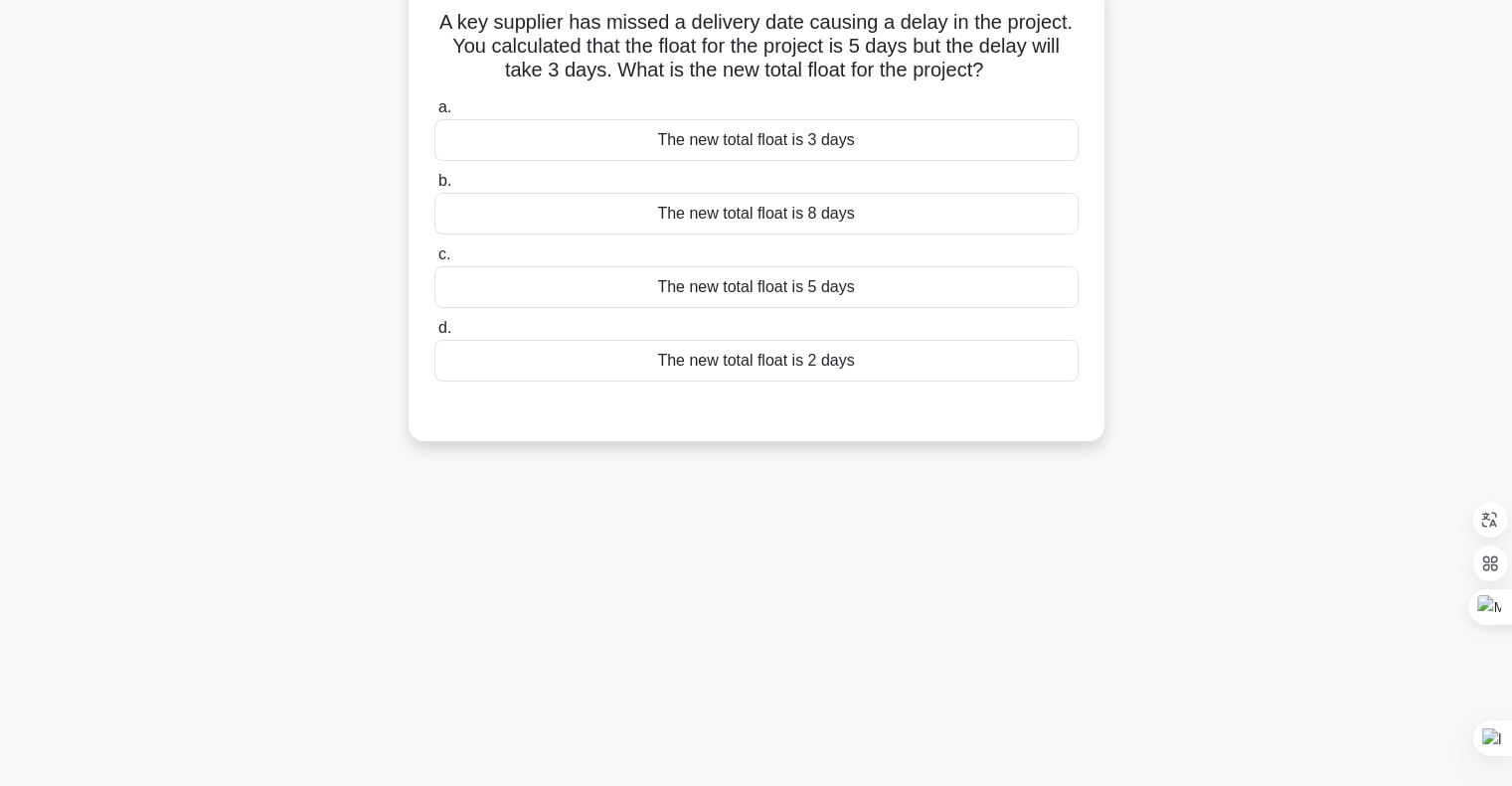 scroll, scrollTop: 0, scrollLeft: 0, axis: both 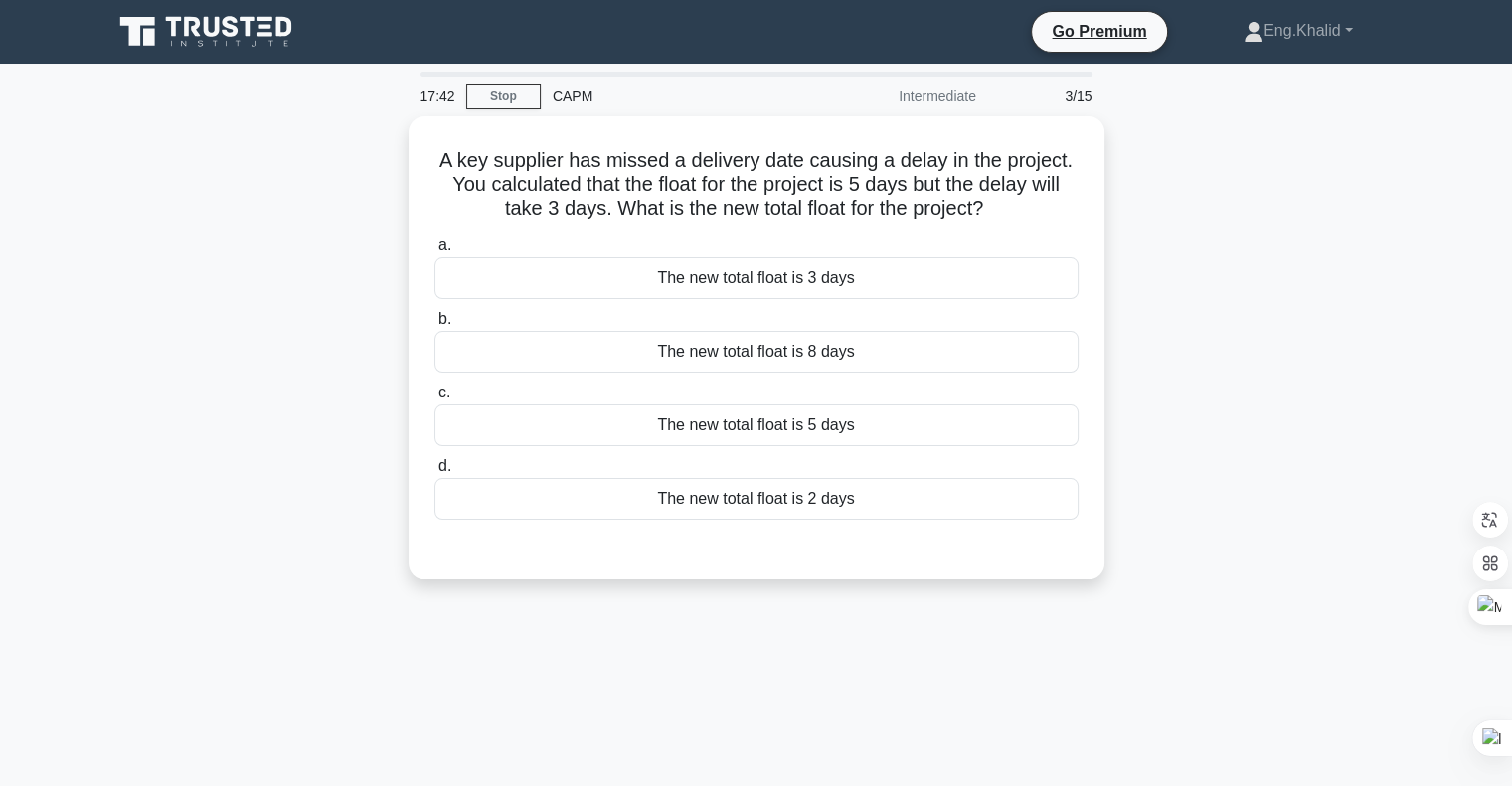 click on "A key supplier has missed a delivery date causing a delay in the project. You calculated that the float for the project is 5 days but the delay will take 3 days. What is the new total float for the project?
.spinner_0XTQ{transform-origin:center;animation:spinner_y6GP .75s linear infinite}@keyframes spinner_y6GP{100%{transform:rotate(360deg)}}
a.
The new total float is 3 days
b. c. d." at bounding box center [756, 360] 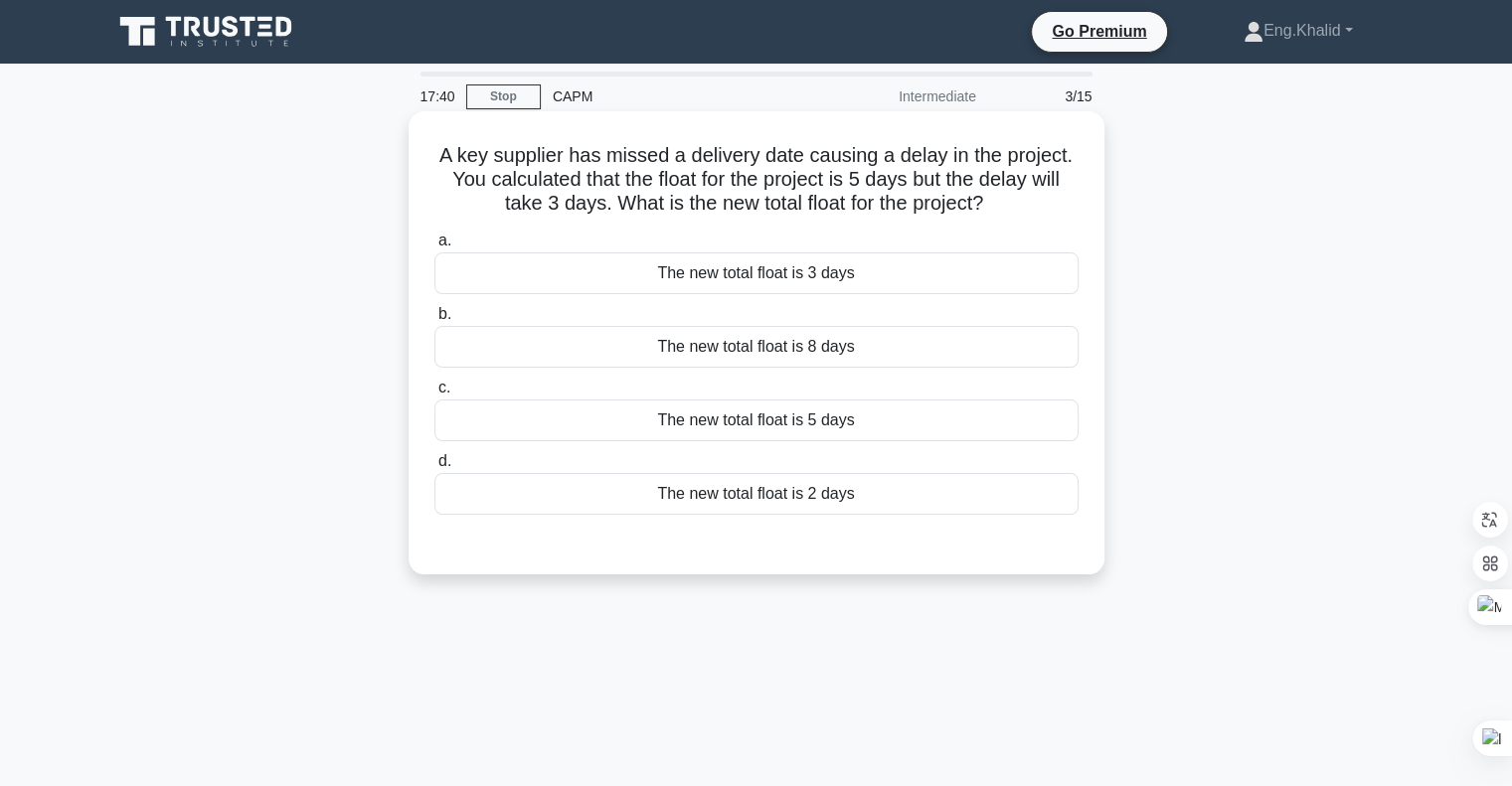 click on "The new total float is 2 days" at bounding box center (756, 494) 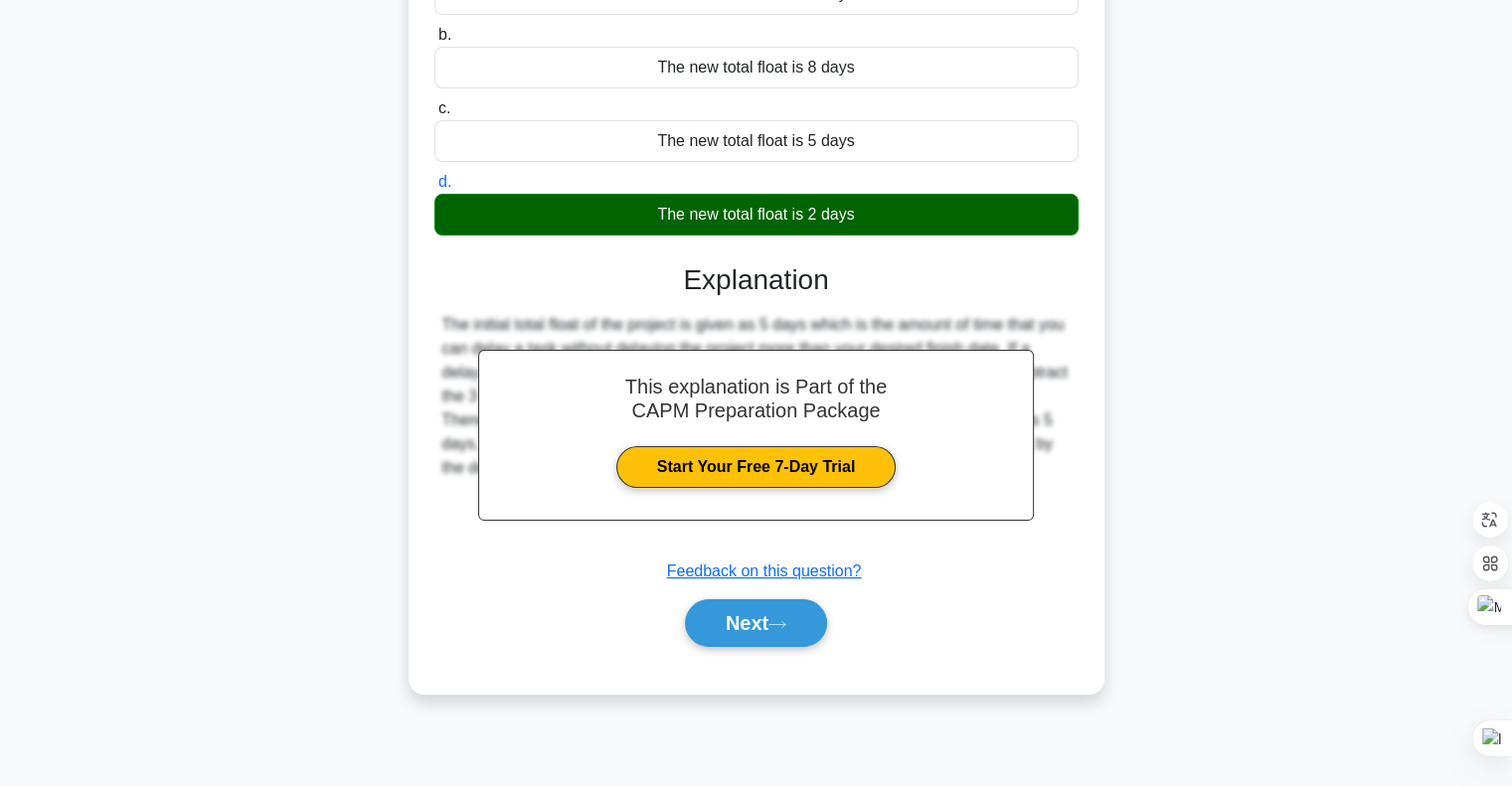 scroll, scrollTop: 287, scrollLeft: 0, axis: vertical 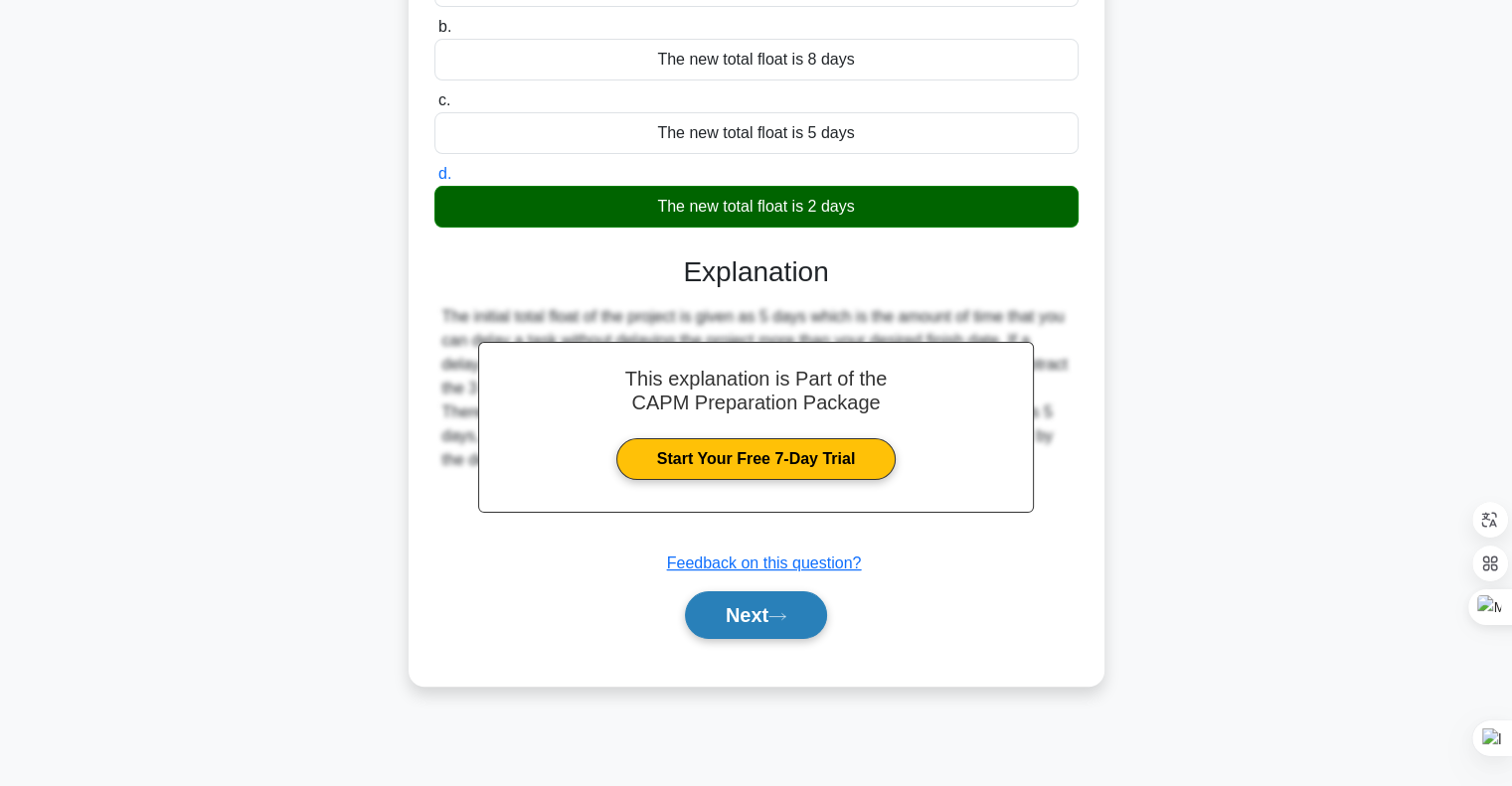 click on "Next" at bounding box center [756, 615] 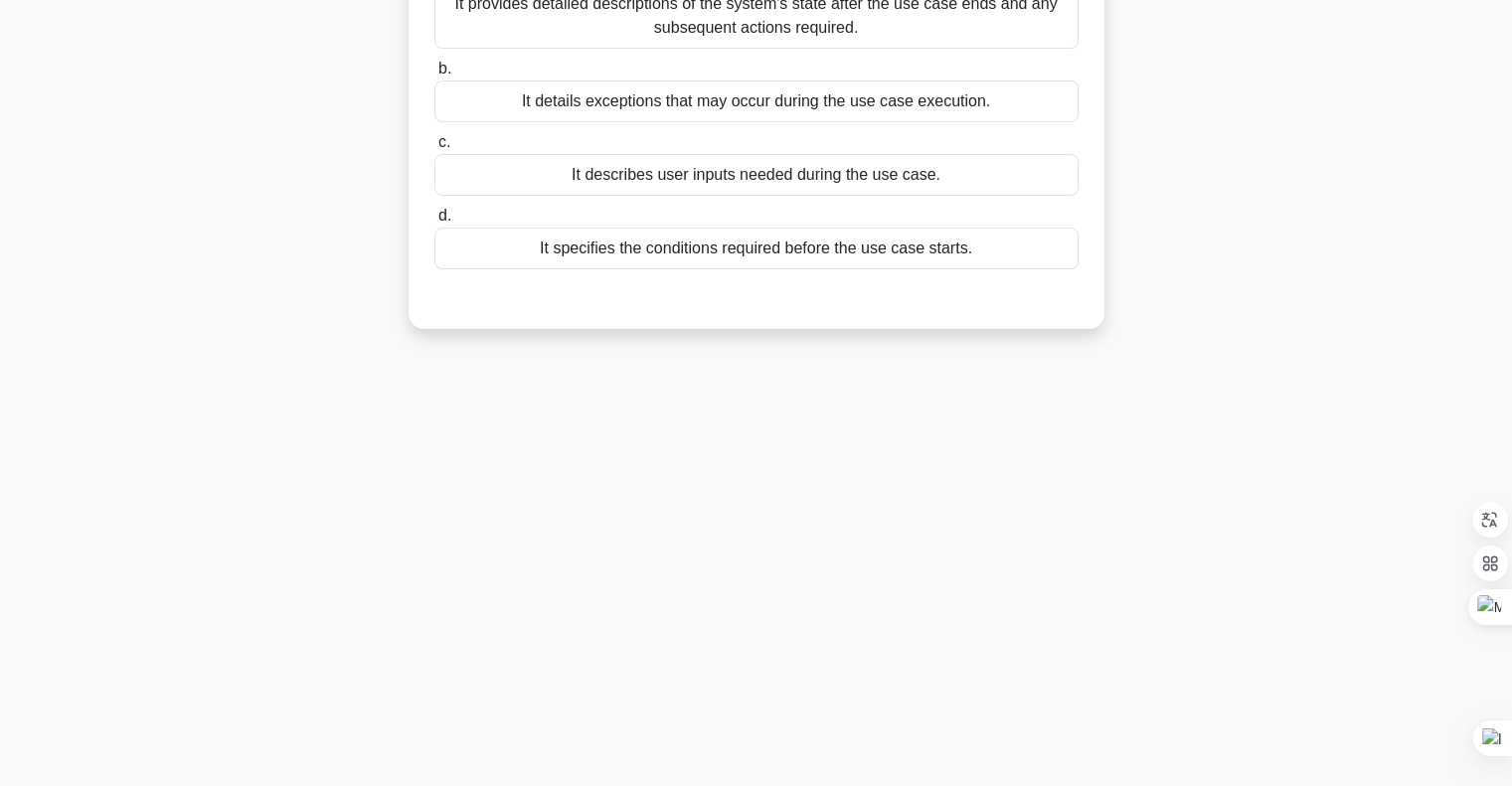 scroll, scrollTop: 0, scrollLeft: 0, axis: both 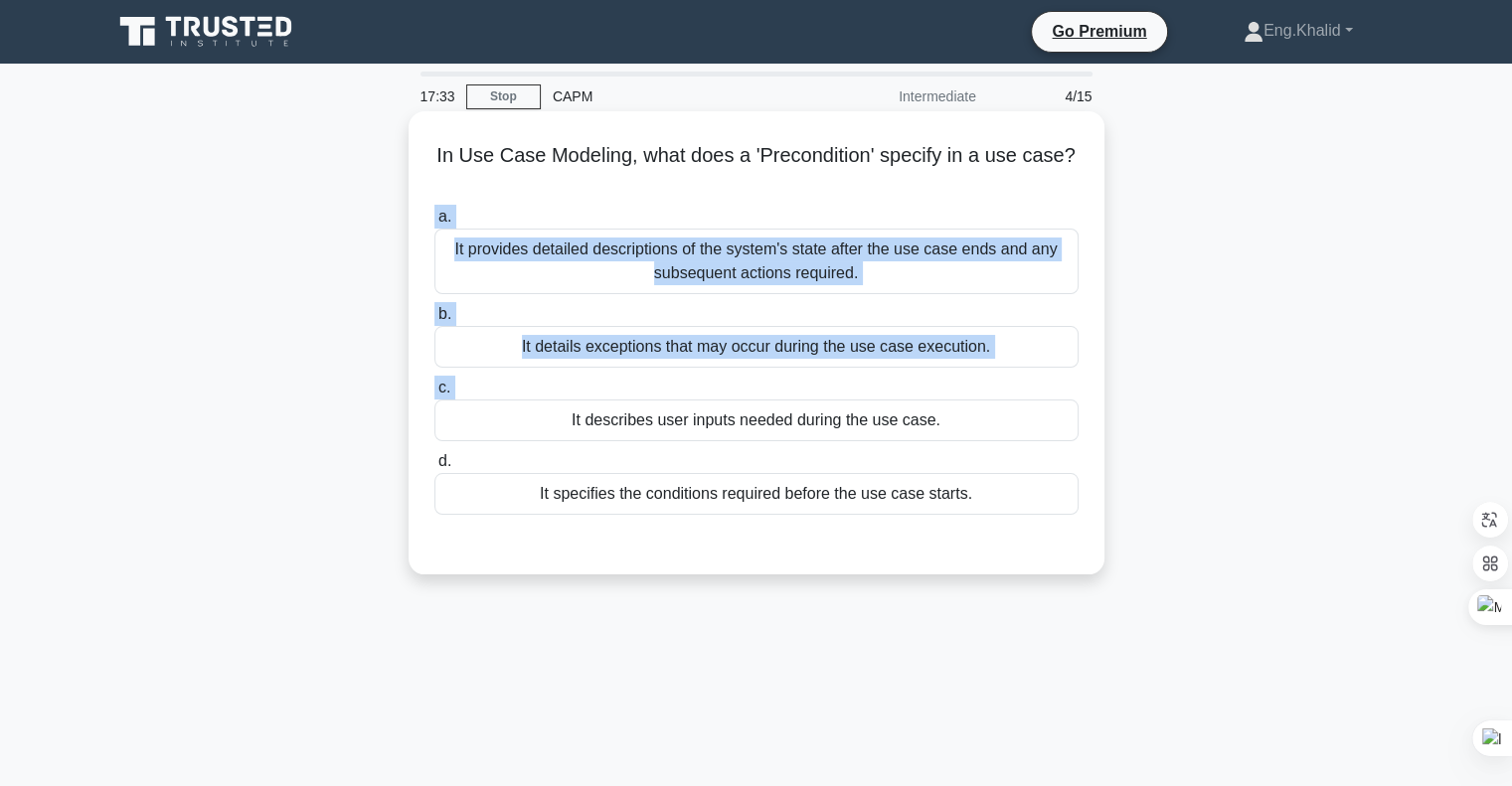 drag, startPoint x: 1154, startPoint y: 119, endPoint x: 451, endPoint y: 429, distance: 768.31569 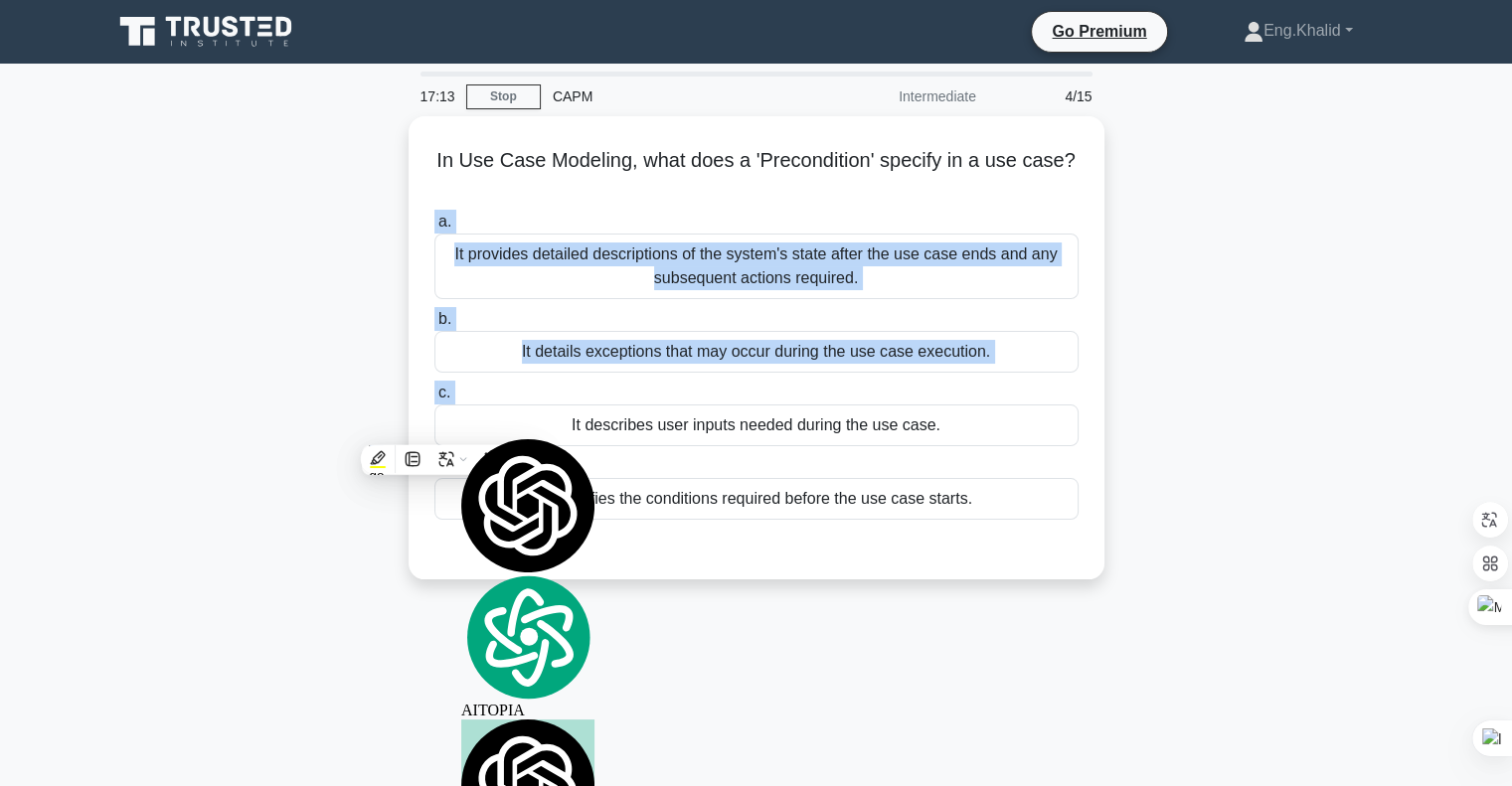 click on "In Use Case Modeling, what does a 'Precondition' specify in a use case?
.spinner_0XTQ{transform-origin:center;animation:spinner_y6GP .75s linear infinite}@keyframes spinner_y6GP{100%{transform:rotate(360deg)}}
a.
It provides detailed descriptions of the system's state after the use case ends and any subsequent actions required.
b. c. d." at bounding box center (756, 360) 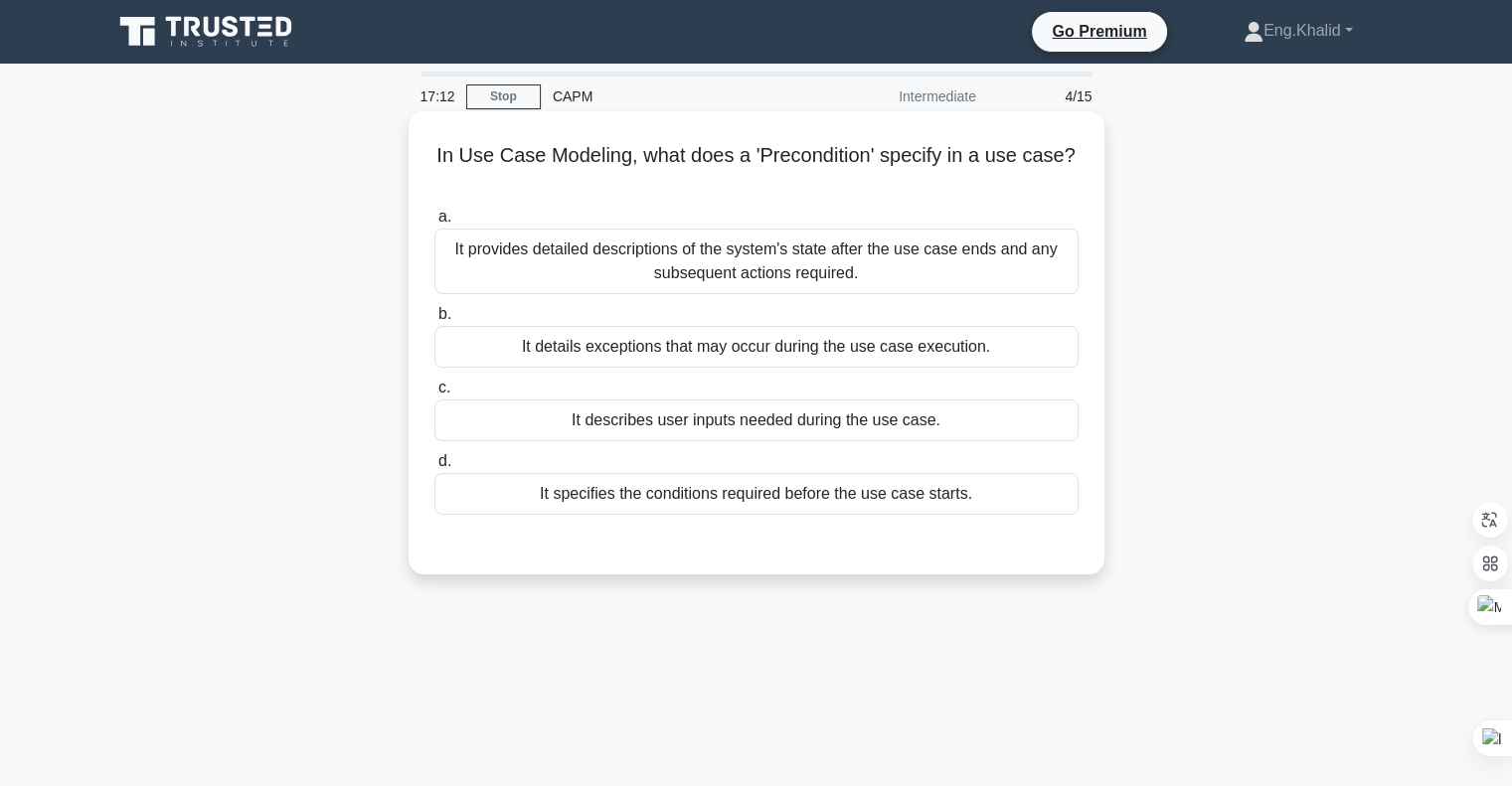 click on "It specifies the conditions required before the use case starts." at bounding box center (756, 494) 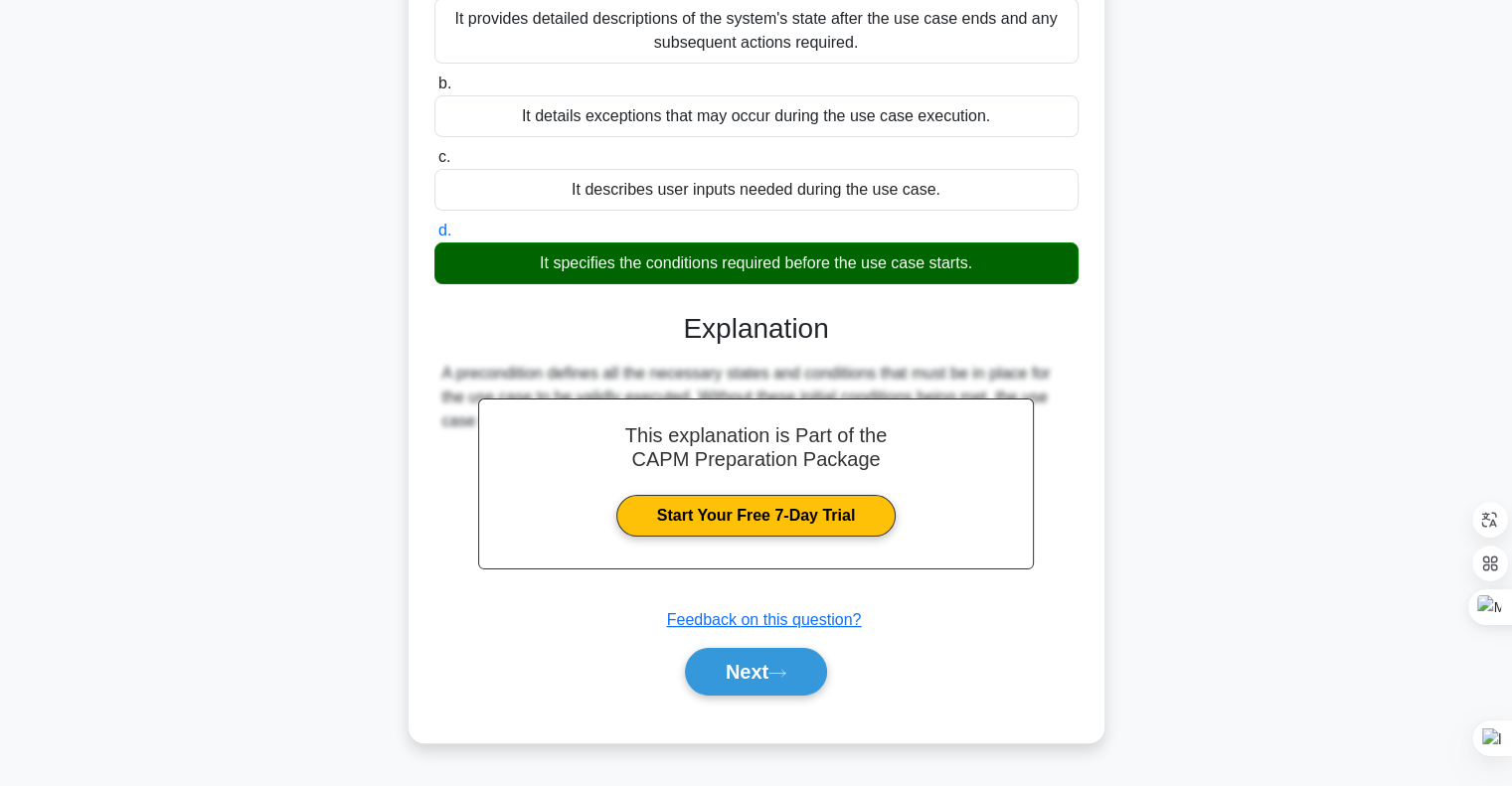scroll, scrollTop: 287, scrollLeft: 0, axis: vertical 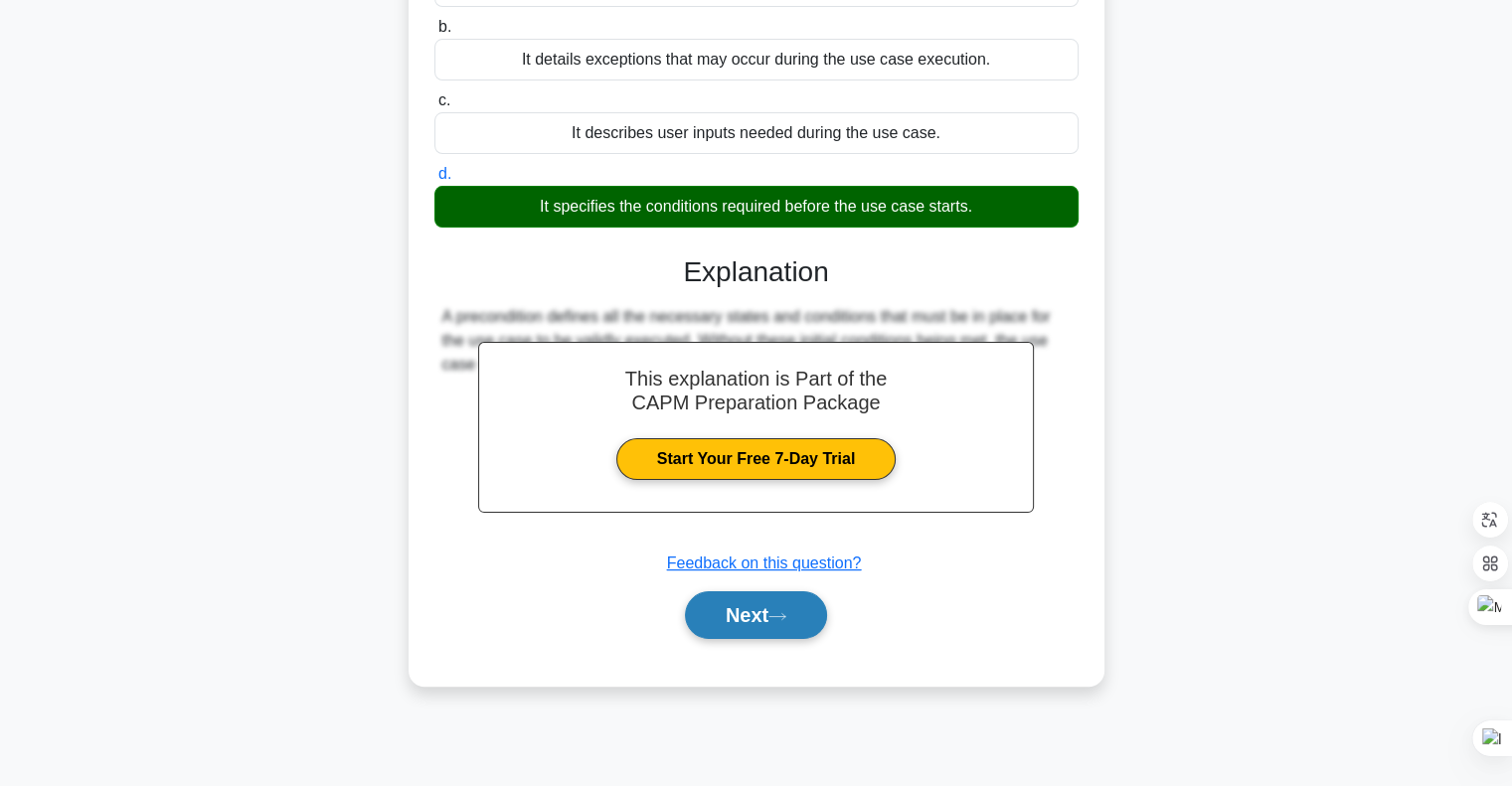 click 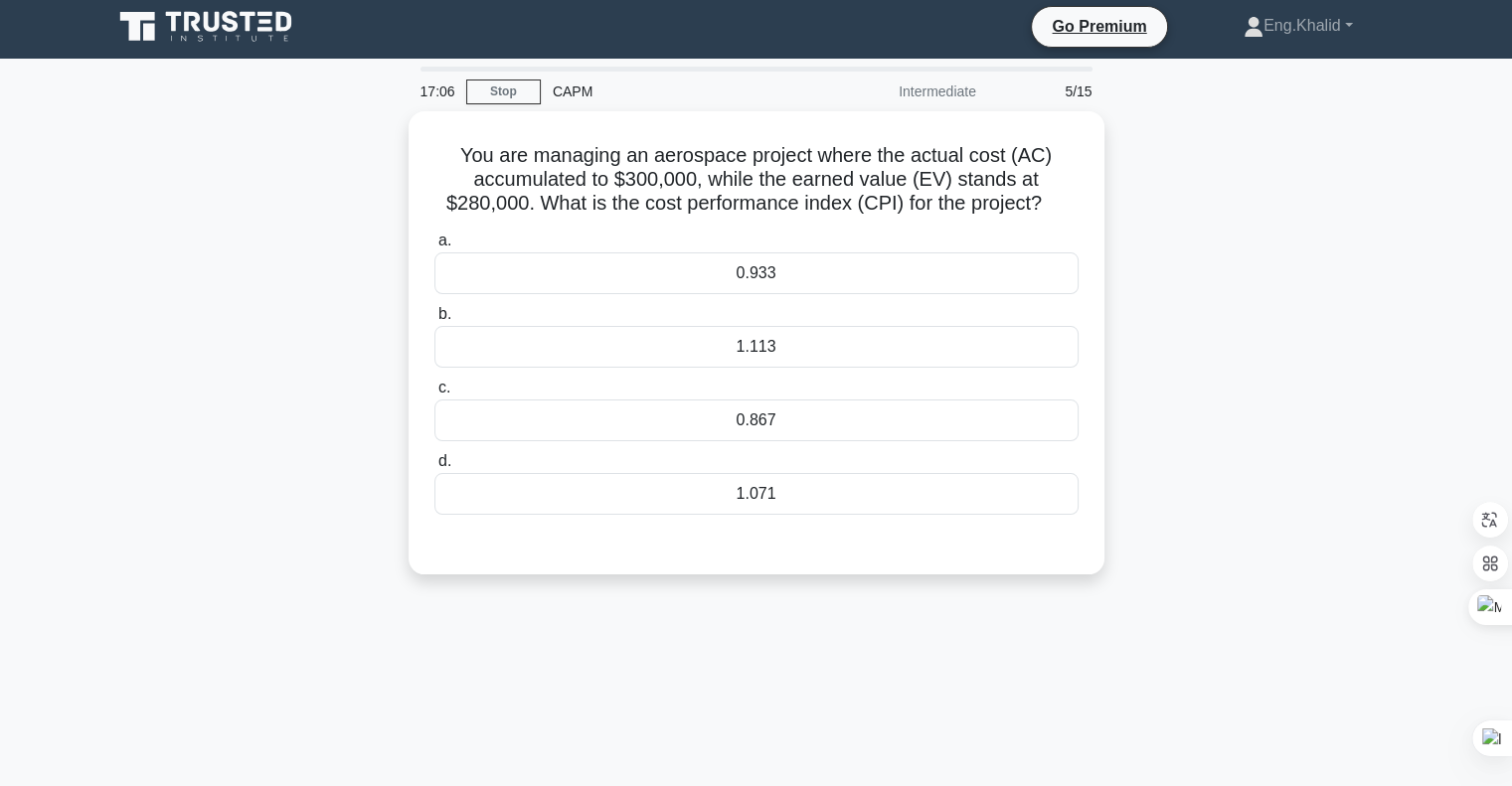 scroll, scrollTop: 0, scrollLeft: 0, axis: both 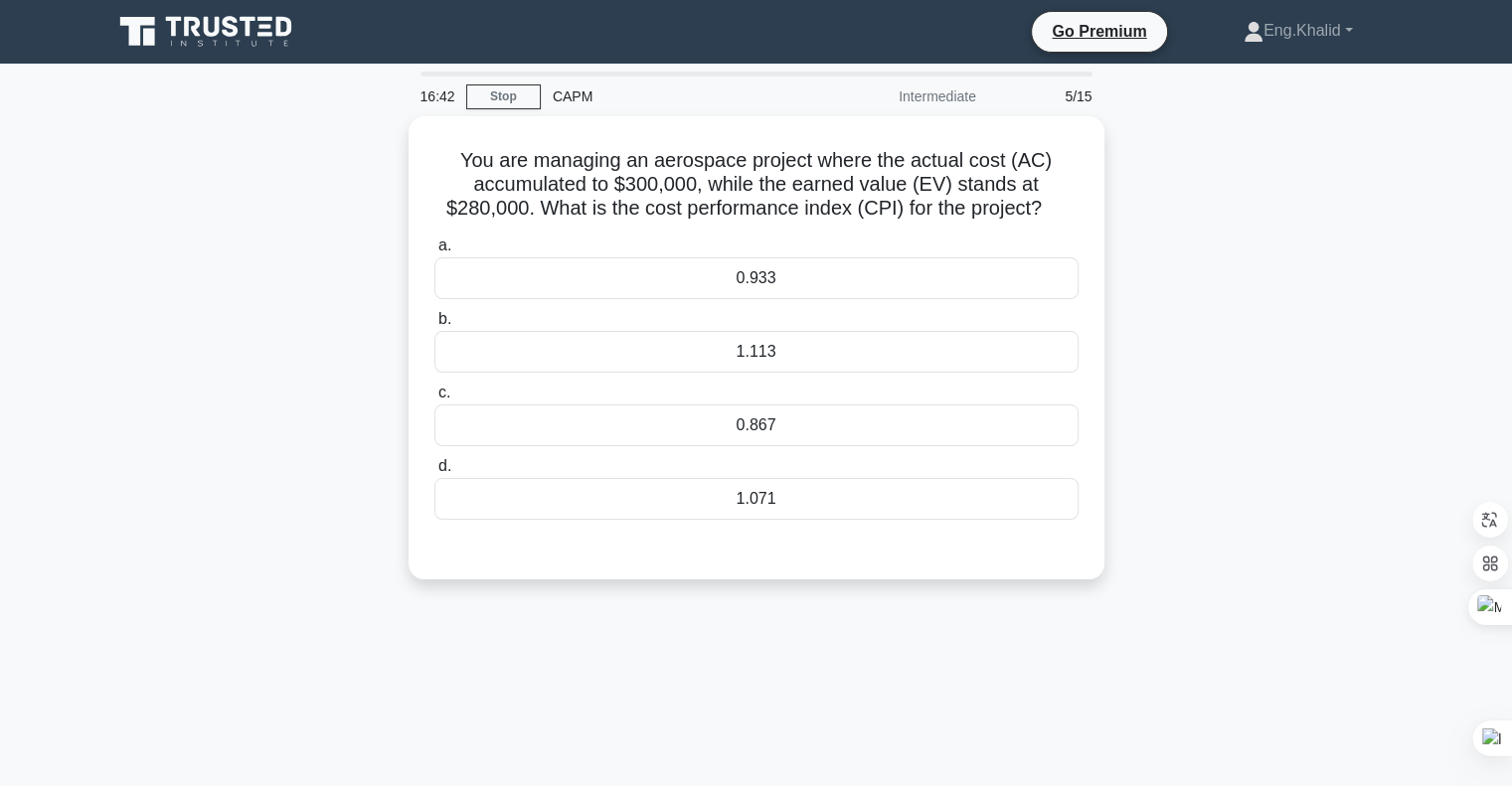 click on "You are managing an aerospace project where the actual cost (AC) accumulated to $300,000, while the earned value (EV) stands at $280,000. What is the cost performance index (CPI) for the project?
.spinner_0XTQ{transform-origin:center;animation:spinner_y6GP .75s linear infinite}@keyframes spinner_y6GP{100%{transform:rotate(360deg)}}
a.
0.933" at bounding box center [756, 360] 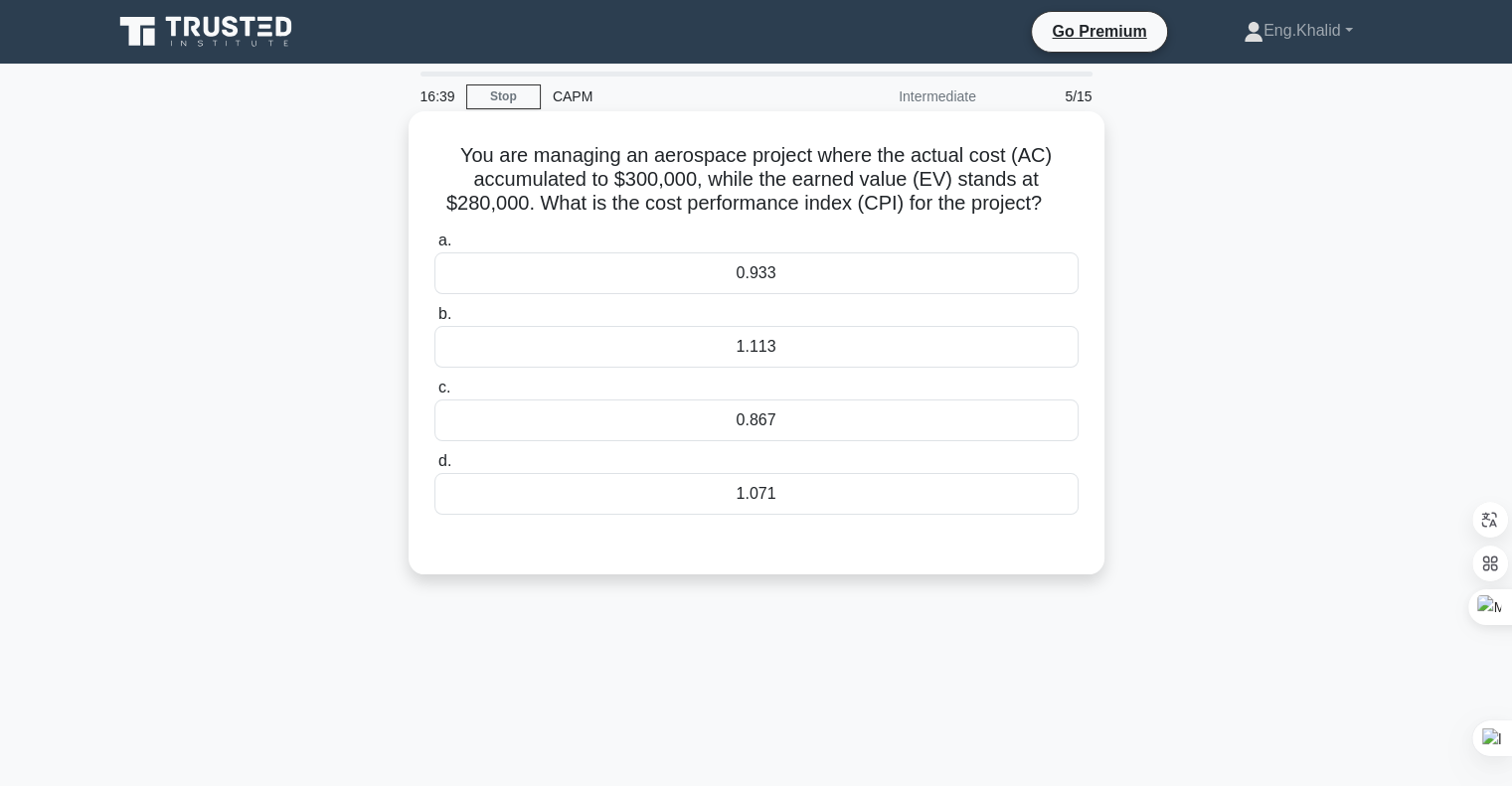 click on "0.933" at bounding box center [756, 273] 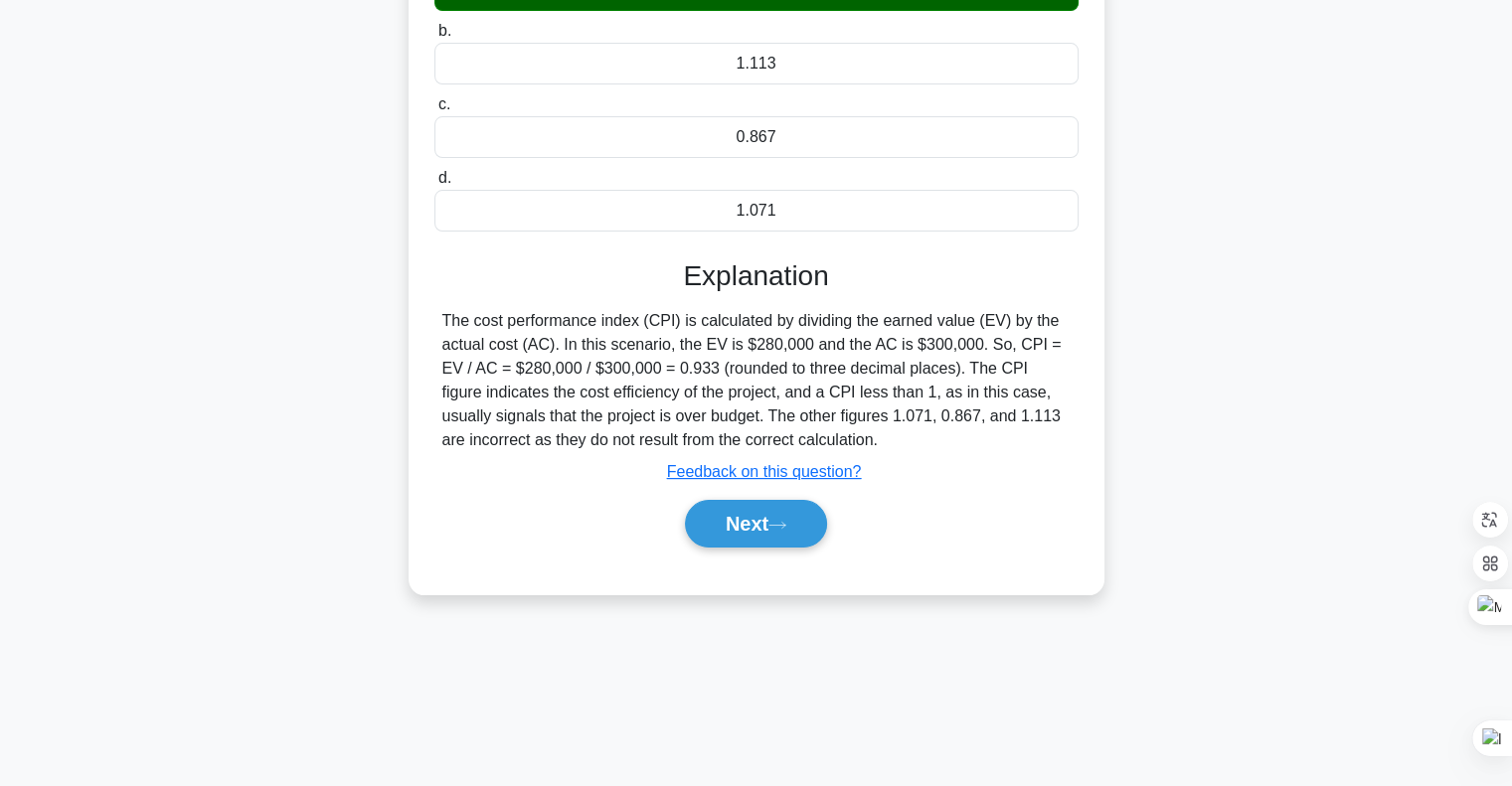 scroll, scrollTop: 287, scrollLeft: 0, axis: vertical 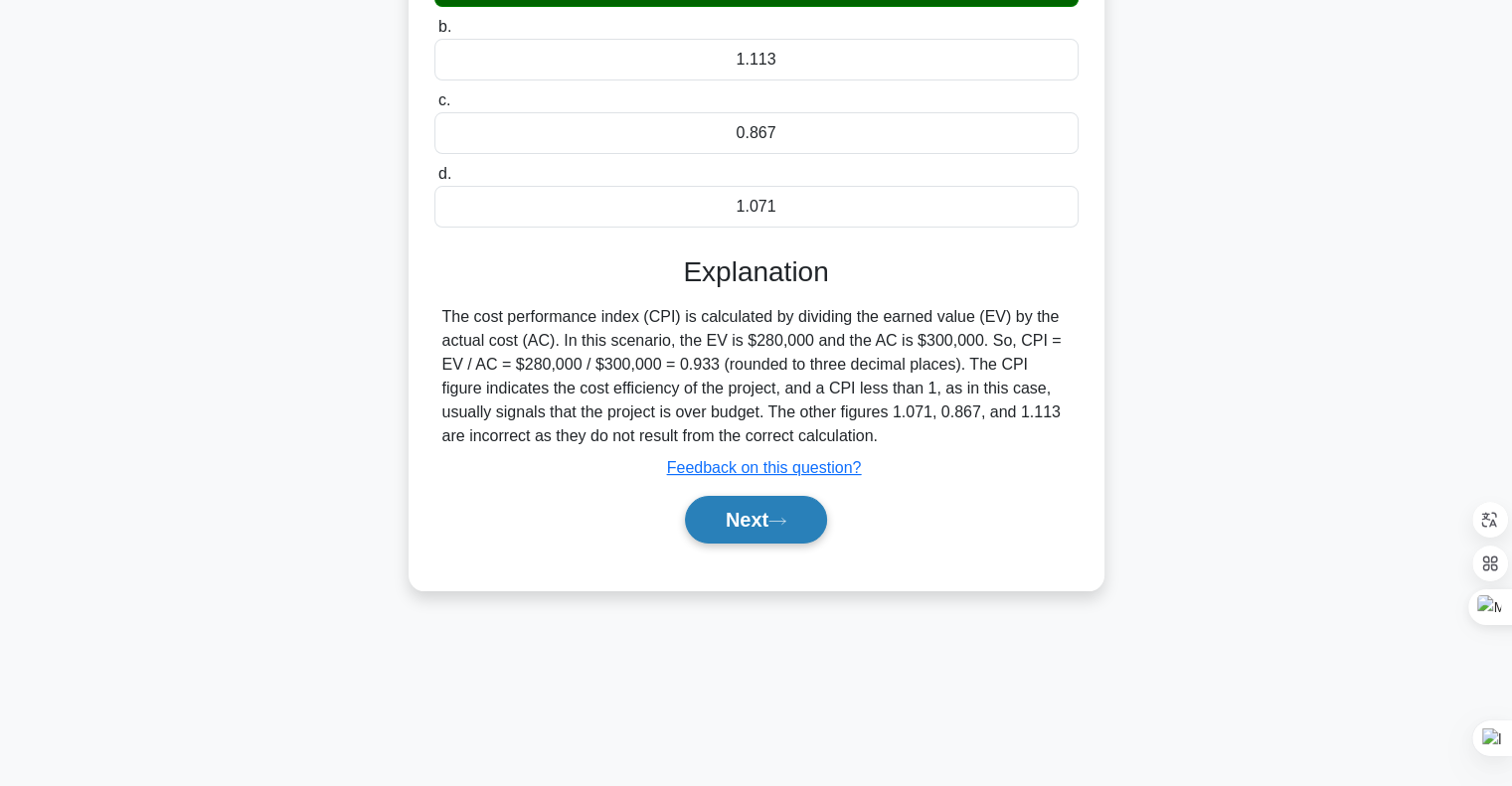 click on "Next" at bounding box center (756, 520) 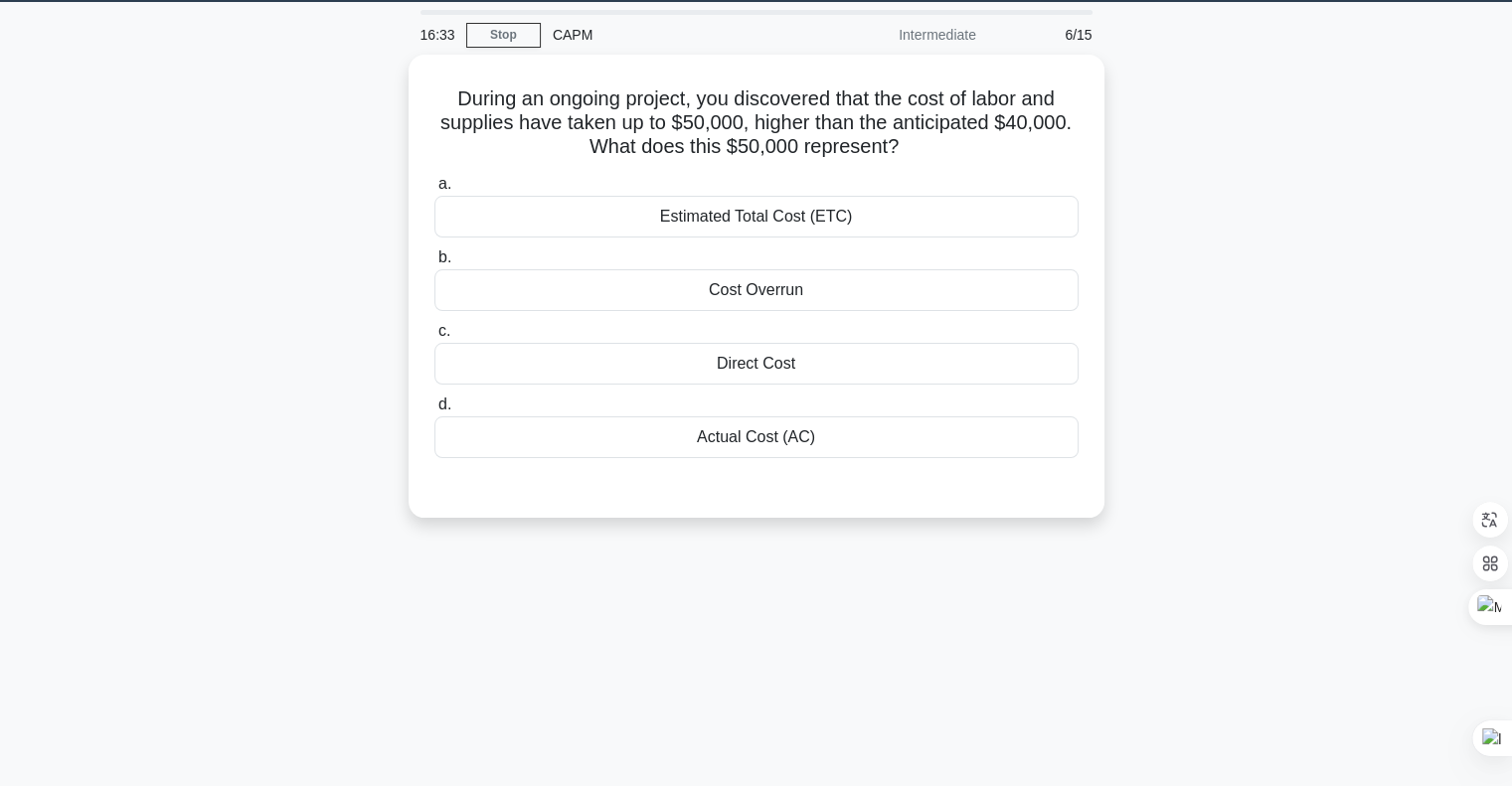 scroll, scrollTop: 0, scrollLeft: 0, axis: both 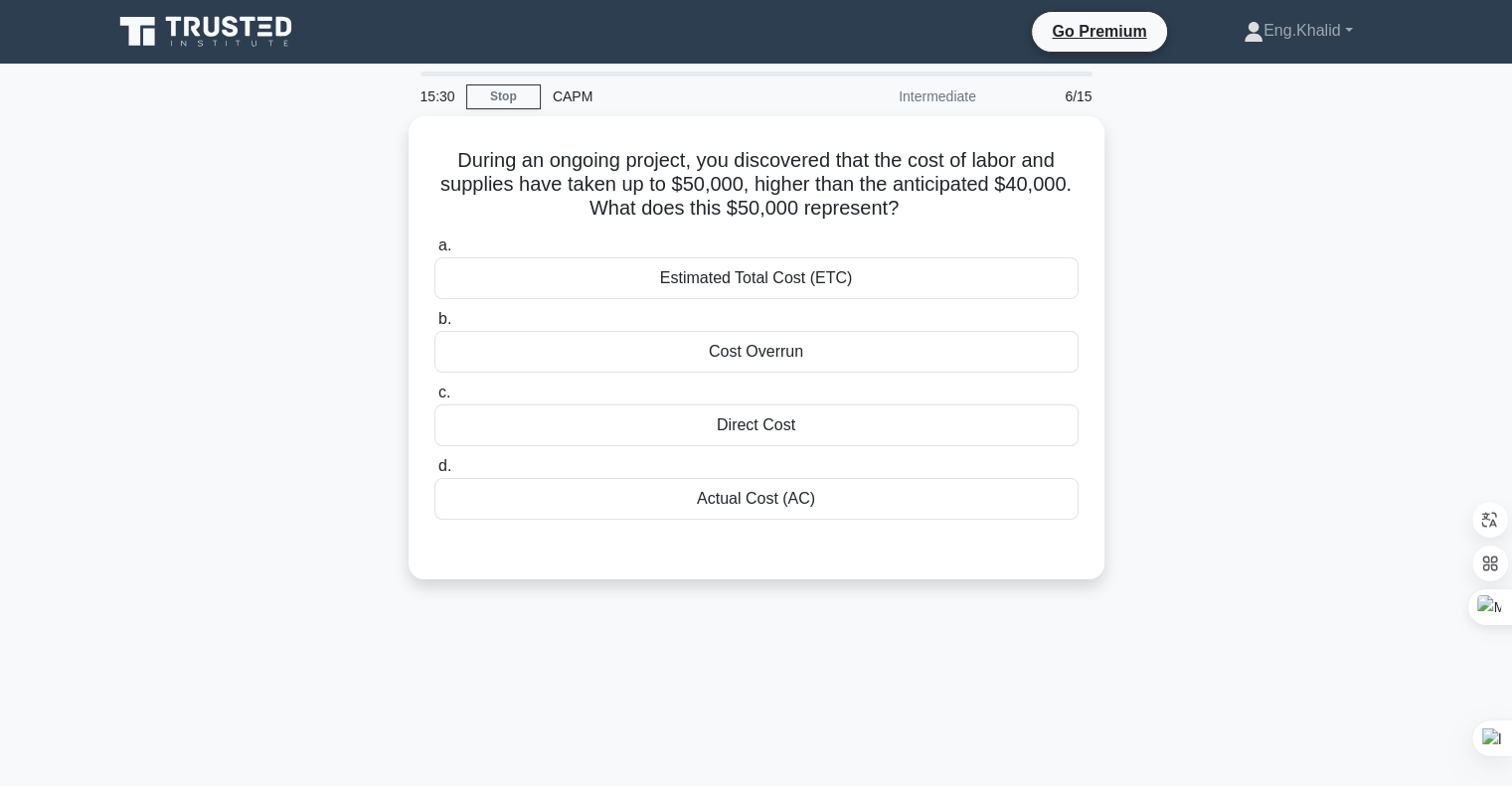 click on "During an ongoing project, you discovered that the cost of labor and supplies have taken up to $50,000, higher than the anticipated $40,000. What does this $50,000 represent?
.spinner_0XTQ{transform-origin:center;animation:spinner_y6GP .75s linear infinite}@keyframes spinner_y6GP{100%{transform:rotate(360deg)}}
a.
Estimated Total Cost (ETC)" at bounding box center (756, 360) 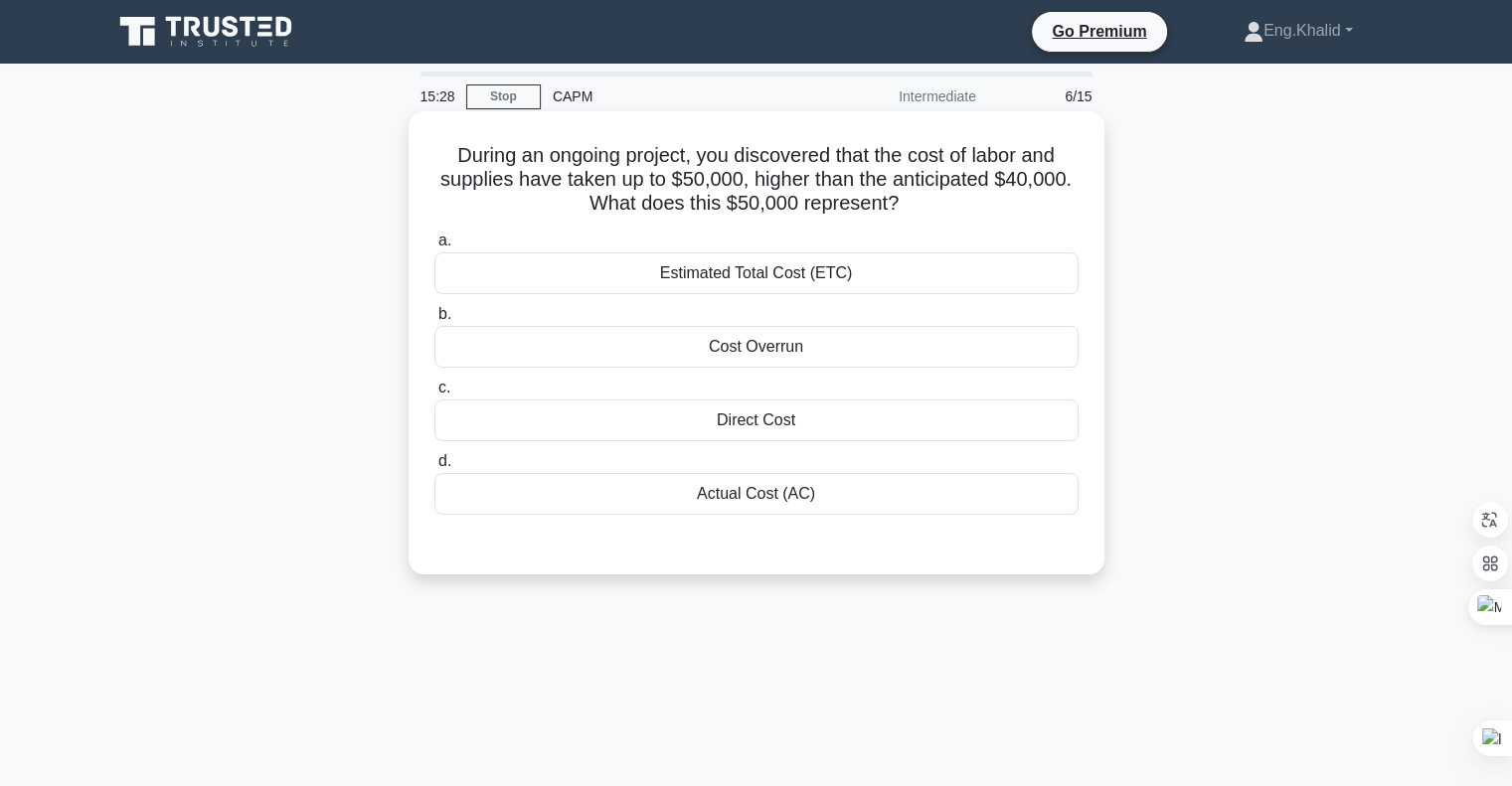 click on "Actual Cost (AC)" at bounding box center (756, 494) 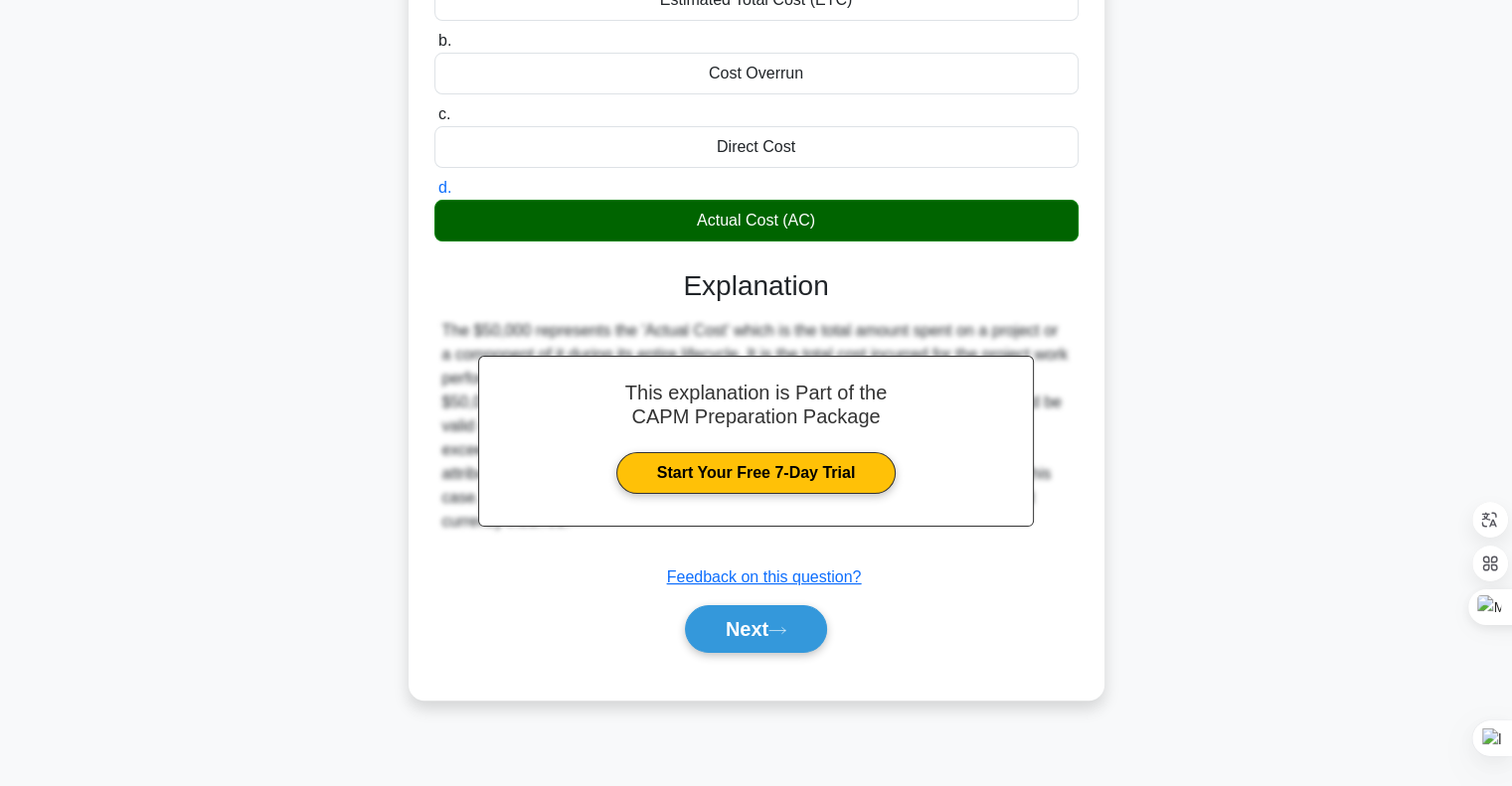 scroll, scrollTop: 287, scrollLeft: 0, axis: vertical 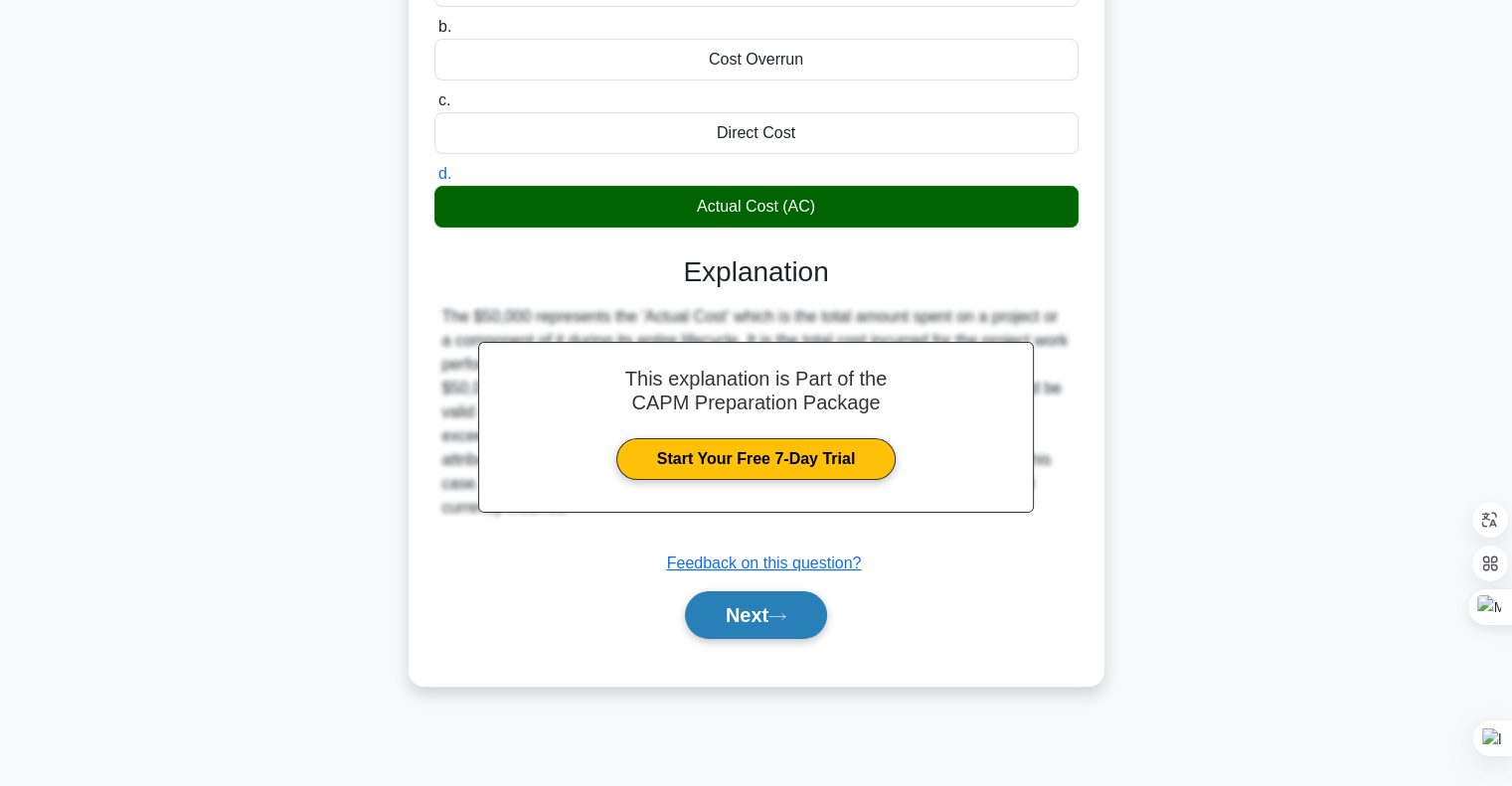 click on "Next" at bounding box center (756, 615) 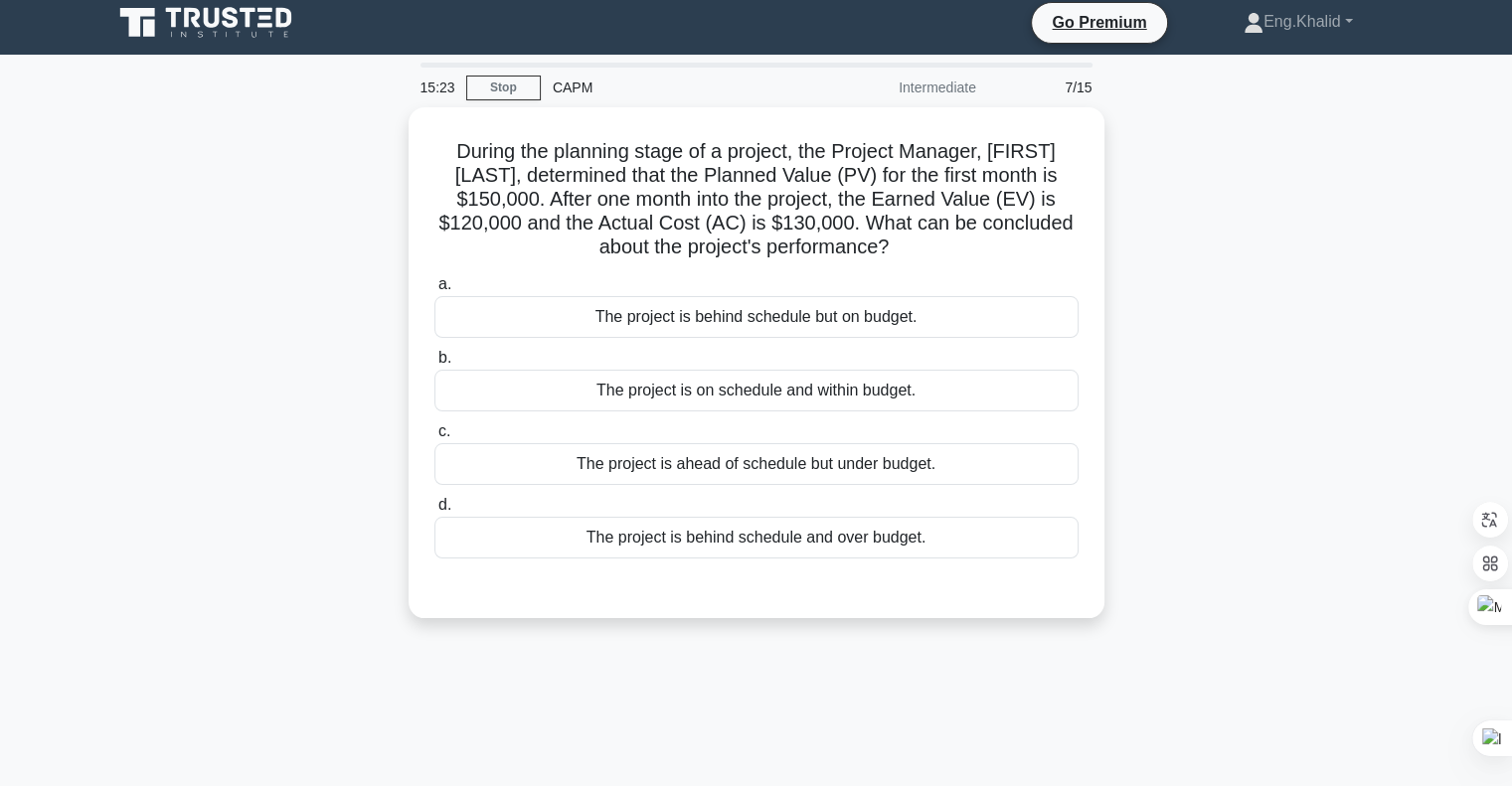 scroll, scrollTop: 0, scrollLeft: 0, axis: both 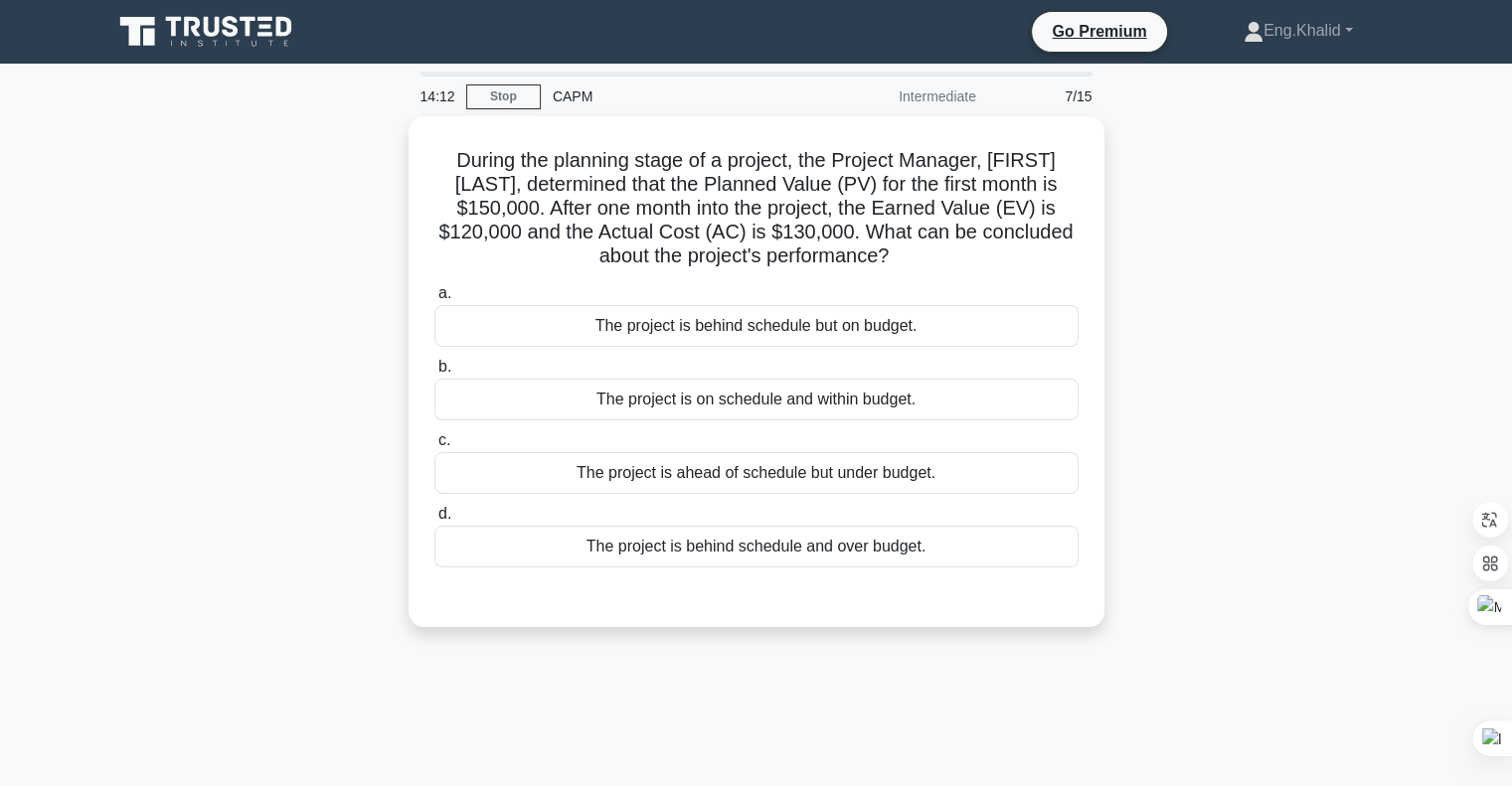 click on "During the planning stage of a project, the Project Manager, Jack, determined that the Planned Value (PV) for the first month is $150,000. After one month into the project, the Earned Value (EV) is $120,000 and the Actual Cost (AC) is $130,000. What can be concluded about the project's performance?
.spinner_0XTQ{transform-origin:center;animation:spinner_y6GP .75s linear infinite}@keyframes spinner_y6GP{100%{transform:rotate(360deg)}}
a.
b." at bounding box center [756, 384] 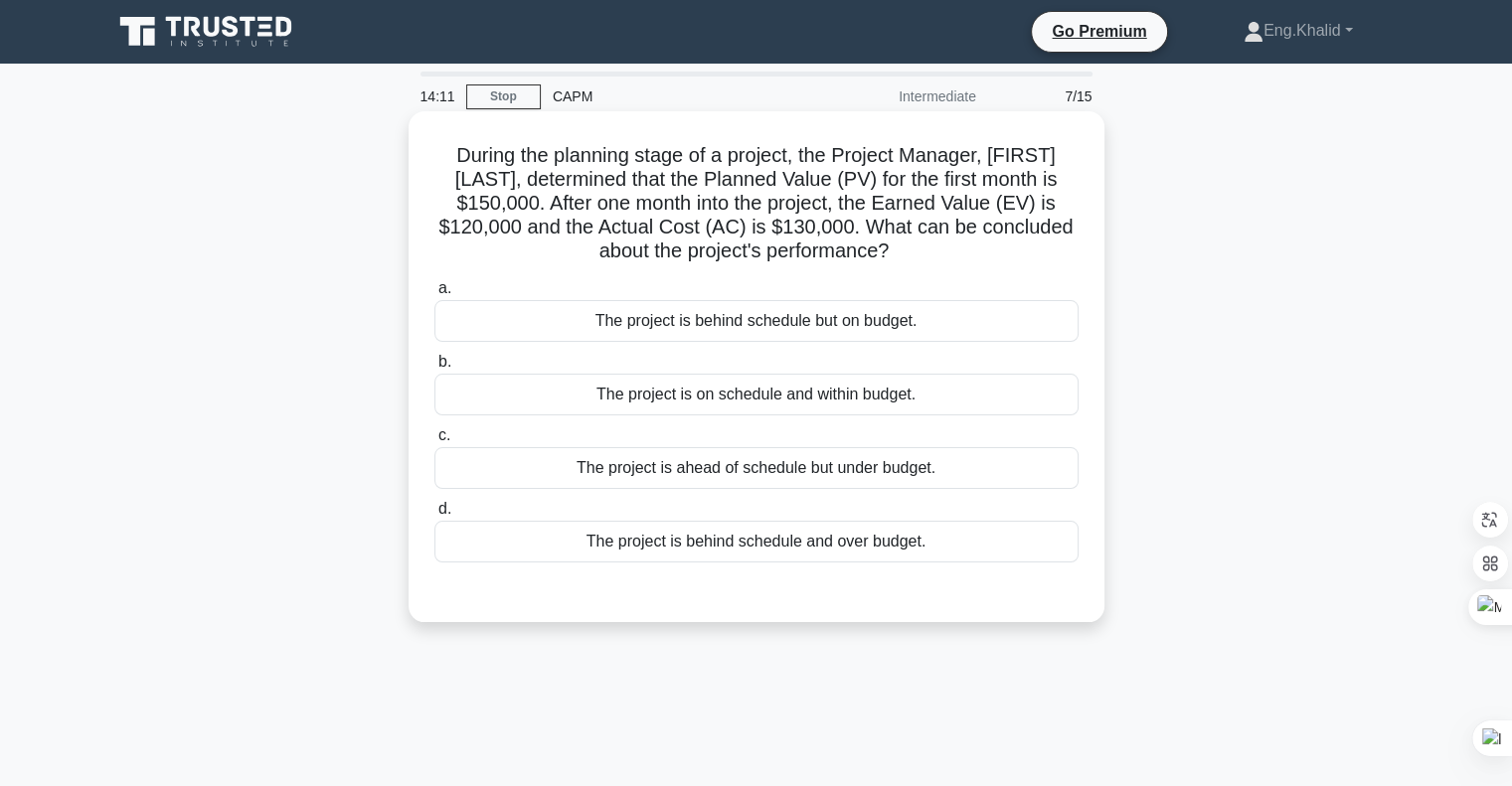 click on "The project is behind schedule and over budget." at bounding box center [756, 542] 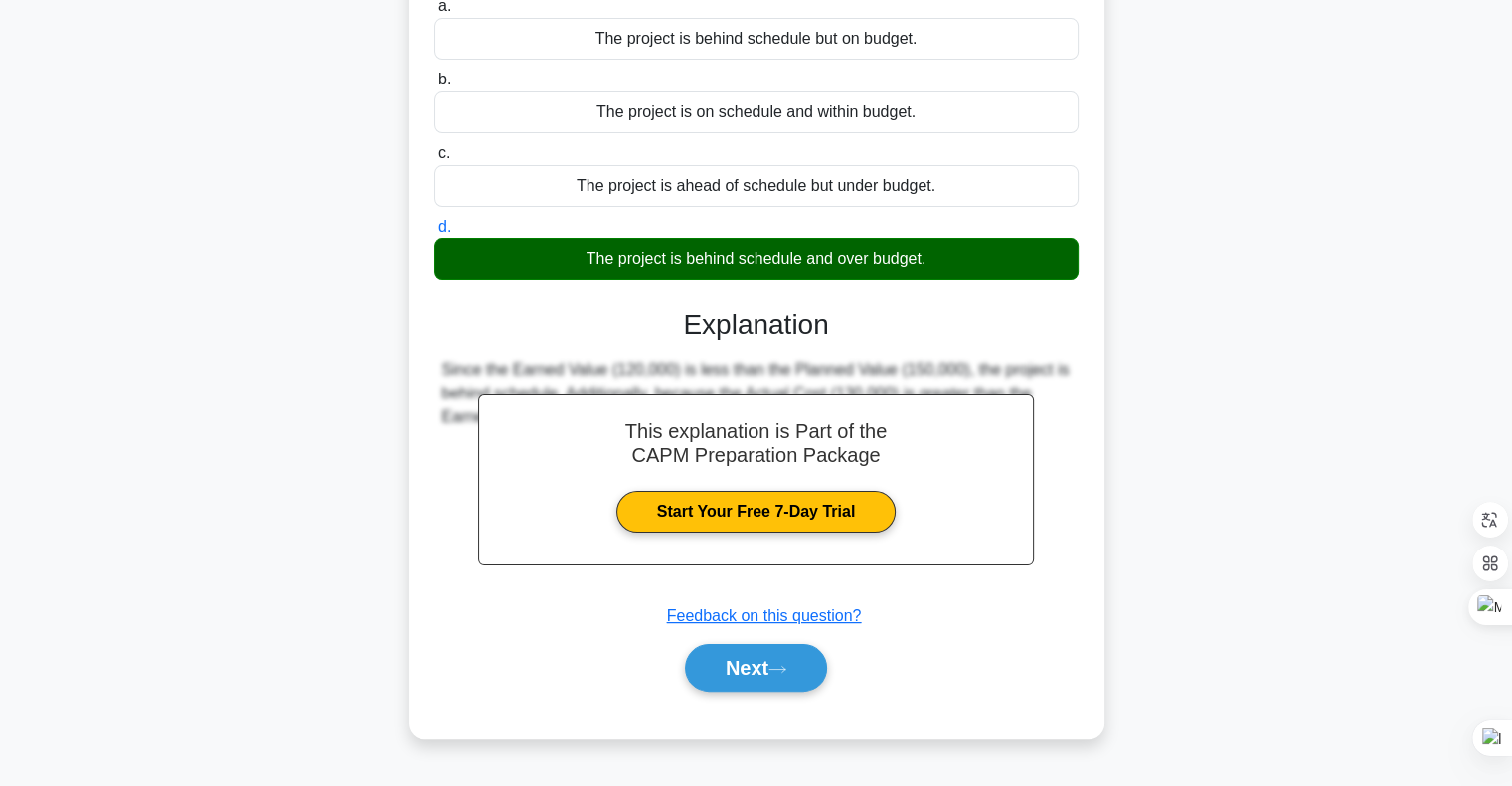 scroll, scrollTop: 287, scrollLeft: 0, axis: vertical 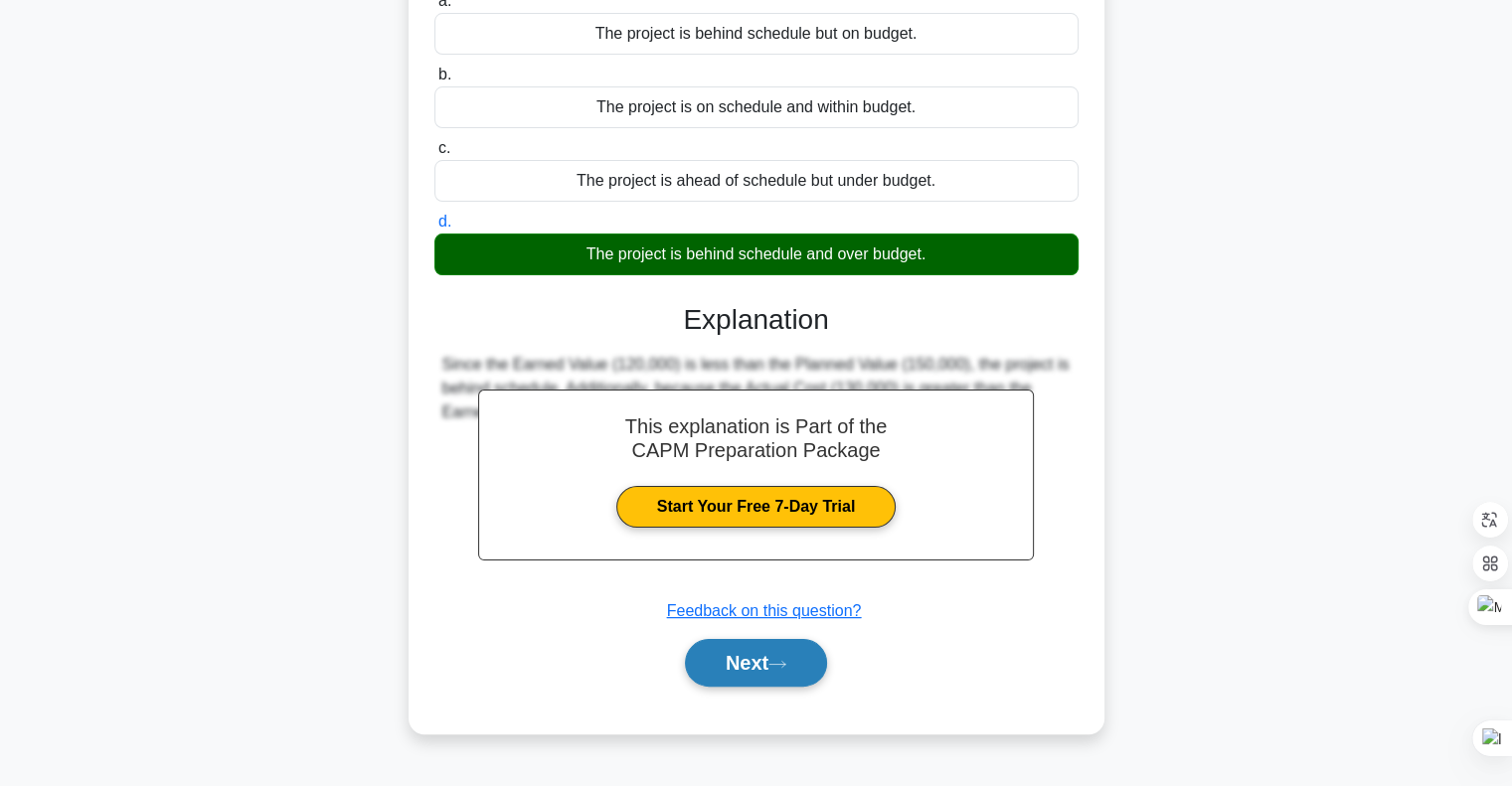 click on "Next" at bounding box center [756, 663] 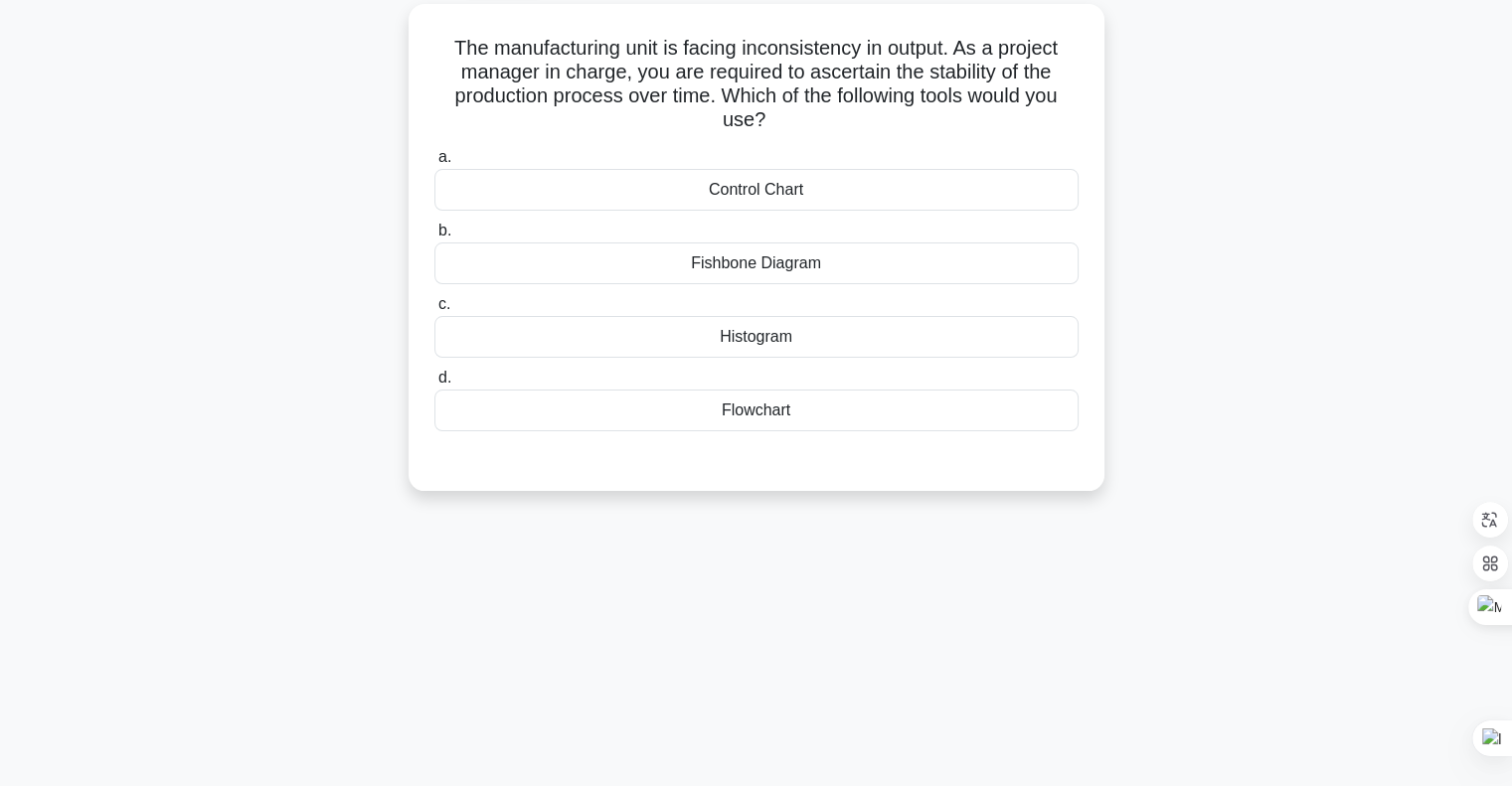 scroll, scrollTop: 0, scrollLeft: 0, axis: both 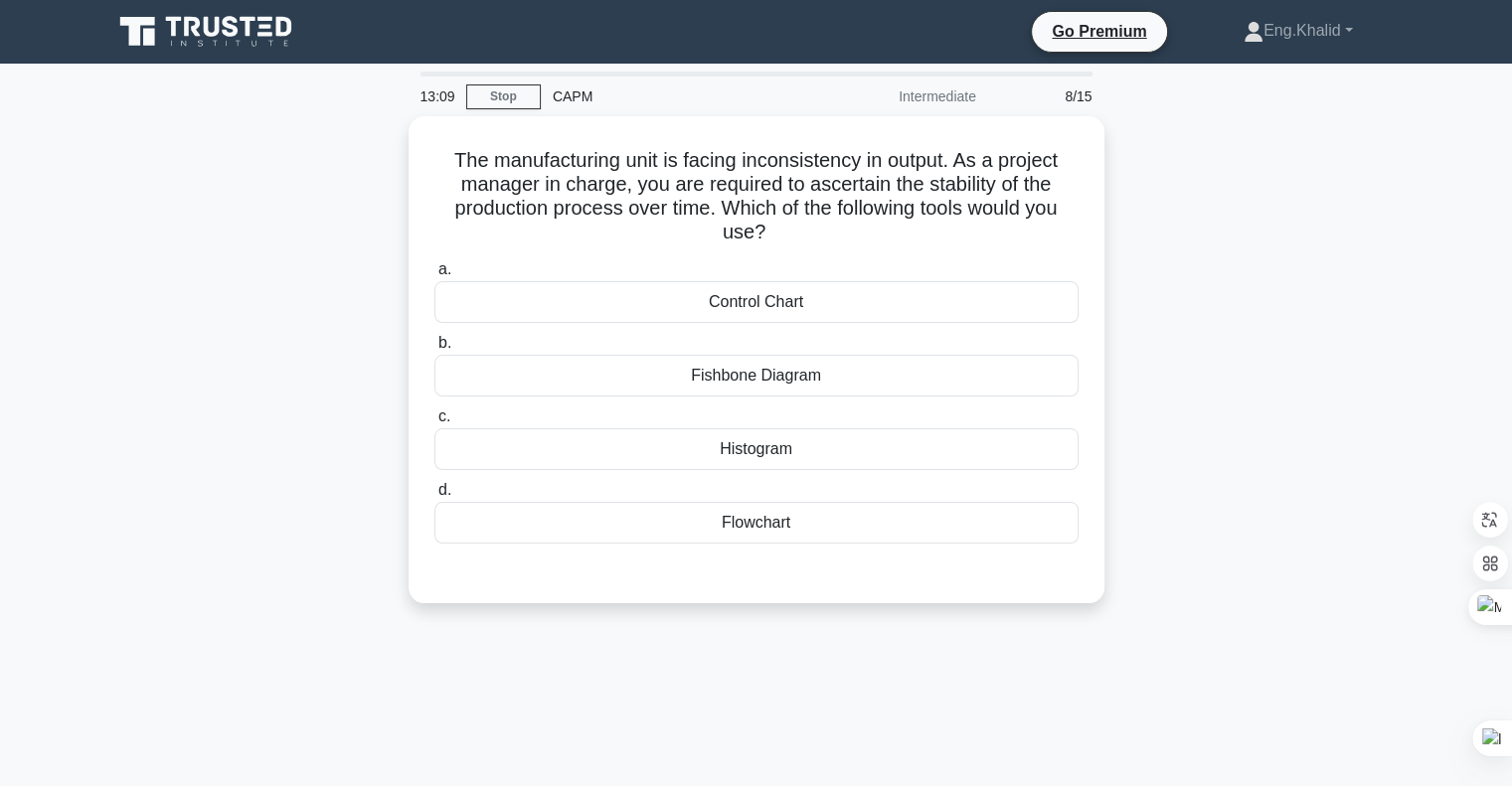 click on "The manufacturing unit is facing inconsistency in output. As a project manager in charge, you are required to ascertain the stability of the production process over time. Which of the following tools would you use?
.spinner_0XTQ{transform-origin:center;animation:spinner_y6GP .75s linear infinite}@keyframes spinner_y6GP{100%{transform:rotate(360deg)}}
a.
Control Chart" at bounding box center [756, 372] 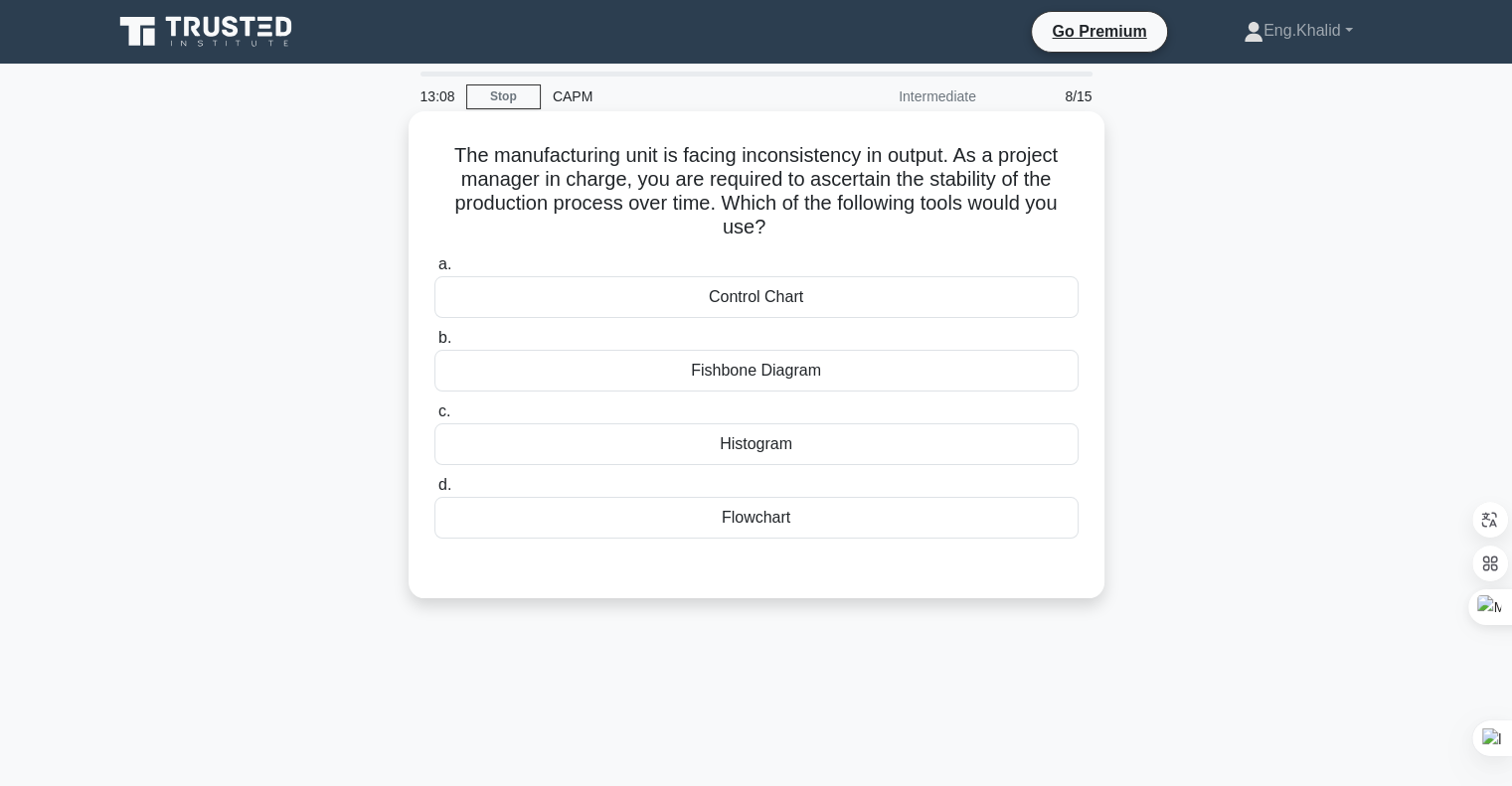 click on "Flowchart" at bounding box center [756, 518] 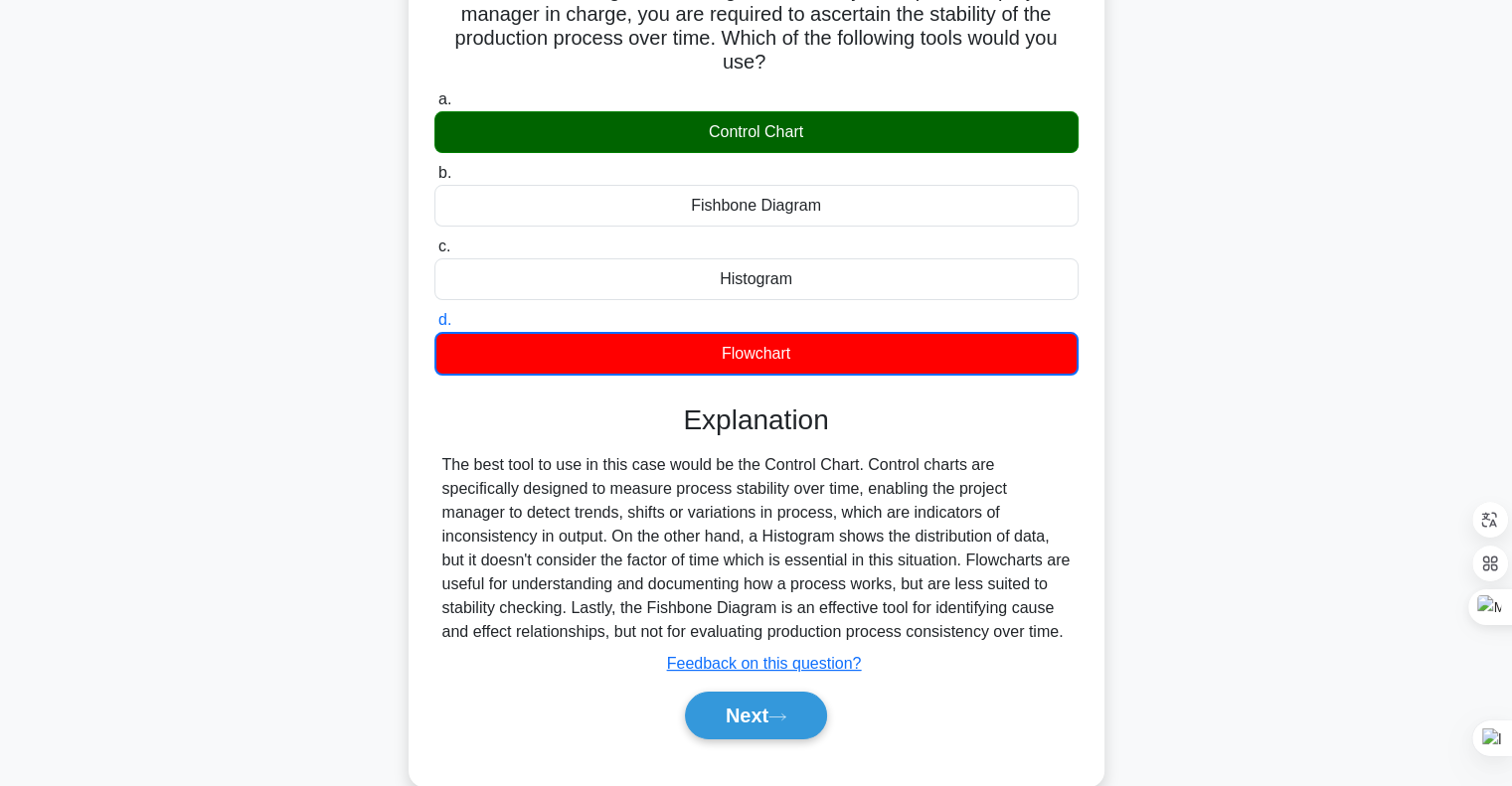 scroll, scrollTop: 199, scrollLeft: 0, axis: vertical 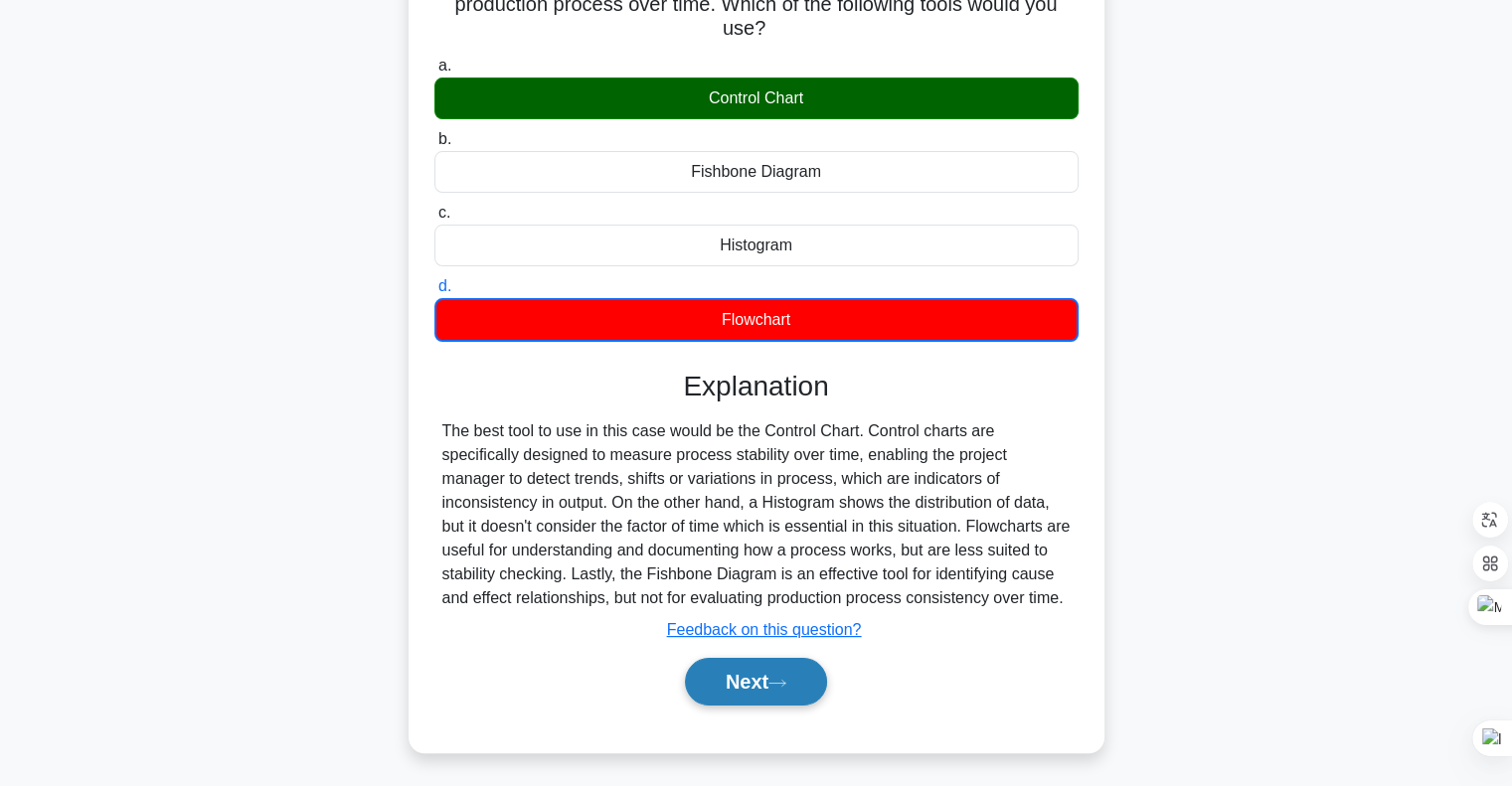 click on "Next" at bounding box center (756, 682) 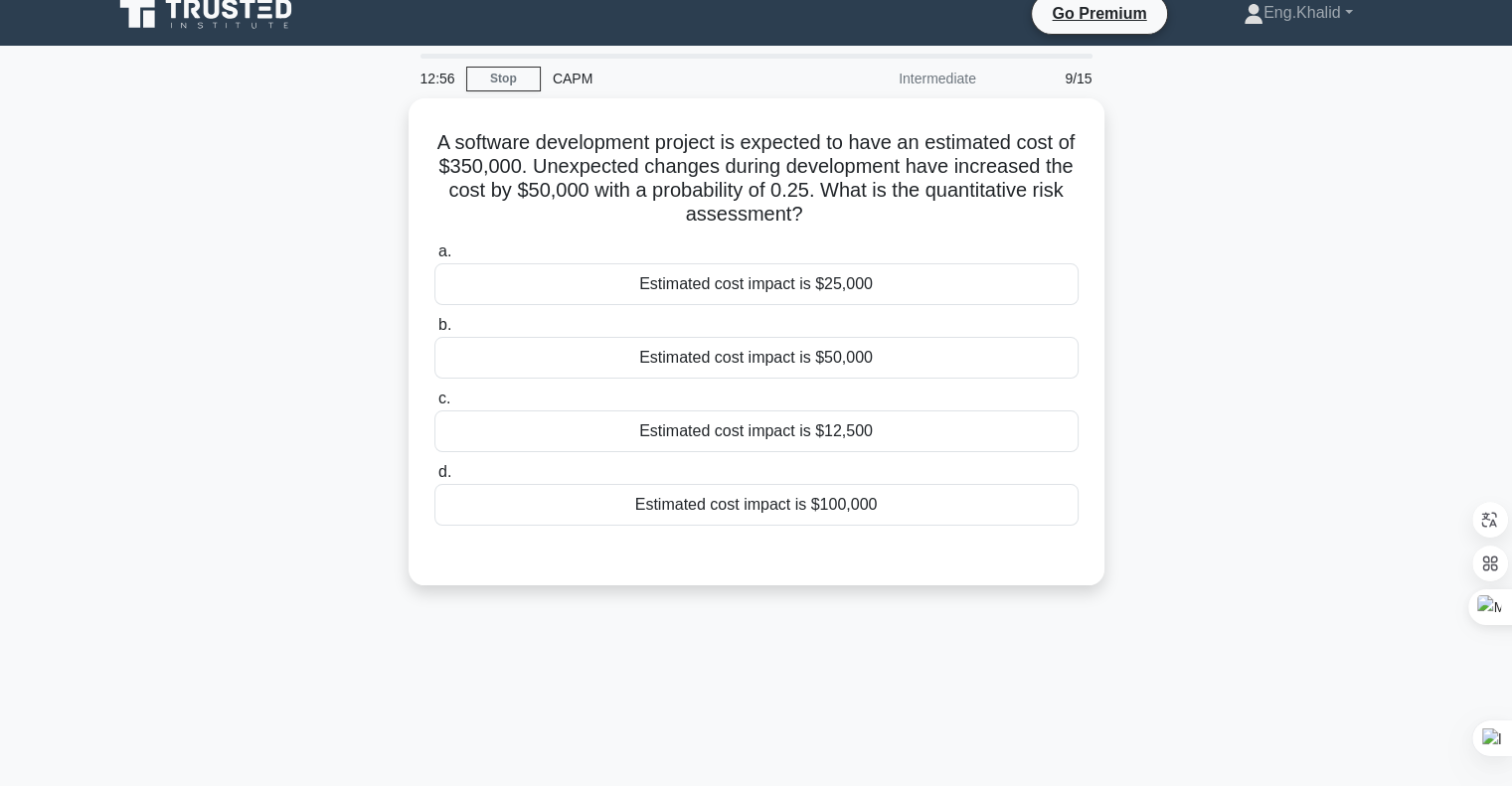 scroll, scrollTop: 0, scrollLeft: 0, axis: both 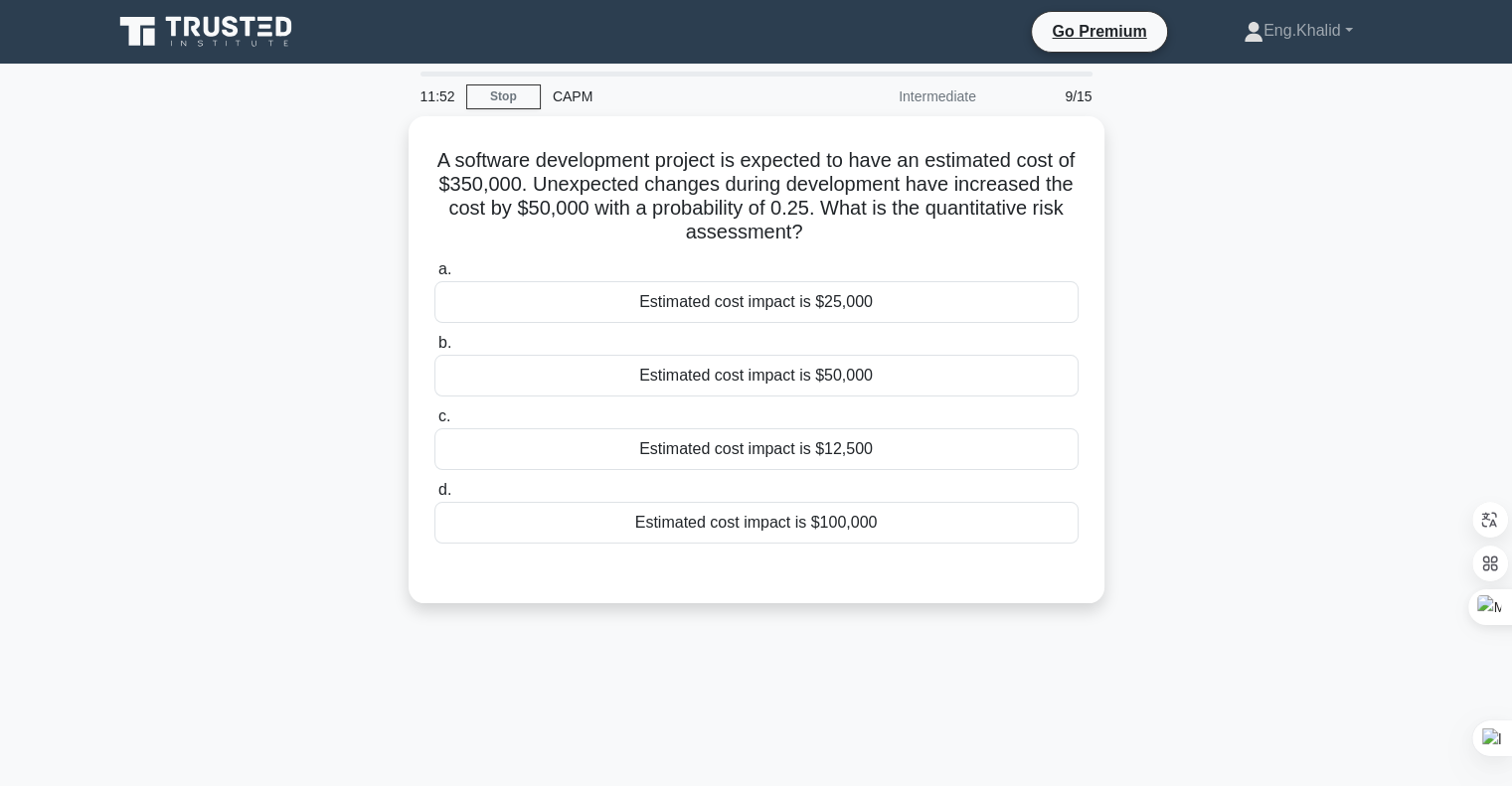 click on "A software development project is expected to have an estimated cost of $350,000. Unexpected changes during development have increased the cost by $50,000 with a probability of 0.25. What is the quantitative risk assessment?
.spinner_0XTQ{transform-origin:center;animation:spinner_y6GP .75s linear infinite}@keyframes spinner_y6GP{100%{transform:rotate(360deg)}}
a.
Estimated cost impact is $25,000" at bounding box center (756, 372) 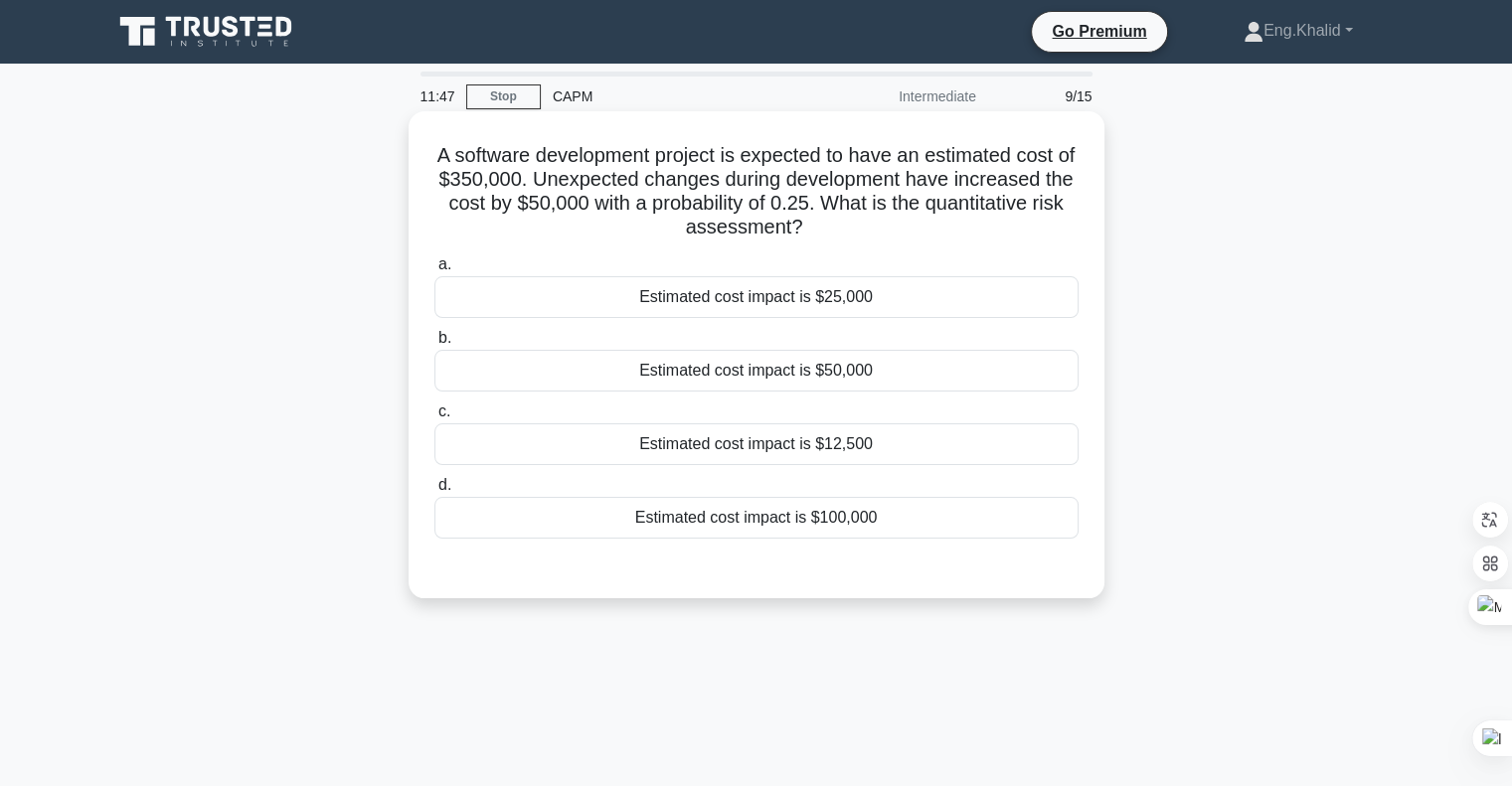 click on "Estimated cost impact is $50,000" at bounding box center (756, 371) 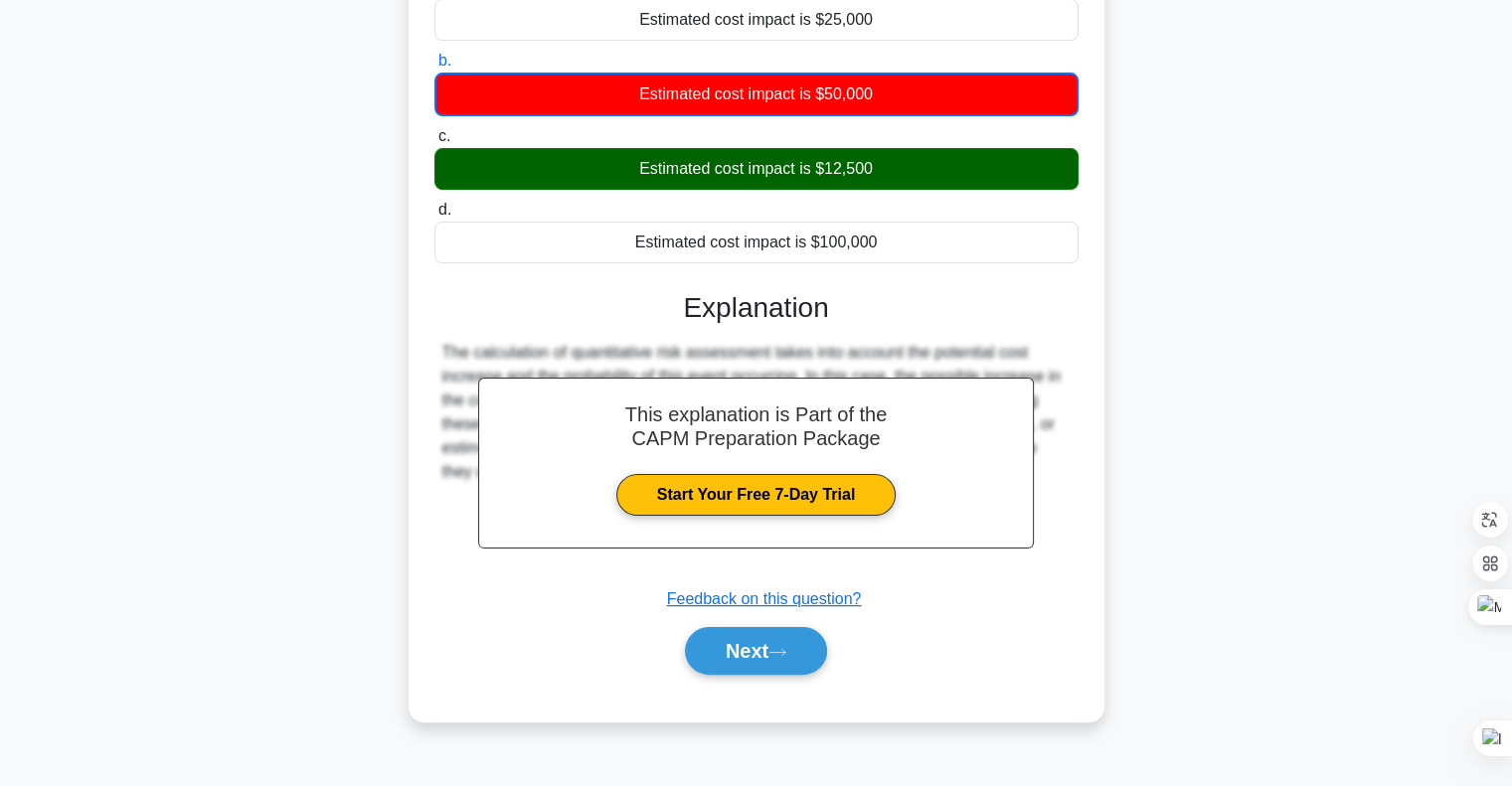 scroll, scrollTop: 287, scrollLeft: 0, axis: vertical 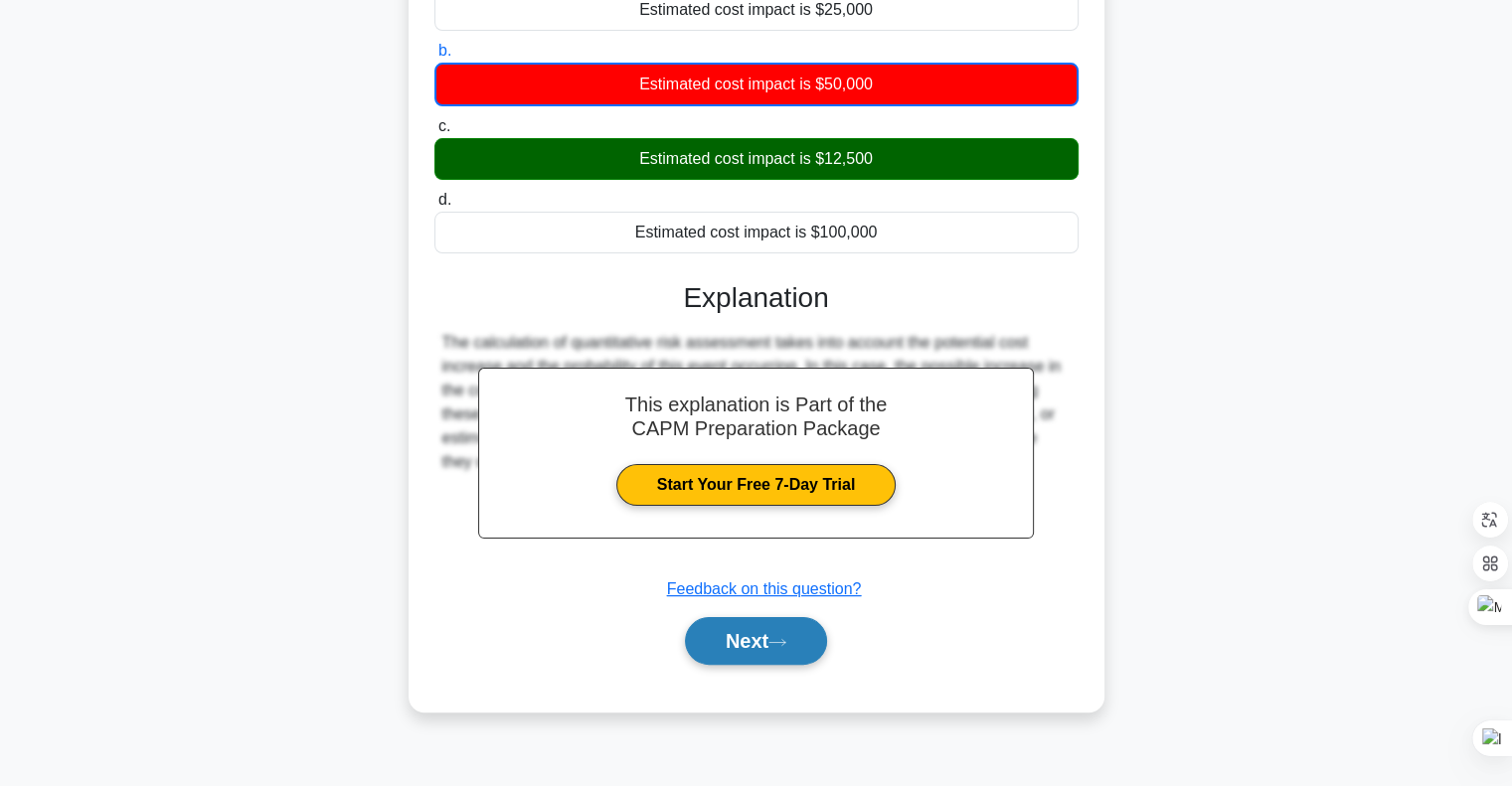 click on "Next" at bounding box center [756, 641] 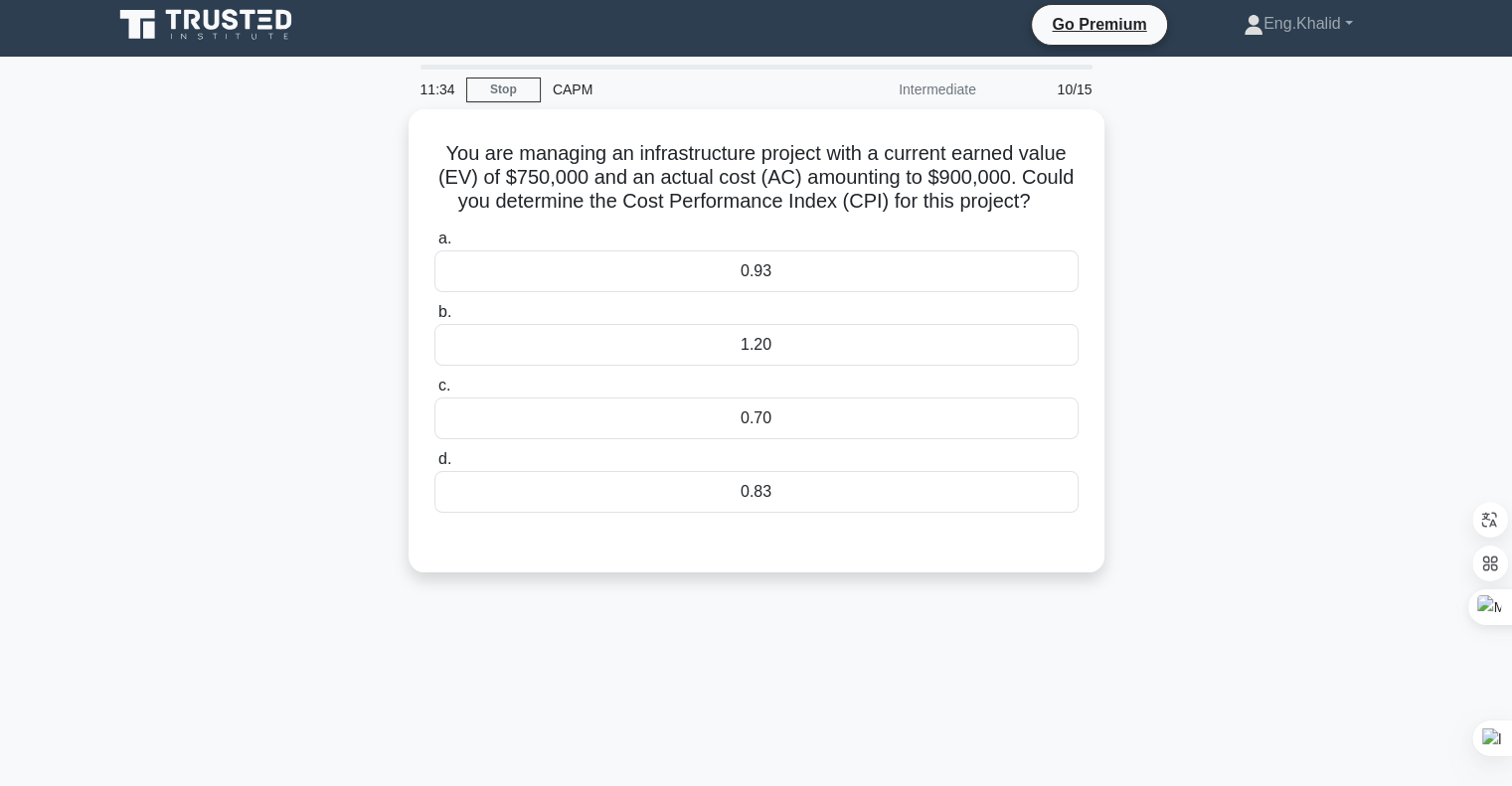 scroll, scrollTop: 0, scrollLeft: 0, axis: both 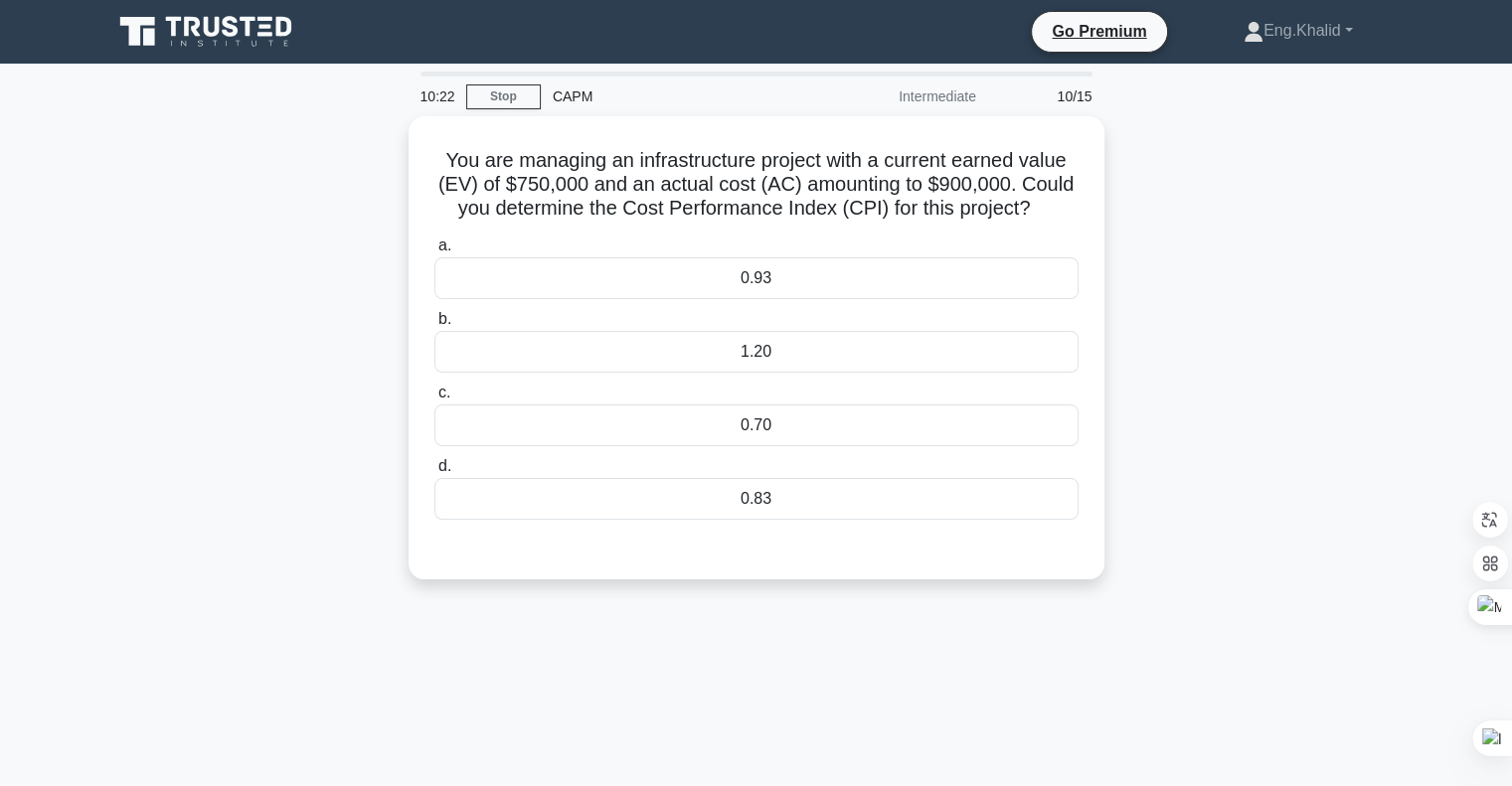 click on "You are managing an infrastructure project with a current earned value (EV) of $750,000 and an actual cost (AC) amounting to $900,000. Could you determine the Cost Performance Index (CPI) for this project?
.spinner_0XTQ{transform-origin:center;animation:spinner_y6GP .75s linear infinite}@keyframes spinner_y6GP{100%{transform:rotate(360deg)}}
a.
0.93
b. c. d." at bounding box center (756, 360) 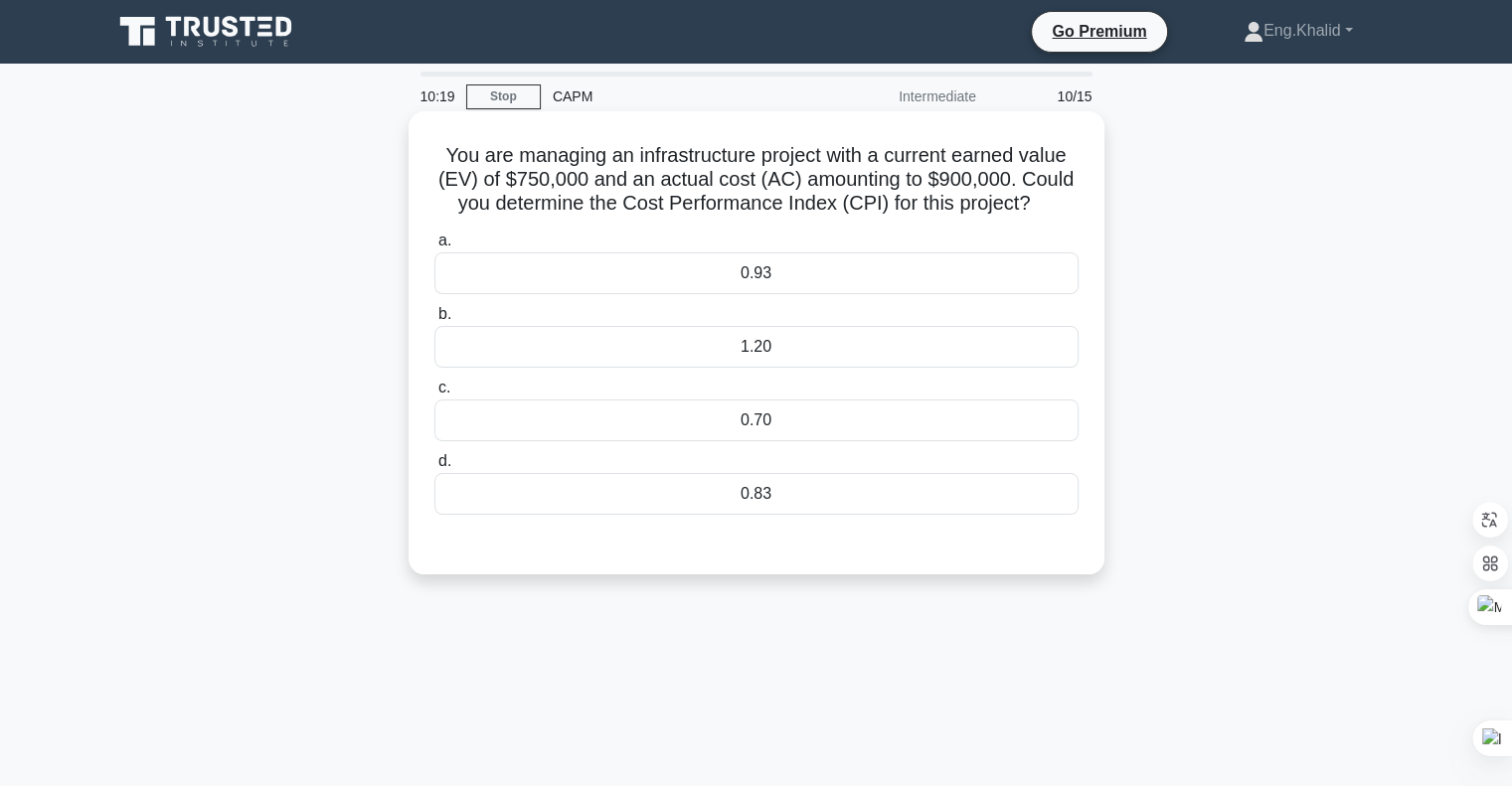 click on "0.83" at bounding box center [756, 494] 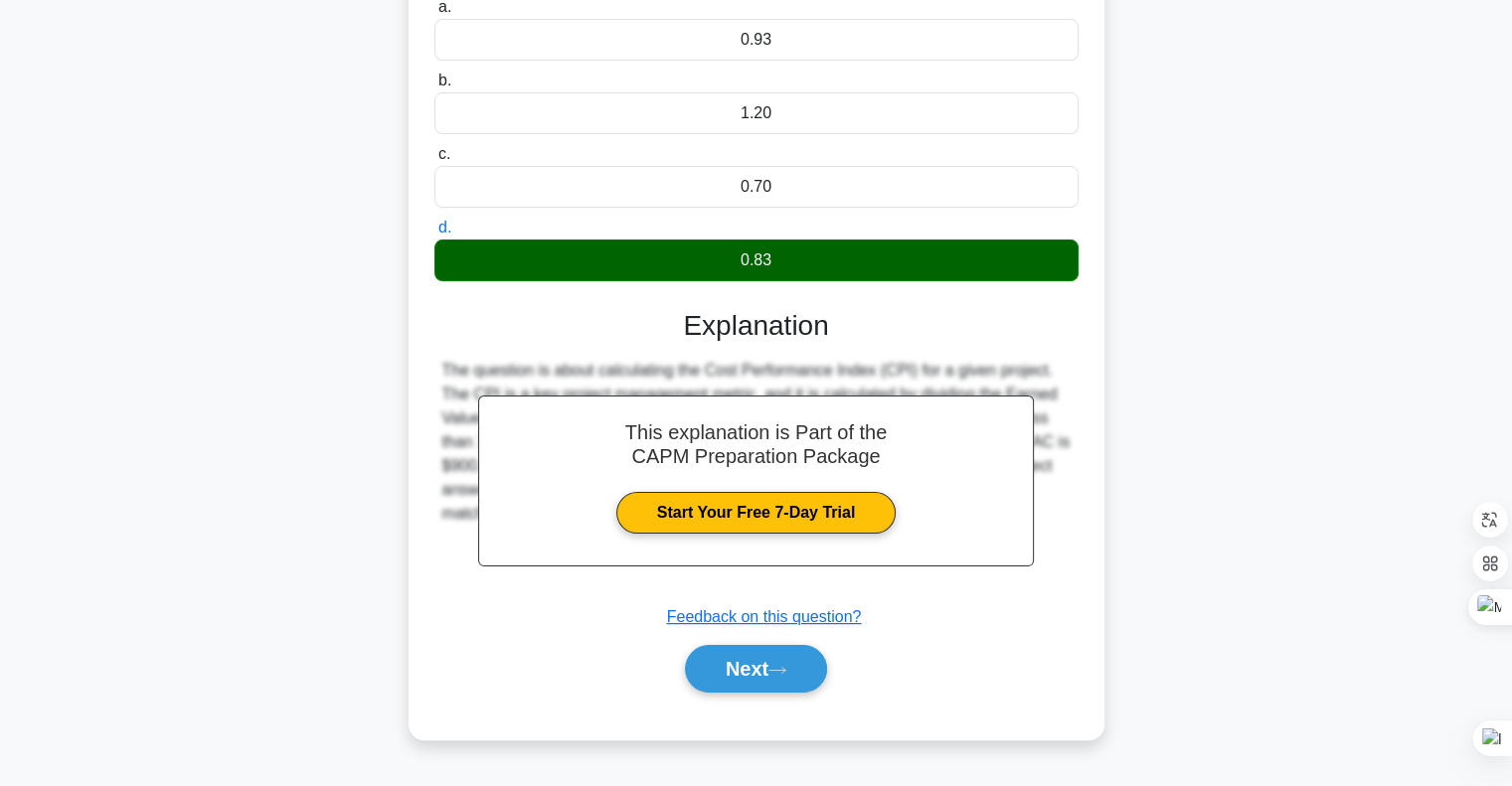 scroll, scrollTop: 287, scrollLeft: 0, axis: vertical 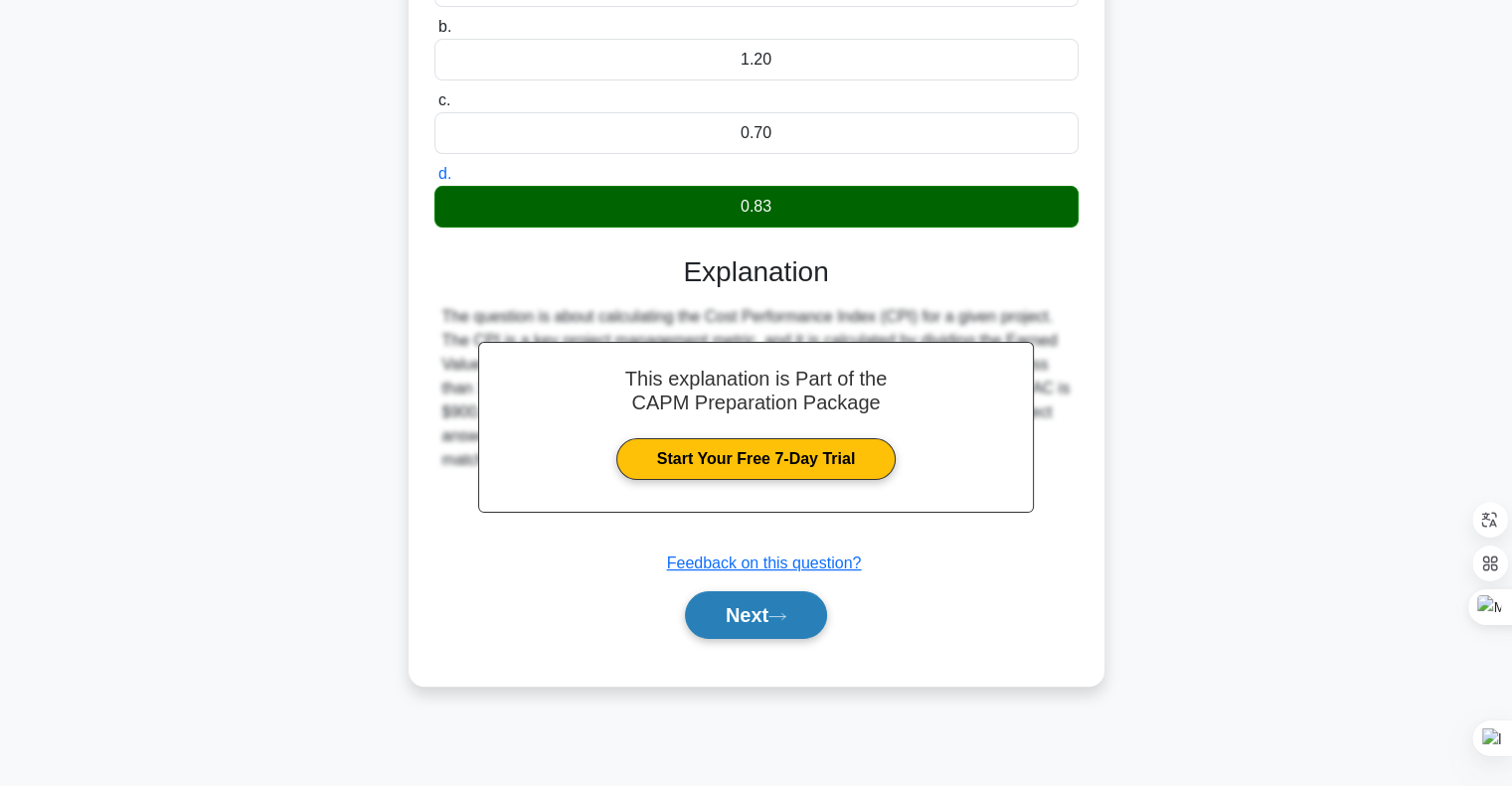 click on "Next" at bounding box center [756, 615] 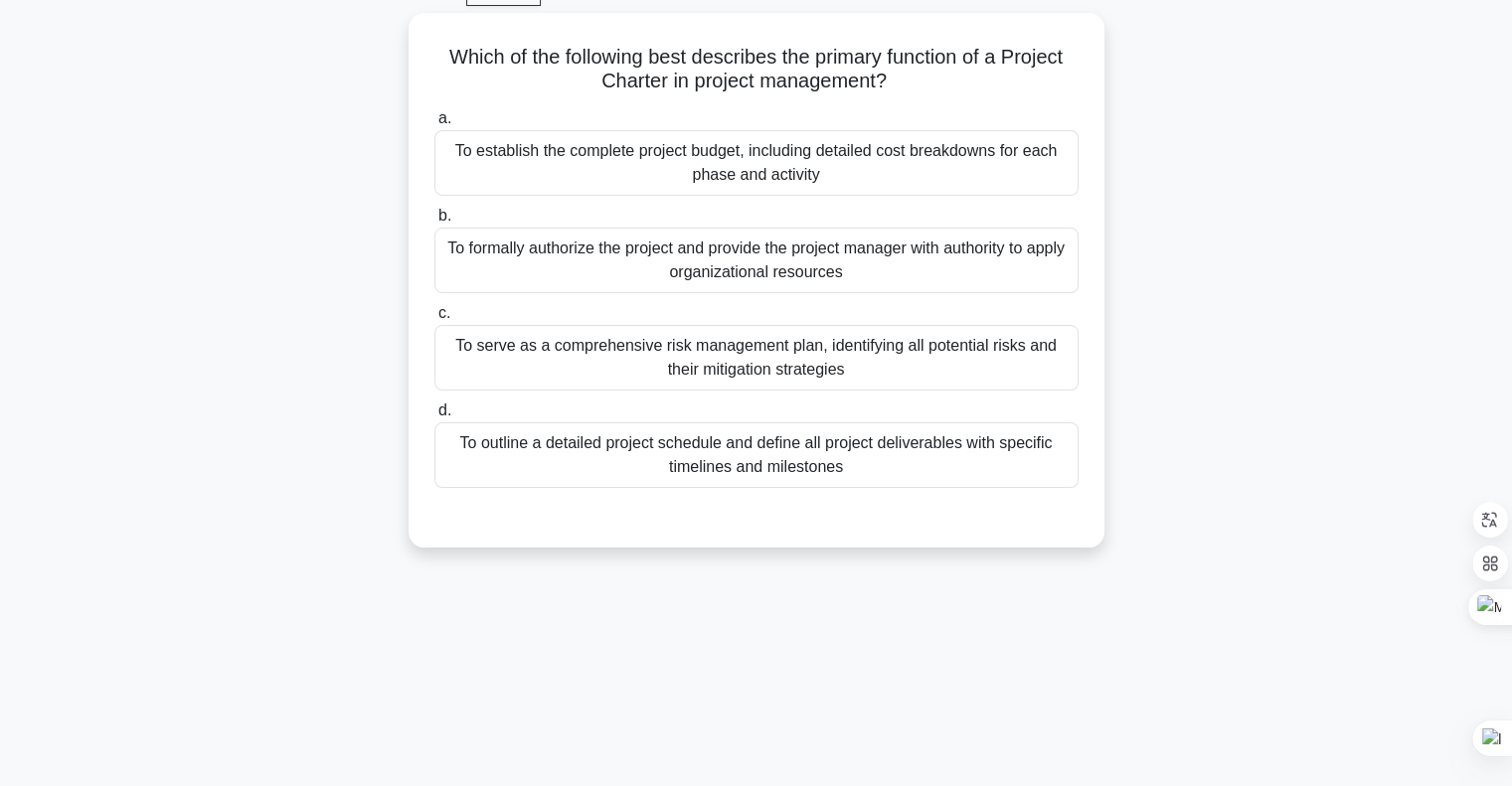 scroll, scrollTop: 0, scrollLeft: 0, axis: both 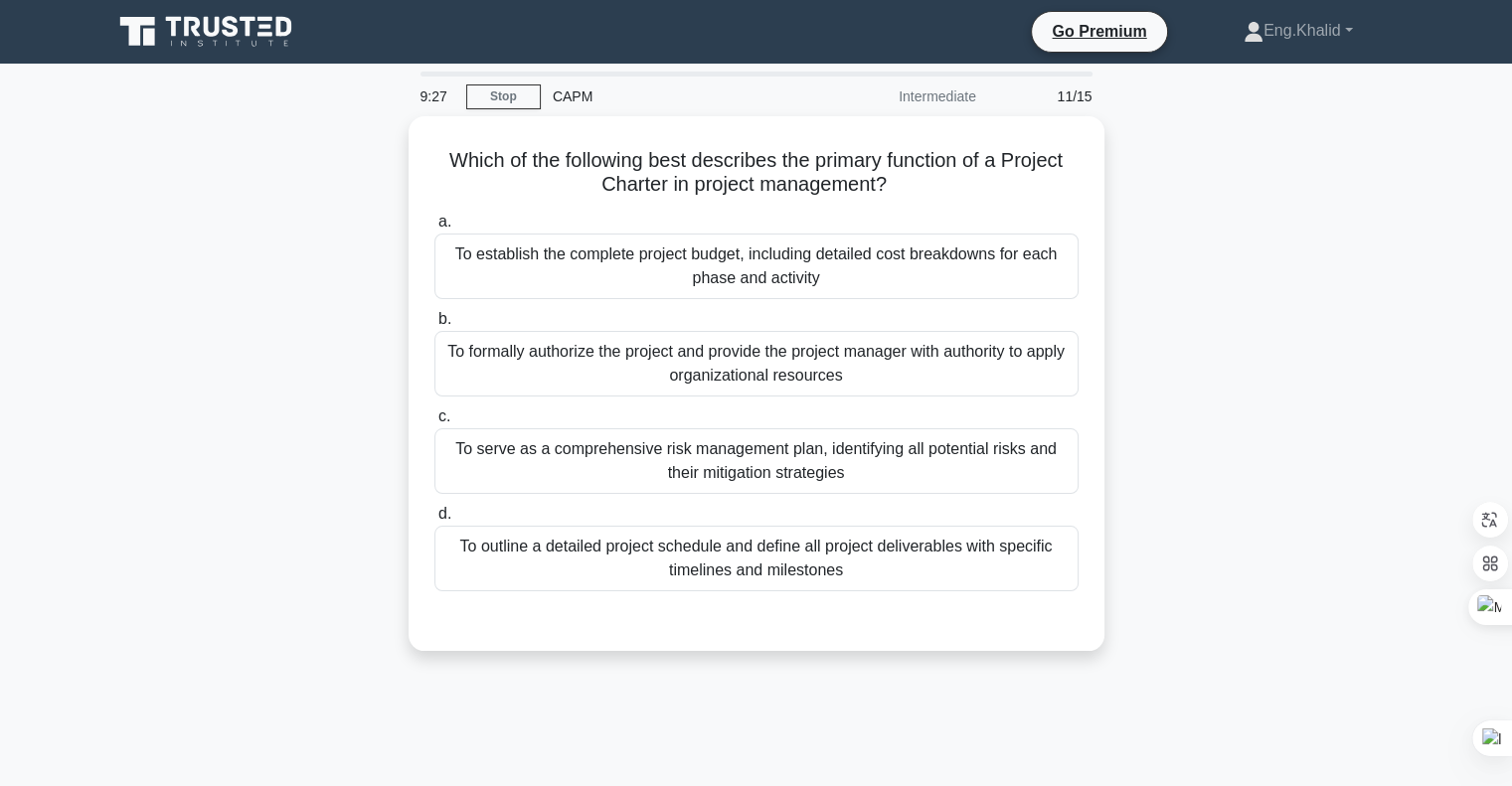 click on "Which of the following best describes the primary function of a Project Charter in project management?
.spinner_0XTQ{transform-origin:center;animation:spinner_y6GP .75s linear infinite}@keyframes spinner_y6GP{100%{transform:rotate(360deg)}}
a.
To establish the complete project budget, including detailed cost breakdowns for each phase and activity
b. c. d." at bounding box center [756, 395] 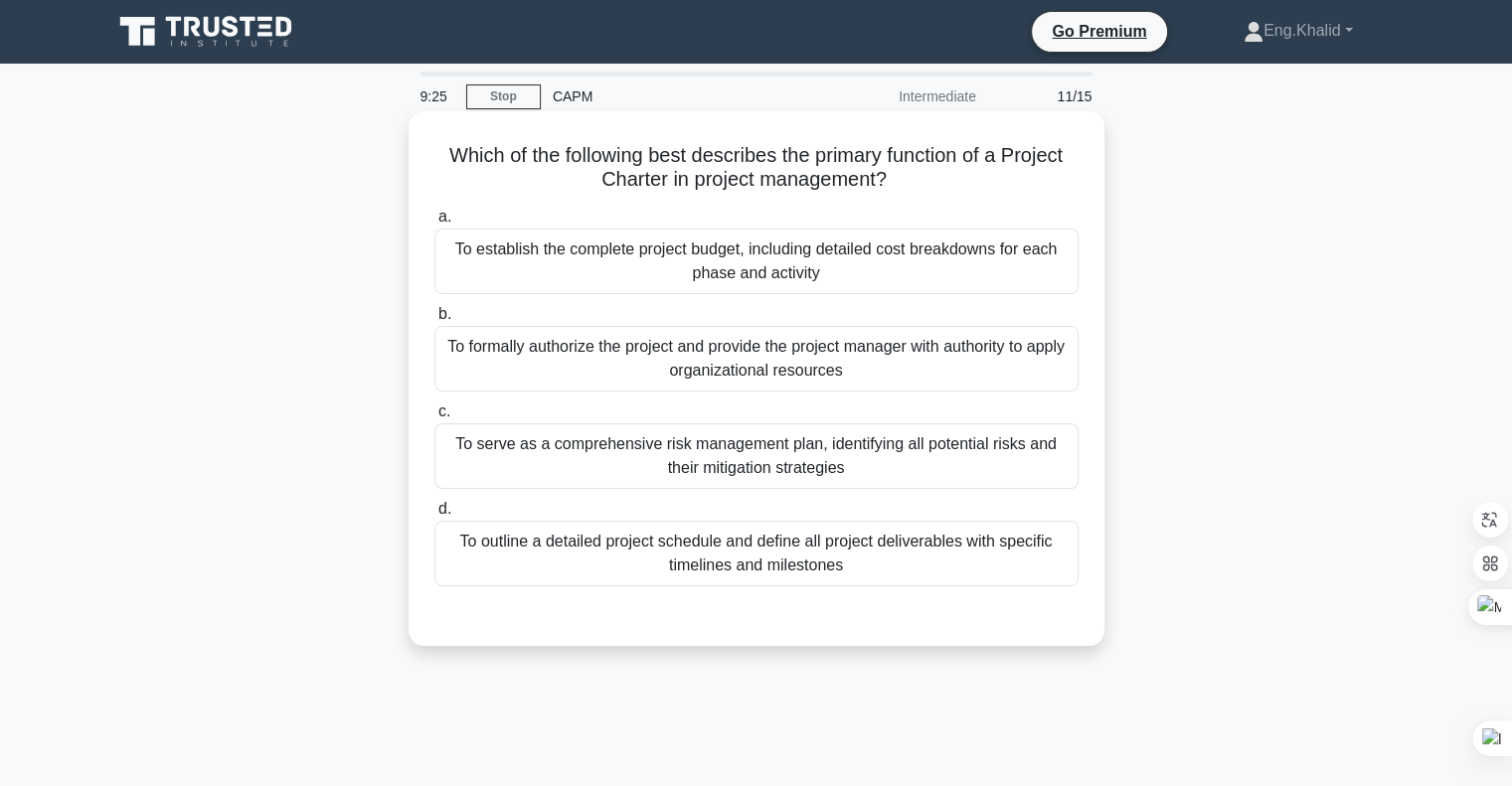 click on "To formally authorize the project and provide the project manager with authority to apply organizational resources" at bounding box center (756, 359) 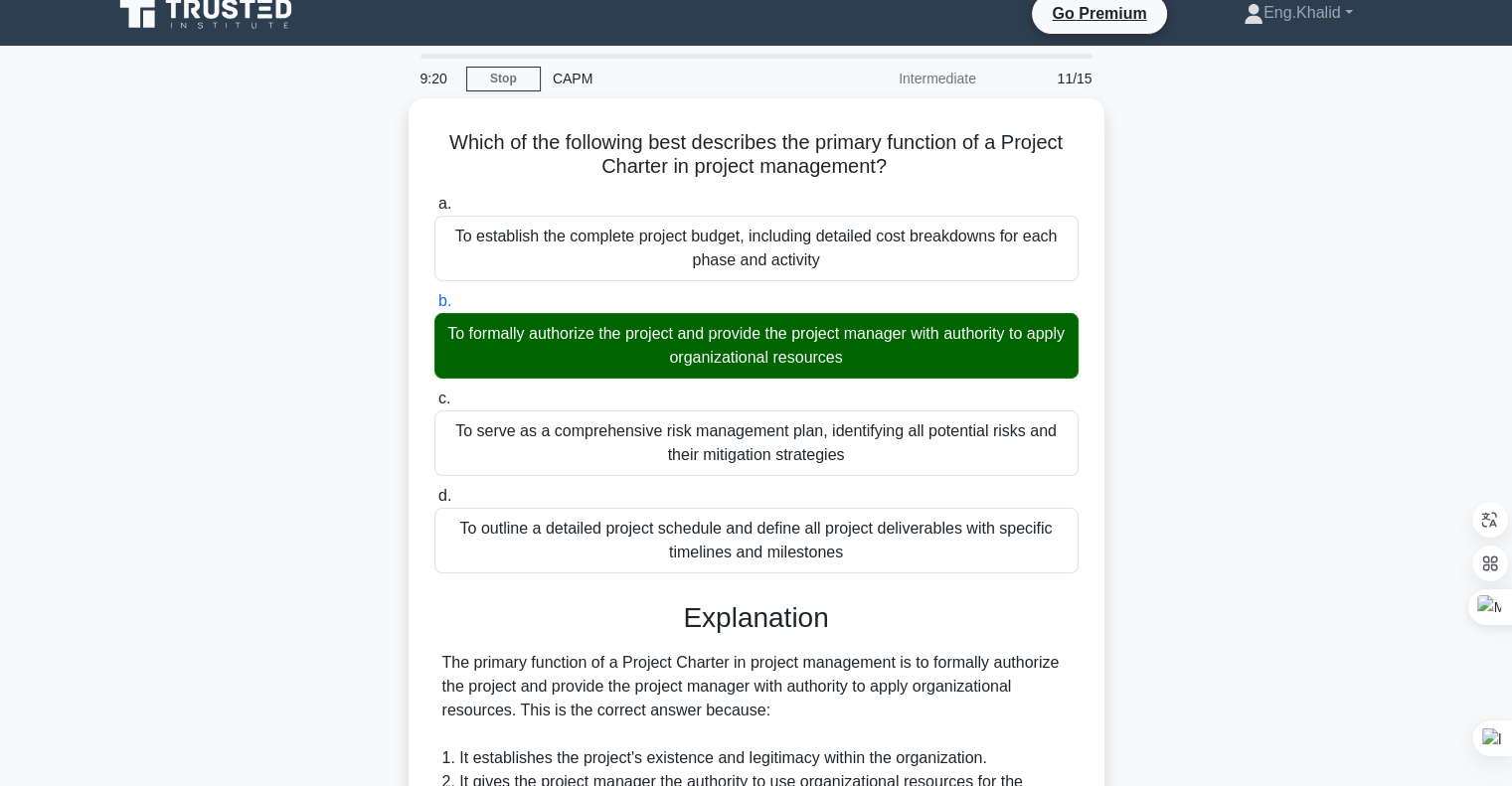 scroll, scrollTop: 0, scrollLeft: 0, axis: both 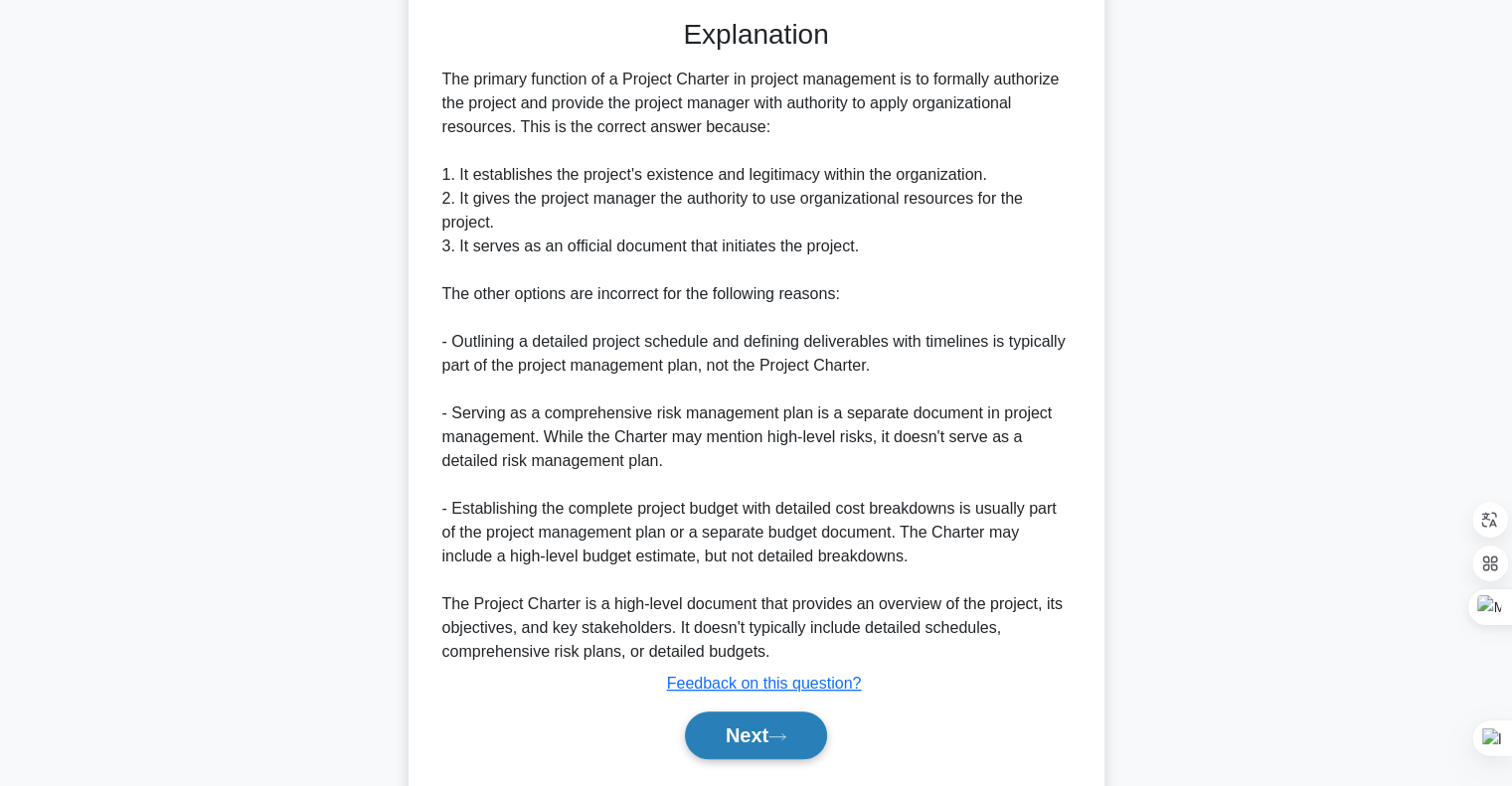 click on "Next" at bounding box center [756, 735] 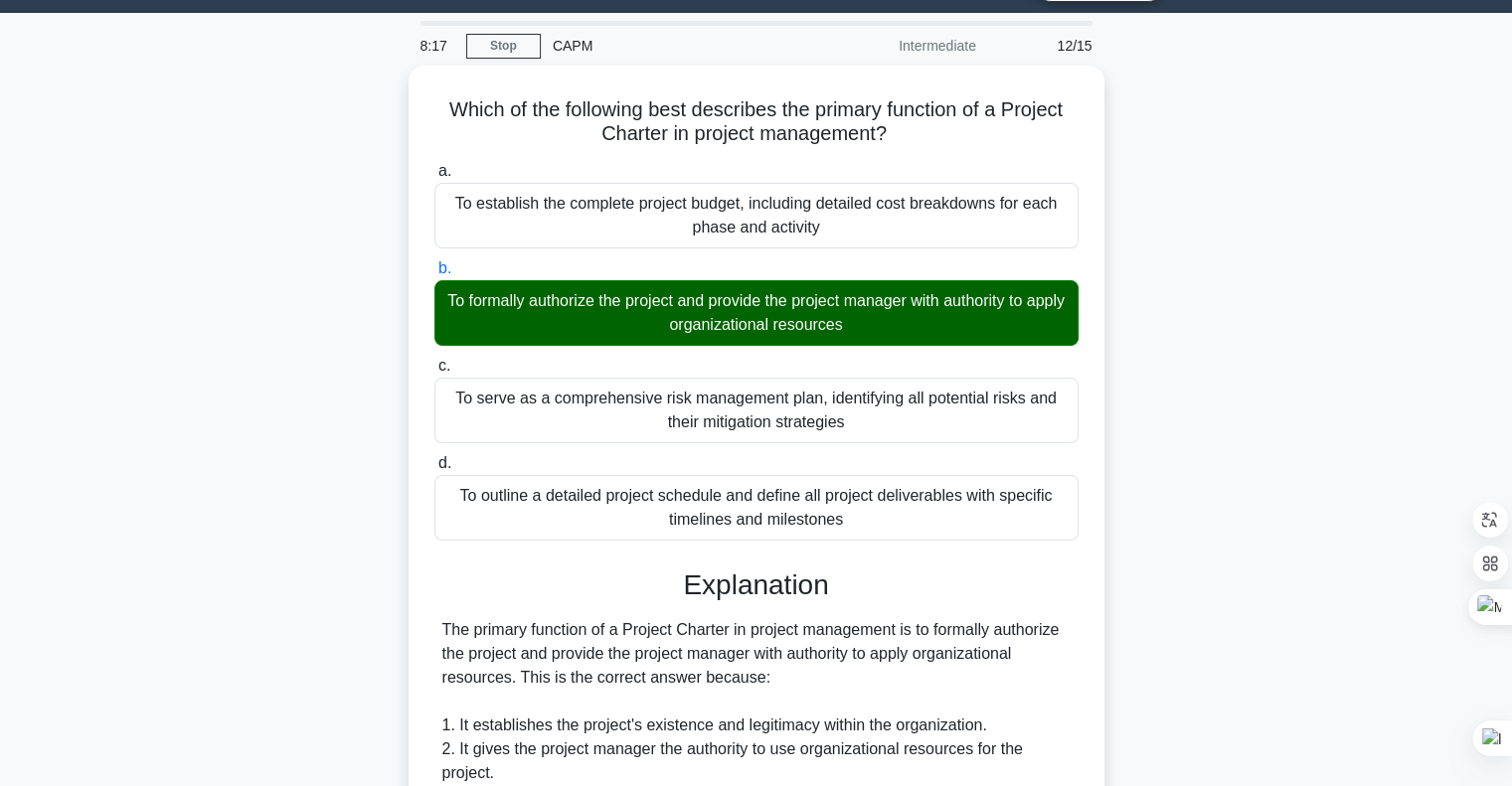 scroll, scrollTop: 0, scrollLeft: 0, axis: both 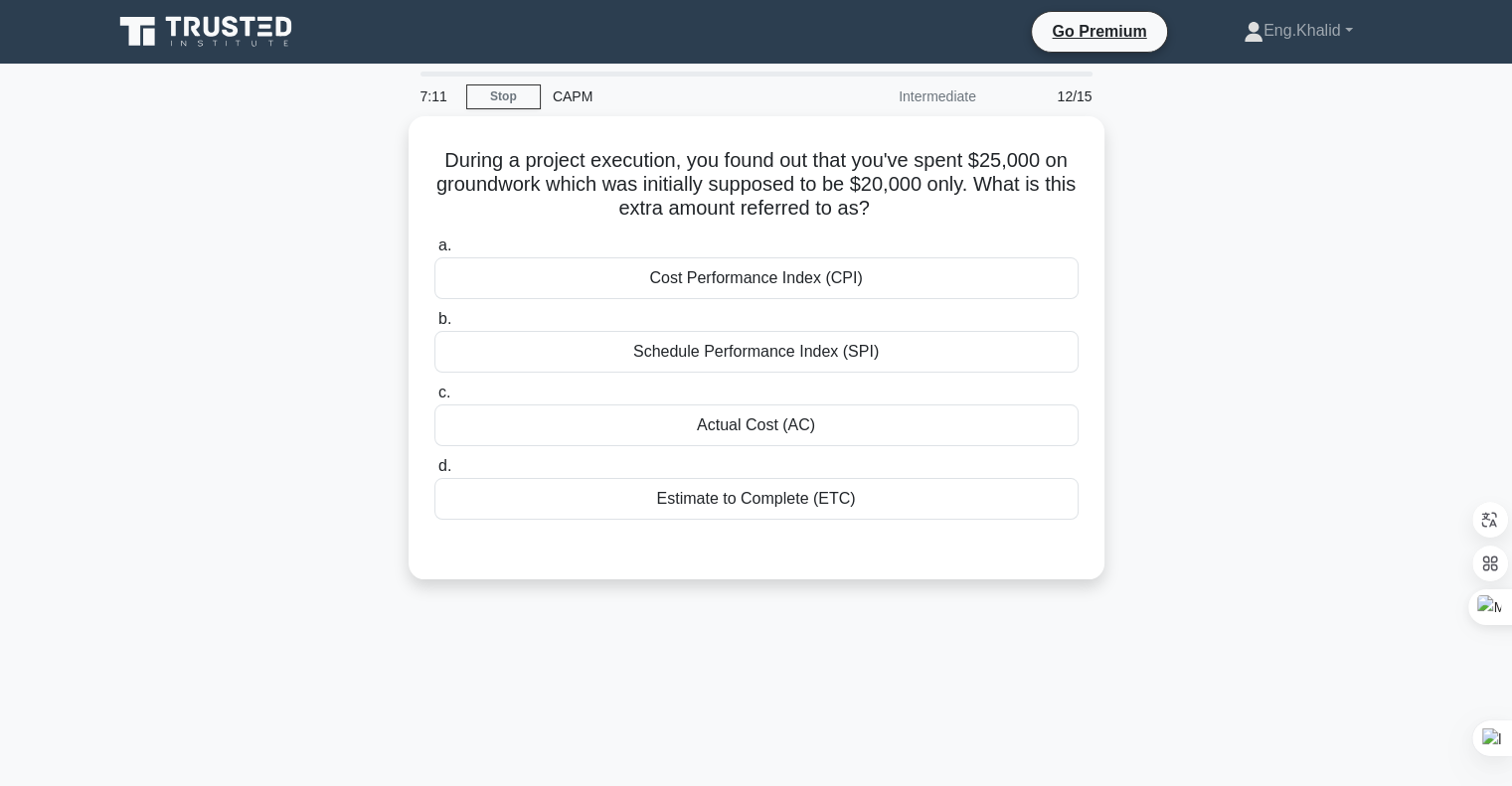 click on "During a project execution, you found out that you've spent $25,000 on groundwork which was initially supposed to be $20,000 only. What is this extra amount referred to as?
.spinner_0XTQ{transform-origin:center;animation:spinner_y6GP .75s linear infinite}@keyframes spinner_y6GP{100%{transform:rotate(360deg)}}
a.
Cost Performance Index (CPI)" at bounding box center (756, 360) 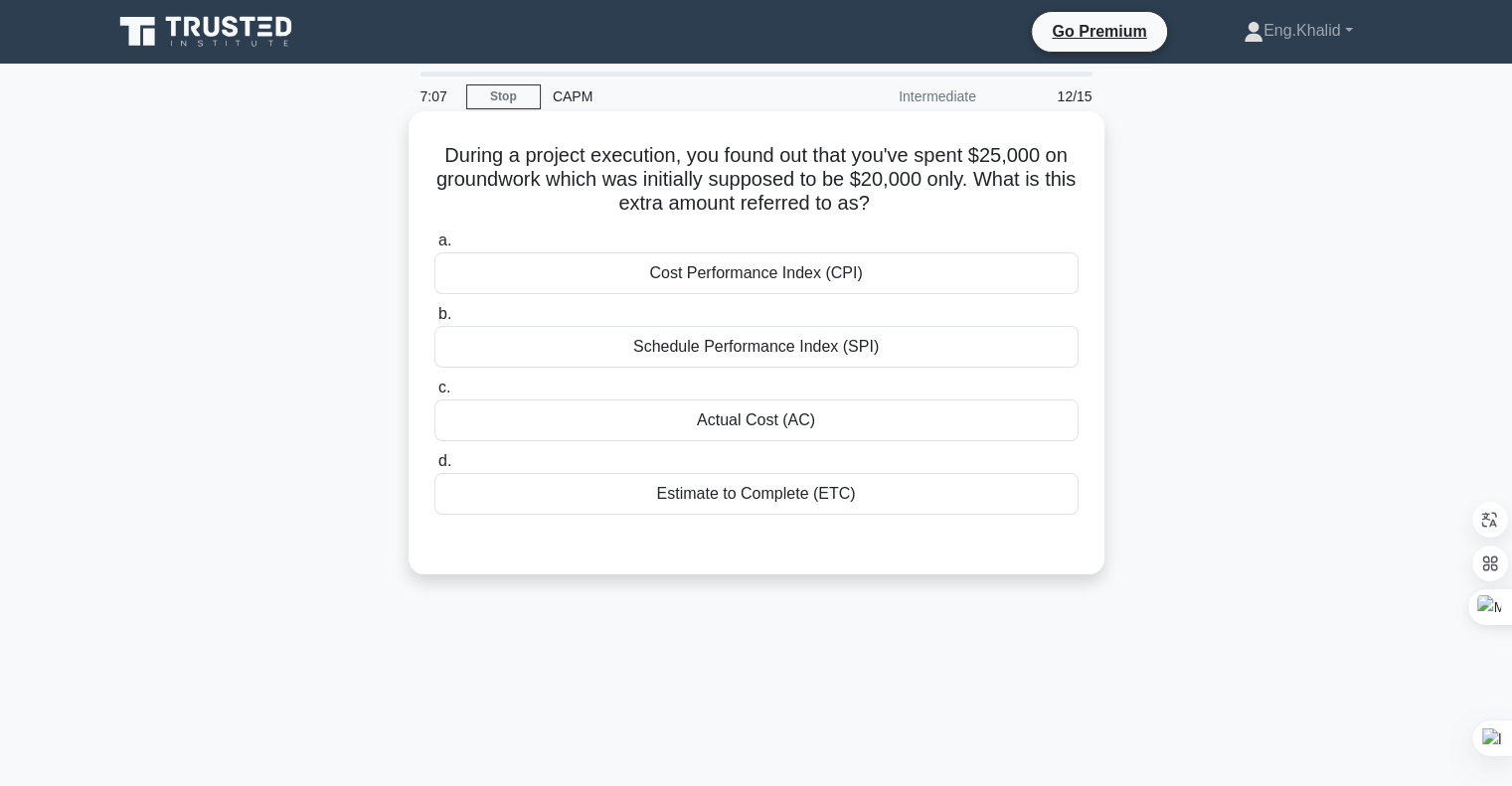 click on "Actual Cost (AC)" at bounding box center (756, 420) 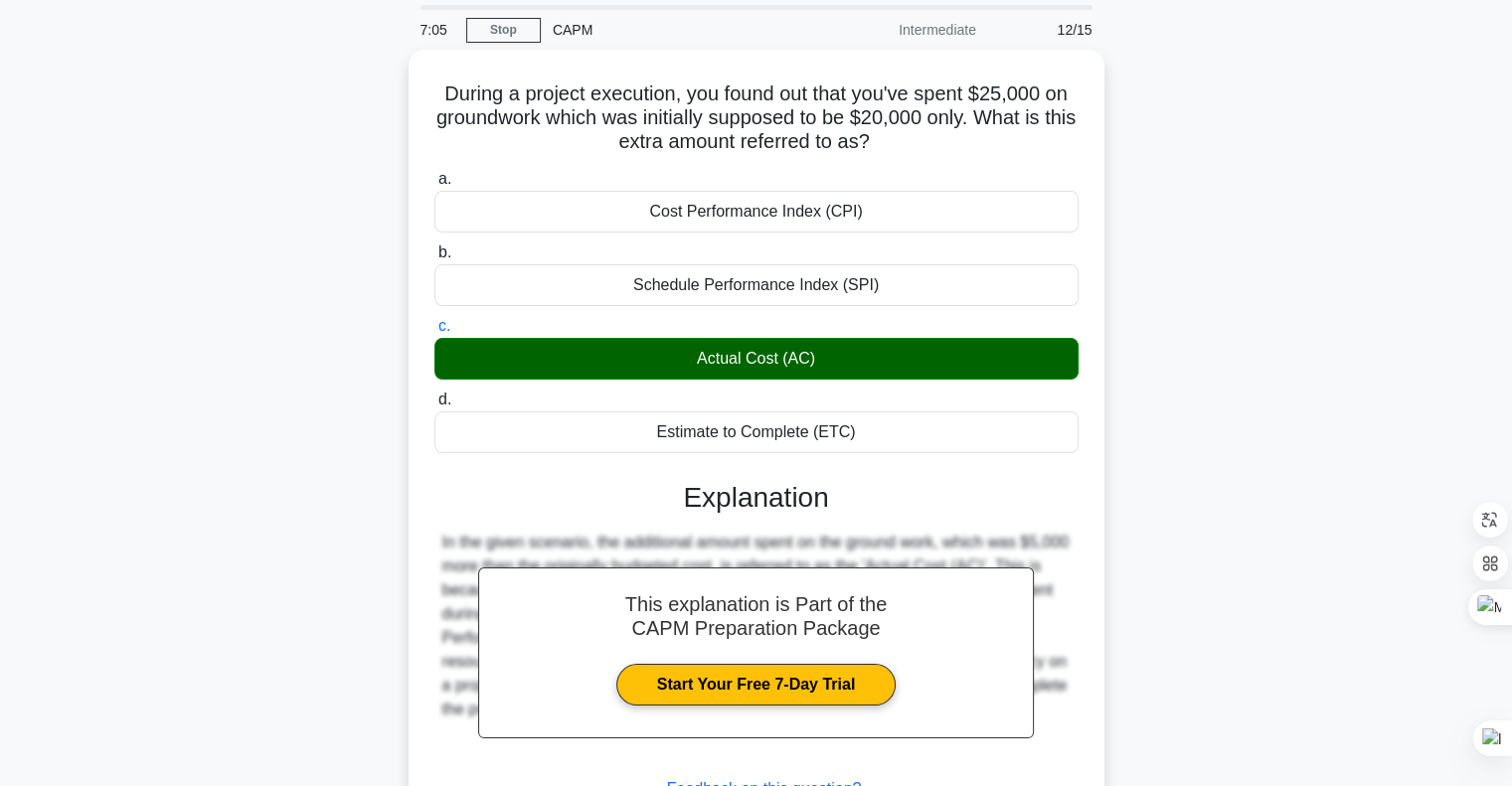 scroll, scrollTop: 287, scrollLeft: 0, axis: vertical 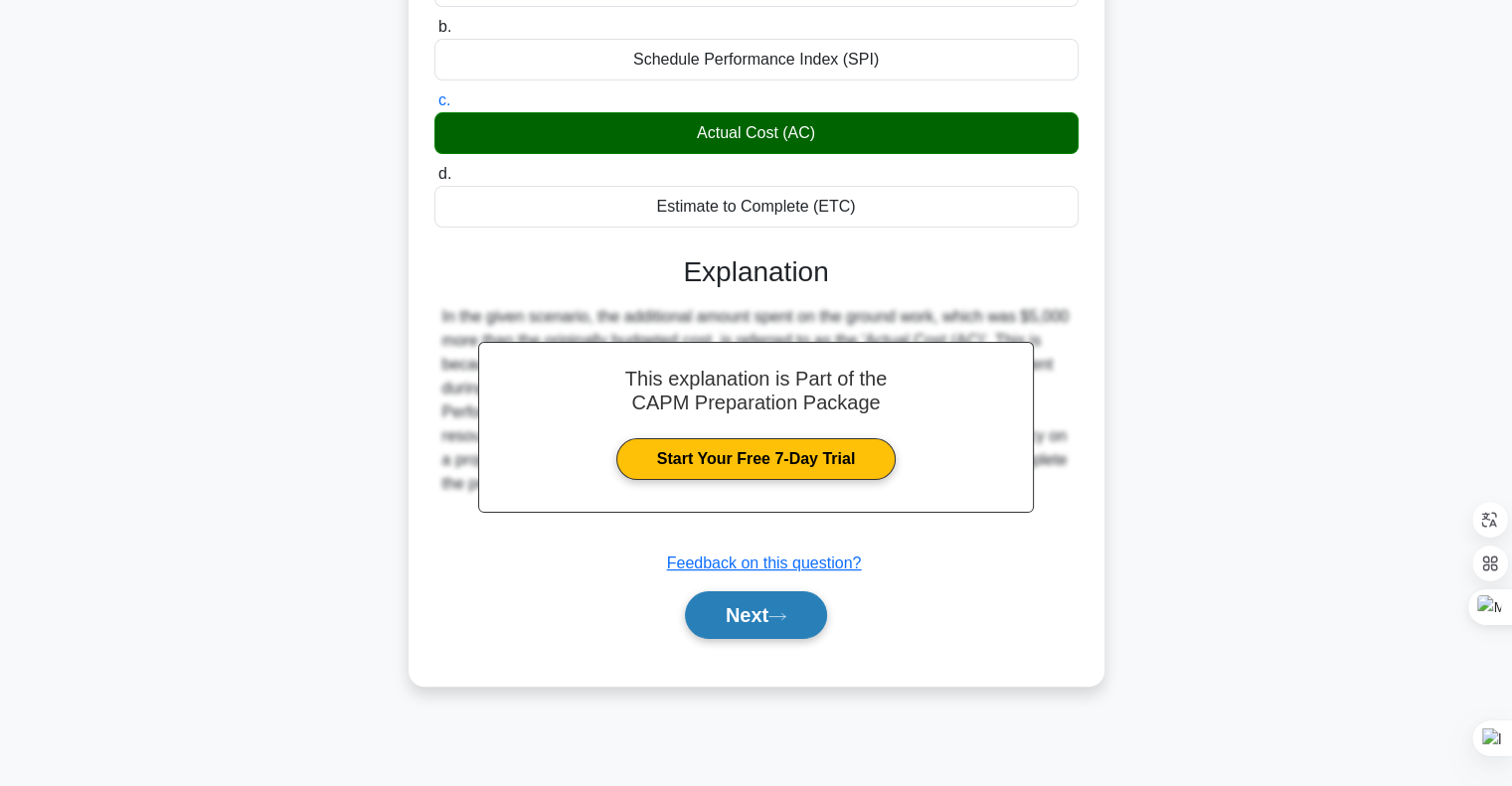 click 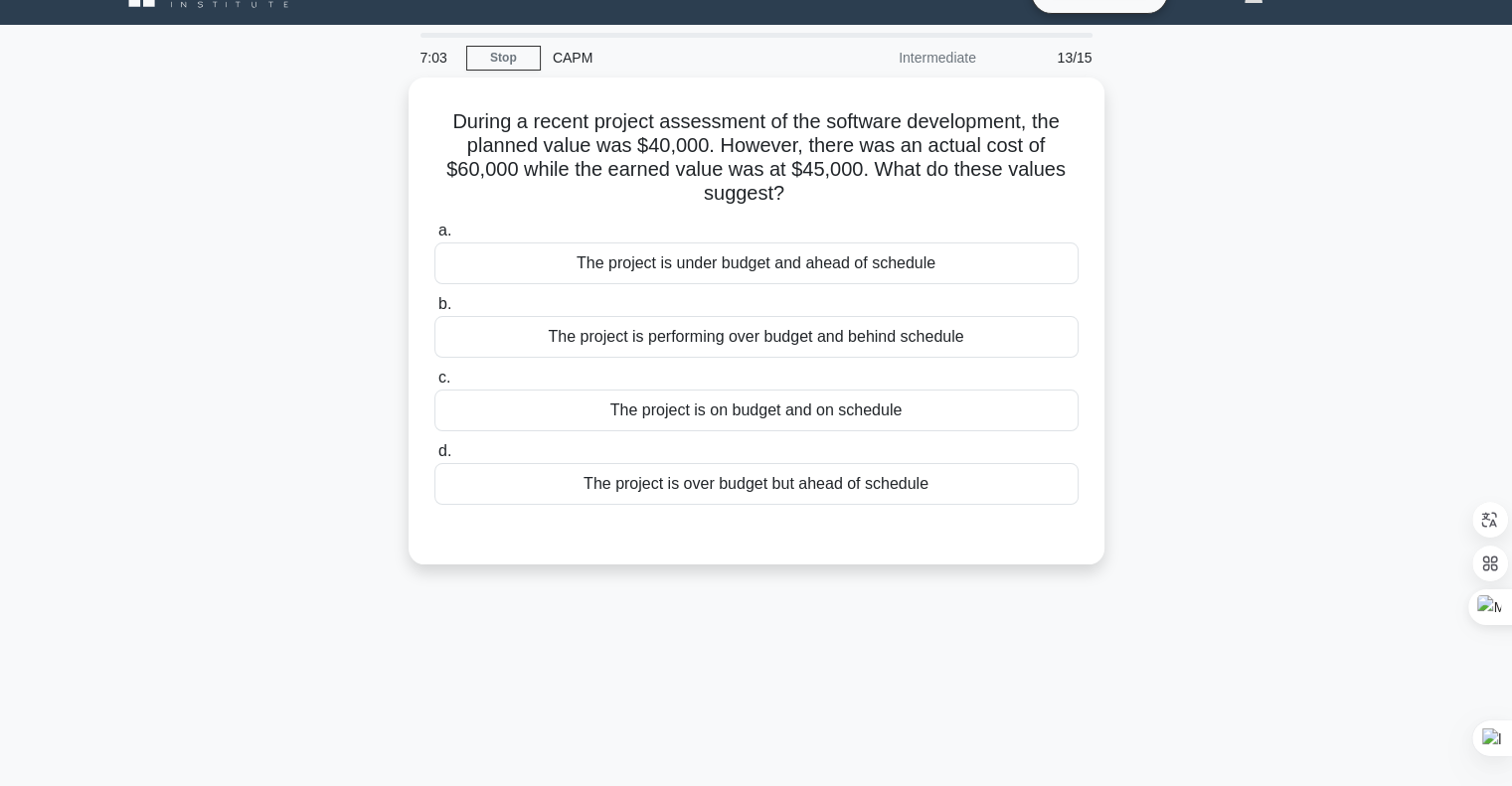 scroll, scrollTop: 0, scrollLeft: 0, axis: both 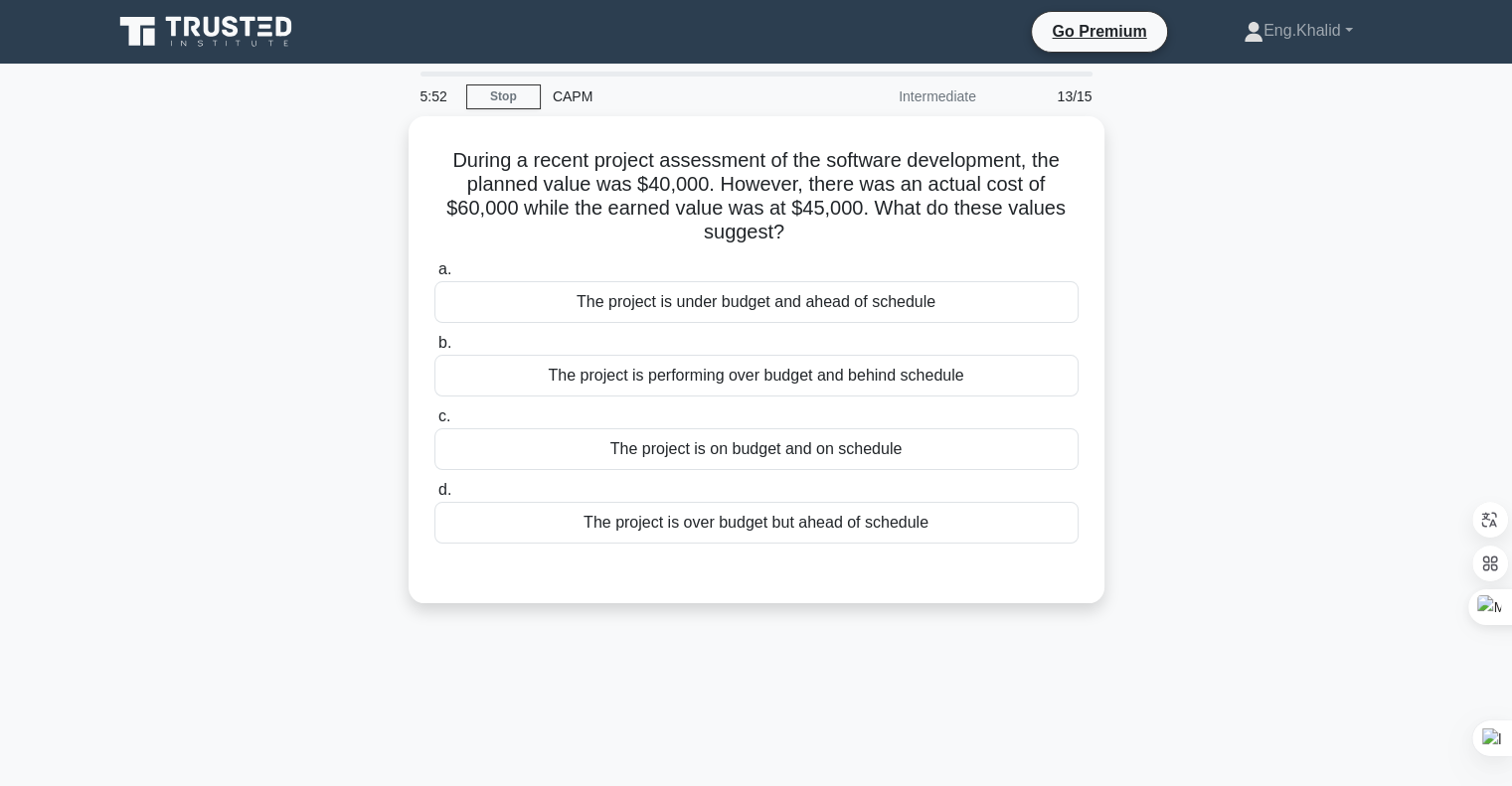 click on "5:52
Stop
CAPM
Intermediate
13/15
During a recent project assessment of the software development, the planned value was $40,000. However, there was an actual cost of $60,000 while the earned value was at $45,000. What do these values suggest?
.spinner_0XTQ{transform-origin:center;animation:spinner_y6GP .75s linear infinite}@keyframes spinner_y6GP{100%{transform:rotate(360deg)}}
a. b. c." at bounding box center (756, 568) 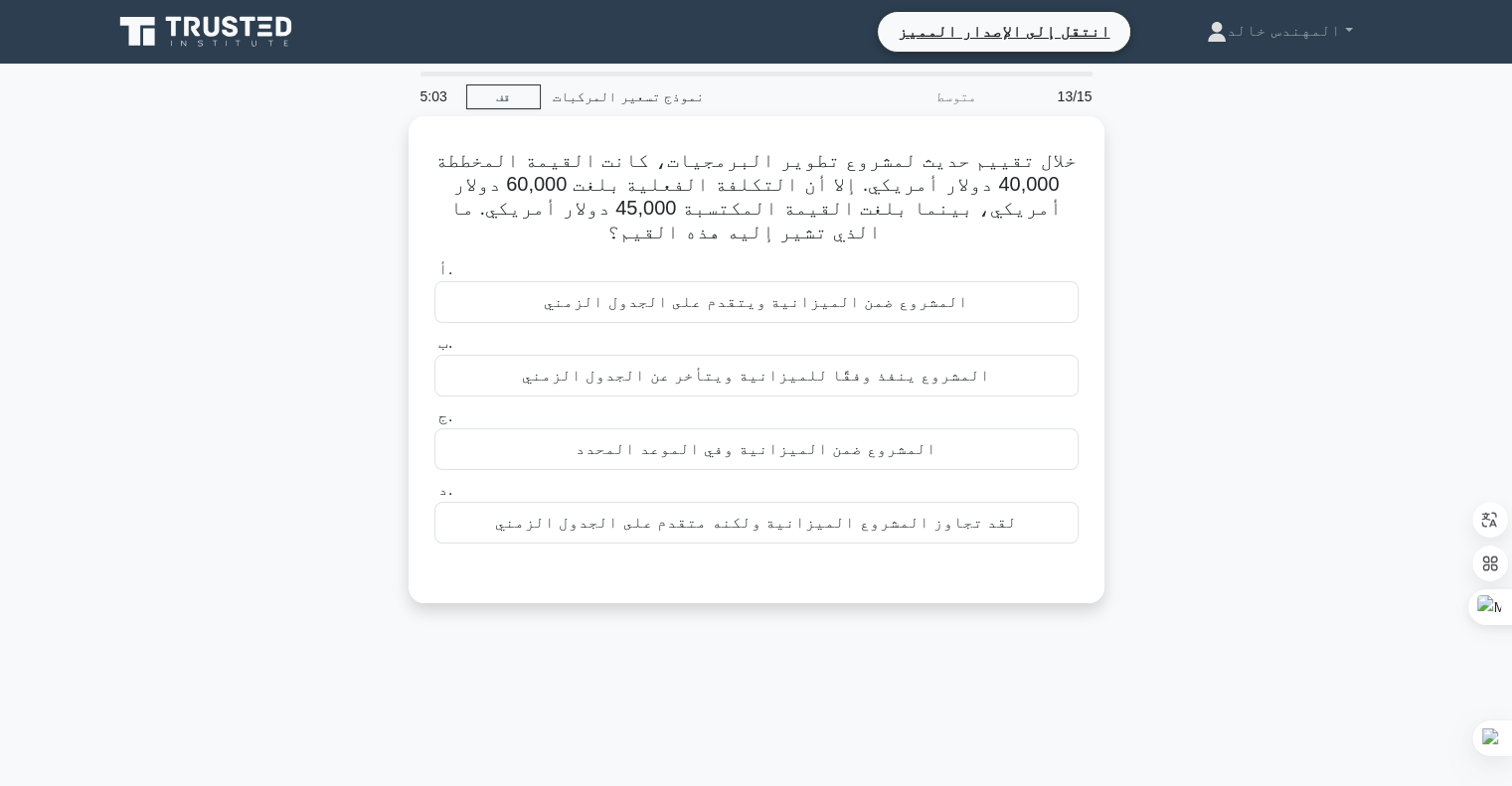 click on "5:03
قف
نموذج تسعير المركبات
متوسط
13/15
خلال تقييم حديث لمشروع تطوير البرمجيات، كانت القيمة المخططة 40,000 دولار أمريكي. إلا أن التكلفة الفعلية بلغت 60,000 دولار أمريكي، بينما بلغت القيمة المكتسبة 45,000 دولار أمريكي. ما الذي تشير إليه هذه القيم؟
.spinner_0XTQ{transform-origin:center;animation:spinner_y6GP .75s linear infinite}@keyframes spinner_y6GP{100%{transform:rotate(360deg)}}
أ. ب. ج. د." at bounding box center [756, 568] 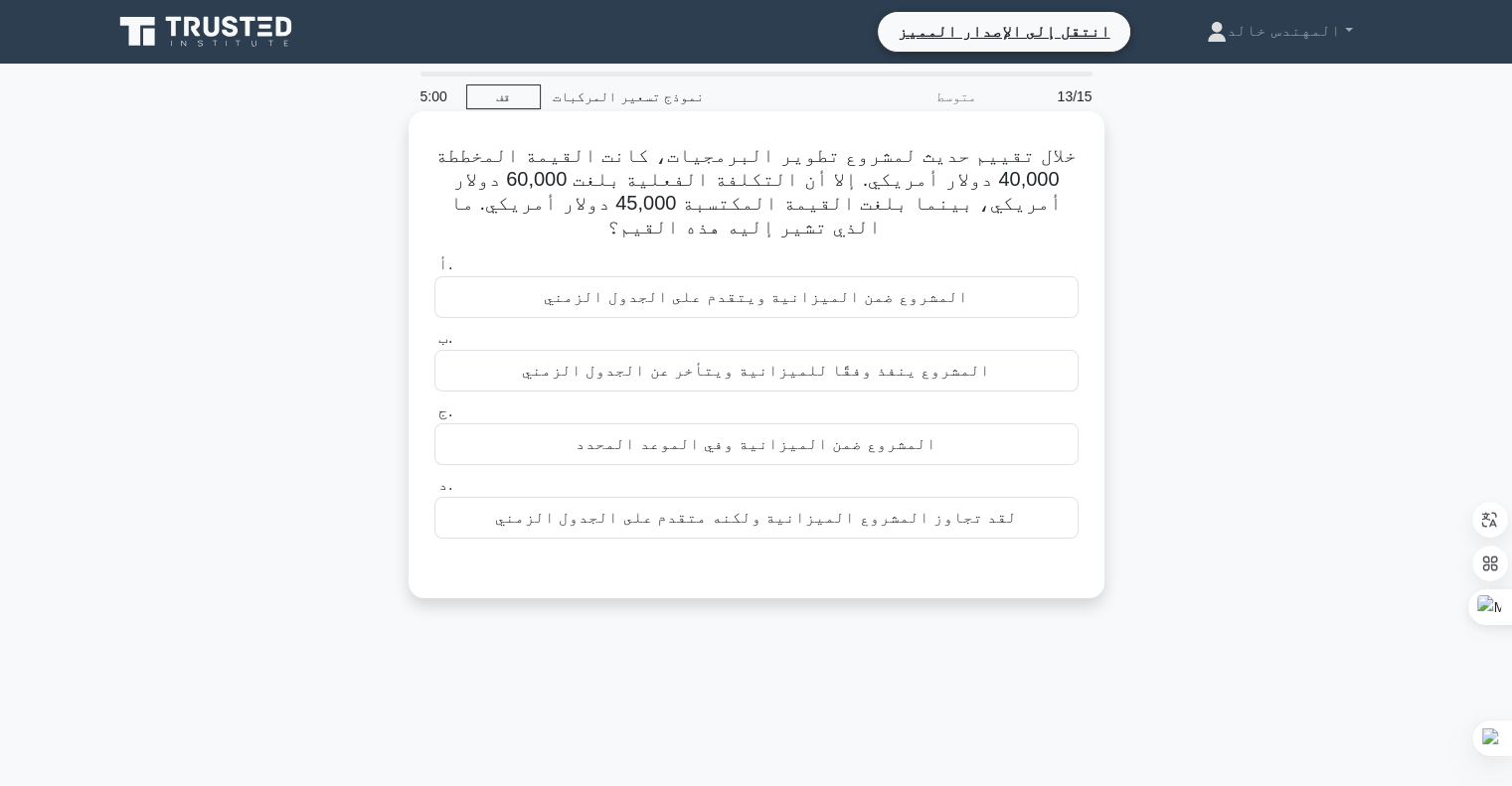 click on "المشروع ينفذ وفقًا للميزانية ويتأخر عن الجدول الزمني" at bounding box center (756, 370) 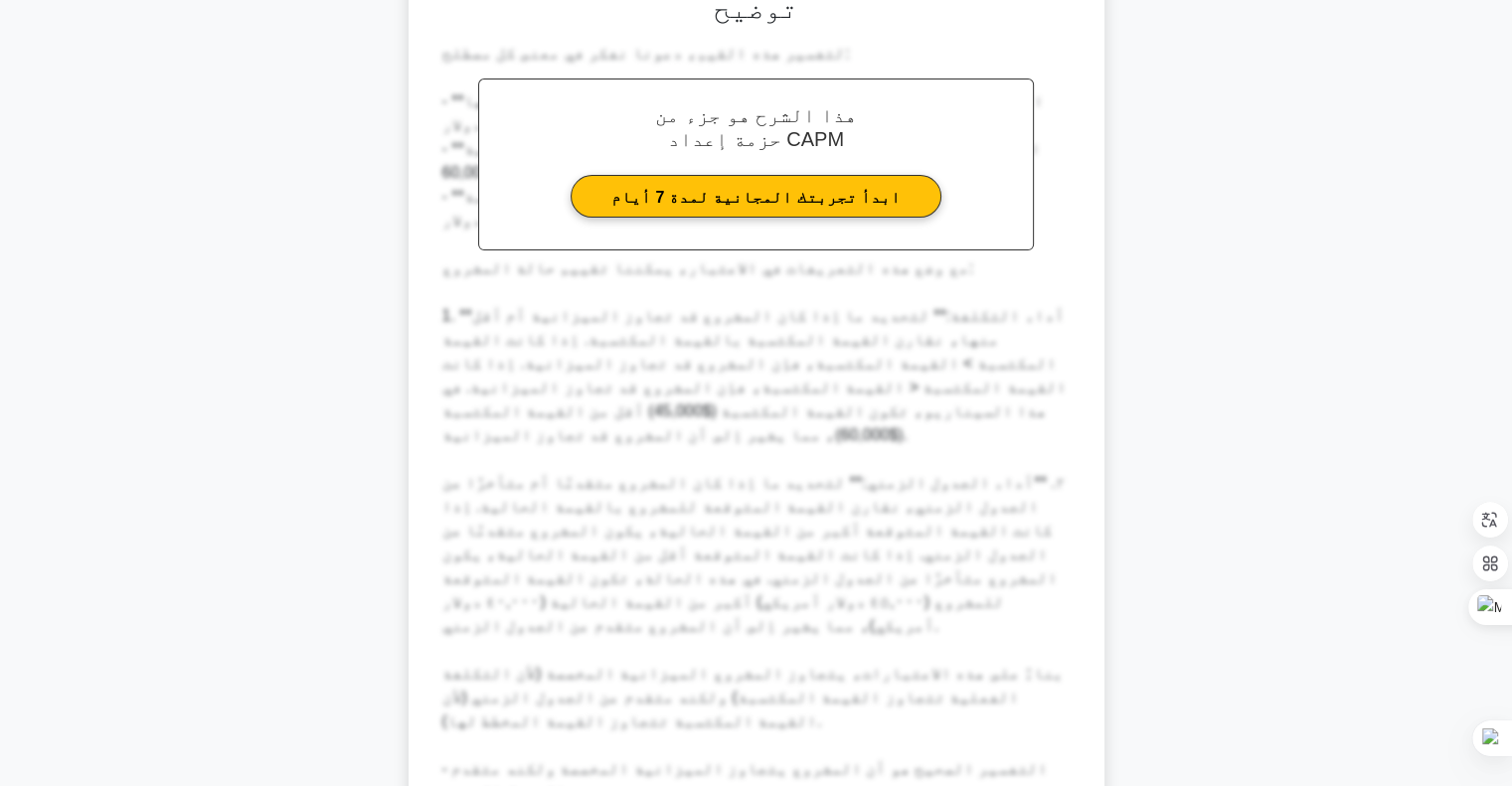 scroll, scrollTop: 584, scrollLeft: 0, axis: vertical 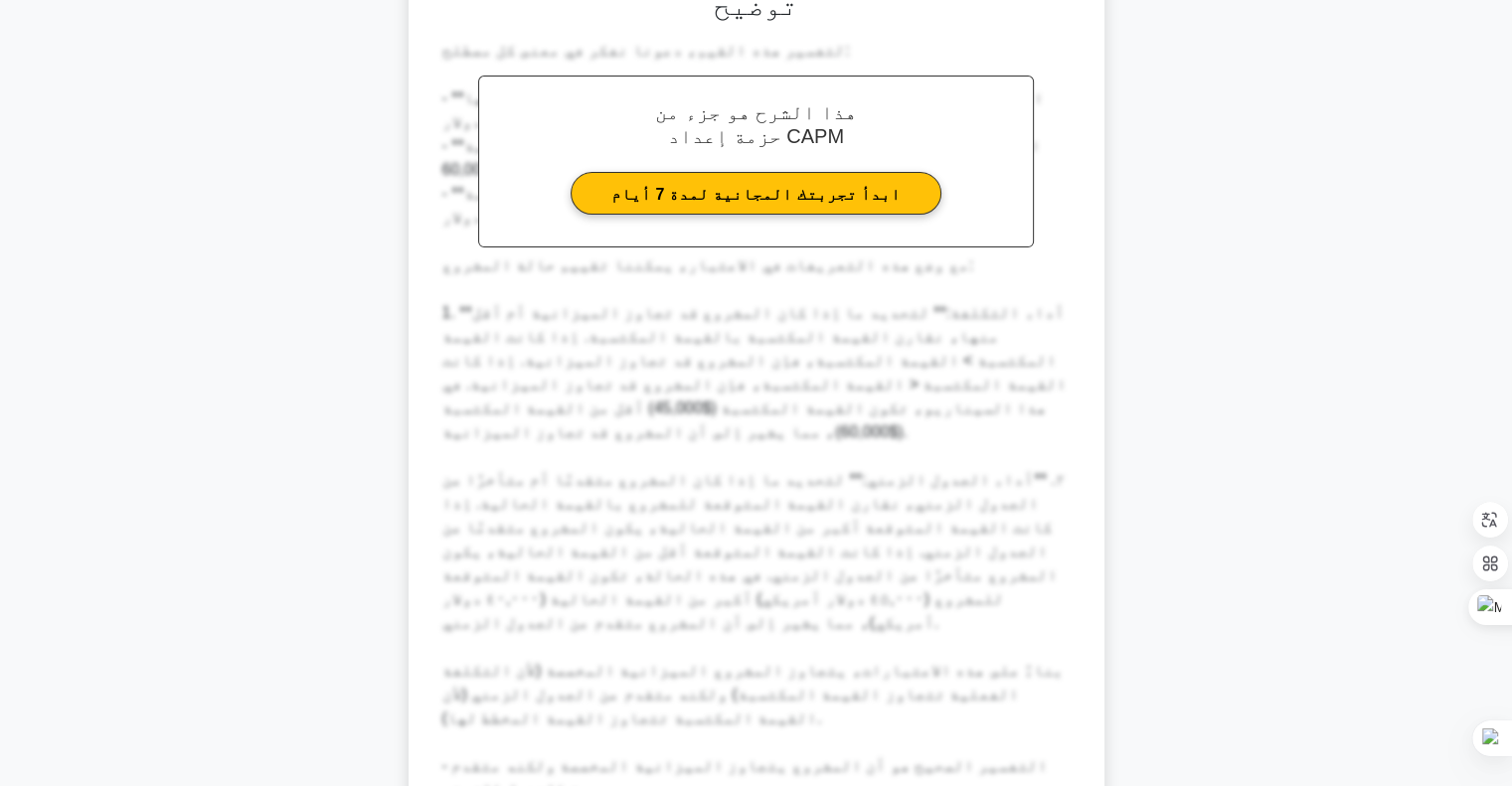 click on "خلال تقييم حديث لمشروع تطوير البرمجيات، كانت القيمة المخططة 40,000 دولار أمريكي. إلا أن التكلفة الفعلية بلغت 60,000 دولار أمريكي، بينما بلغت القيمة المكتسبة 45,000 دولار أمريكي. ما الذي تشير إليه هذه القيم؟
.spinner_0XTQ{transform-origin:center;animation:spinner_y6GP .75s linear infinite}@keyframes spinner_y6GP{100%{transform:rotate(360deg)}}
أ.
ب. ج. د." at bounding box center [756, 251] 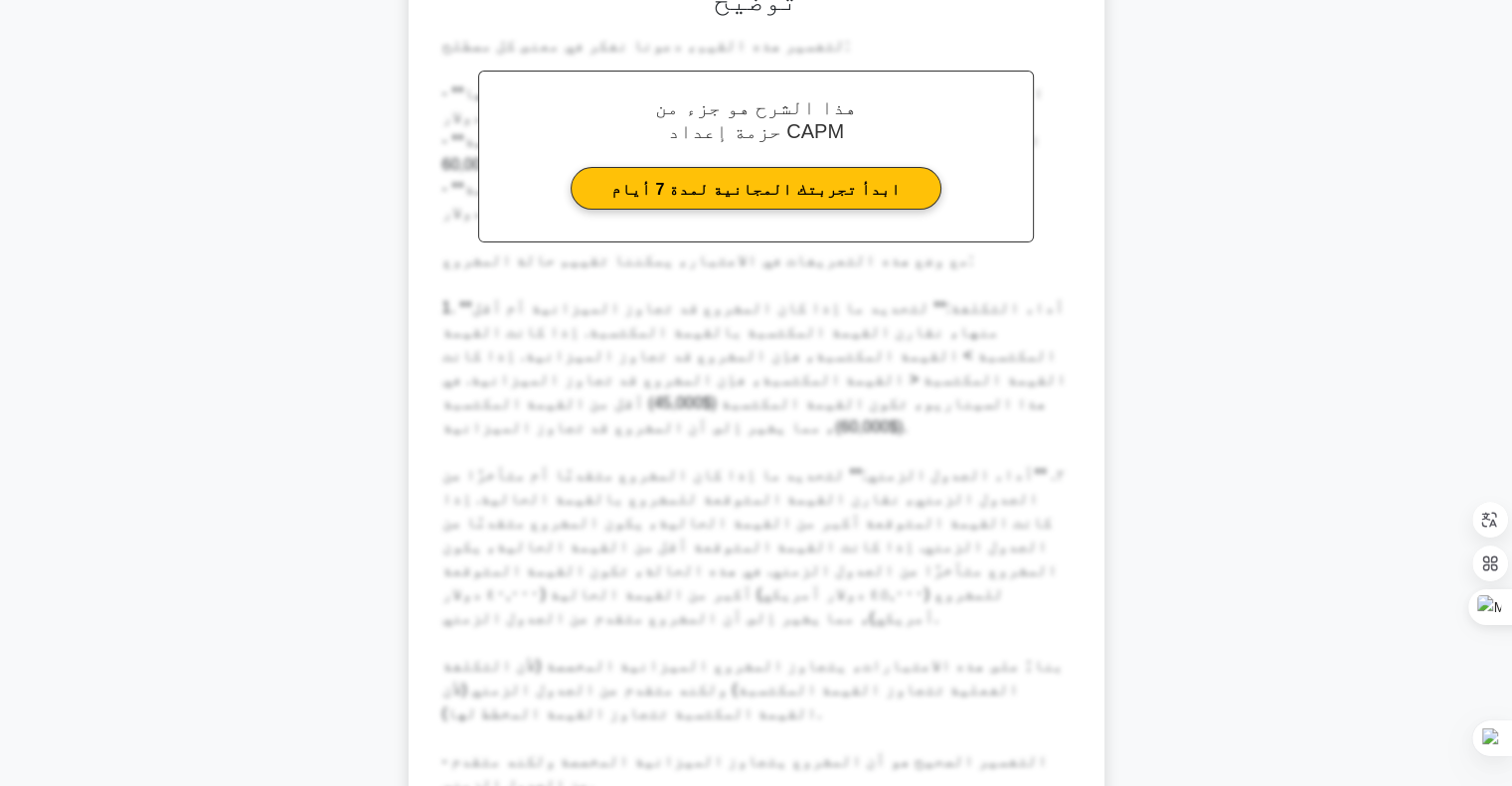 click on "التالي" at bounding box center [748, 870] 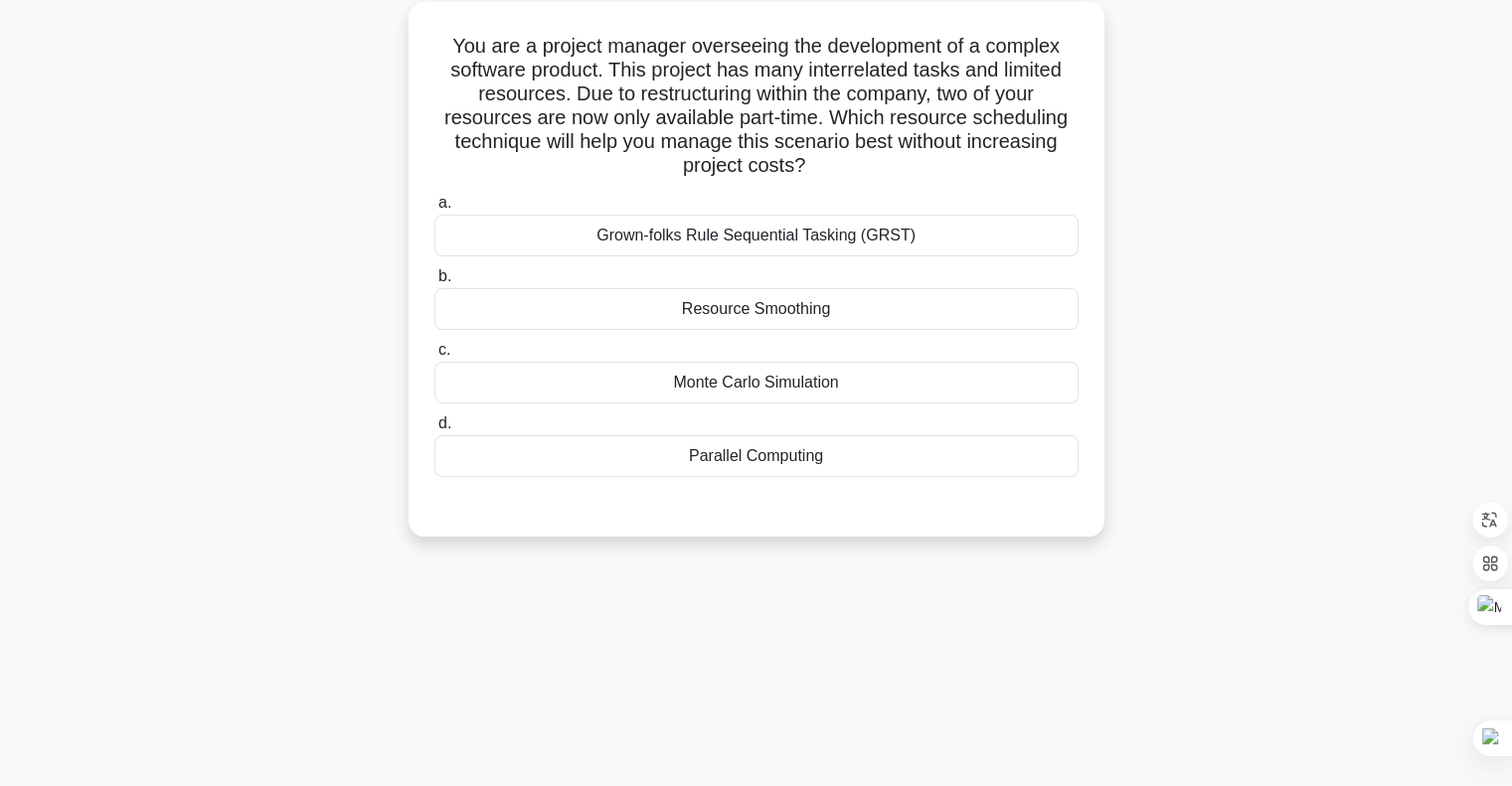 scroll, scrollTop: 0, scrollLeft: 0, axis: both 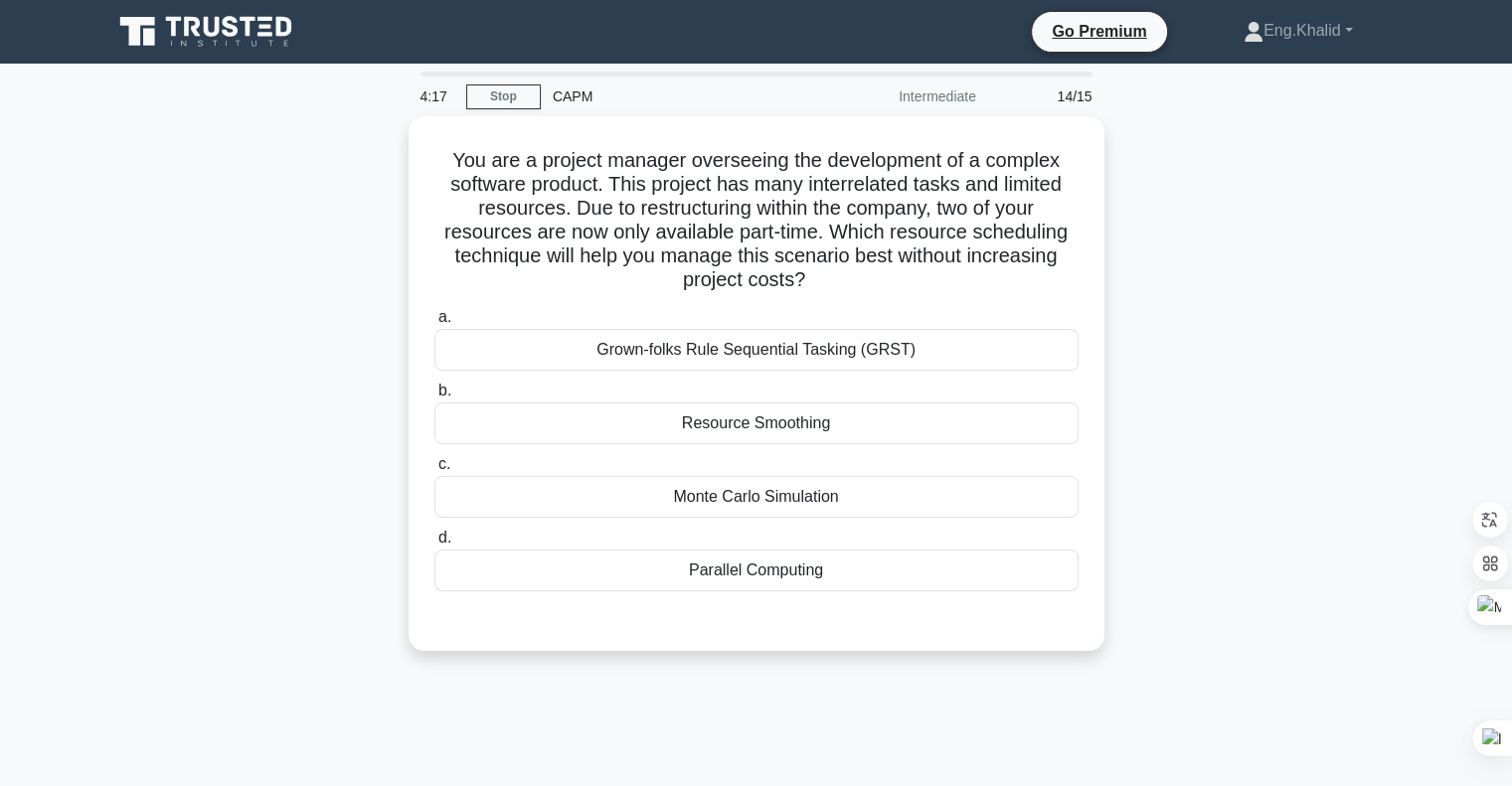 click on "You are a project manager overseeing the development of a complex software product. This project has many interrelated tasks and limited resources. Due to restructuring within the company, two of your resources are now only available part-time. Which resource scheduling technique will help you manage this scenario best without increasing project costs?
.spinner_0XTQ{transform-origin:center;animation:spinner_y6GP .75s linear infinite}@keyframes spinner_y6GP{100%{transform:rotate(360deg)}}
a." at bounding box center (756, 395) 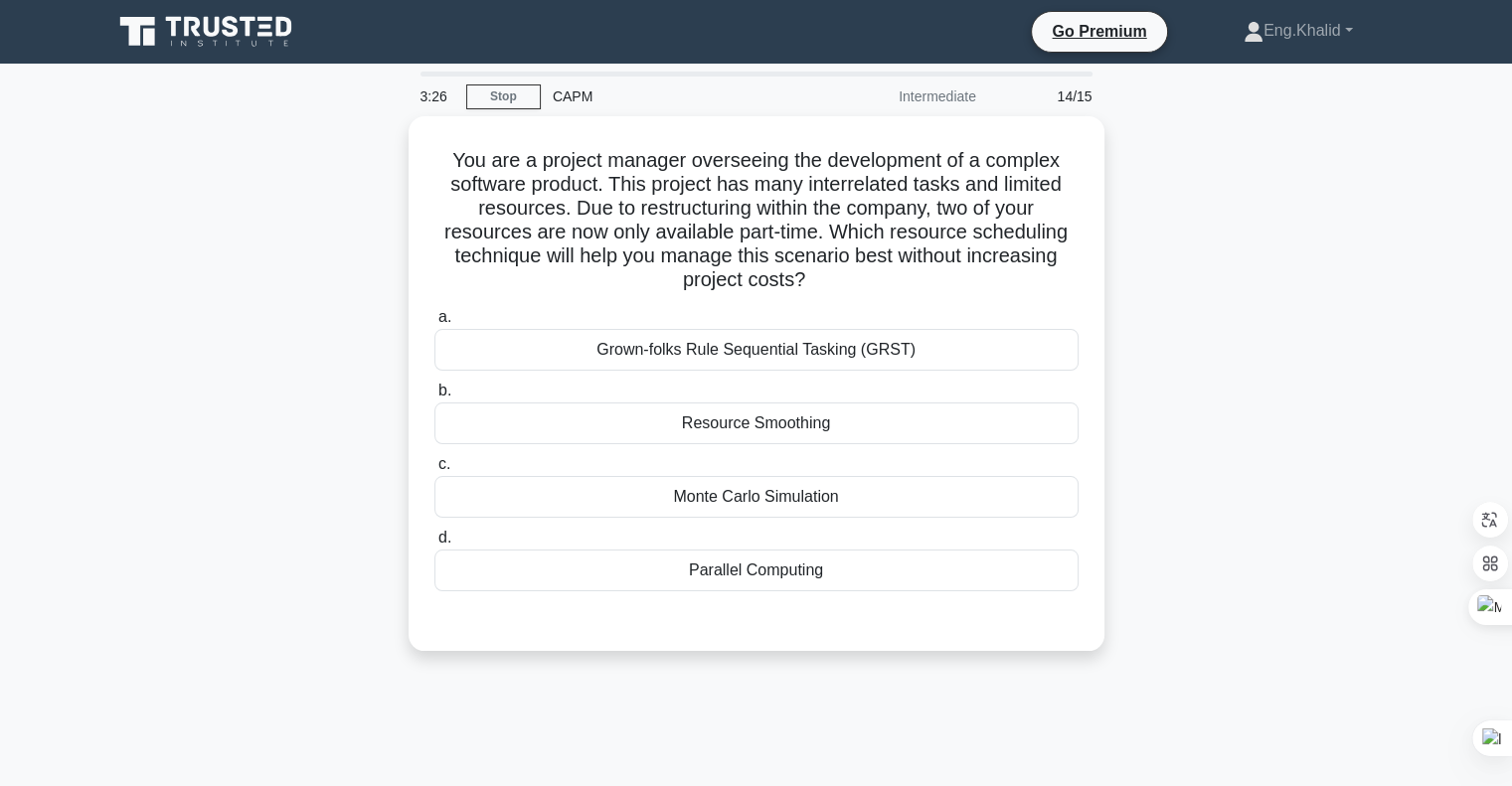 click on "3:26
Stop
CAPM
Intermediate
14/15
You are a project manager overseeing the development of a complex software product. This project has many interrelated tasks and limited resources. Due to restructuring within the company, two of your resources are now only available part-time. Which resource scheduling technique will help you manage this scenario best without increasing project costs?
.spinner_0XTQ{transform-origin:center;animation:spinner_y6GP .75s linear infinite}@keyframes spinner_y6GP{100%{transform:rotate(360deg)}}" at bounding box center [756, 568] 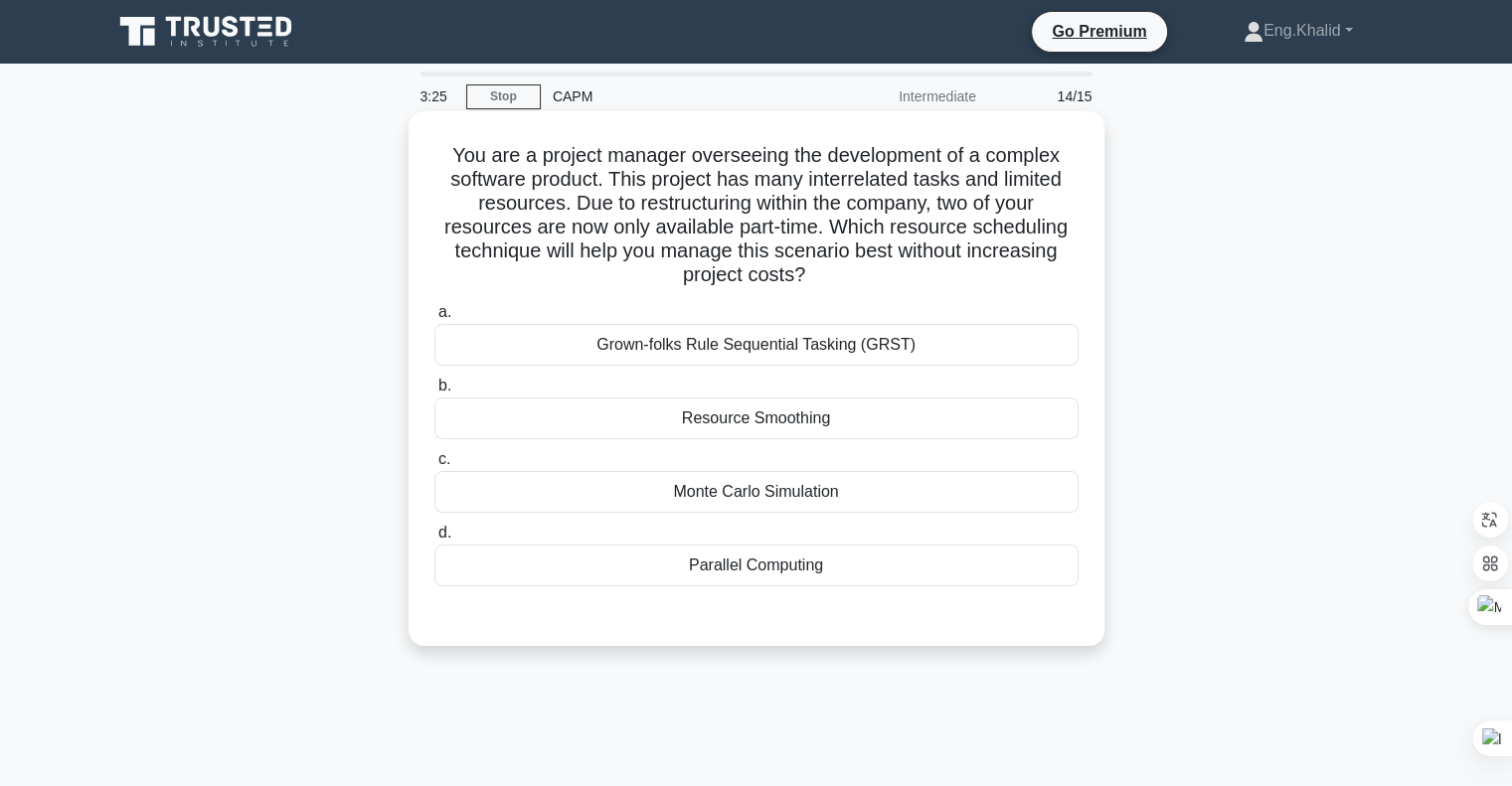 click on "Resource Smoothing" at bounding box center [756, 418] 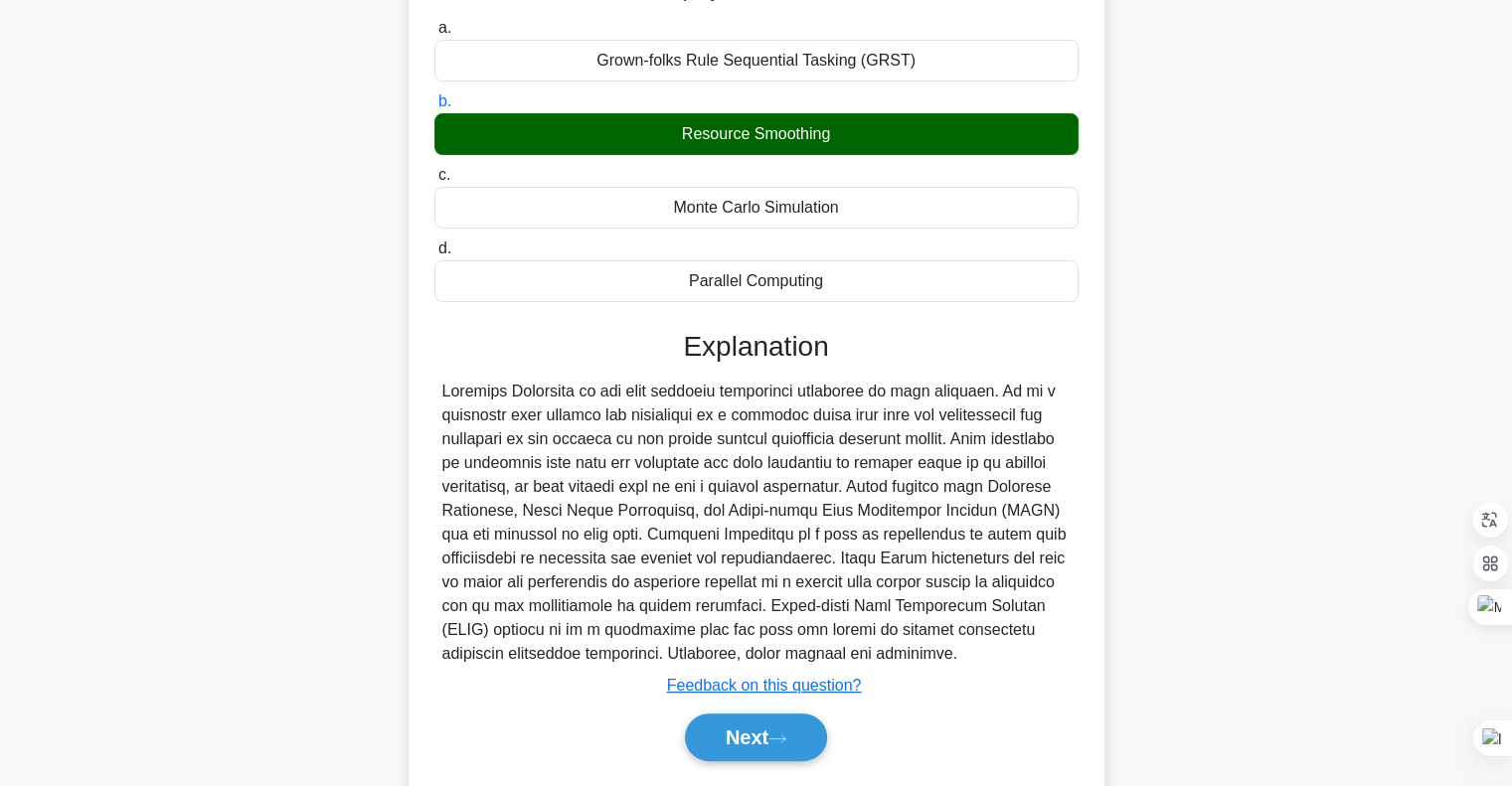 scroll, scrollTop: 342, scrollLeft: 0, axis: vertical 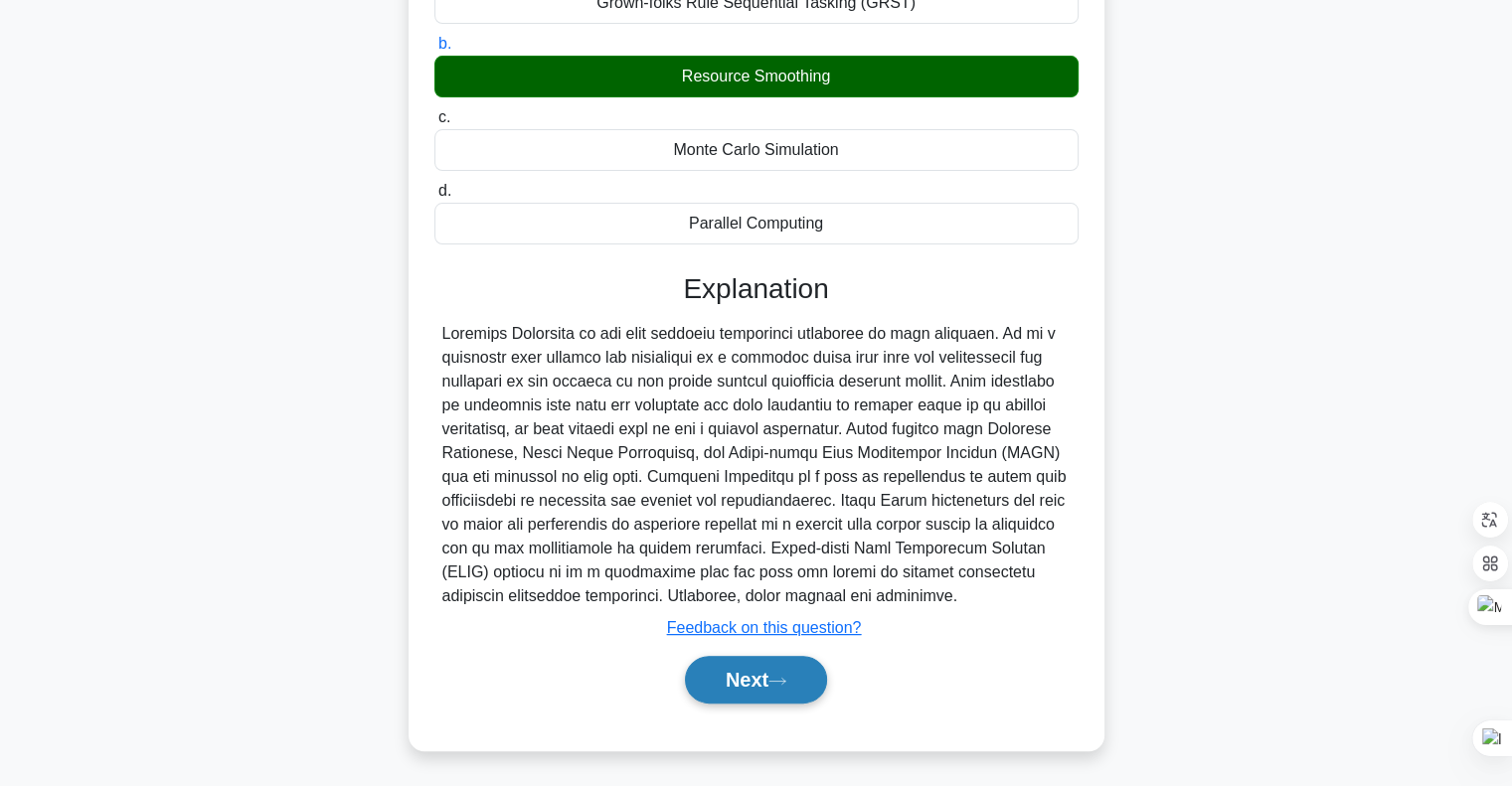 click 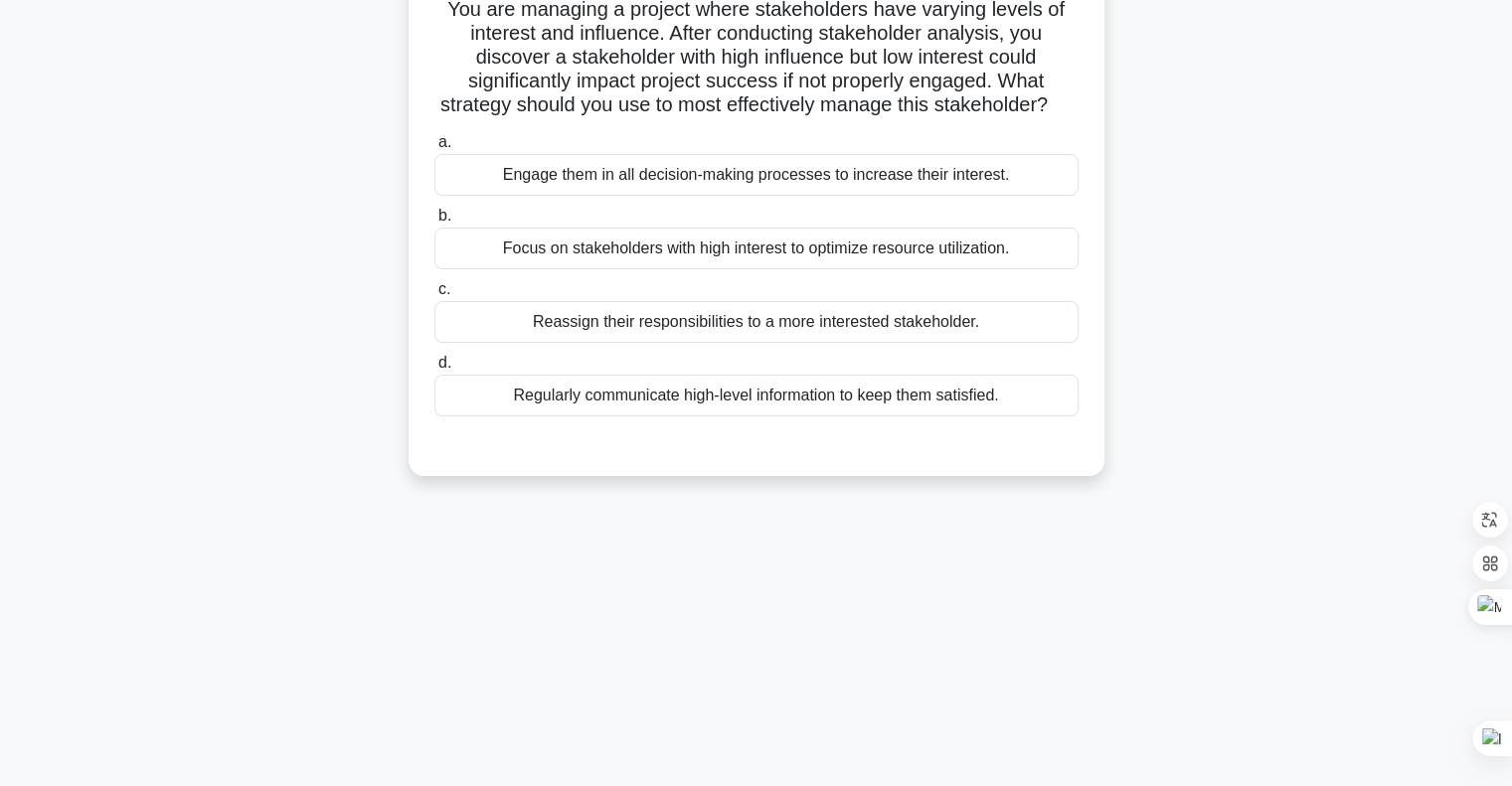 scroll, scrollTop: 0, scrollLeft: 0, axis: both 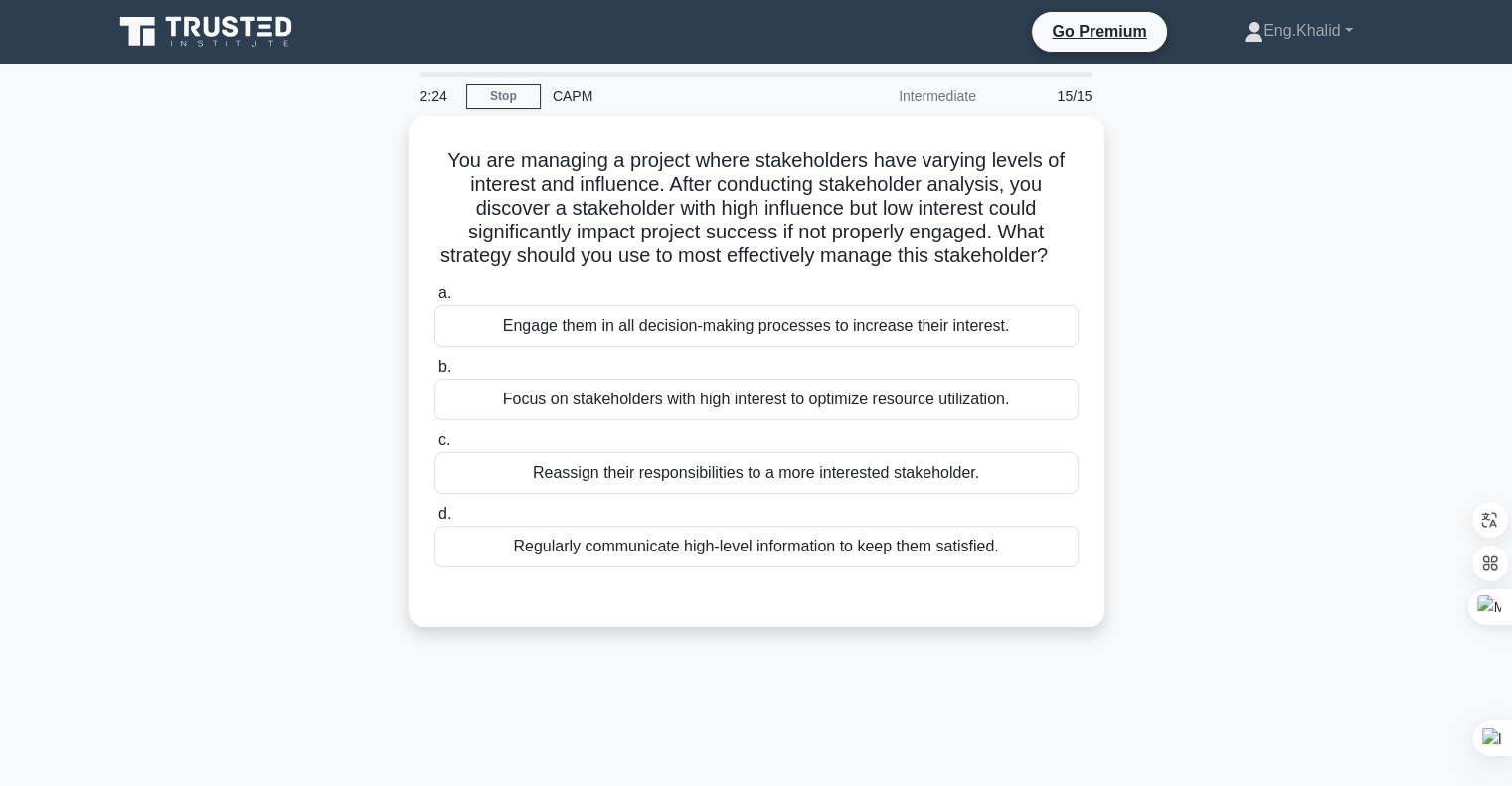 click on "You are managing a project where stakeholders have varying levels of interest and influence. After conducting stakeholder analysis, you discover a stakeholder with high influence but low interest could significantly impact project success if not properly engaged. What strategy should you use to most effectively manage this stakeholder?
.spinner_0XTQ{transform-origin:center;animation:spinner_y6GP .75s linear infinite}@keyframes spinner_y6GP{100%{transform:rotate(360deg)}}
a.
b. c. d." at bounding box center (756, 384) 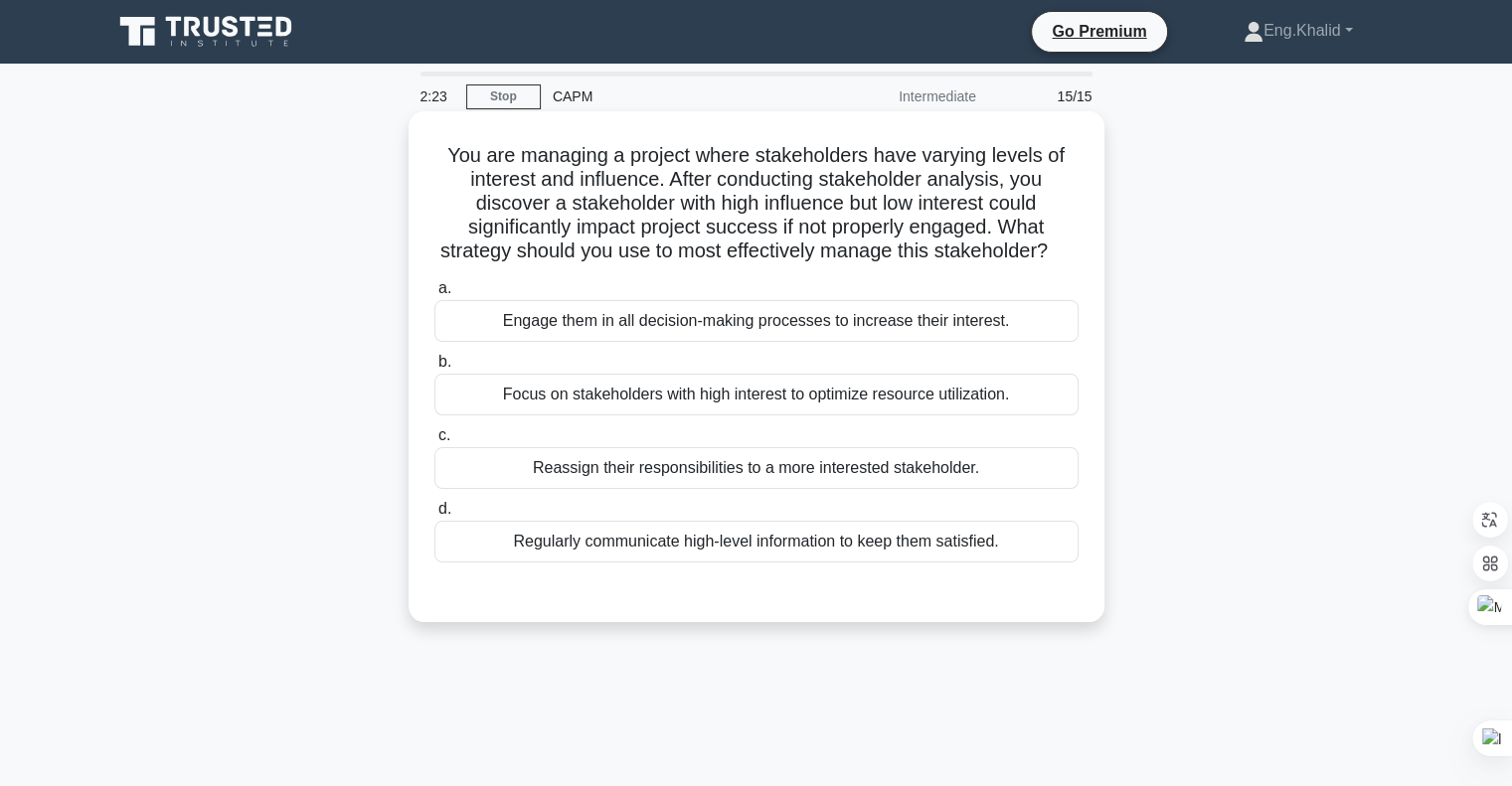 click on "Regularly communicate high-level information to keep them satisfied." at bounding box center [756, 542] 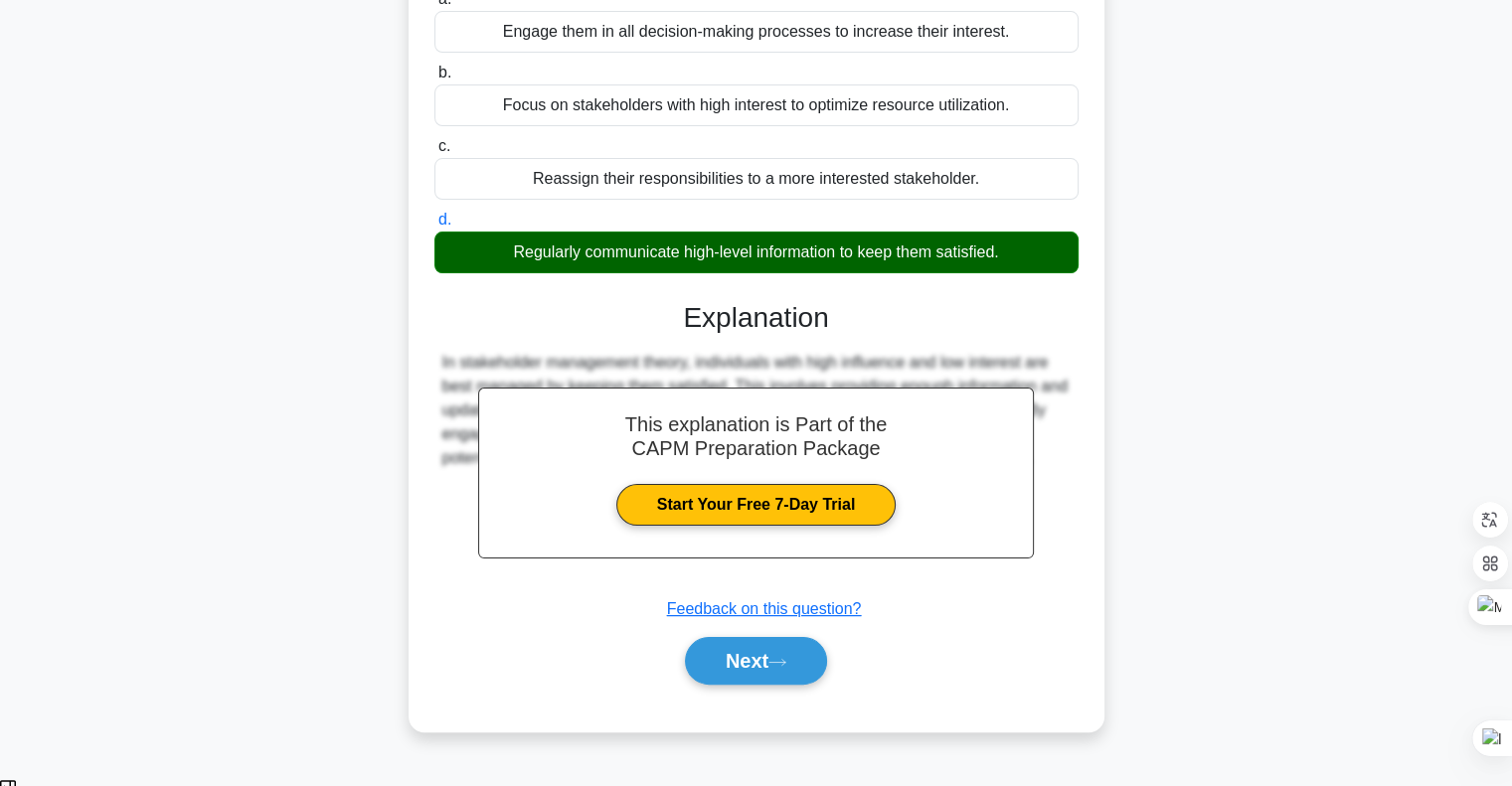scroll, scrollTop: 294, scrollLeft: 0, axis: vertical 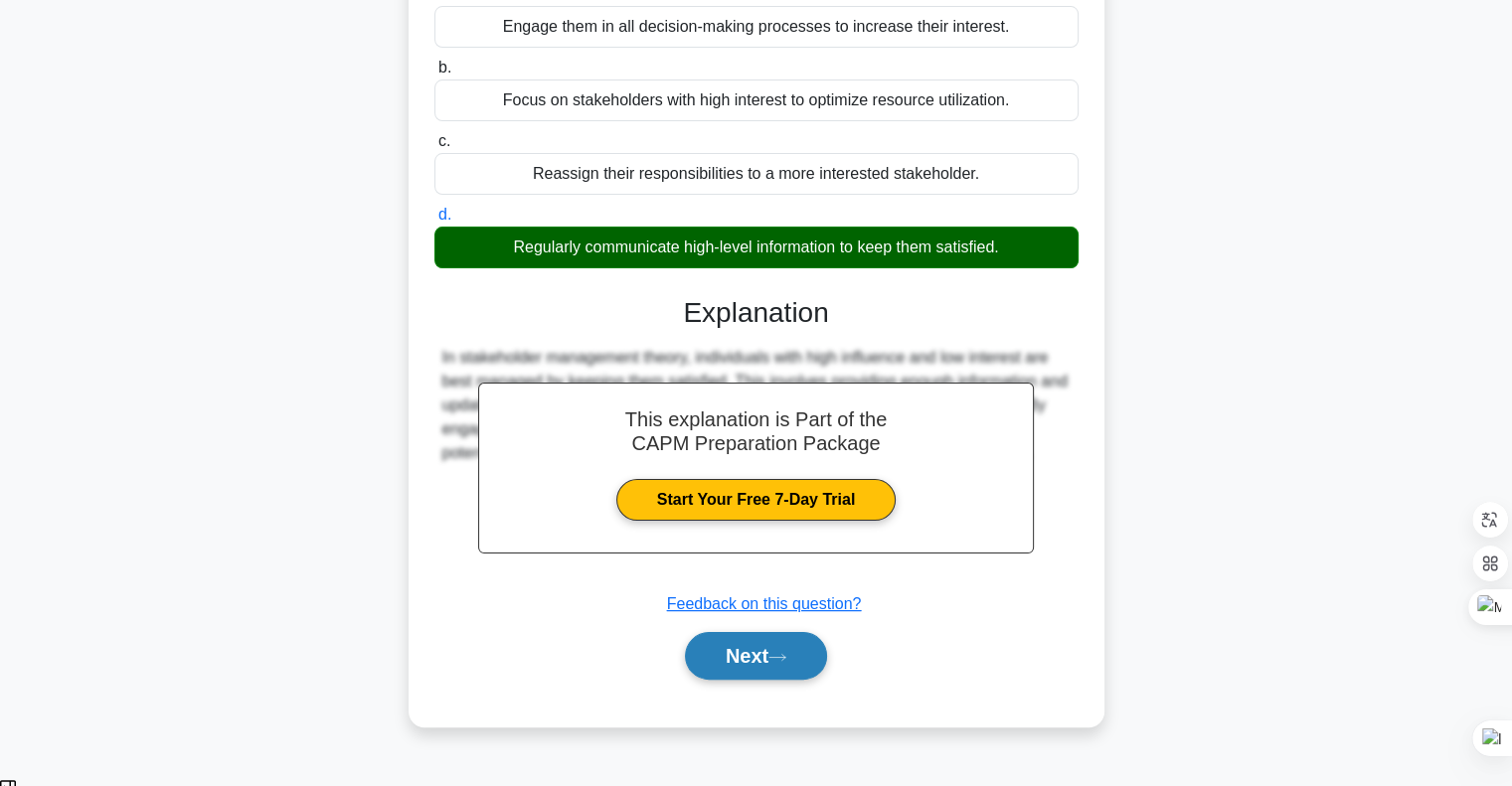 click on "Next" at bounding box center (756, 656) 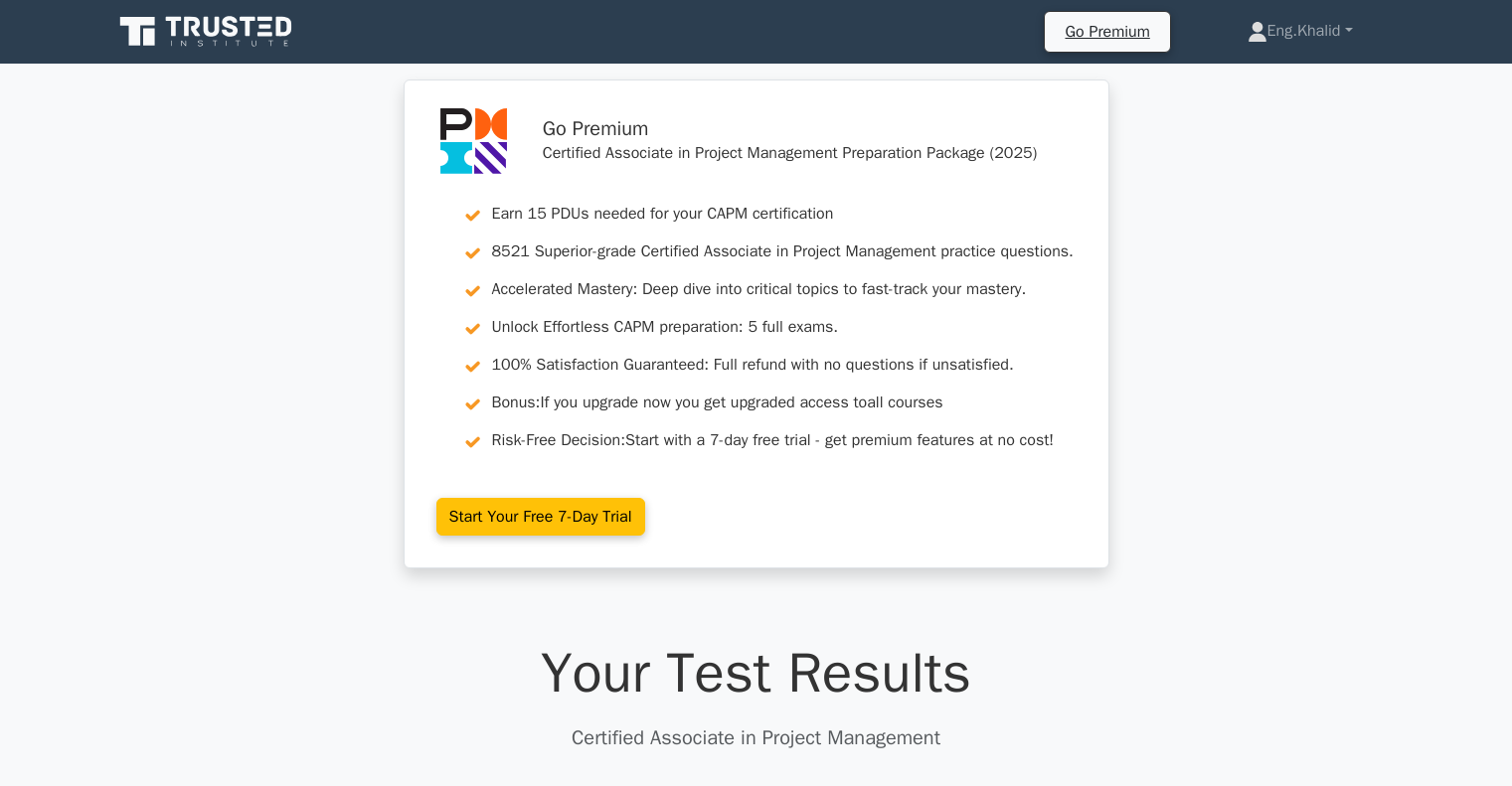 scroll, scrollTop: 0, scrollLeft: 0, axis: both 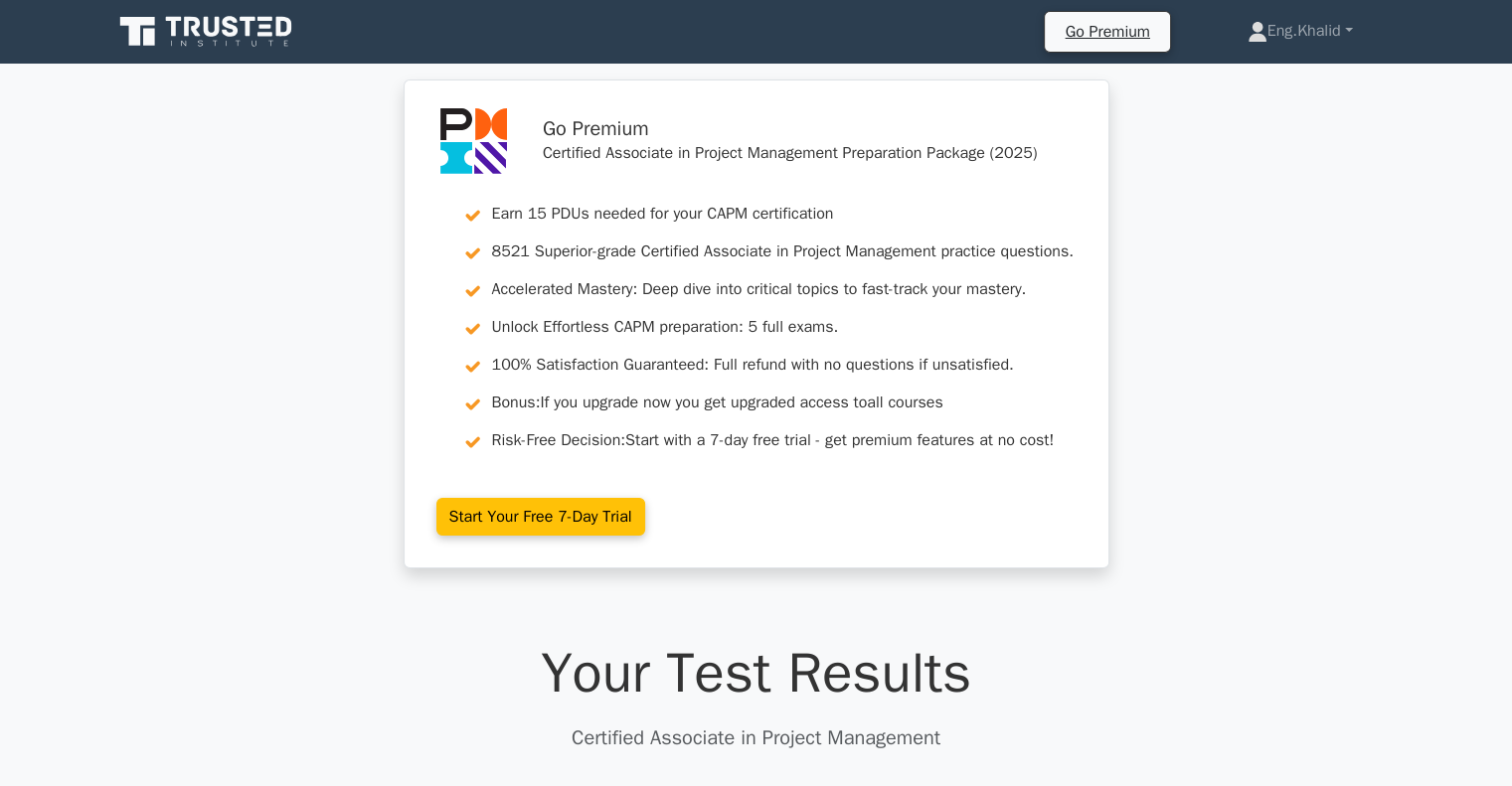 select on "Arabic" 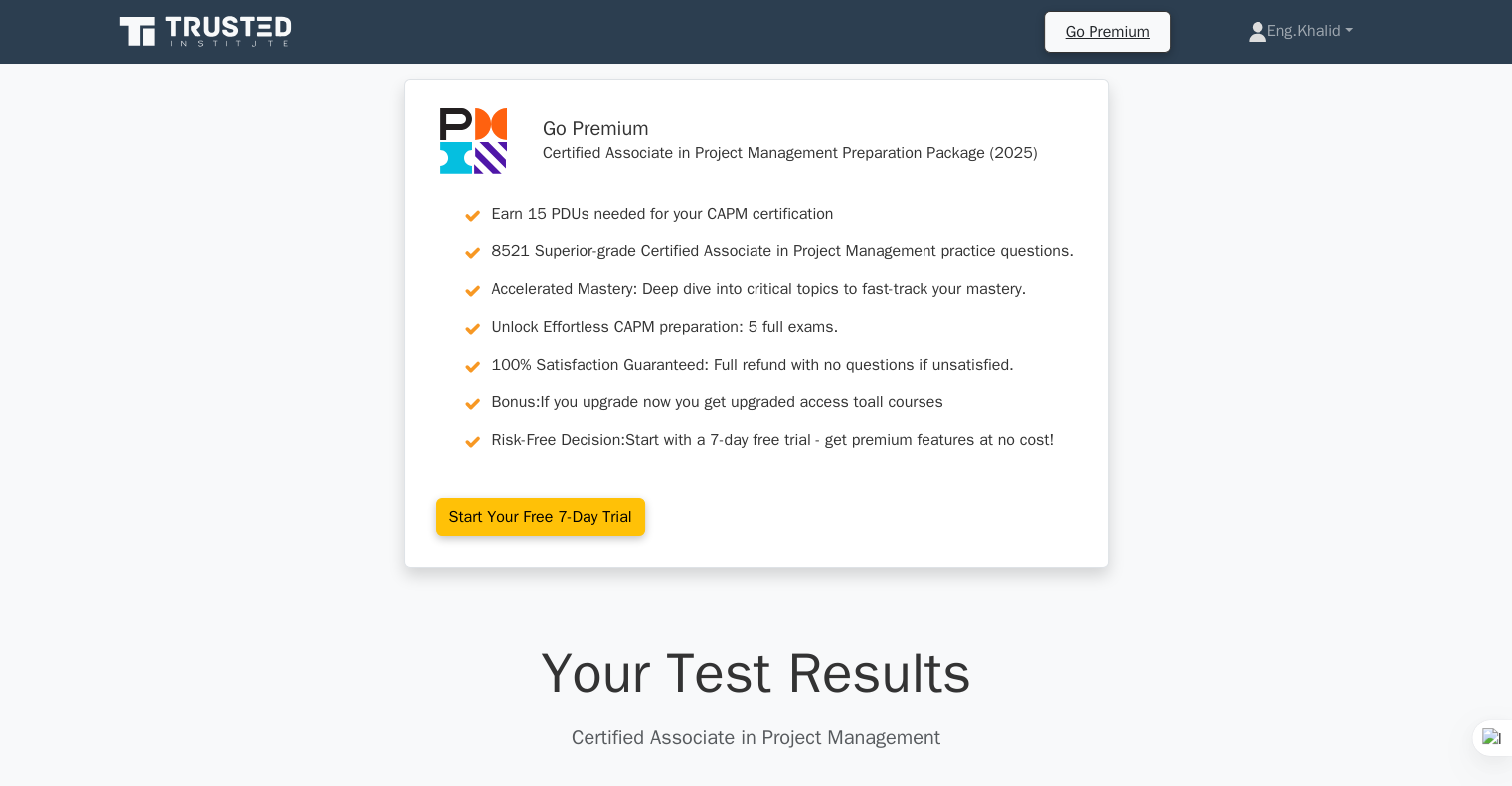 scroll, scrollTop: 0, scrollLeft: 0, axis: both 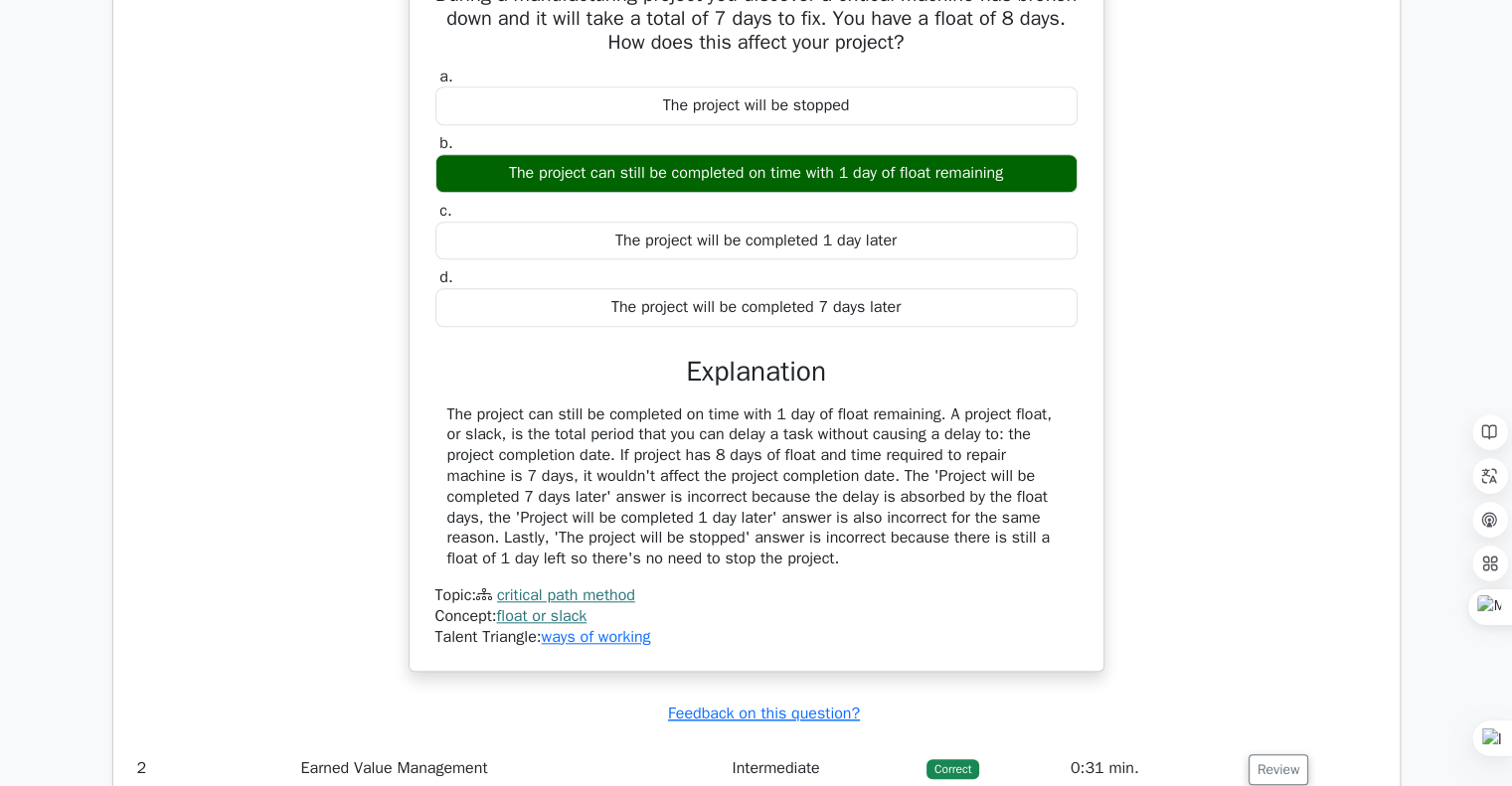 drag, startPoint x: 929, startPoint y: 194, endPoint x: 1237, endPoint y: 112, distance: 318.72872 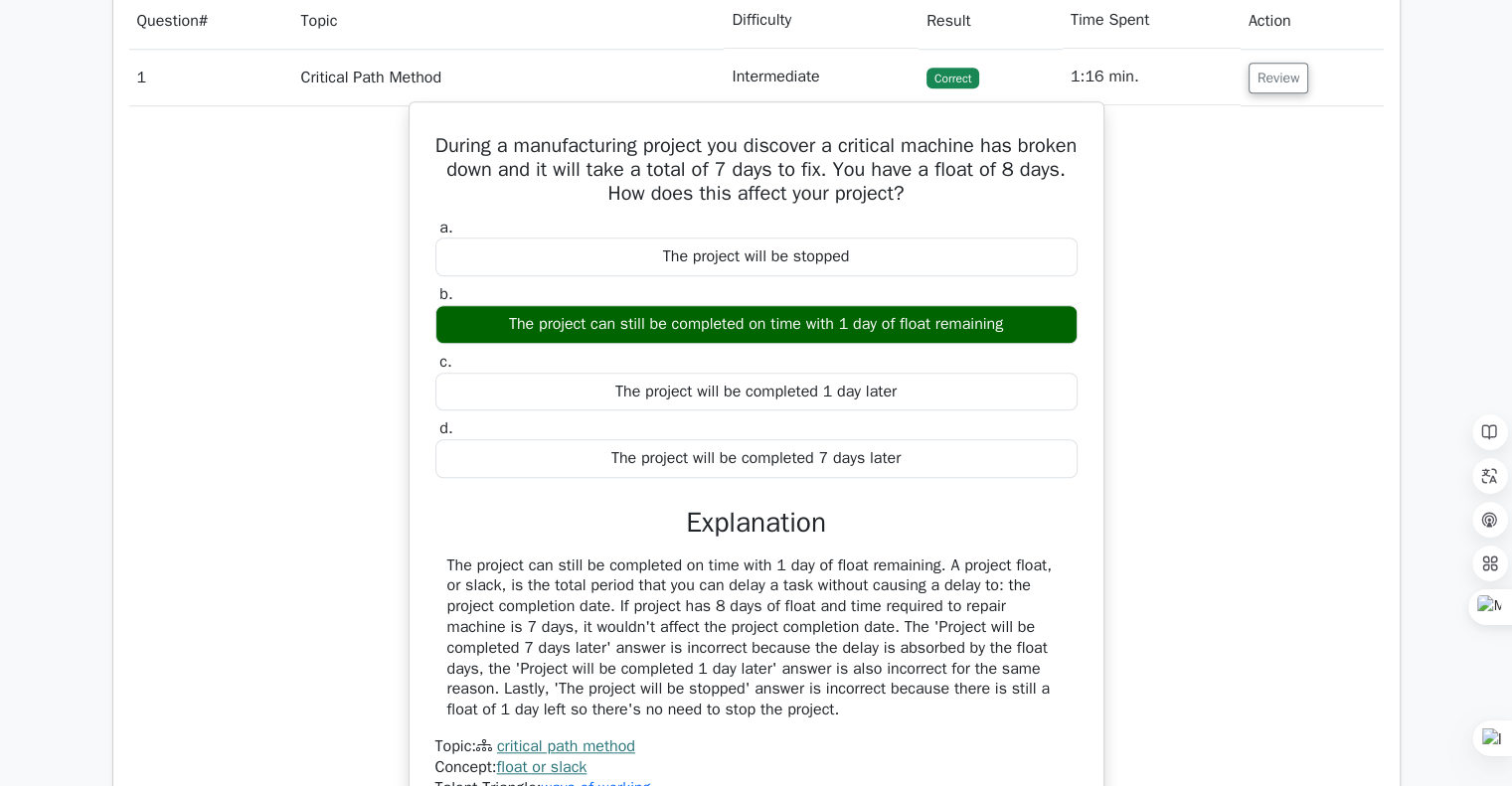 scroll, scrollTop: 1789, scrollLeft: 0, axis: vertical 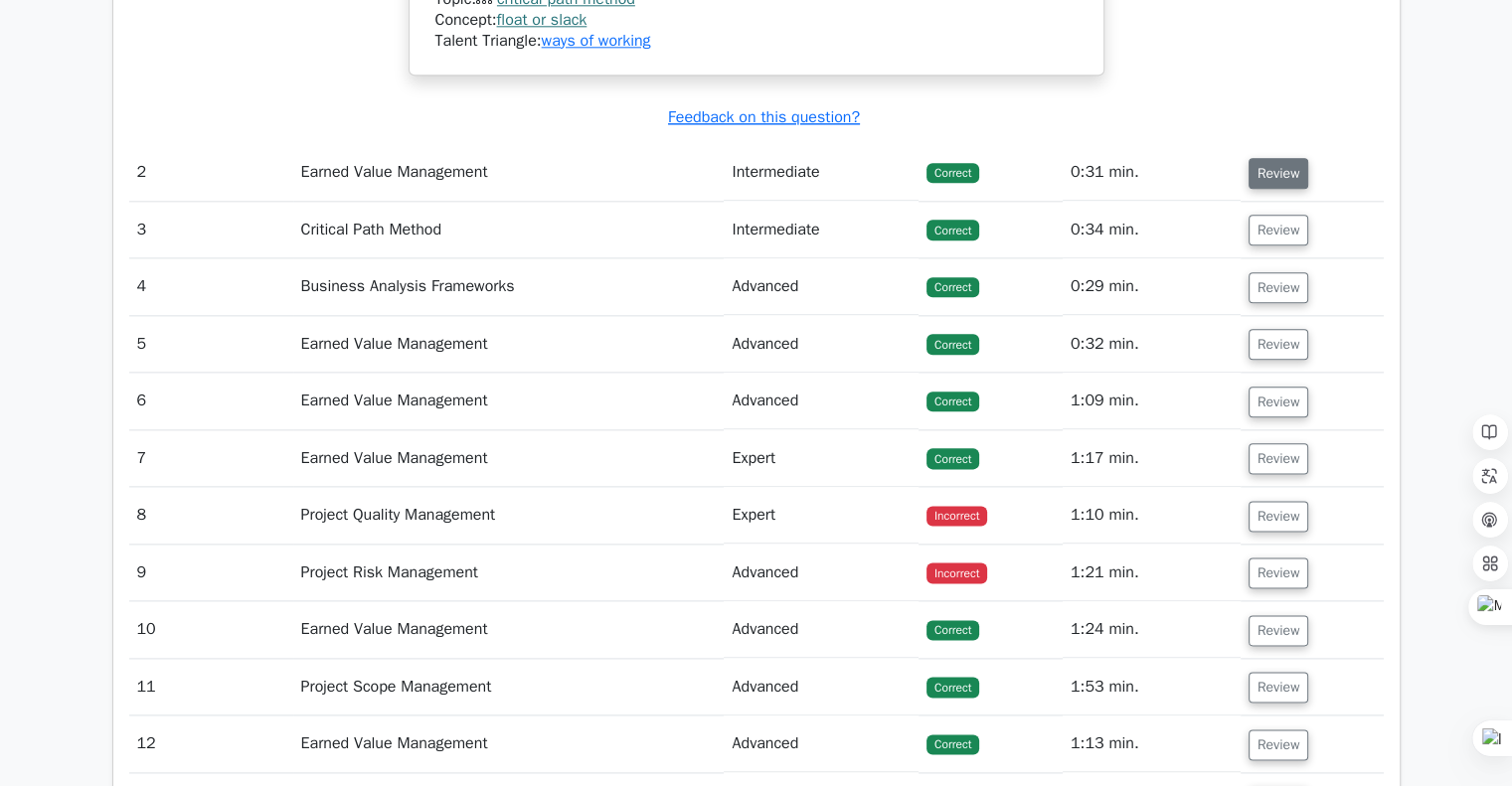 click on "Review" at bounding box center [1278, 173] 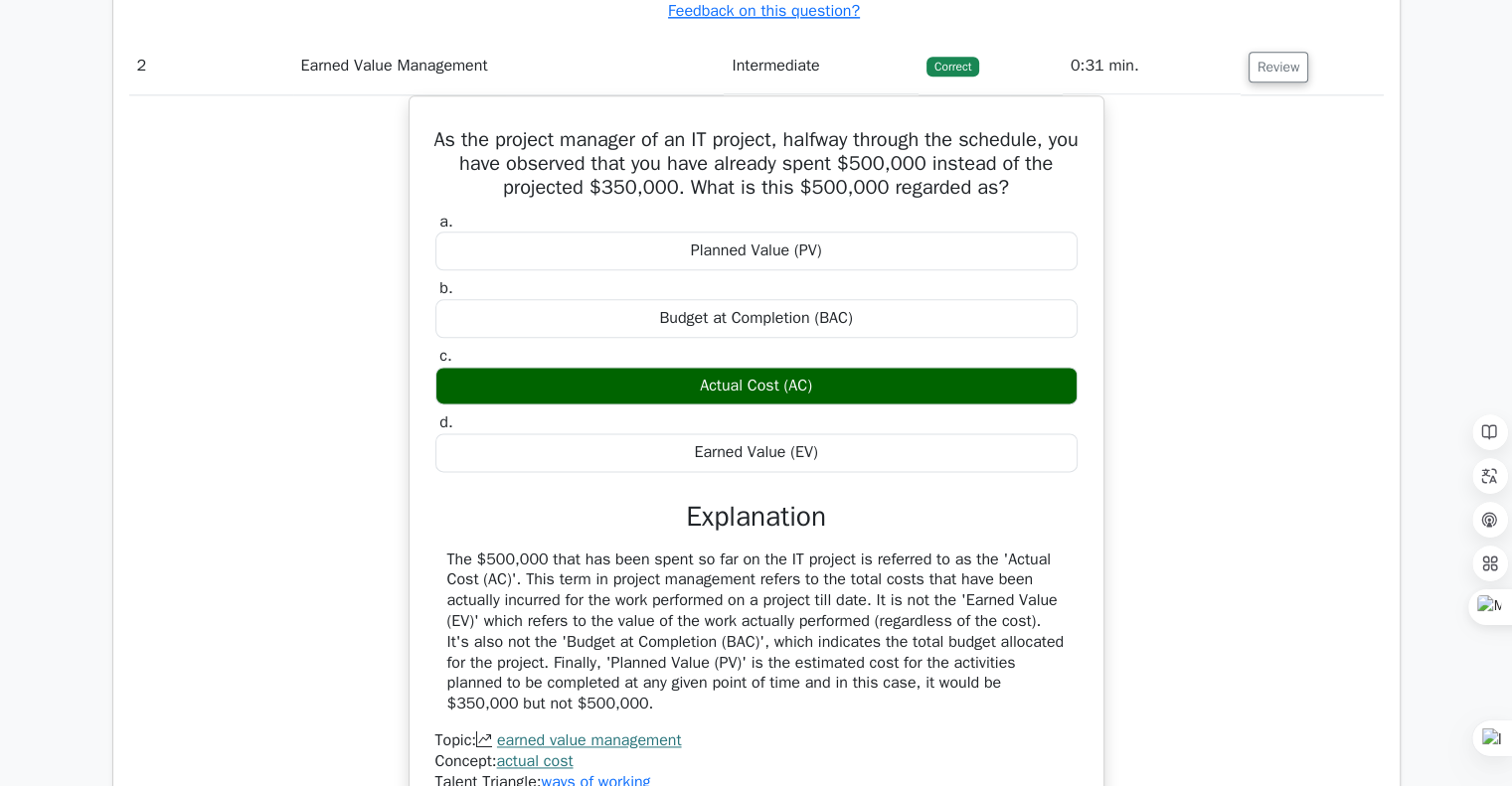 scroll, scrollTop: 2484, scrollLeft: 0, axis: vertical 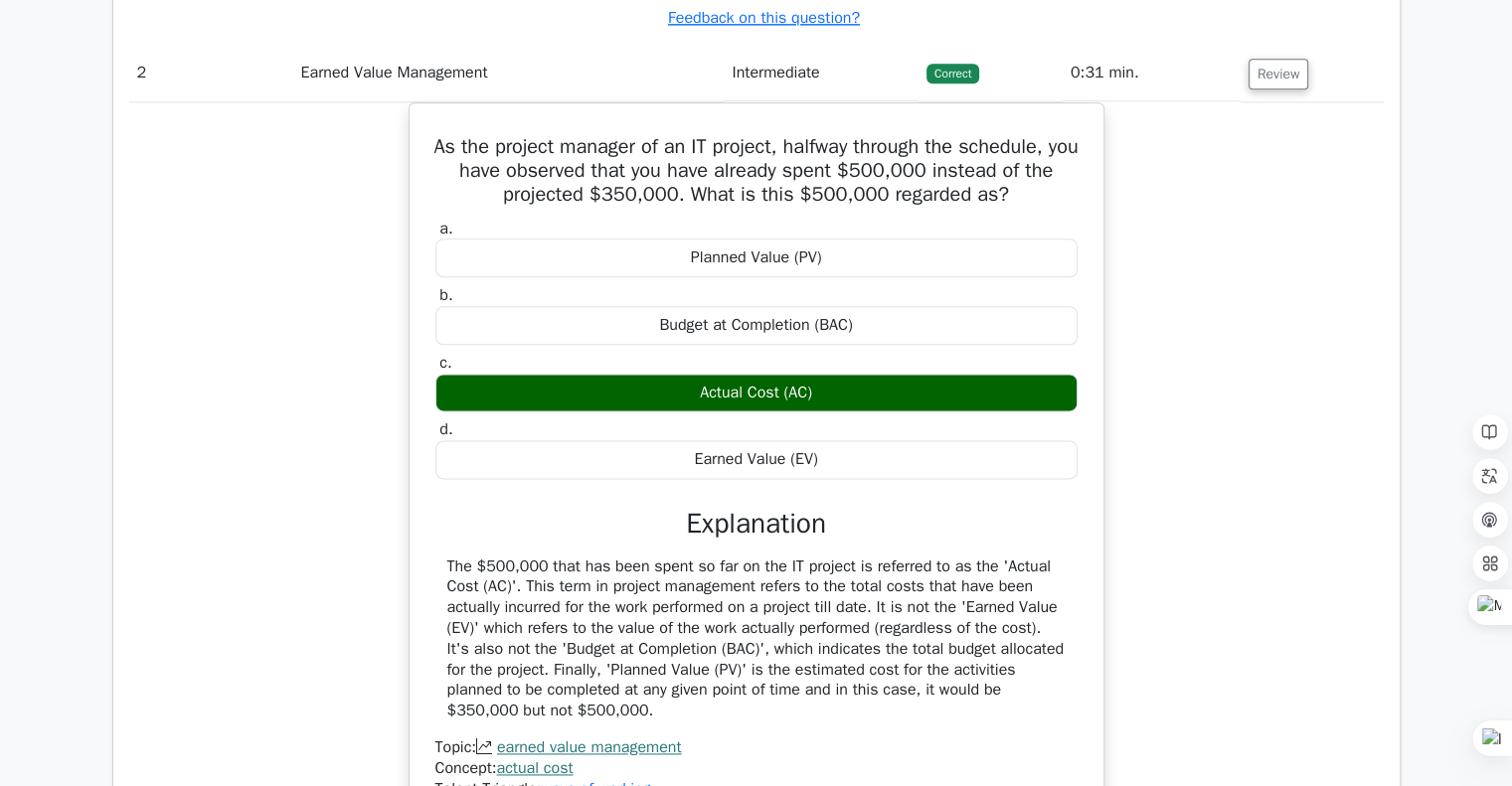 type 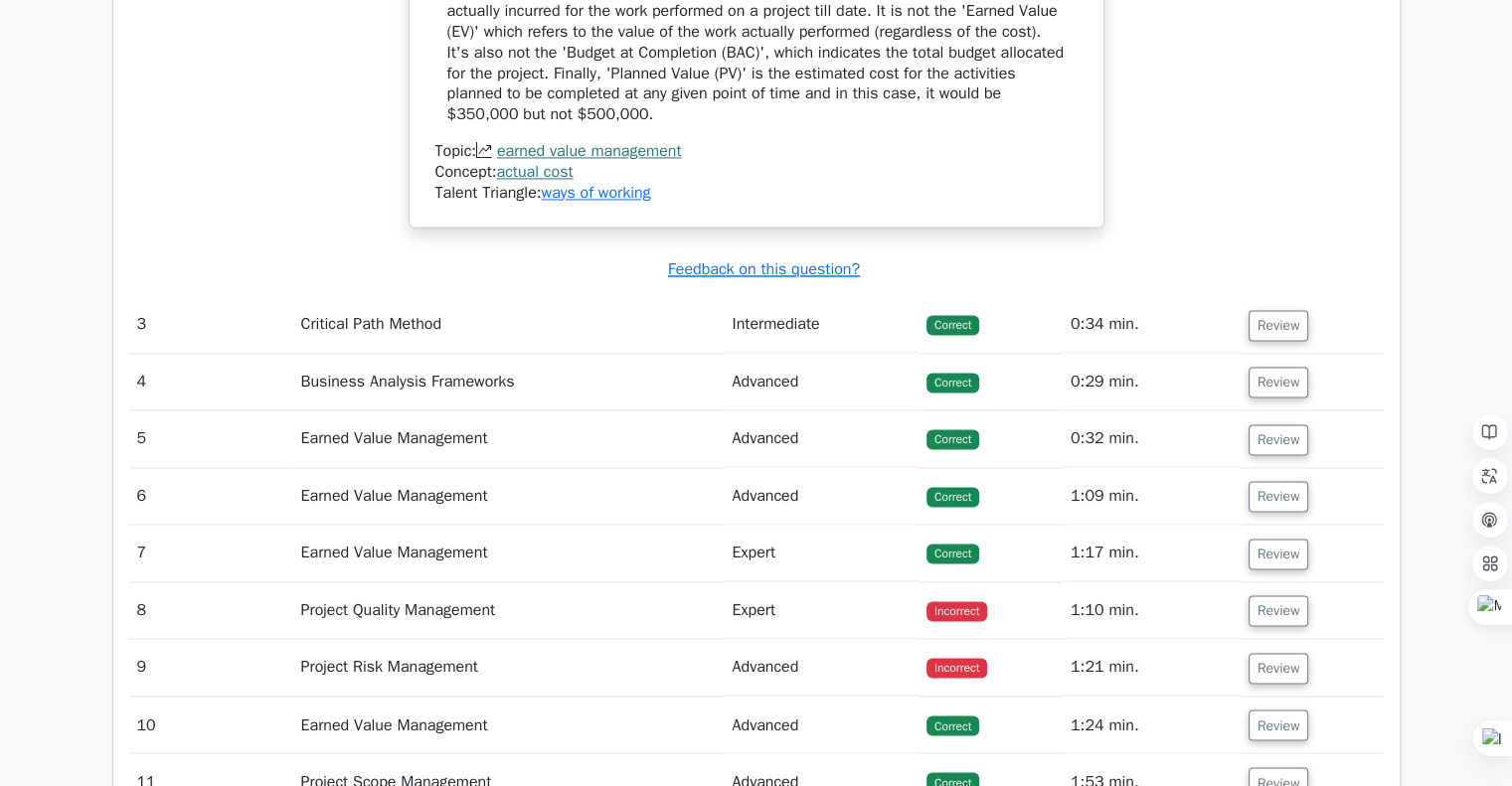scroll, scrollTop: 3180, scrollLeft: 0, axis: vertical 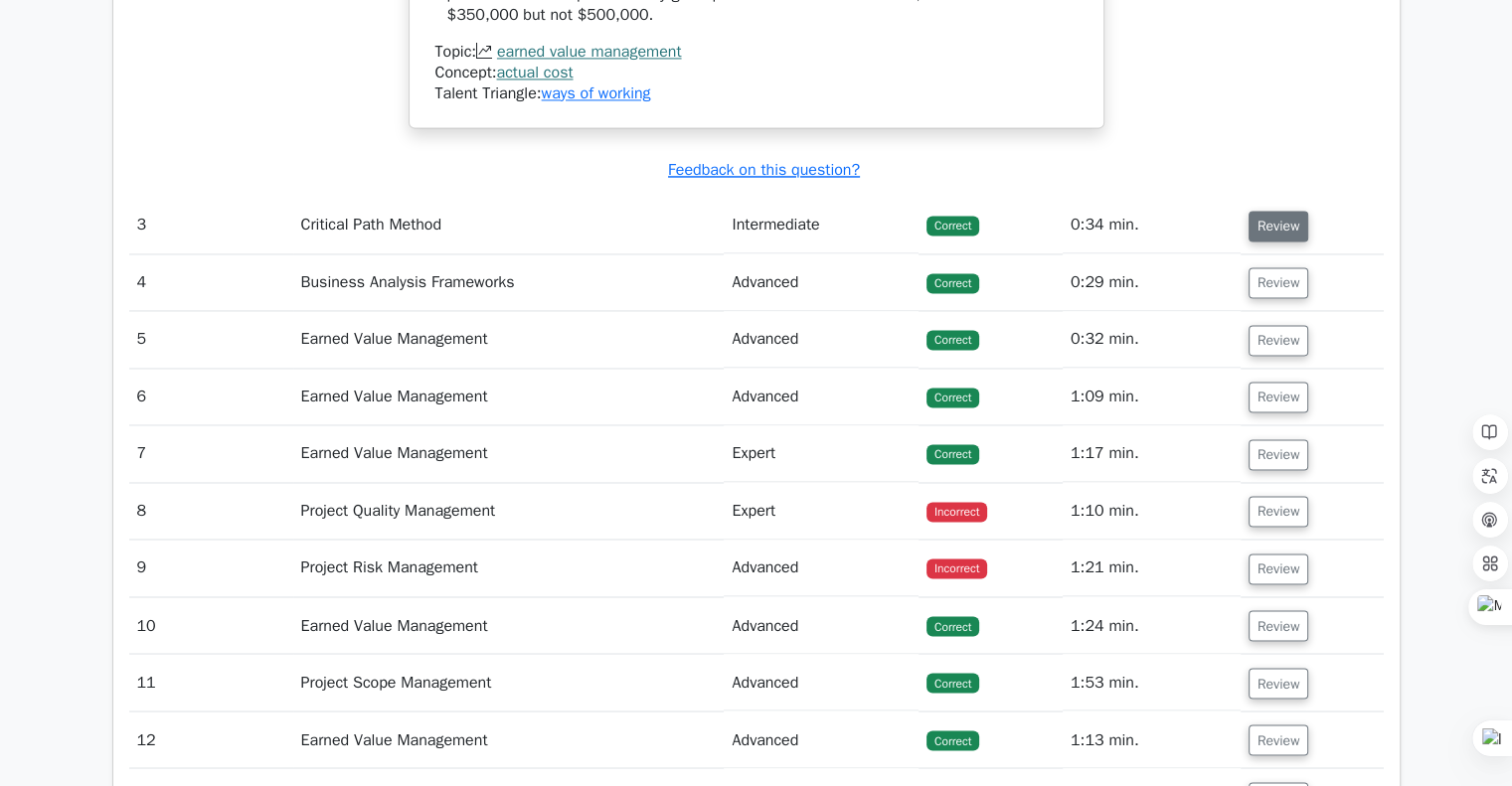 click on "Review" at bounding box center [1278, 226] 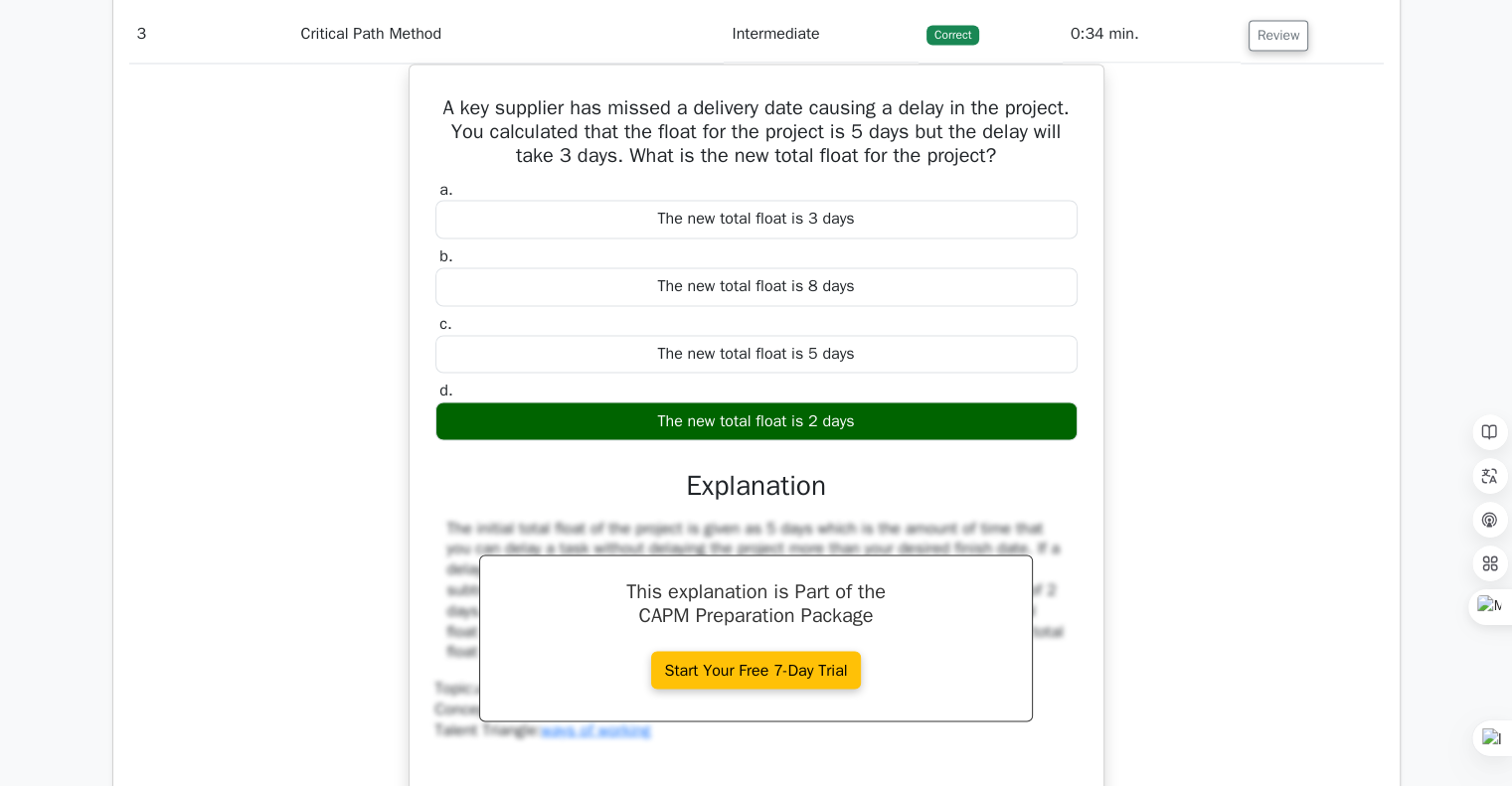 scroll, scrollTop: 3379, scrollLeft: 0, axis: vertical 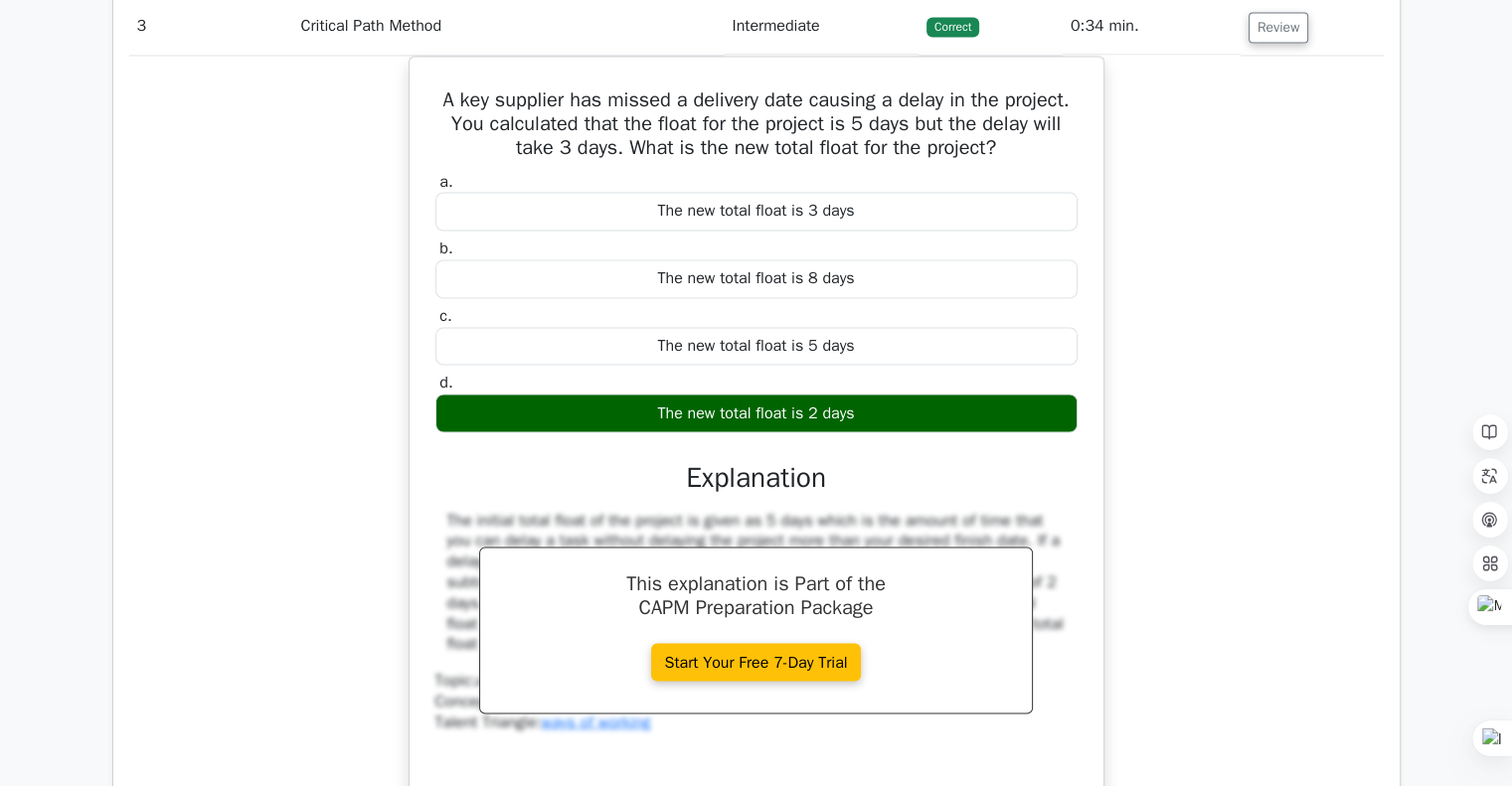 type 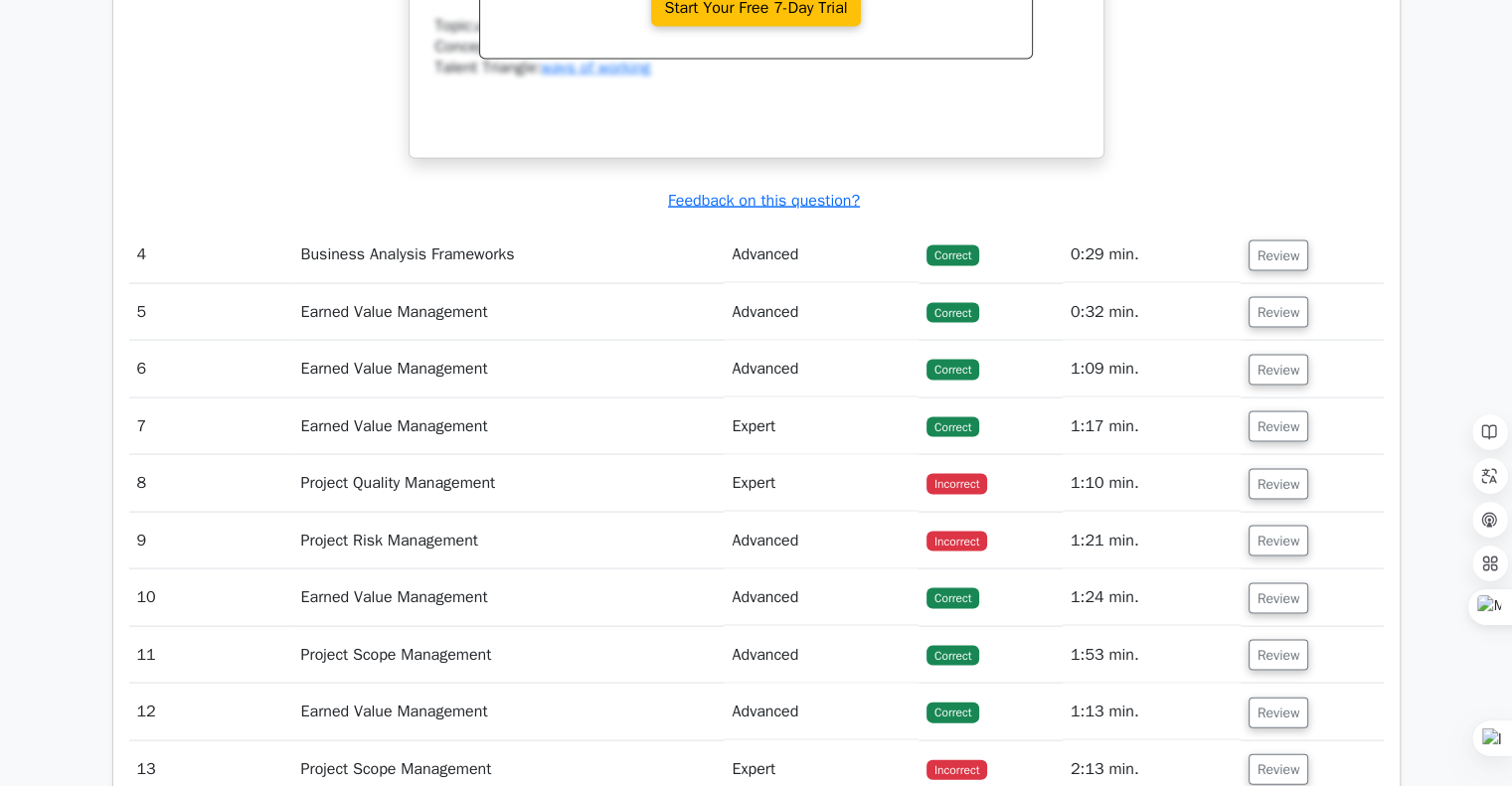 scroll, scrollTop: 4074, scrollLeft: 0, axis: vertical 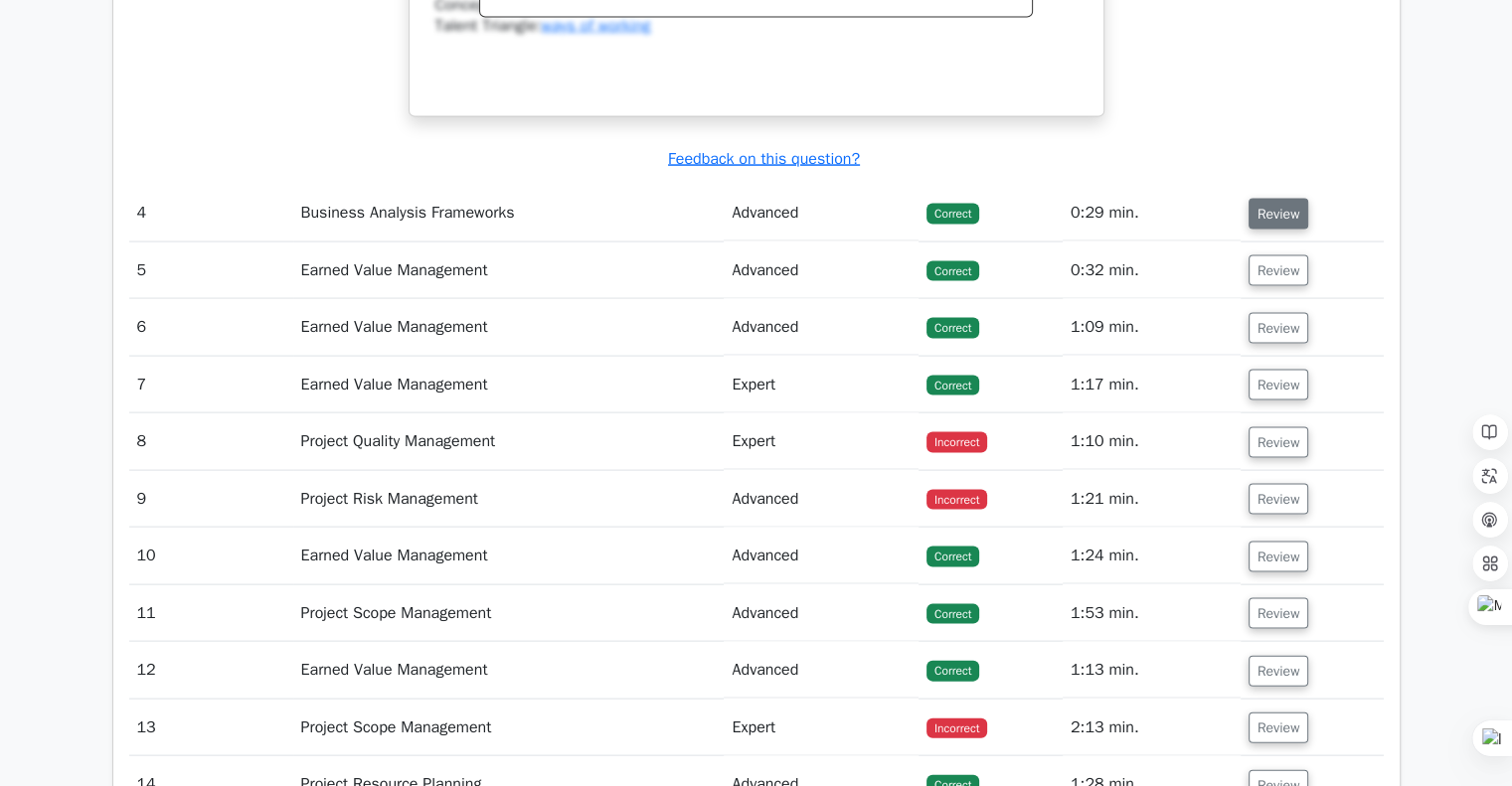 click on "Review" at bounding box center (1278, 214) 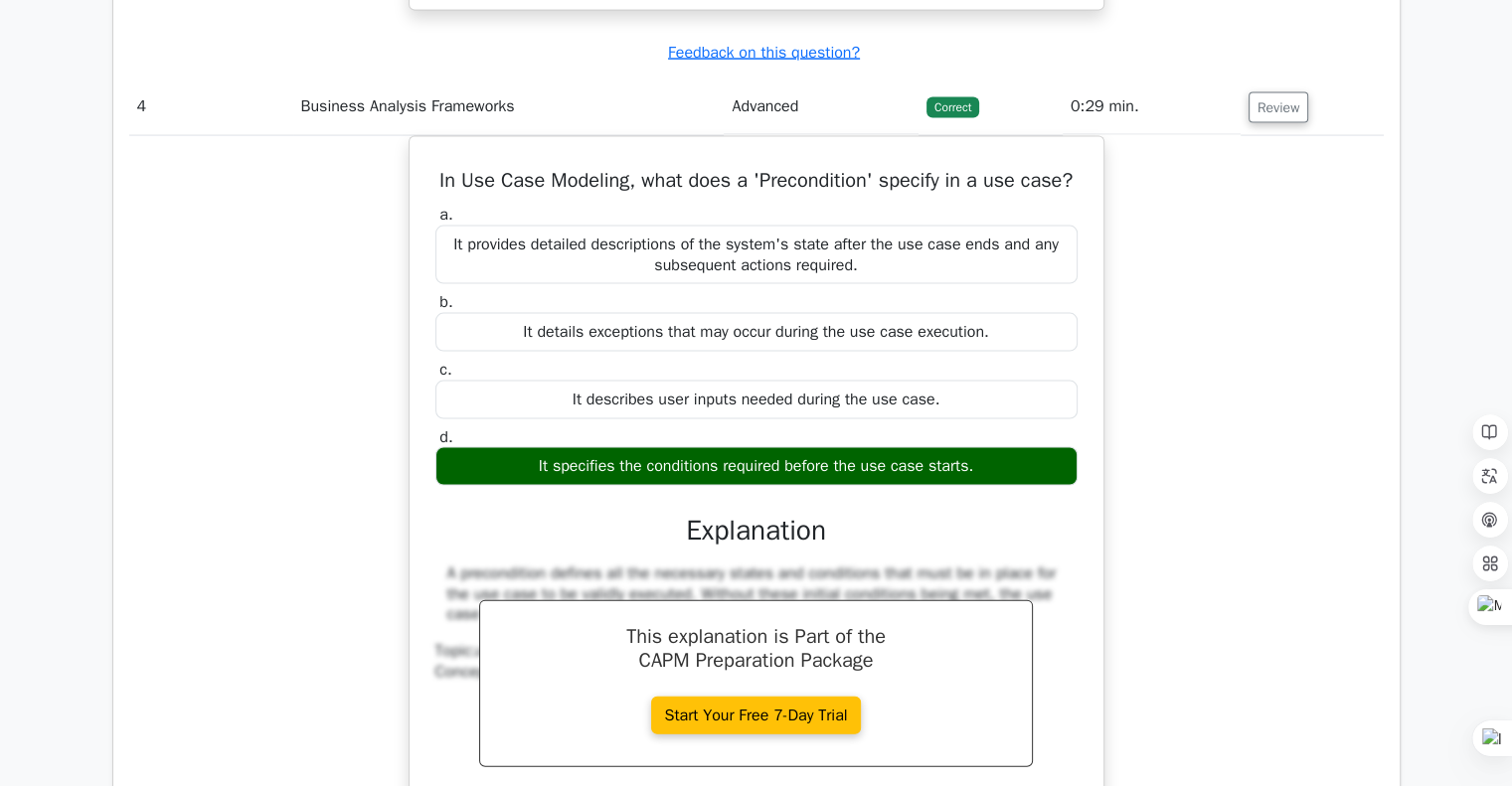 scroll, scrollTop: 4173, scrollLeft: 0, axis: vertical 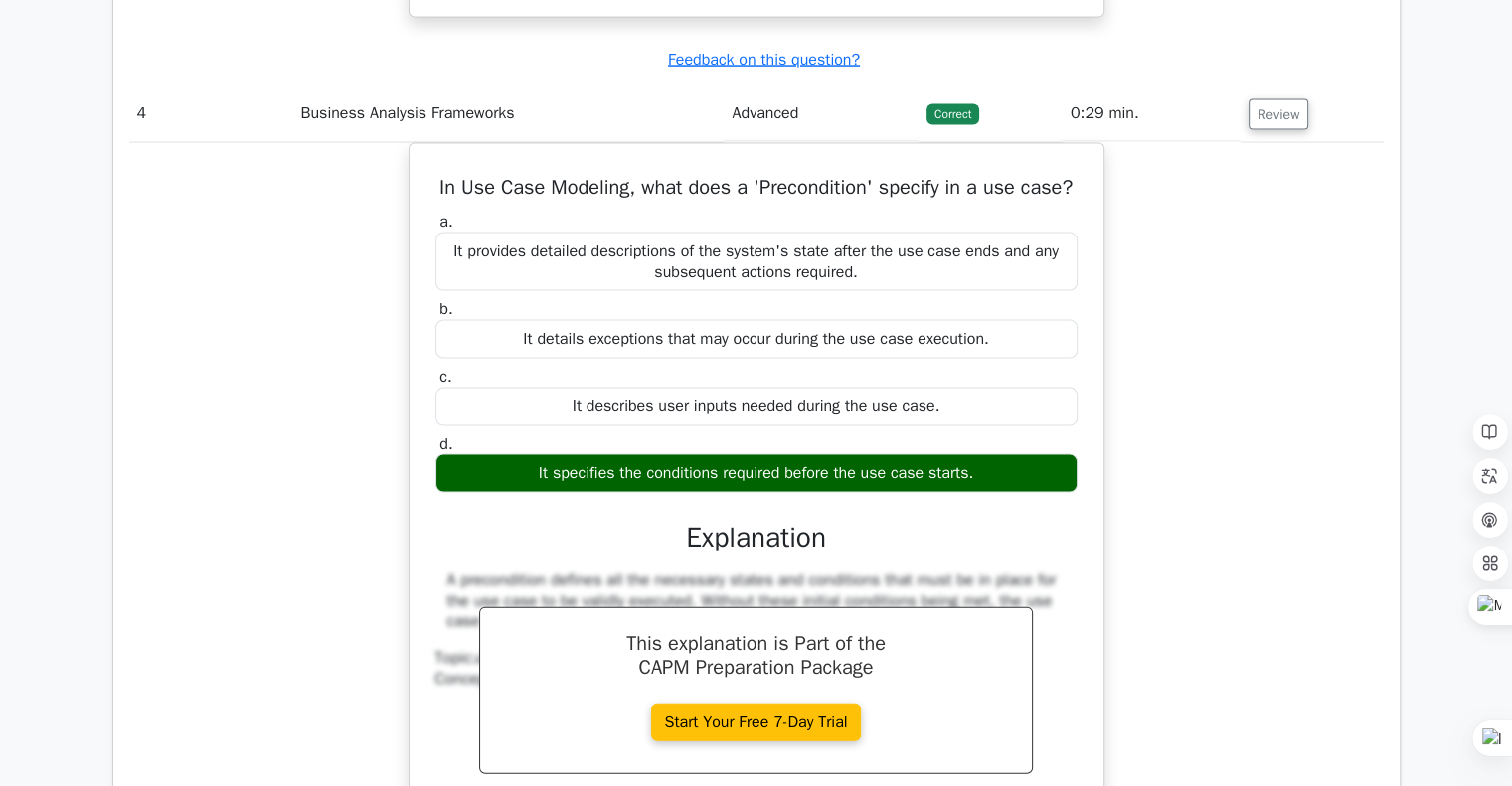 type 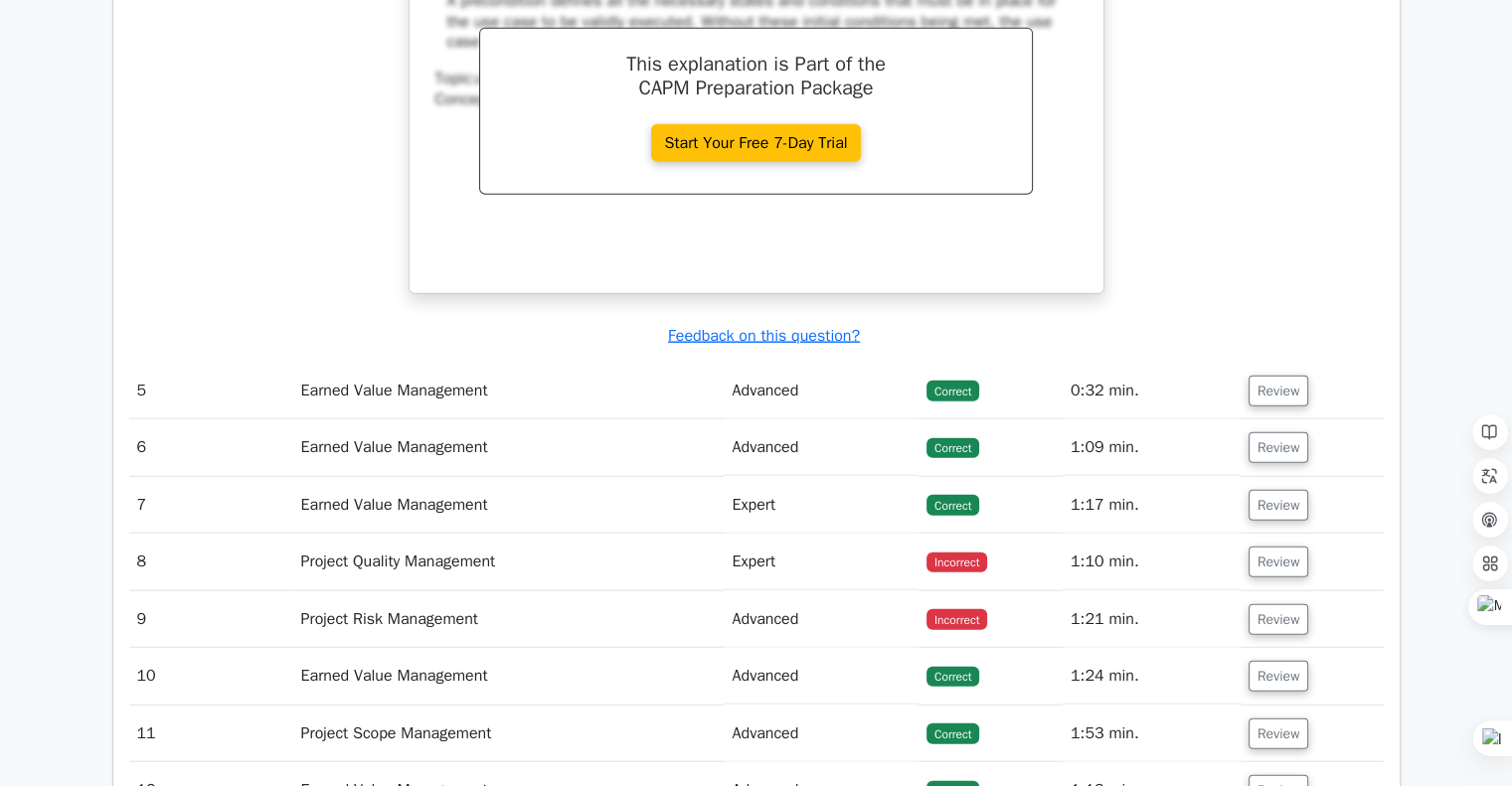 scroll, scrollTop: 4770, scrollLeft: 0, axis: vertical 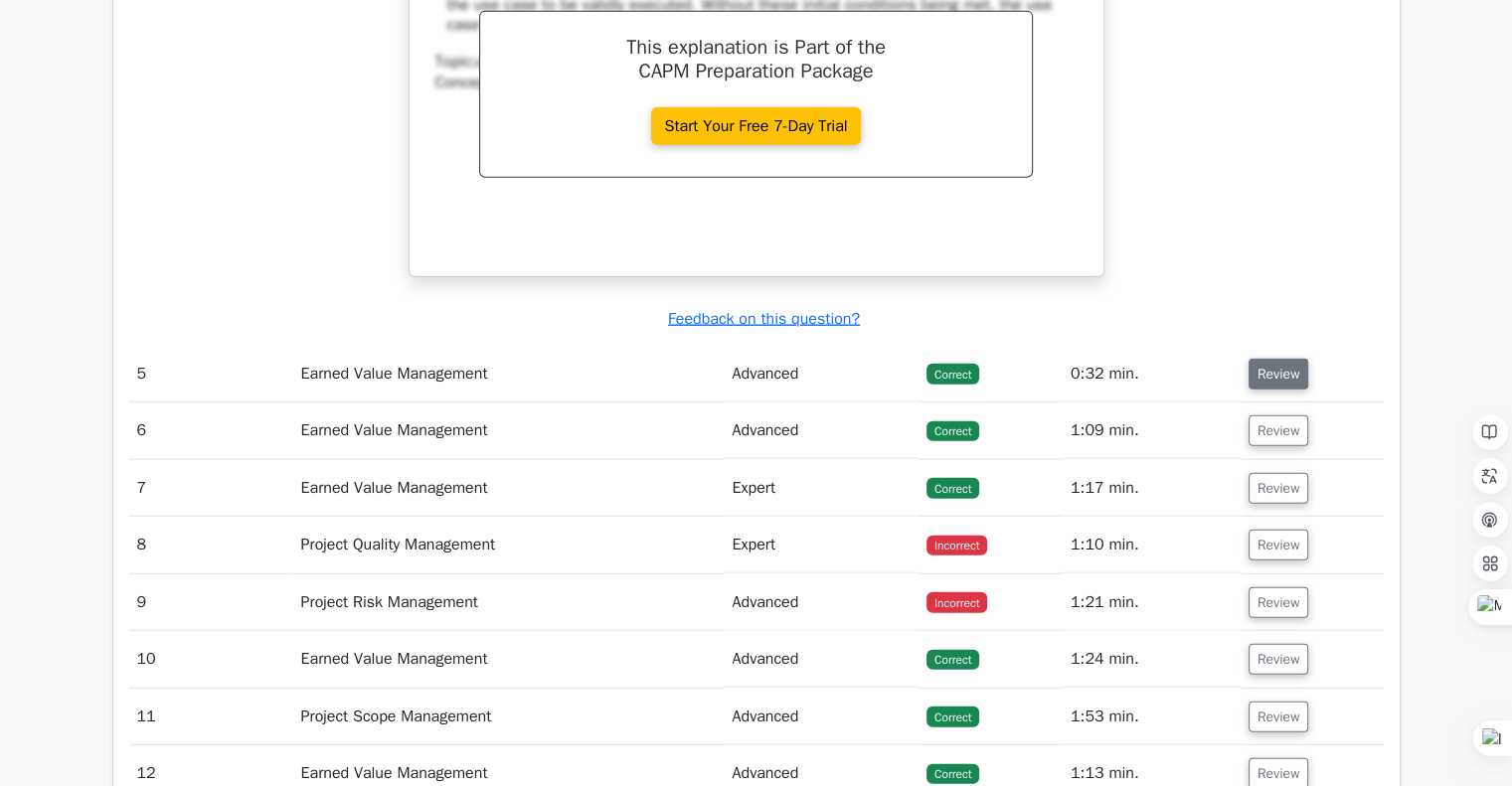 click on "Review" at bounding box center (1278, 374) 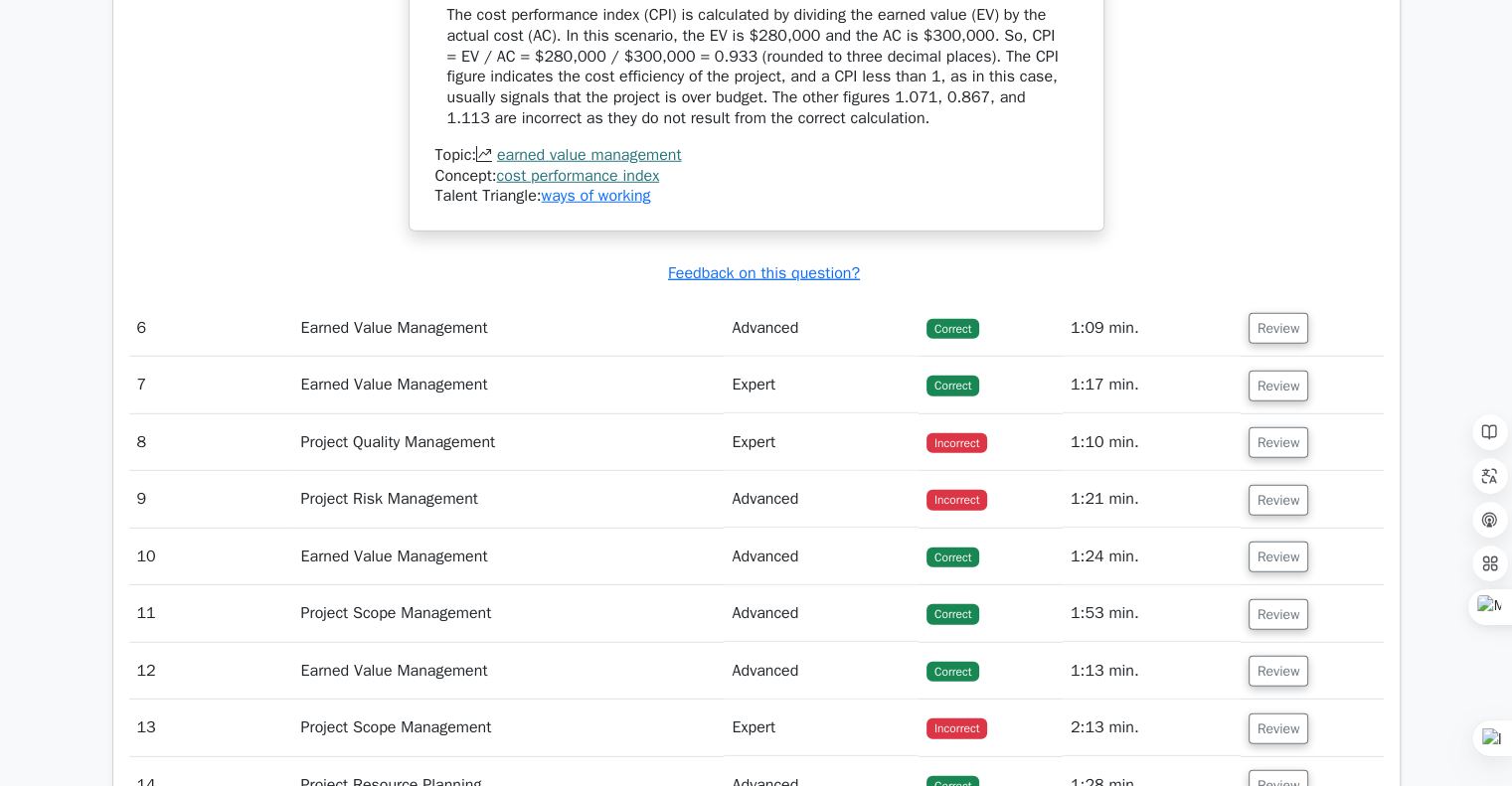 scroll, scrollTop: 5664, scrollLeft: 0, axis: vertical 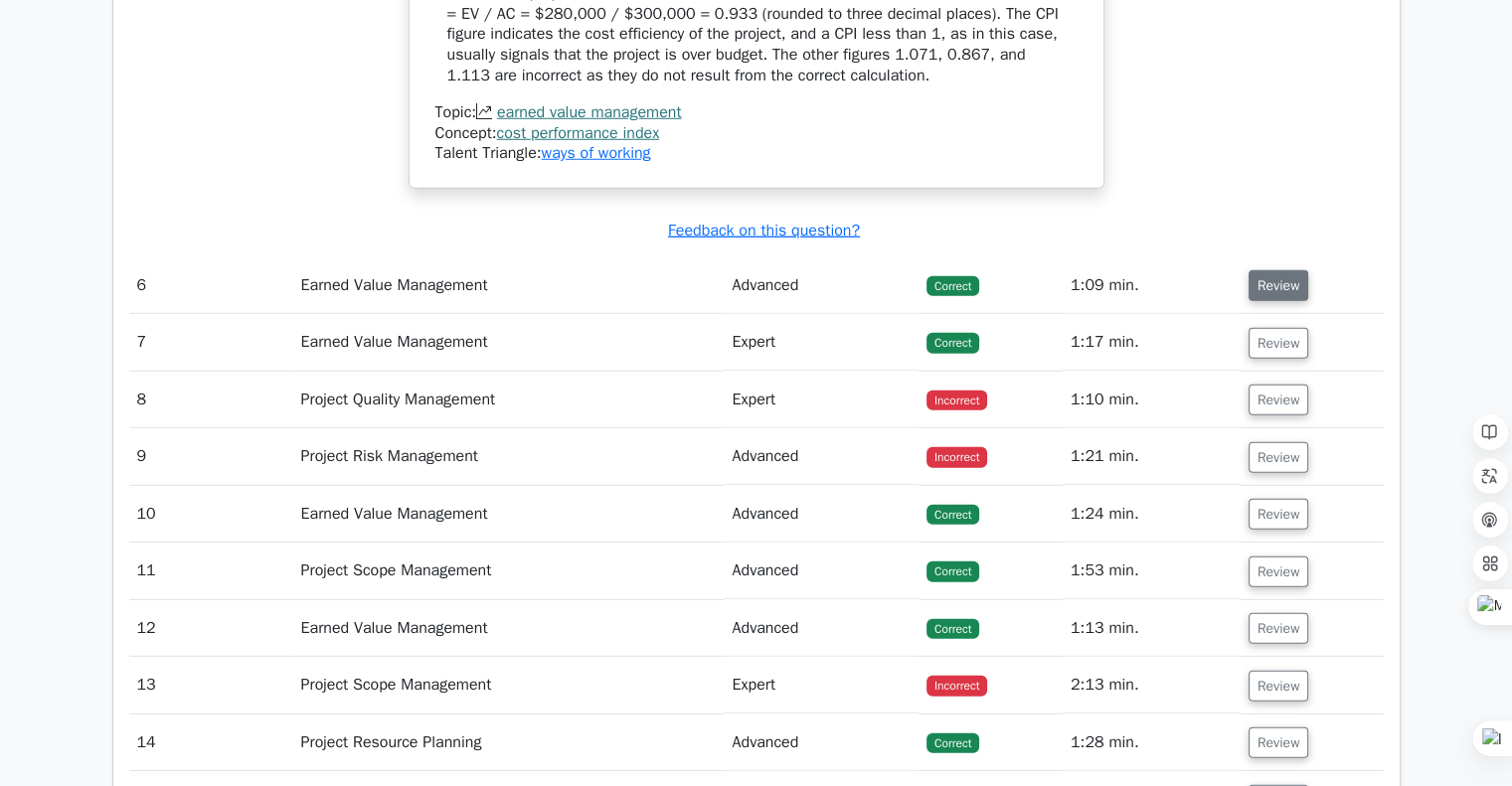 click on "Review" at bounding box center (1278, 285) 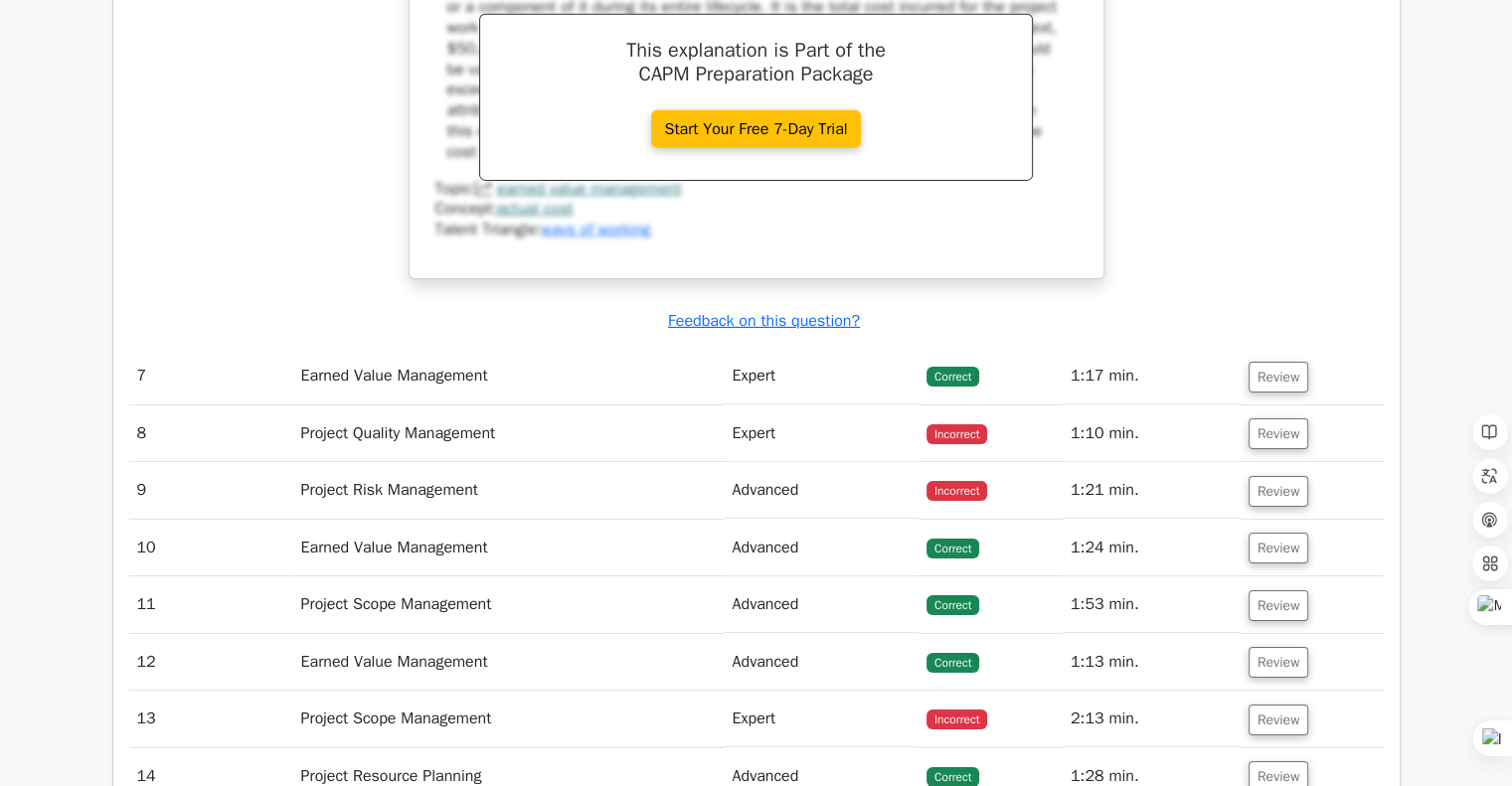 scroll, scrollTop: 6459, scrollLeft: 0, axis: vertical 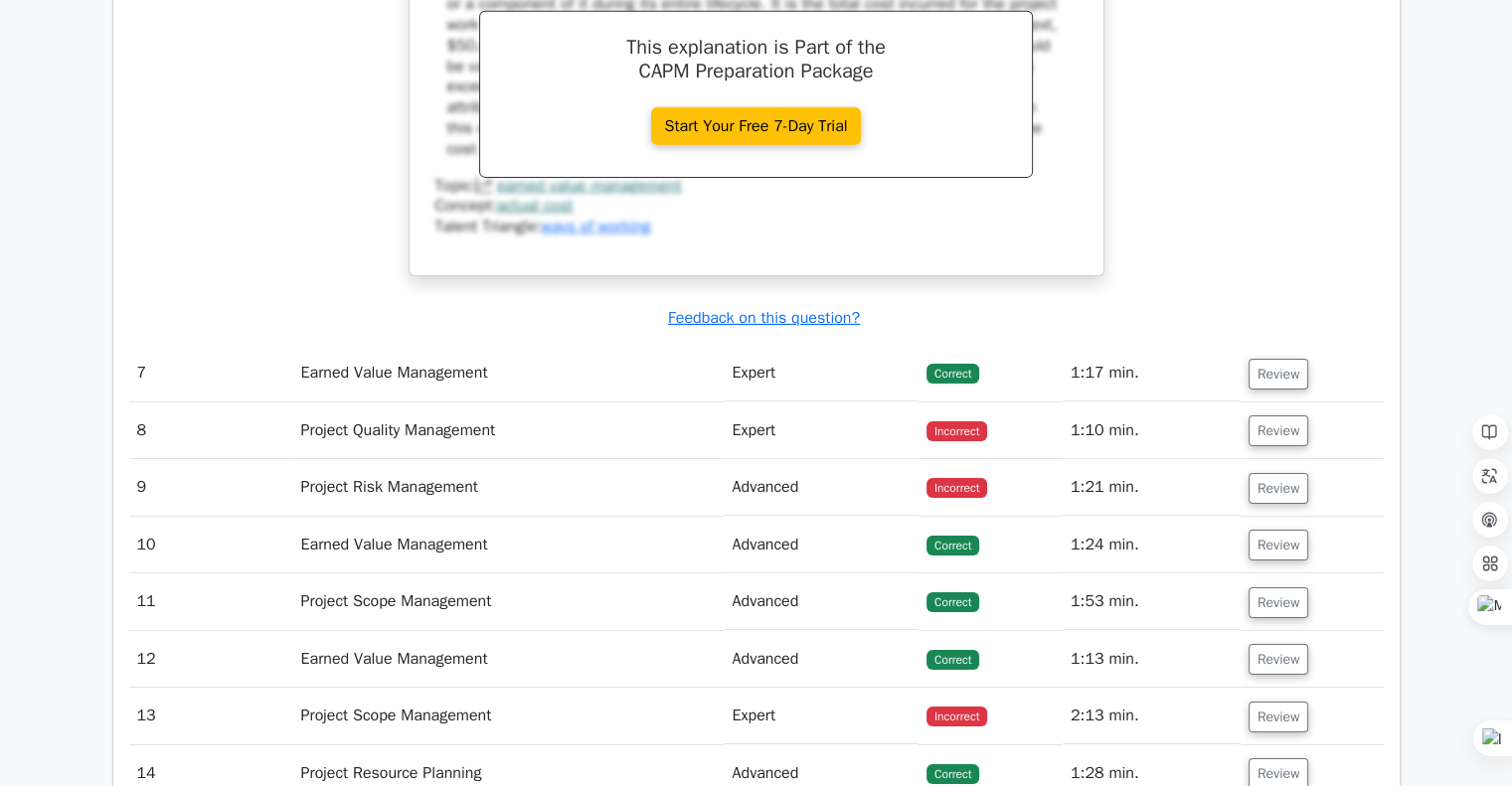 click on "Review" at bounding box center [1312, 373] 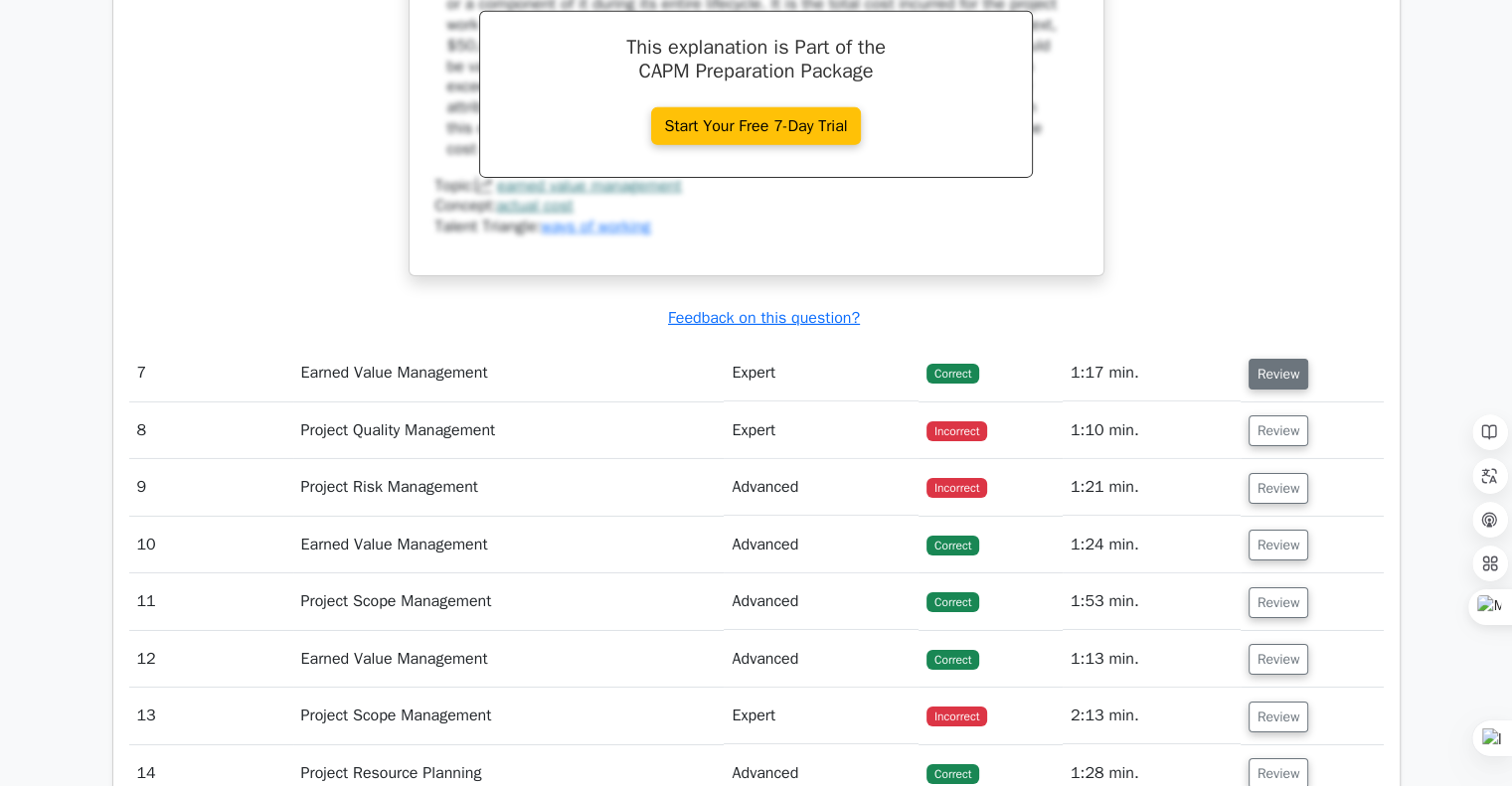 click on "Review" at bounding box center [1278, 374] 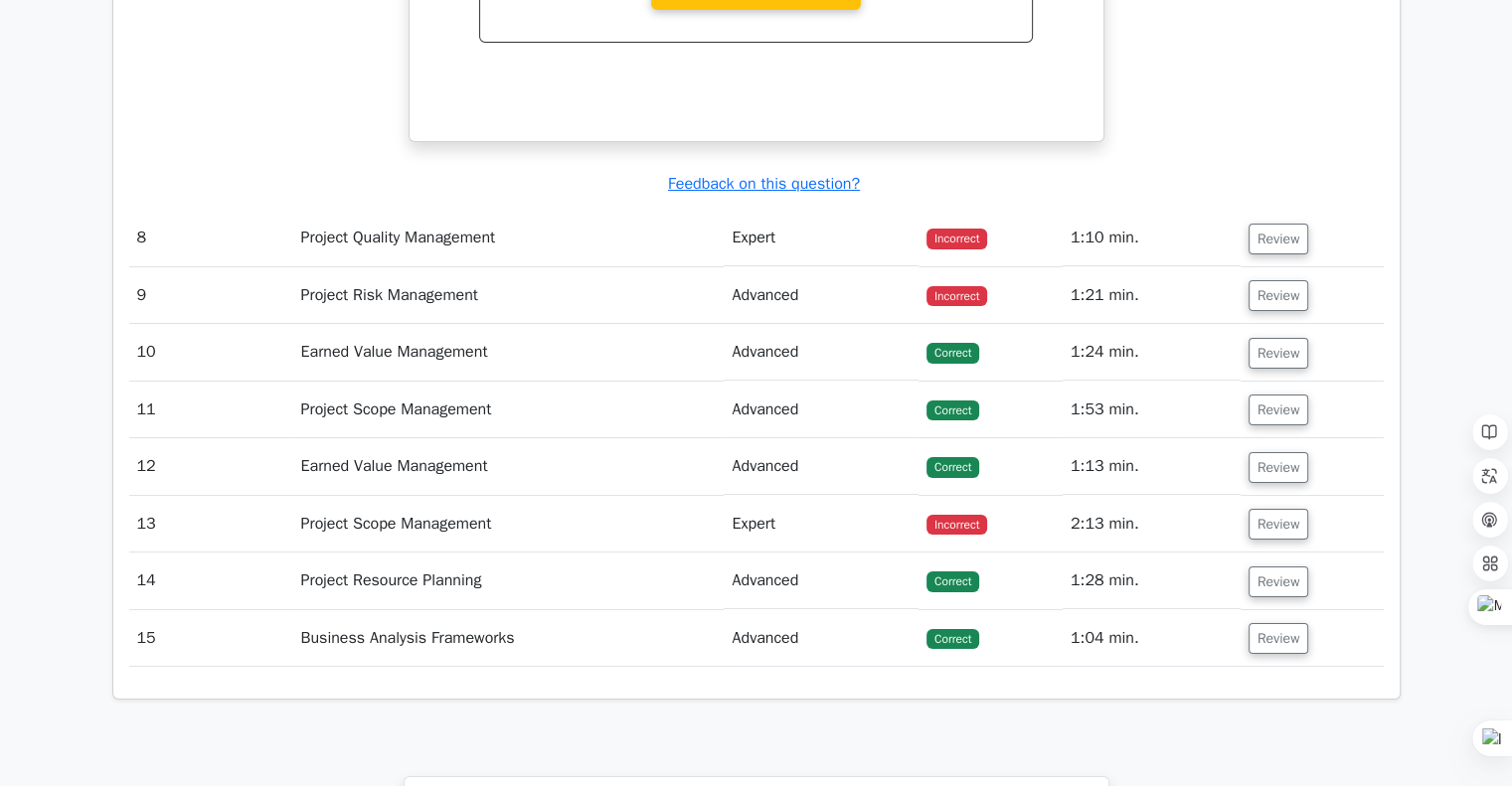 scroll, scrollTop: 7552, scrollLeft: 0, axis: vertical 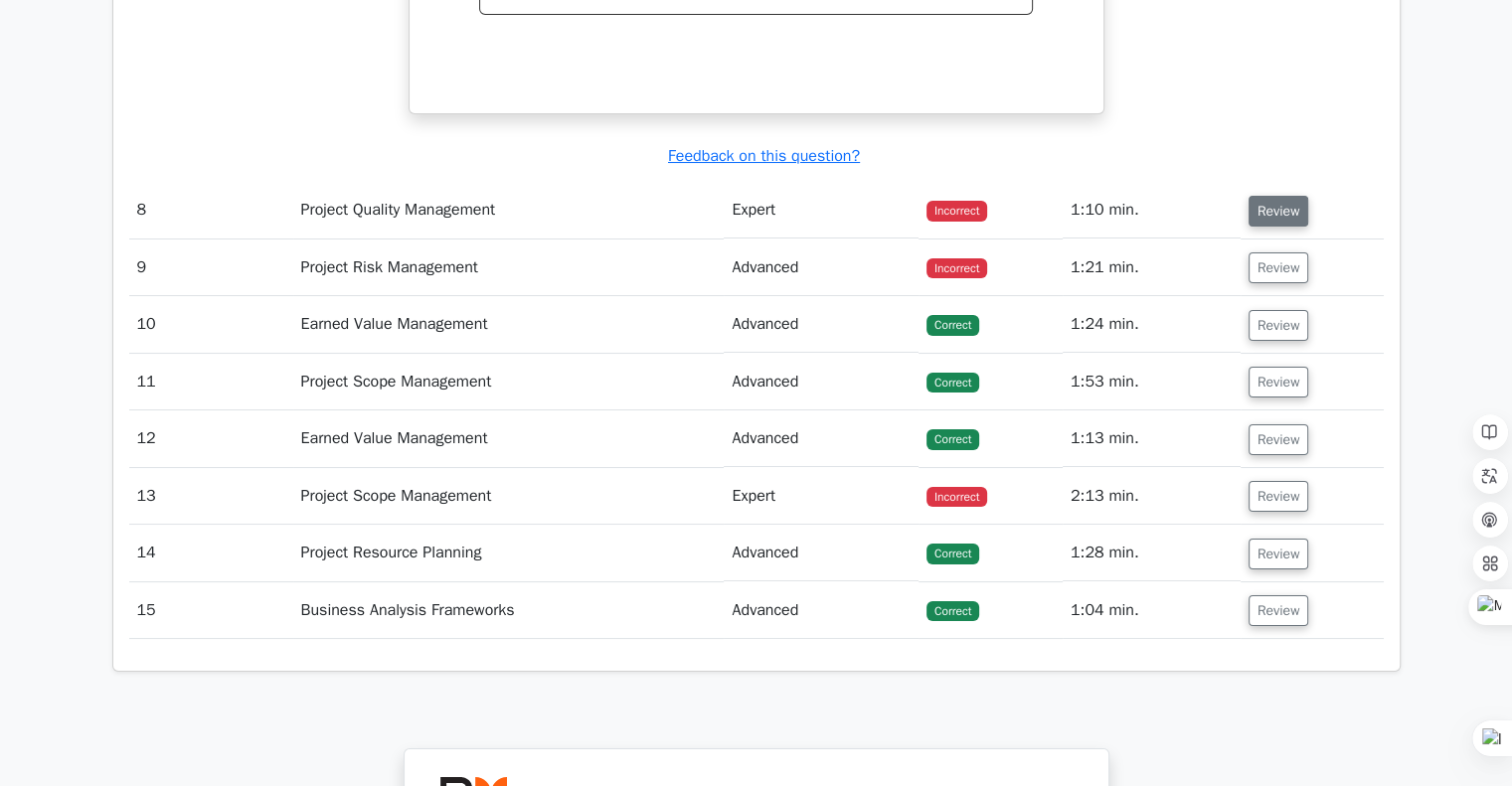 click on "Review" at bounding box center [1278, 211] 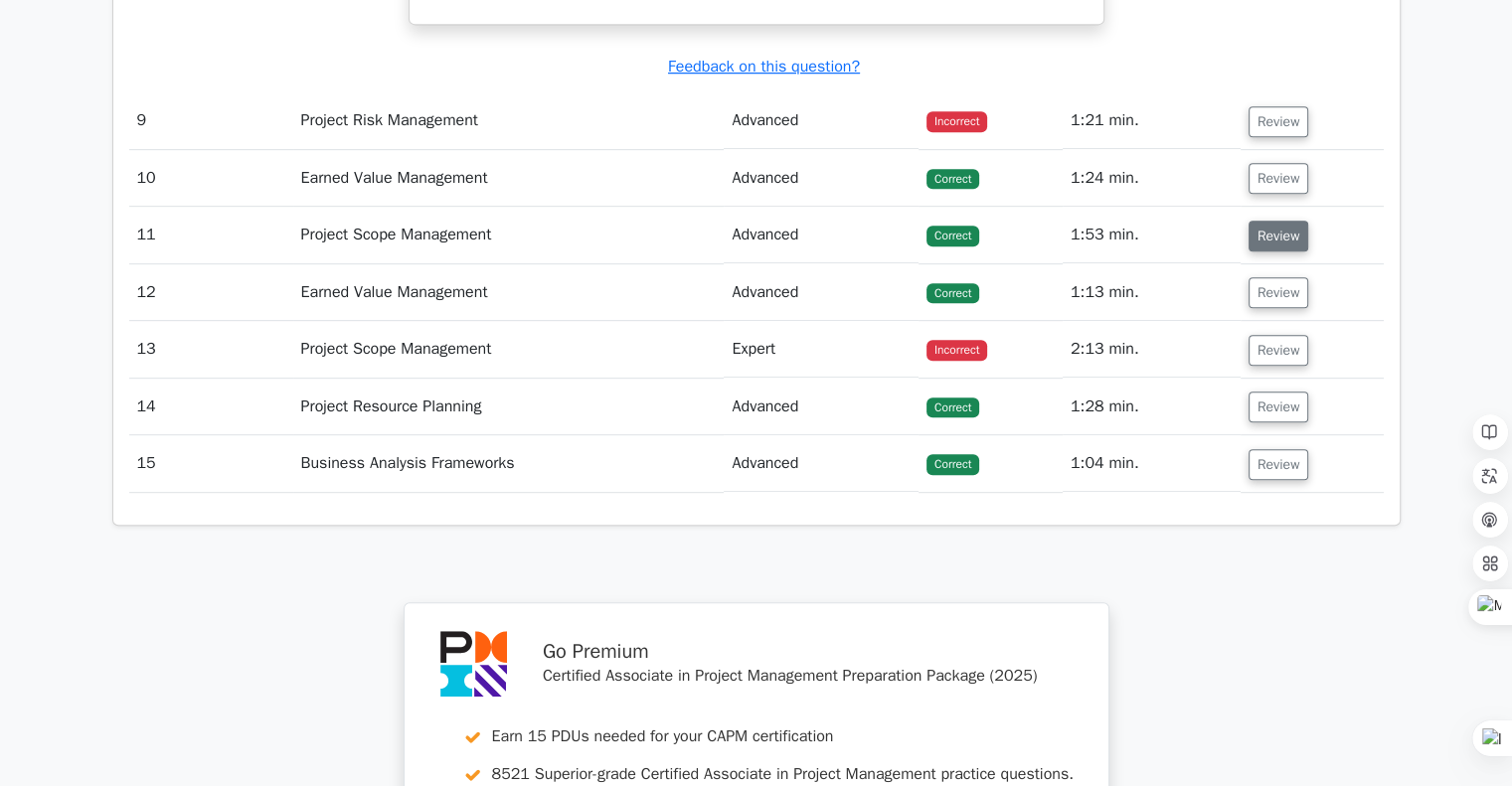 scroll, scrollTop: 8546, scrollLeft: 0, axis: vertical 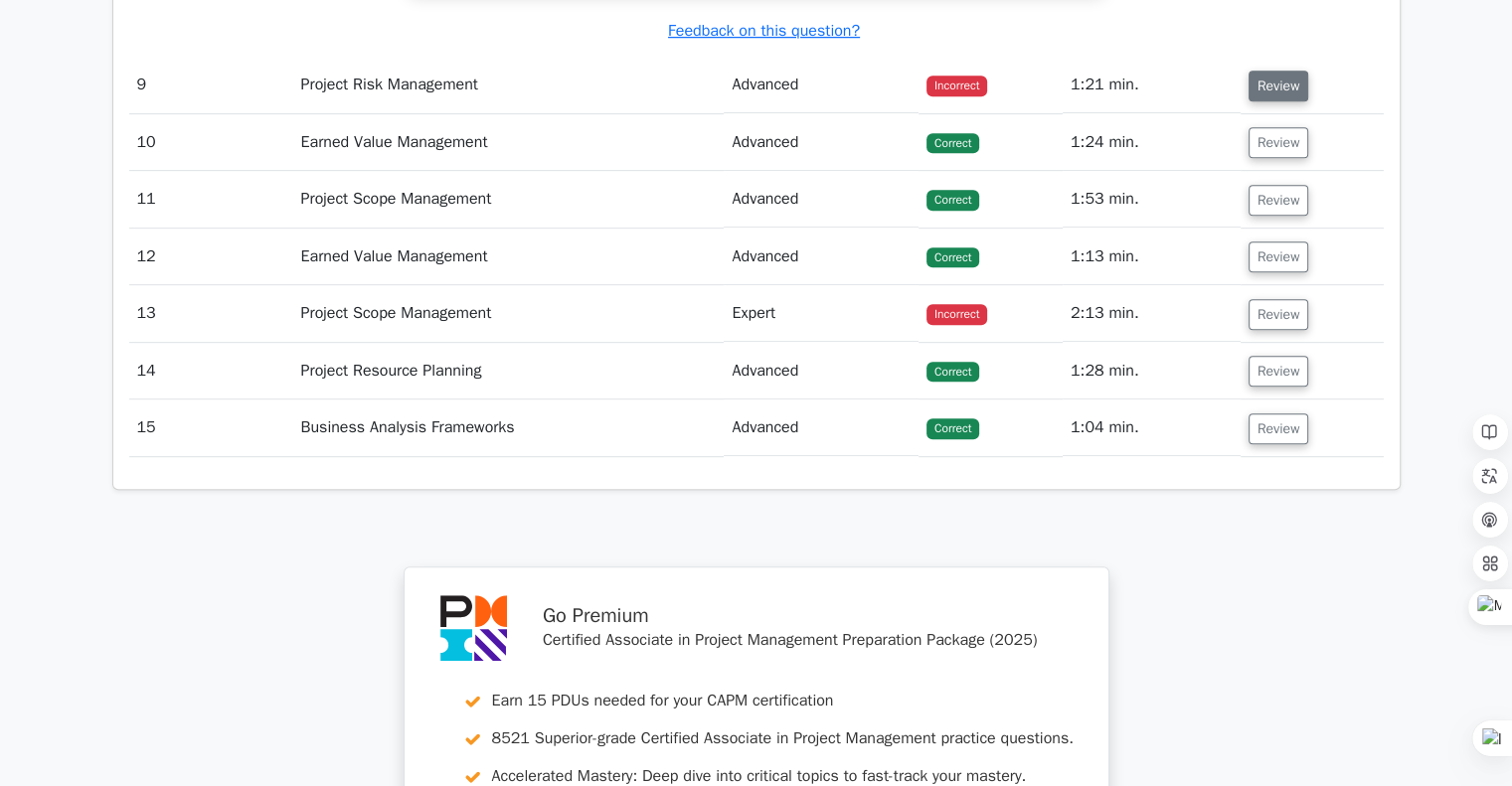 click on "Review" at bounding box center [1278, 85] 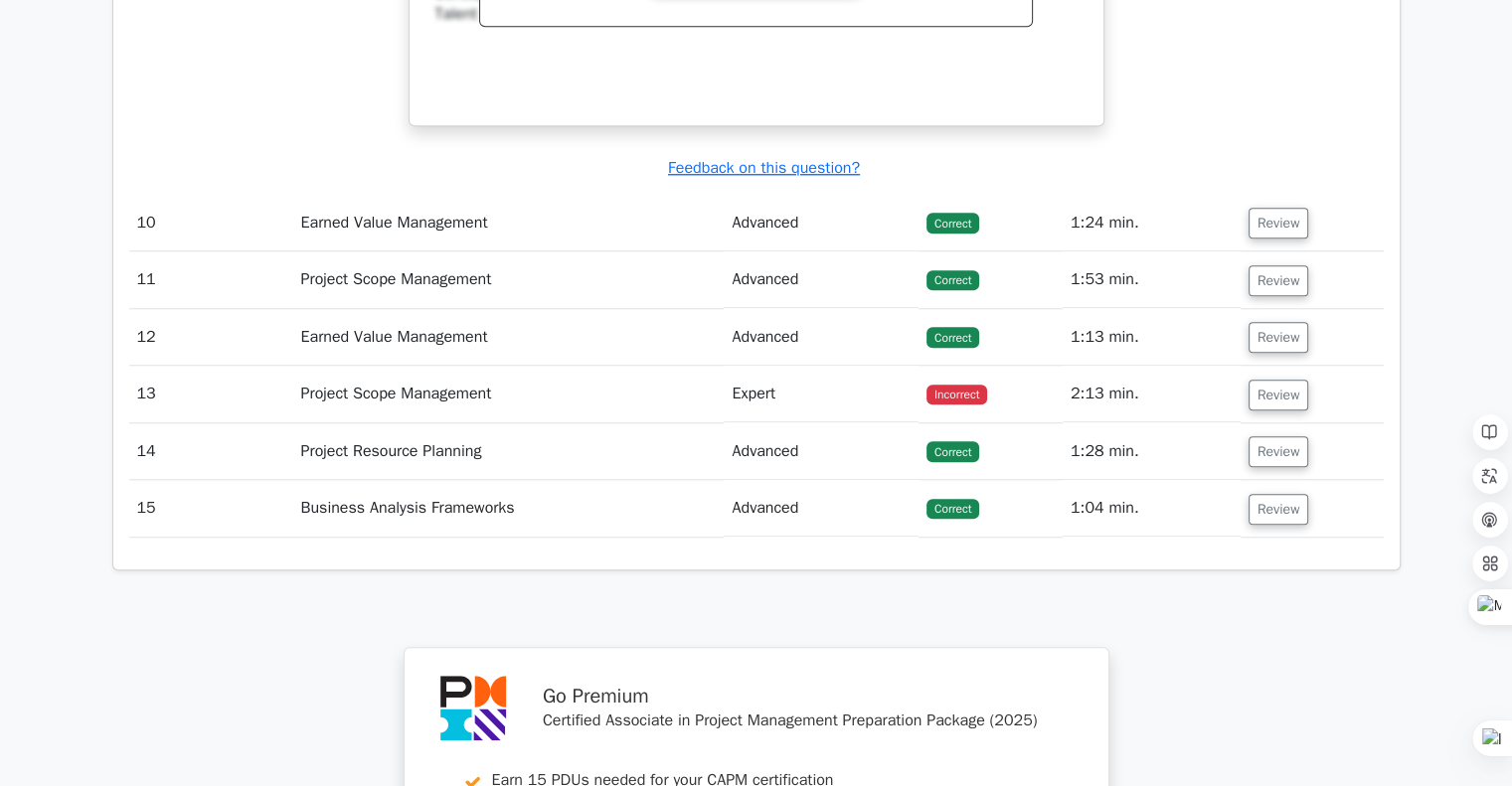 scroll, scrollTop: 9341, scrollLeft: 0, axis: vertical 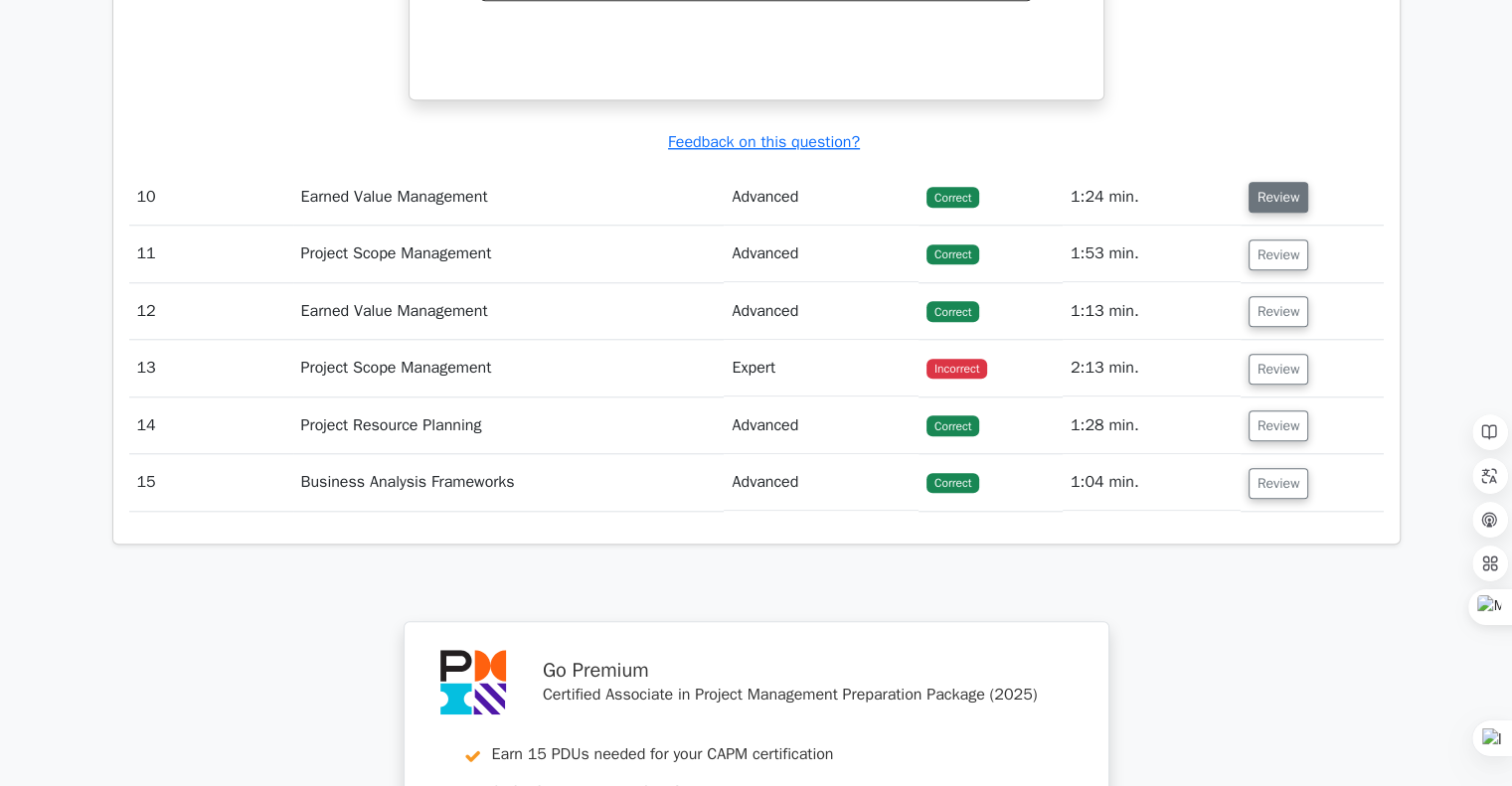click on "Review" at bounding box center (1278, 197) 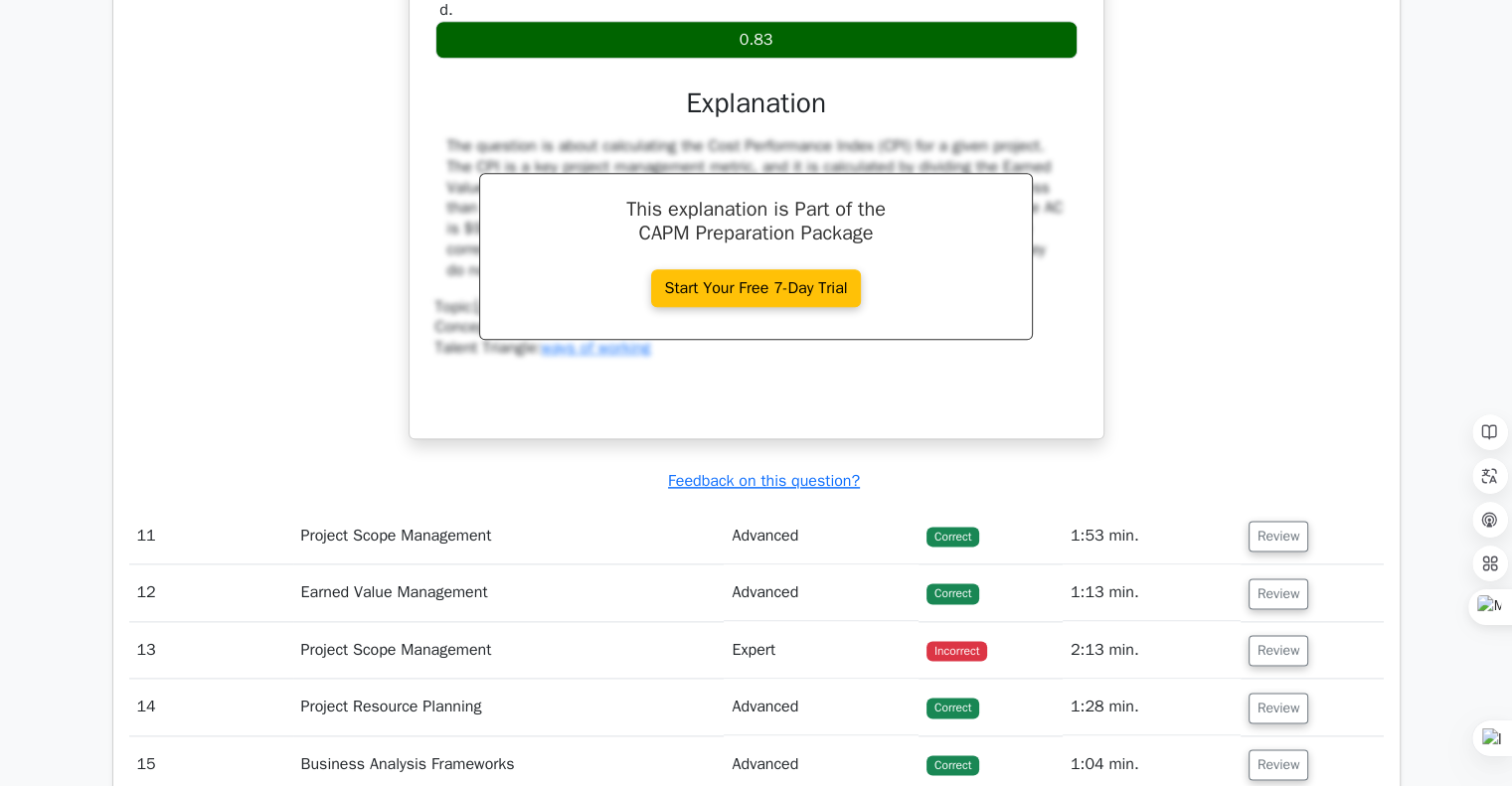 scroll, scrollTop: 10136, scrollLeft: 0, axis: vertical 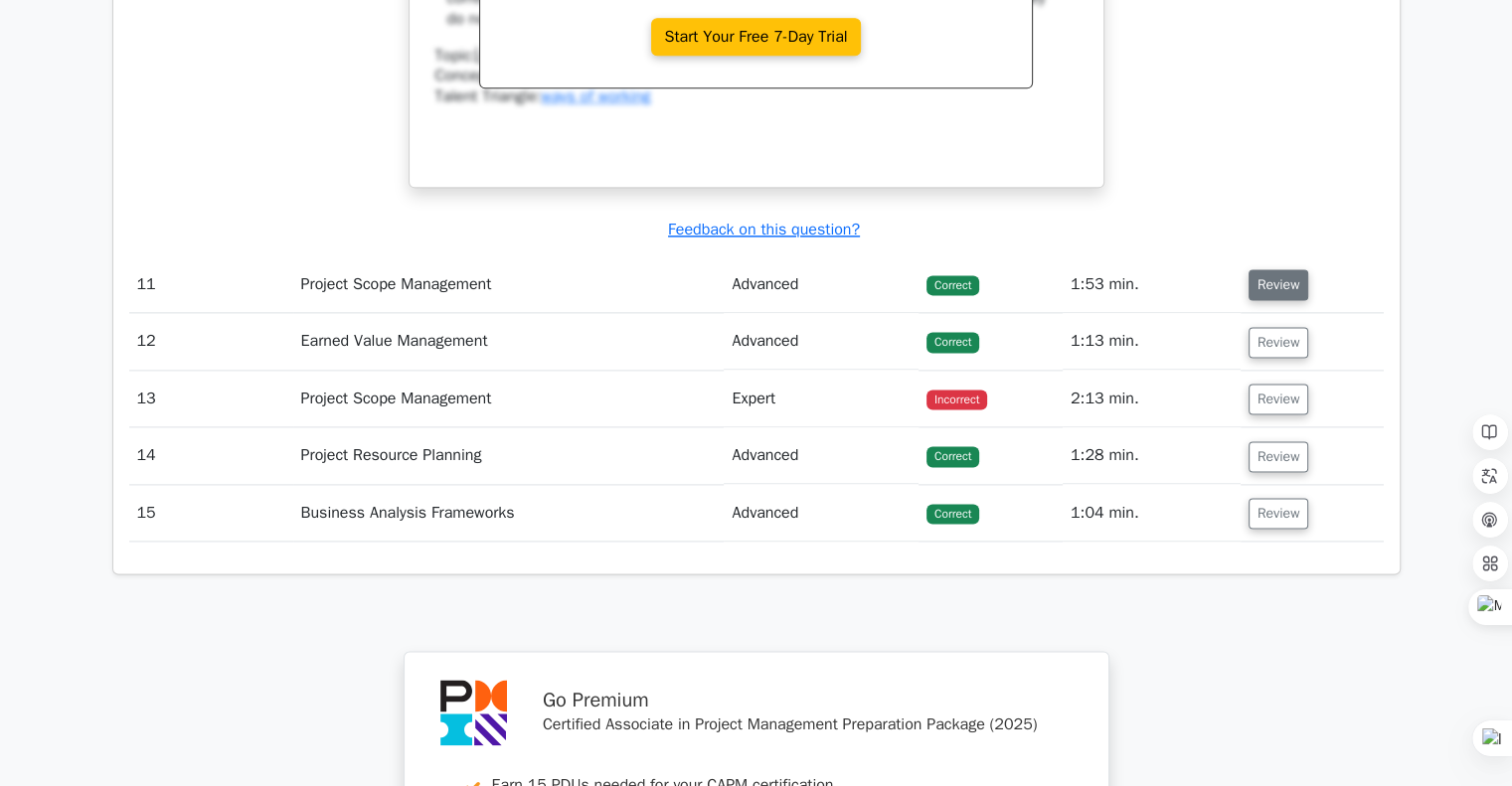 click on "Review" at bounding box center (1278, 284) 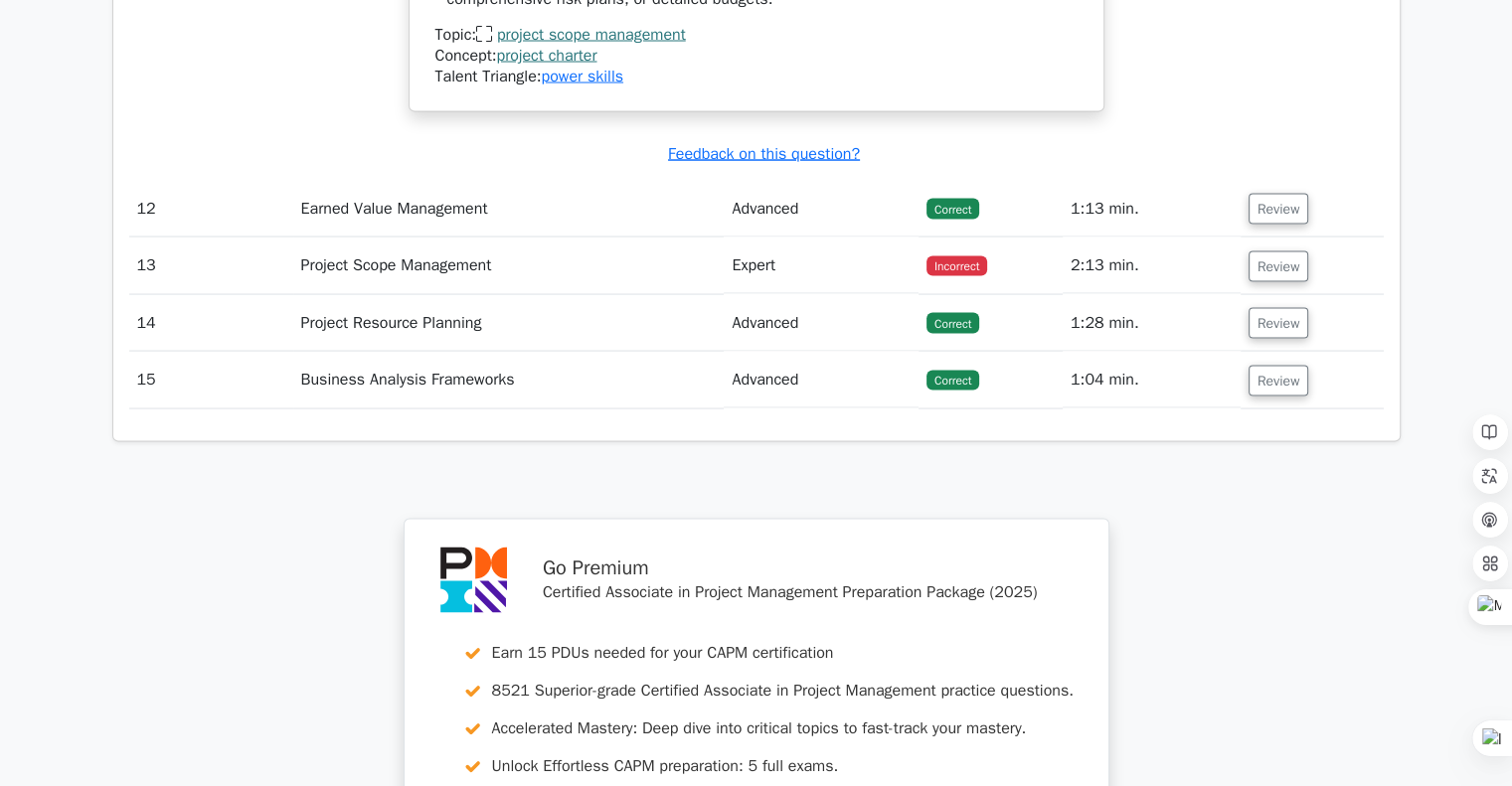 scroll, scrollTop: 11527, scrollLeft: 0, axis: vertical 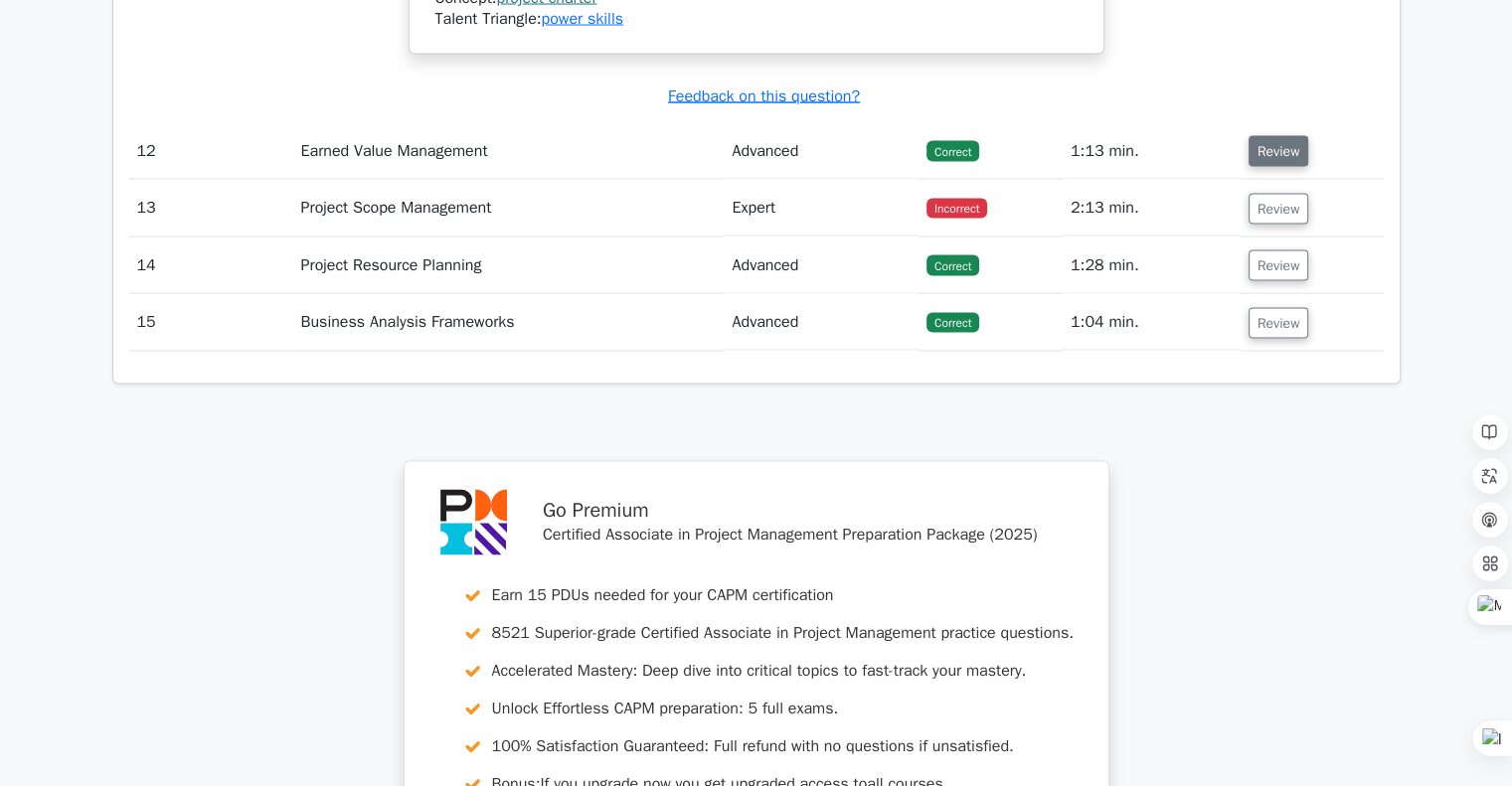 click on "Review" at bounding box center [1278, 151] 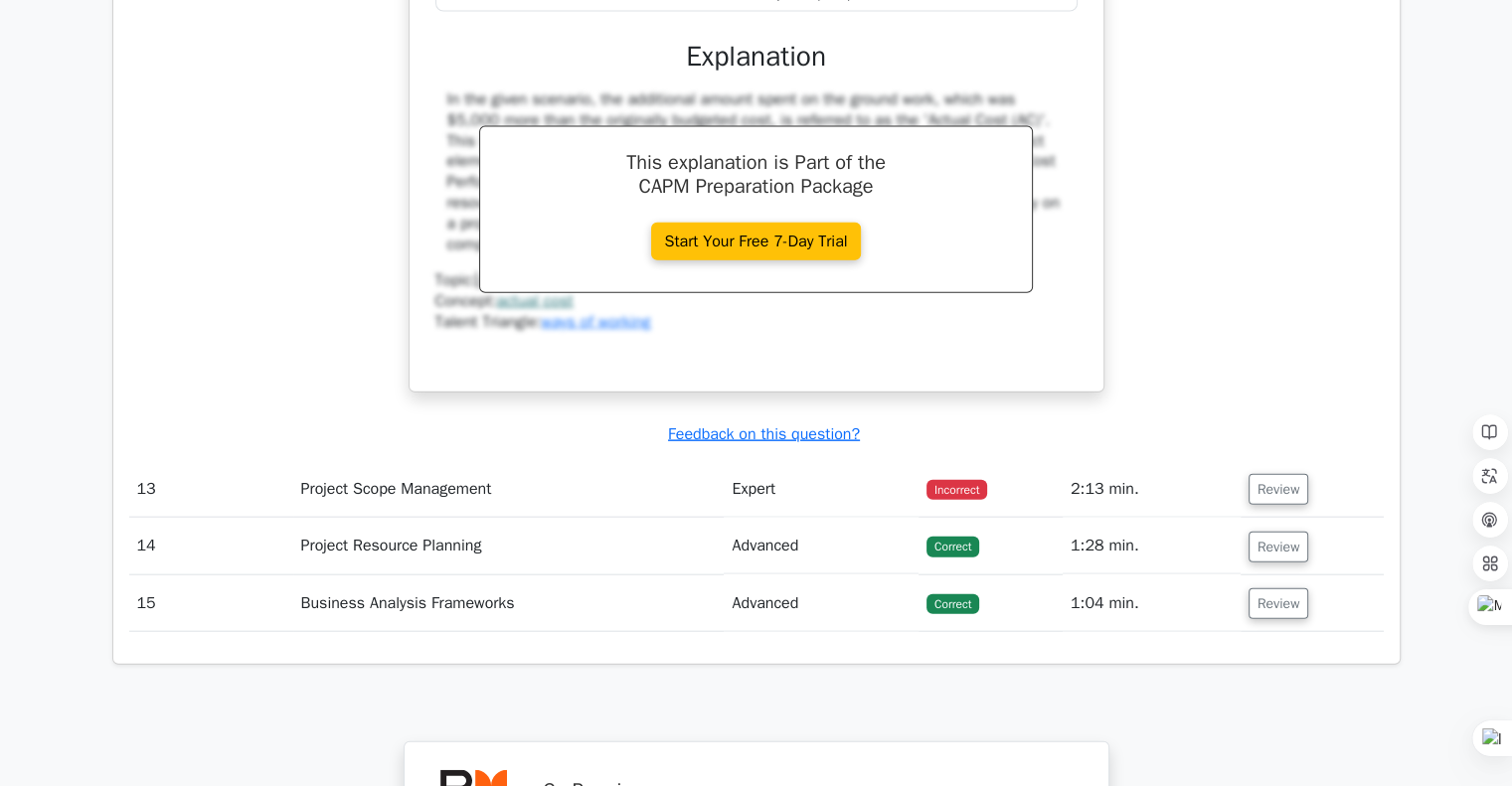 scroll, scrollTop: 12322, scrollLeft: 0, axis: vertical 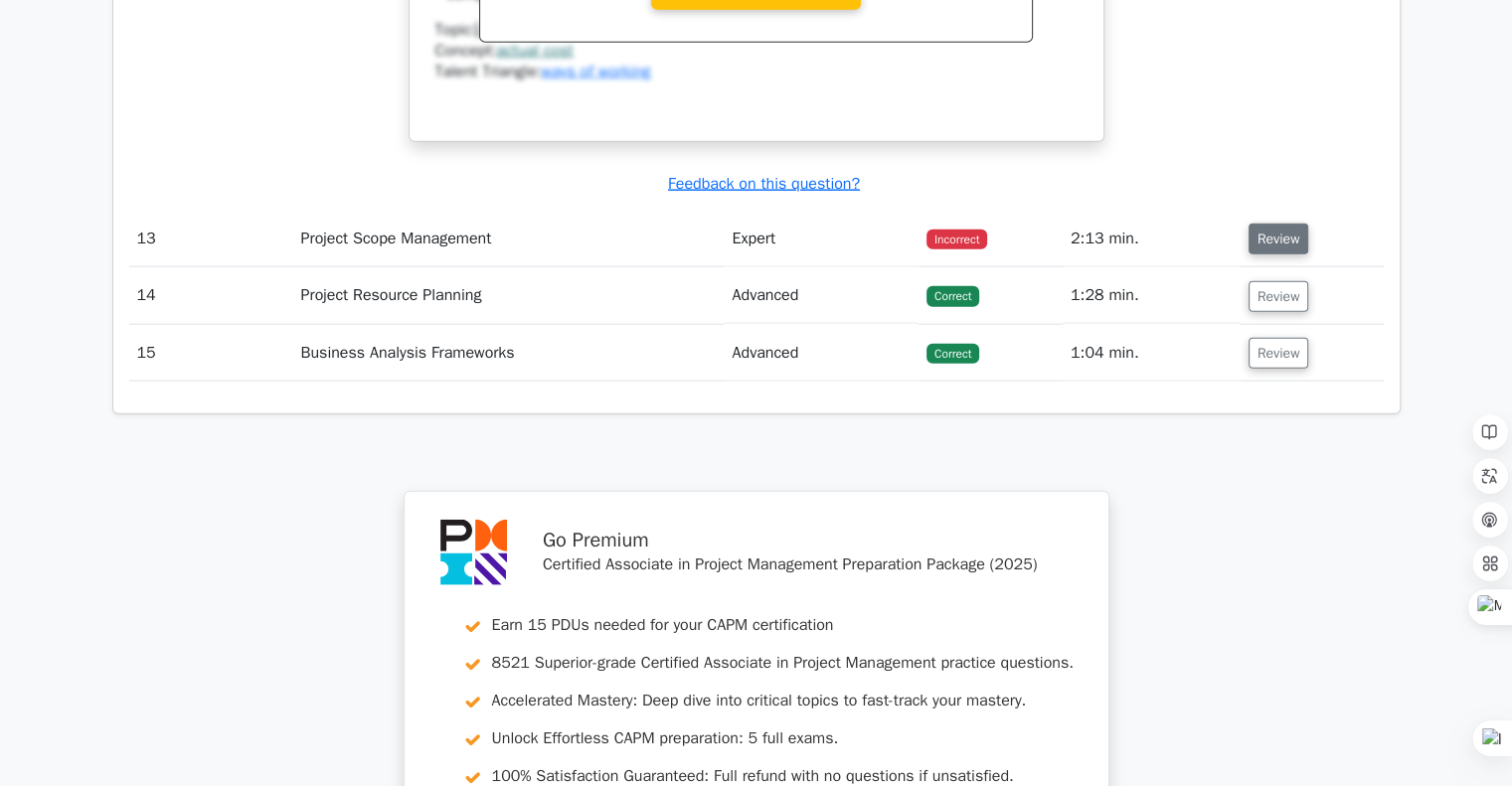 click on "Review" at bounding box center (1278, 238) 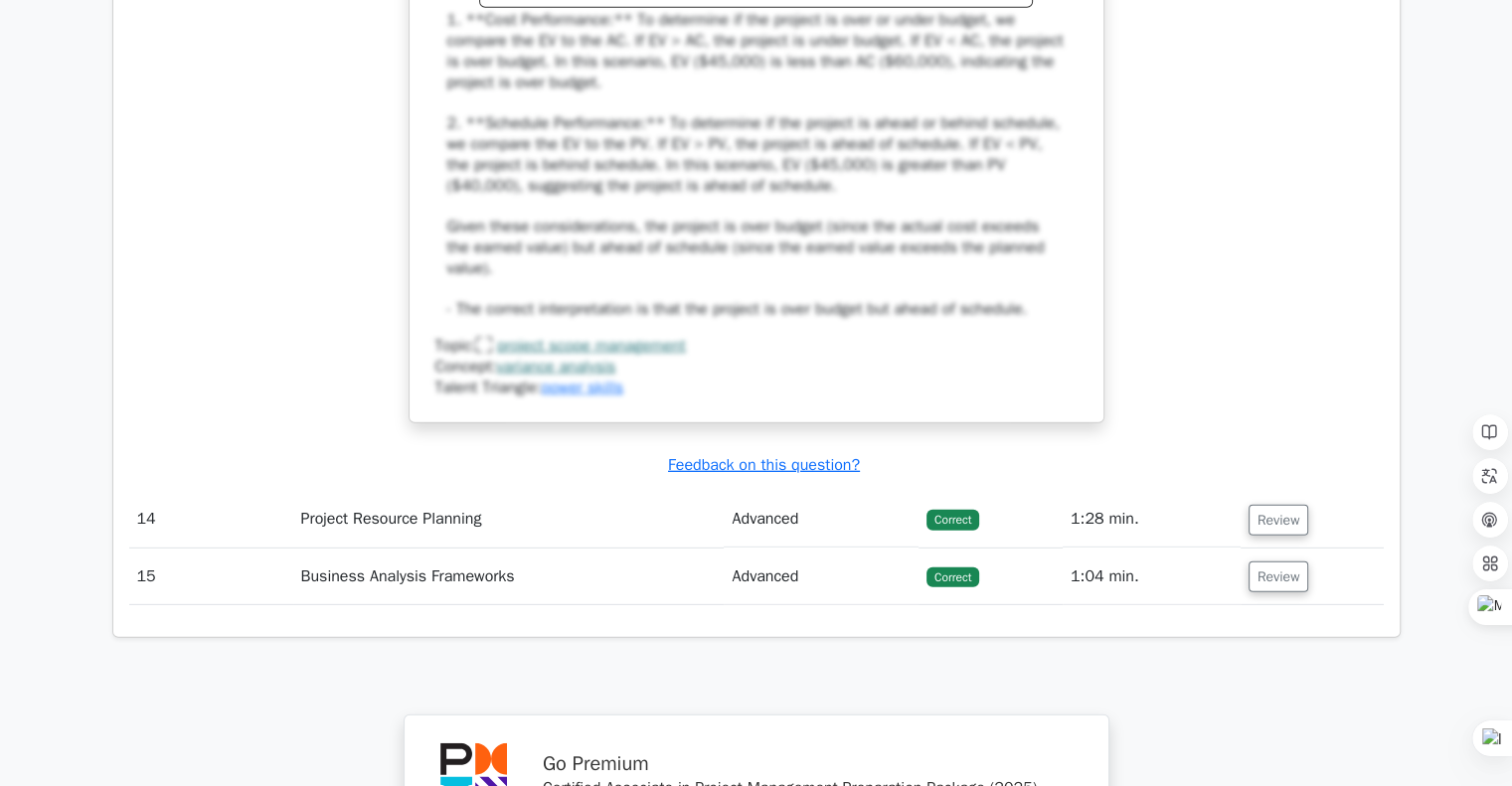 scroll, scrollTop: 13315, scrollLeft: 0, axis: vertical 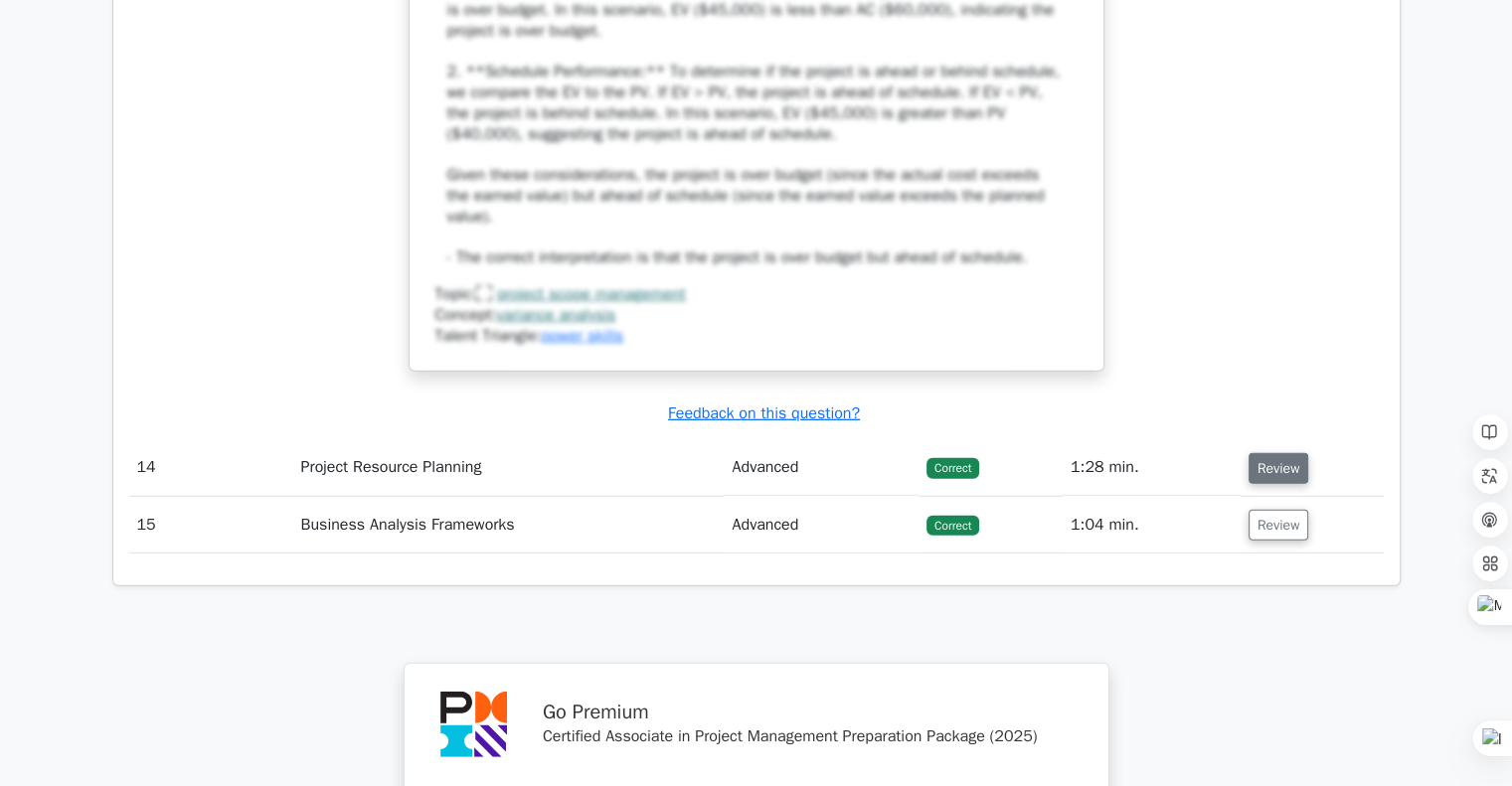 click on "Review" at bounding box center [1278, 468] 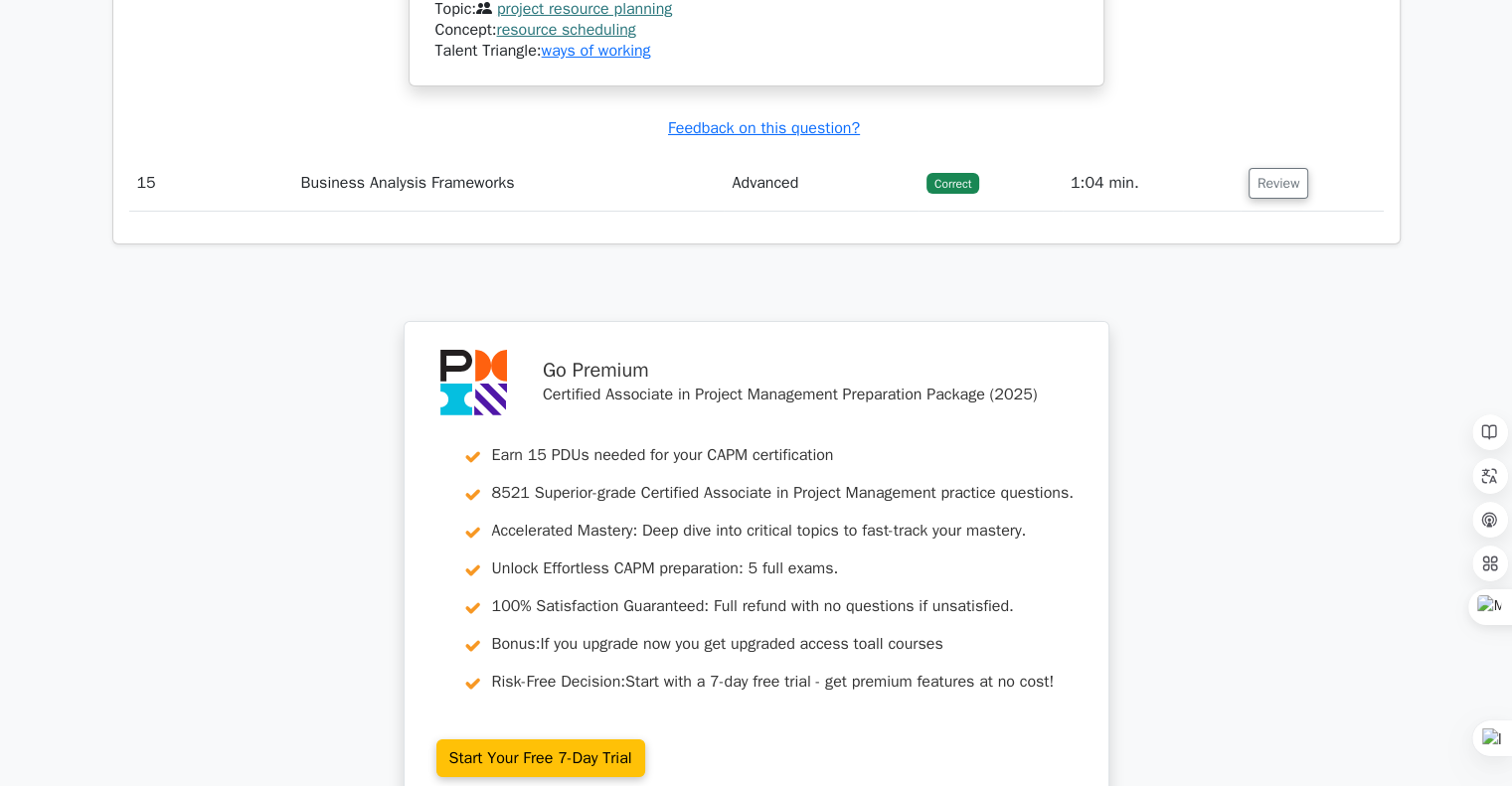 scroll, scrollTop: 14607, scrollLeft: 0, axis: vertical 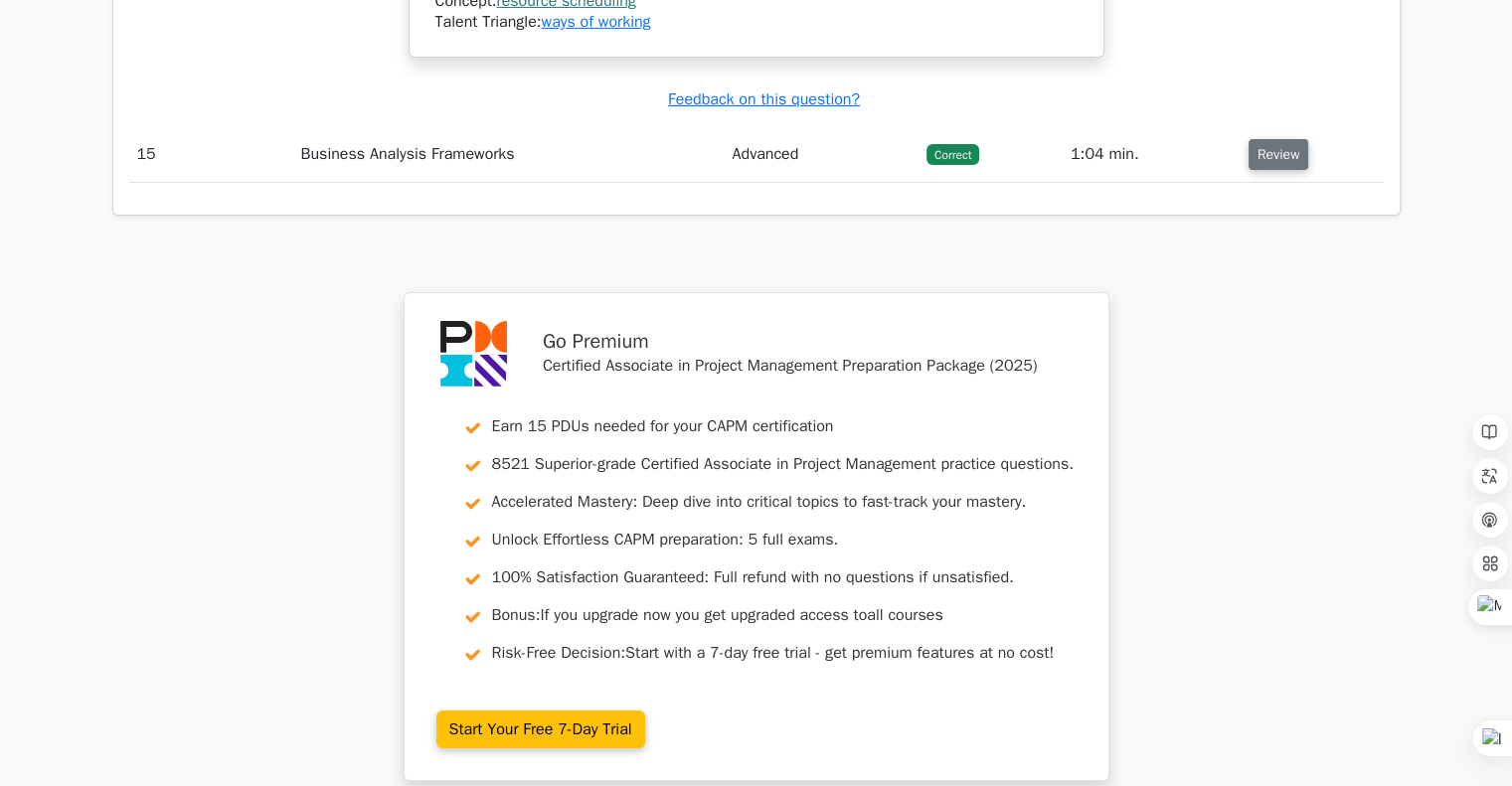 click on "Review" at bounding box center [1278, 154] 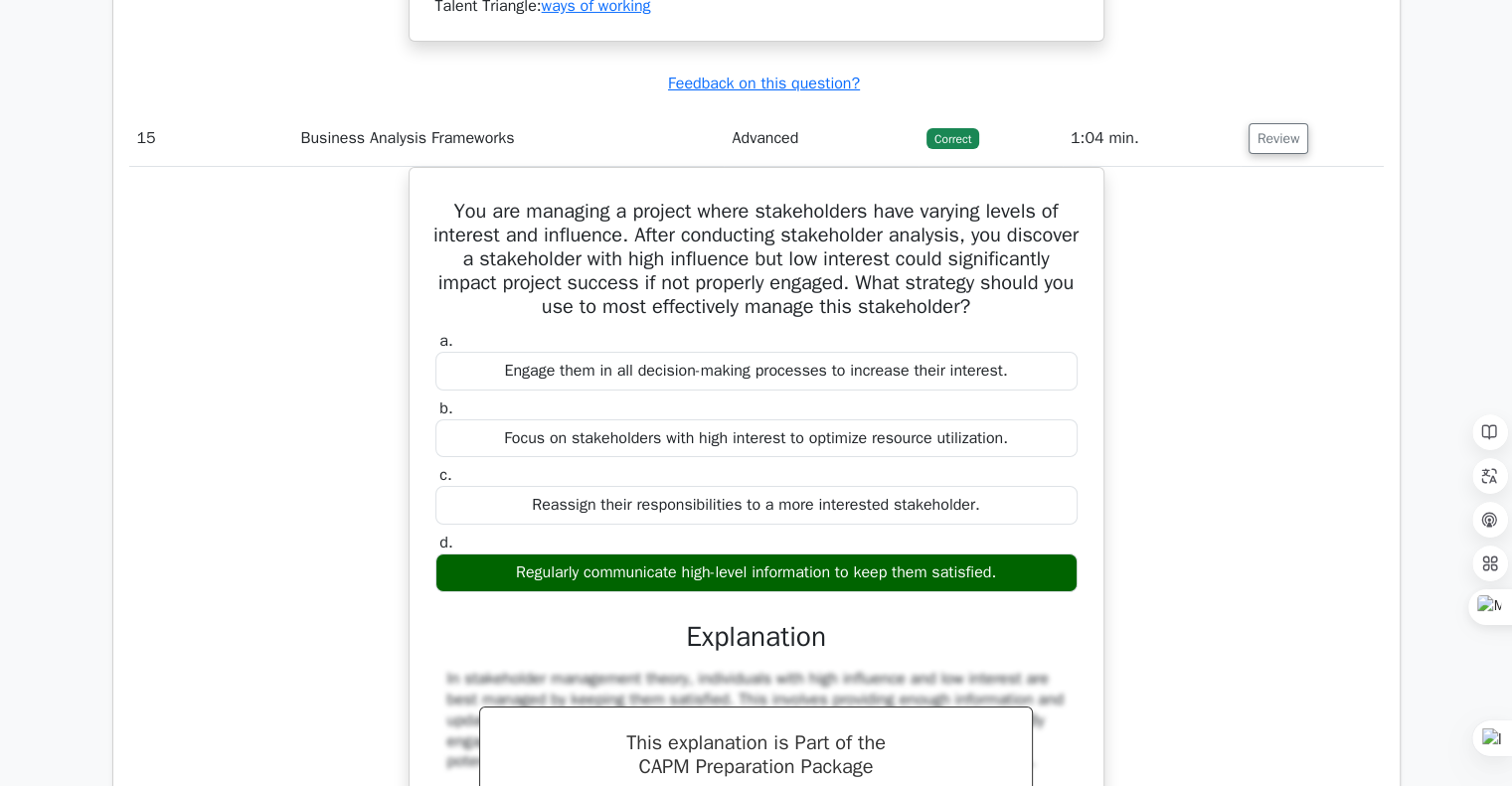 scroll, scrollTop: 14706, scrollLeft: 0, axis: vertical 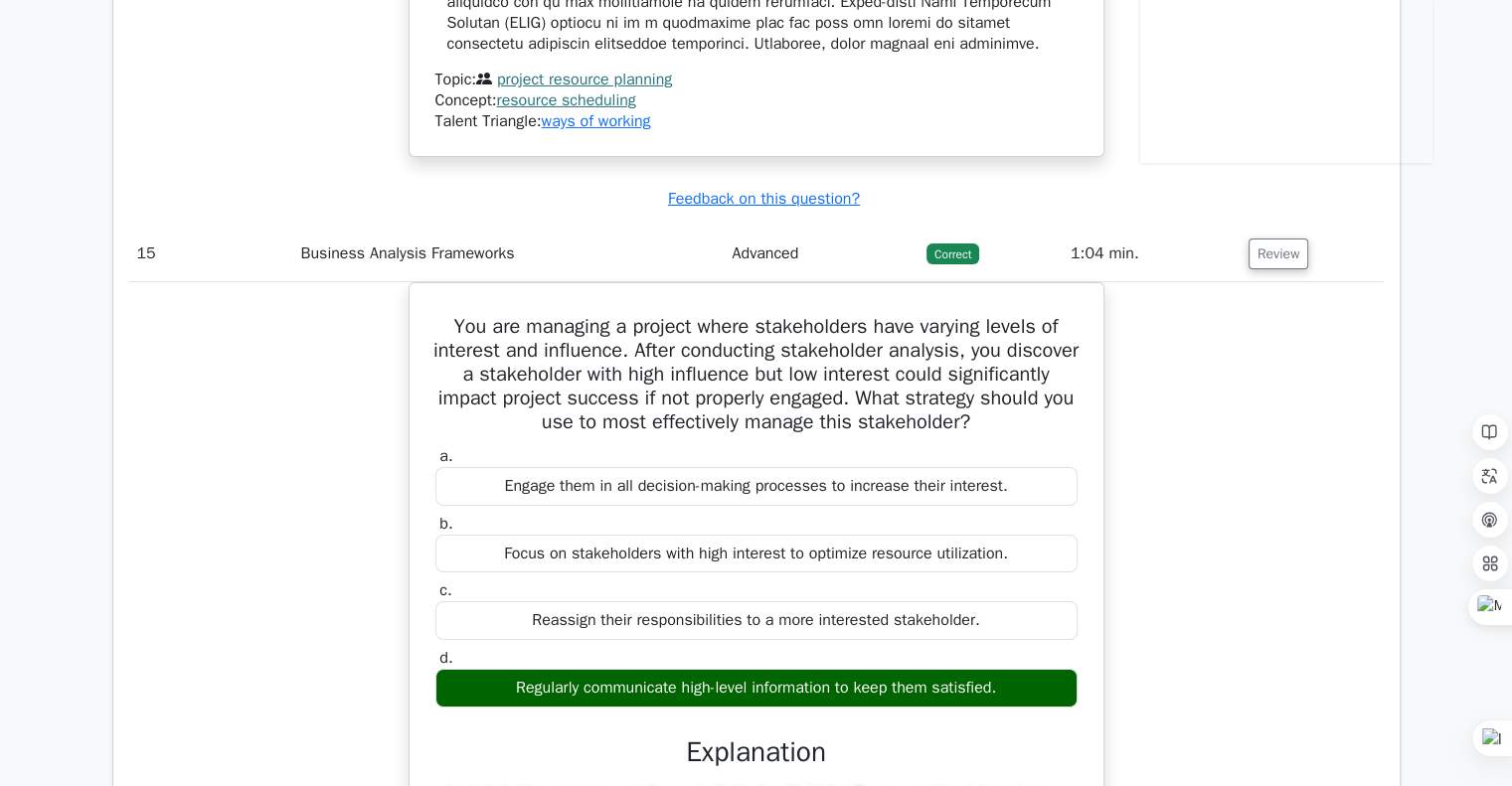 click on "You are managing a project where stakeholders have varying levels of interest and influence. After conducting stakeholder analysis, you discover a stakeholder with high influence but low interest could significantly impact project success if not properly engaged. What strategy should you use to most effectively manage this stakeholder?
a.
Engage them in all decision-making processes to increase their interest.
b." at bounding box center (756, 697) 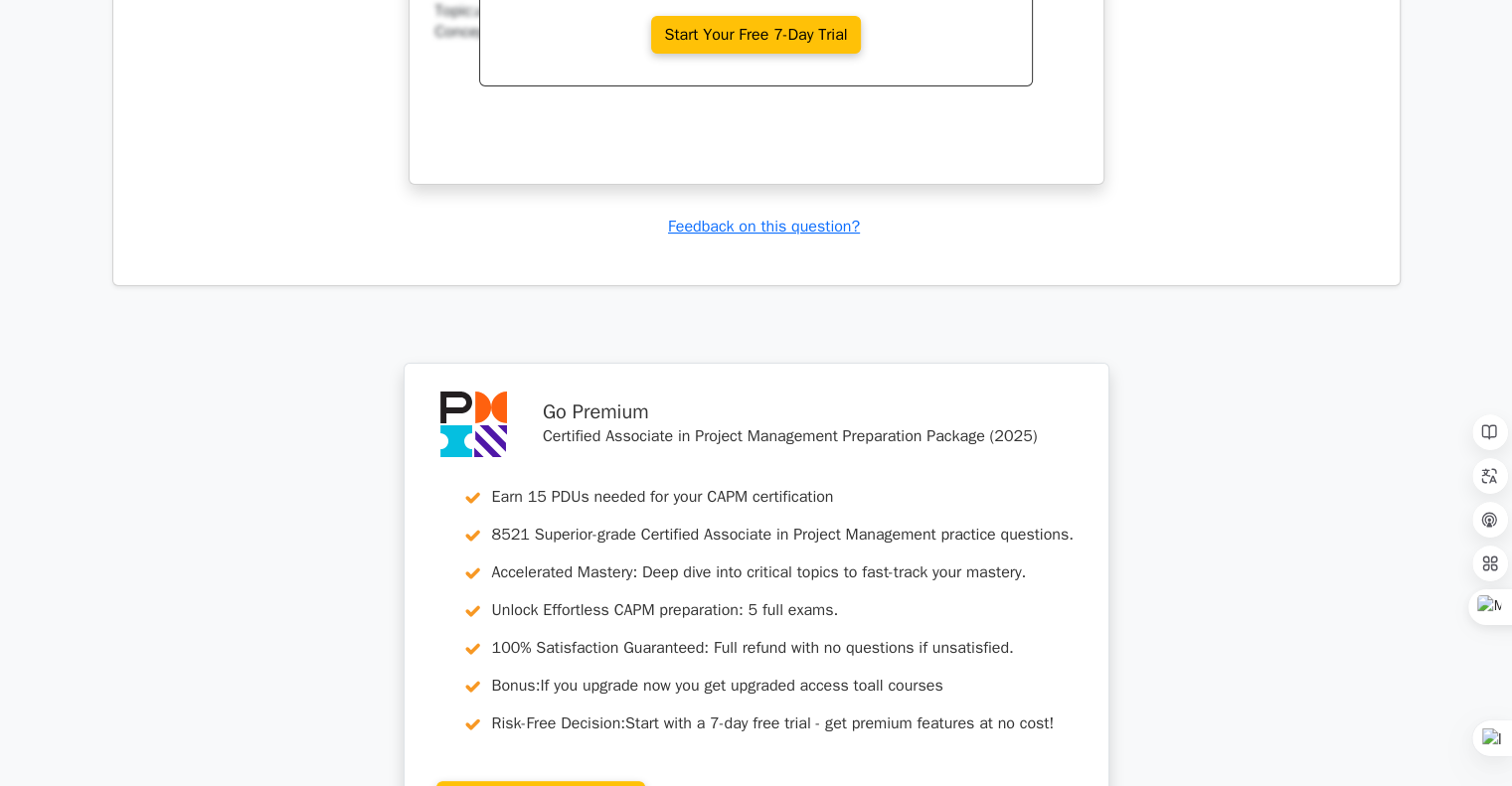 scroll, scrollTop: 15396, scrollLeft: 0, axis: vertical 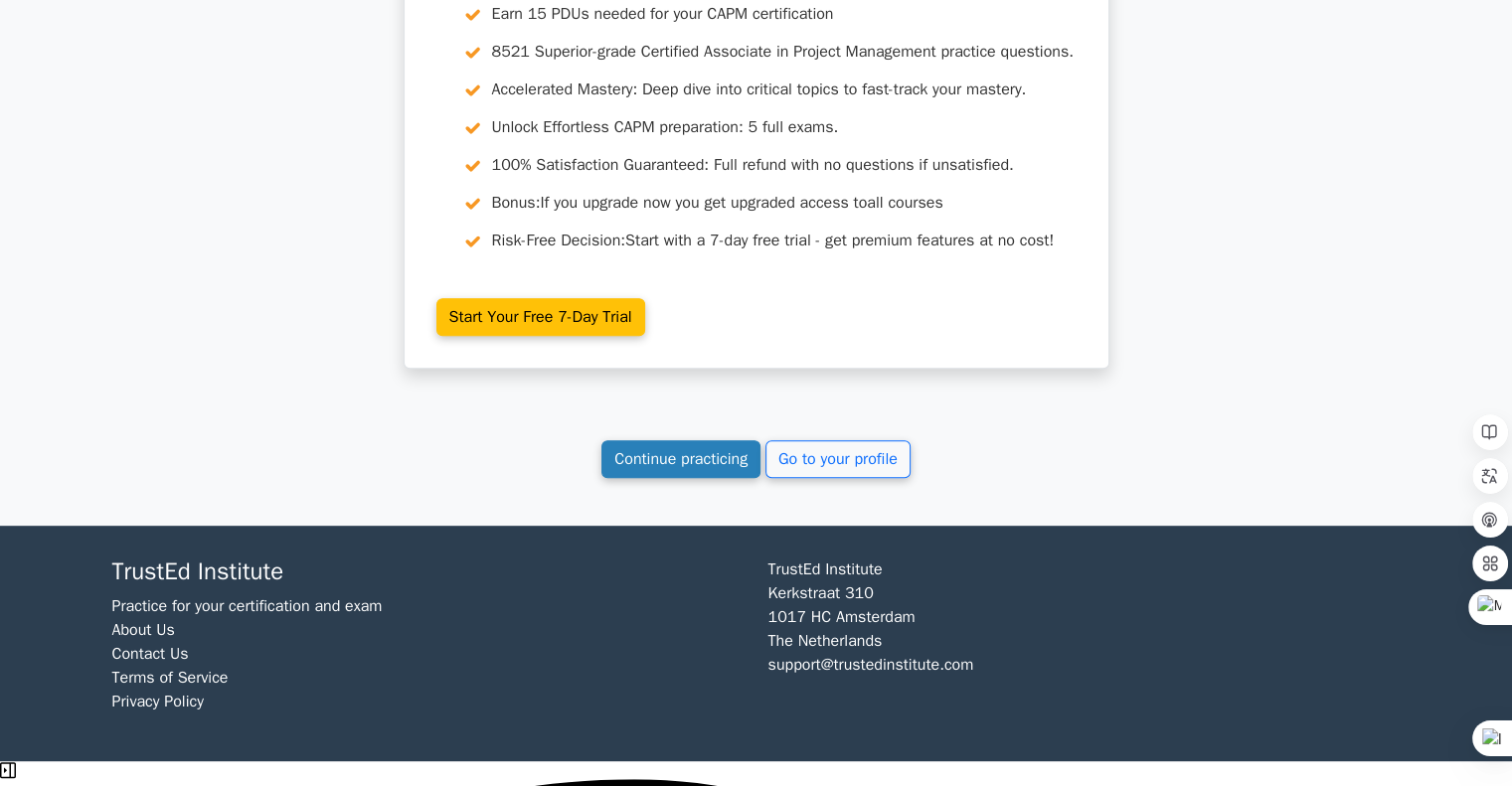 click on "Continue practicing" at bounding box center (681, 459) 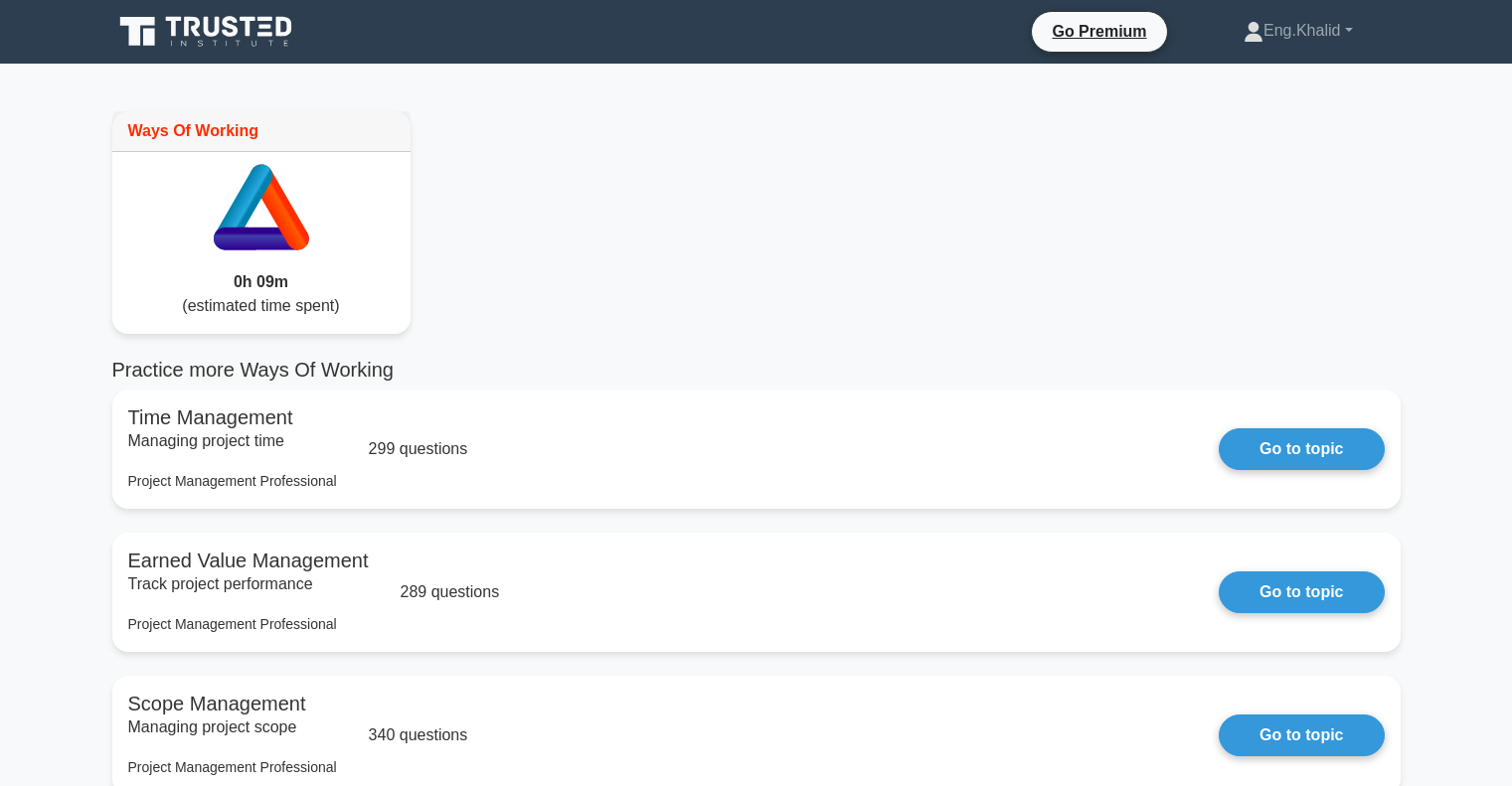select on "Arabic" 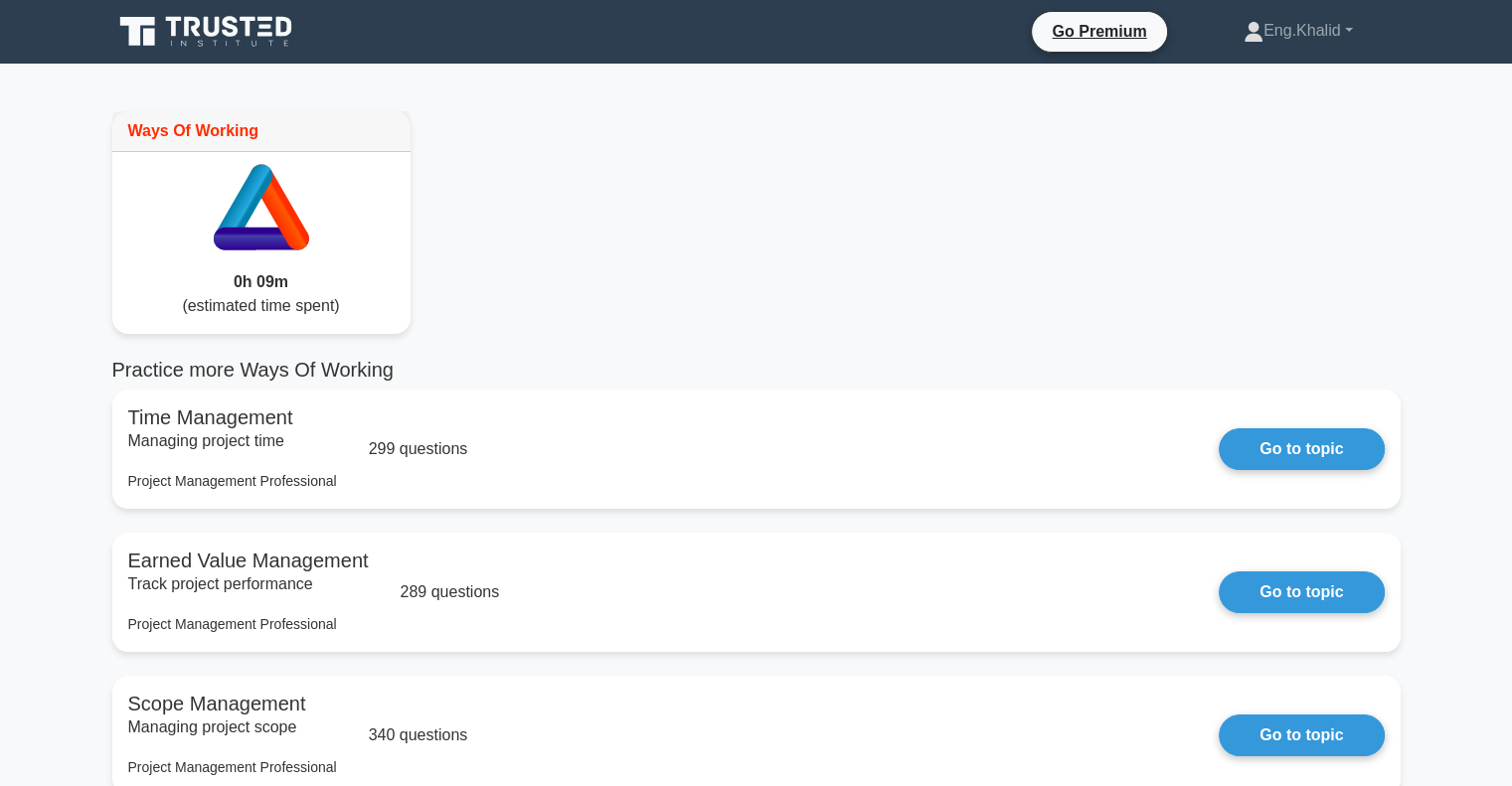 scroll, scrollTop: 0, scrollLeft: 0, axis: both 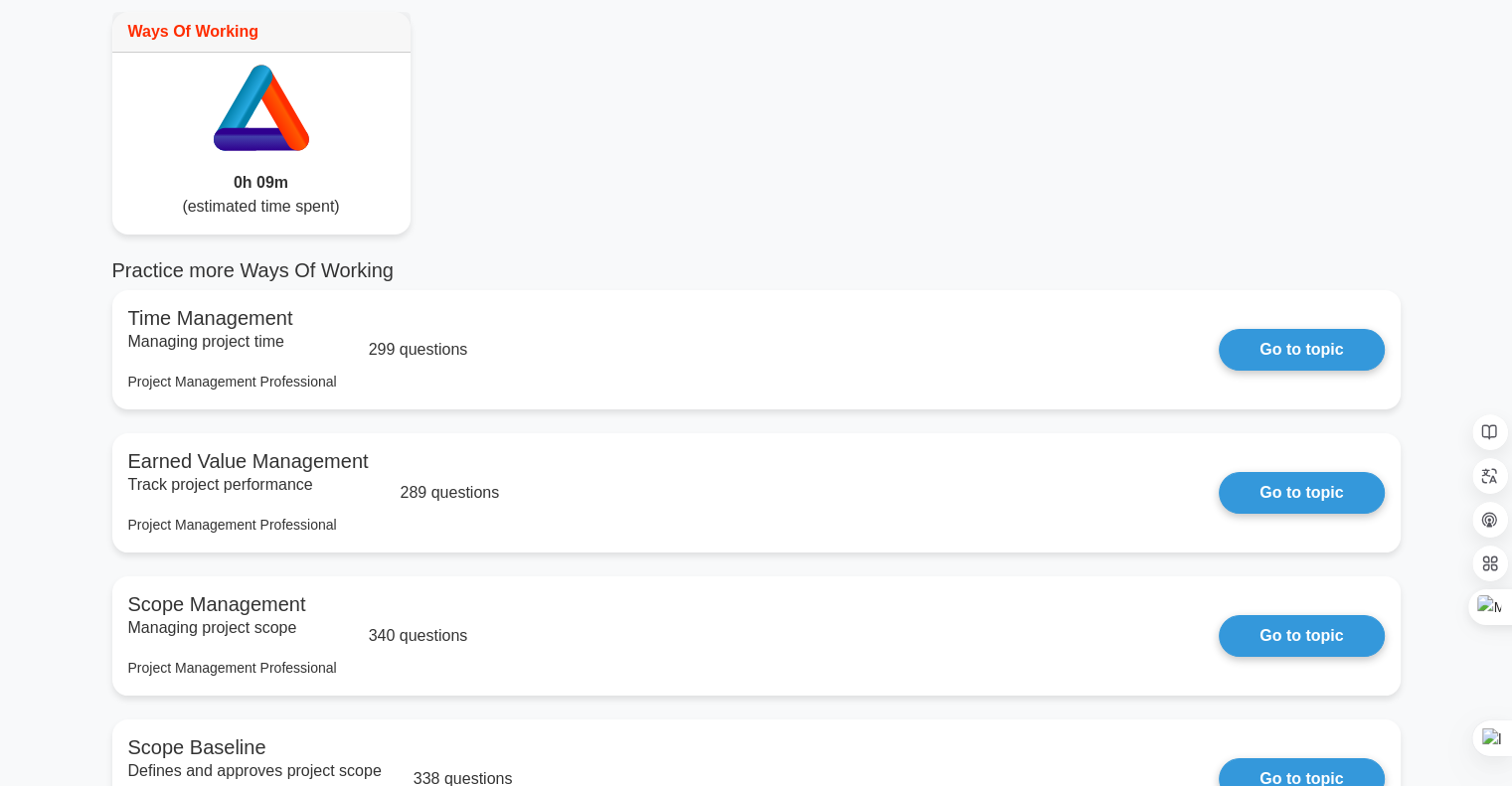 click on "Ways Of Working
0h 09m
(estimated time spent)
Practice more Ways Of Working
Time Management" at bounding box center [756, 2512] 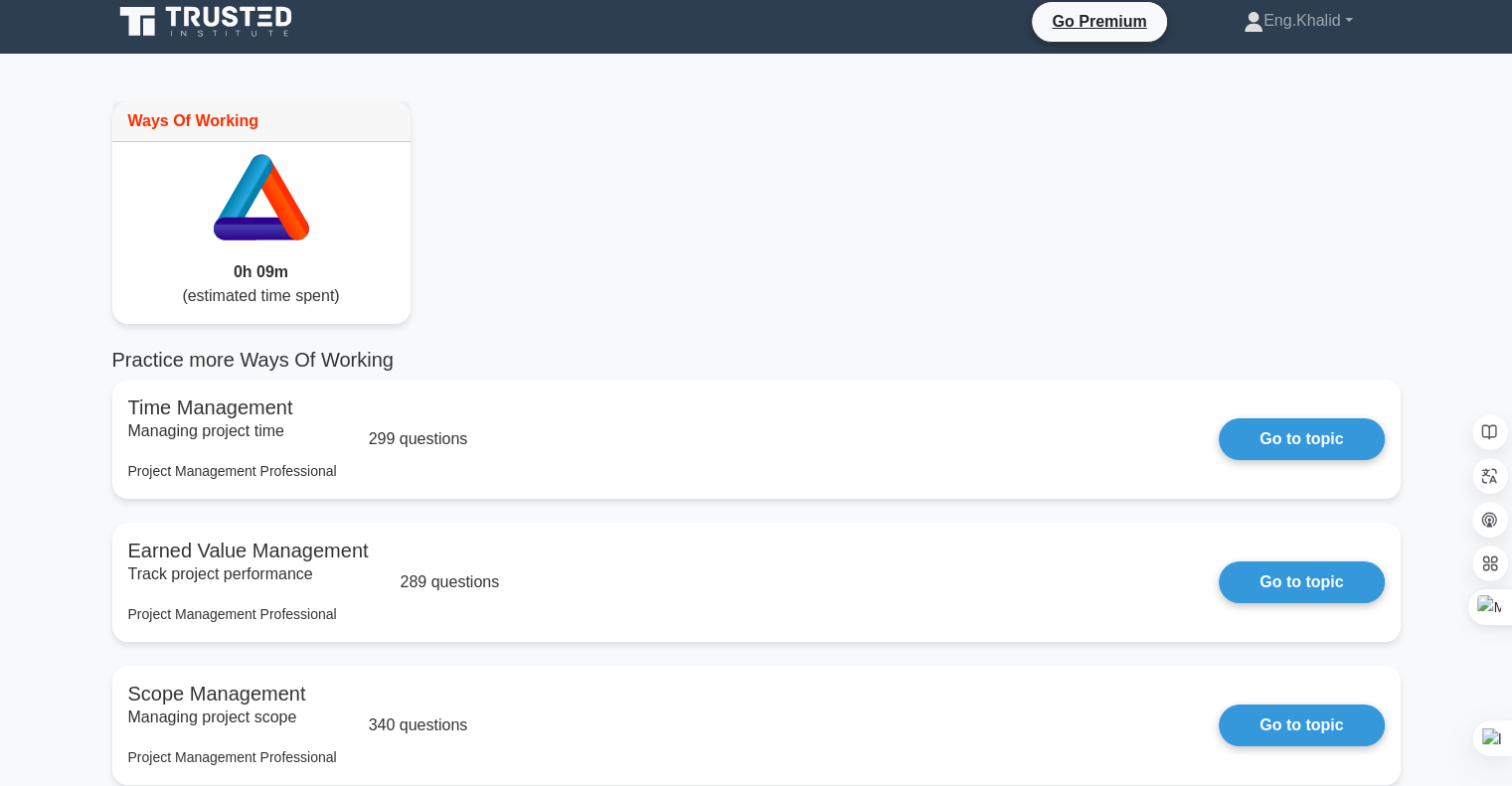 scroll, scrollTop: 0, scrollLeft: 0, axis: both 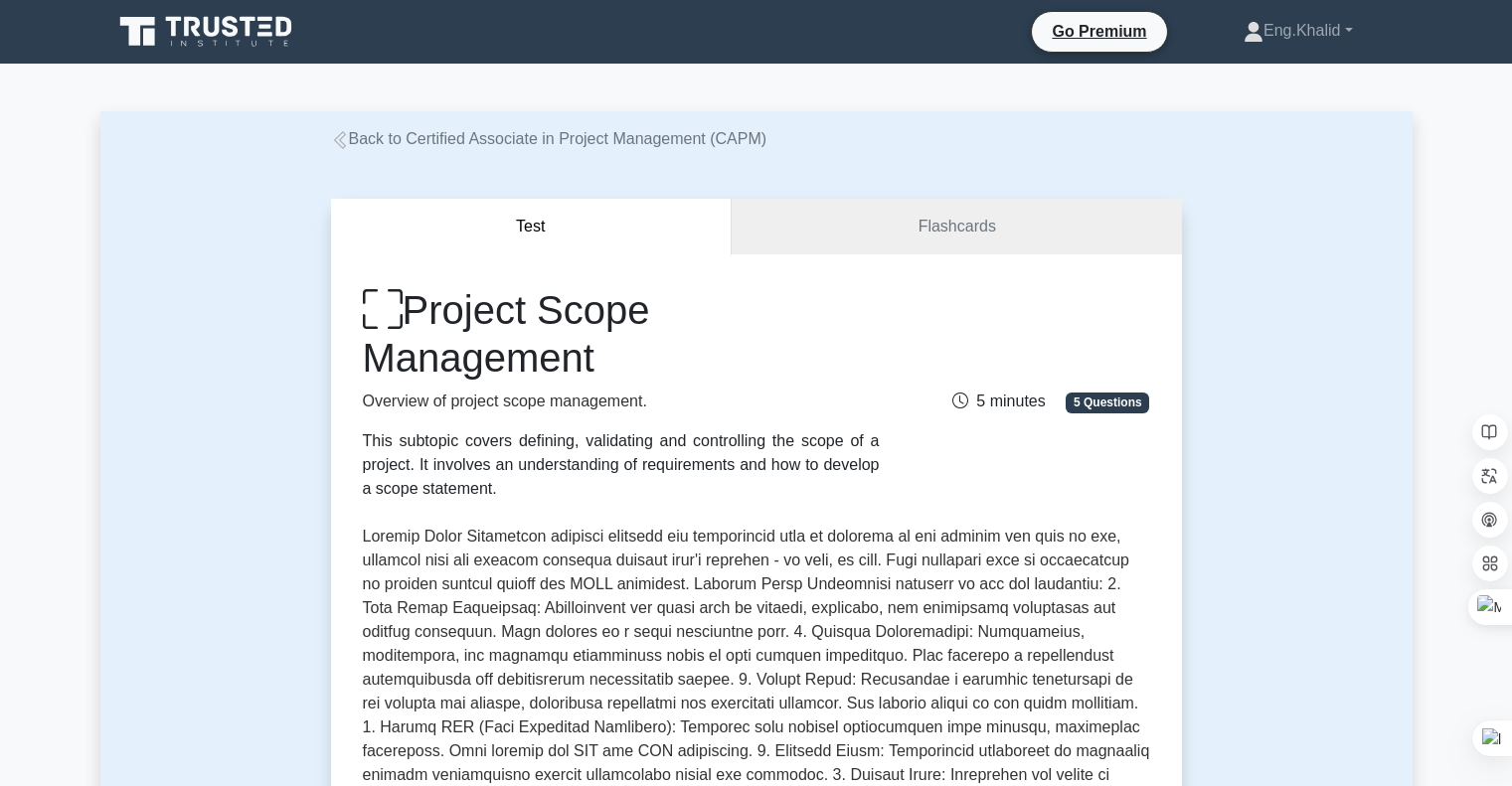 select on "Arabic" 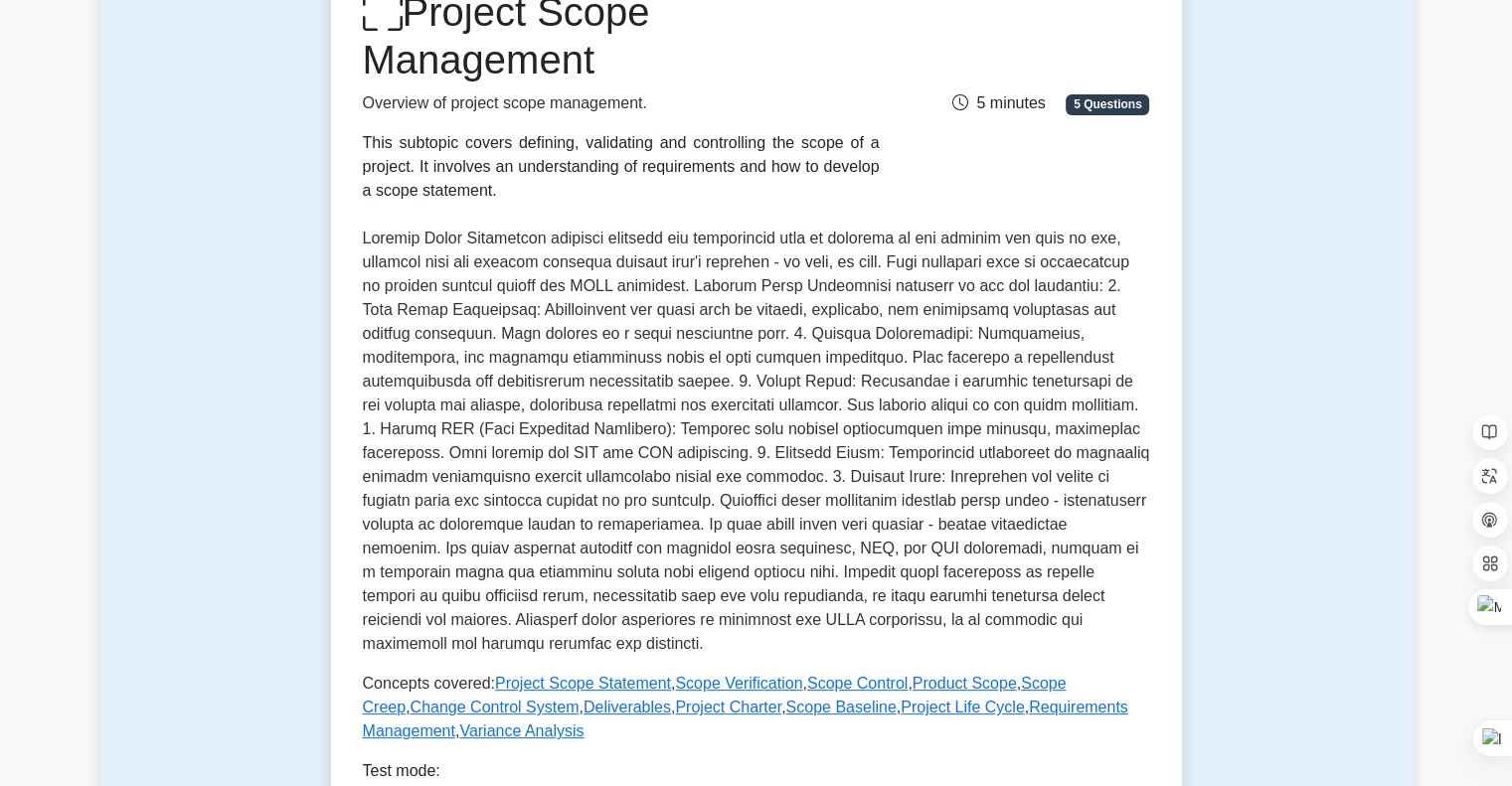 scroll, scrollTop: 0, scrollLeft: 0, axis: both 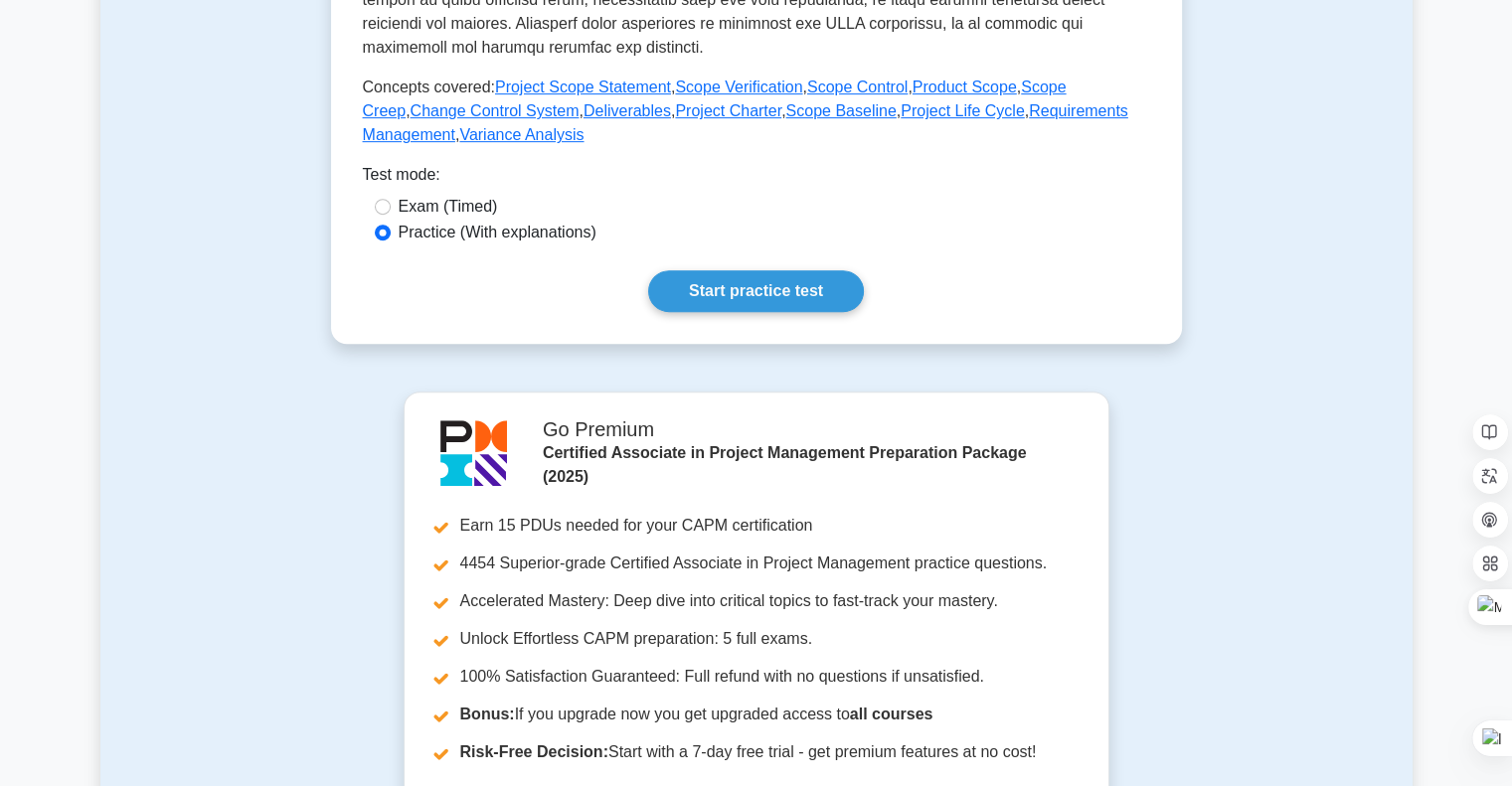 drag, startPoint x: 756, startPoint y: 289, endPoint x: 1309, endPoint y: 269, distance: 553.36155 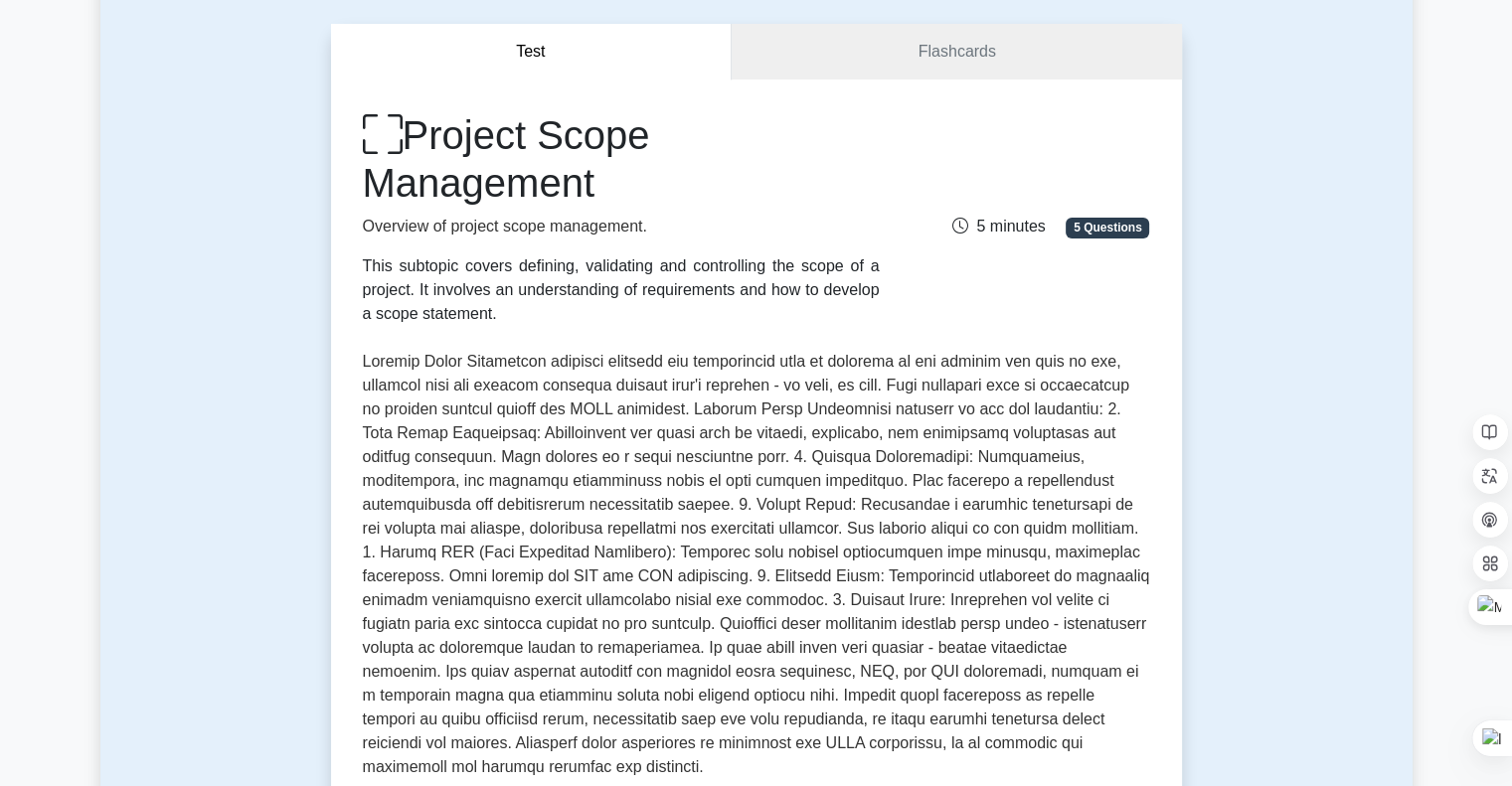 scroll, scrollTop: 99, scrollLeft: 0, axis: vertical 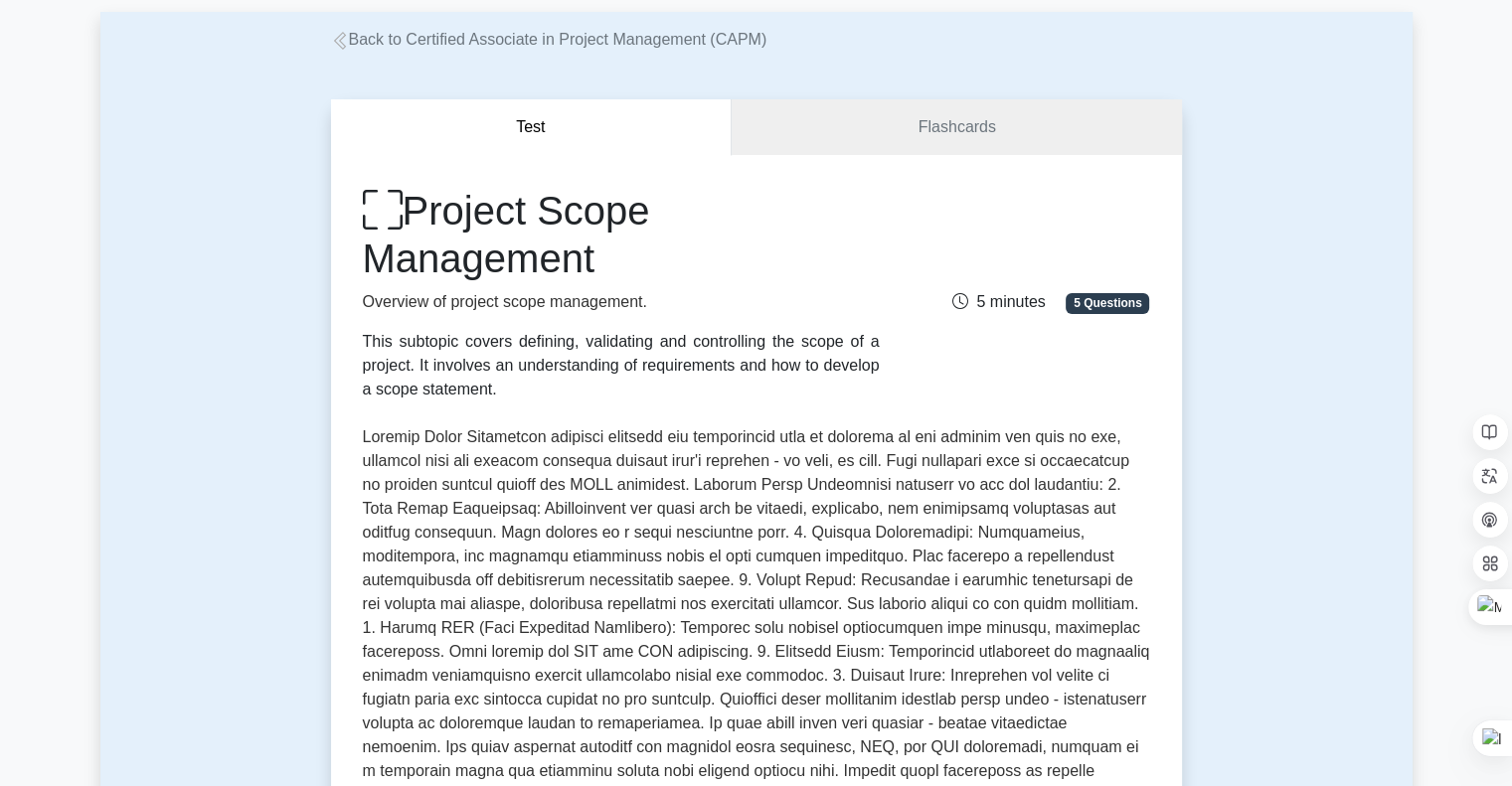 click on "Test
Flashcards
Project Scope Management
Overview of project scope management.
This subtopic covers defining, validating and controlling the scope of a project. It involves an understanding of requirements and how to develop a scope statement.
5 minutes" at bounding box center (756, 1006) 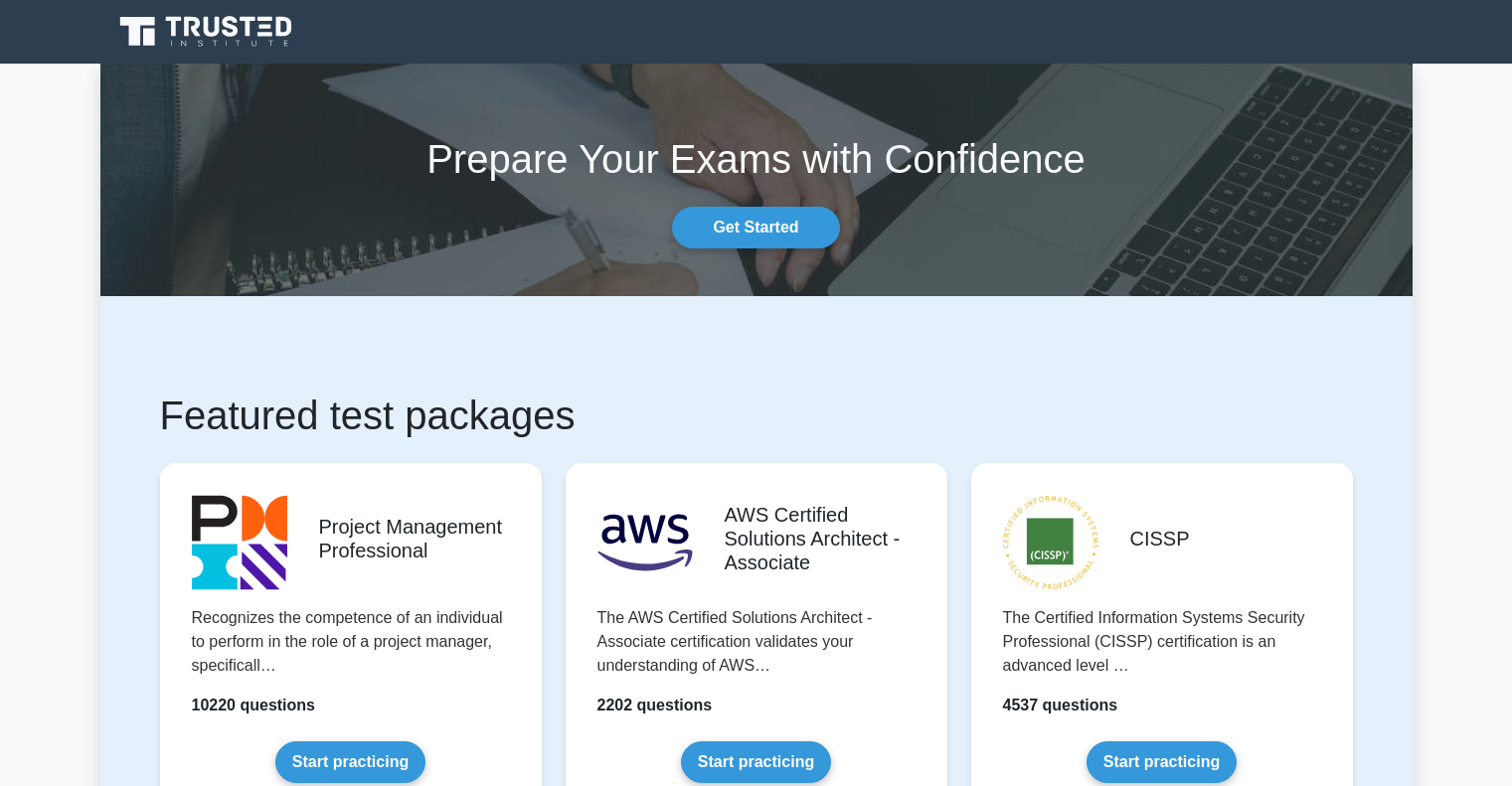 scroll, scrollTop: 0, scrollLeft: 0, axis: both 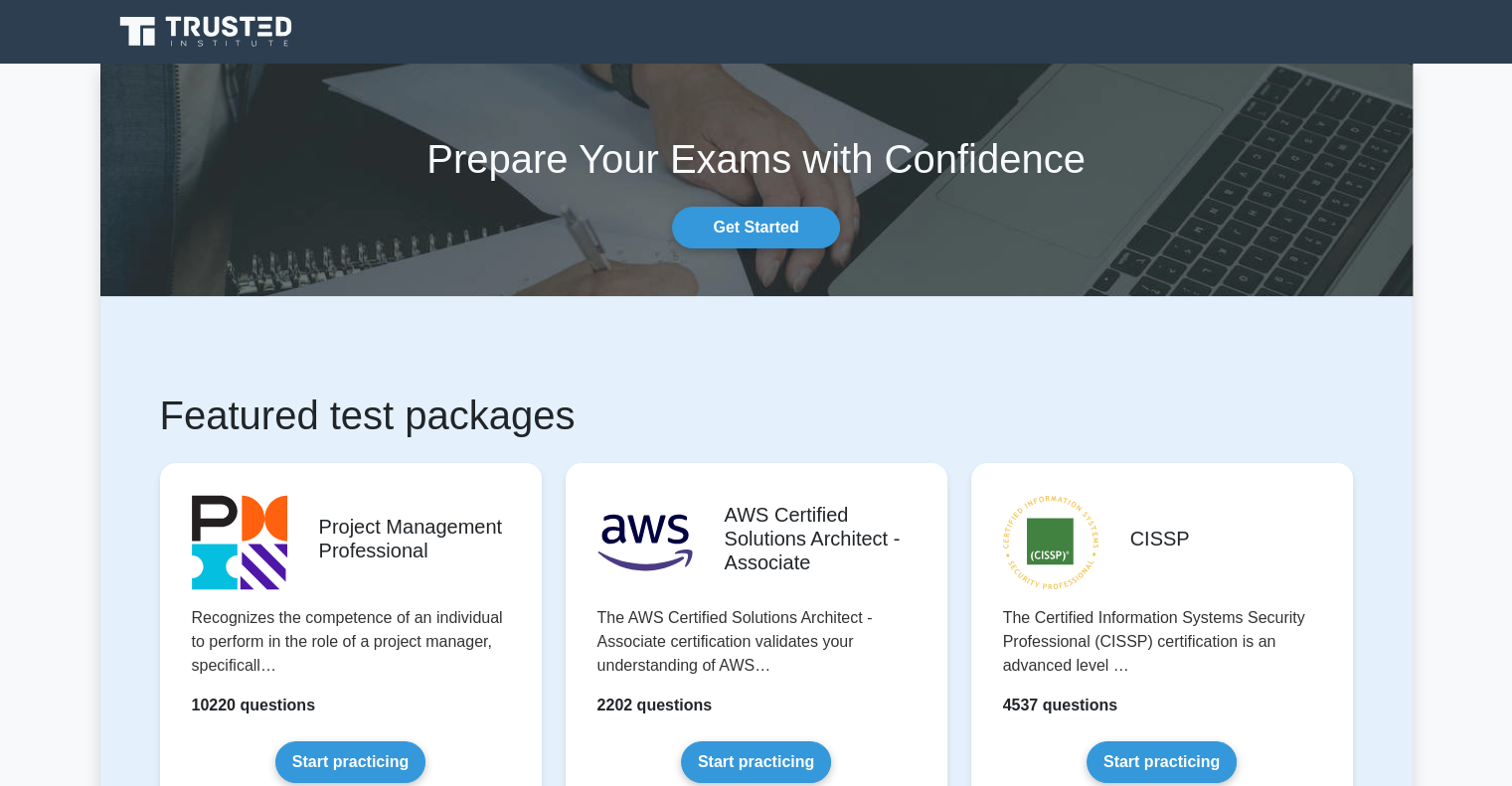select on "Arabic" 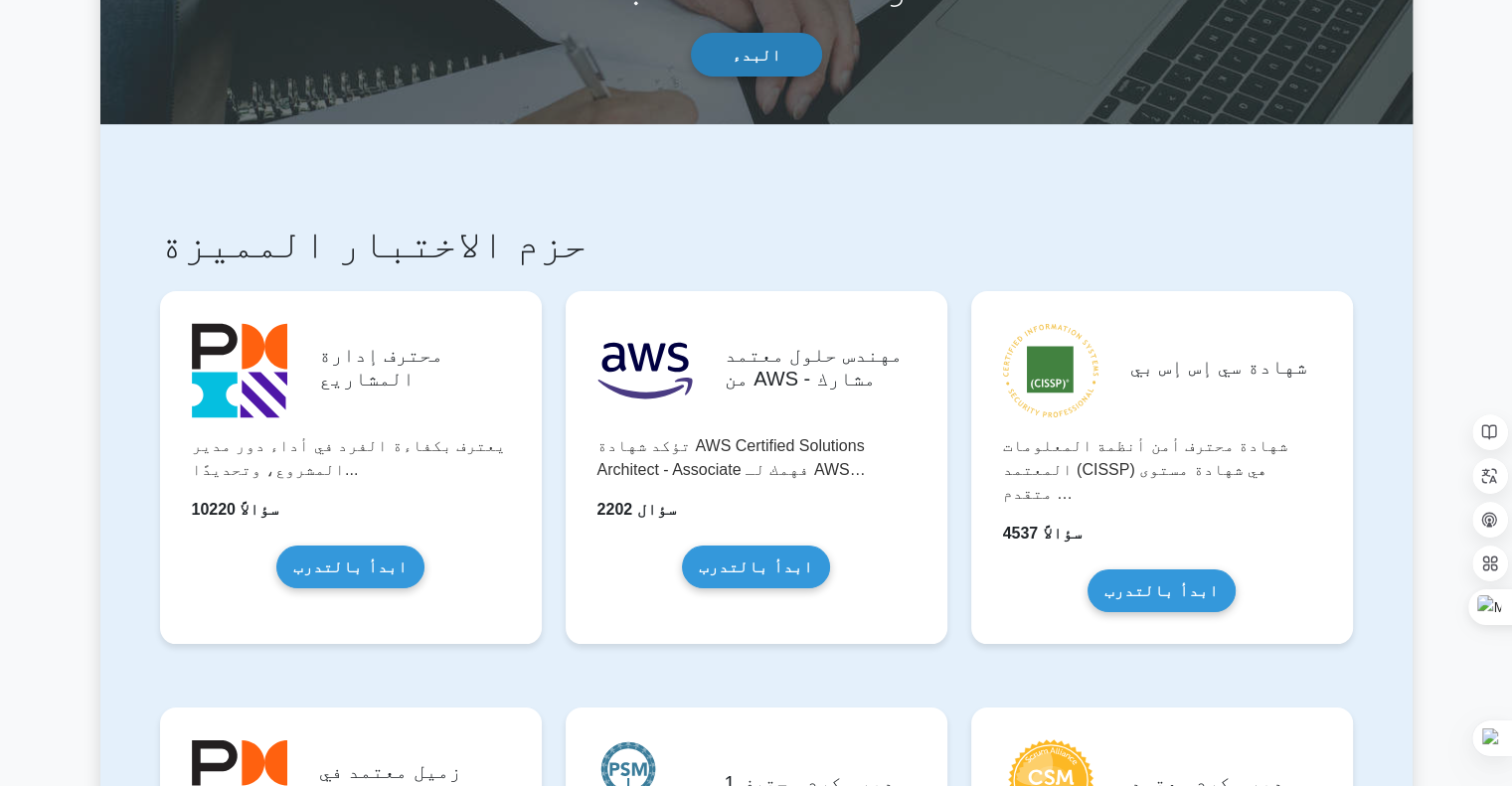 scroll, scrollTop: 0, scrollLeft: 0, axis: both 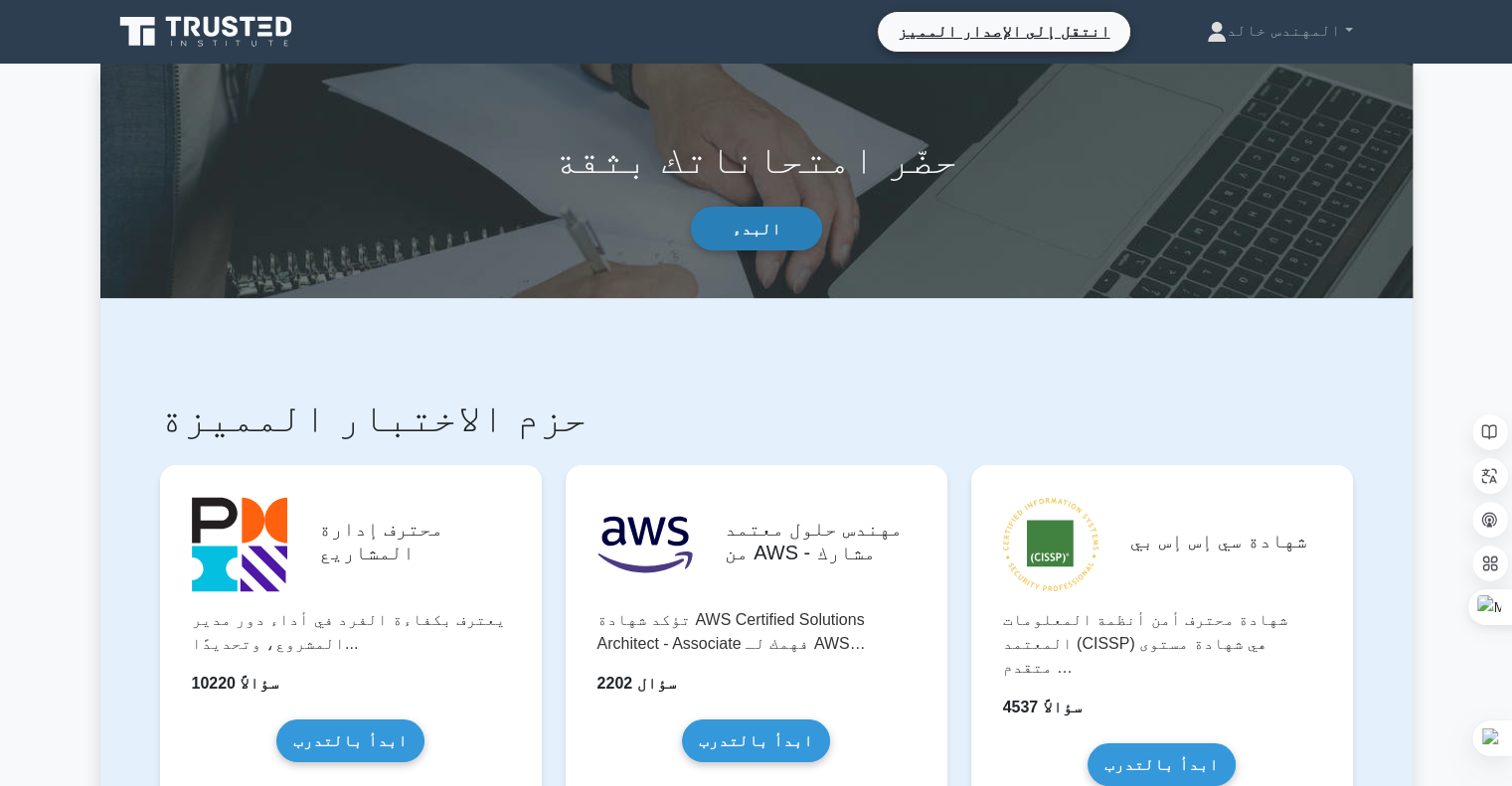 click on "البدء" at bounding box center [756, 229] 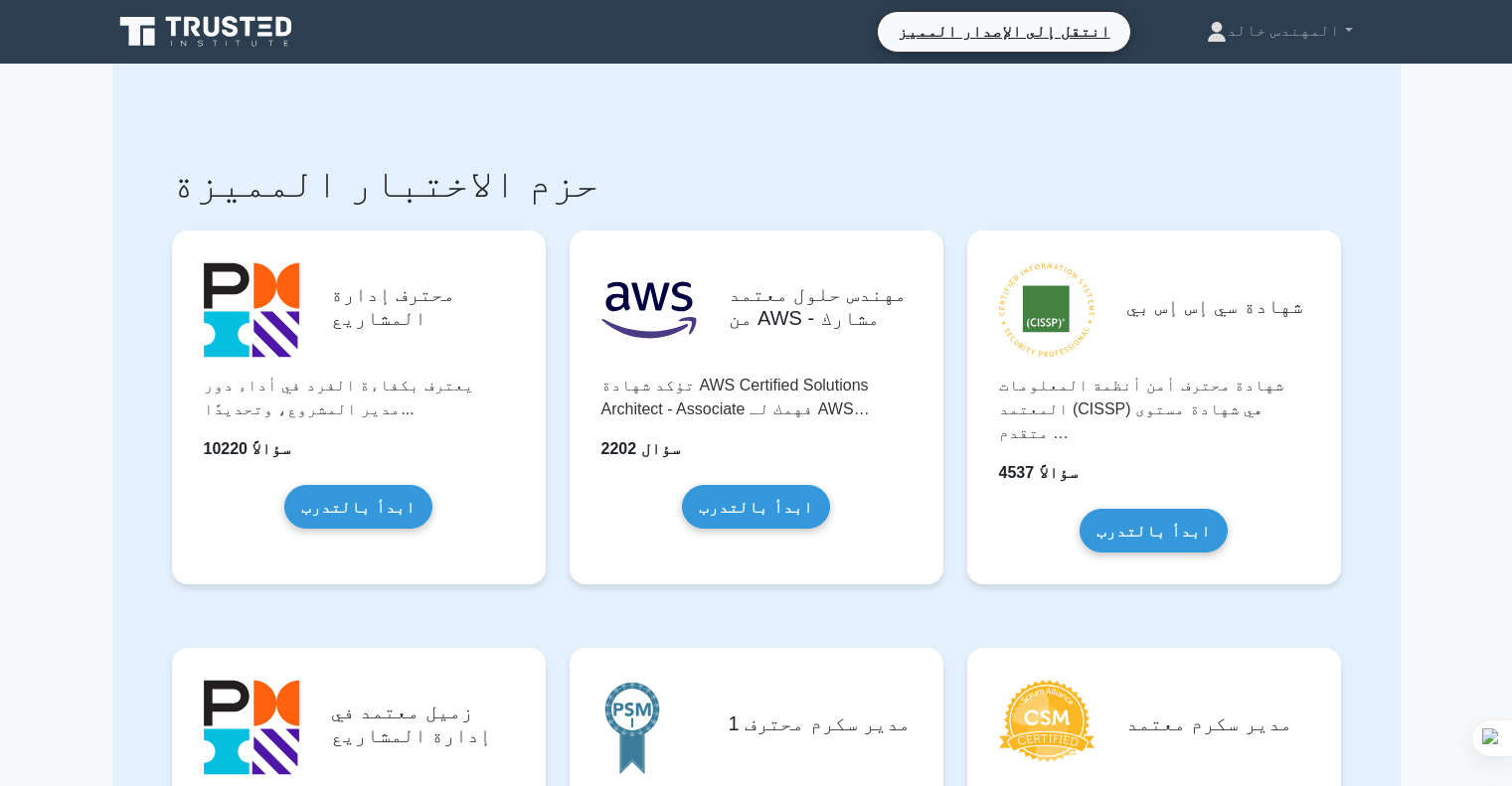 select on "Arabic" 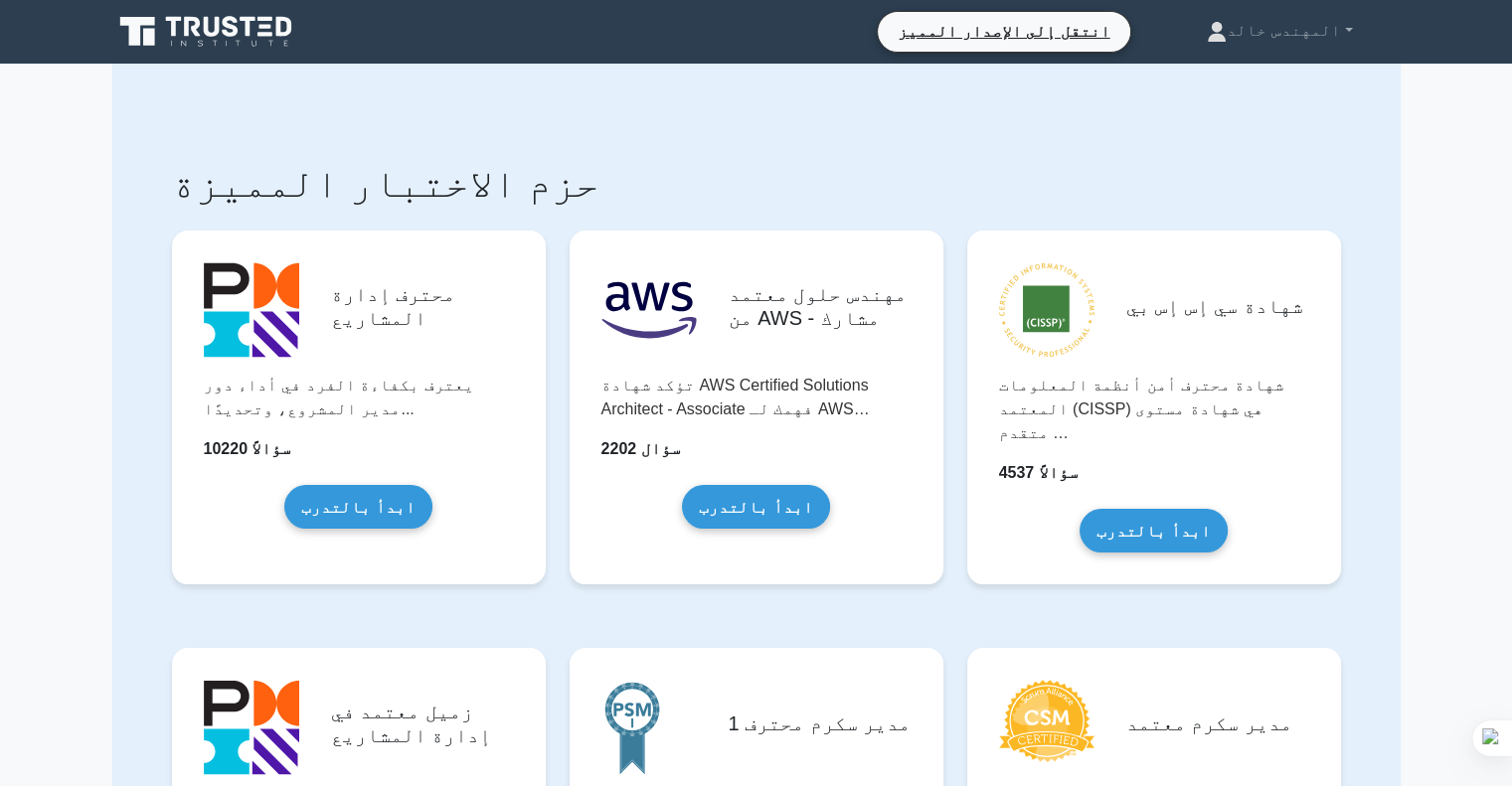 scroll, scrollTop: 0, scrollLeft: 0, axis: both 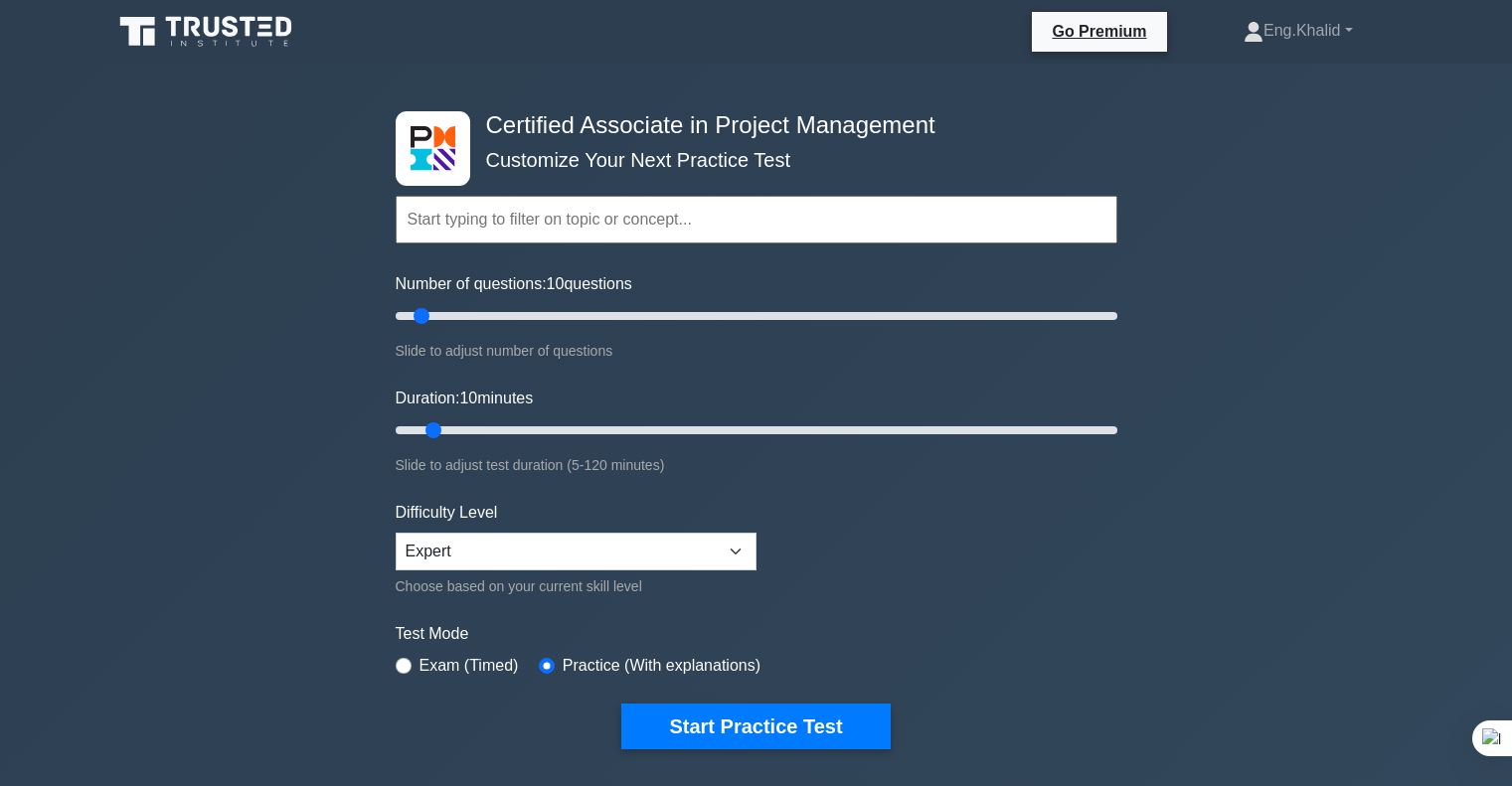select on "Arabic" 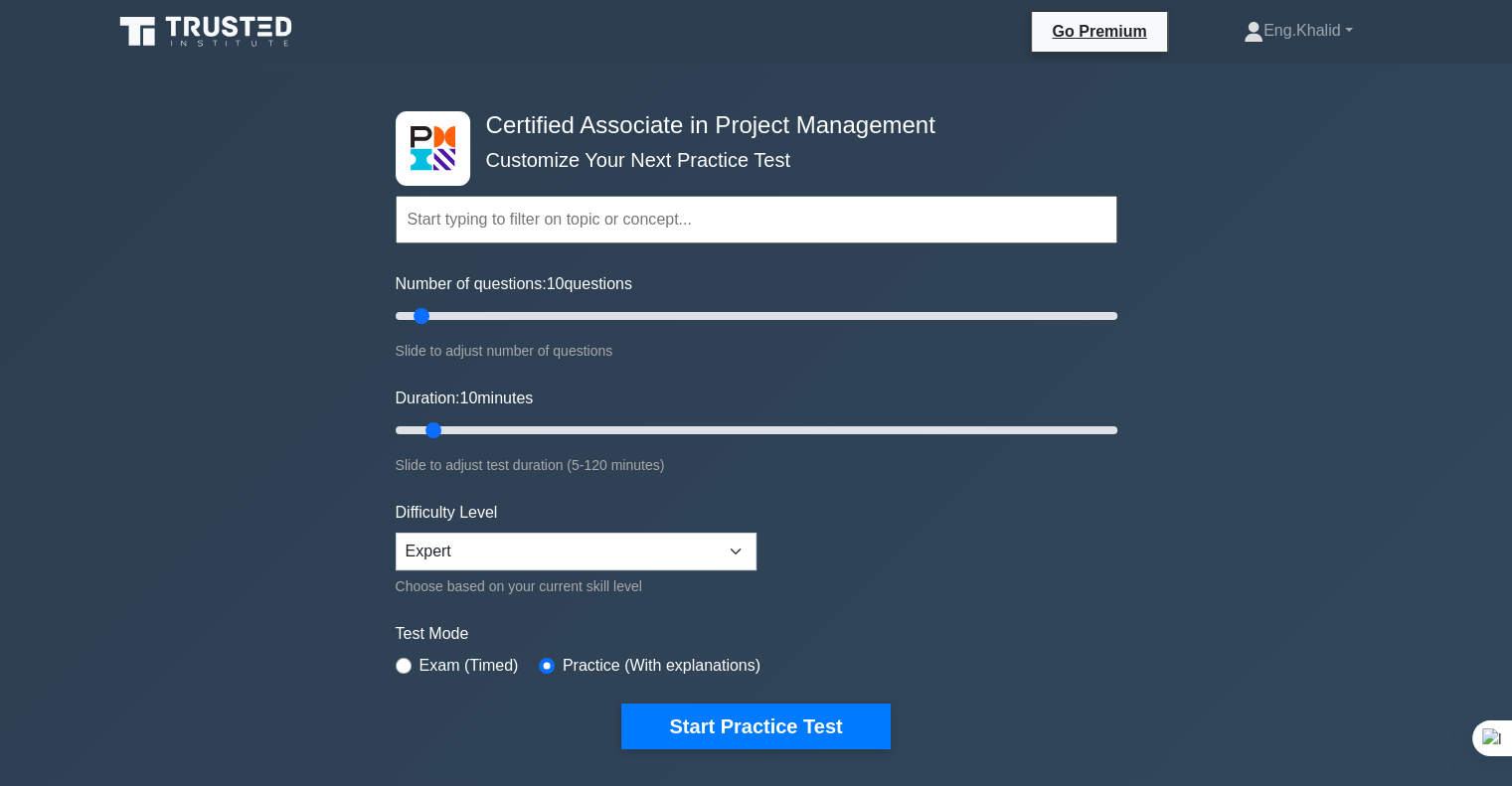 scroll, scrollTop: 0, scrollLeft: 0, axis: both 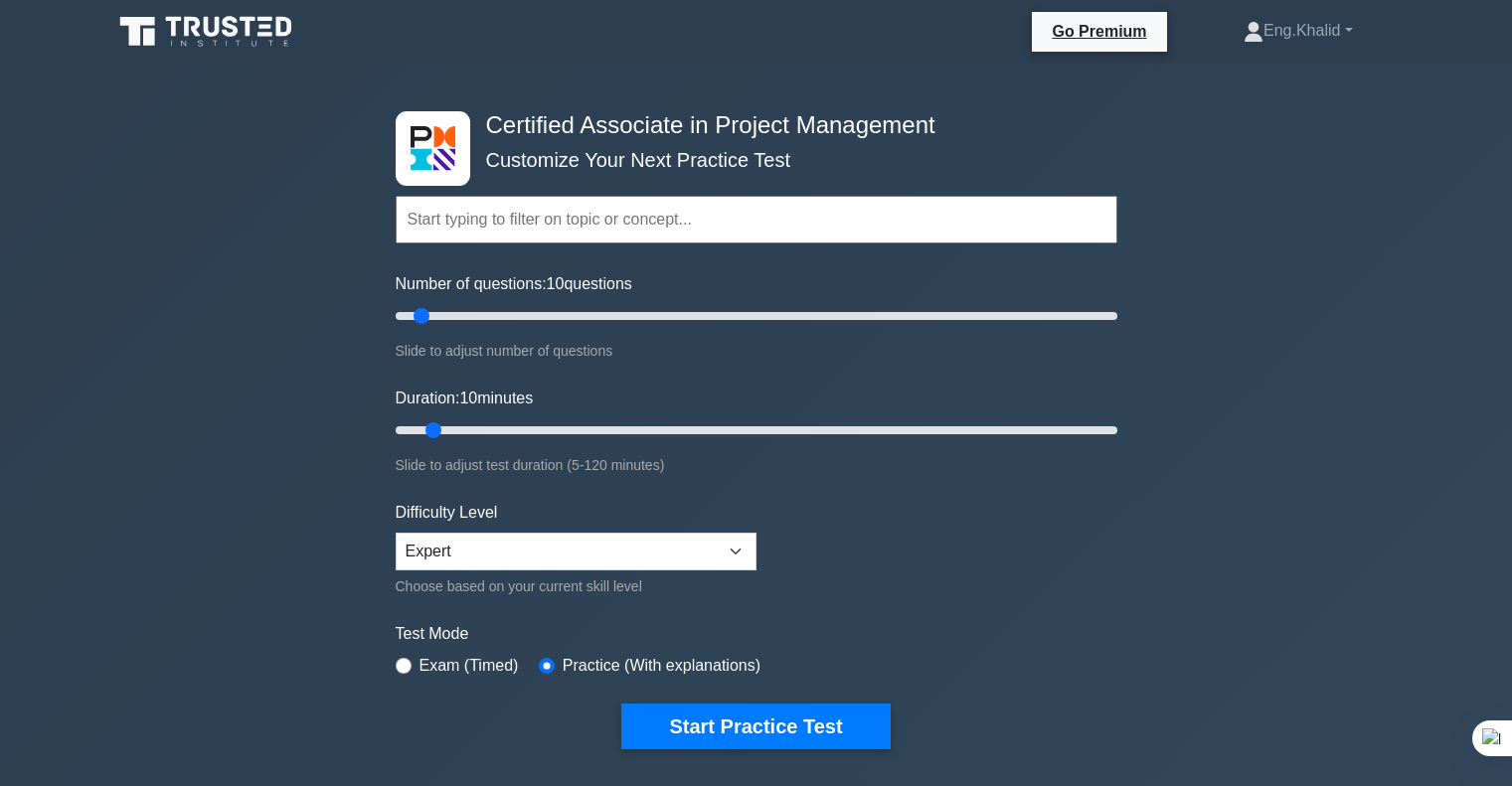 select on "Arabic" 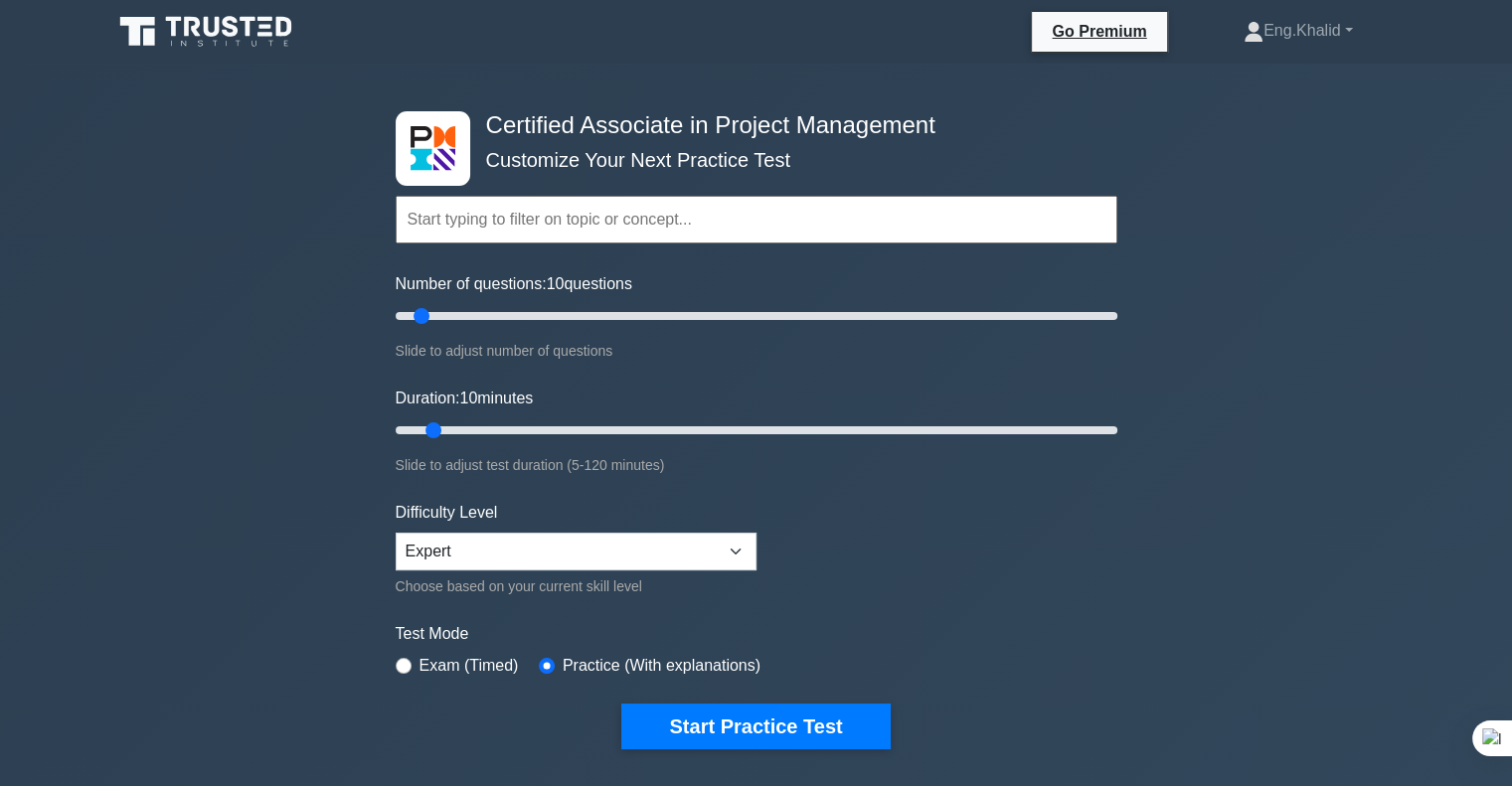 scroll, scrollTop: 0, scrollLeft: 0, axis: both 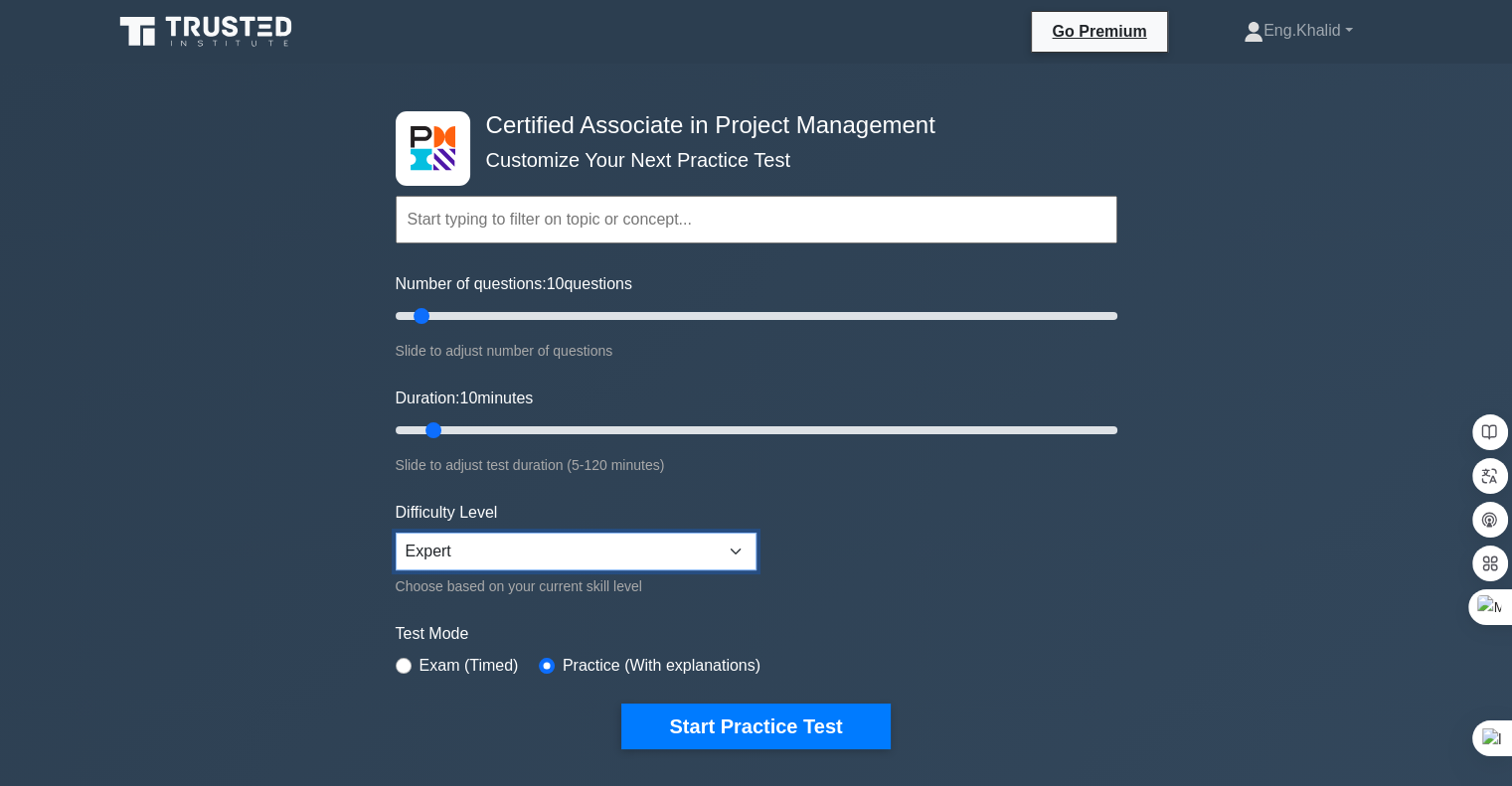 click on "Beginner
Intermediate
Expert" at bounding box center [576, 551] 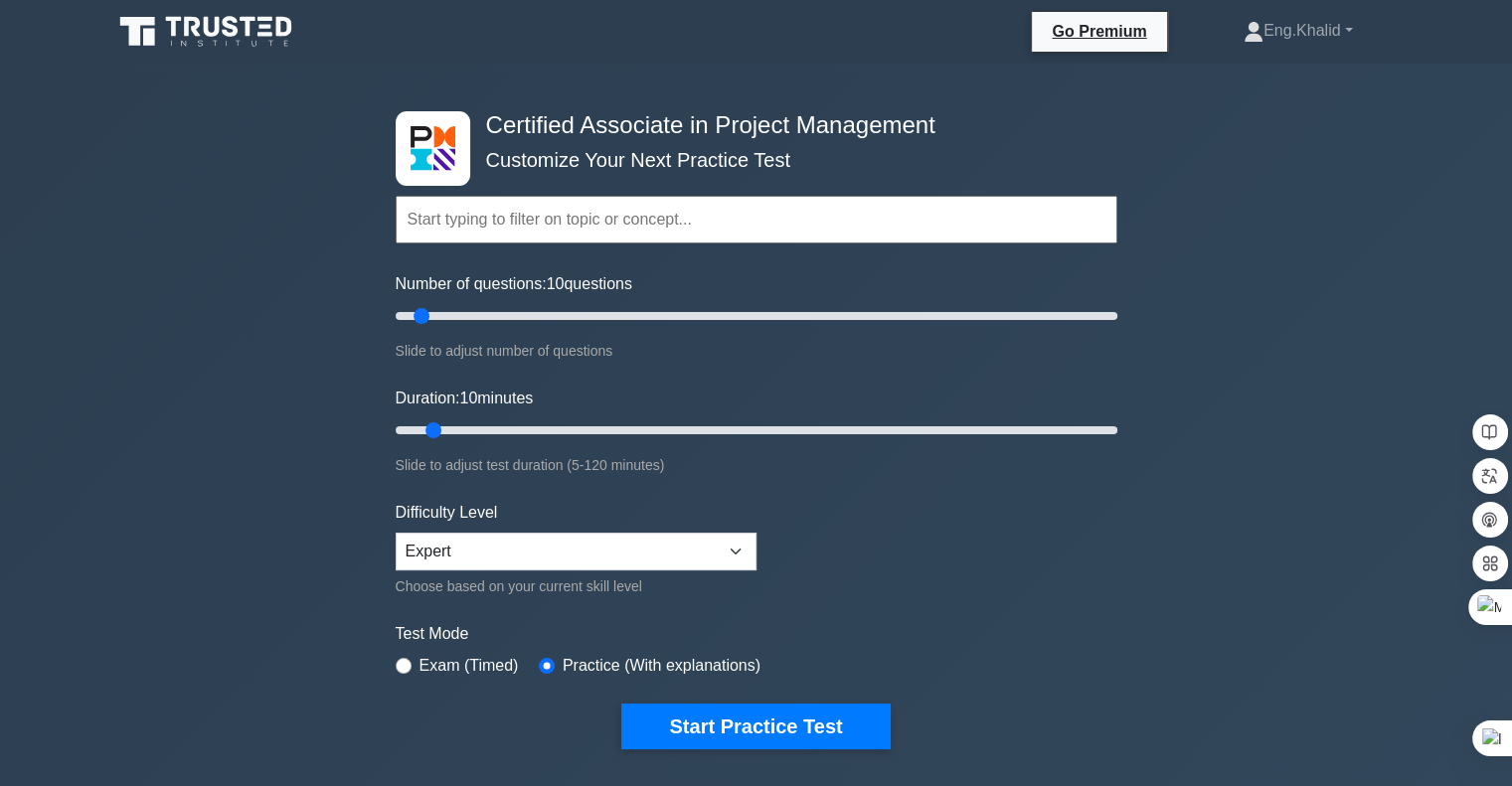 click at bounding box center [756, 220] 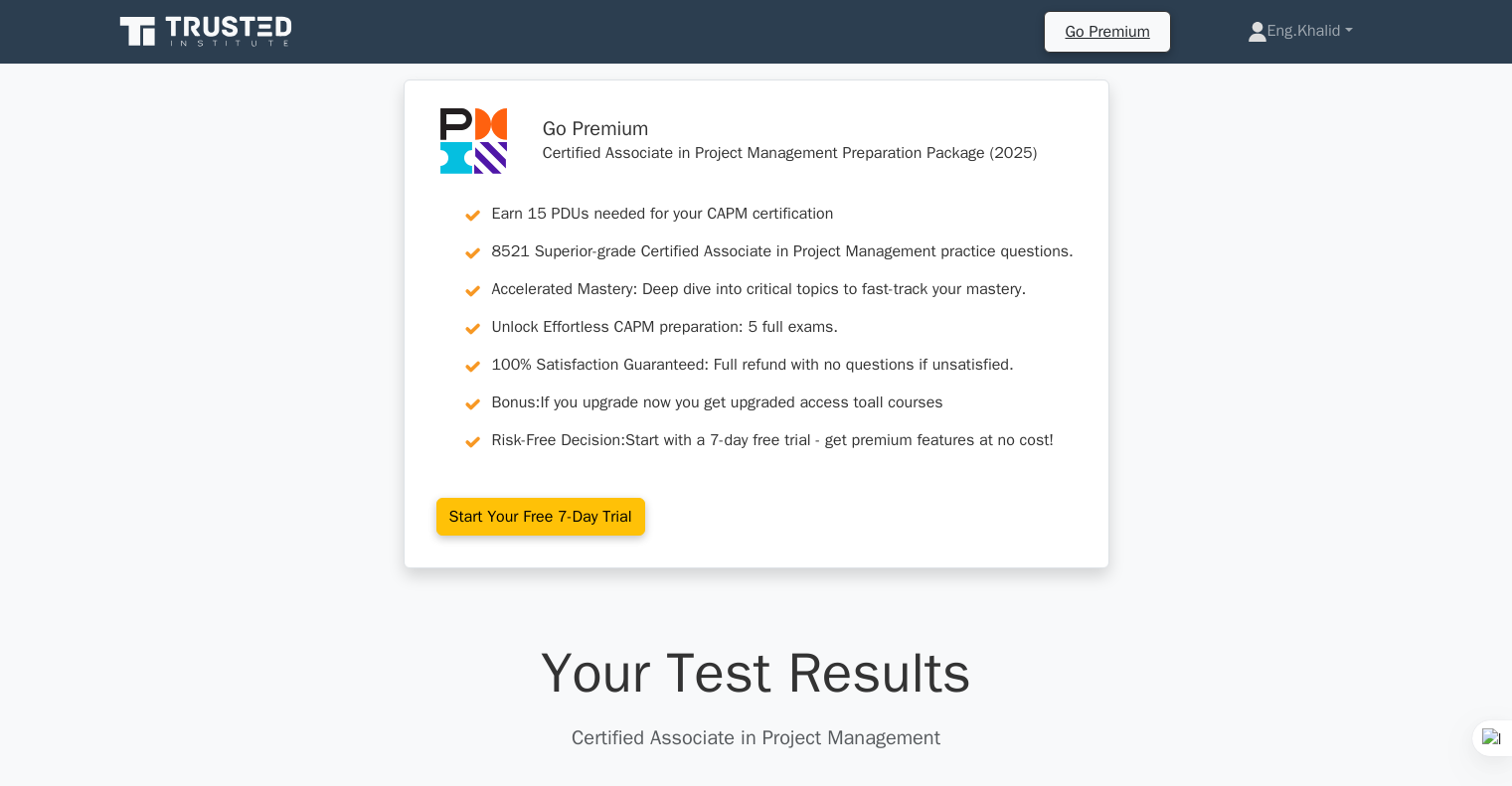 select on "Arabic" 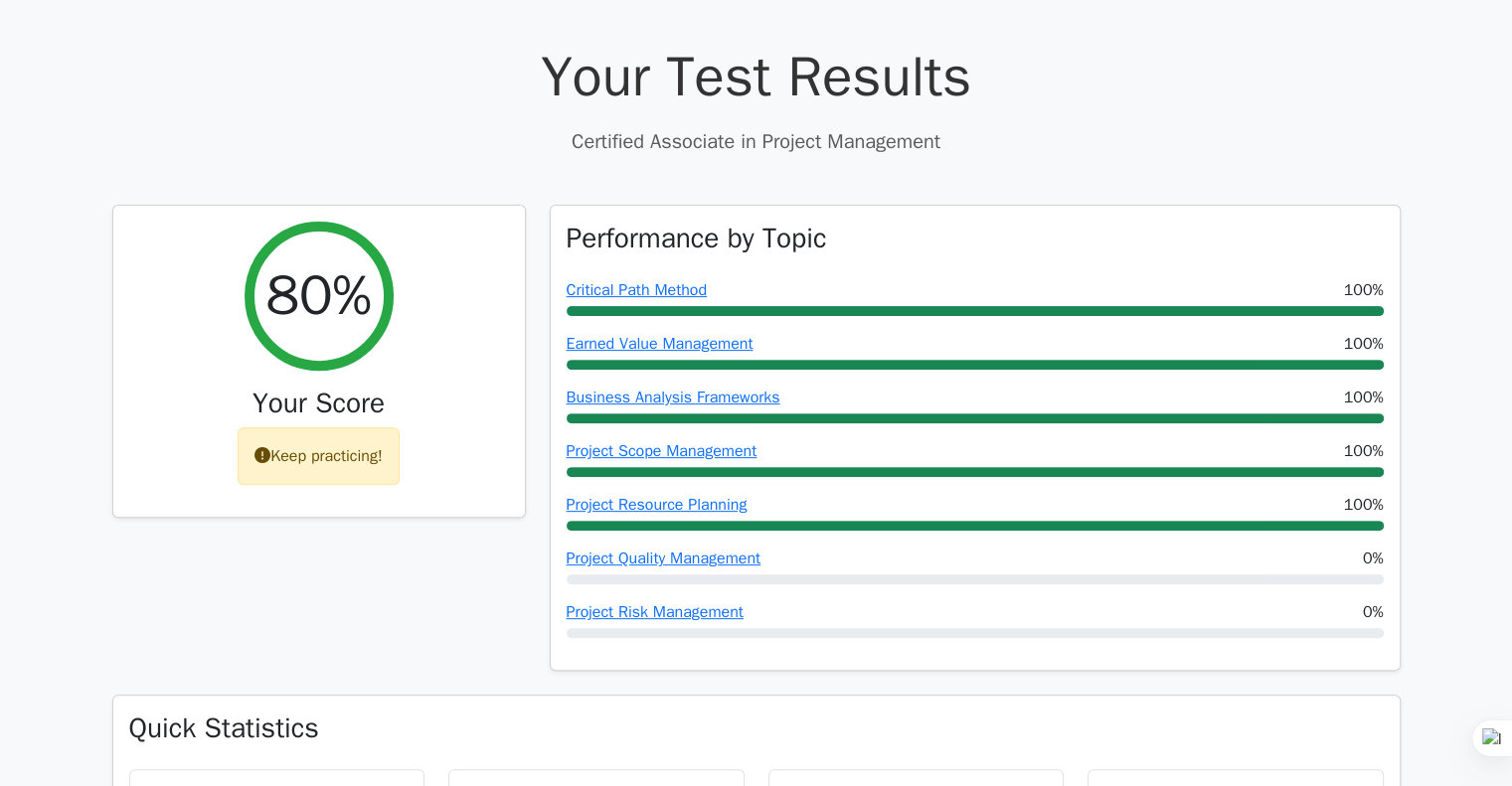 scroll, scrollTop: 0, scrollLeft: 0, axis: both 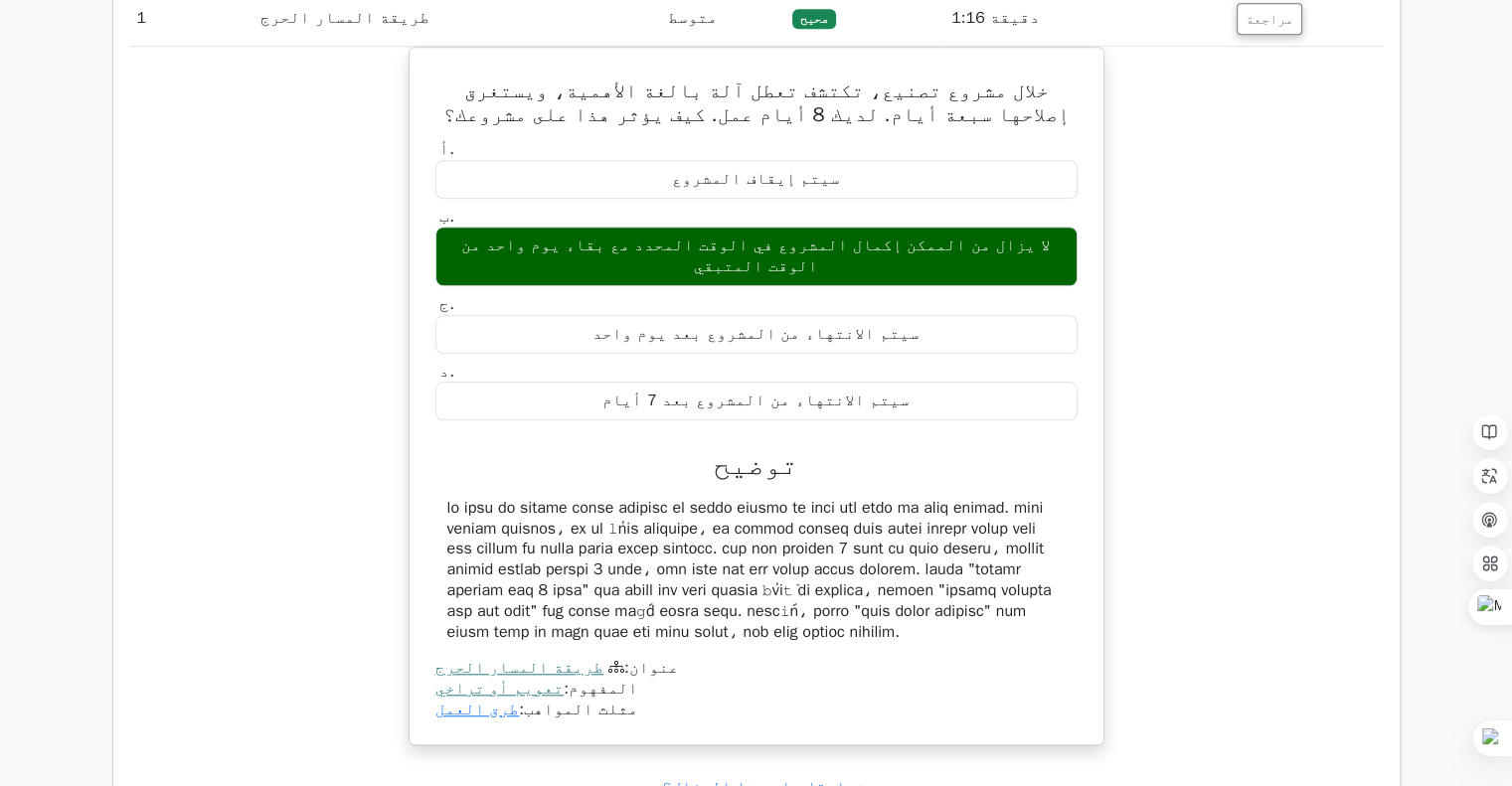 click on "خلال مشروع تصنيع، تكتشف تعطل آلة بالغة الأهمية، ويستغرق إصلاحها سبعة أيام. لديك 8 أيام عمل. كيف يؤثر هذا على مشروعك؟
أ.
سيتم إيقاف المشروع
ب.
ج. د." at bounding box center (756, 407) 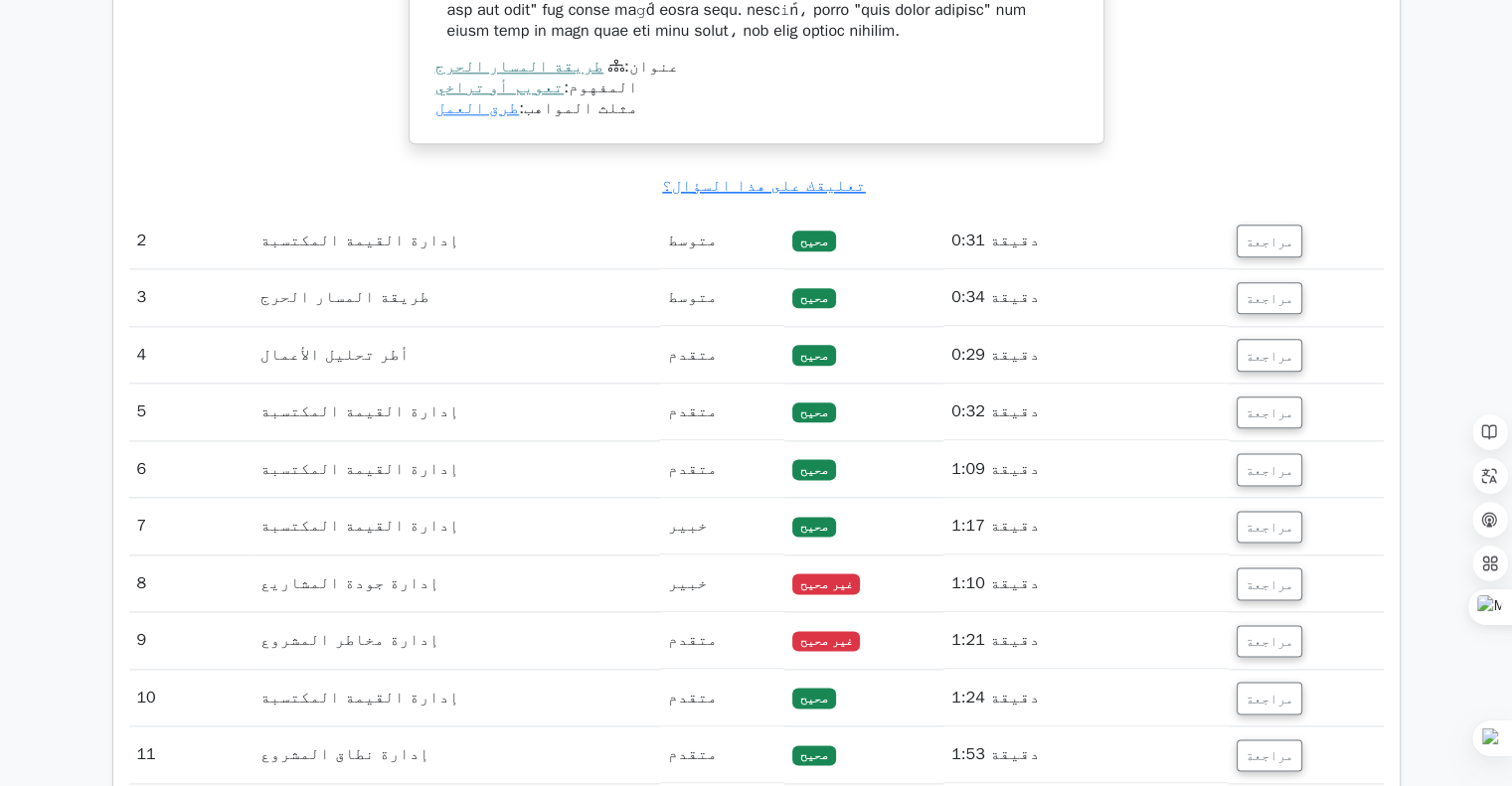scroll, scrollTop: 2385, scrollLeft: 0, axis: vertical 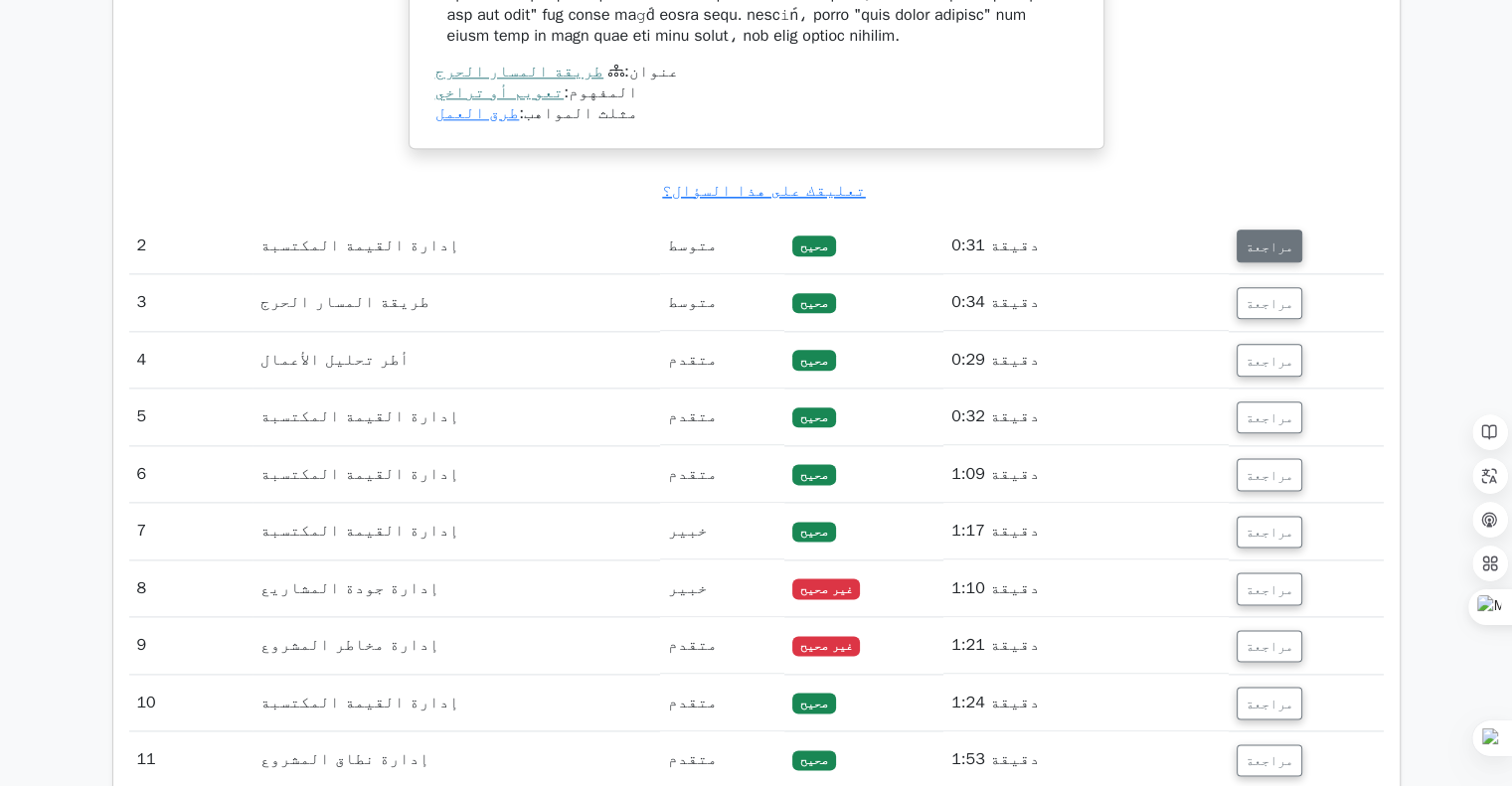 click on "مراجعة" at bounding box center [1269, 246] 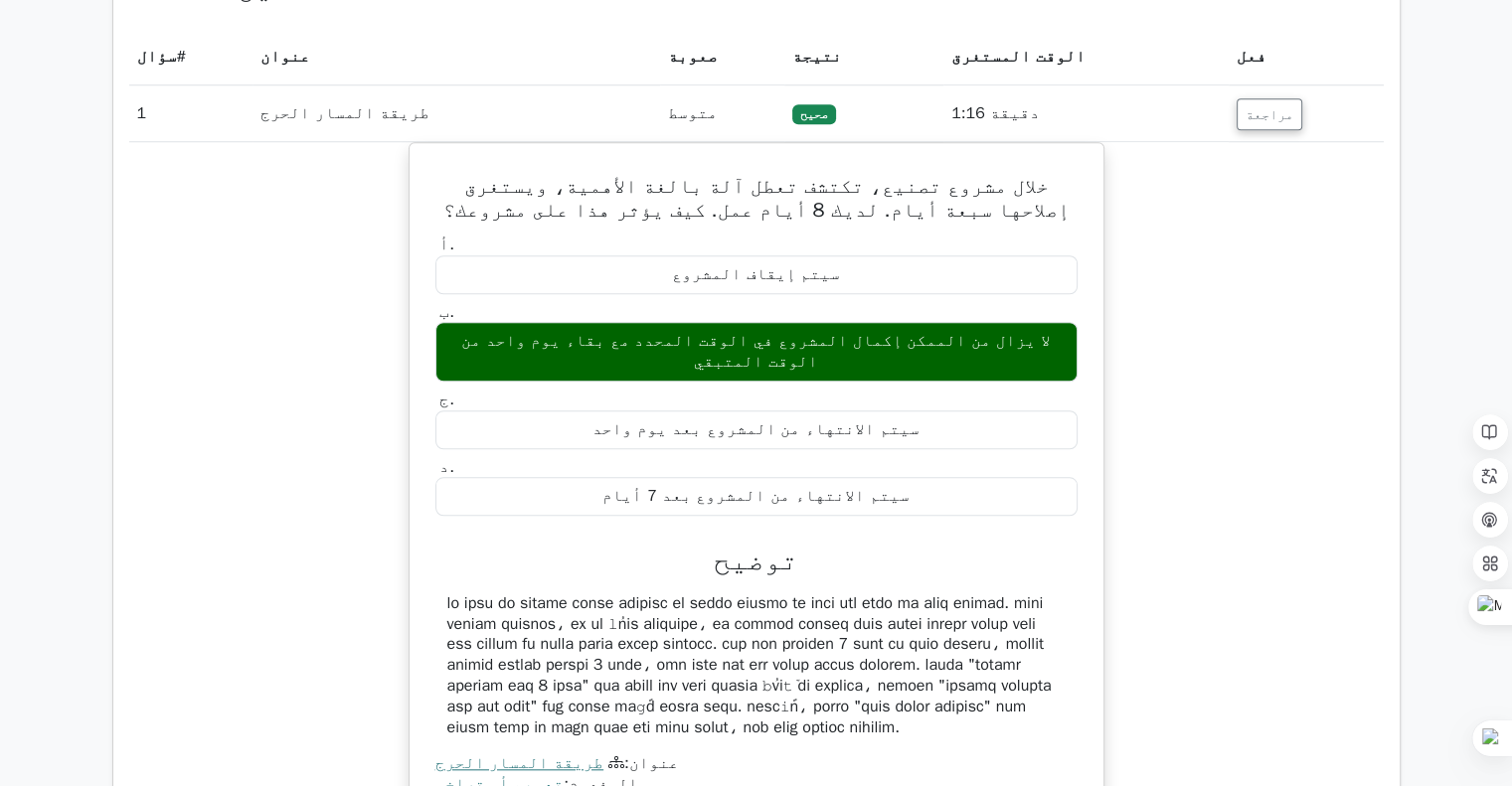 scroll, scrollTop: 1689, scrollLeft: 0, axis: vertical 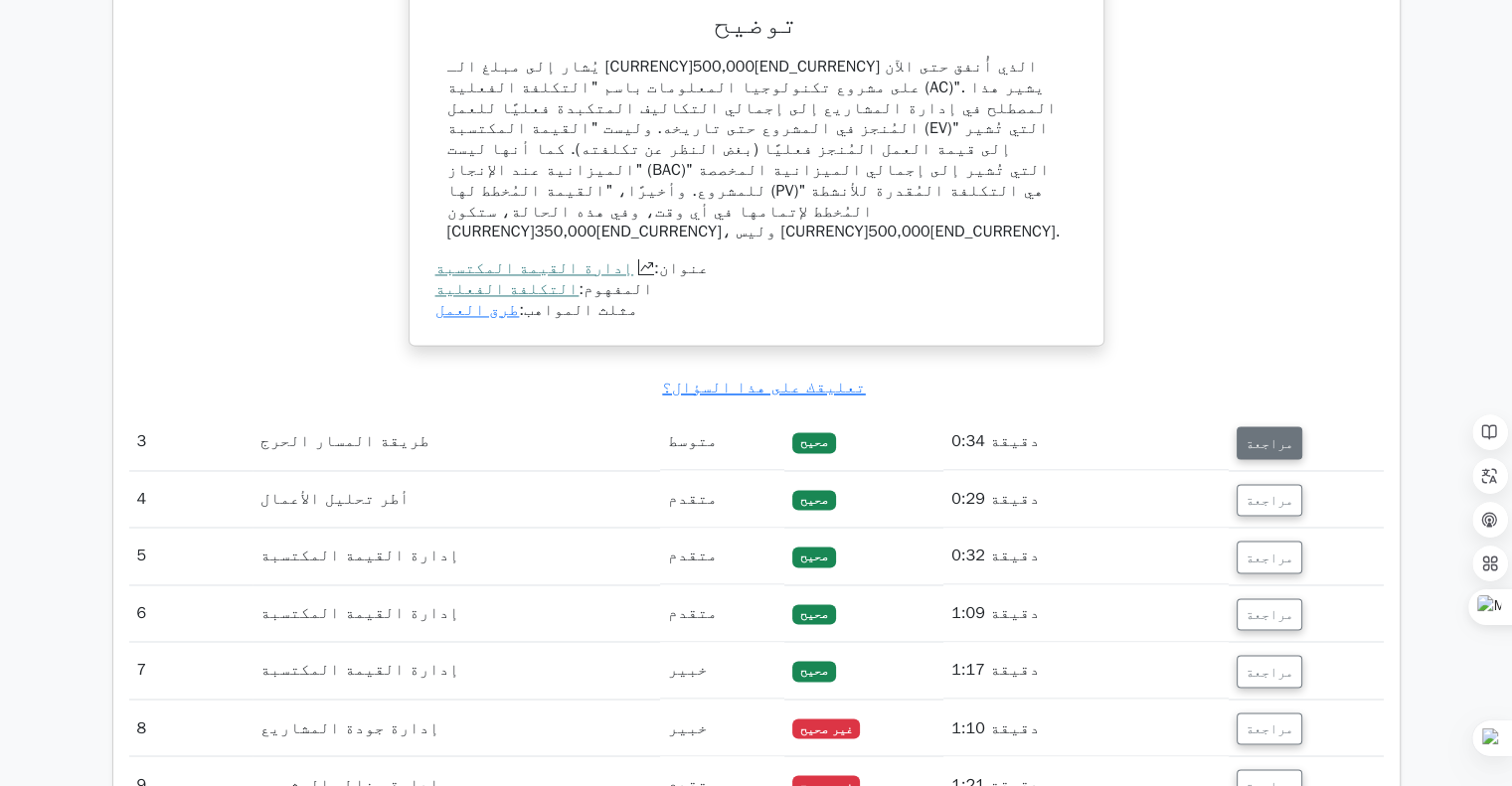 click on "مراجعة" at bounding box center (1269, 443) 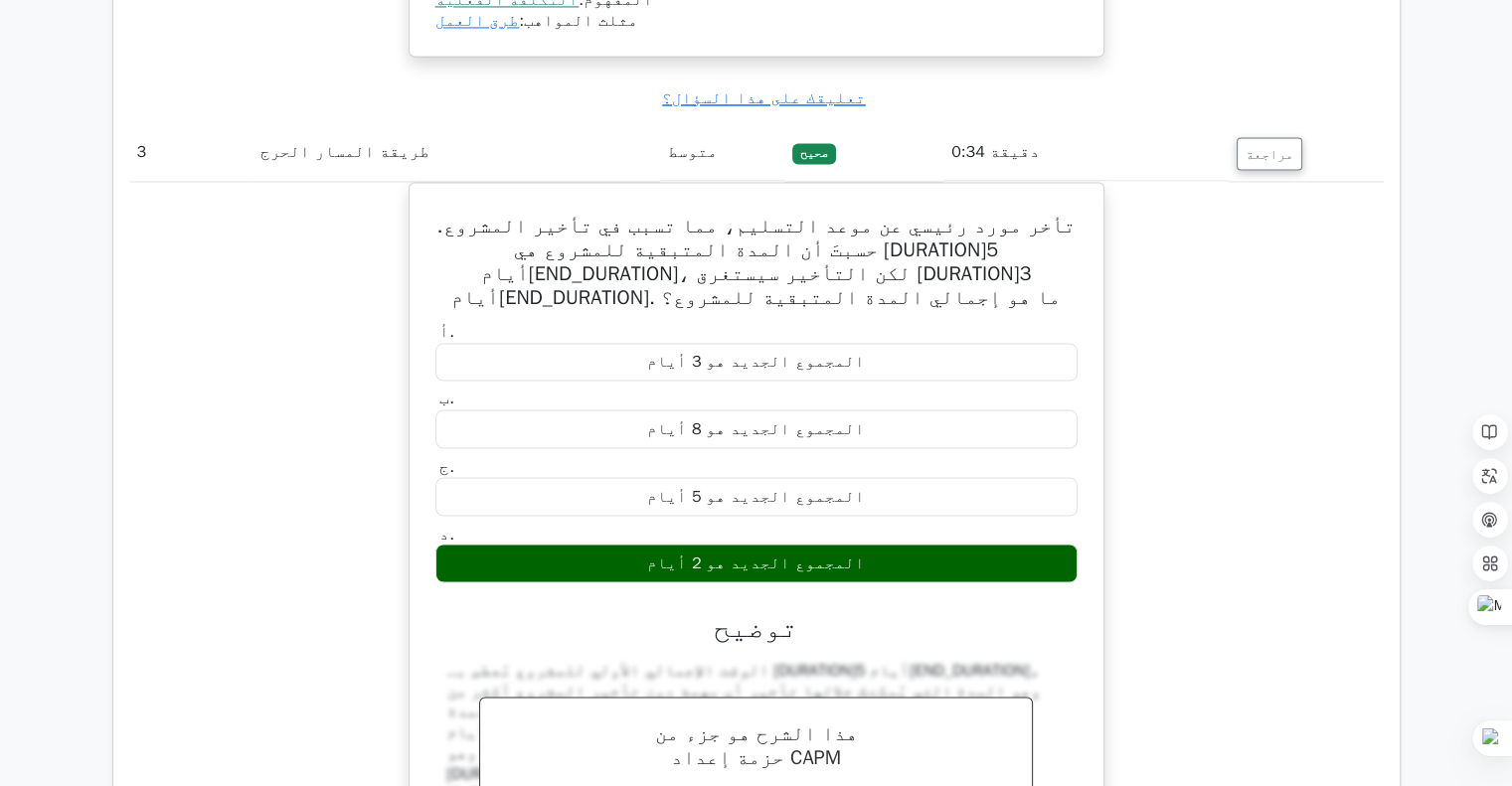 scroll, scrollTop: 3379, scrollLeft: 0, axis: vertical 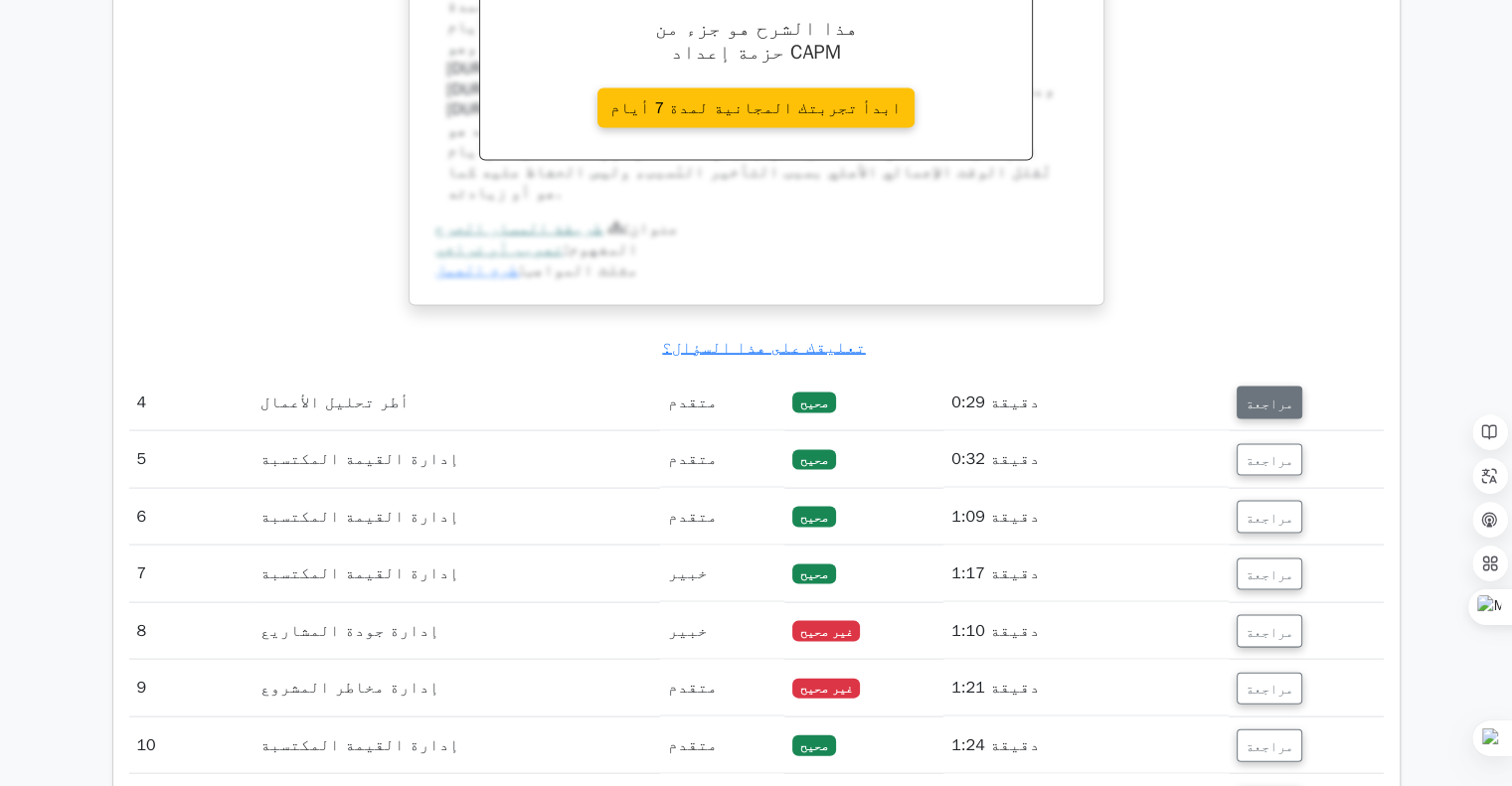 click on "مراجعة" at bounding box center [1269, 403] 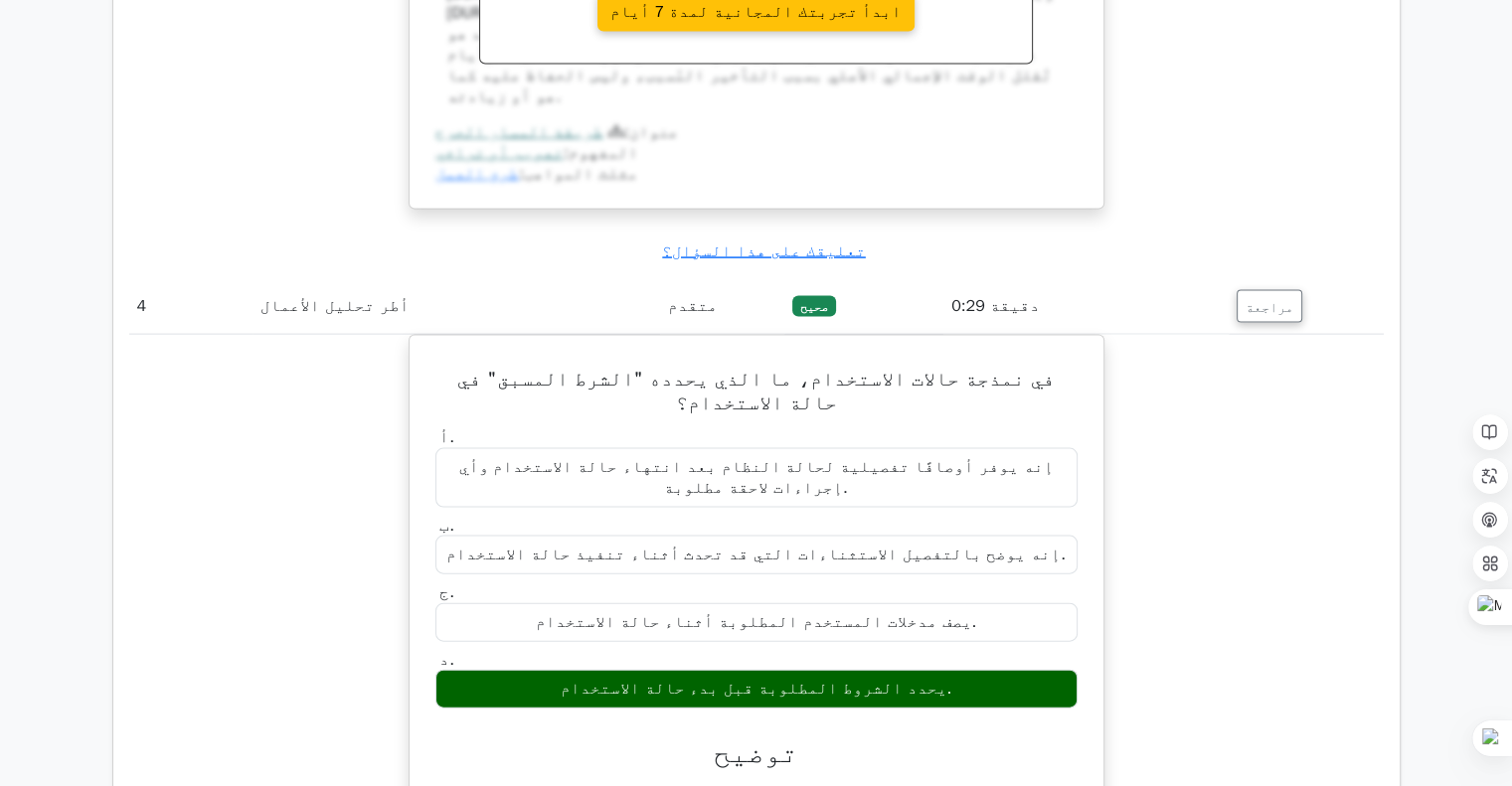 scroll, scrollTop: 4173, scrollLeft: 0, axis: vertical 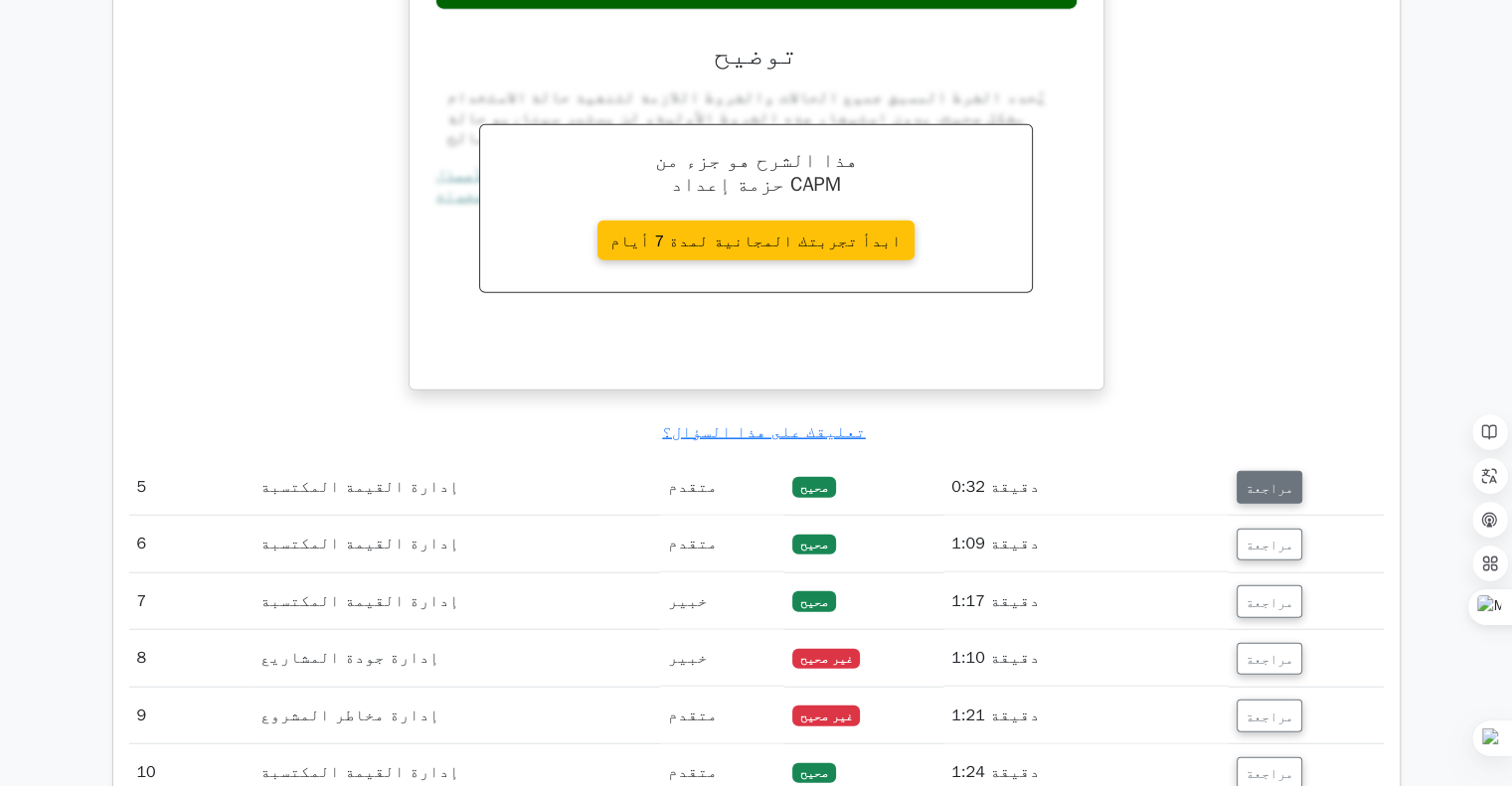 click on "مراجعة" at bounding box center [1269, 488] 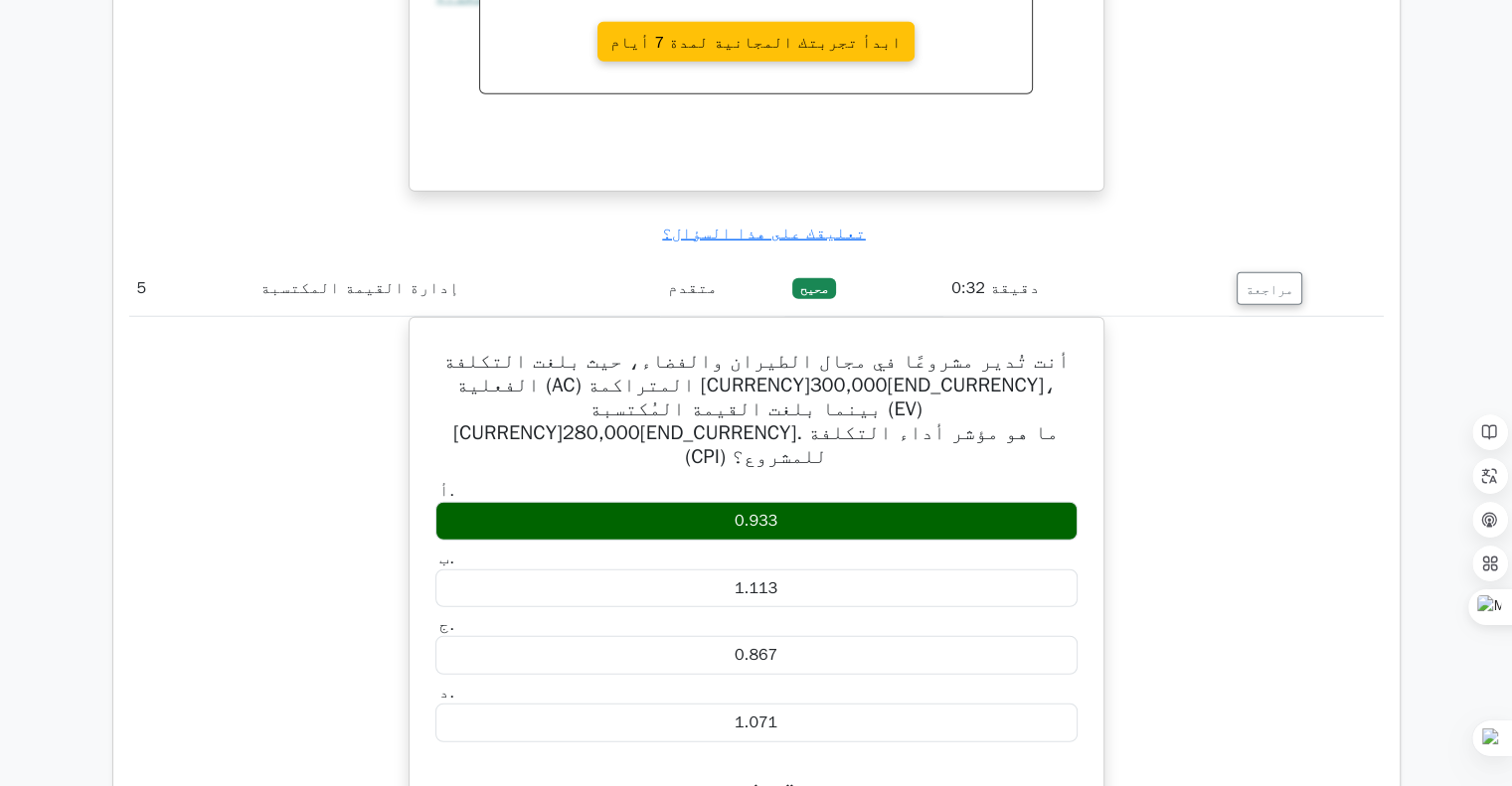 scroll, scrollTop: 5082, scrollLeft: 0, axis: vertical 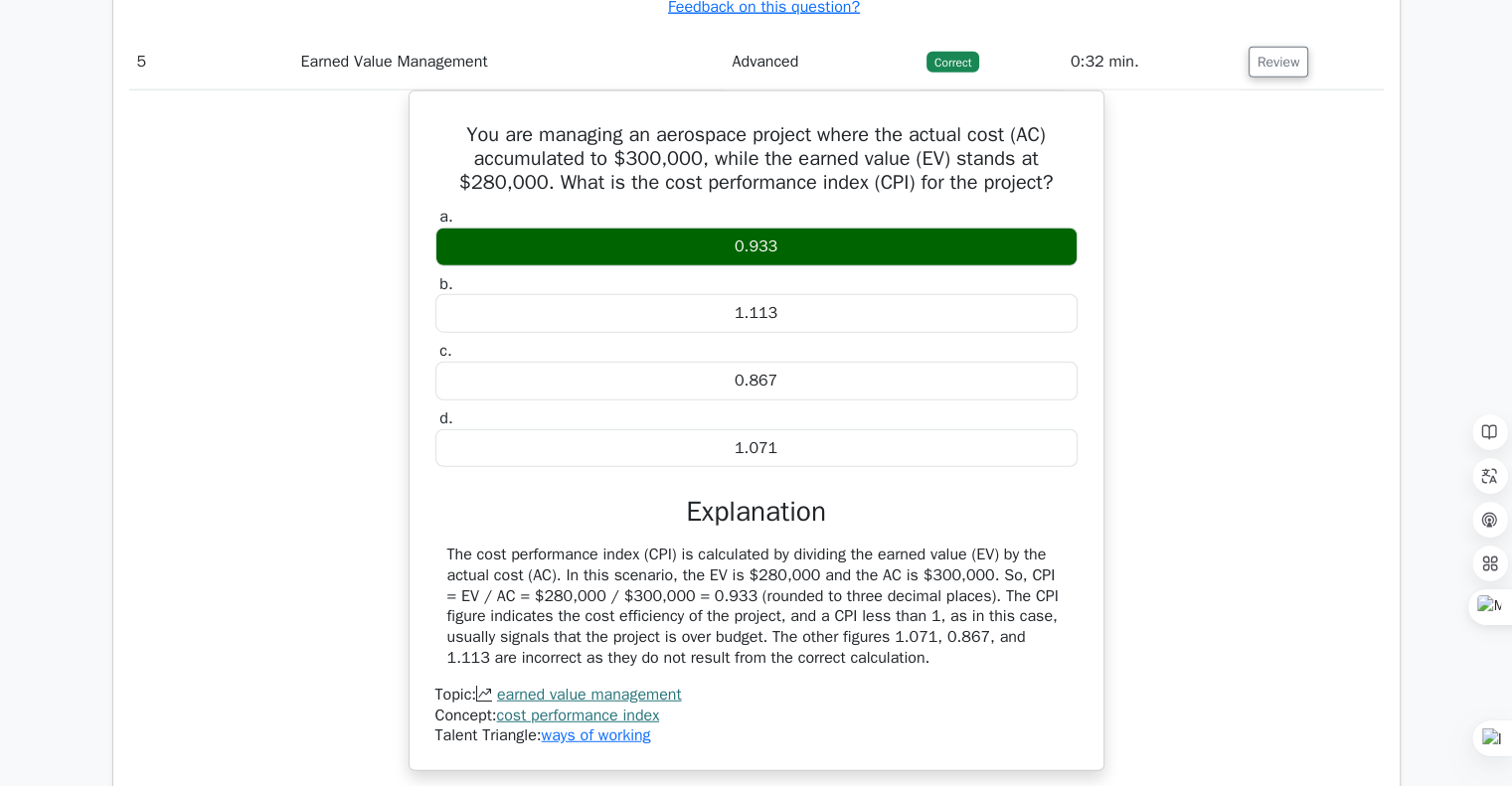 click on "You are managing an aerospace project where the actual cost (AC) accumulated to $300,000, while the earned value (EV) stands at $280,000. What is the cost performance index (CPI) for the project?
a.
0.933
b." at bounding box center [756, 442] 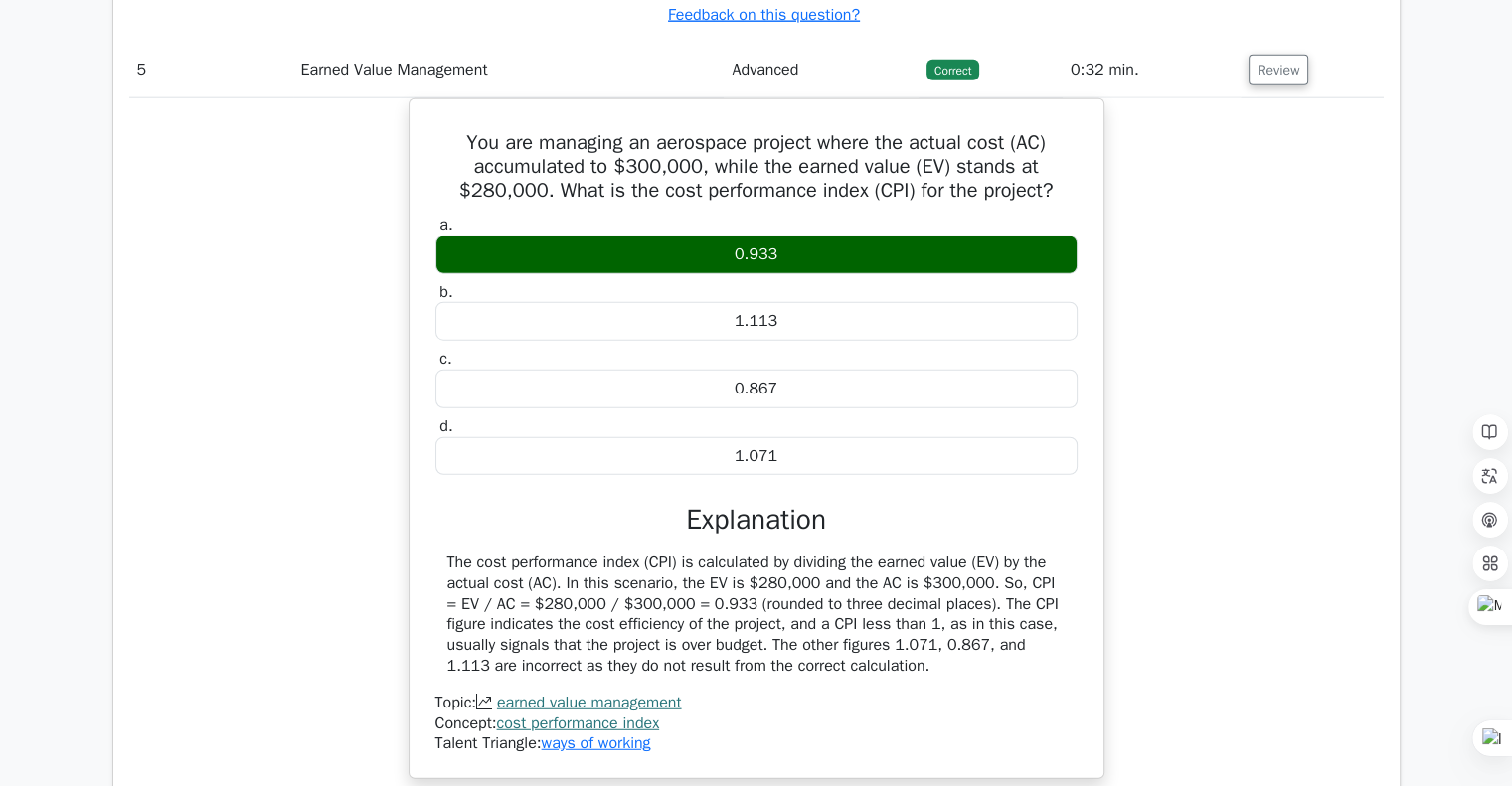 scroll, scrollTop: 5082, scrollLeft: 0, axis: vertical 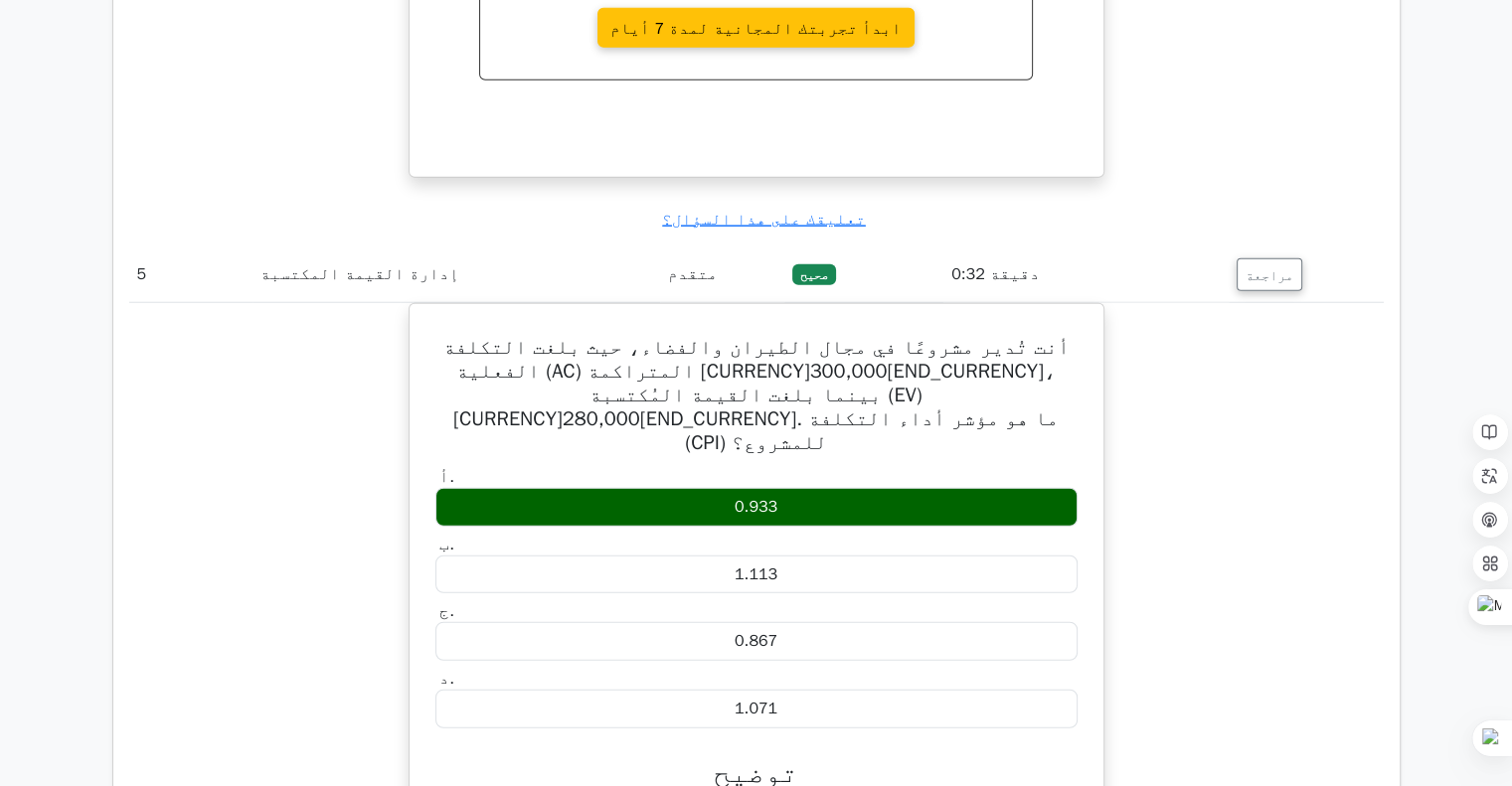 click on "أنت تُدير مشروعًا في مجال الطيران والفضاء، حيث بلغت التكلفة الفعلية (AC) المتراكمة 300,000 دولار أمريكي، بينما بلغت القيمة المُكتسبة (EV) 280,000 دولار أمريكي. ما هو مؤشر أداء التكلفة (CPI) للمشروع؟
أ.
0.933
ب. ج." at bounding box center (756, 720) 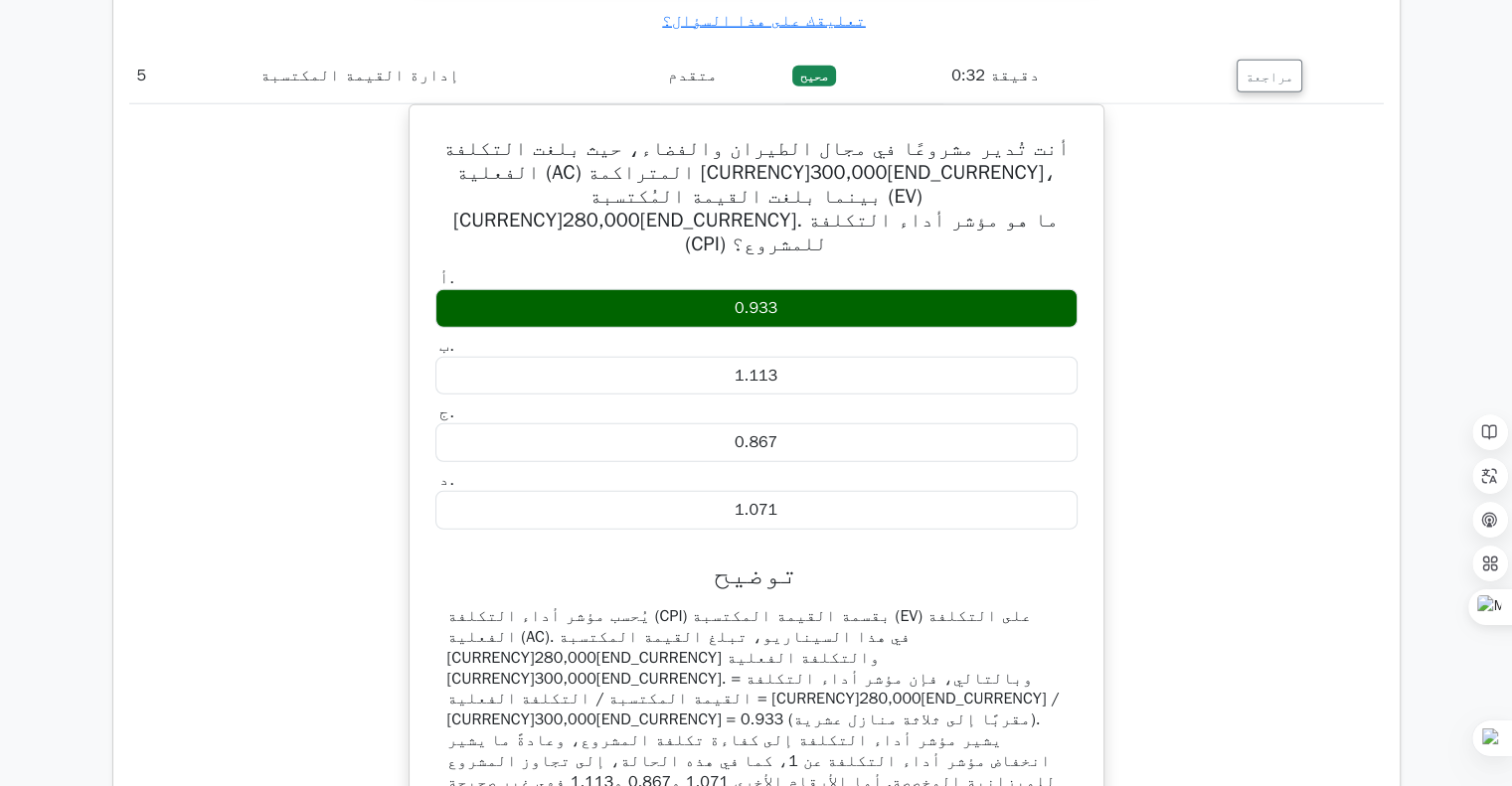 scroll, scrollTop: 5315, scrollLeft: 0, axis: vertical 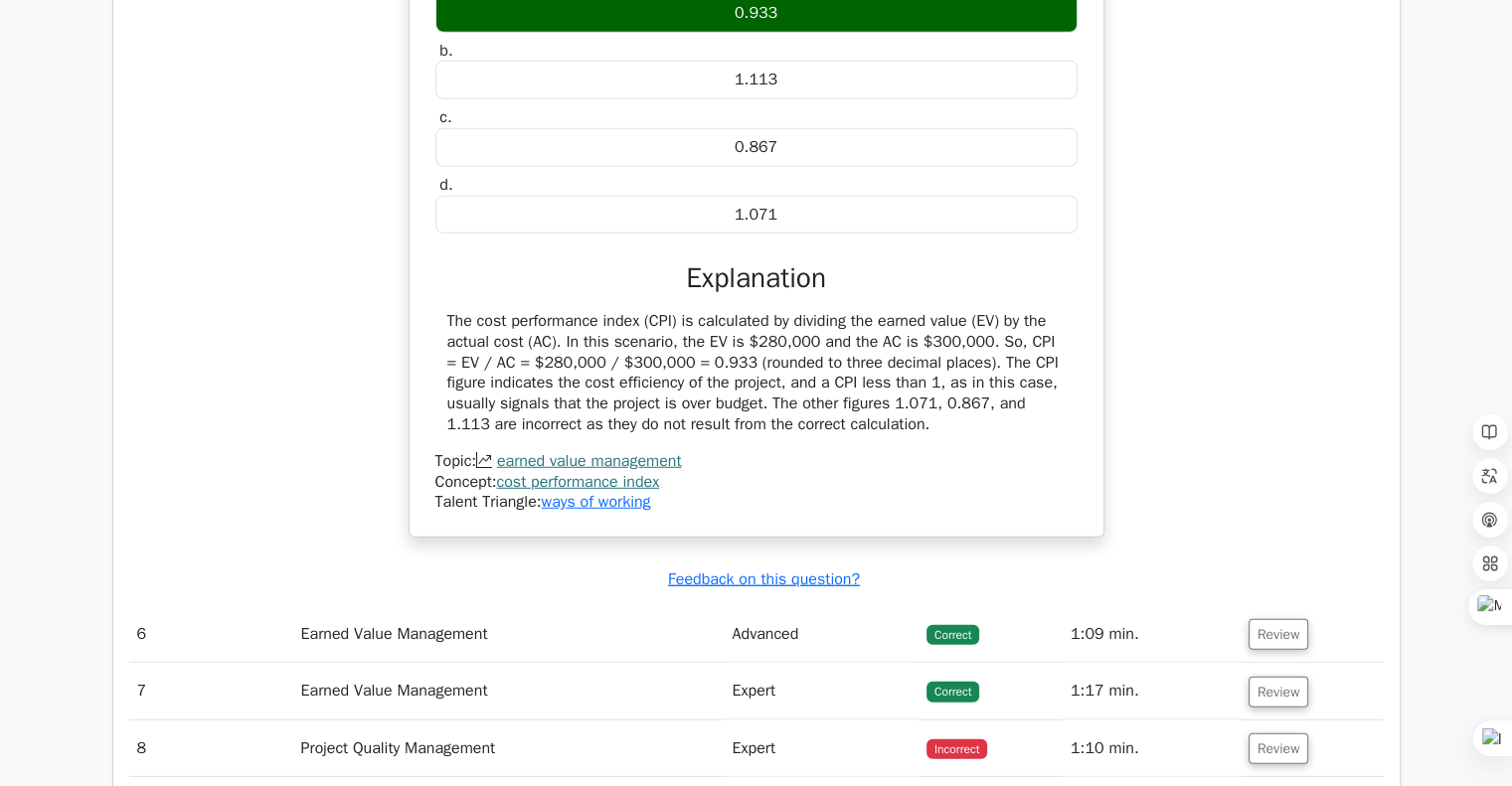 click on "You are managing an aerospace project where the actual cost (AC) accumulated to $300,000, while the earned value (EV) stands at $280,000. What is the cost performance index (CPI) for the project?
a.
0.933
b." at bounding box center (756, 209) 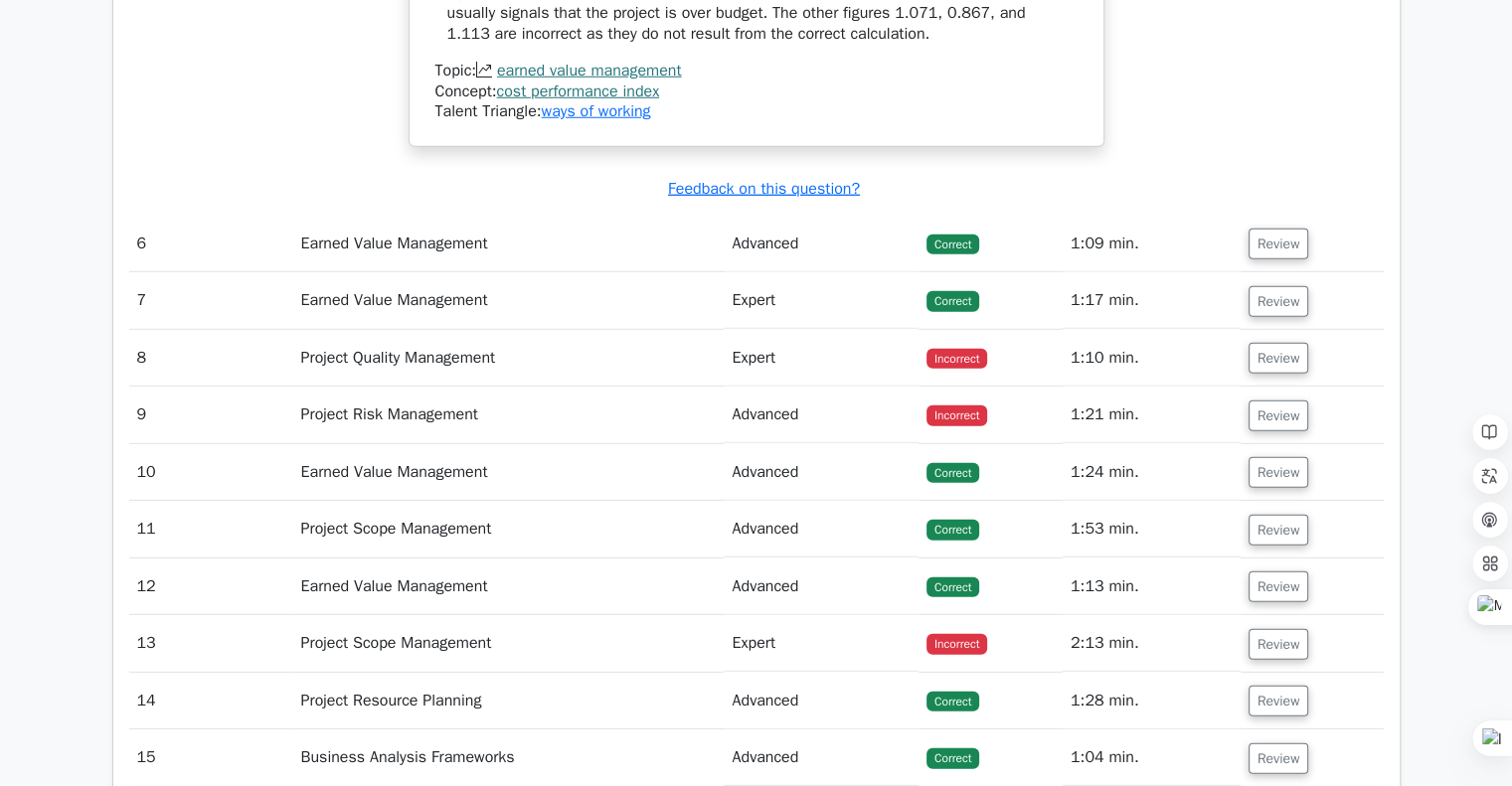 scroll, scrollTop: 5713, scrollLeft: 0, axis: vertical 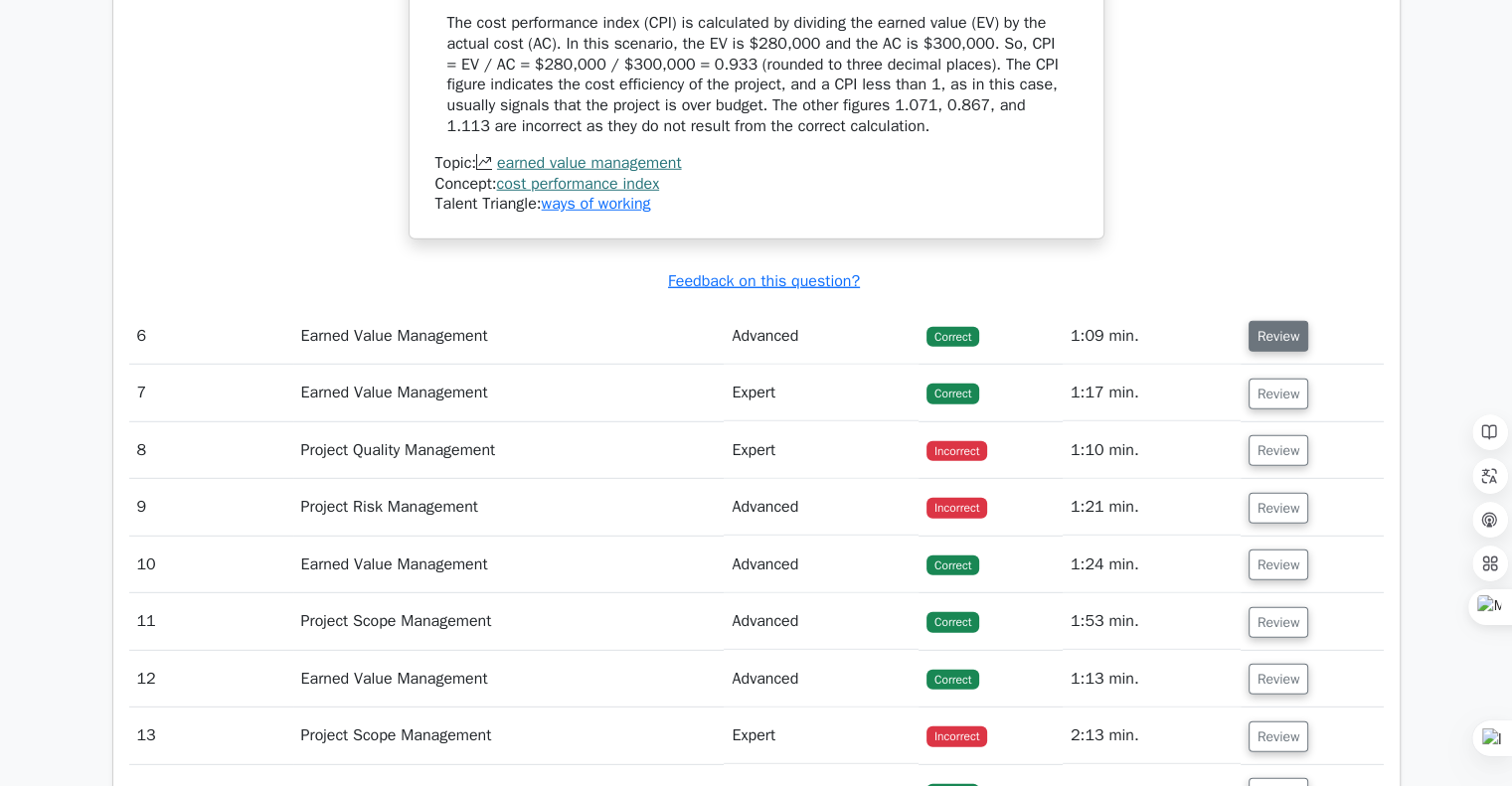 click on "Review" at bounding box center [1278, 336] 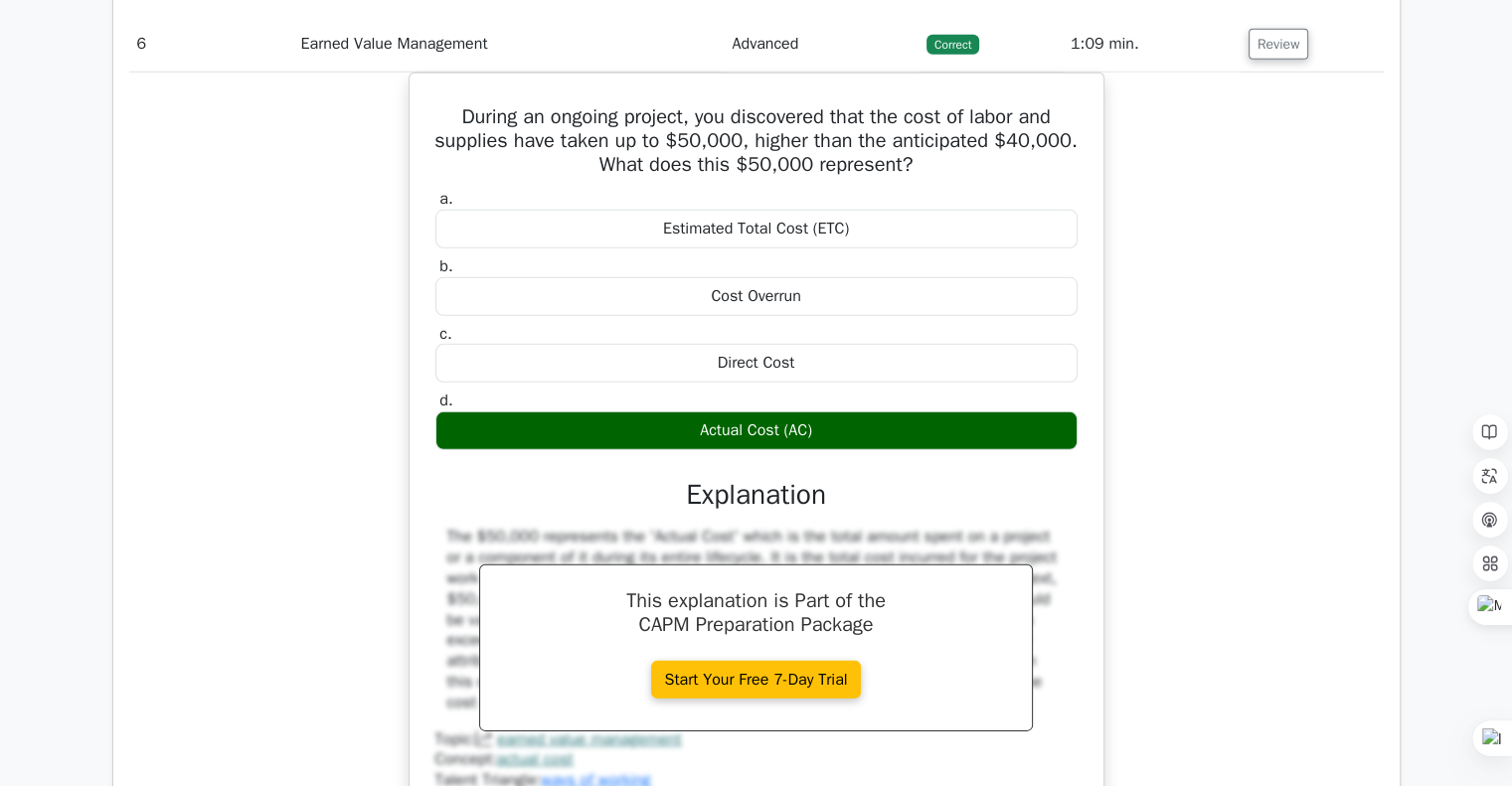scroll, scrollTop: 5911, scrollLeft: 0, axis: vertical 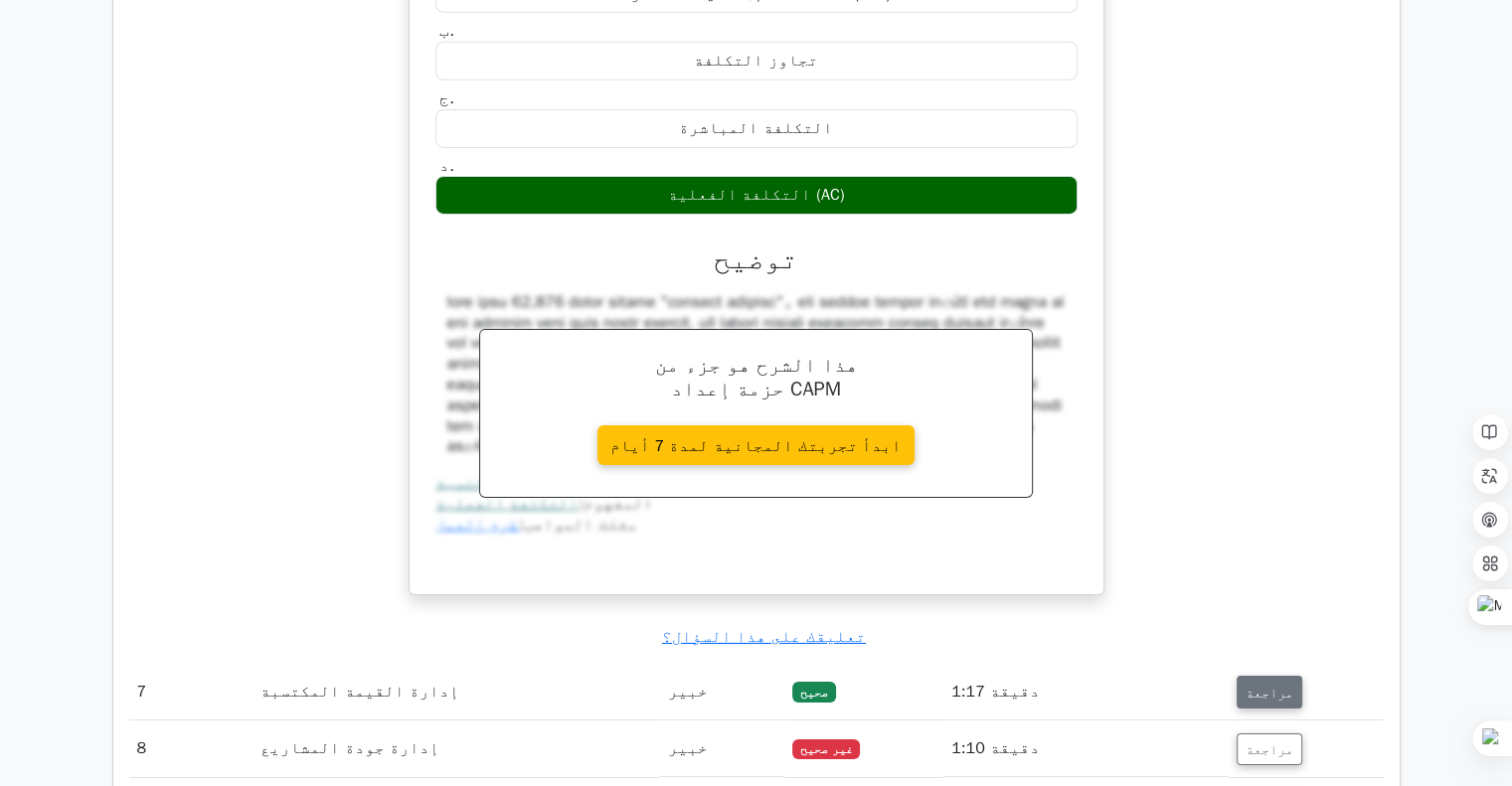 click on "مراجعة" at bounding box center (1269, 693) 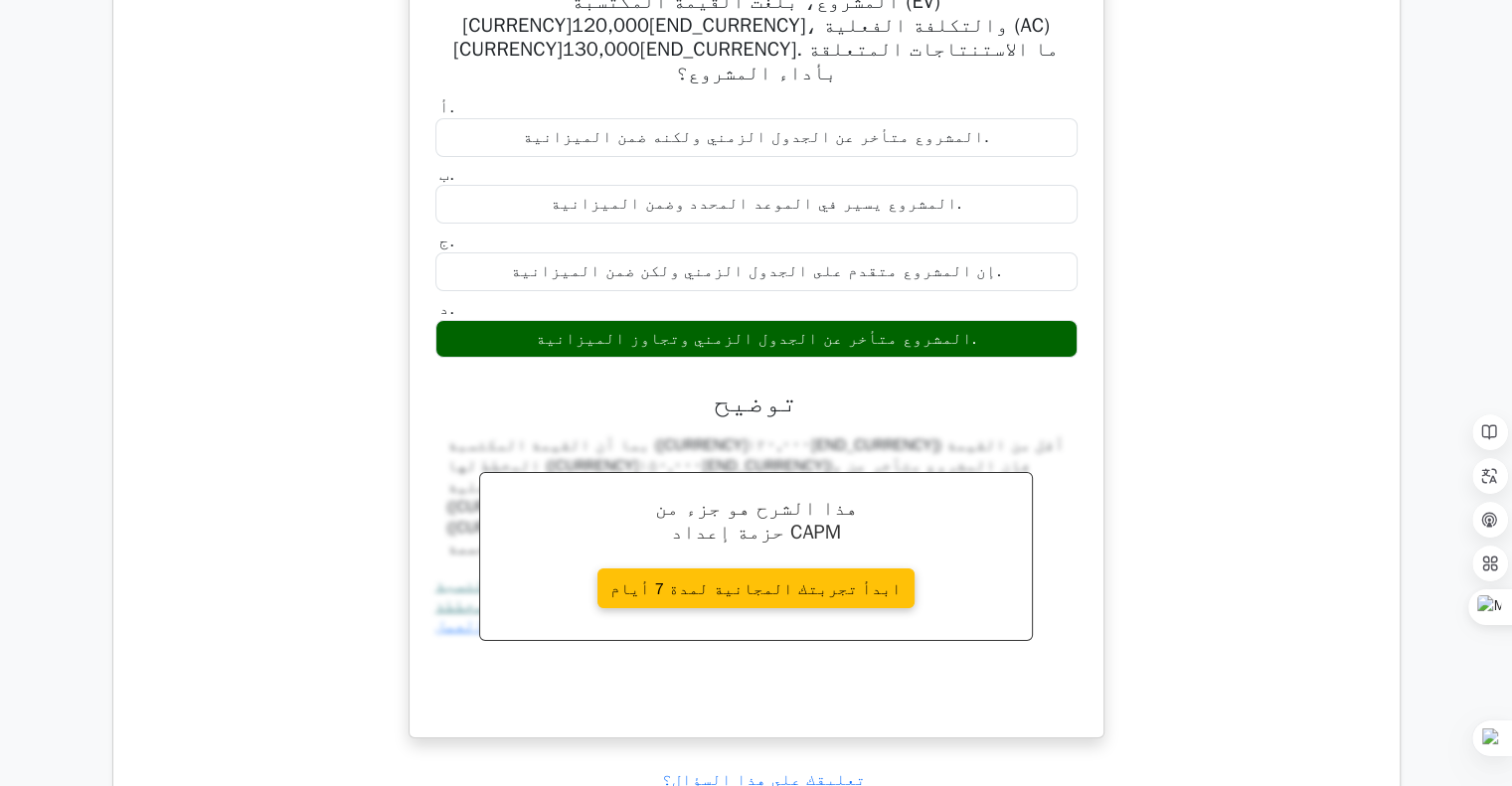 scroll, scrollTop: 7402, scrollLeft: 0, axis: vertical 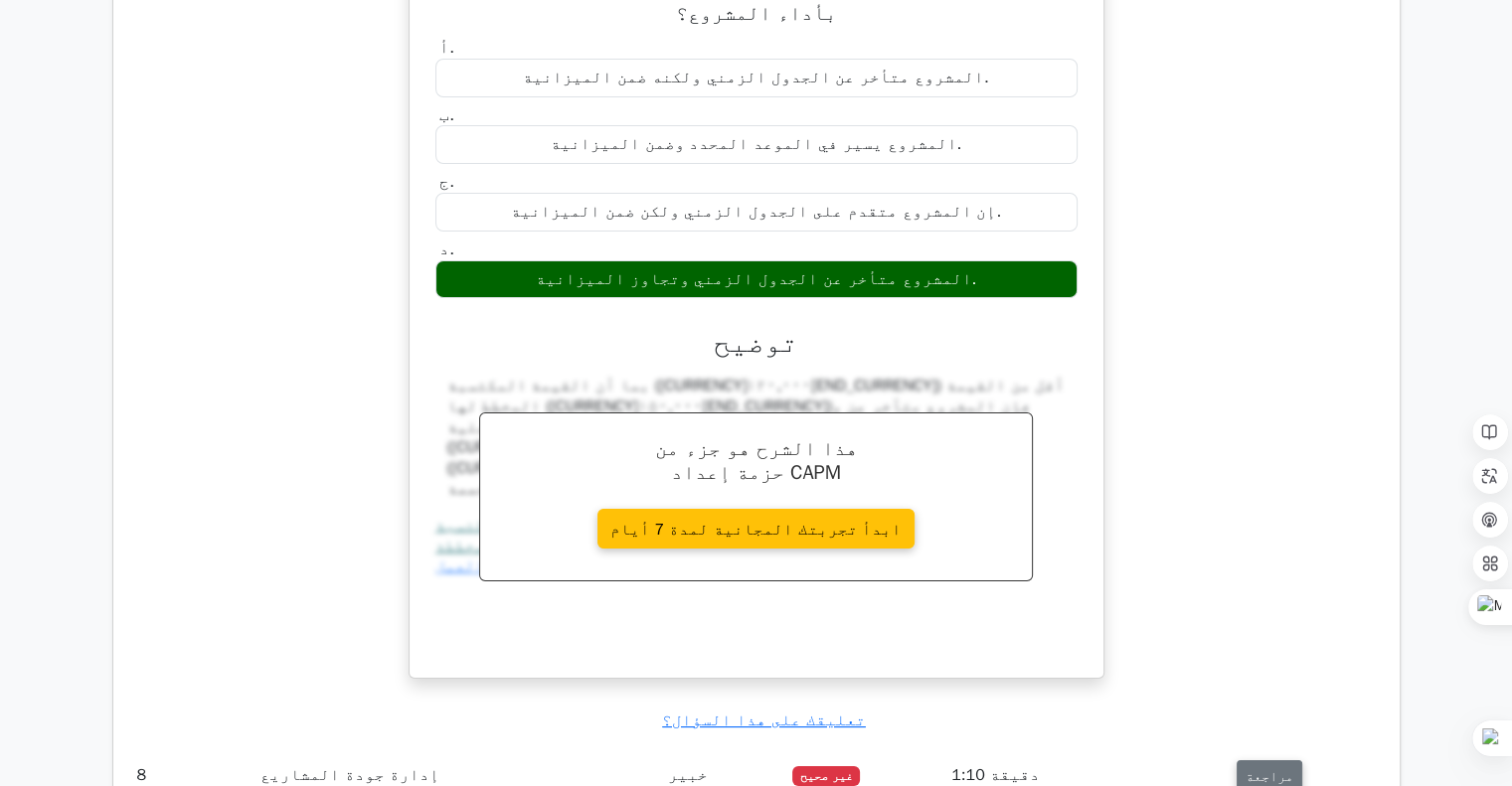click on "مراجعة" at bounding box center (1269, 776) 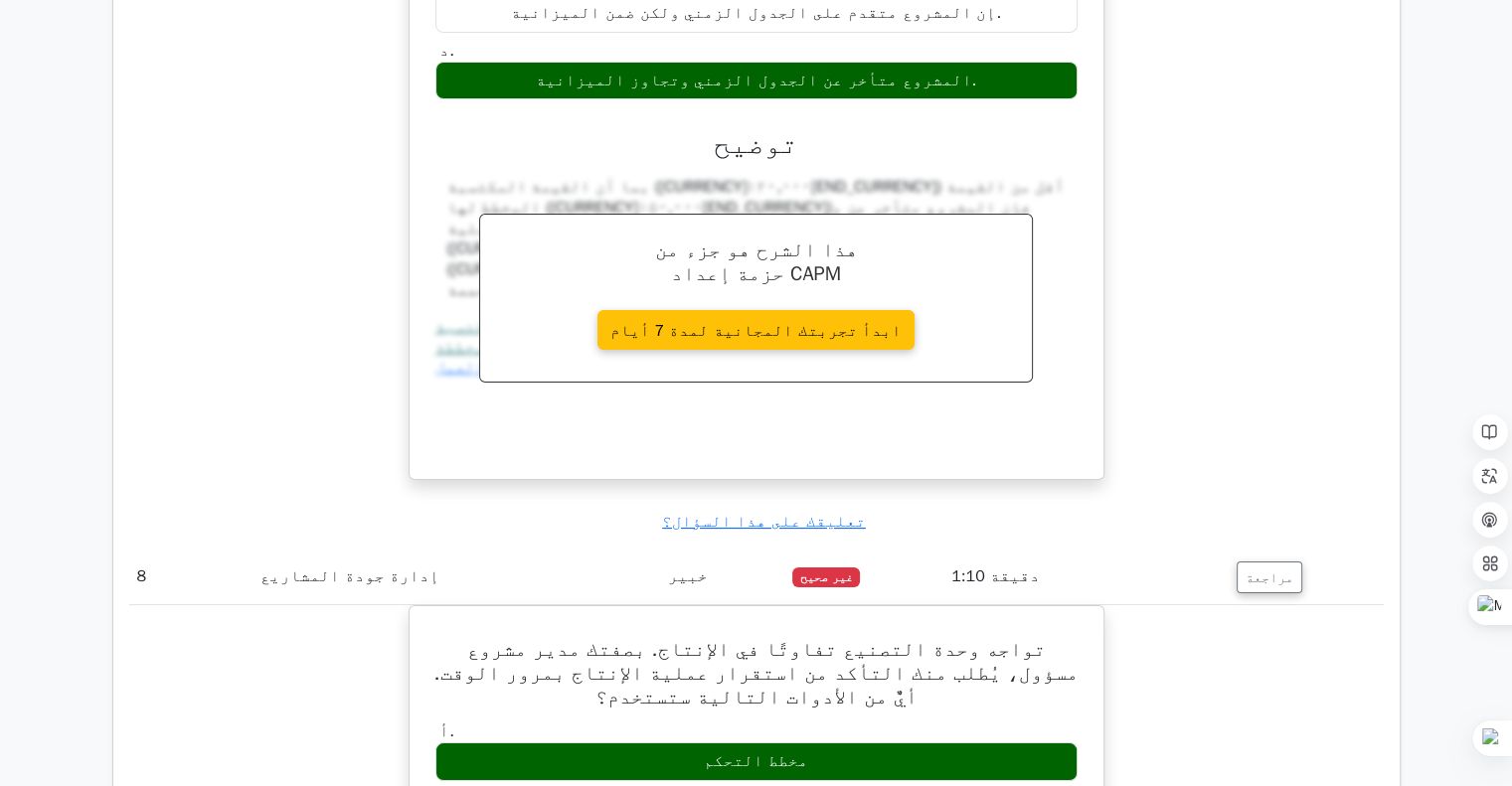 scroll, scrollTop: 7639, scrollLeft: 0, axis: vertical 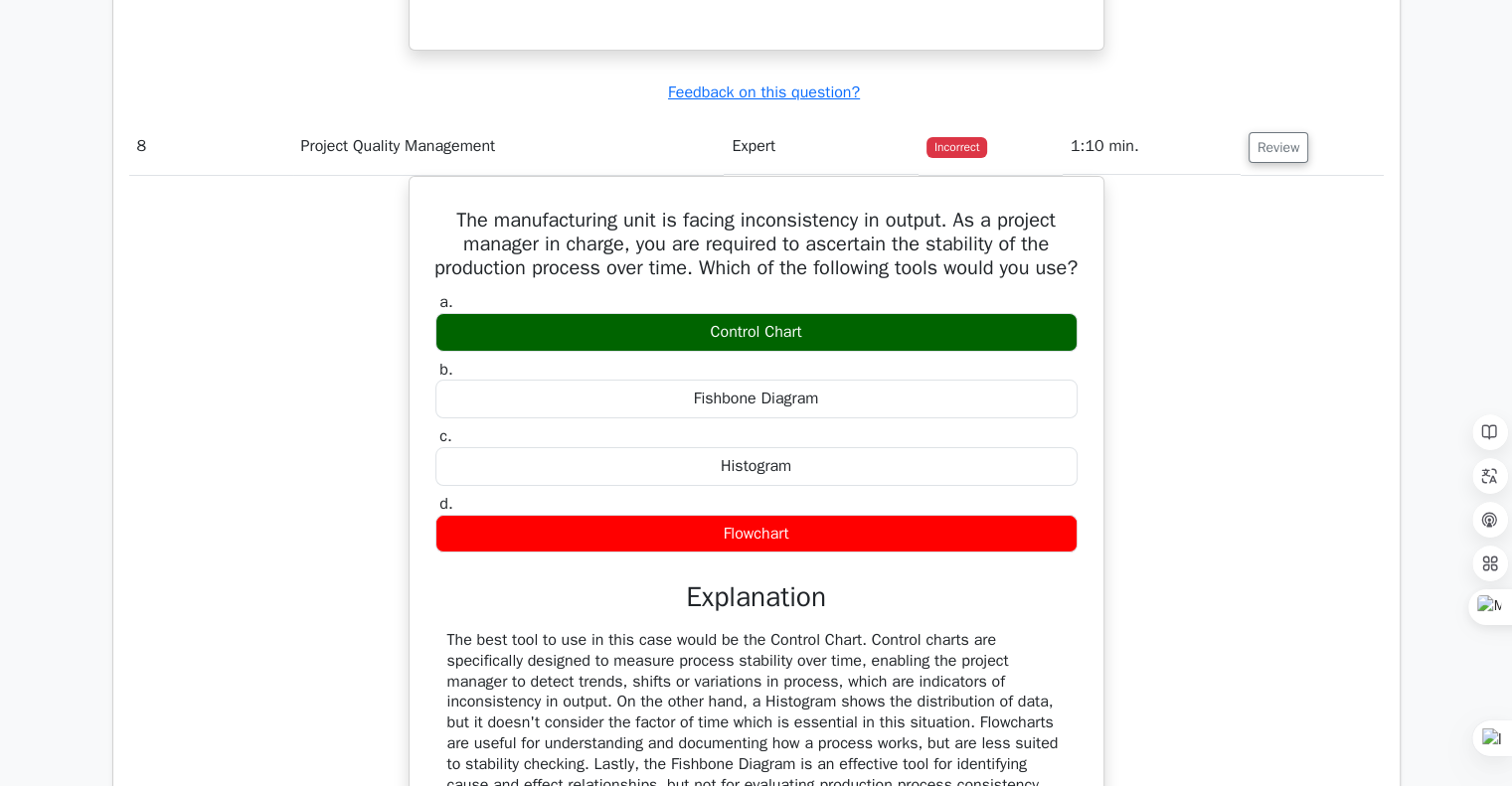 click on "The manufacturing unit is facing inconsistency in output. As a project manager in charge, you are required to ascertain the stability of the production process over time. Which of the following tools would you use?
a.
Control Chart
b.
c. d." at bounding box center (756, 559) 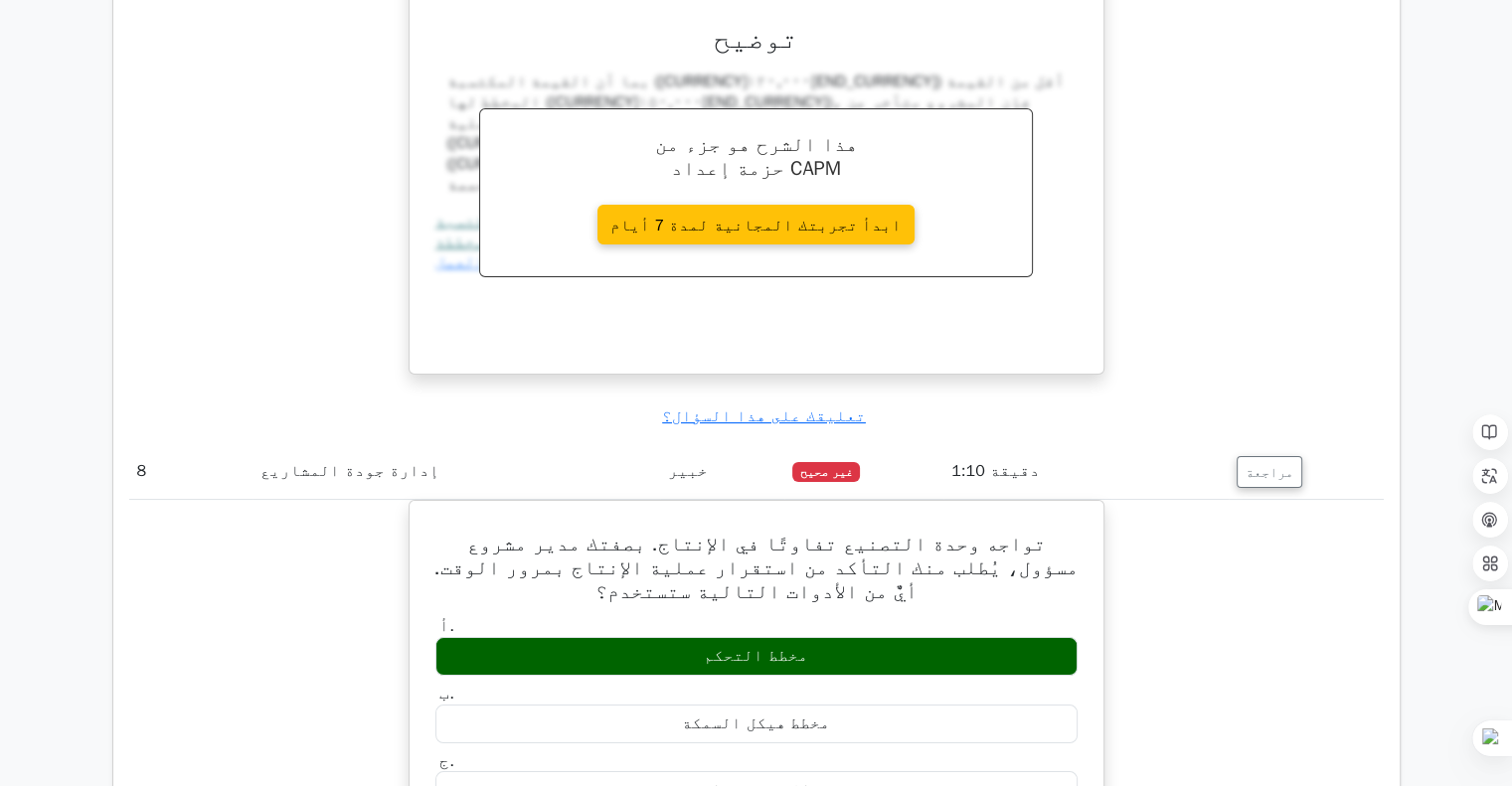 scroll, scrollTop: 7639, scrollLeft: 0, axis: vertical 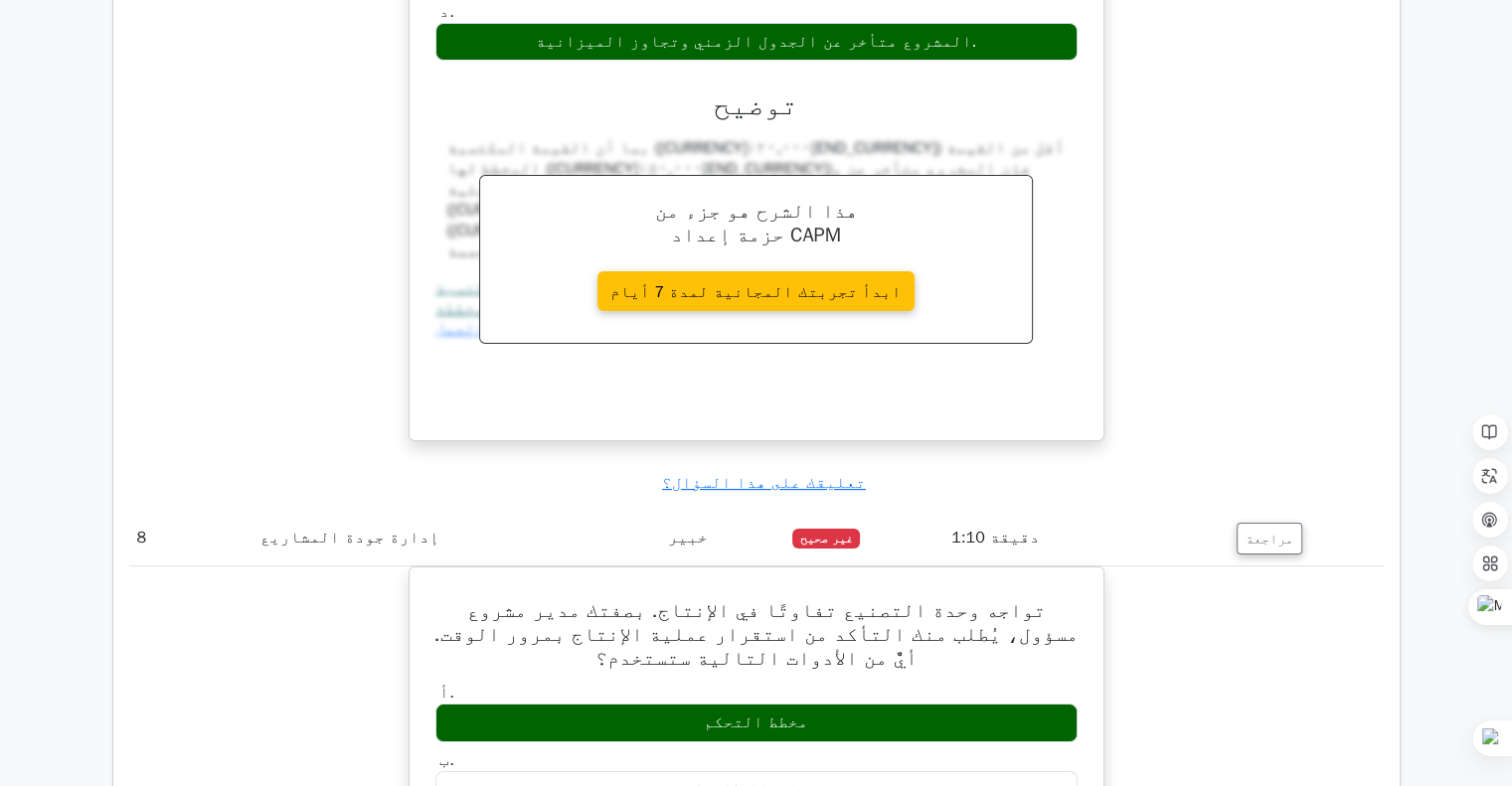 click on "تواجه وحدة التصنيع تفاوتًا في الإنتاج. بصفتك مدير مشروع مسؤول، يُطلب منك التأكد من استقرار عملية الإنتاج بمرور الوقت. أيٌّ من الأدوات التالية ستستخدم؟
أ.
مخطط التحكم
ب." at bounding box center [756, 929] 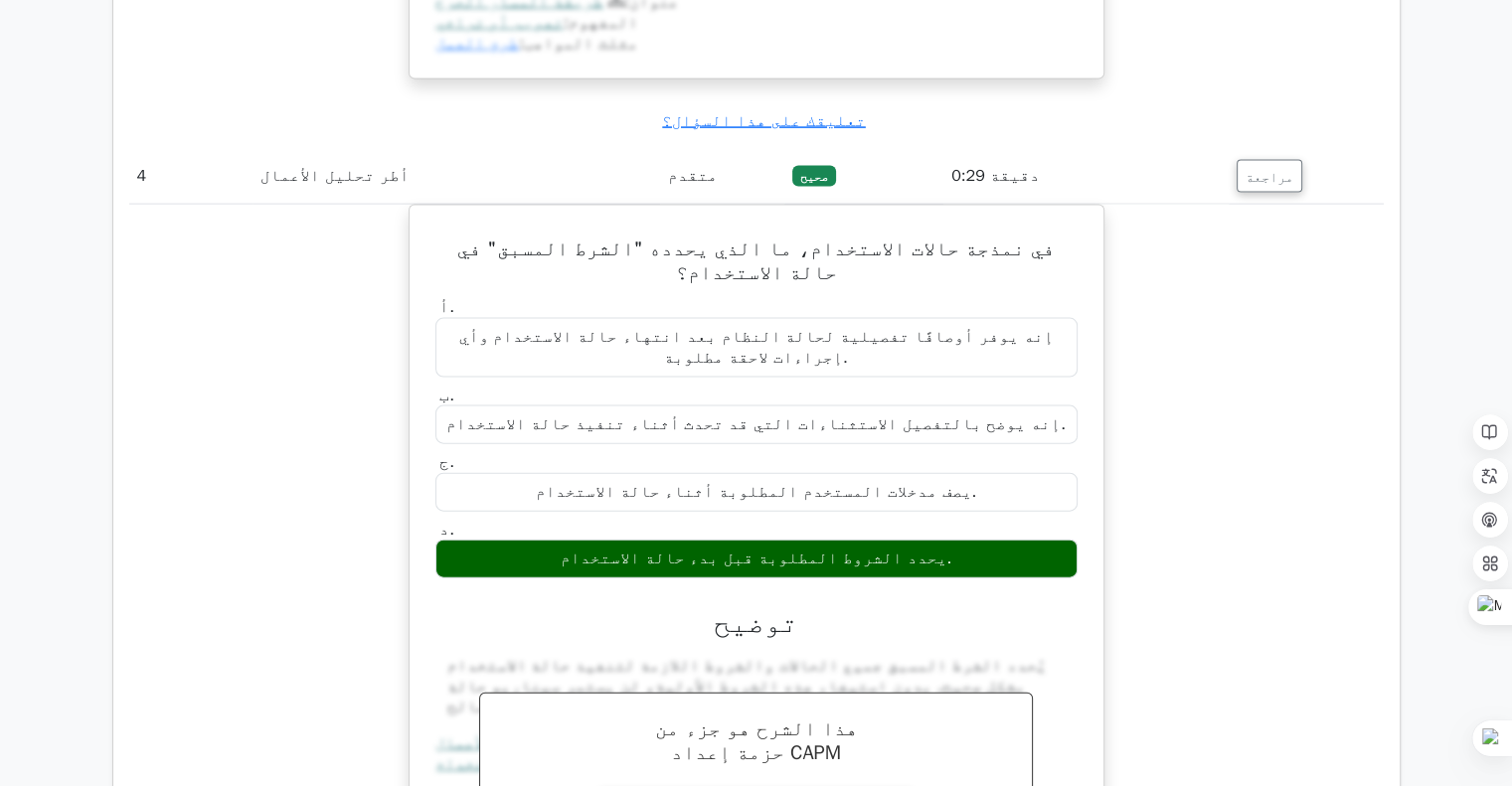 scroll, scrollTop: 4460, scrollLeft: 0, axis: vertical 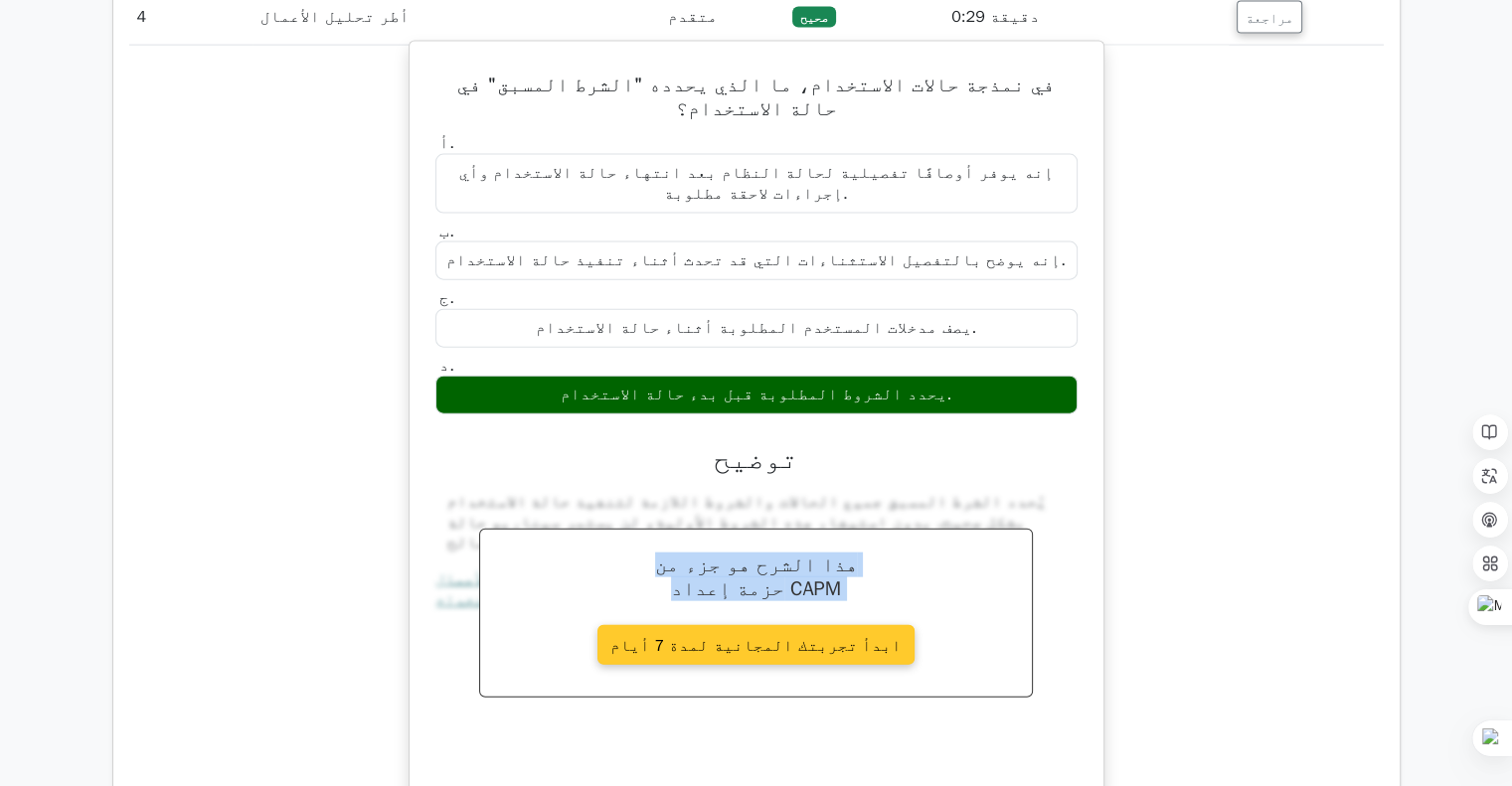 drag, startPoint x: 856, startPoint y: 286, endPoint x: 911, endPoint y: 297, distance: 56.089215 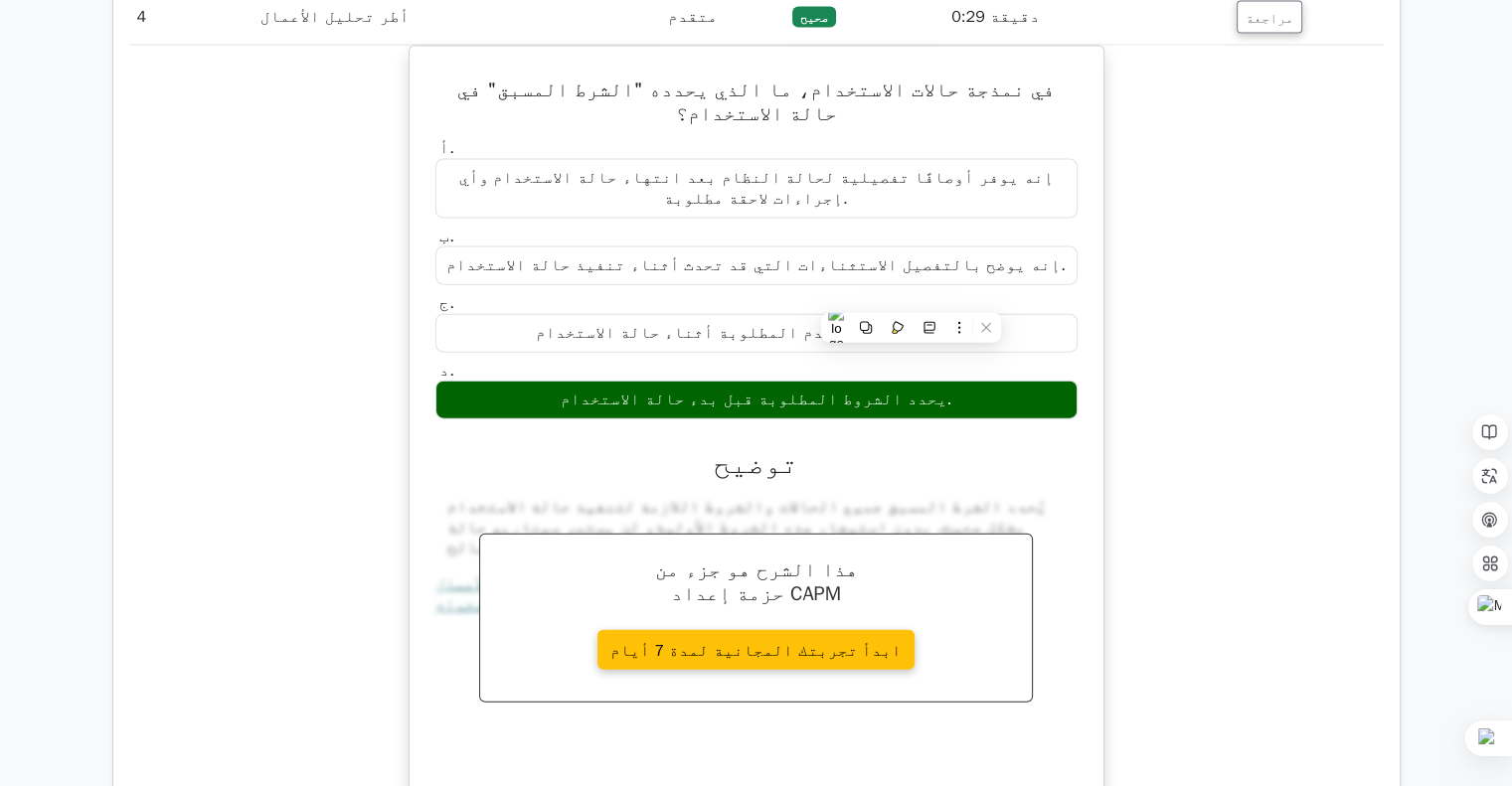 click on "في نمذجة حالات الاستخدام، ما الذي يحدده "الشرط المسبق" في حالة الاستخدام؟
أ.
إنه يوفر أوصافًا تفصيلية لحالة النظام بعد انتهاء حالة الاستخدام وأي إجراءات لاحقة مطلوبة.
ب." at bounding box center [756, 434] 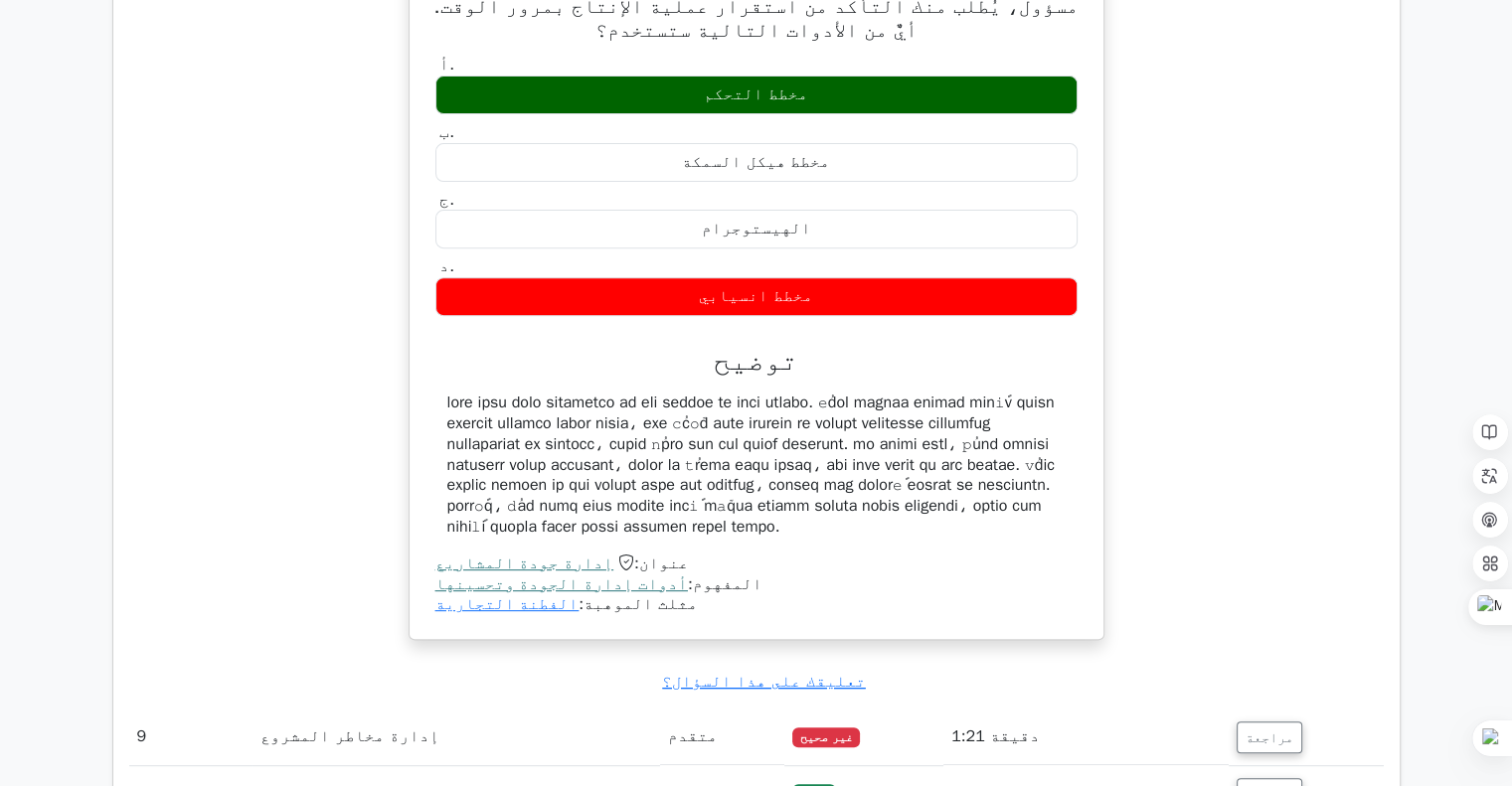 scroll, scrollTop: 8272, scrollLeft: 0, axis: vertical 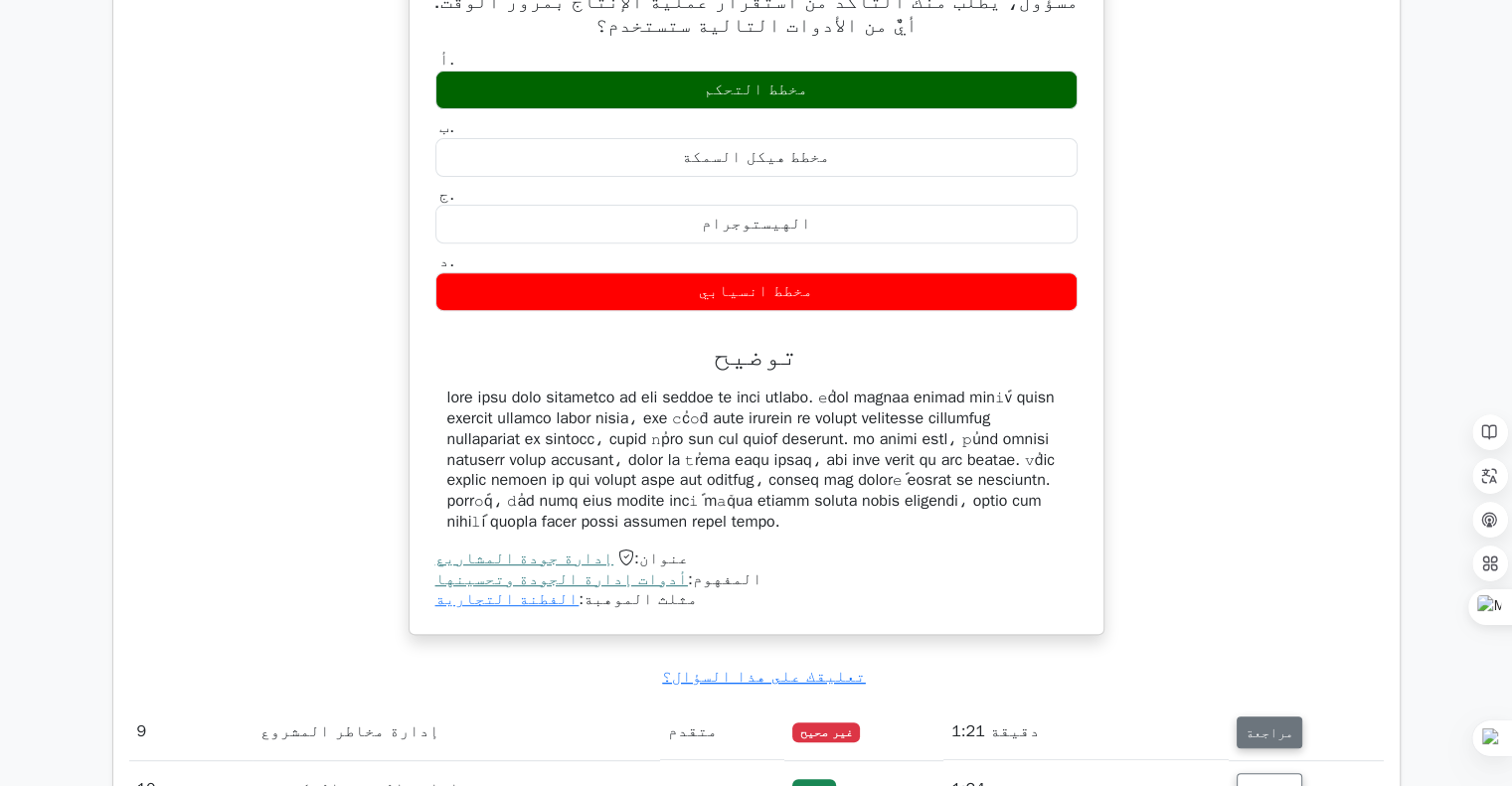 click on "مراجعة" at bounding box center (1269, 732) 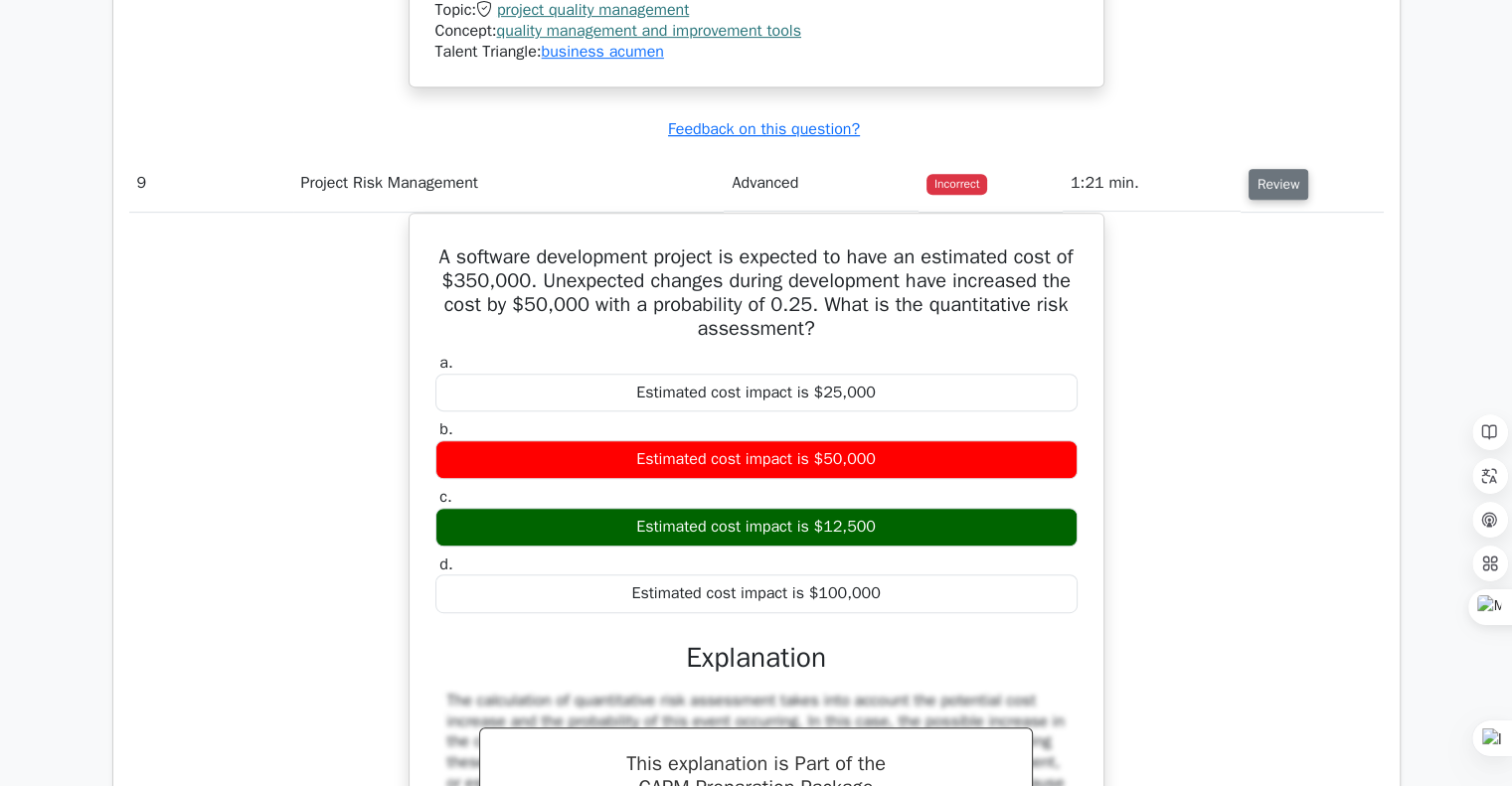 scroll, scrollTop: 8621, scrollLeft: 0, axis: vertical 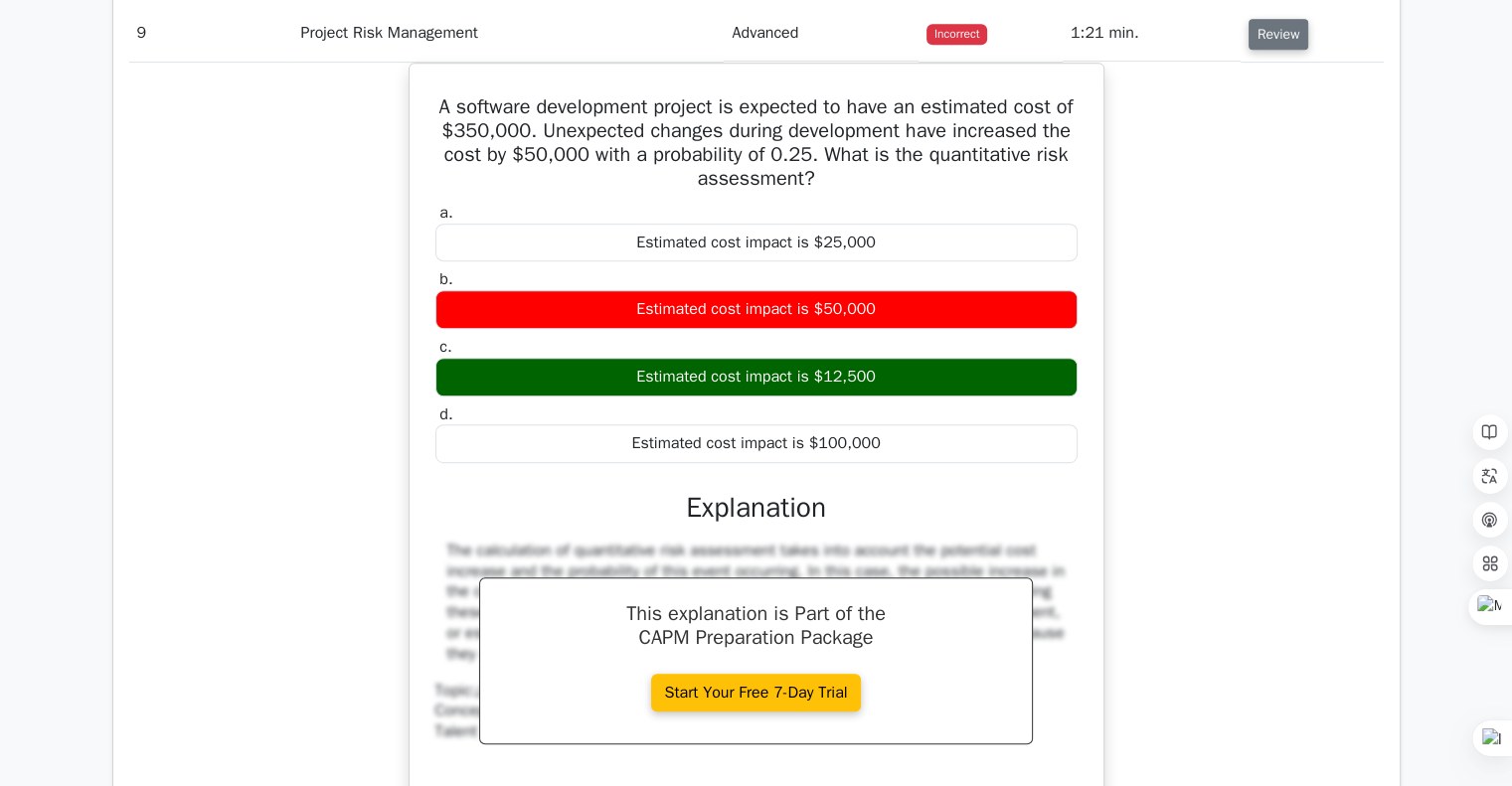click on "A software development project is expected to have an estimated cost of $350,000. Unexpected changes during development have increased the cost by $50,000 with a probability of 0.25. What is the quantitative risk assessment?
a.
Estimated cost impact is $25,000
b.
c. d." at bounding box center (756, 465) 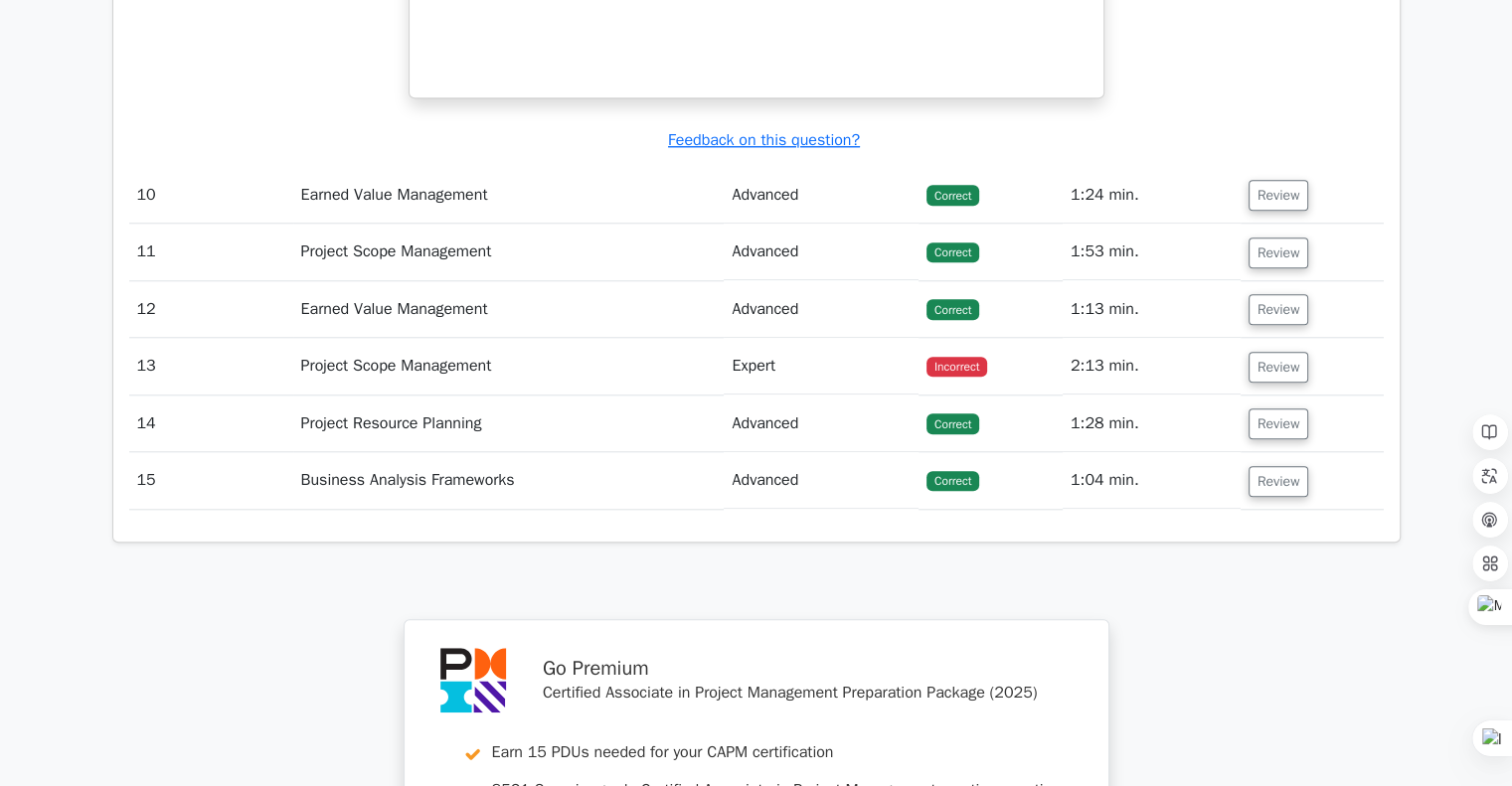 scroll, scrollTop: 9368, scrollLeft: 0, axis: vertical 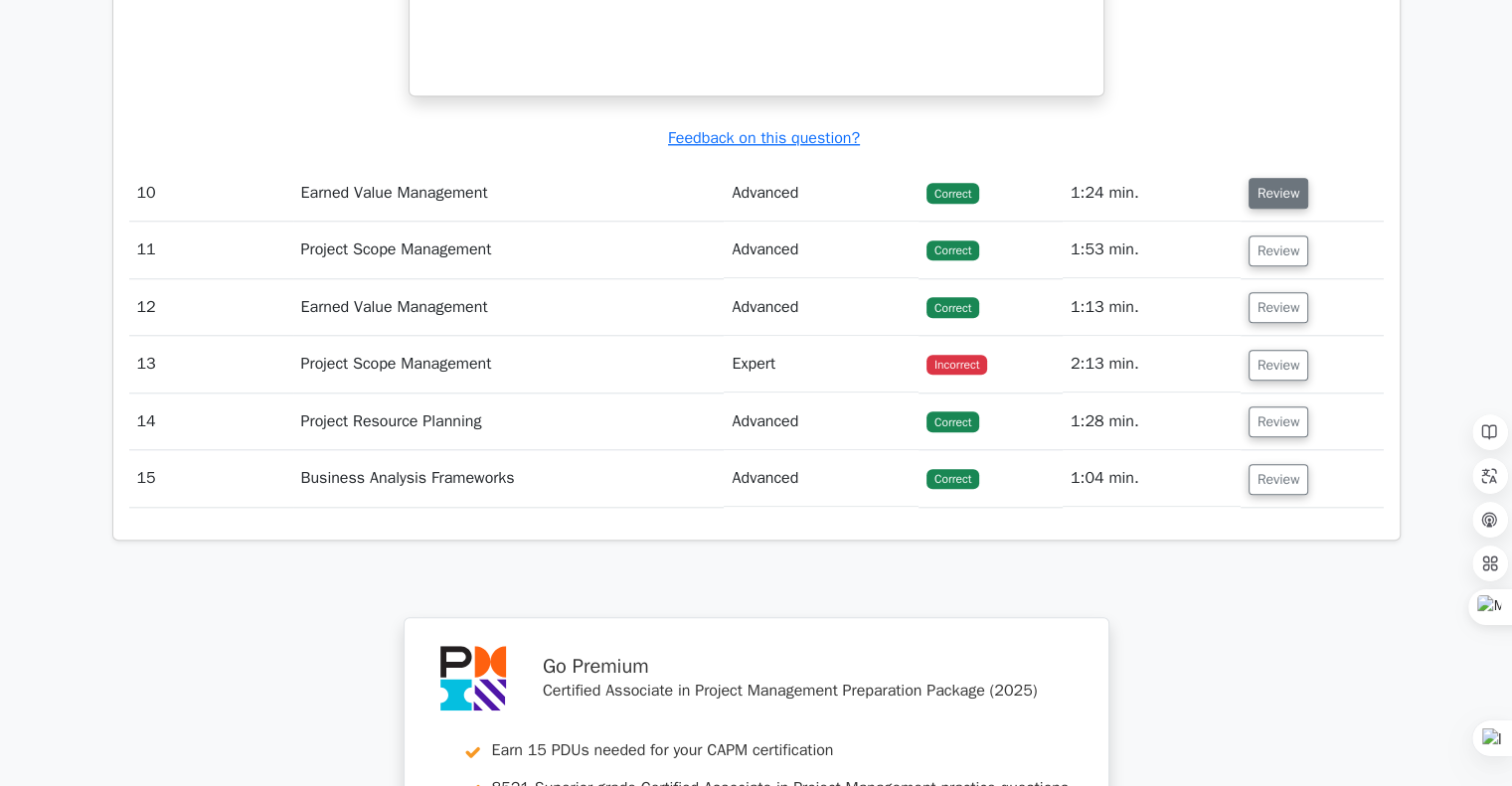 click on "Review" at bounding box center (1278, 193) 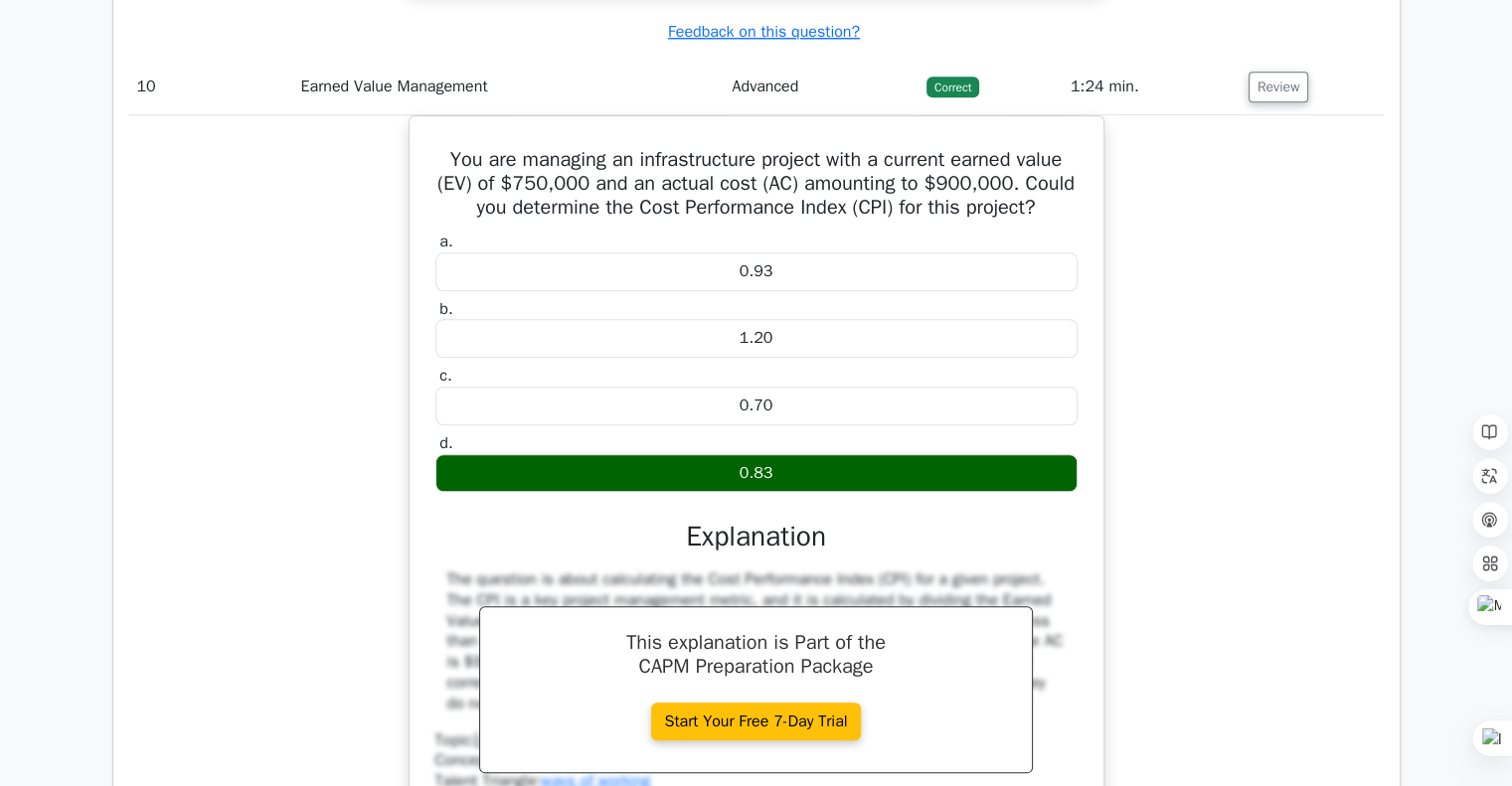 scroll, scrollTop: 9468, scrollLeft: 0, axis: vertical 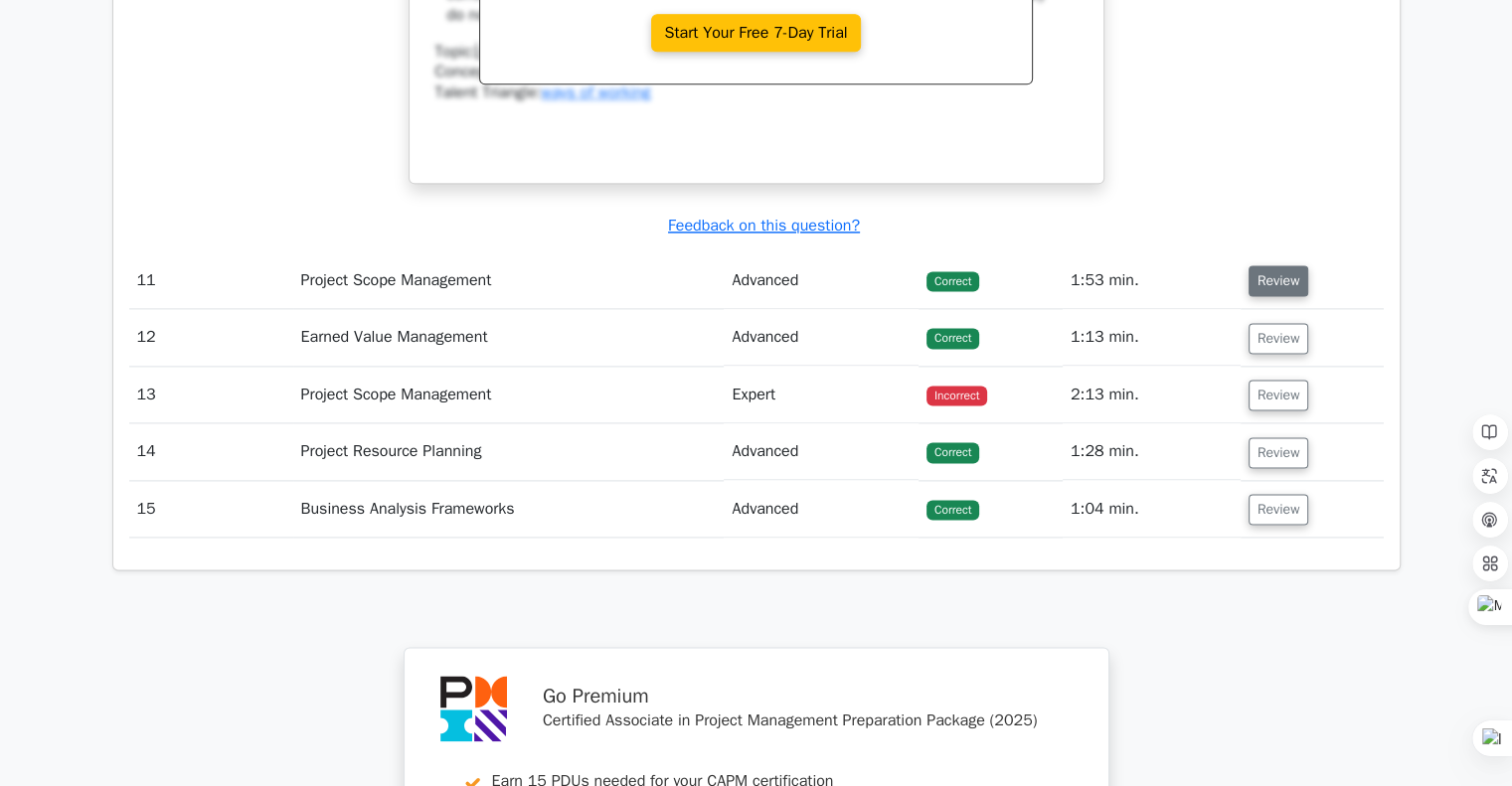 click on "Review" at bounding box center (1278, 280) 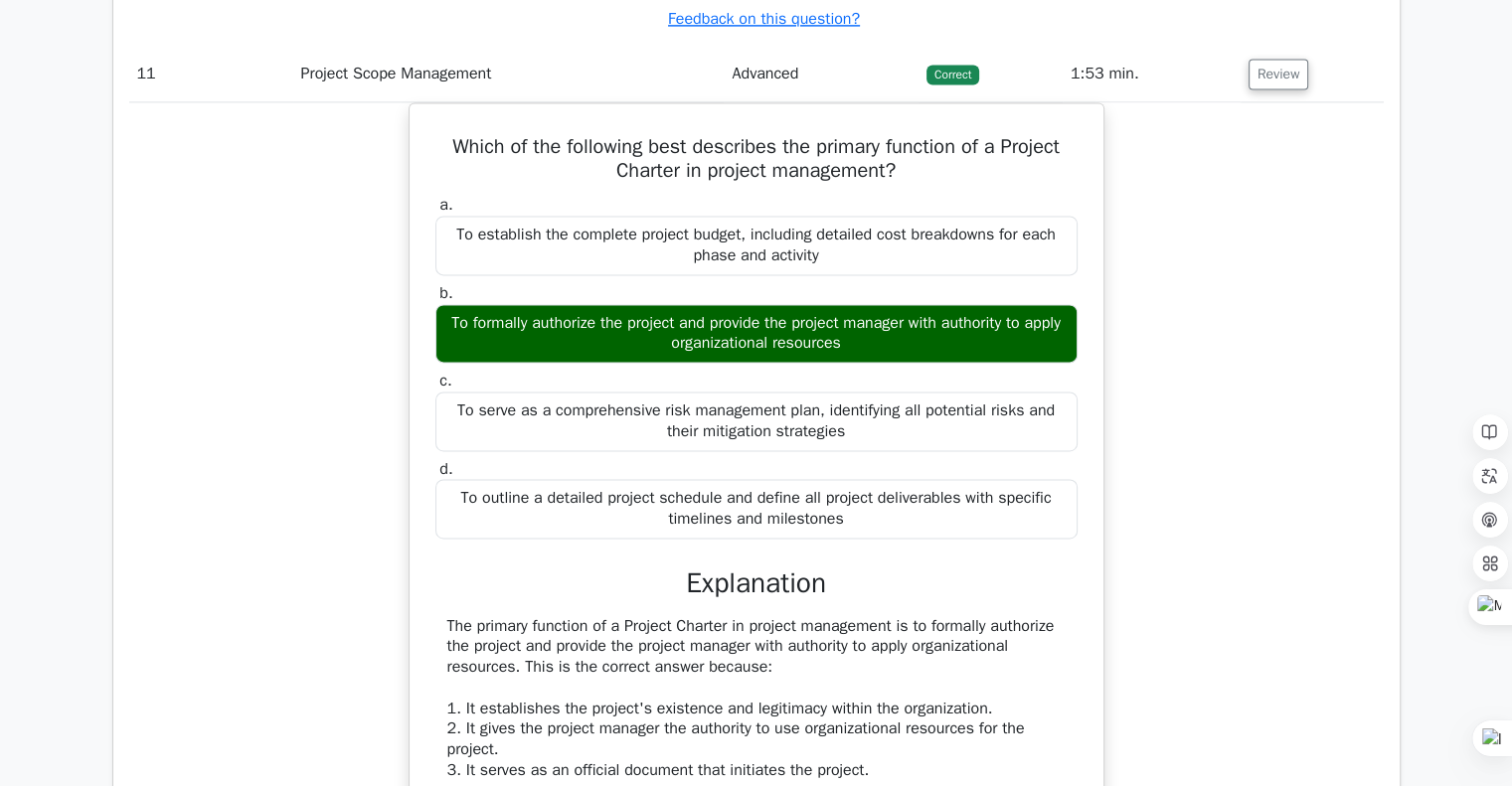scroll, scrollTop: 10362, scrollLeft: 0, axis: vertical 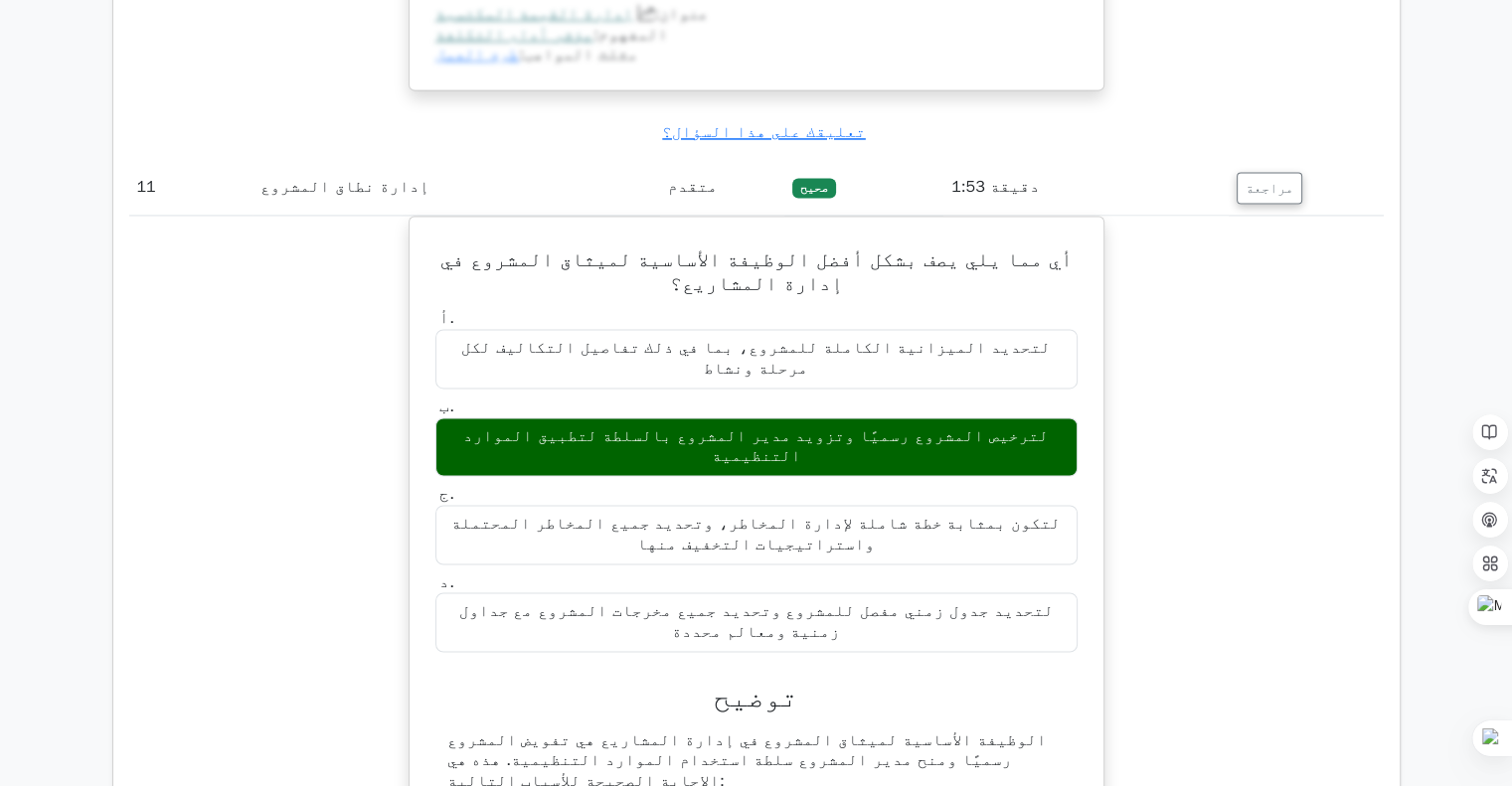 click on "أي مما يلي يصف بشكل أفضل الوظيفة الأساسية لميثاق المشروع في إدارة المشاريع؟
أ.
لتحديد الميزانية الكاملة للمشروع، بما في ذلك تفاصيل التكاليف لكل مرحلة ونشاط
ب.
ج. د." at bounding box center (756, 783) 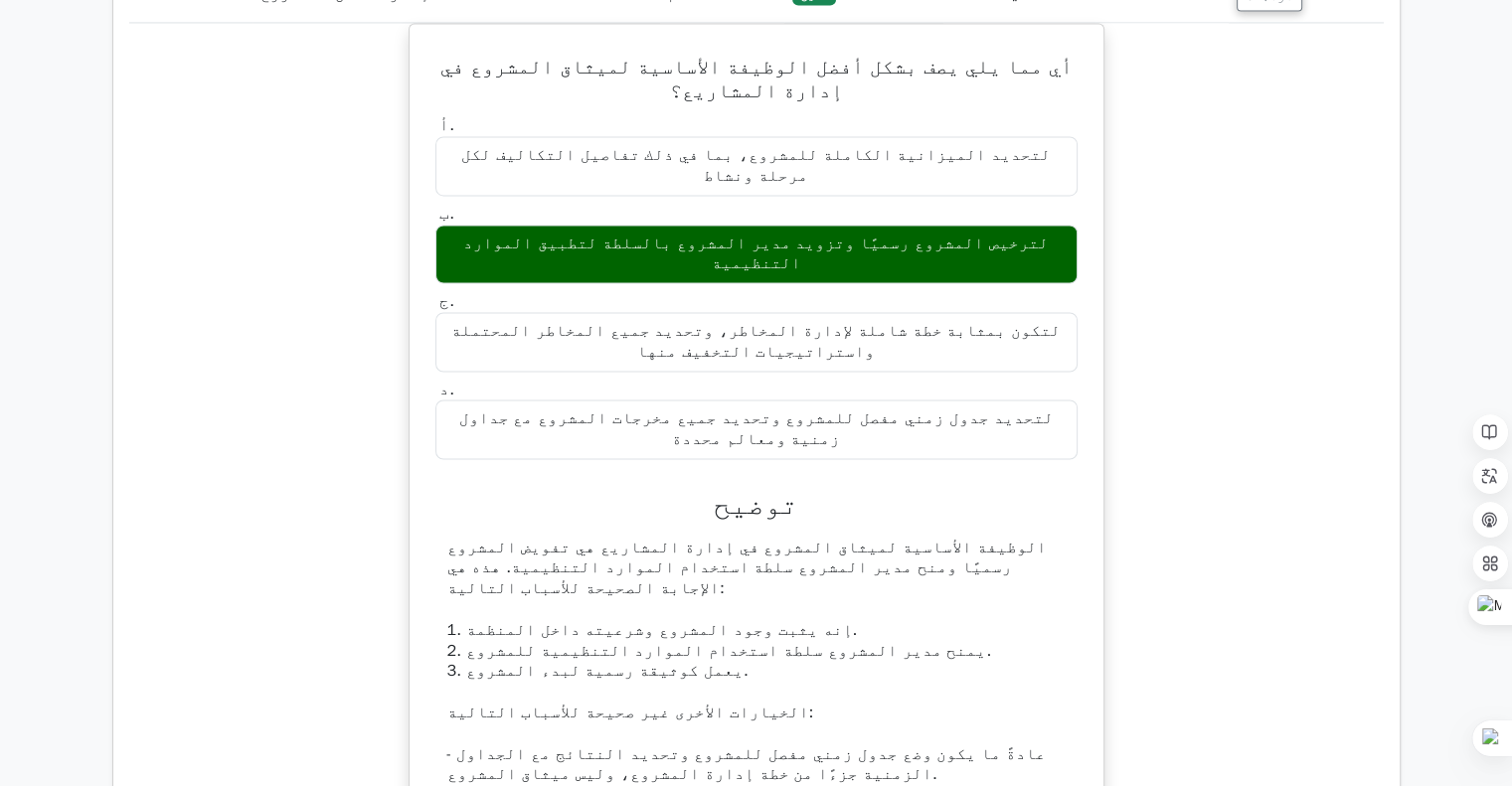 scroll, scrollTop: 10859, scrollLeft: 0, axis: vertical 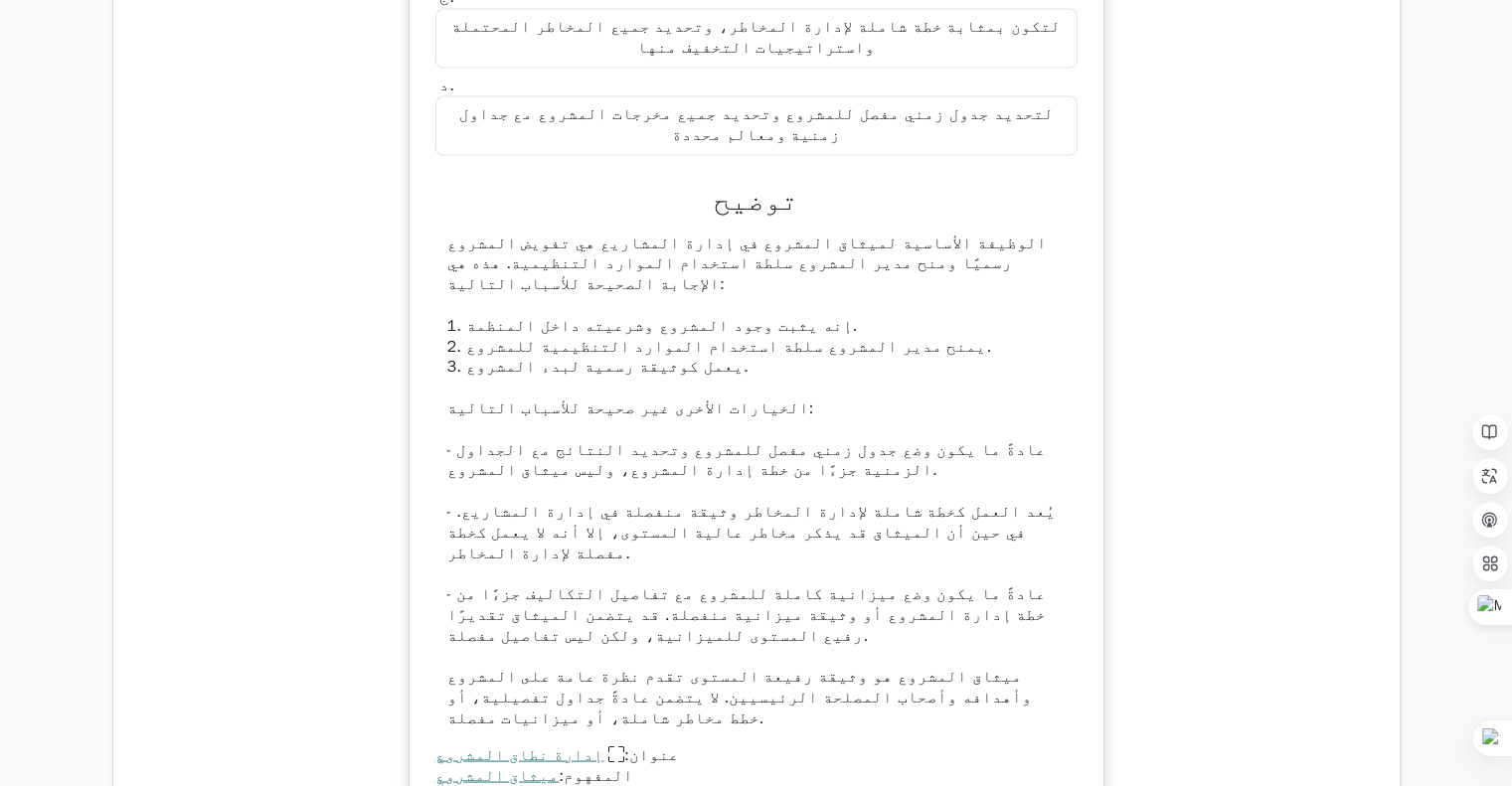 click on "مراجعة" at bounding box center (1269, 928) 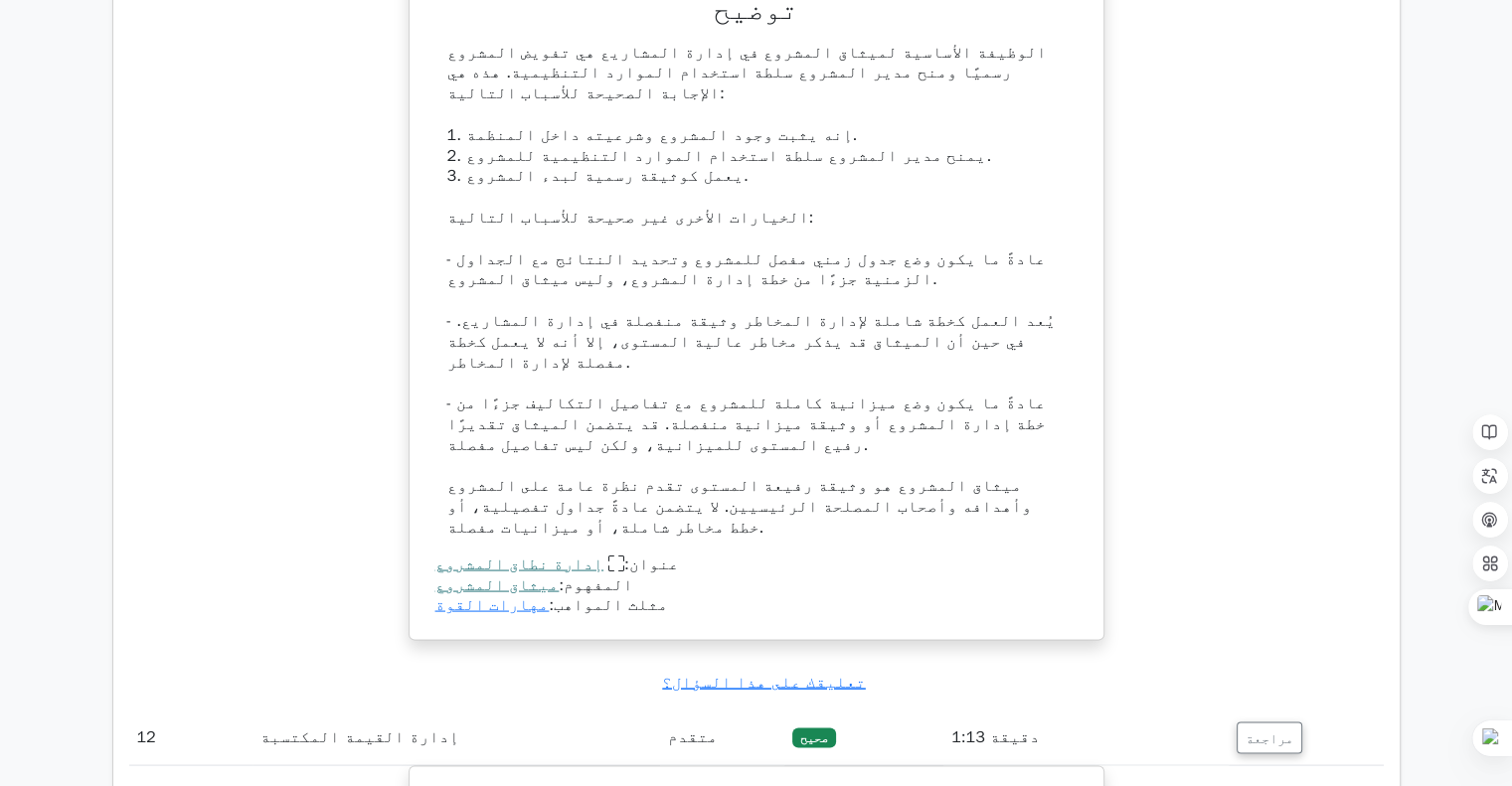 scroll, scrollTop: 11356, scrollLeft: 0, axis: vertical 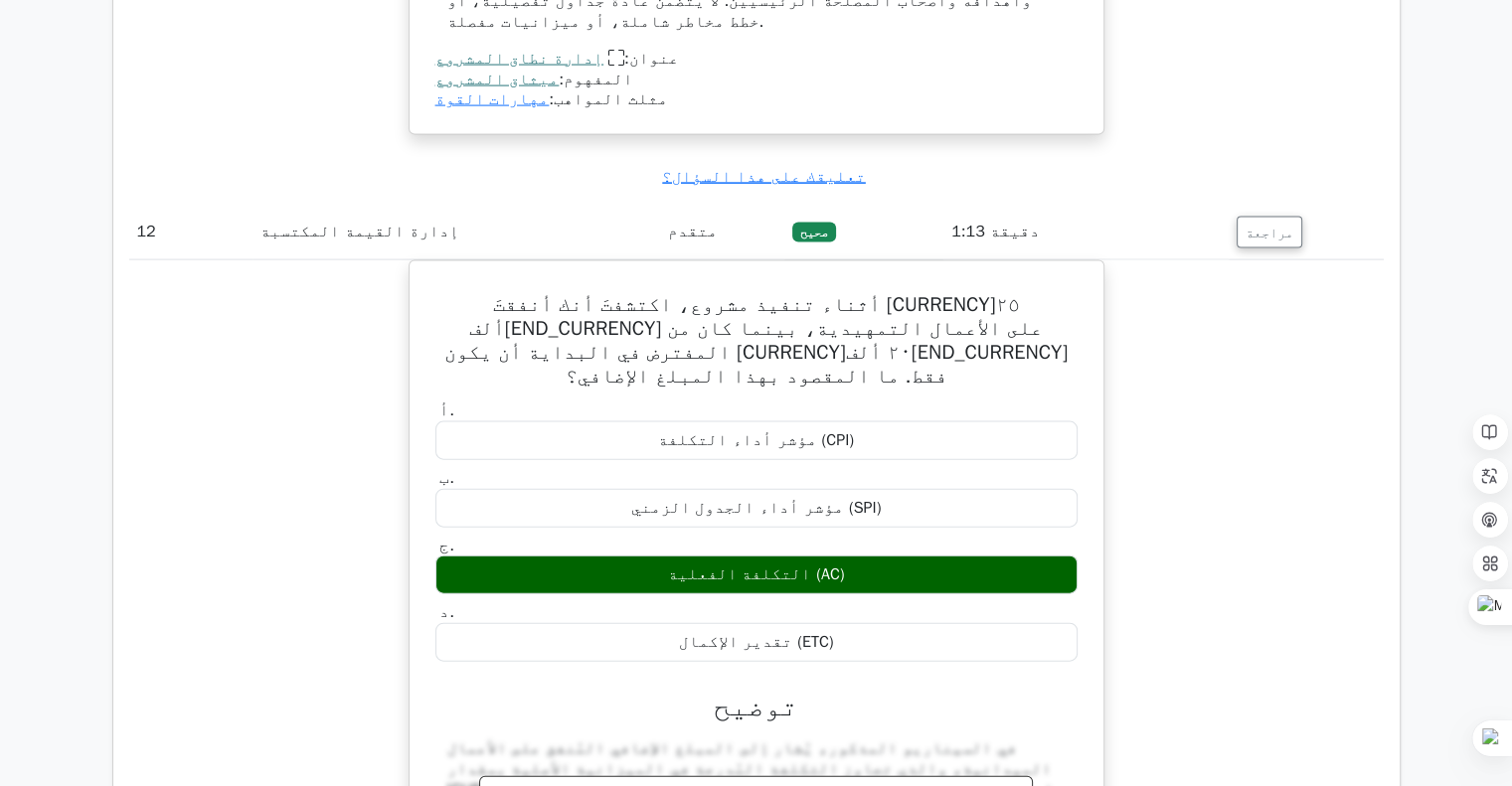 click on "مراجعة" at bounding box center [1269, 1139] 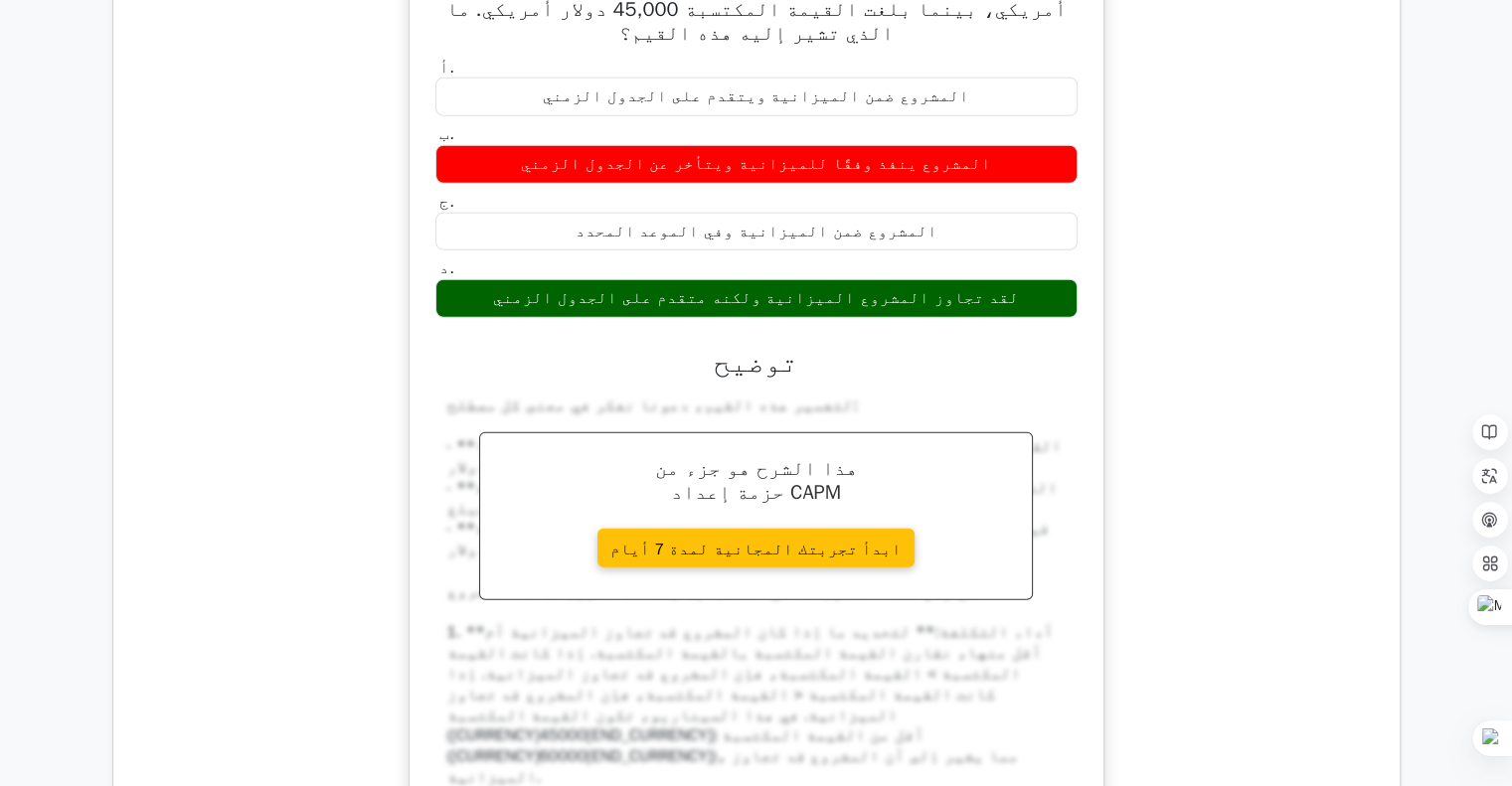 scroll, scrollTop: 13144, scrollLeft: 0, axis: vertical 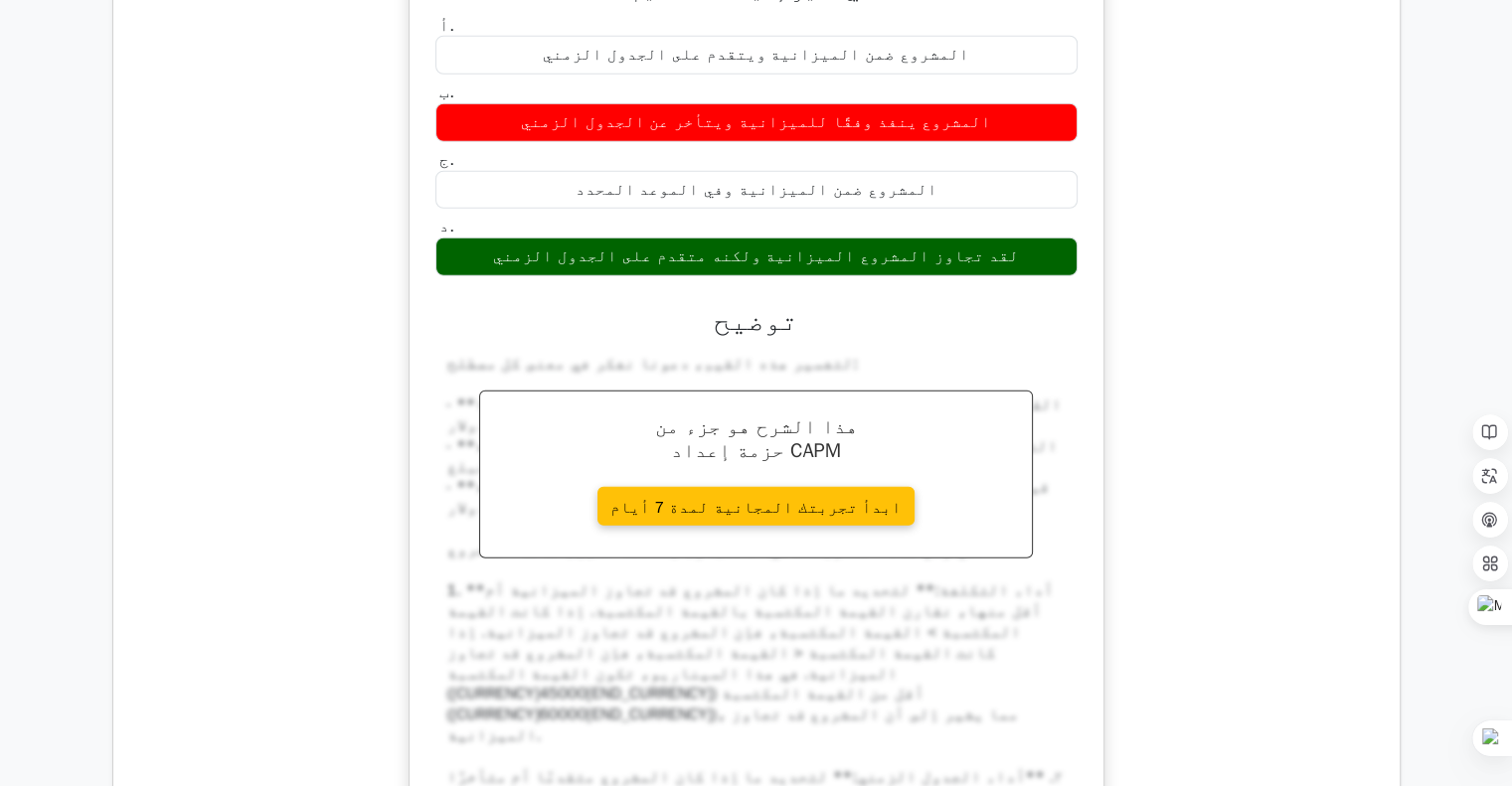 click on "مراجعة" at bounding box center (1269, 1256) 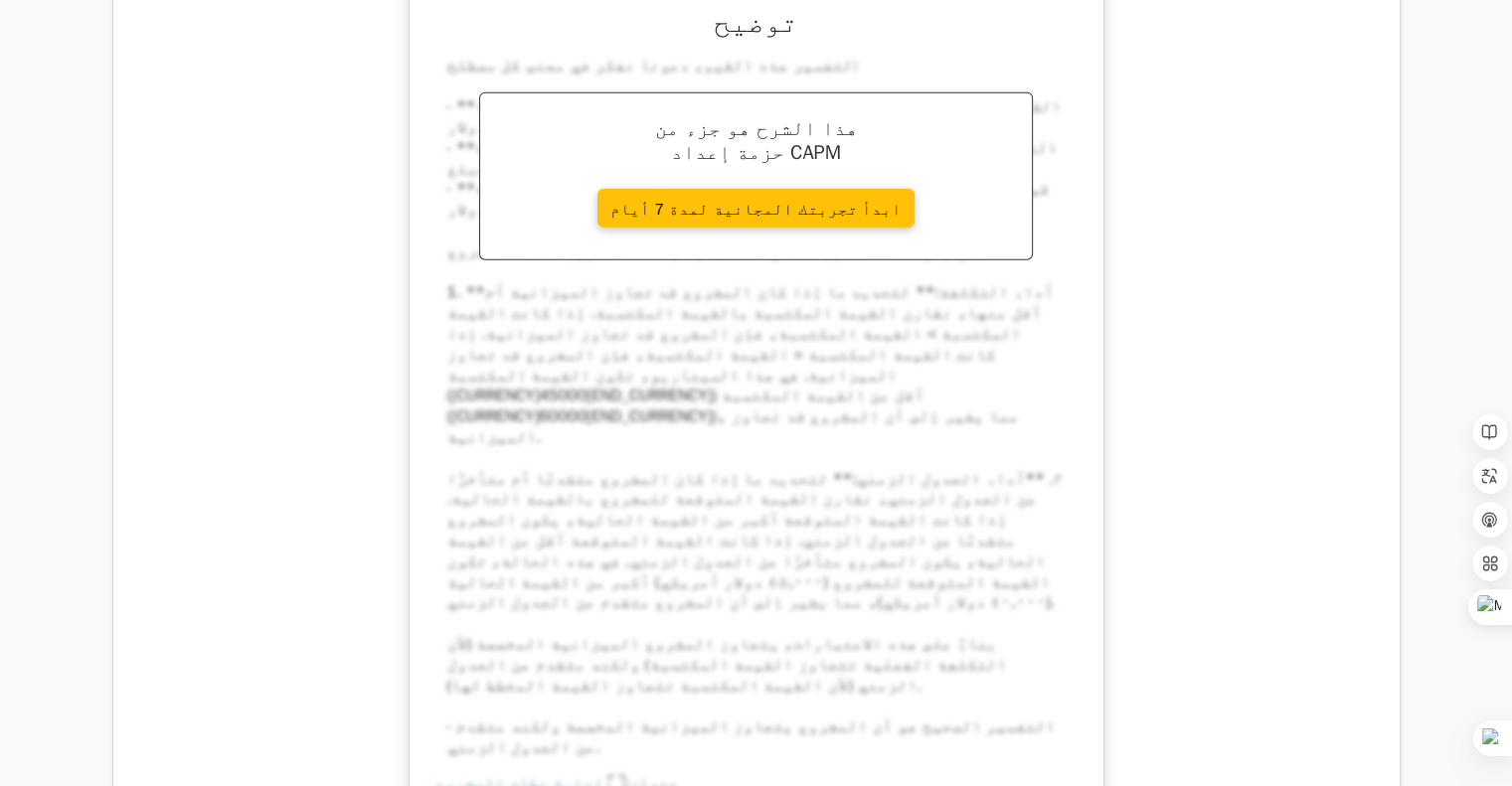 scroll, scrollTop: 13741, scrollLeft: 0, axis: vertical 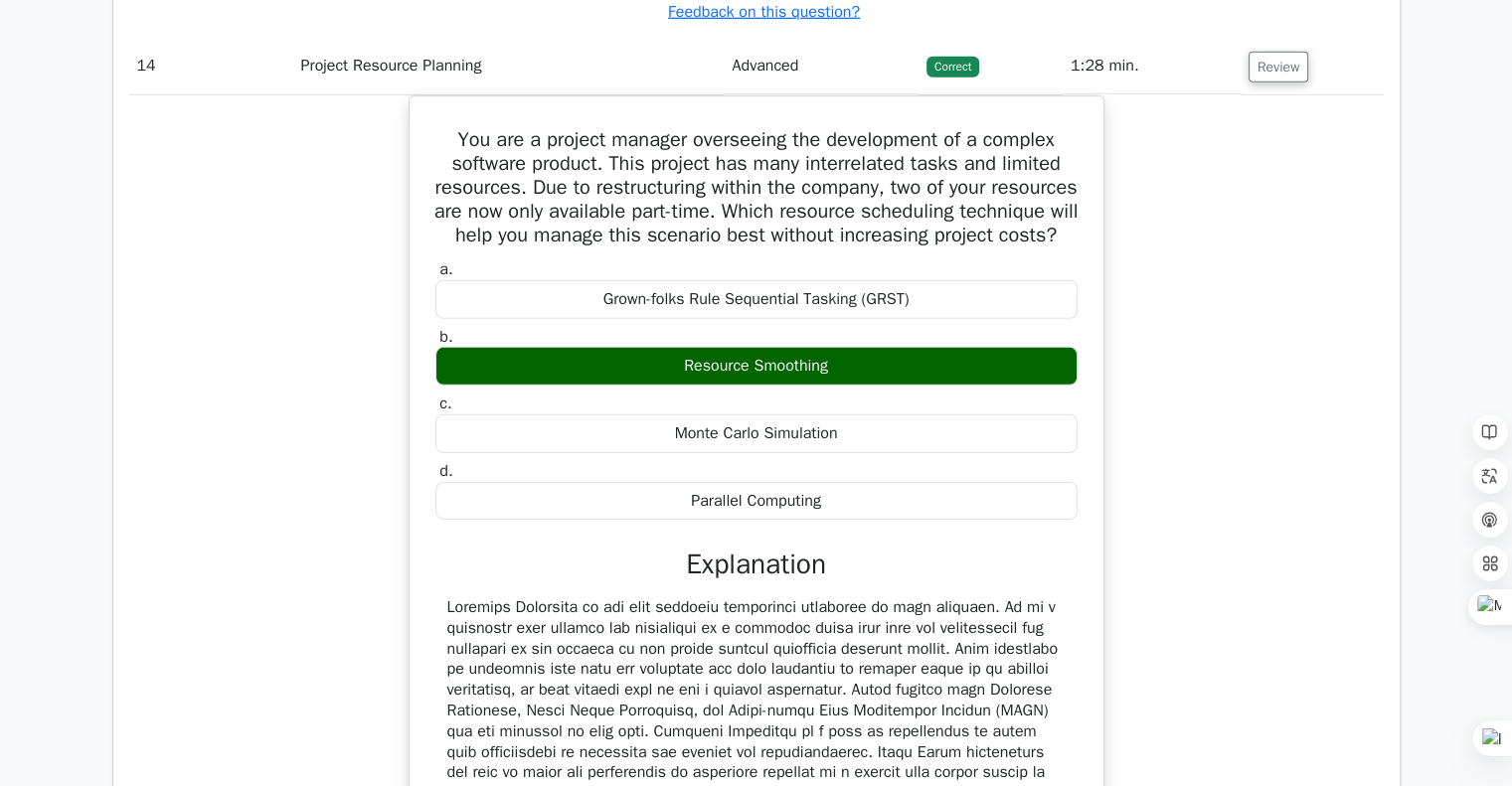click on "You are a project manager overseeing the development of a complex software product. This project has many interrelated tasks and limited resources. Due to restructuring within the company, two of your resources are now only available part-time. Which resource scheduling technique will help you manage this scenario best without increasing project costs?
a.
Grown-folks Rule Sequential Tasking (GRST)
b. c. d." at bounding box center (756, 534) 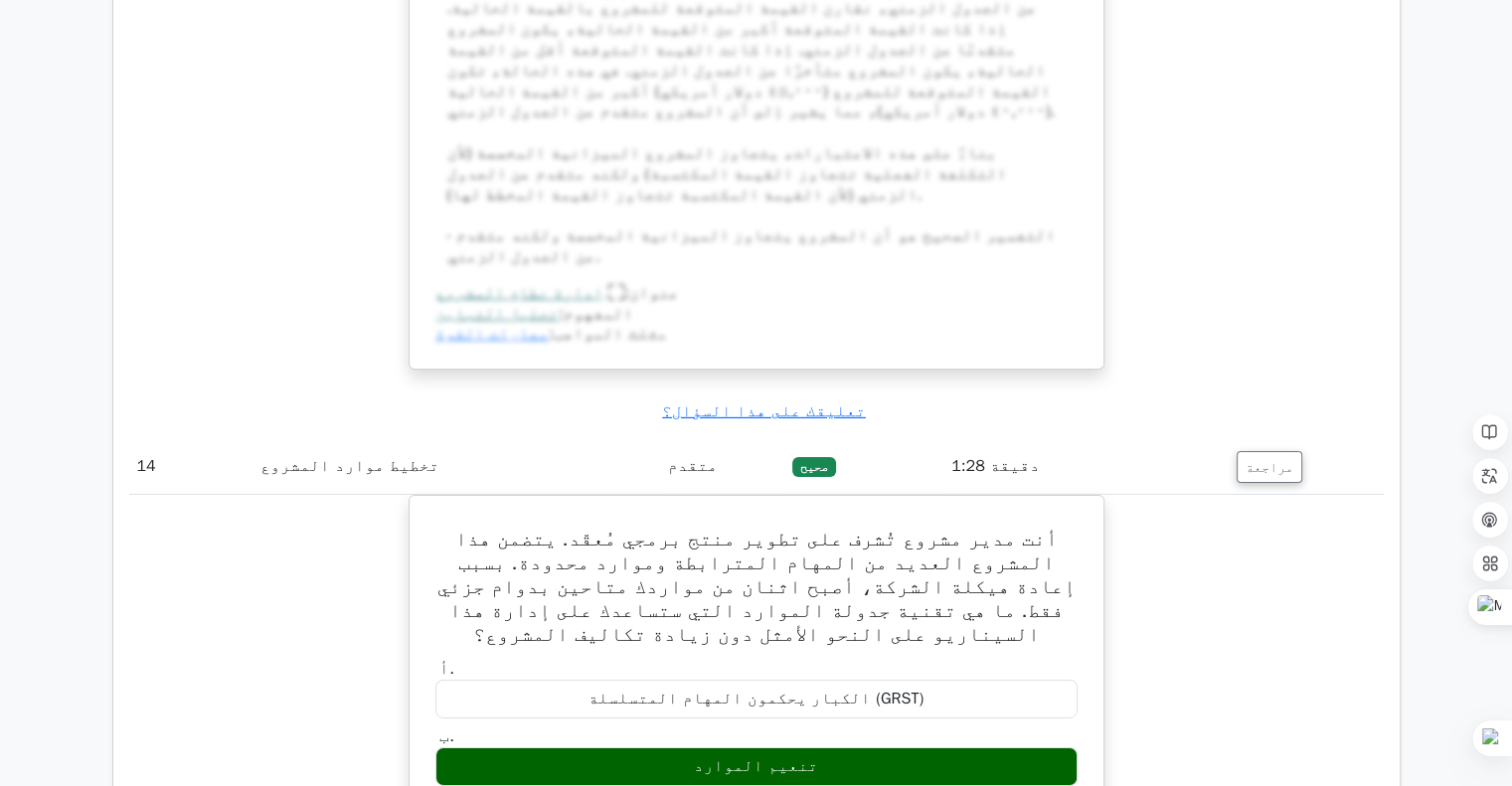 scroll, scrollTop: 13939, scrollLeft: 0, axis: vertical 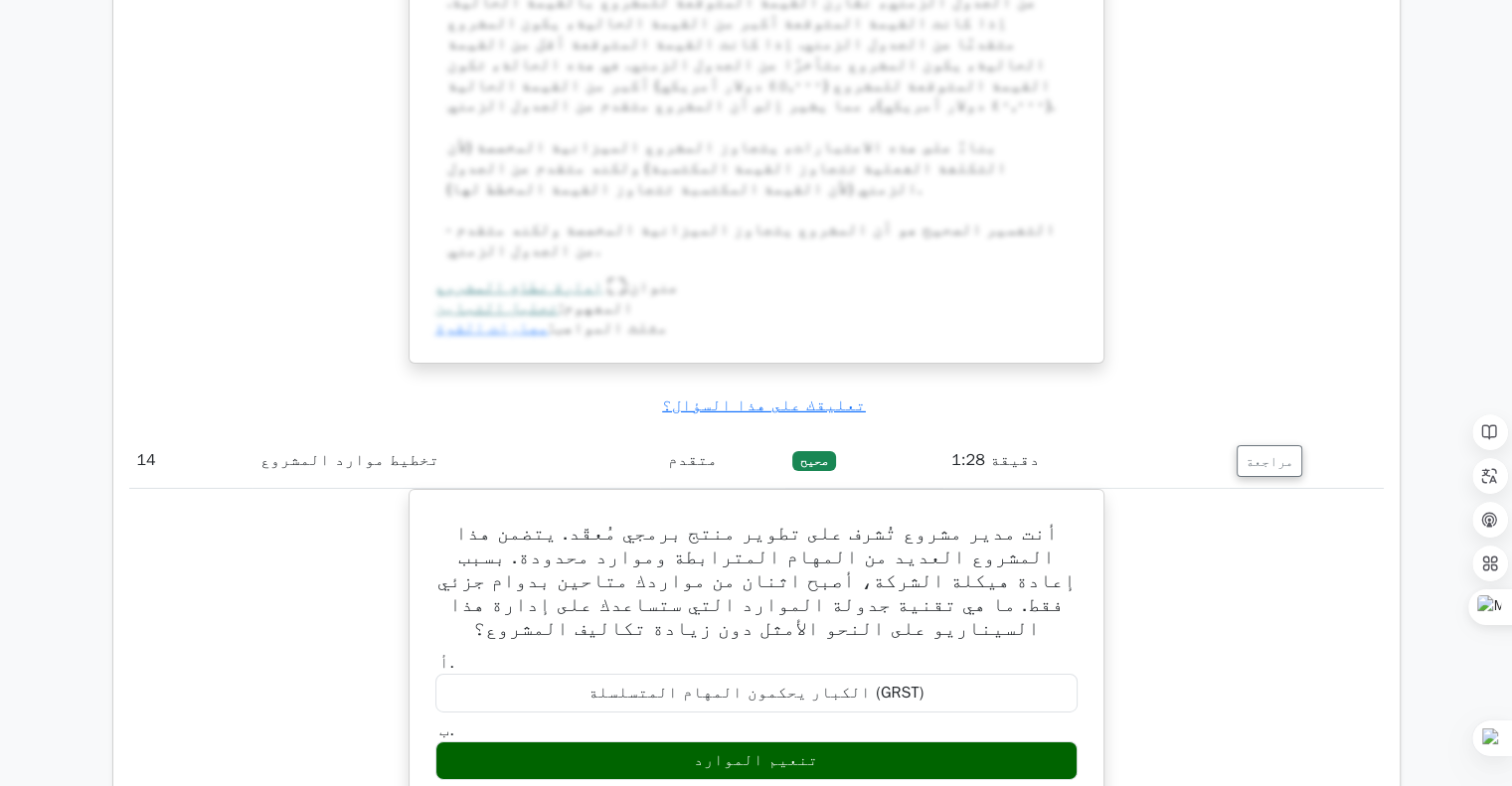click on "مراجعة" at bounding box center (1269, 1398) 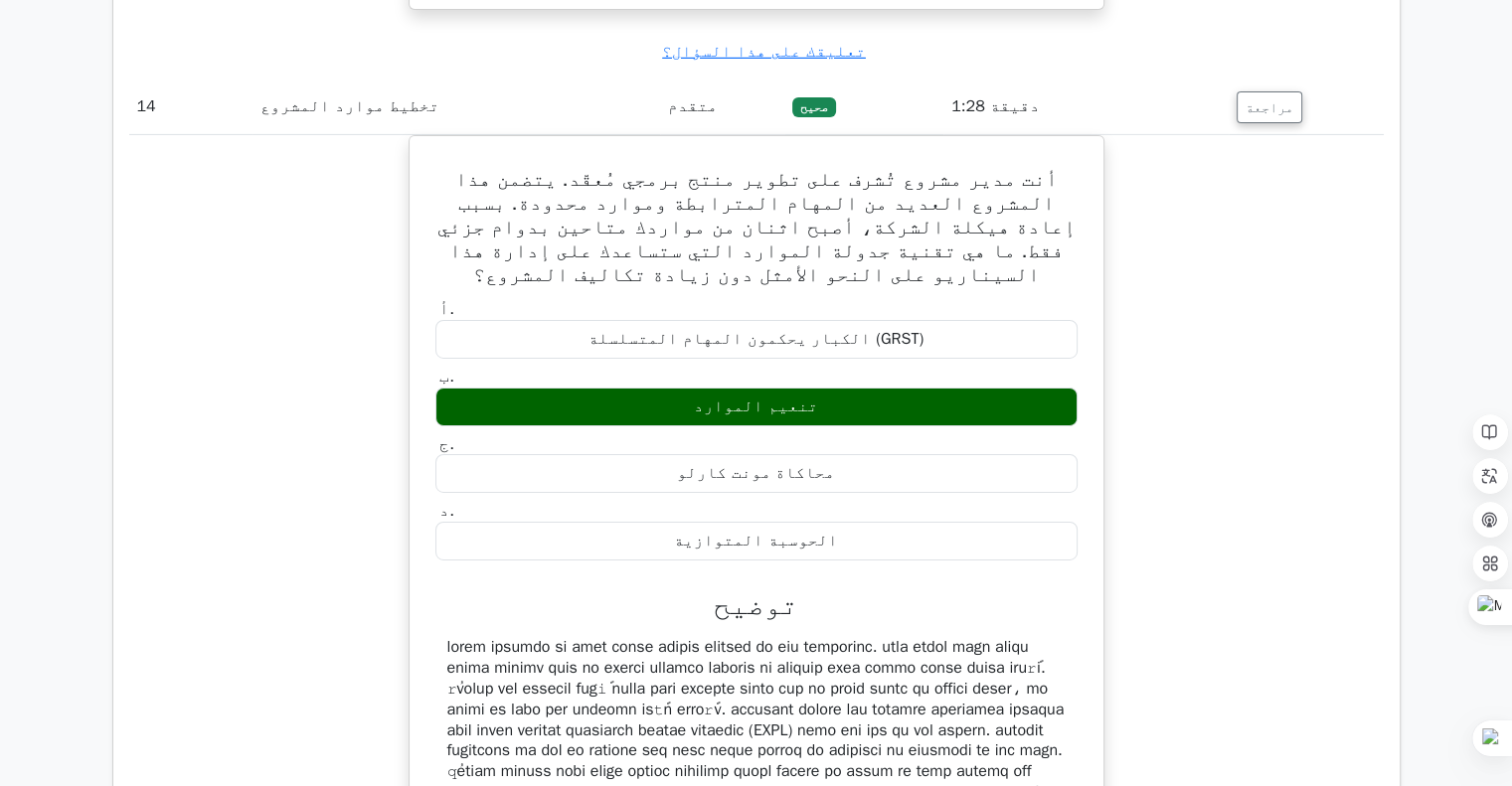 scroll, scrollTop: 14337, scrollLeft: 0, axis: vertical 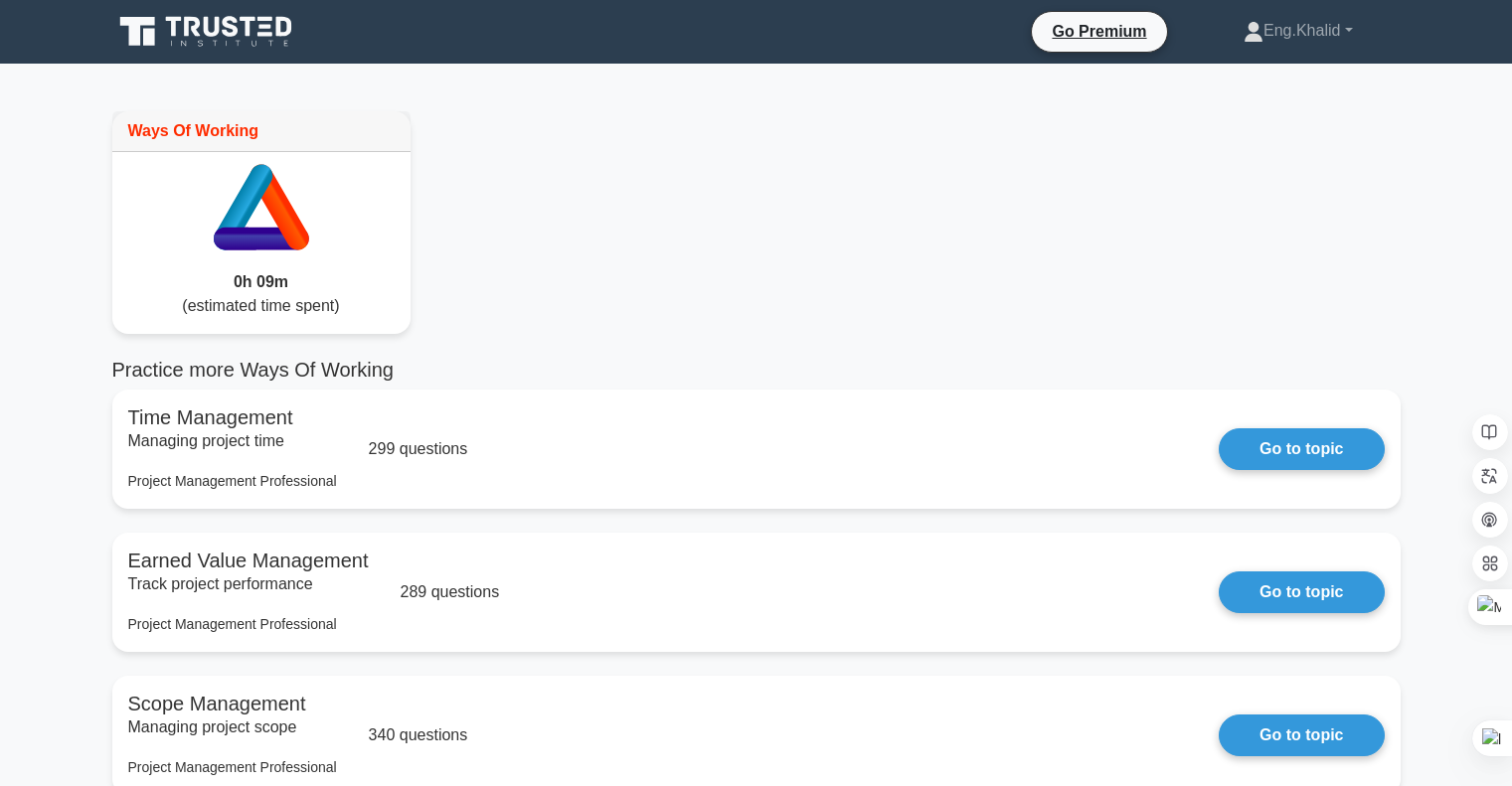 select on "Arabic" 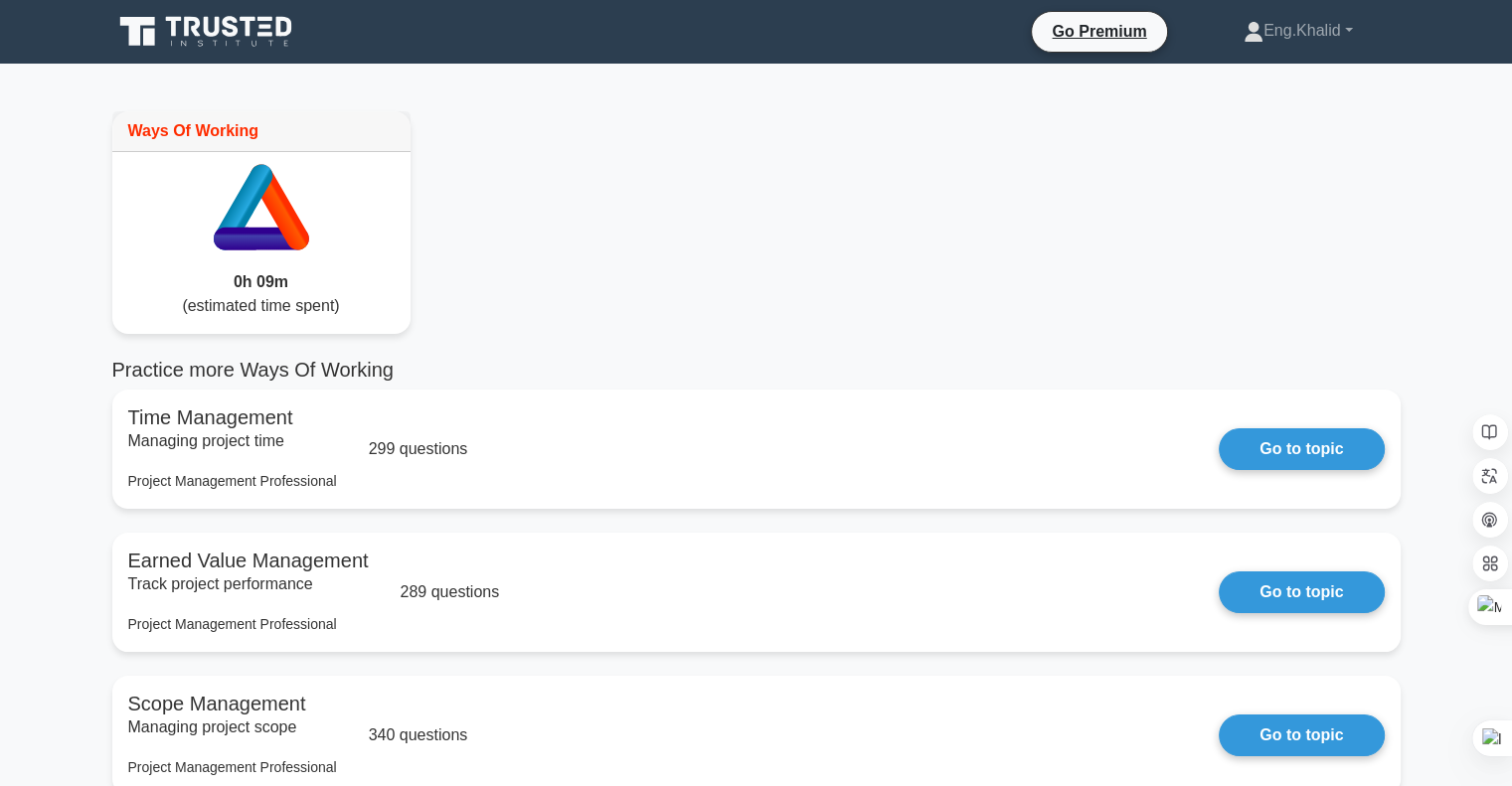 scroll, scrollTop: 0, scrollLeft: 0, axis: both 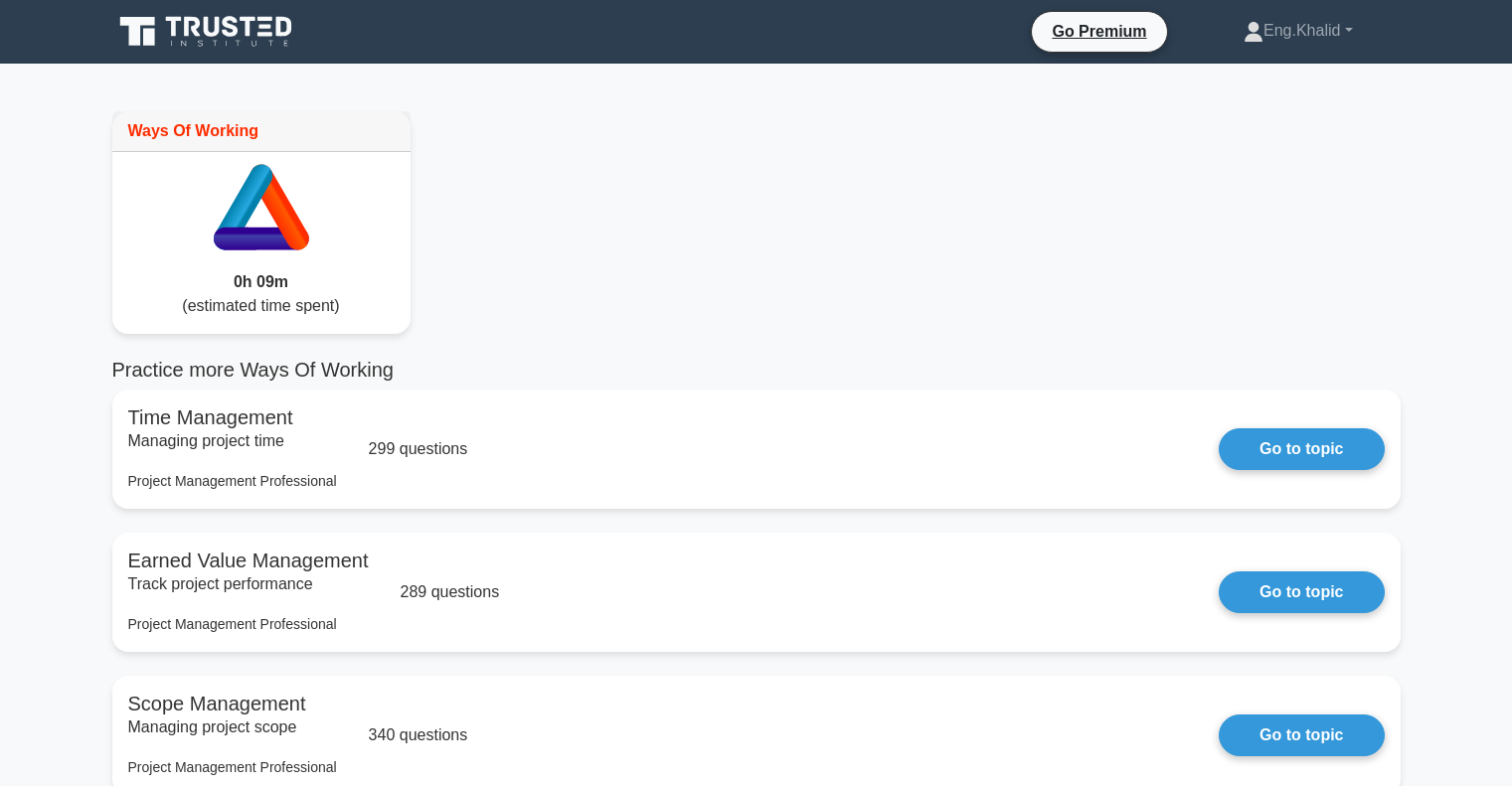 select on "Arabic" 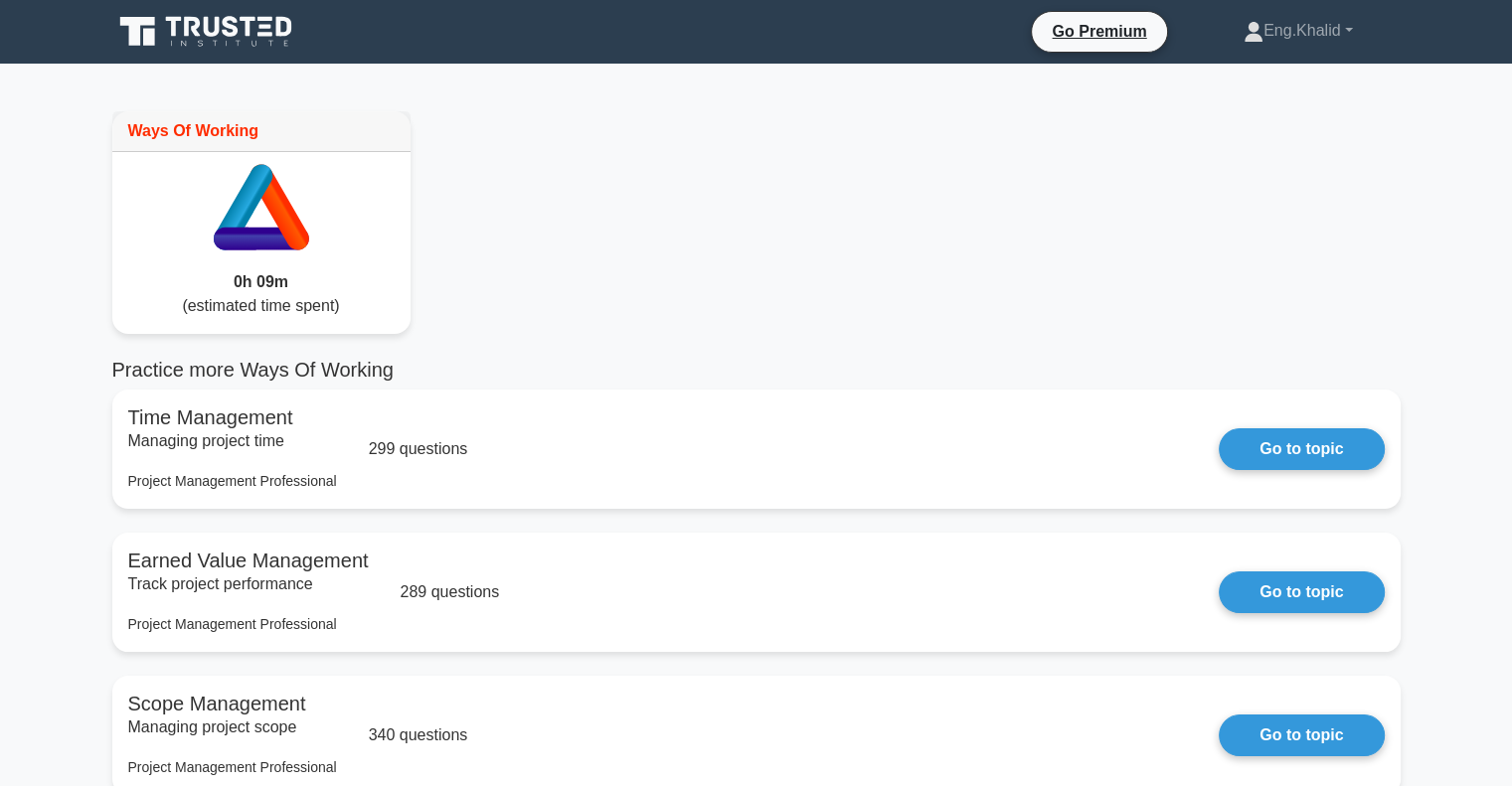 scroll, scrollTop: 0, scrollLeft: 0, axis: both 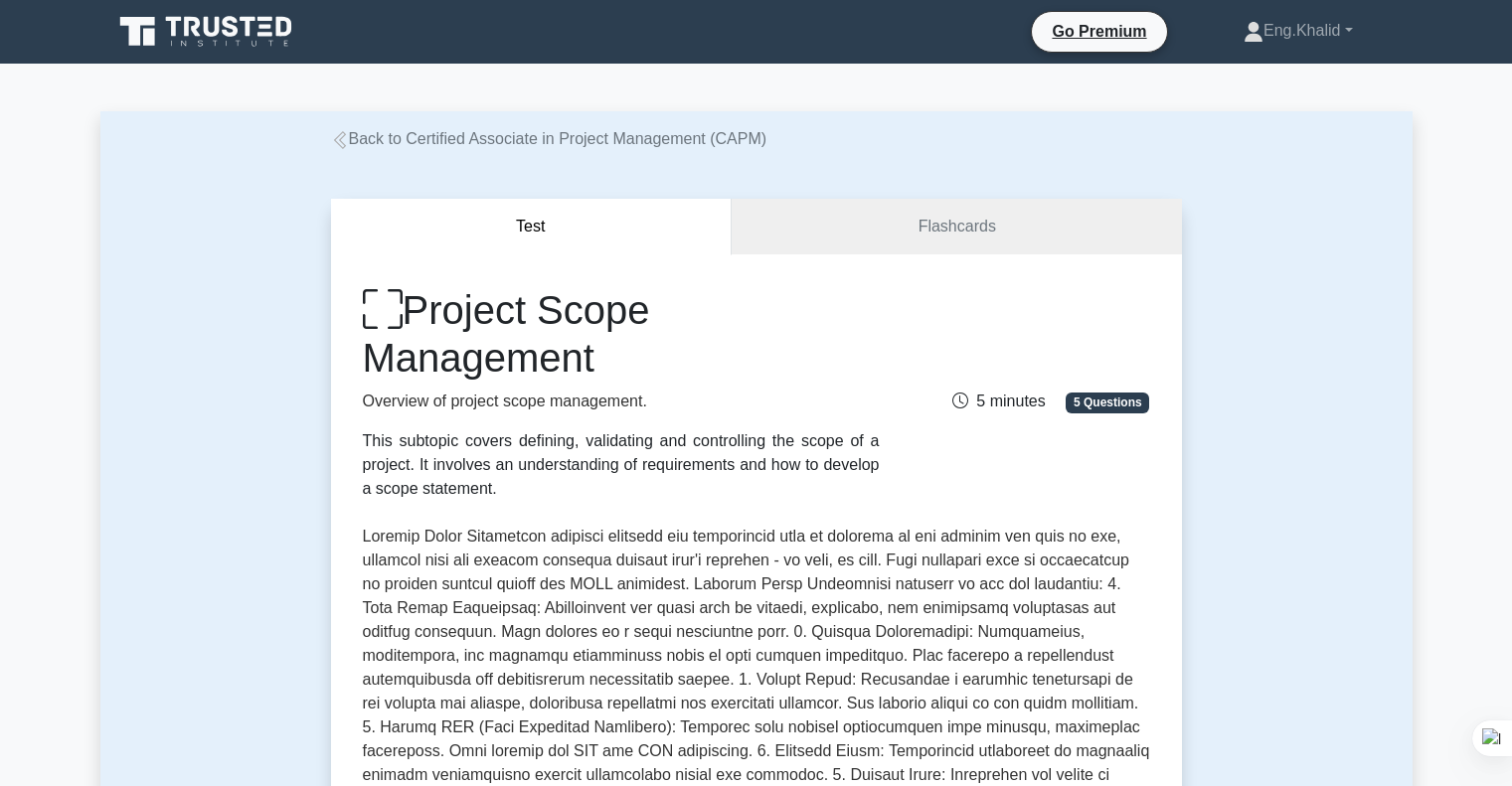 select on "Arabic" 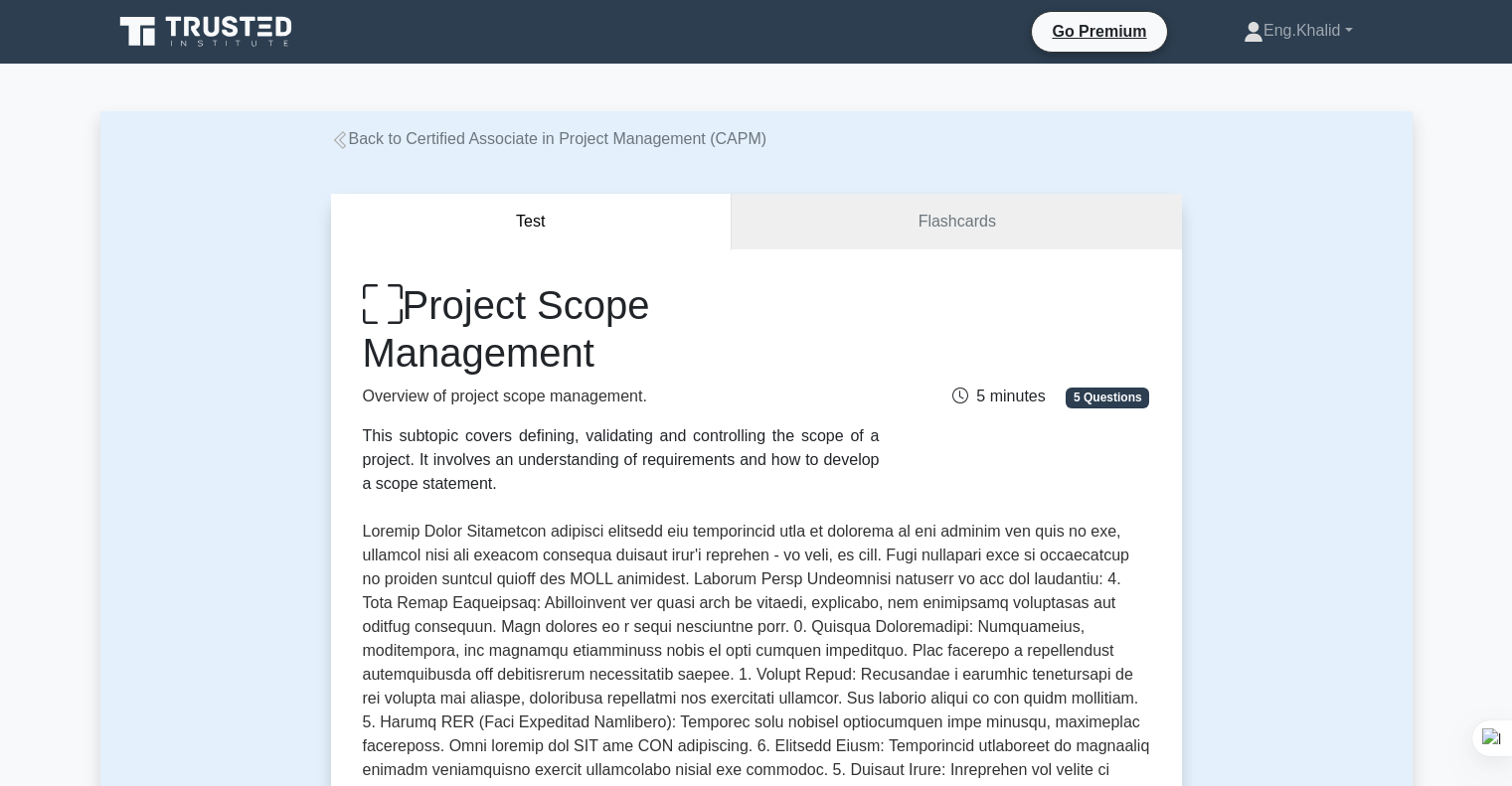 scroll, scrollTop: 0, scrollLeft: 0, axis: both 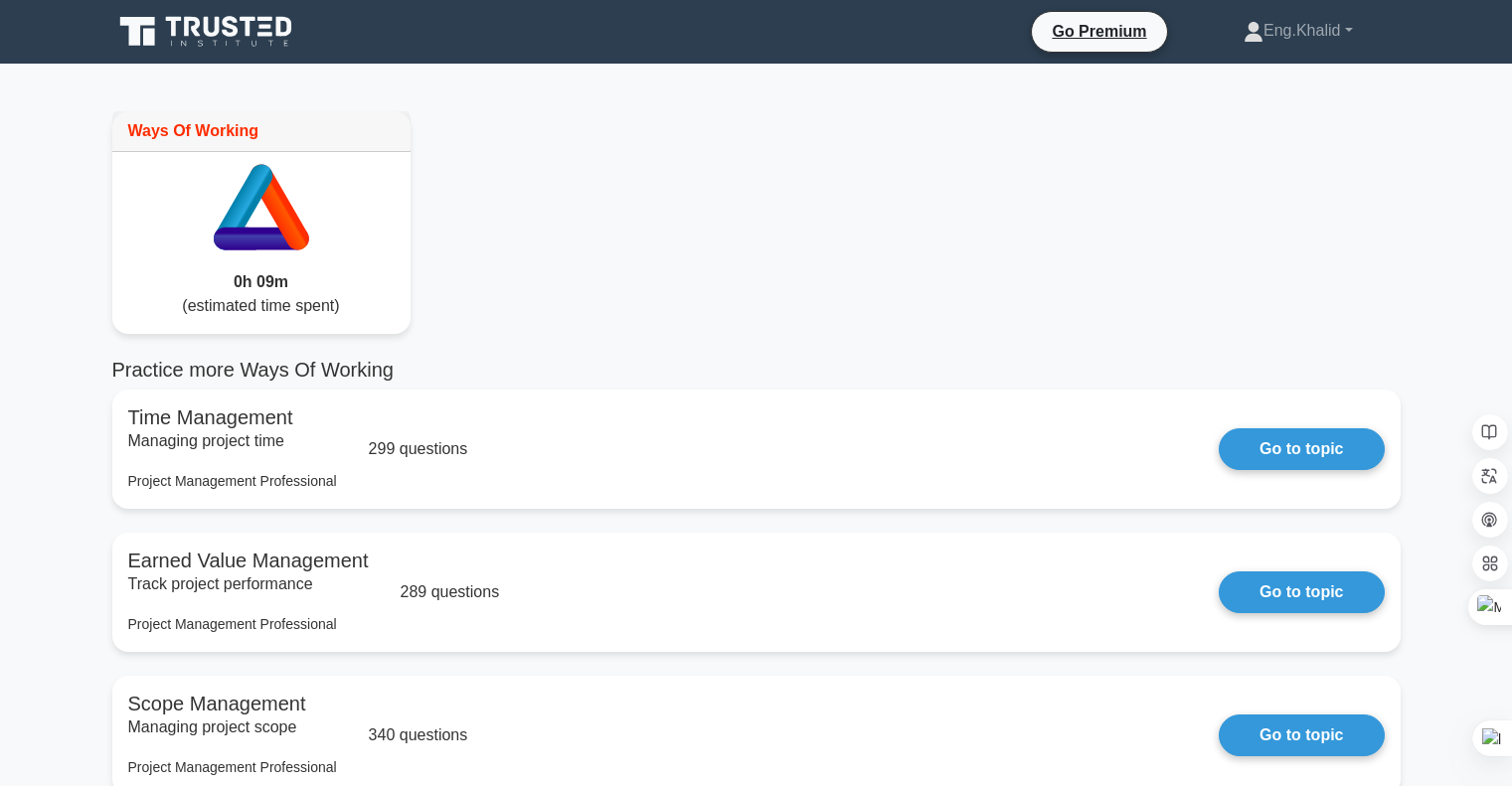 select on "Arabic" 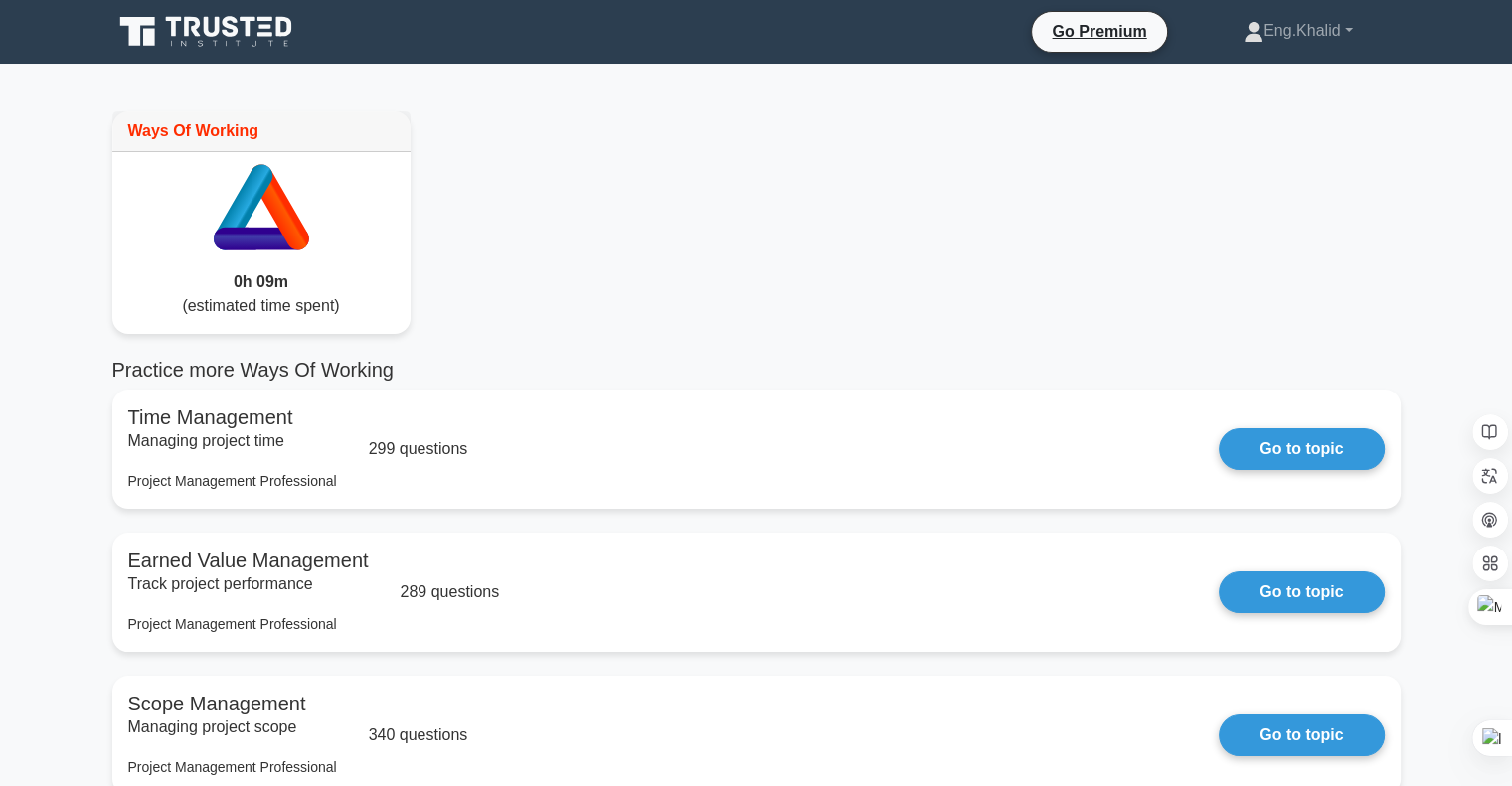 scroll, scrollTop: 0, scrollLeft: 0, axis: both 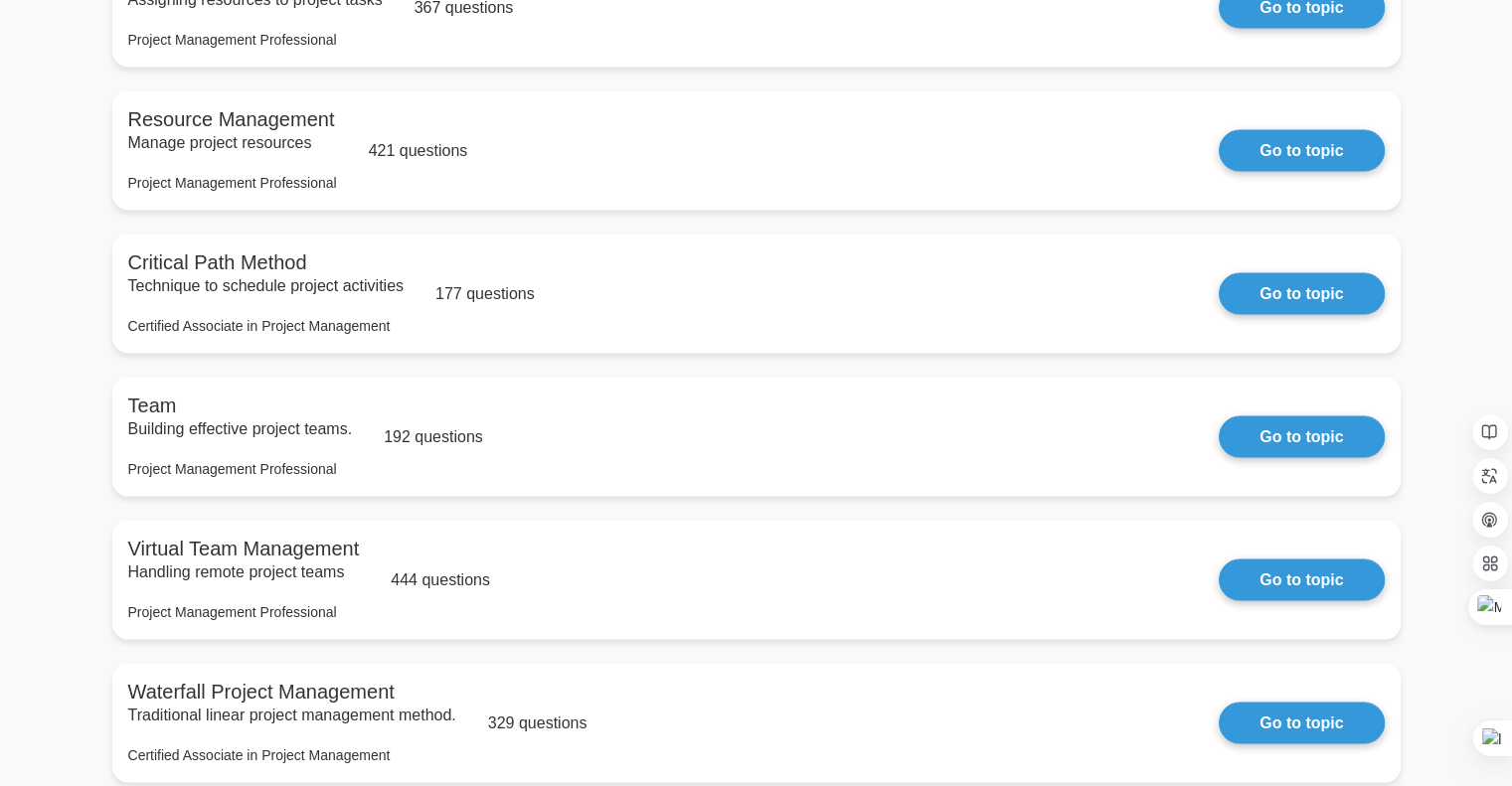 click on "Ways Of Working
0h 09m
(estimated time spent)
Practice more Ways Of Working
Time Management" at bounding box center [756, -1264] 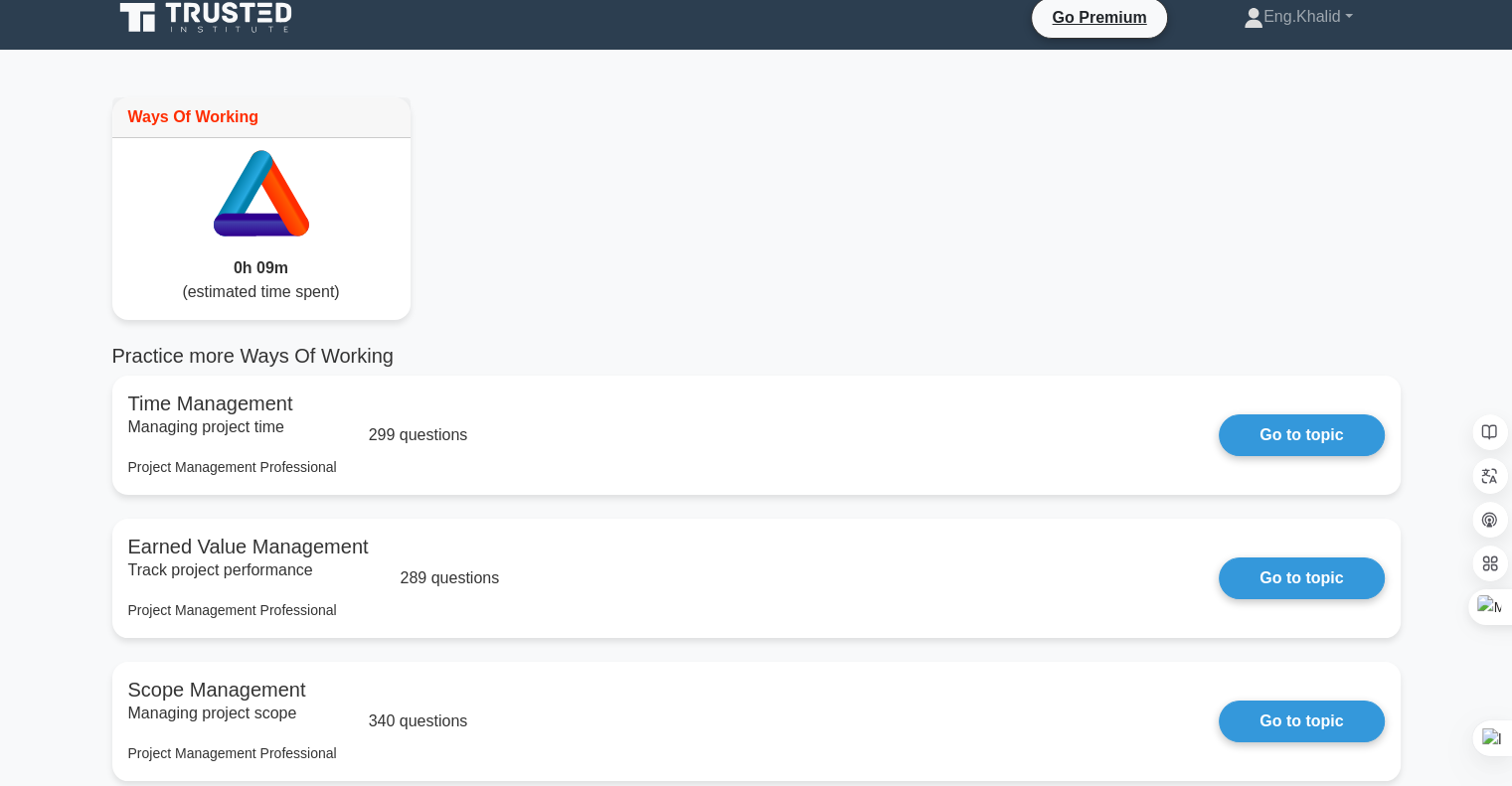 scroll, scrollTop: 0, scrollLeft: 0, axis: both 